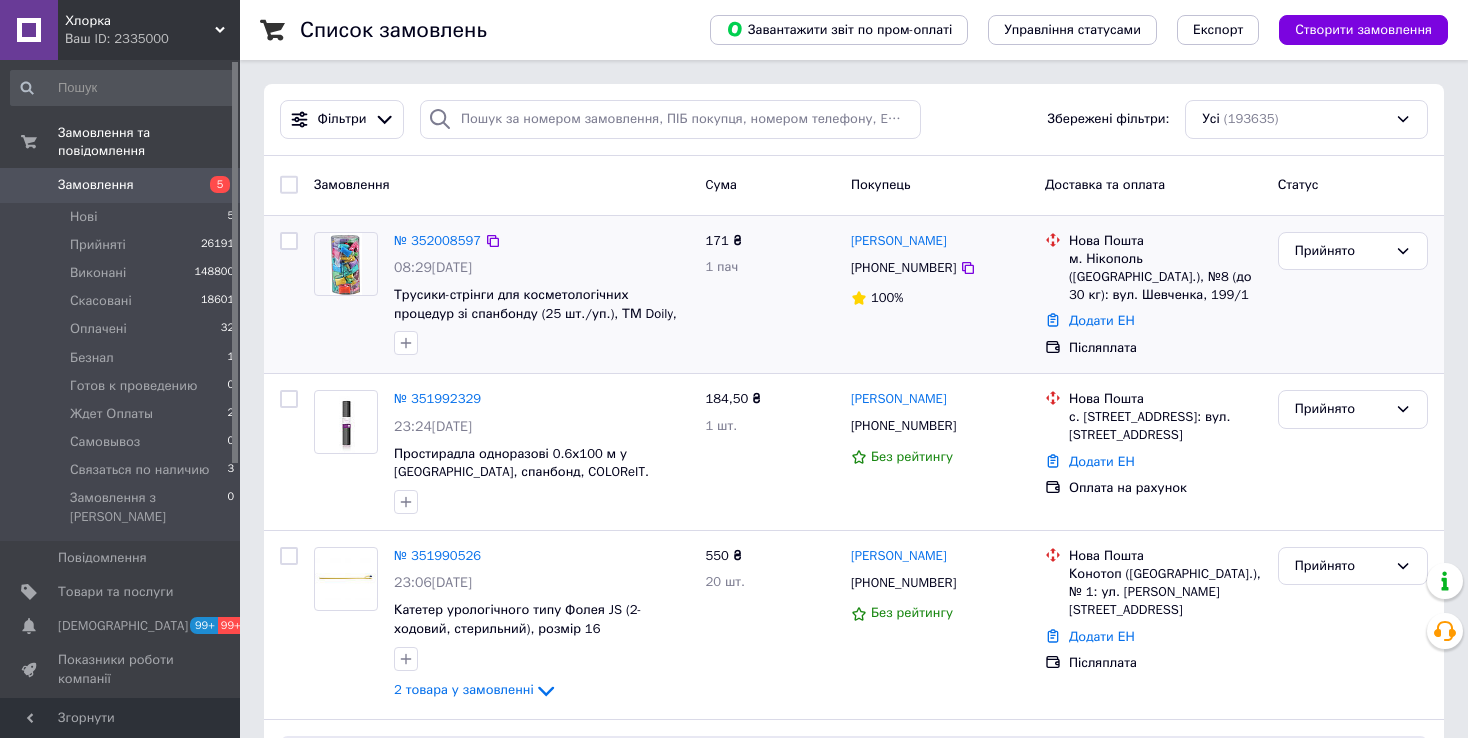 scroll, scrollTop: 400, scrollLeft: 0, axis: vertical 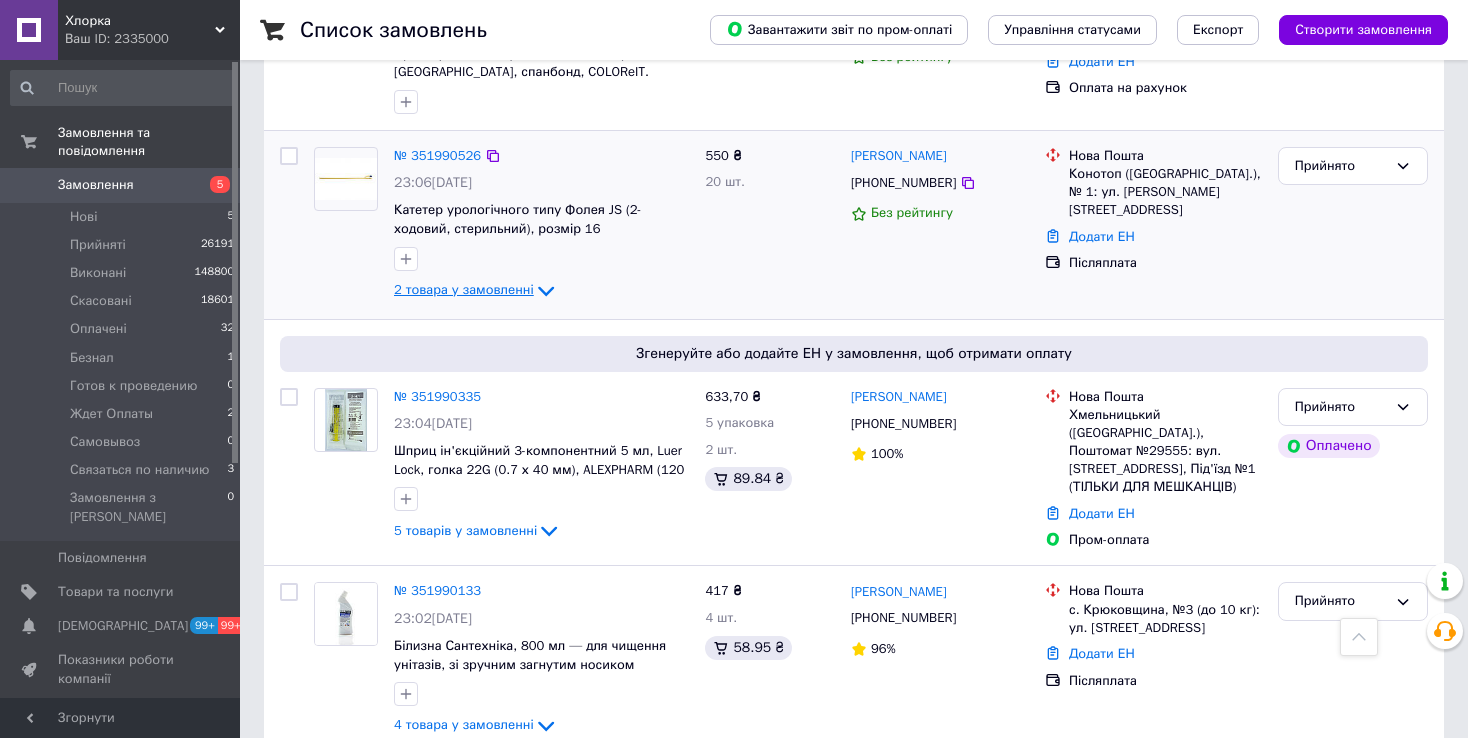 click on "2 товара у замовленні" at bounding box center [464, 289] 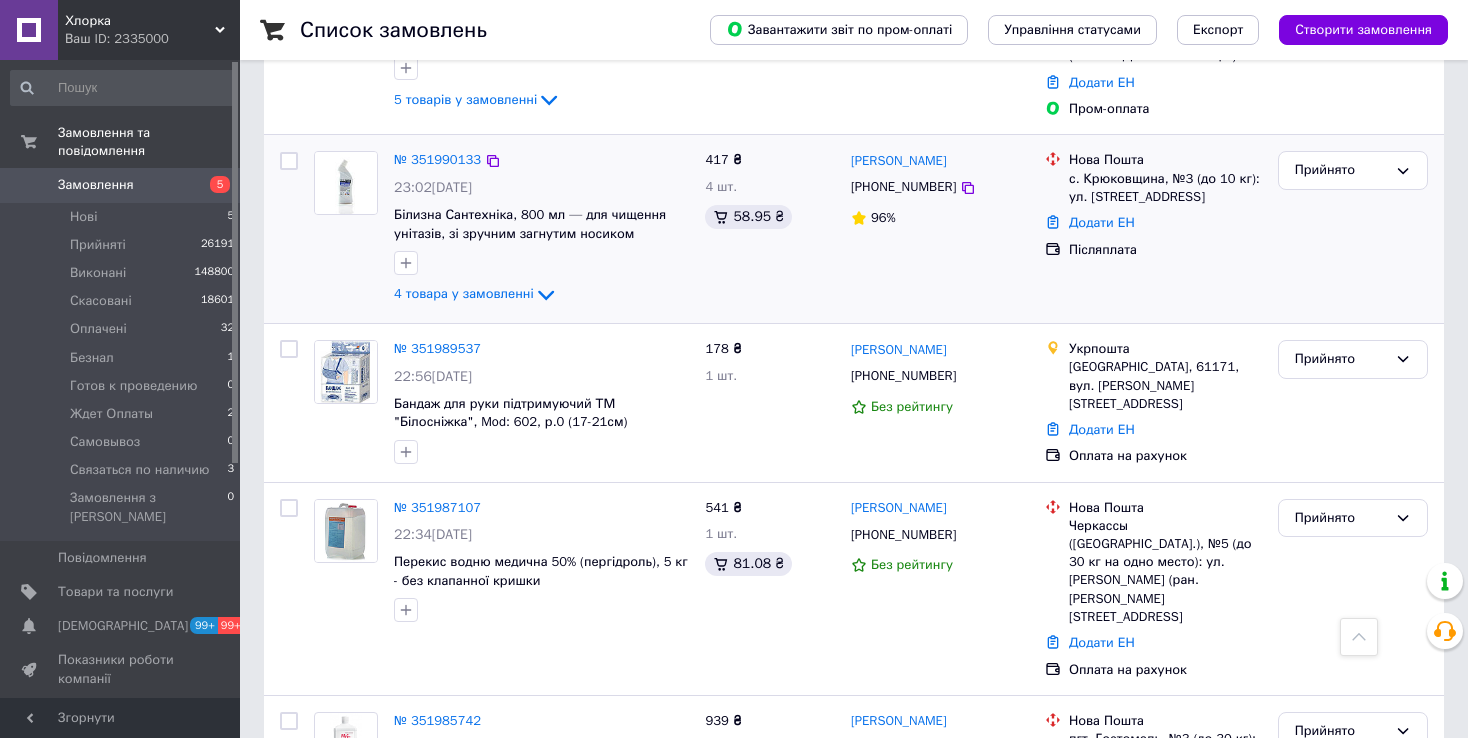 scroll, scrollTop: 1000, scrollLeft: 0, axis: vertical 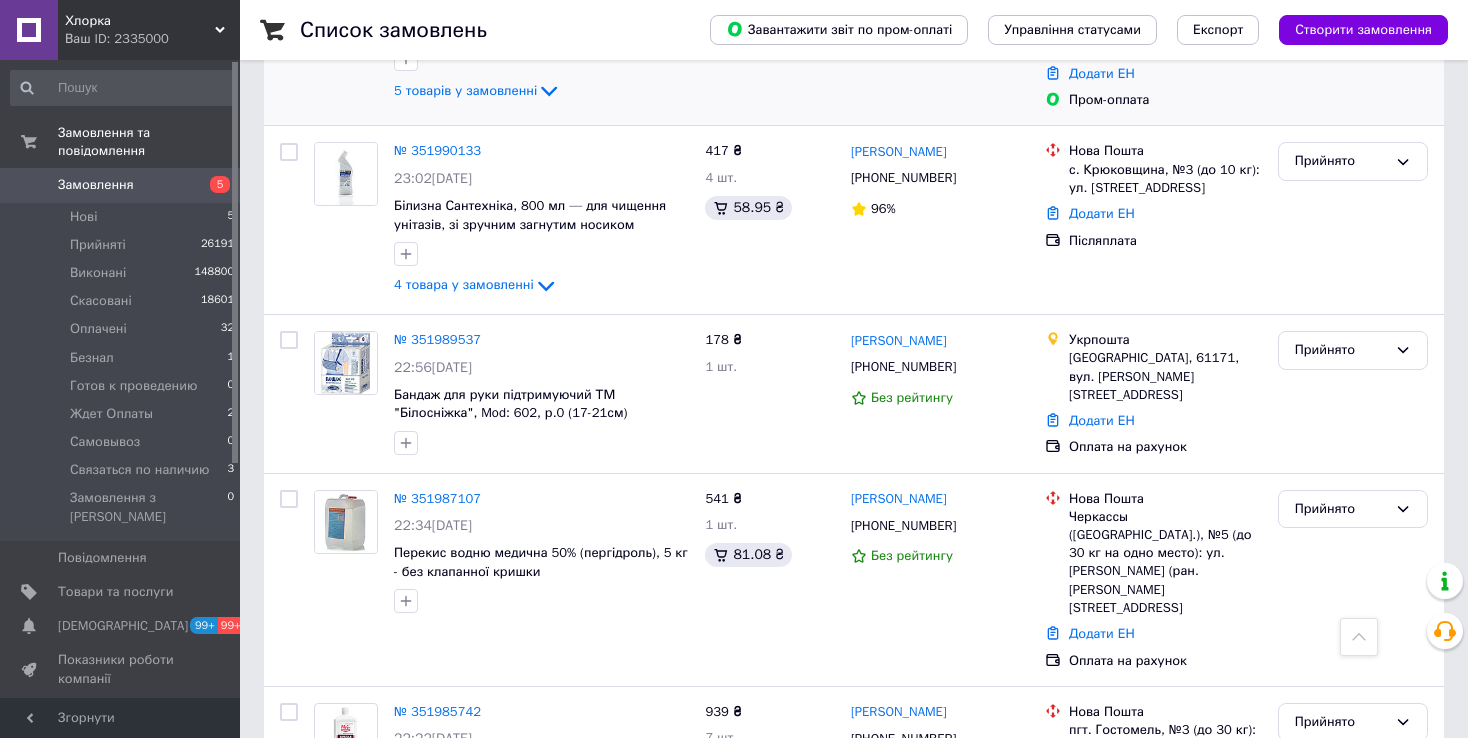 click on "№ 351990335 23:04, 09.07.2025 Шприц ін'єкційний 3-компонентний 5 мл, Luer Lock, голка 22G (0.7 х 40 мм), ALEXPHARM (120 шт./уп.) 5 товарів у замовленні" at bounding box center (541, 26) 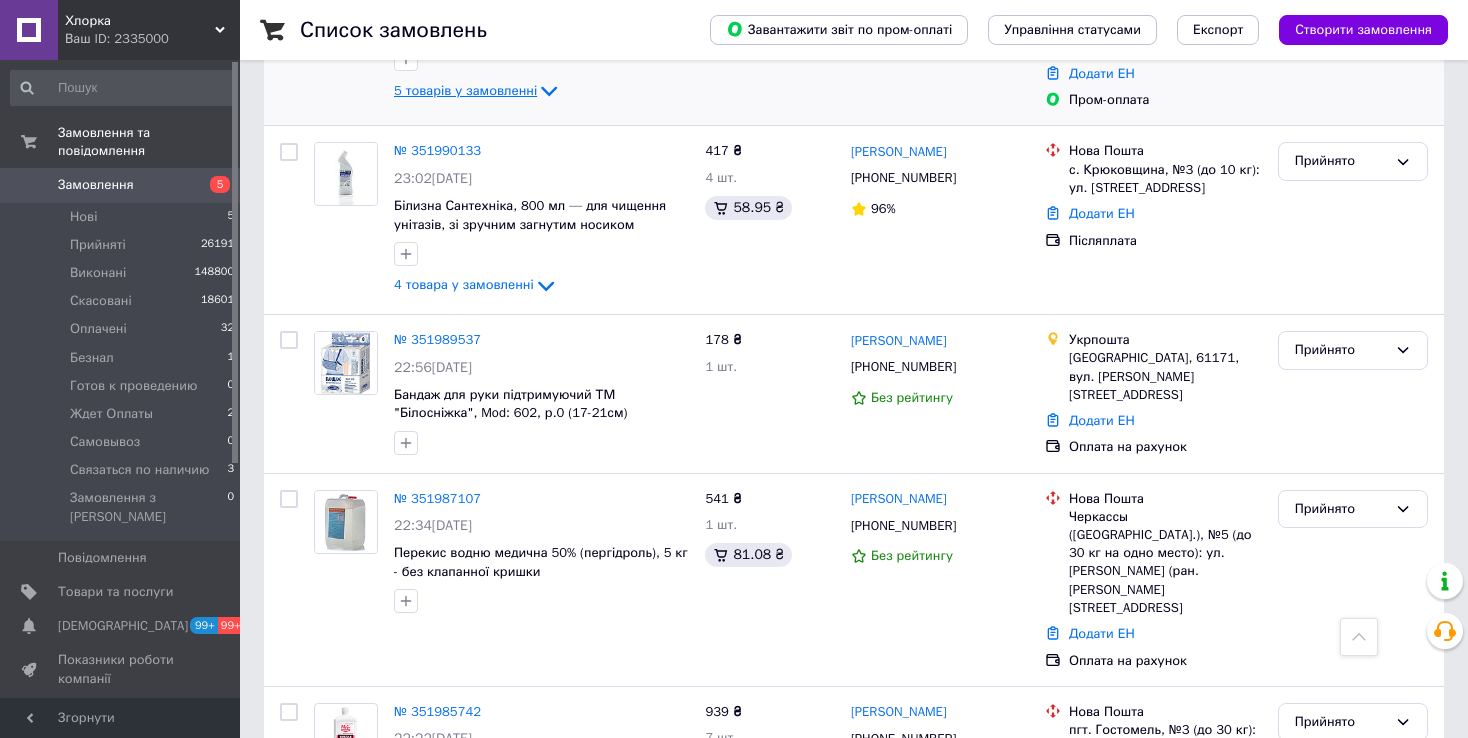 click on "5 товарів у замовленні" at bounding box center (465, 90) 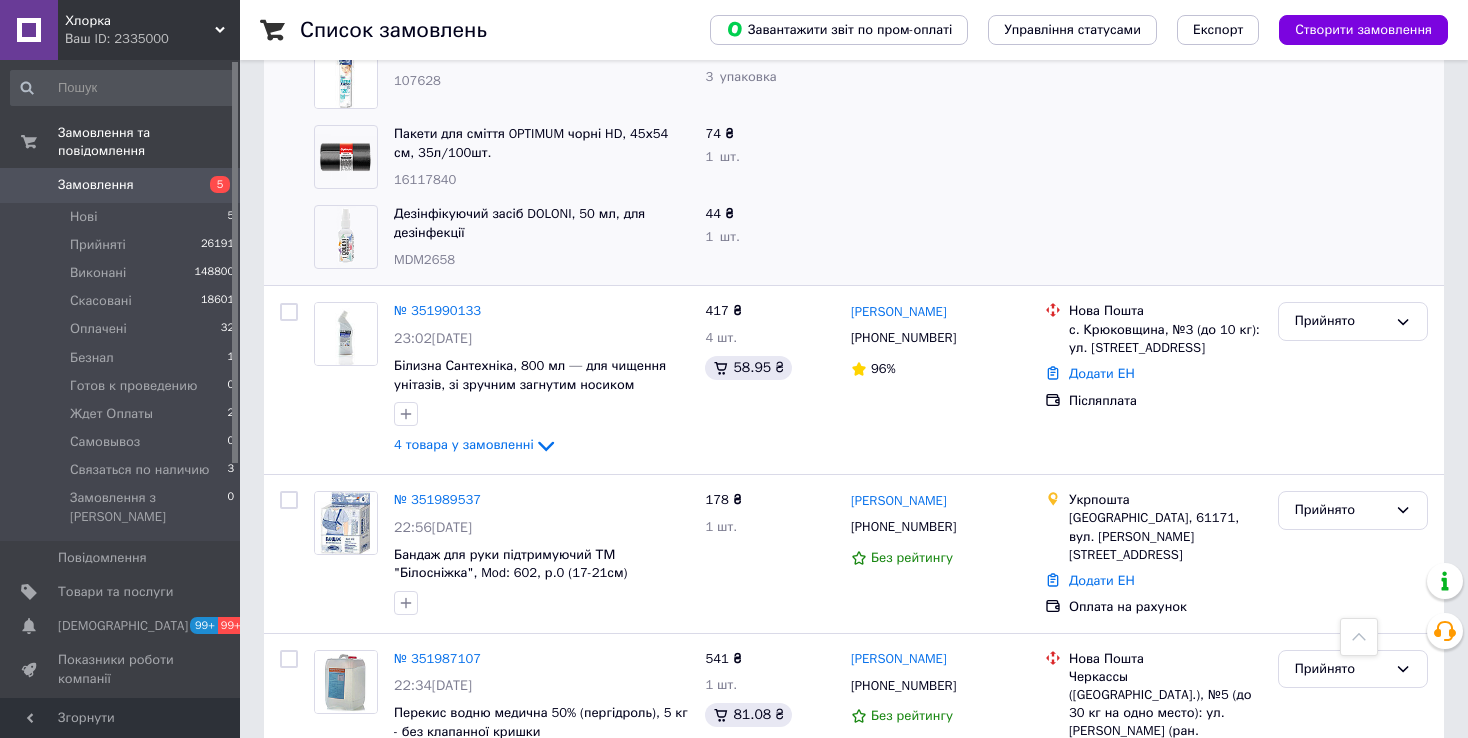 scroll, scrollTop: 1300, scrollLeft: 0, axis: vertical 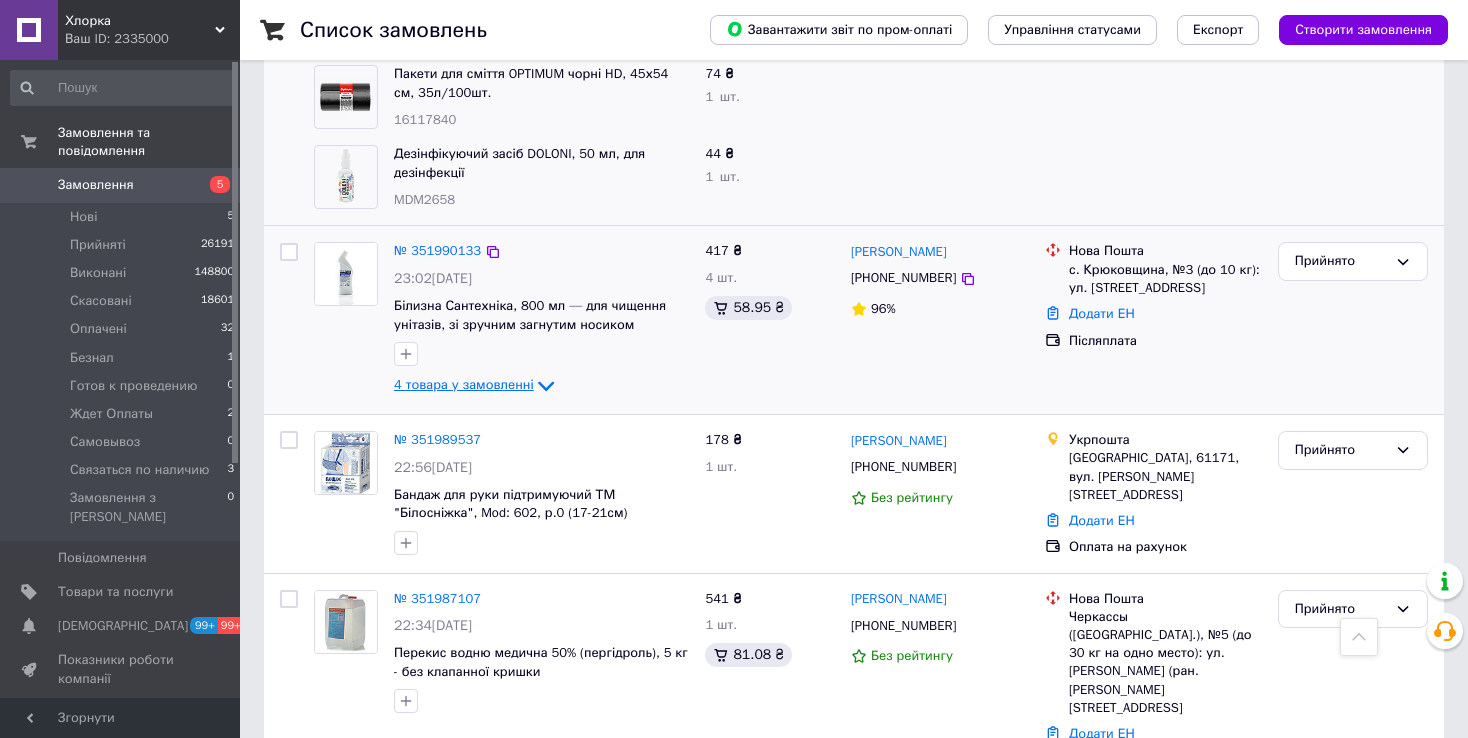 click 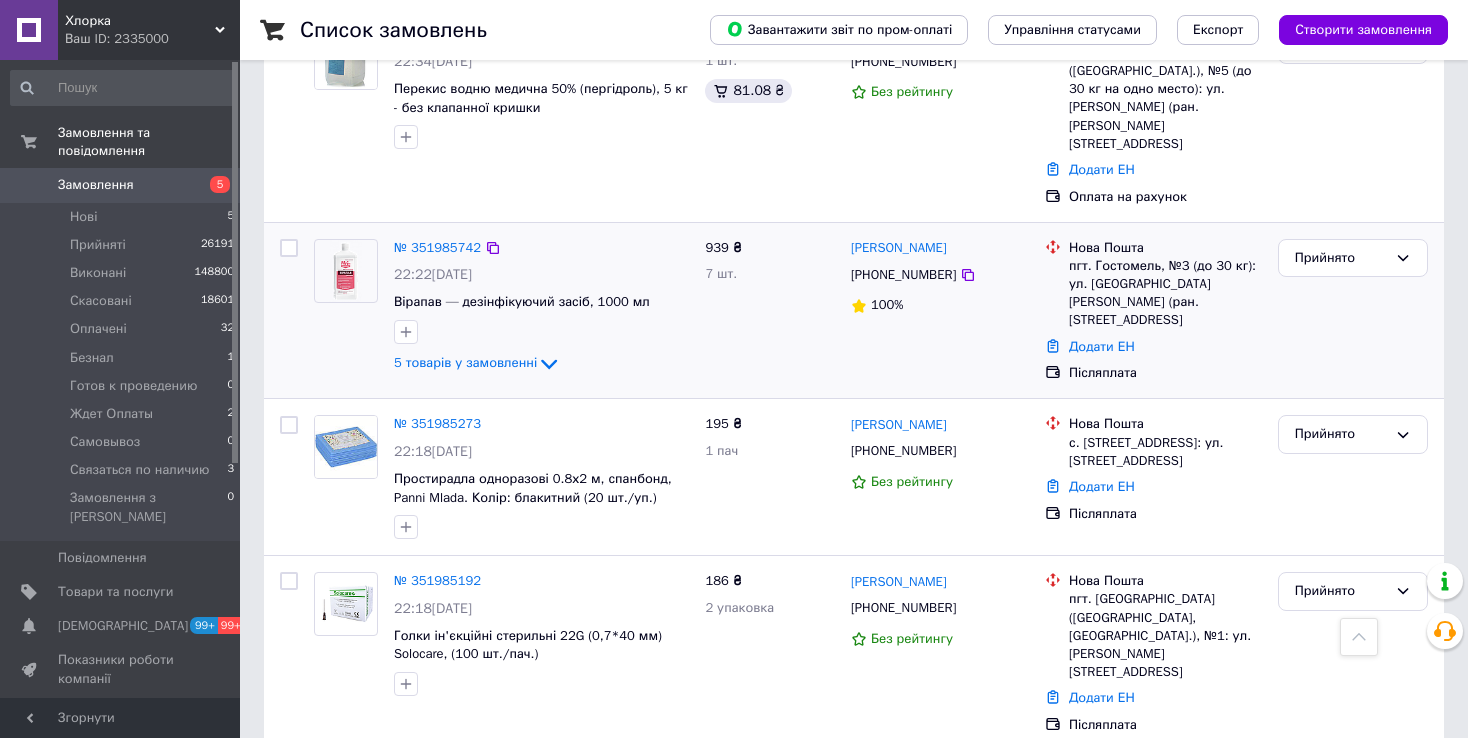 scroll, scrollTop: 2200, scrollLeft: 0, axis: vertical 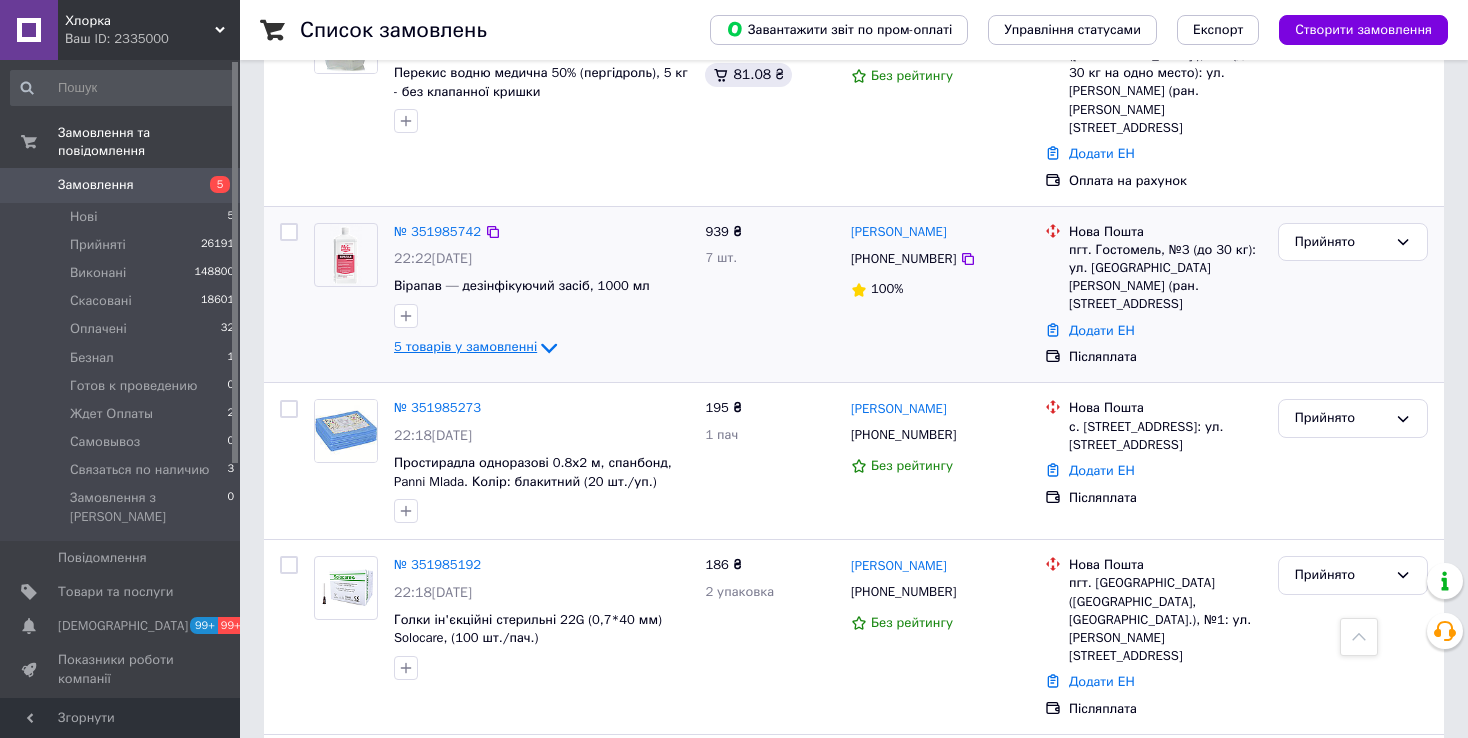 click on "5 товарів у замовленні" at bounding box center (465, 347) 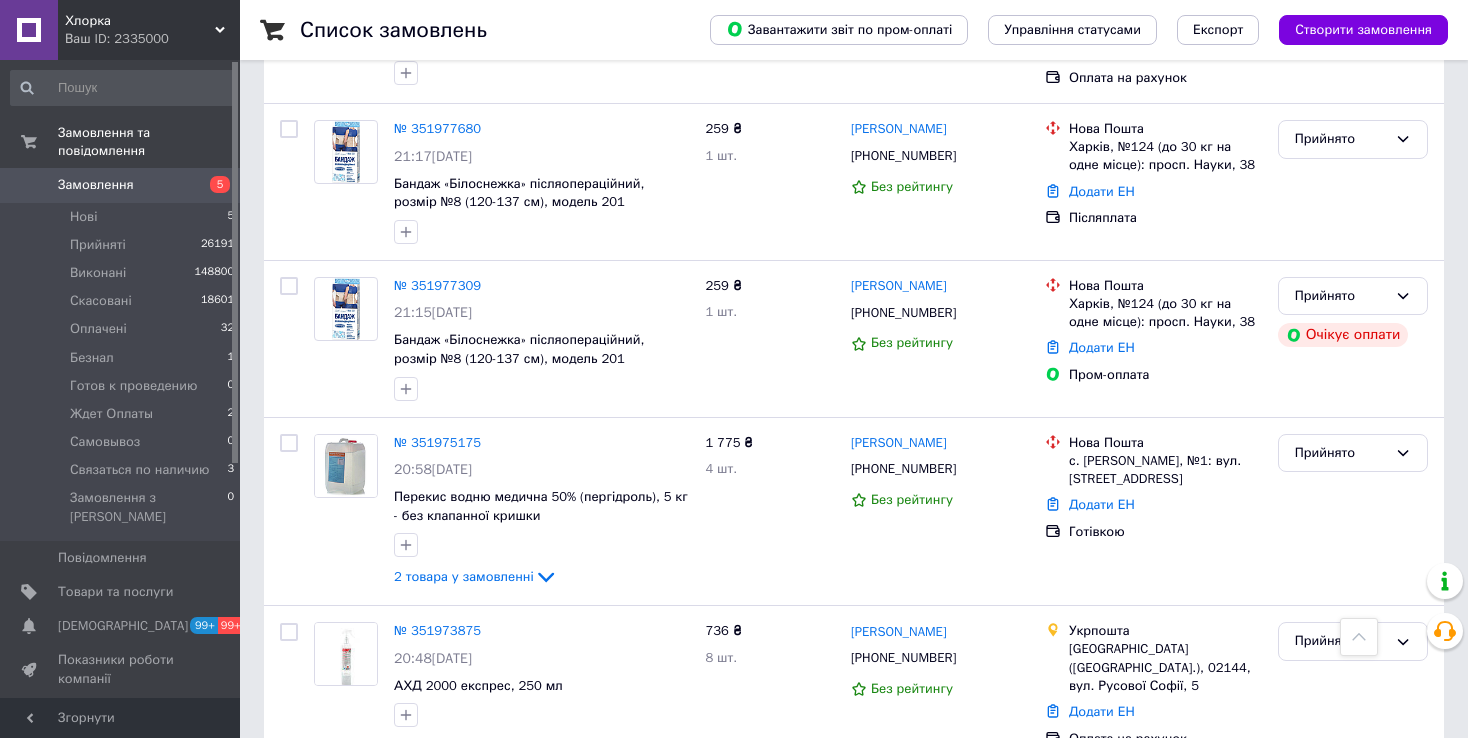 scroll, scrollTop: 3900, scrollLeft: 0, axis: vertical 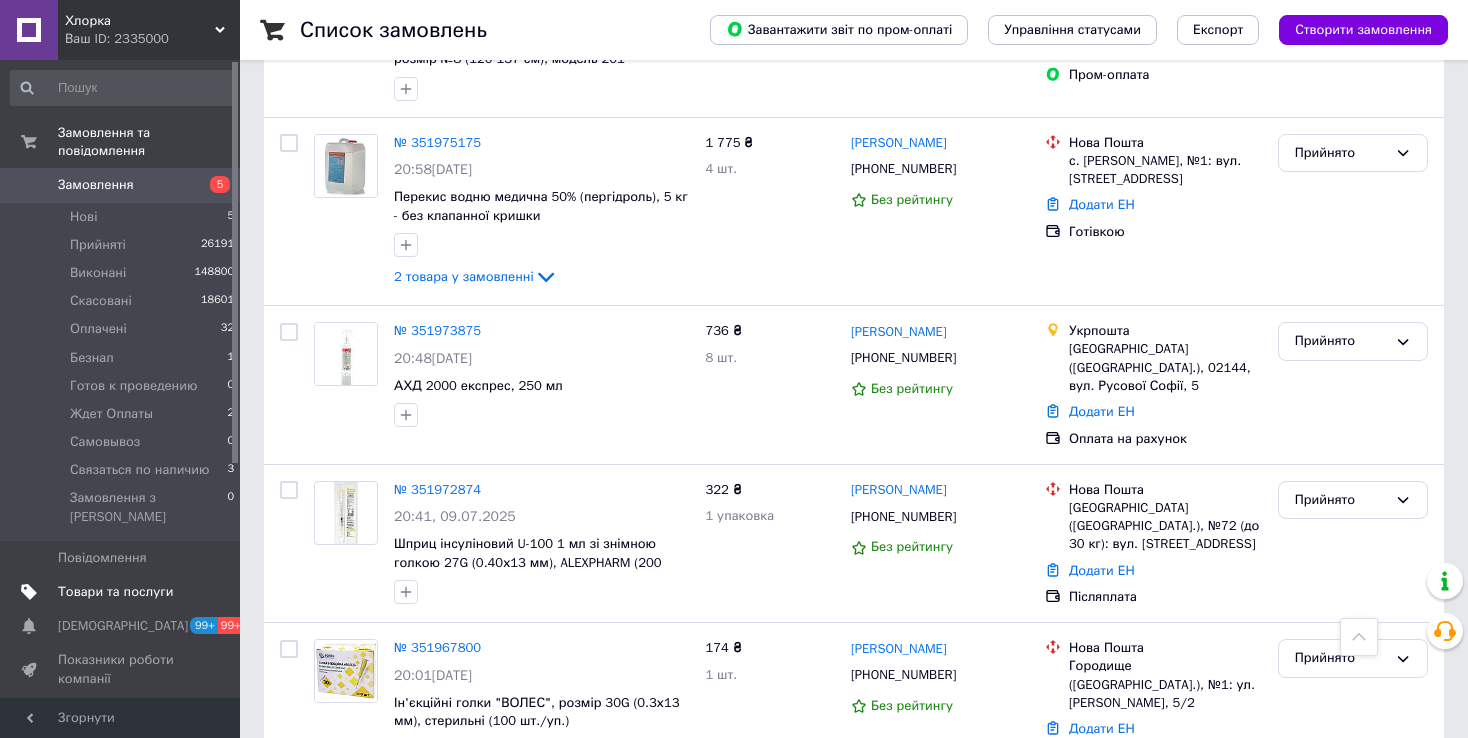 click on "Товари та послуги" at bounding box center [115, 592] 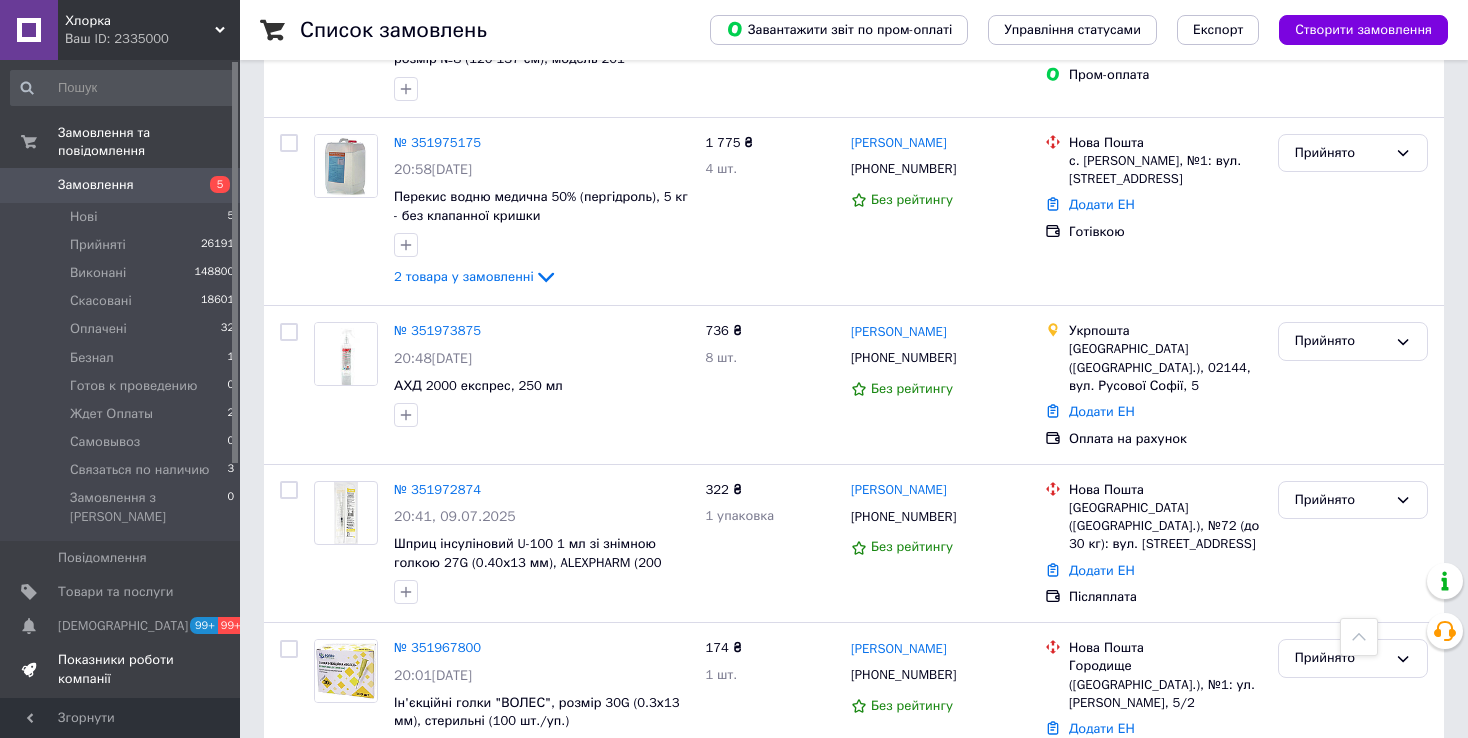 scroll, scrollTop: 0, scrollLeft: 0, axis: both 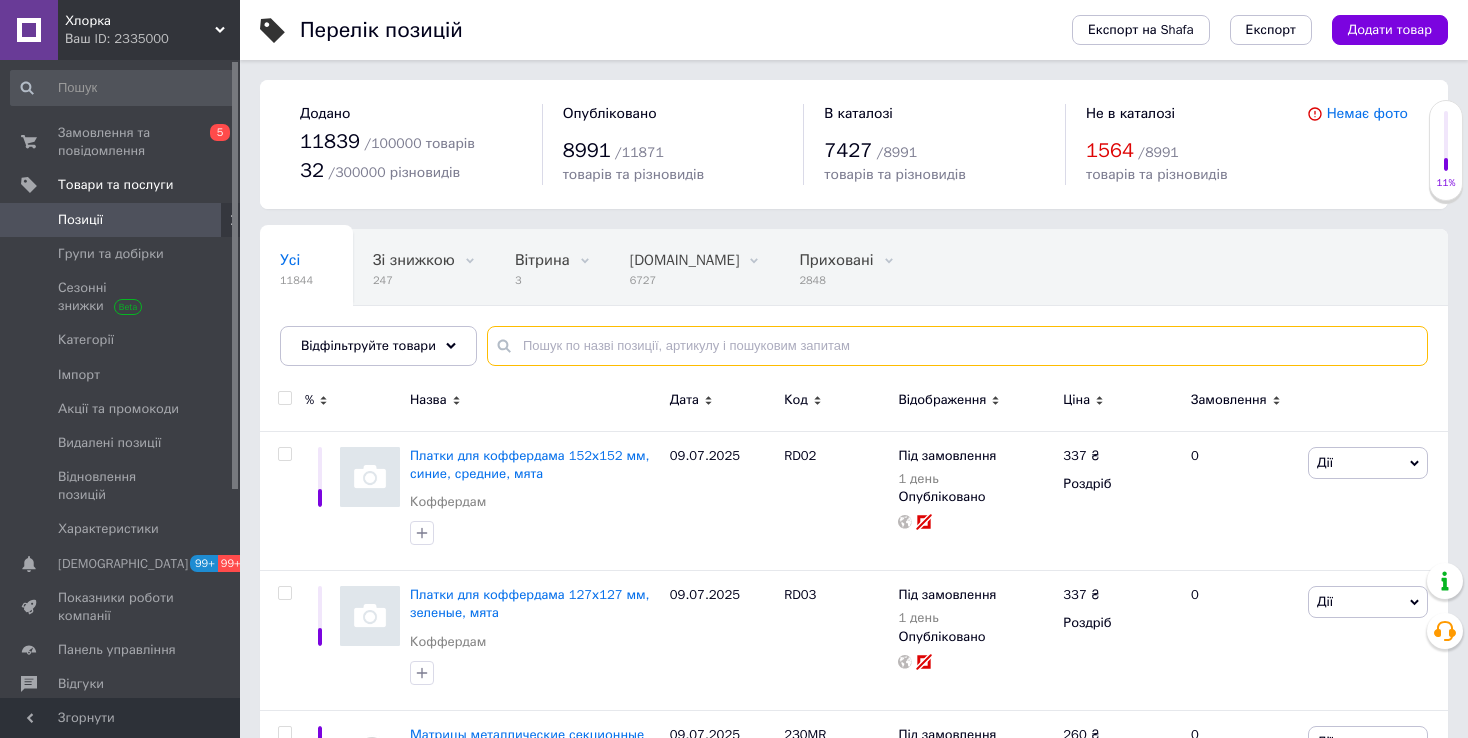 click at bounding box center (957, 346) 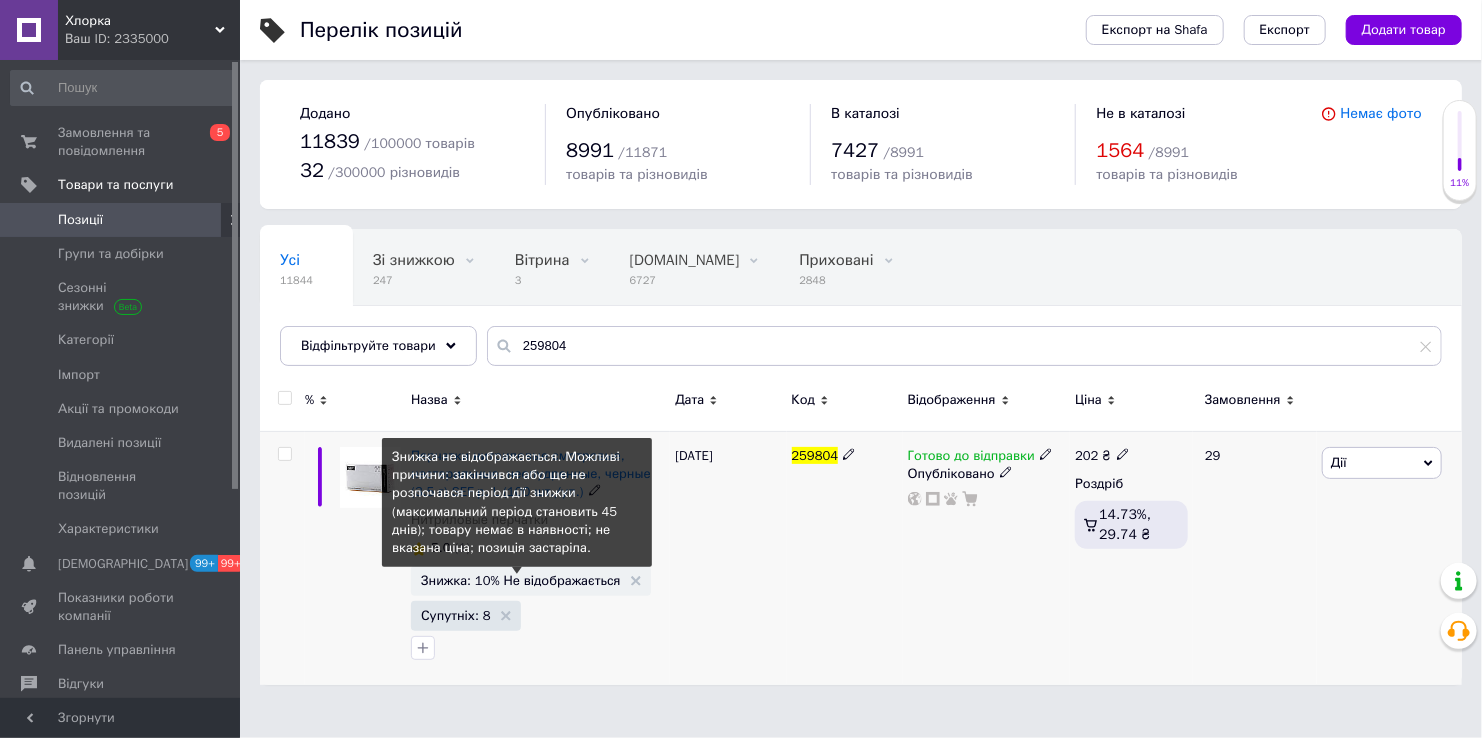 click on "Знижка: 10% Не відображається" at bounding box center (521, 580) 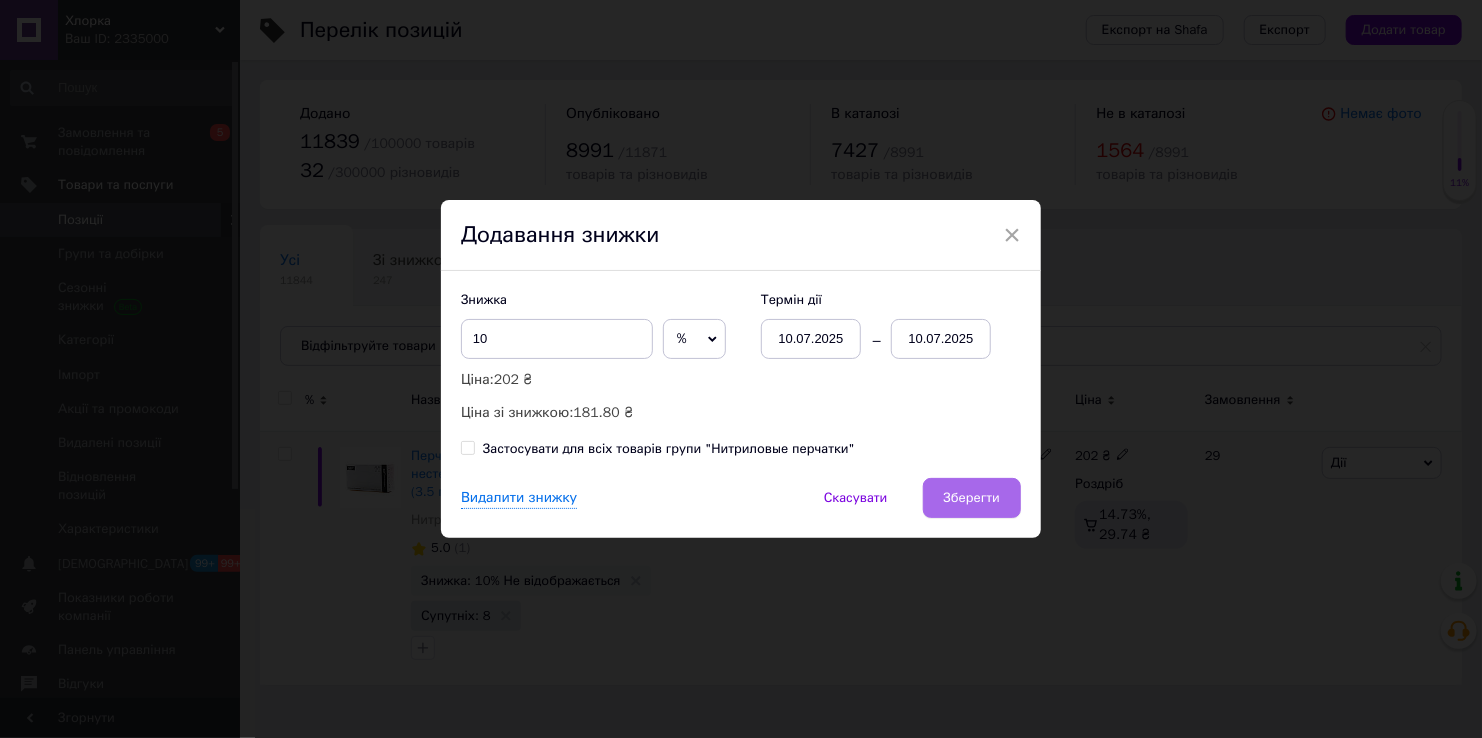 click on "Зберегти" at bounding box center (972, 498) 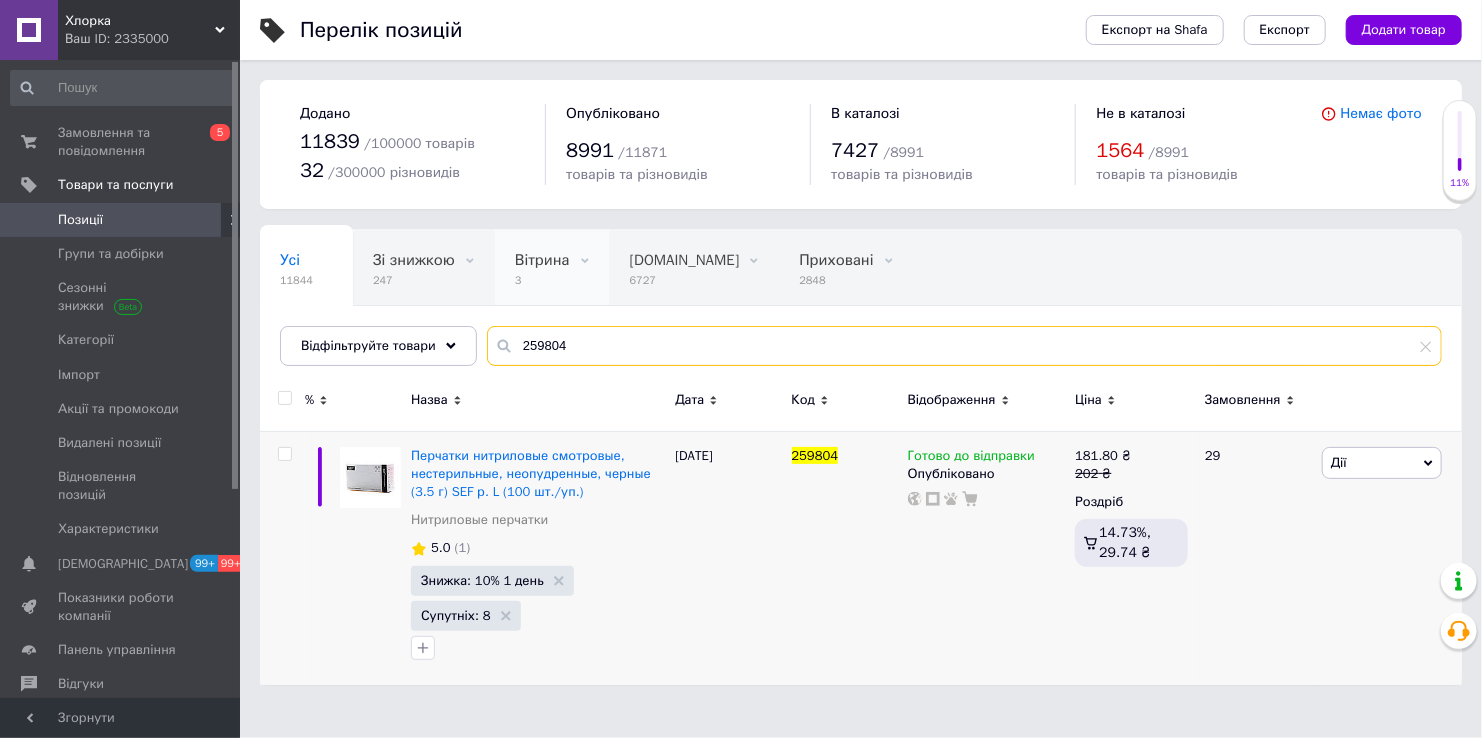 drag, startPoint x: 595, startPoint y: 337, endPoint x: 493, endPoint y: 252, distance: 132.77425 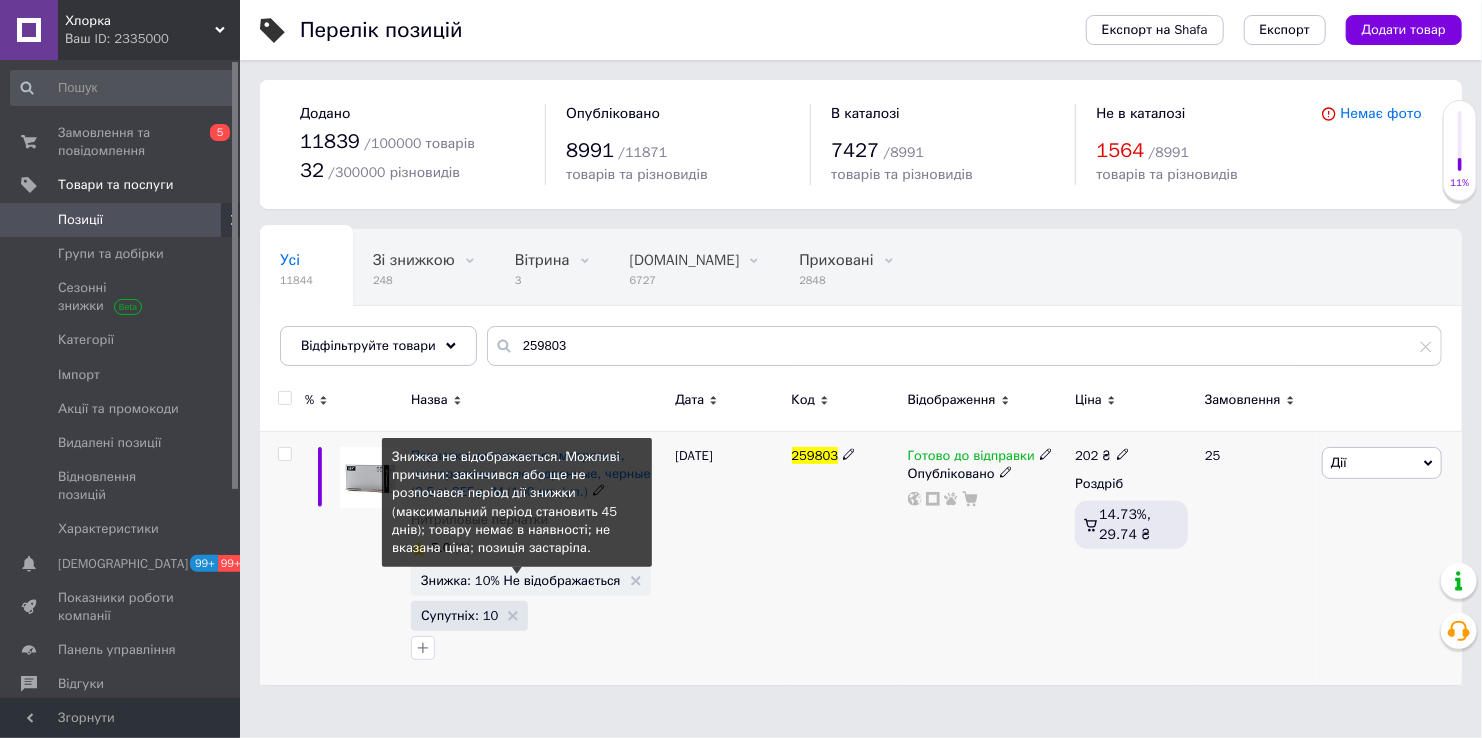 click on "Знижка: 10% Не відображається" at bounding box center (521, 580) 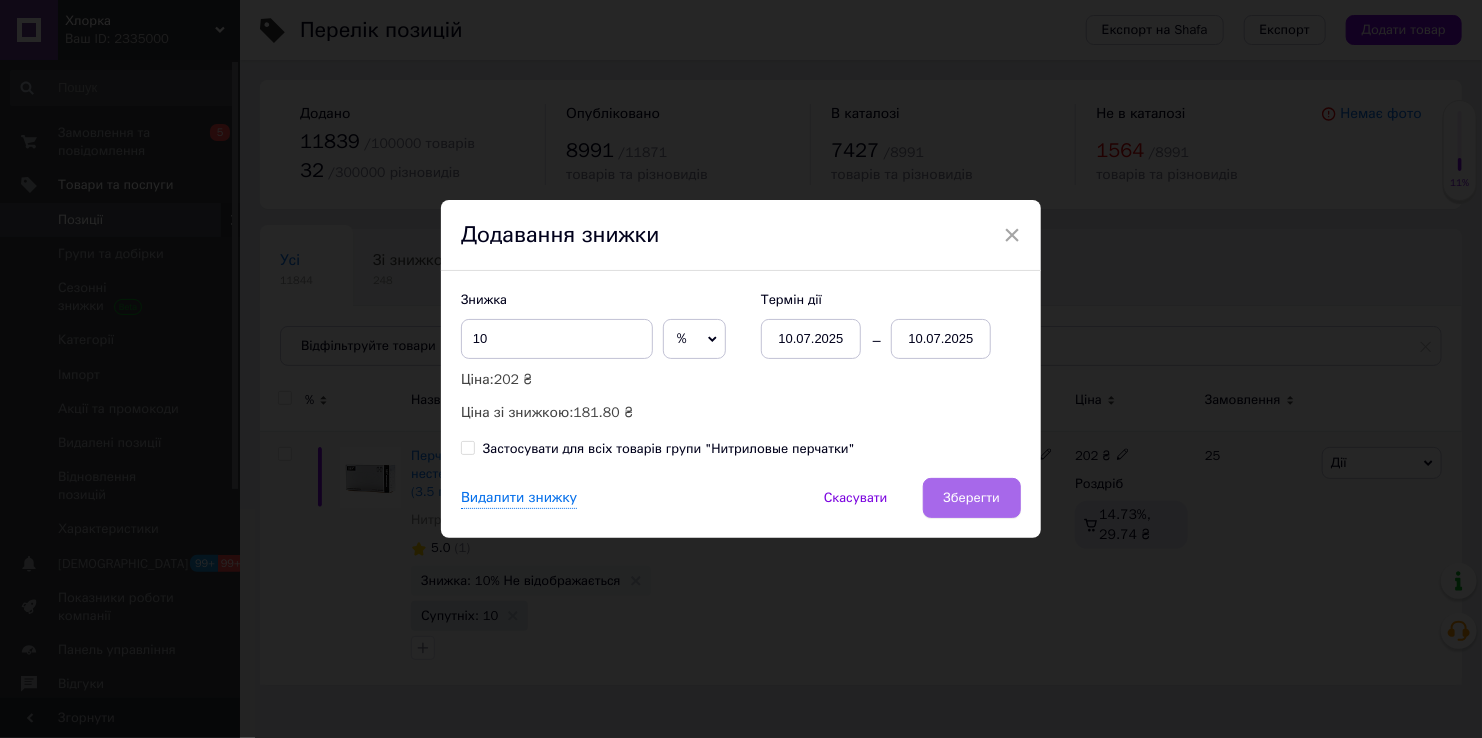click on "Зберегти" at bounding box center [972, 498] 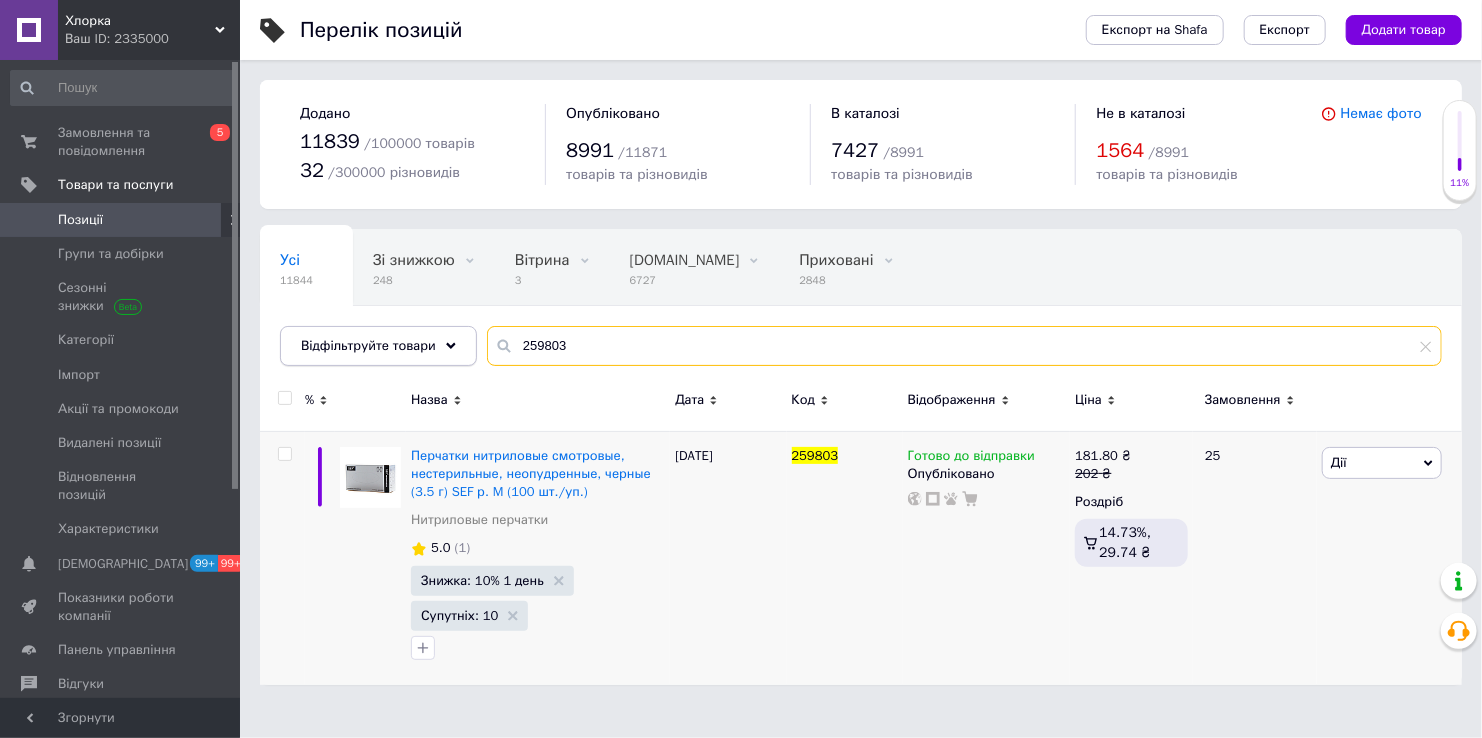 drag, startPoint x: 569, startPoint y: 343, endPoint x: 463, endPoint y: 332, distance: 106.56923 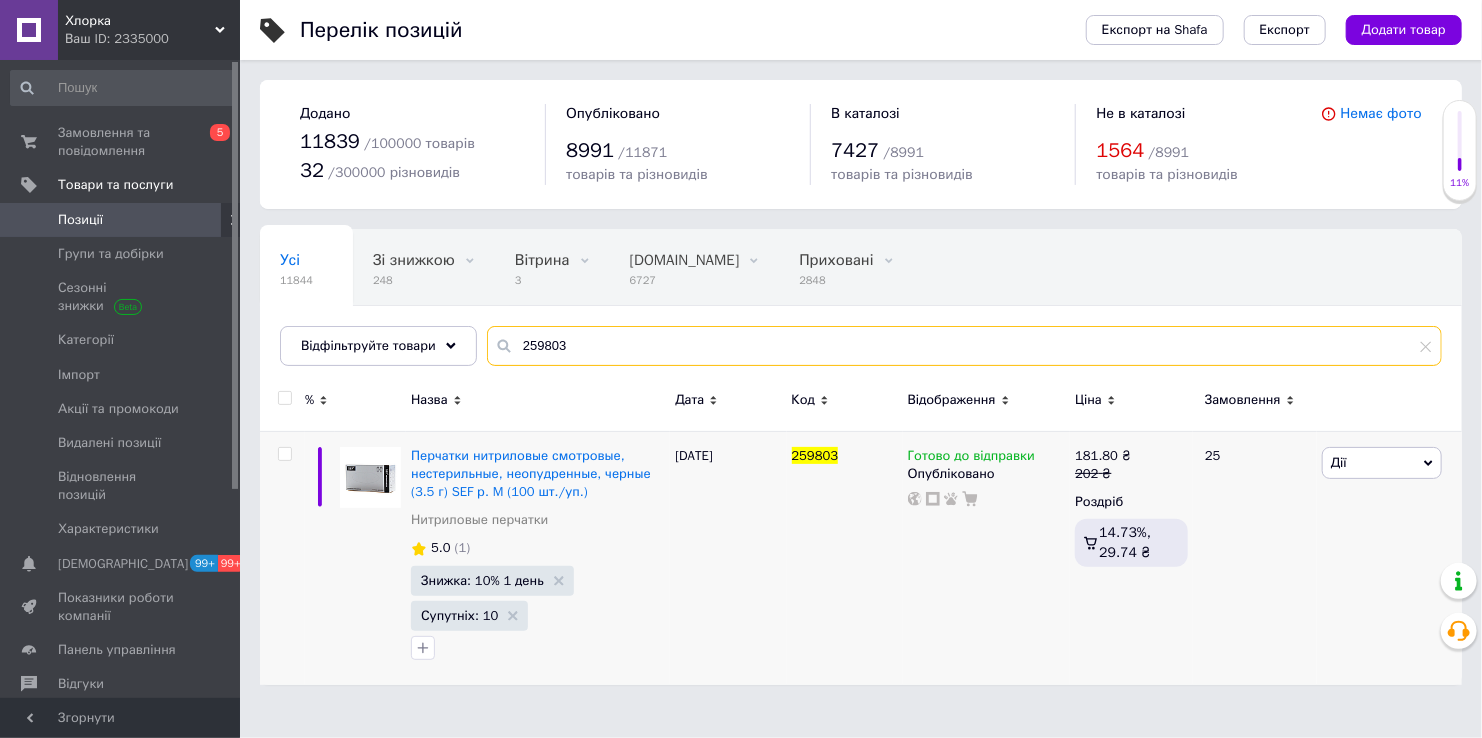 paste on "604" 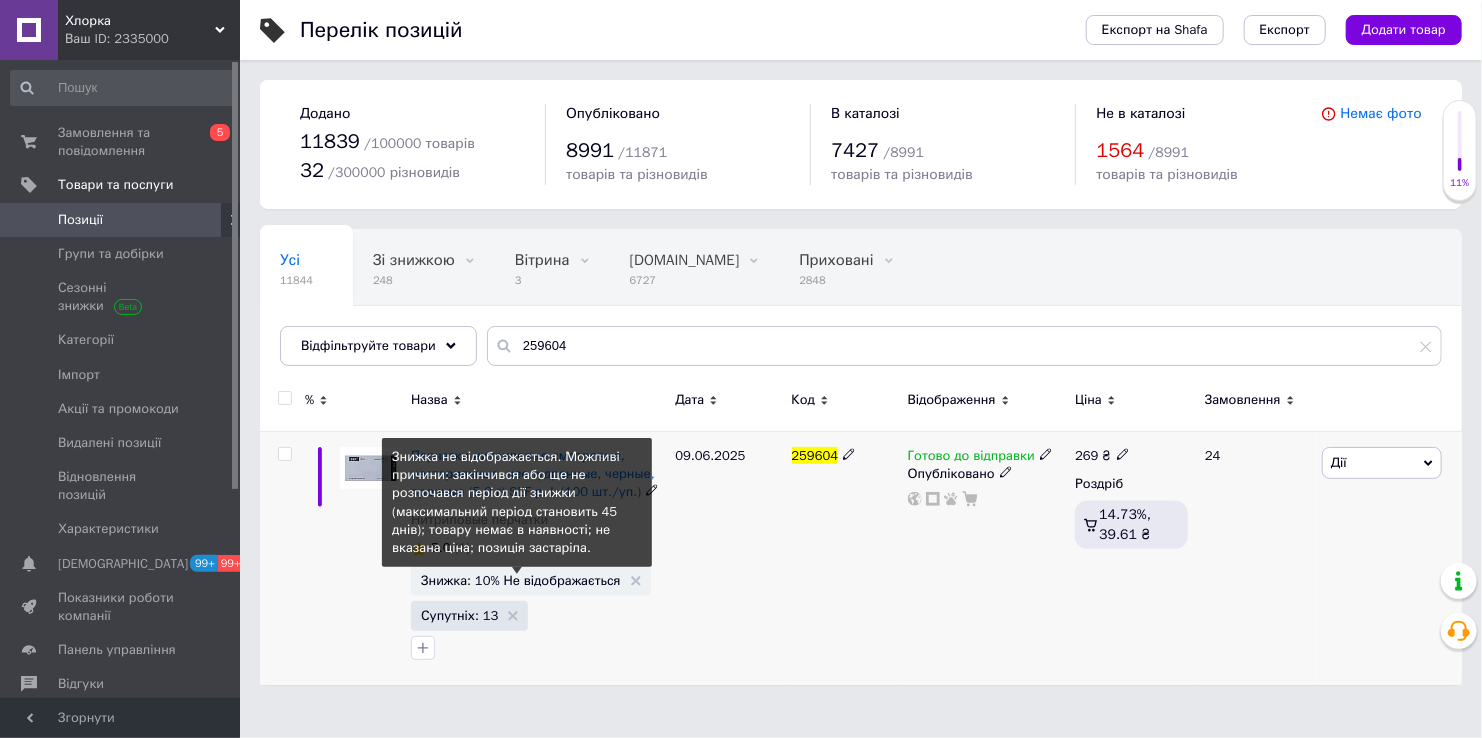 click on "Знижка: 10% Не відображається" at bounding box center (521, 580) 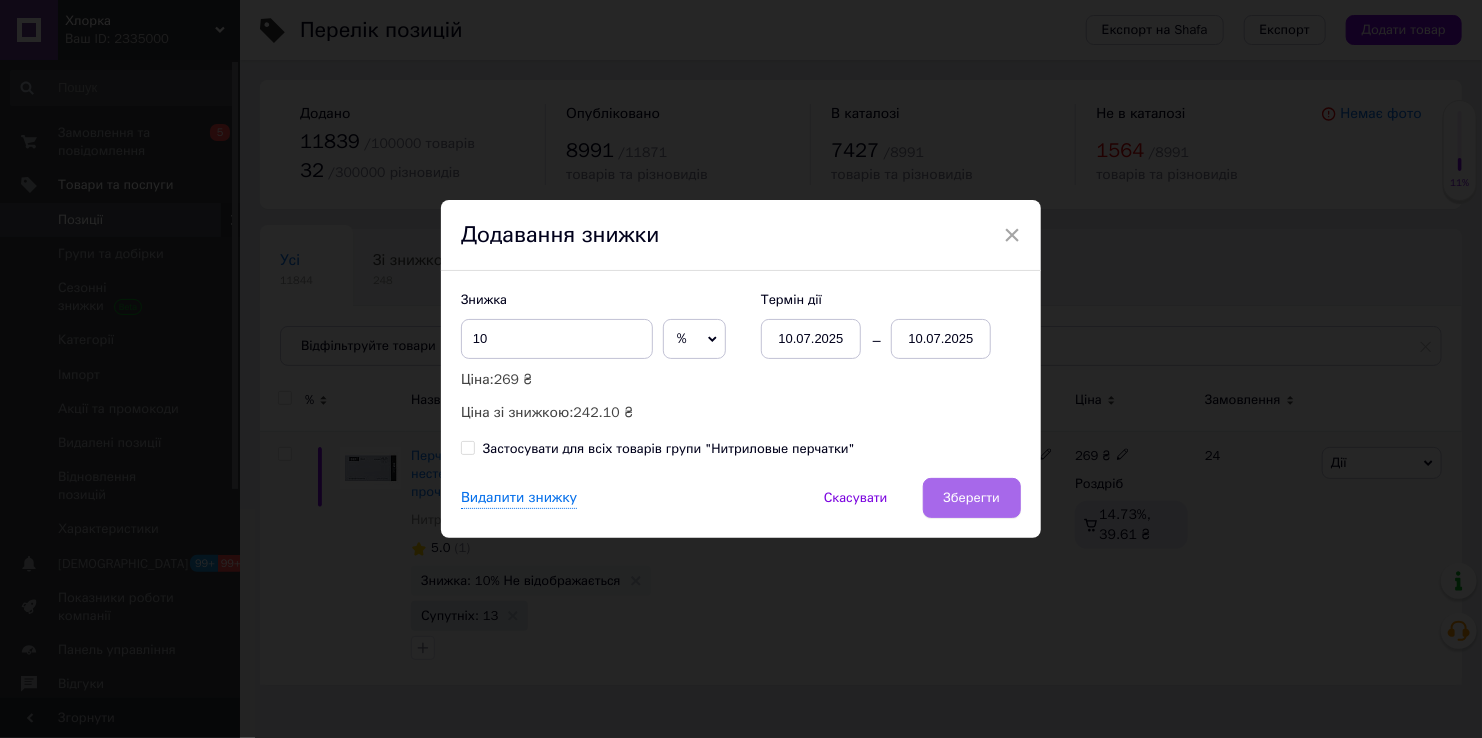 click on "Зберегти" at bounding box center (972, 498) 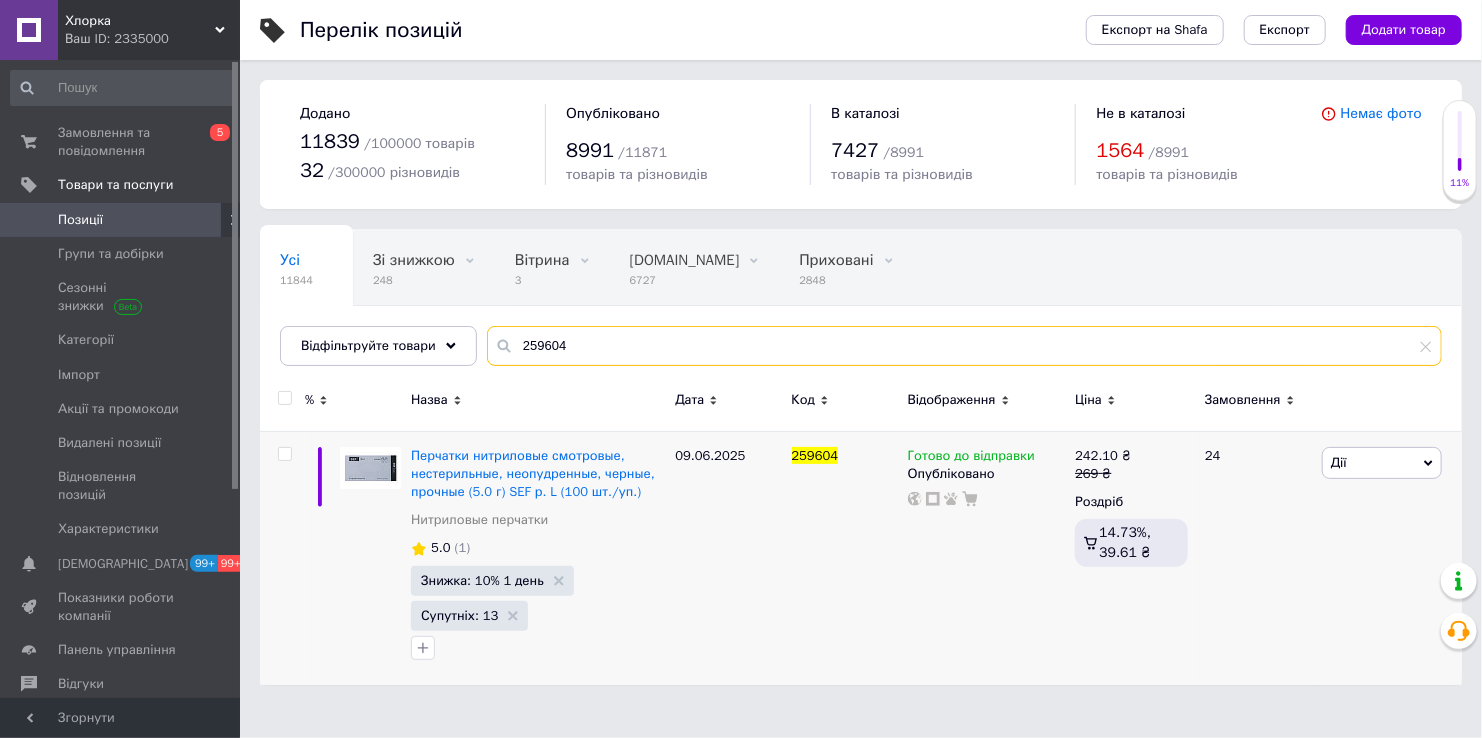 drag, startPoint x: 668, startPoint y: 343, endPoint x: 525, endPoint y: 131, distance: 255.72055 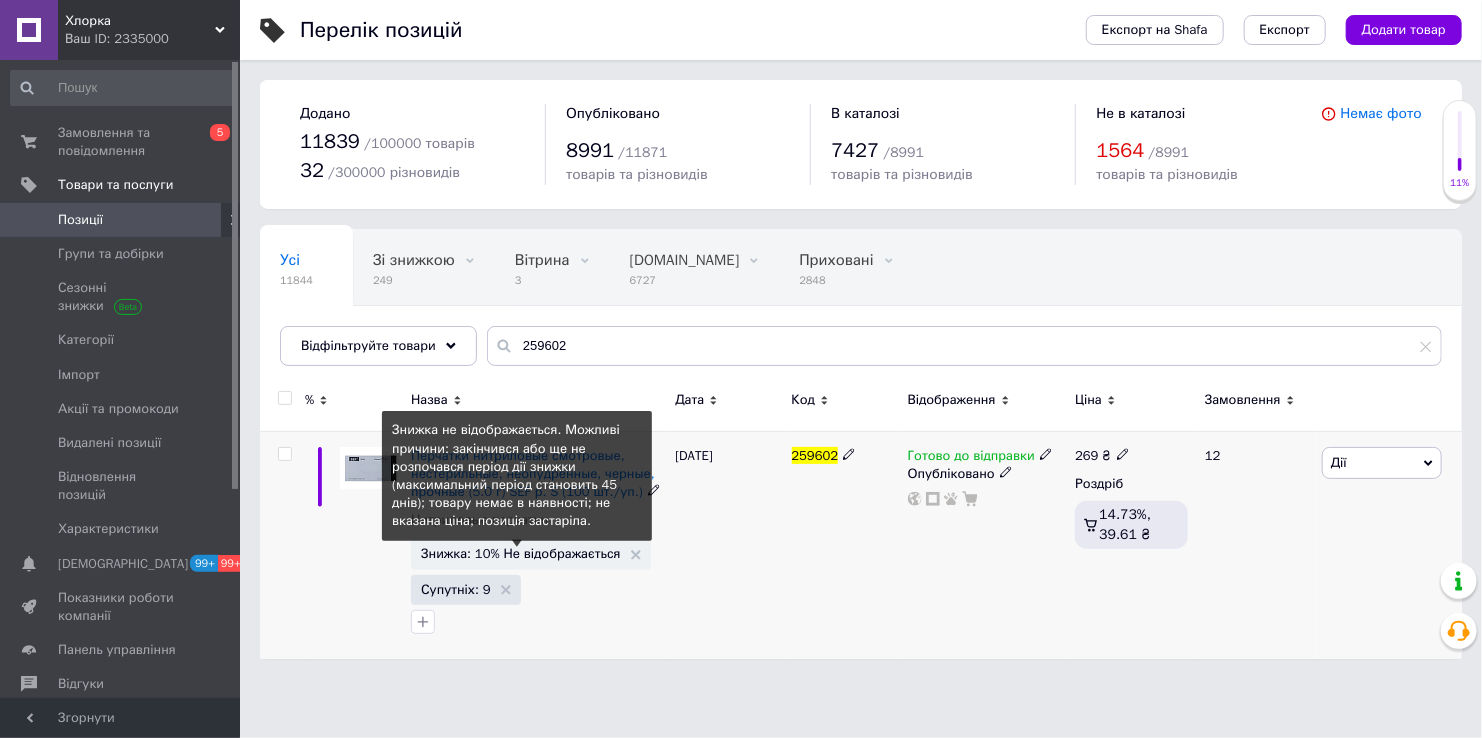 click on "Знижка: 10% Не відображається" at bounding box center (521, 553) 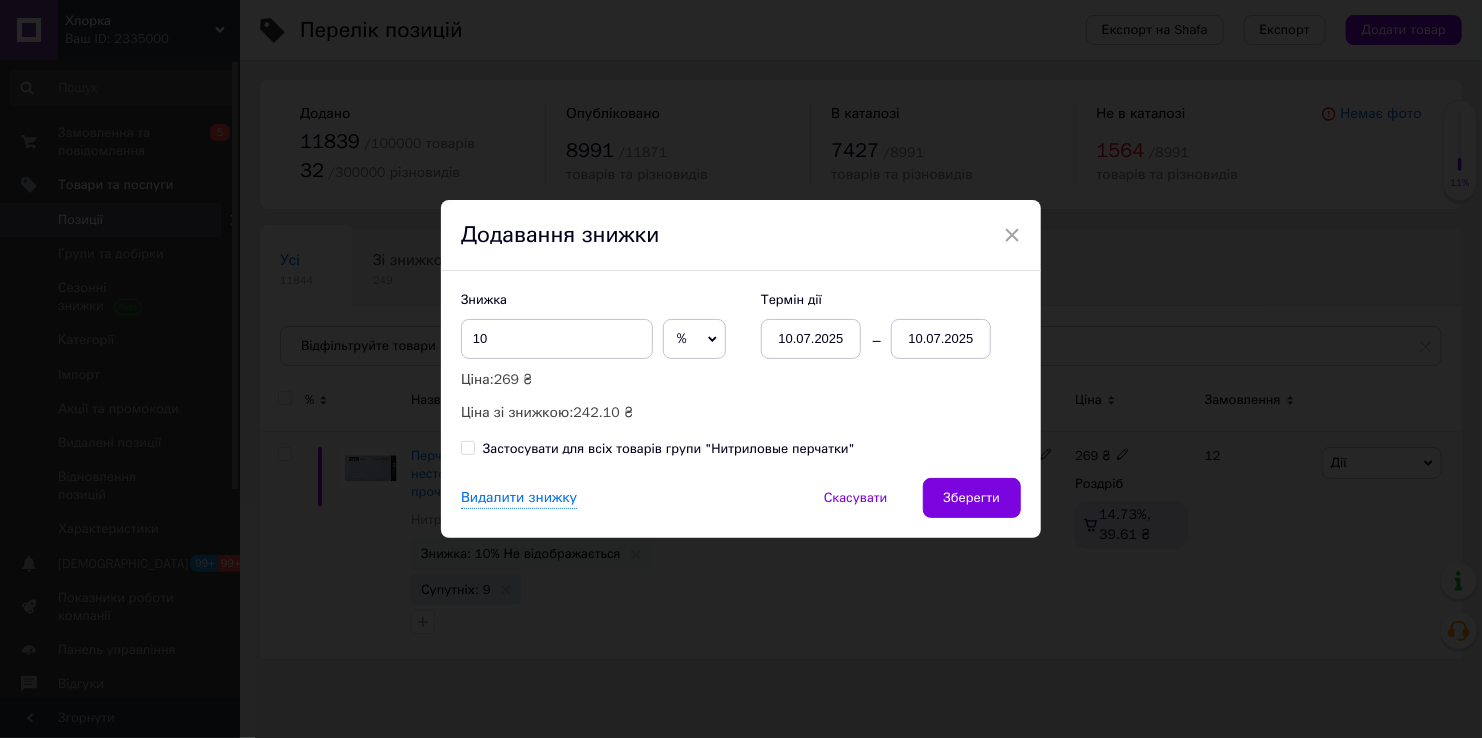 click on "10.07.2025" at bounding box center (941, 339) 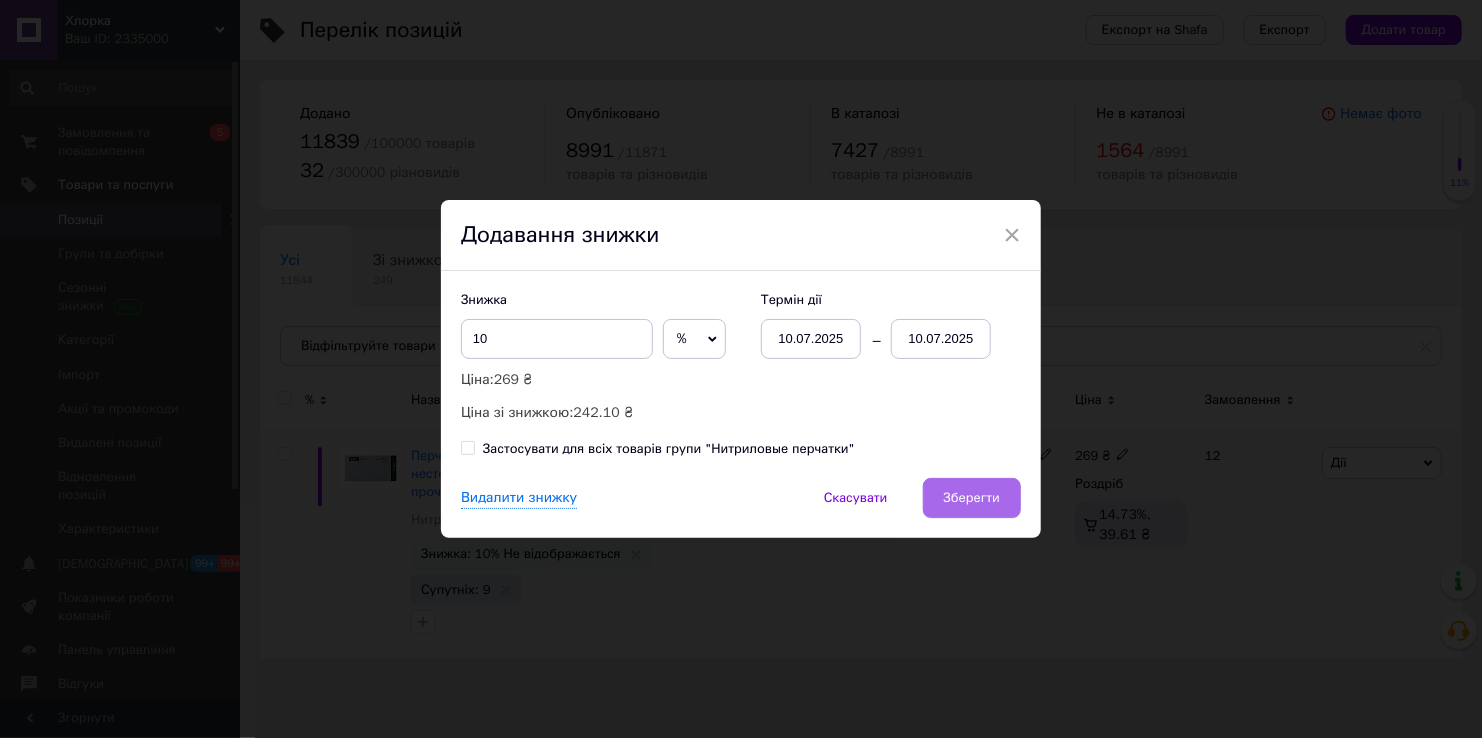 click on "Зберегти" at bounding box center (972, 498) 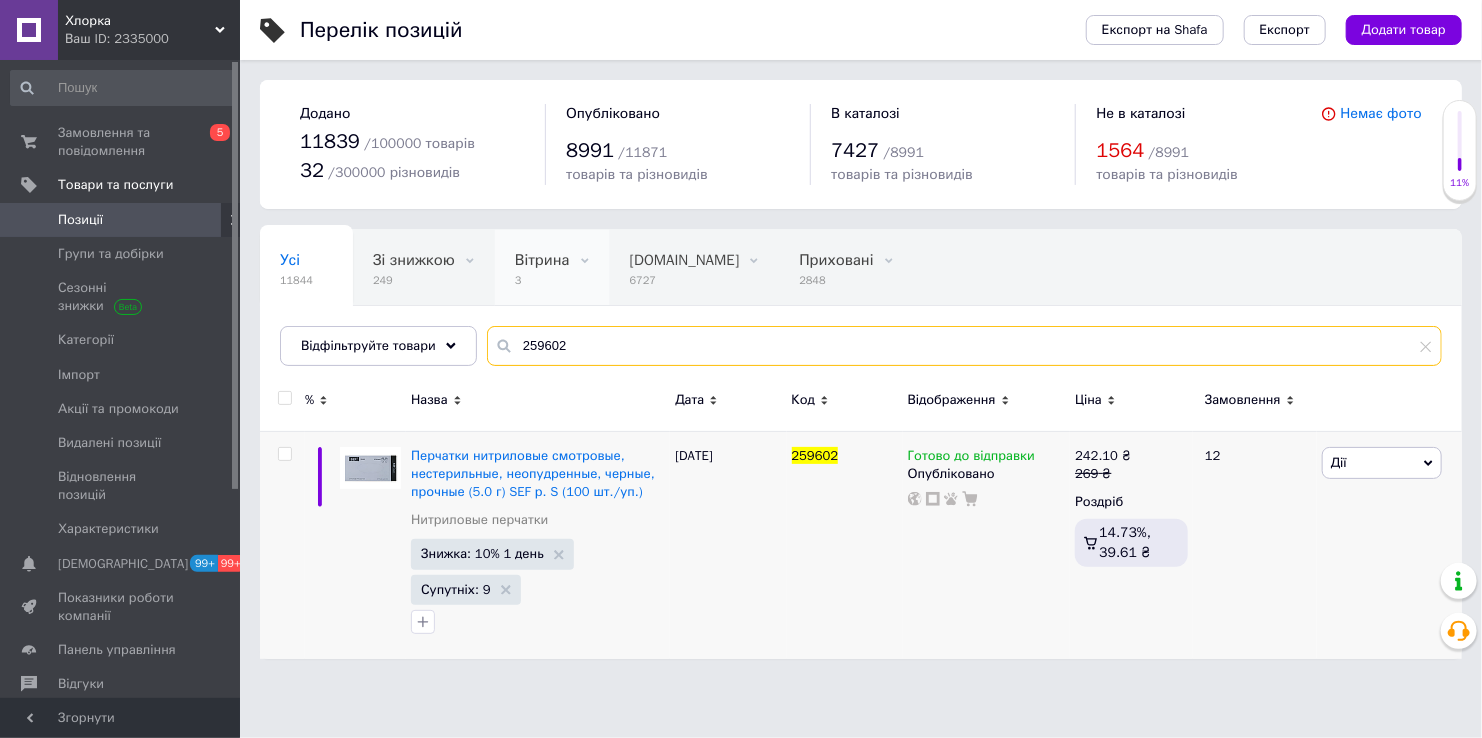 drag, startPoint x: 599, startPoint y: 352, endPoint x: 503, endPoint y: 261, distance: 132.27623 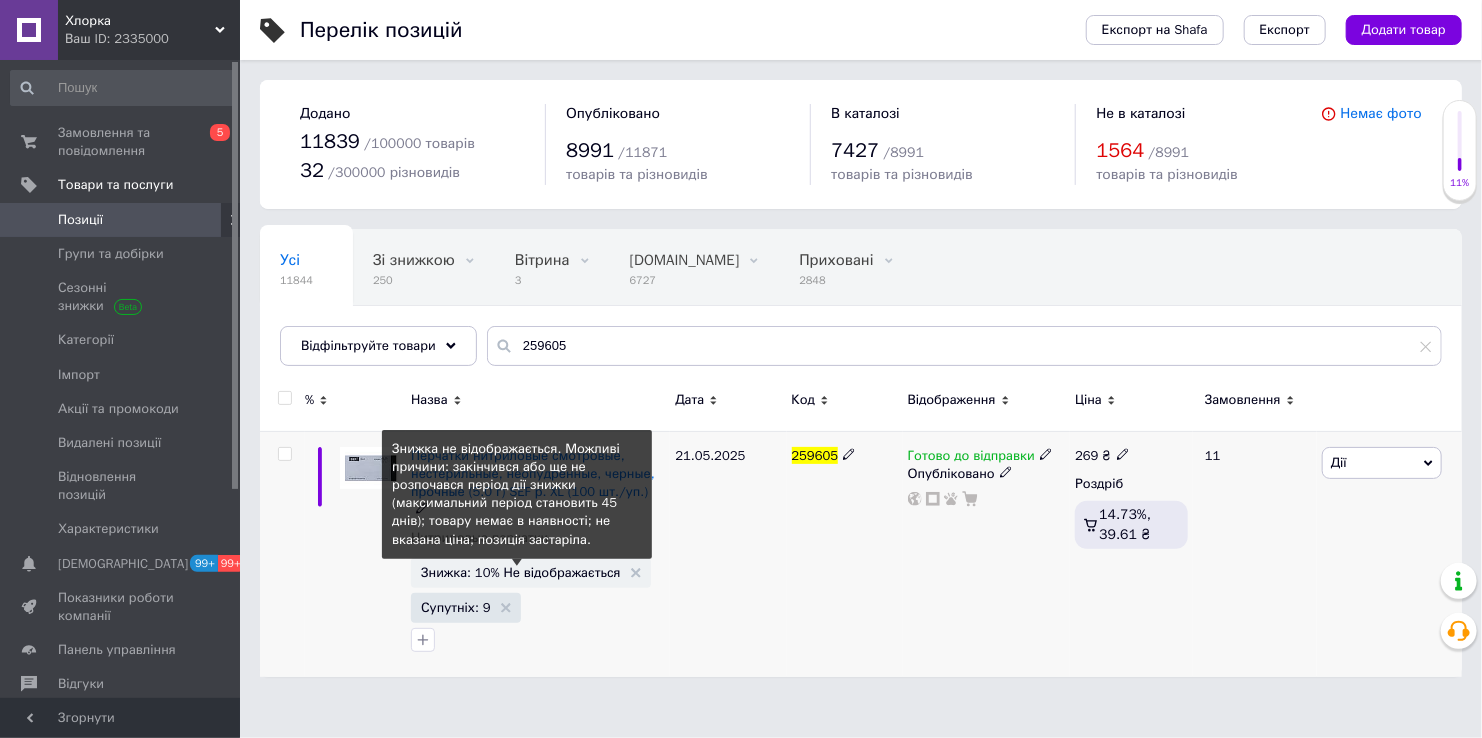 click on "Знижка: 10% Не відображається" at bounding box center (521, 572) 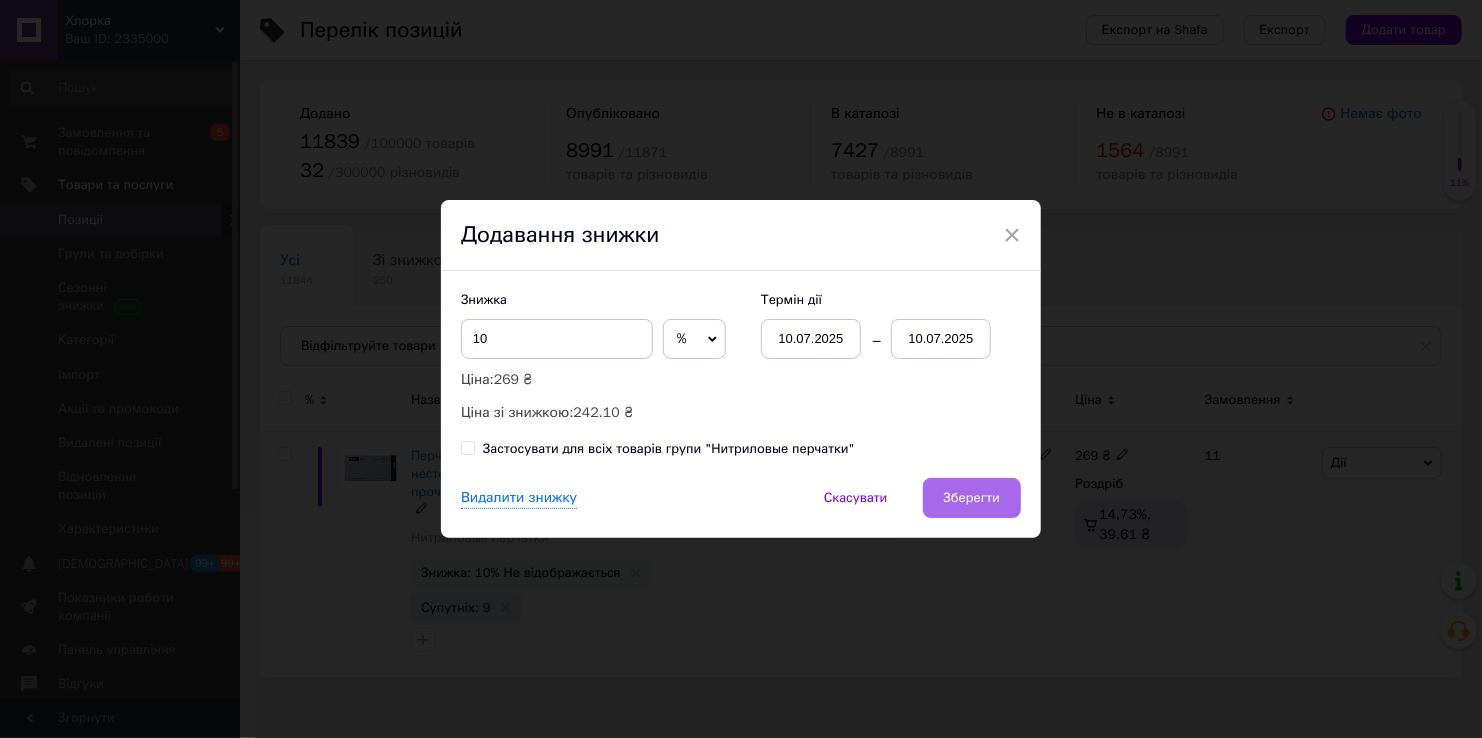 click on "Зберегти" at bounding box center (972, 498) 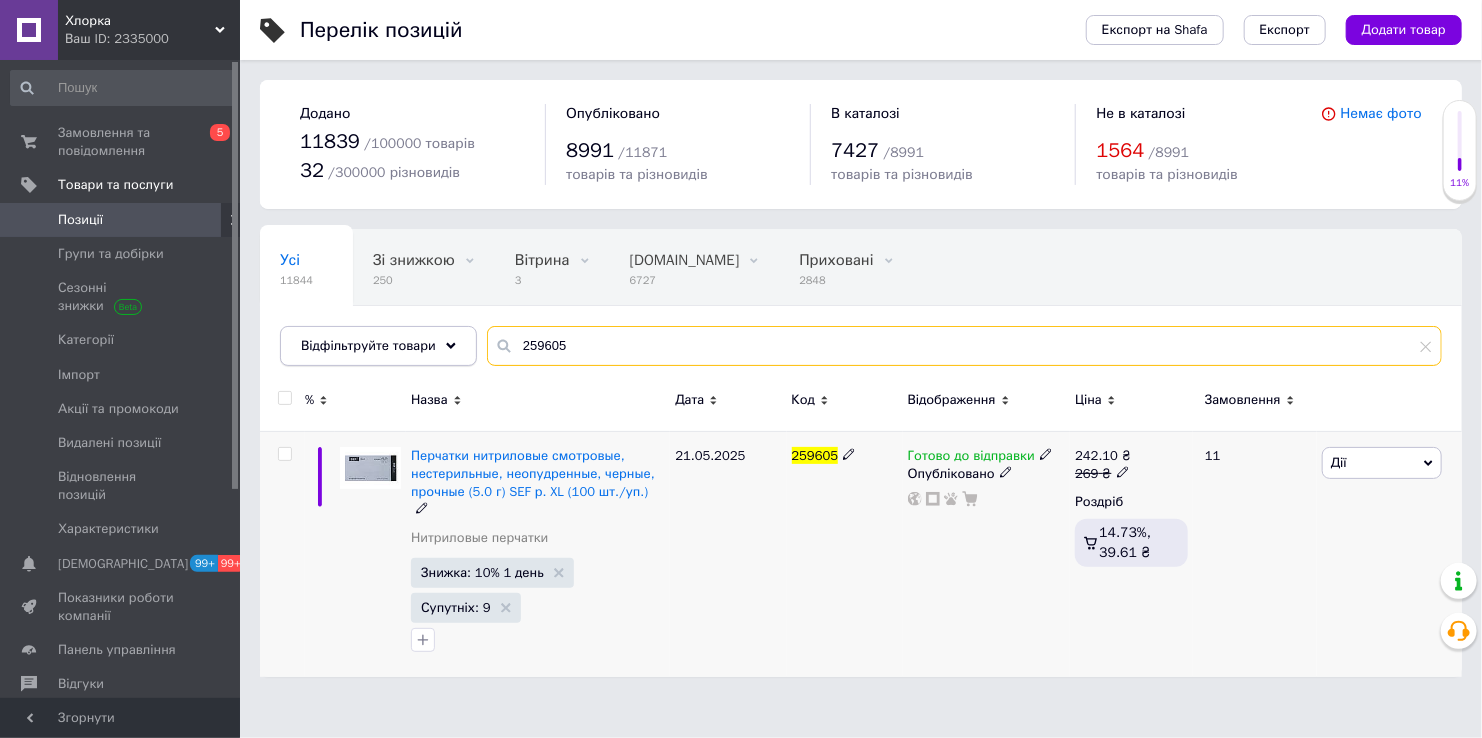 drag, startPoint x: 701, startPoint y: 344, endPoint x: 444, endPoint y: 343, distance: 257.00195 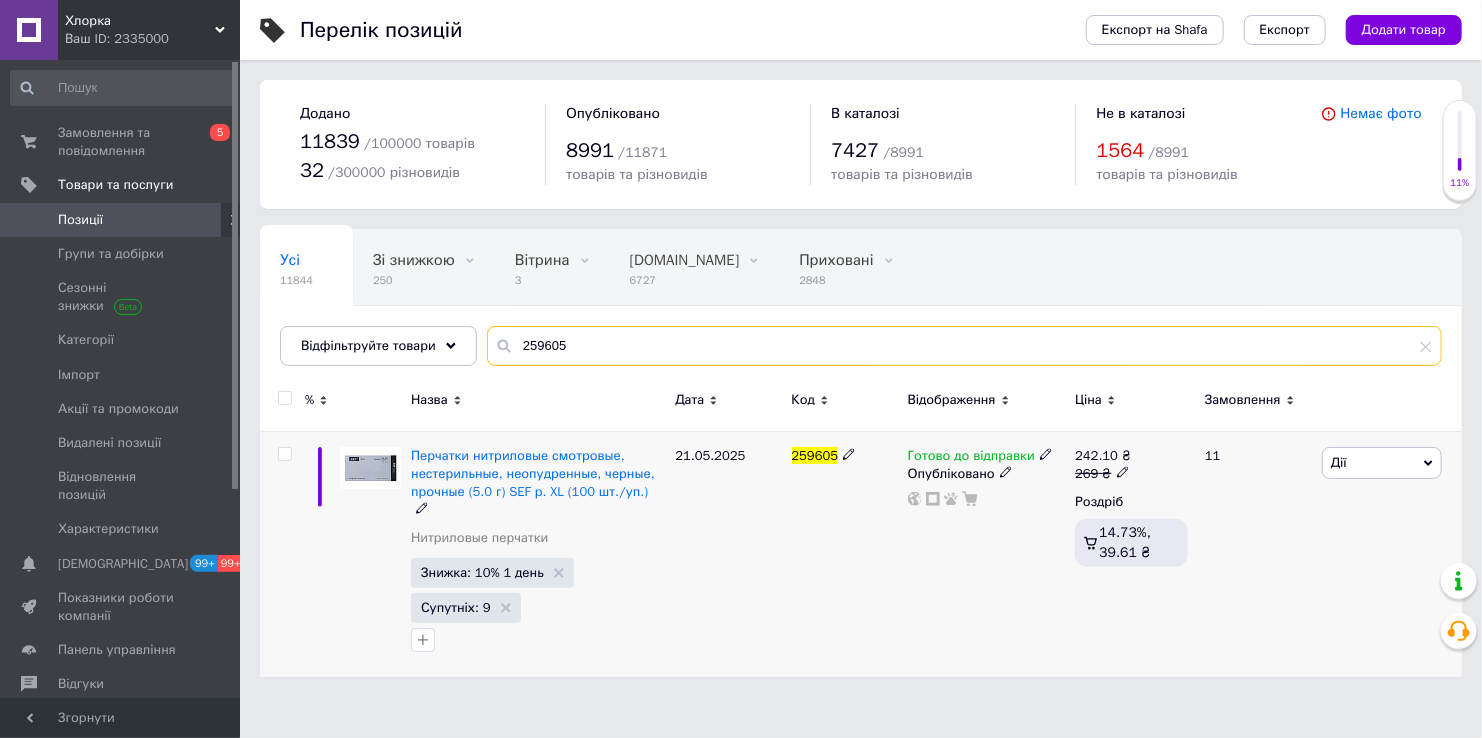 paste on "3" 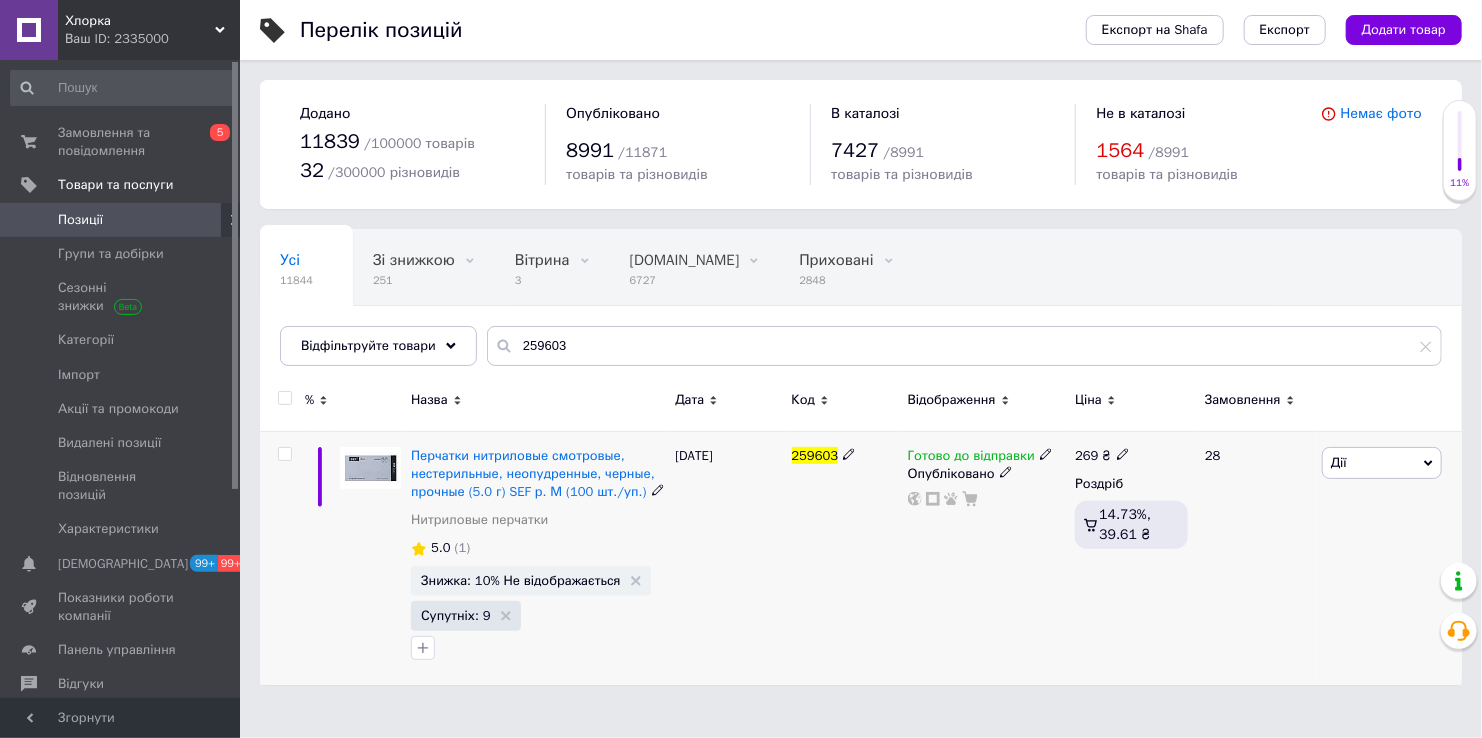 click on "Знижка: 10% Не відображається" at bounding box center (531, 581) 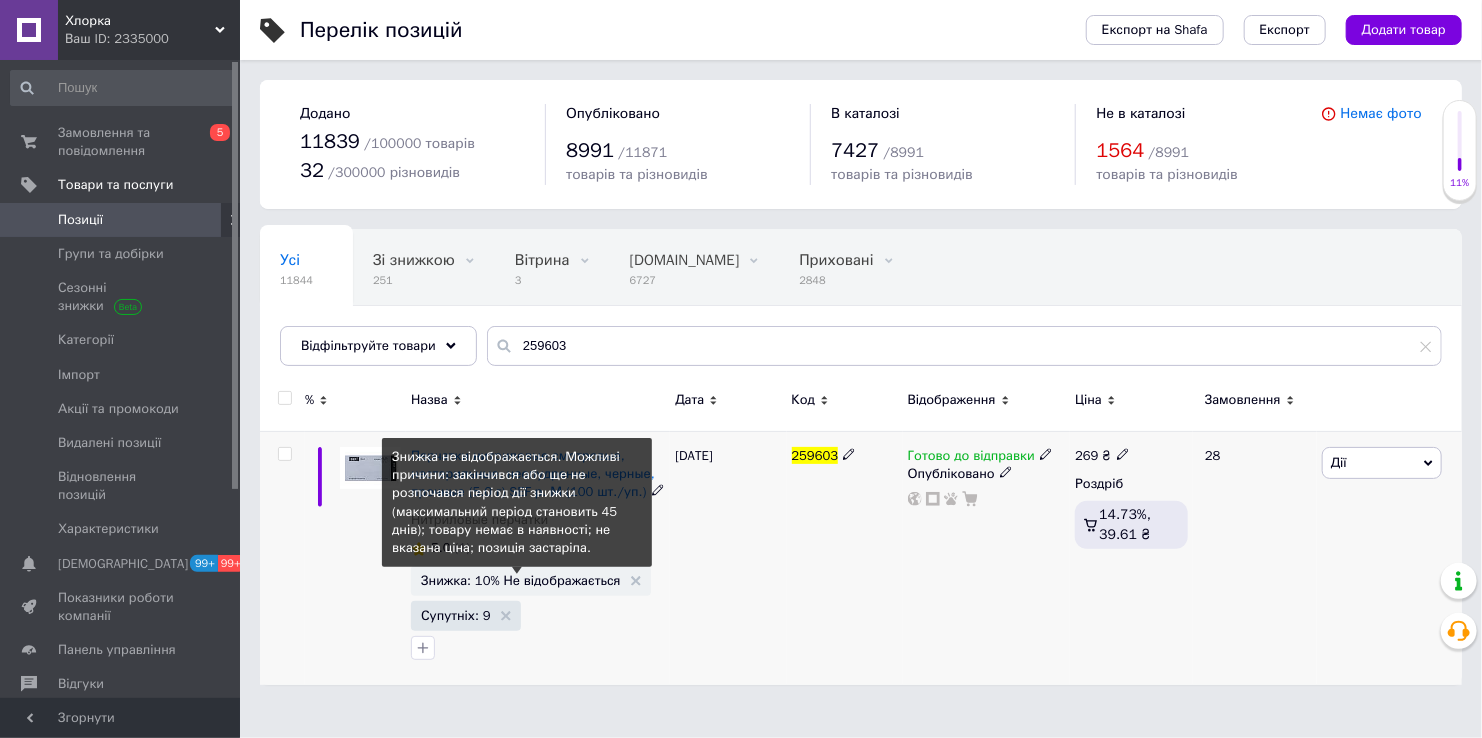 click on "Знижка: 10% Не відображається" at bounding box center [521, 580] 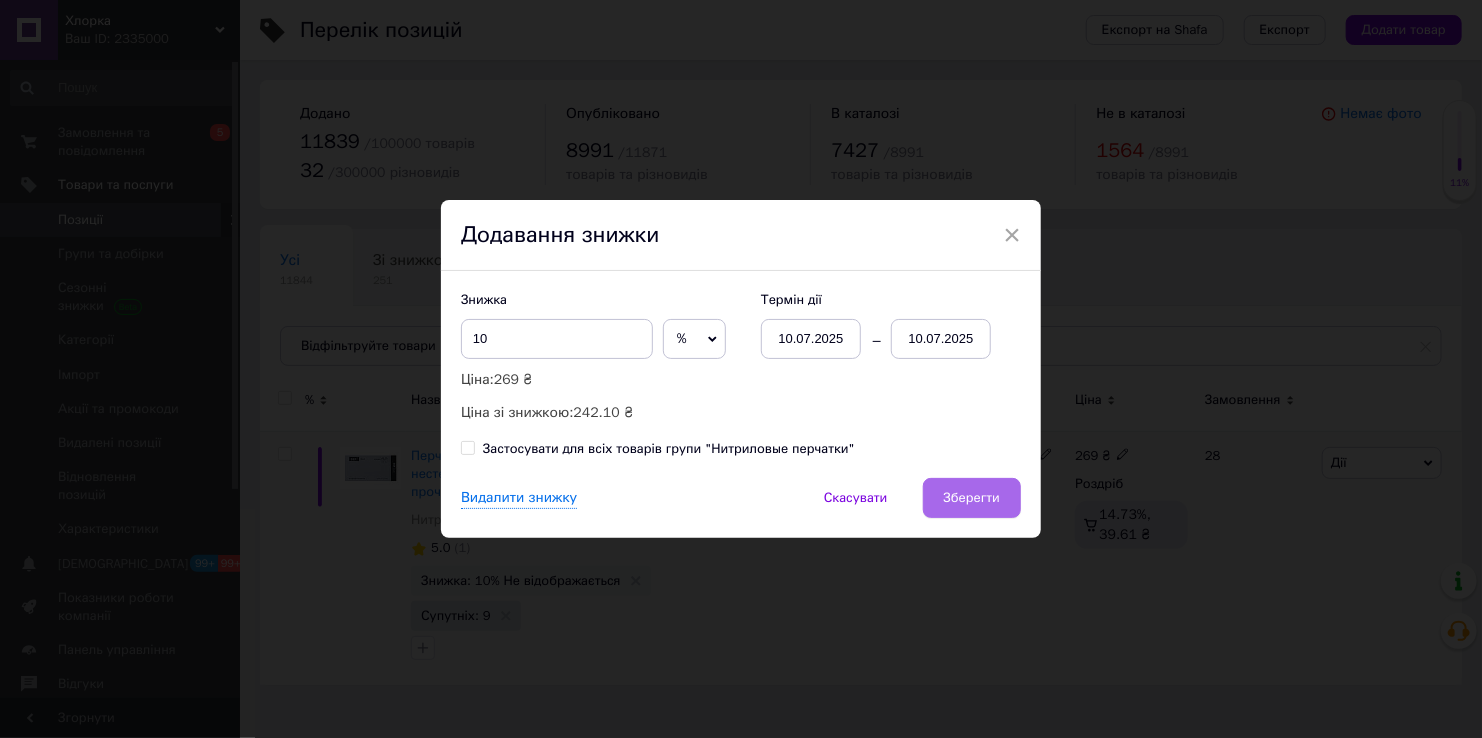 click on "Зберегти" at bounding box center [972, 498] 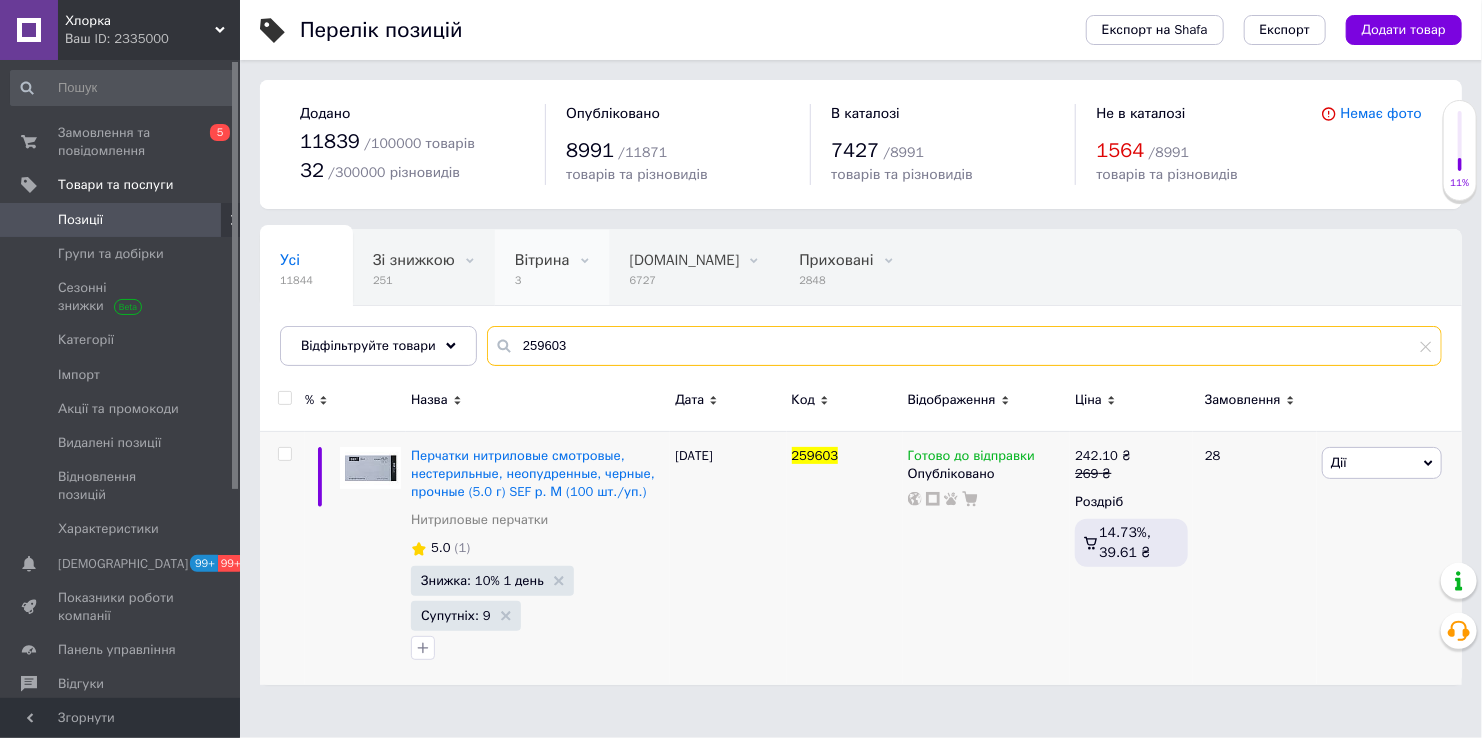 drag, startPoint x: 655, startPoint y: 341, endPoint x: 535, endPoint y: 231, distance: 162.78821 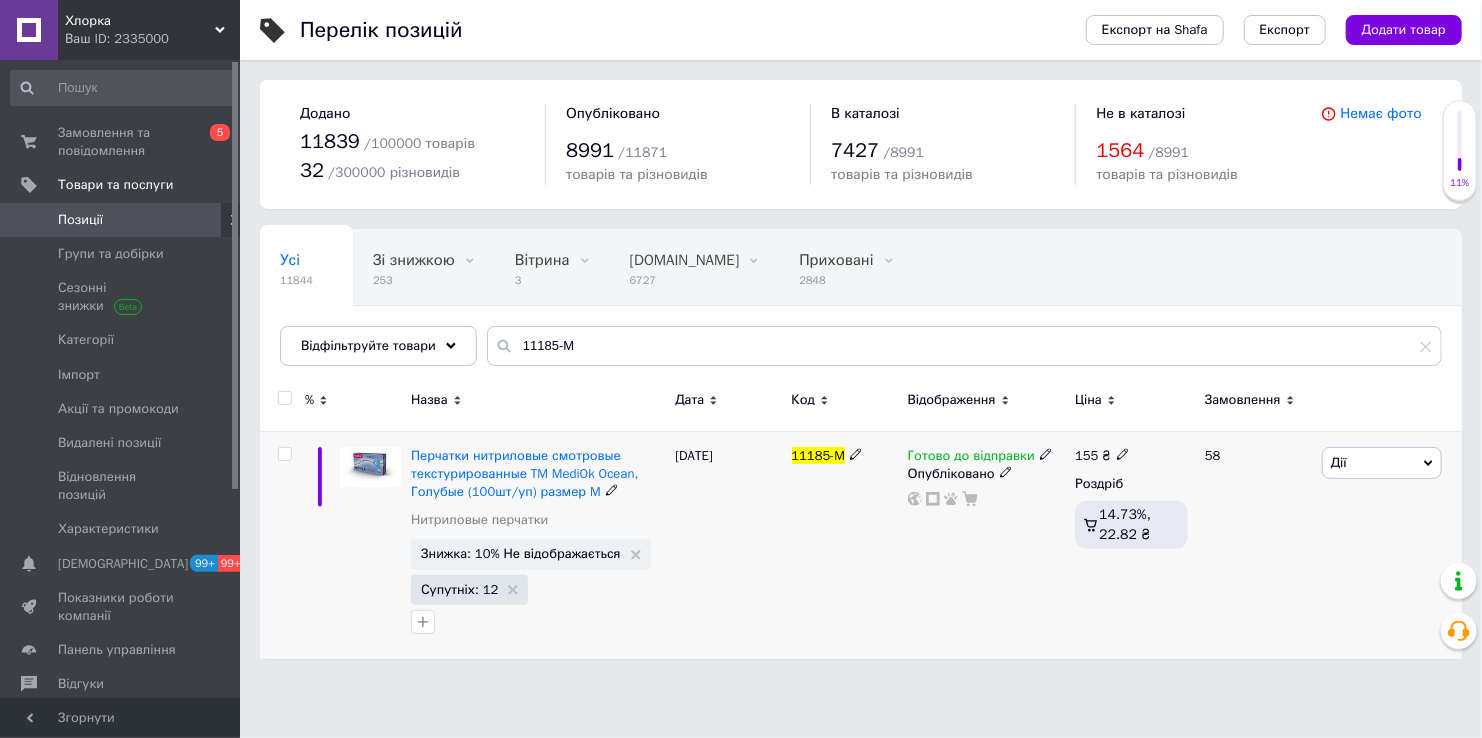 click on "Знижка: 10% Не відображається" at bounding box center (521, 553) 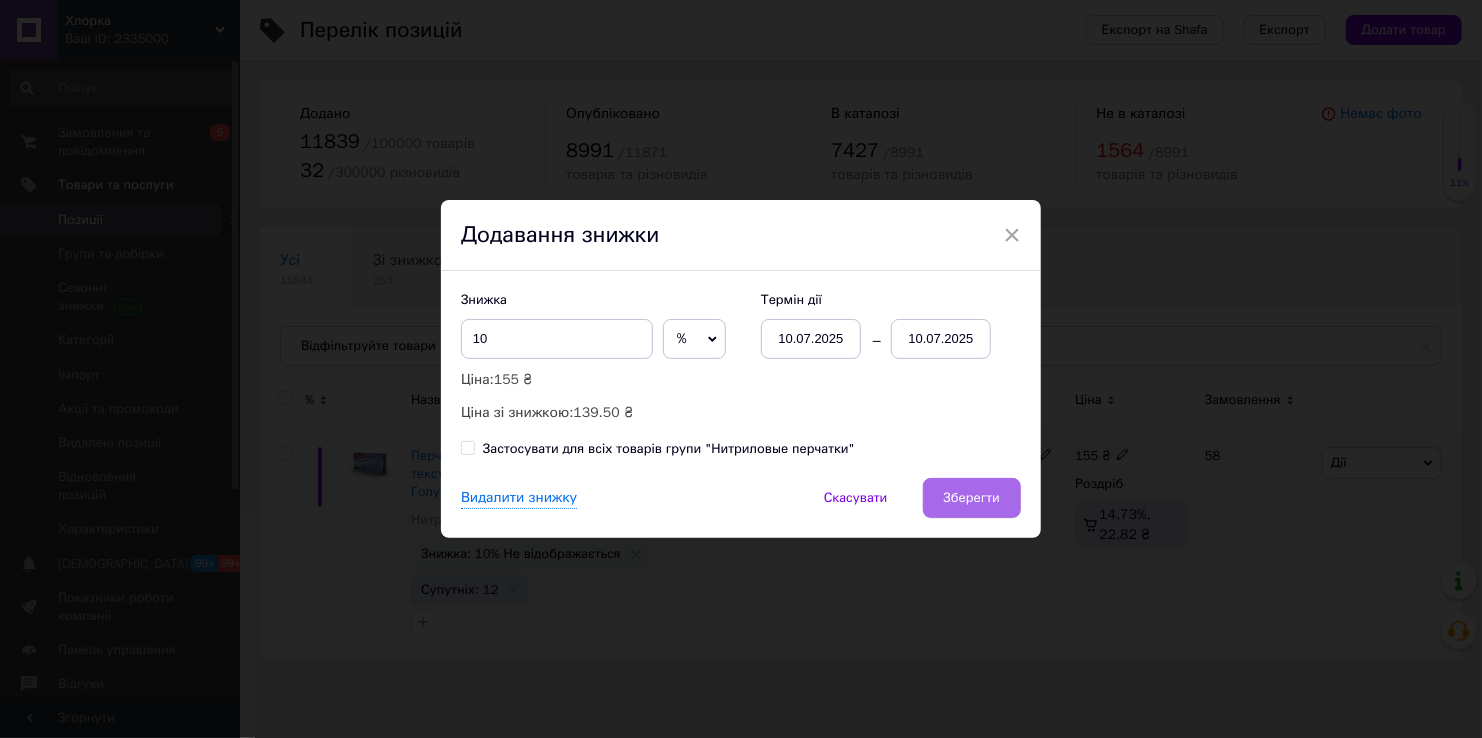 click on "Зберегти" at bounding box center (972, 498) 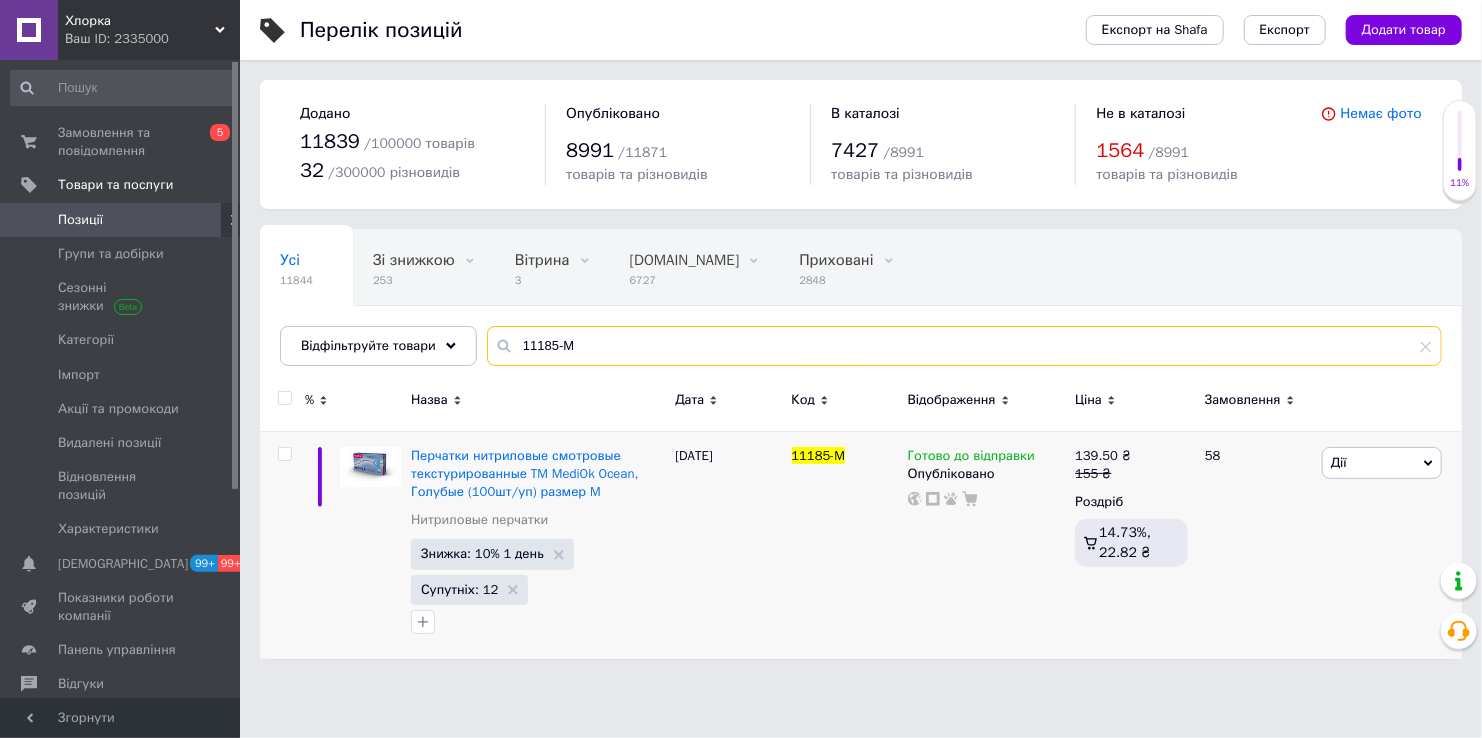 drag, startPoint x: 567, startPoint y: 338, endPoint x: 461, endPoint y: 308, distance: 110.16351 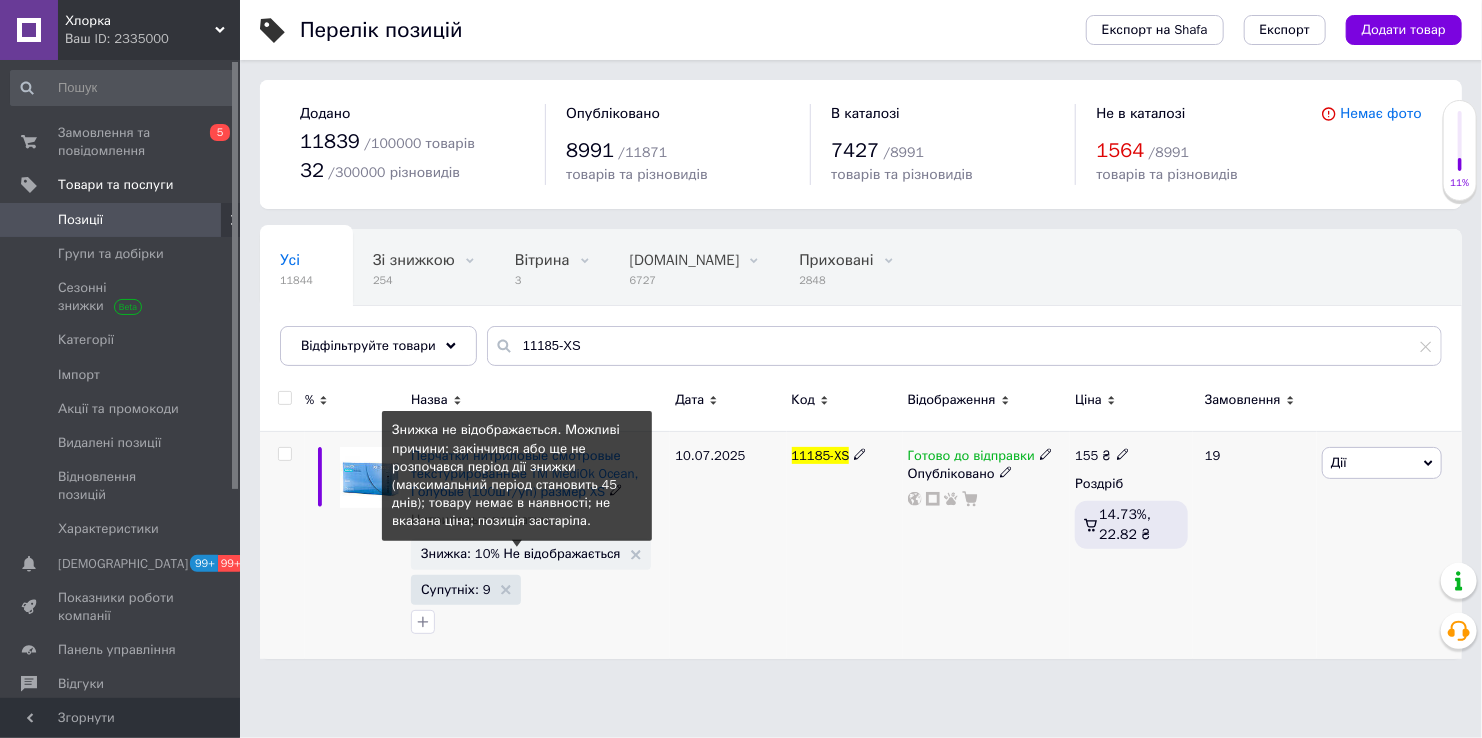 click on "Знижка: 10% Не відображається" at bounding box center (521, 553) 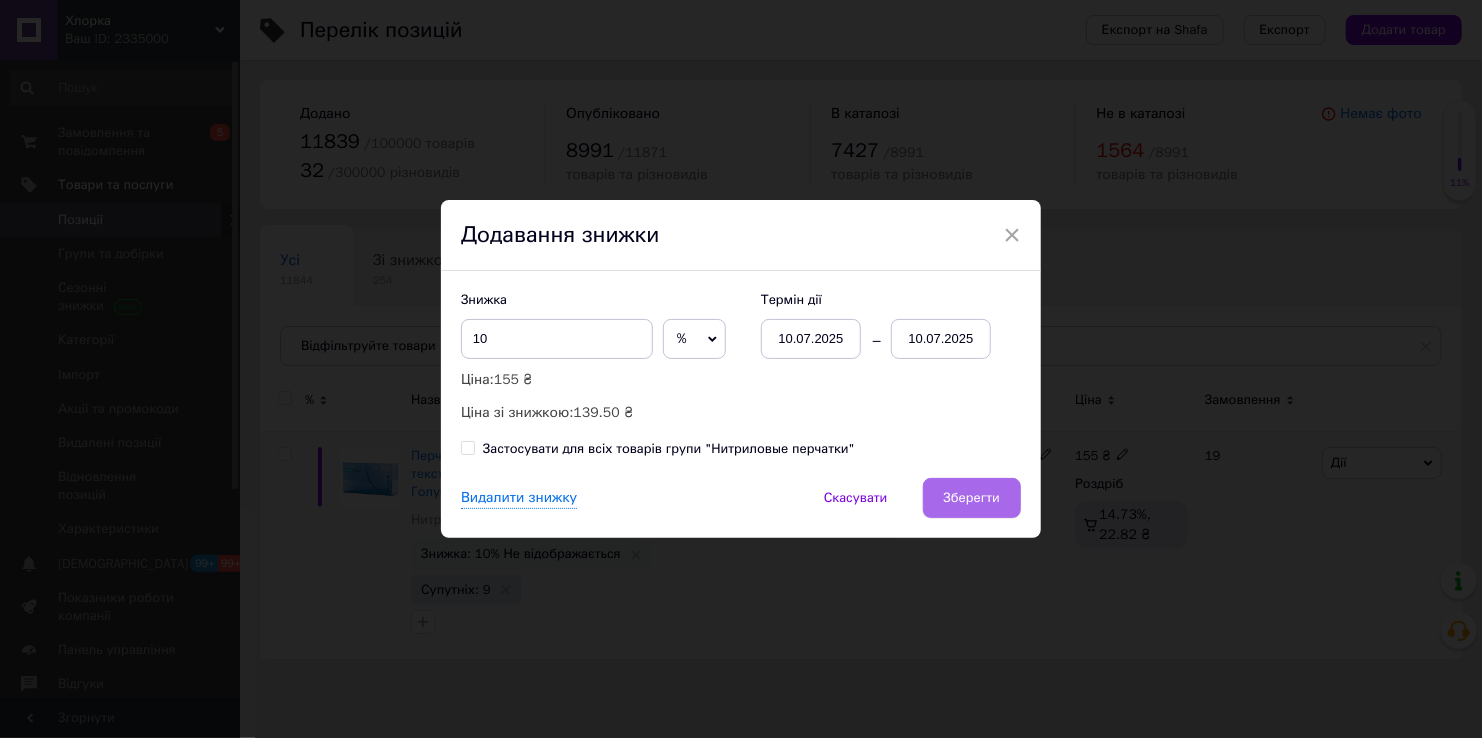 click on "Зберегти" at bounding box center [972, 498] 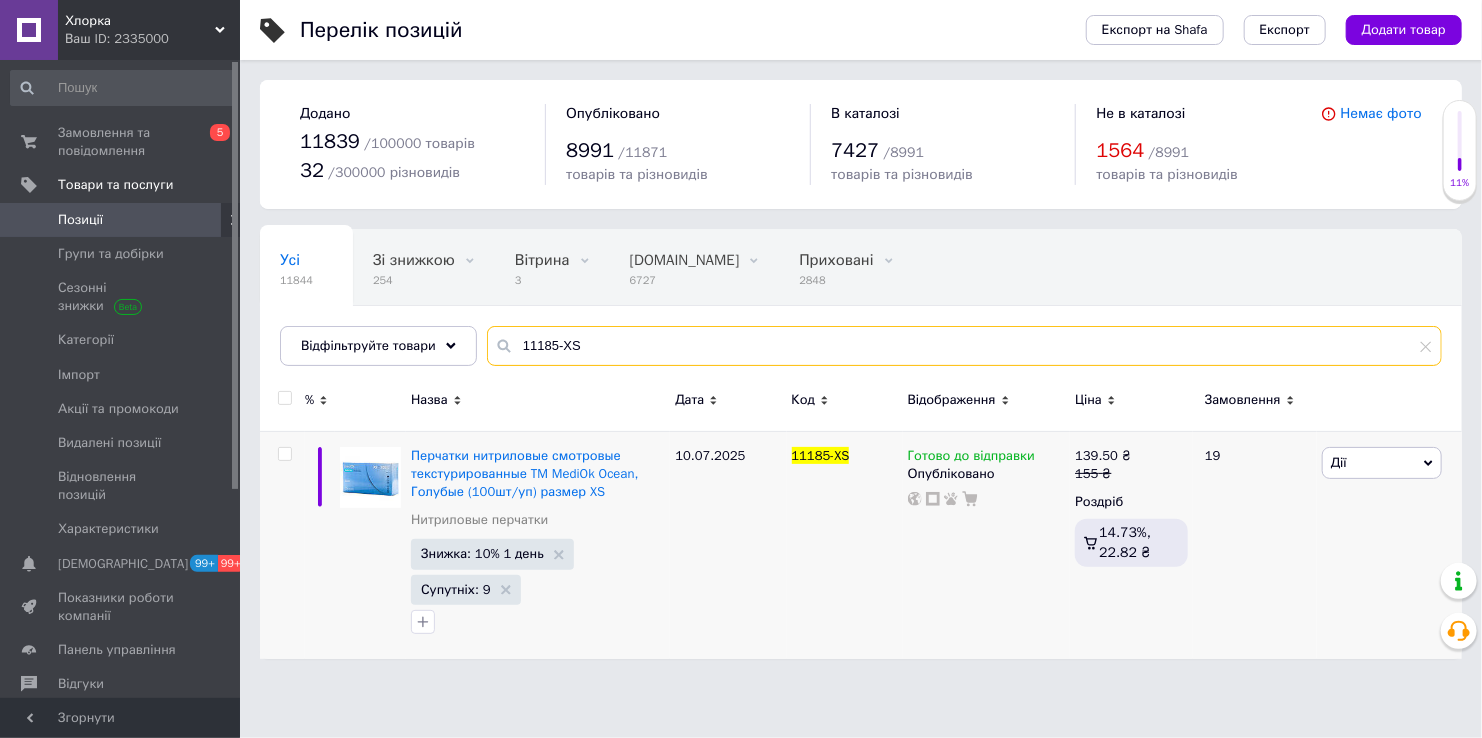 drag, startPoint x: 684, startPoint y: 353, endPoint x: 543, endPoint y: 201, distance: 207.32825 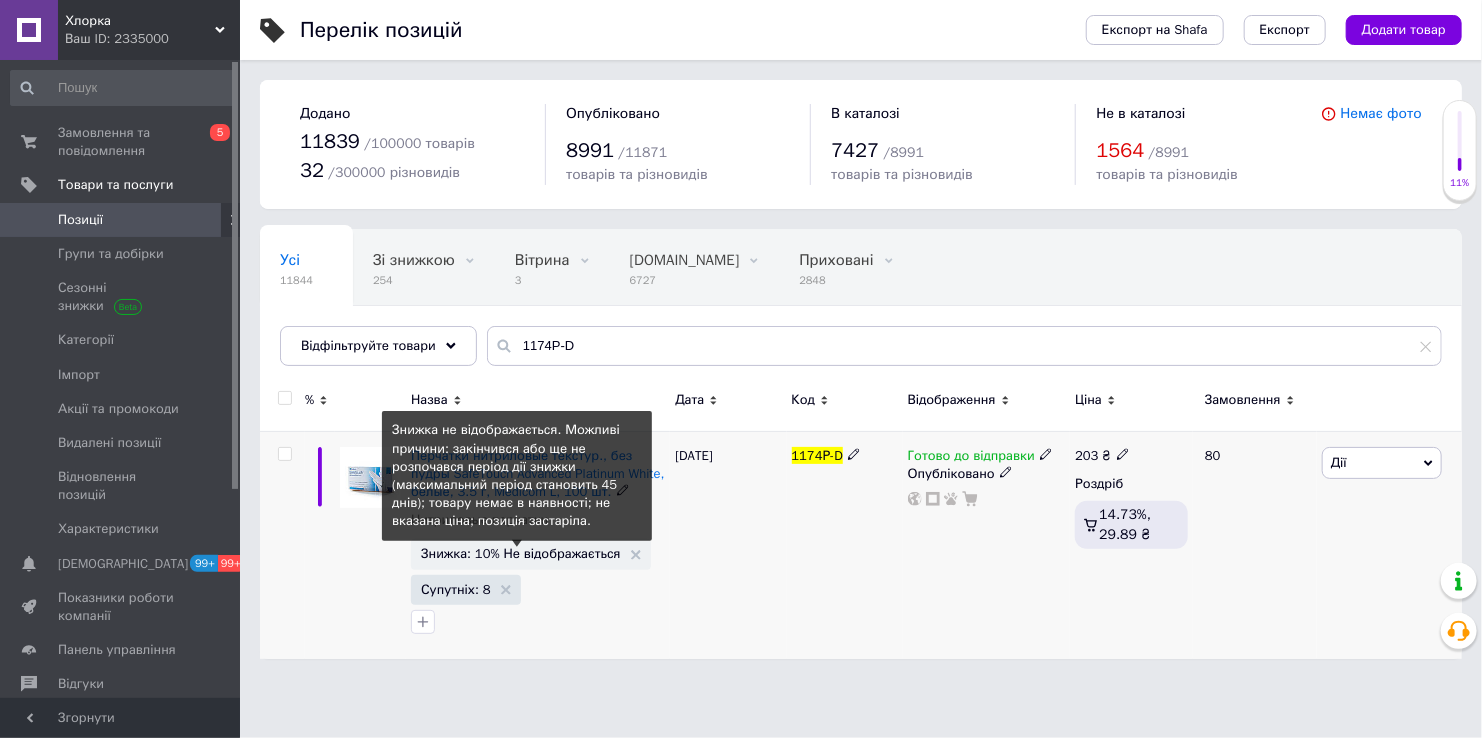 click on "Знижка: 10% Не відображається" at bounding box center [521, 553] 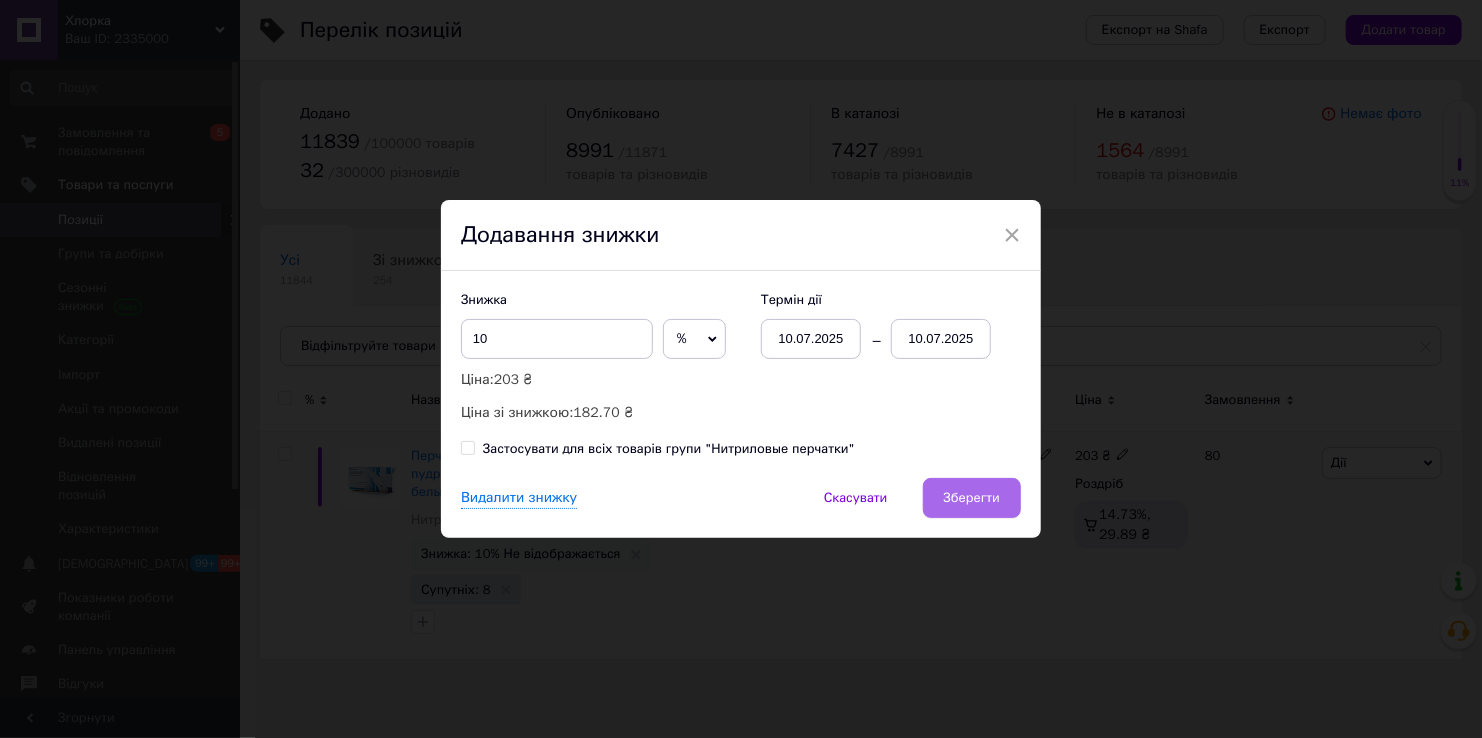 click on "Зберегти" at bounding box center (972, 498) 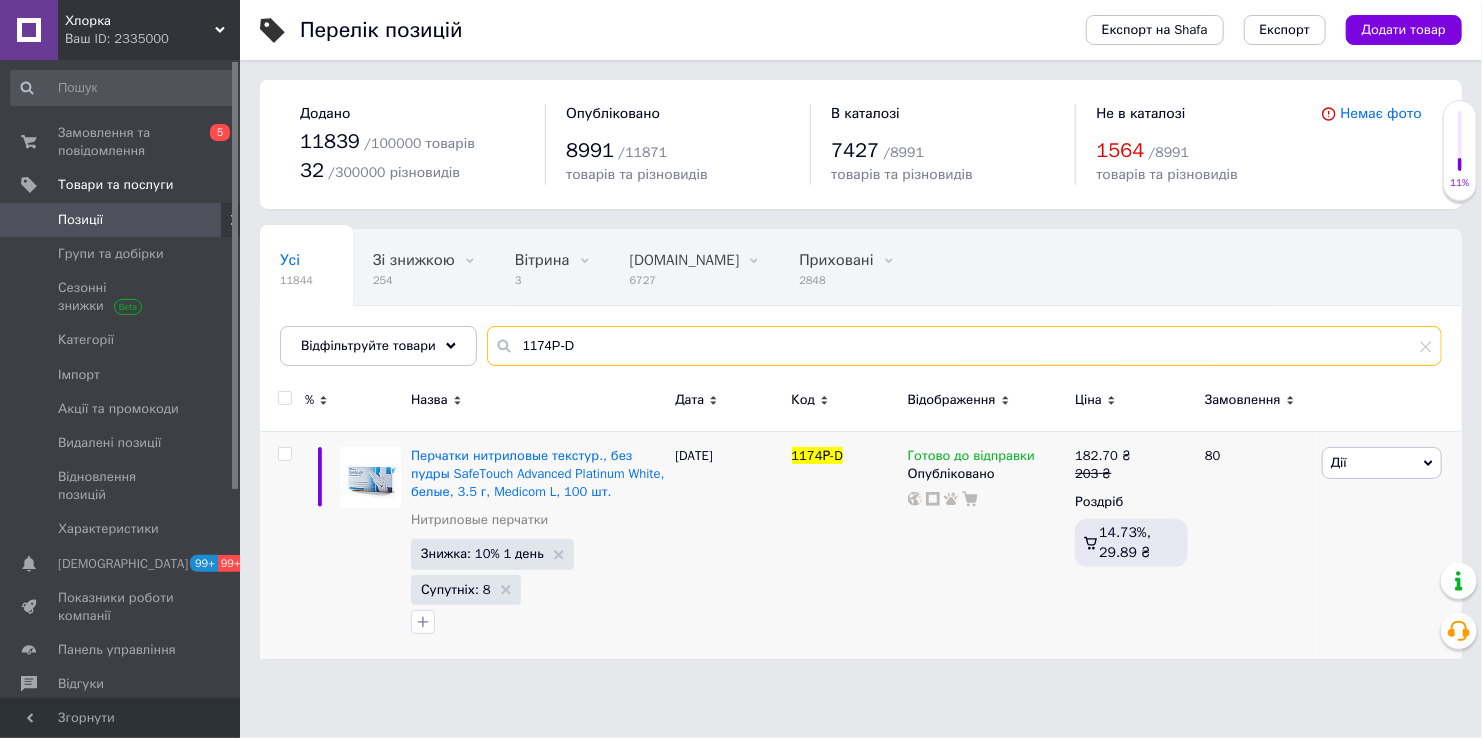 drag, startPoint x: 664, startPoint y: 351, endPoint x: 575, endPoint y: 139, distance: 229.9239 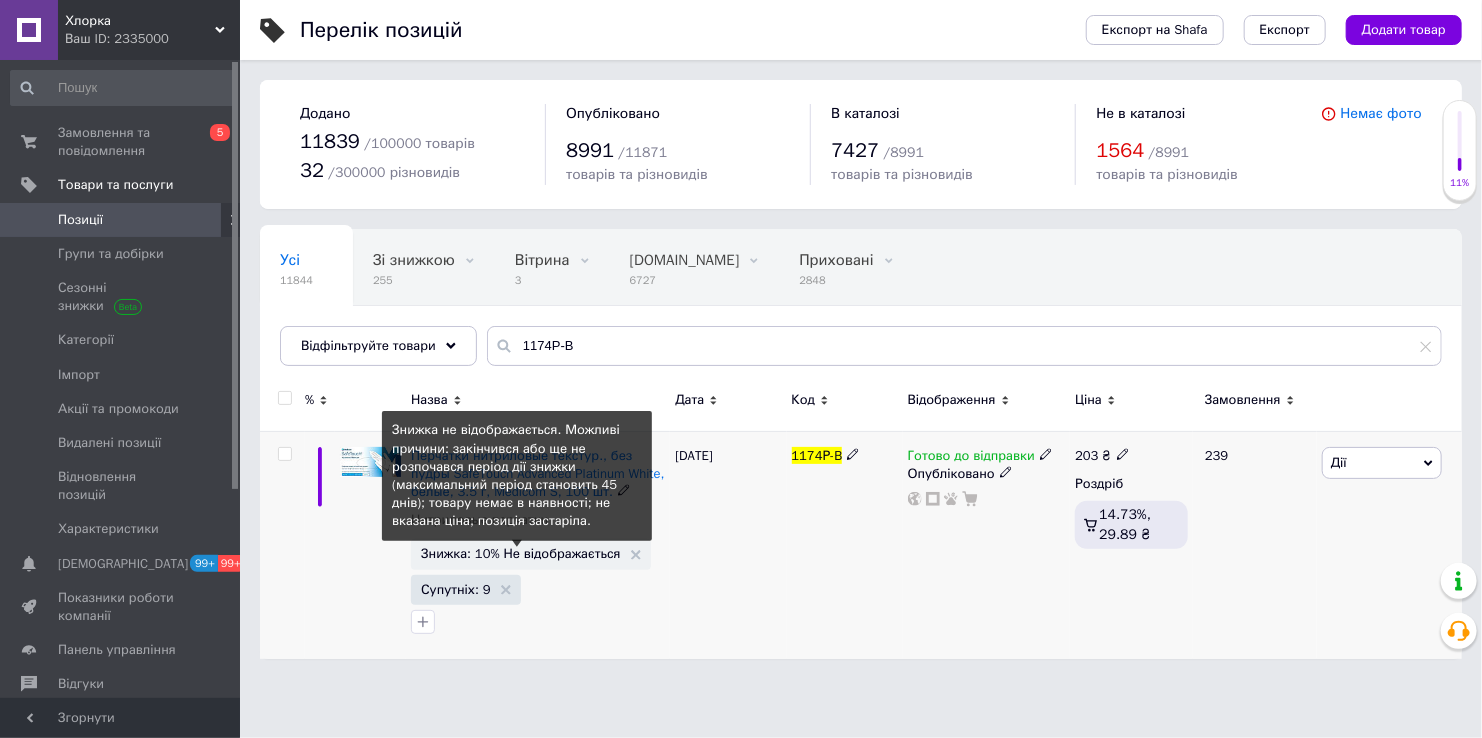 click on "Знижка: 10% Не відображається" at bounding box center [521, 553] 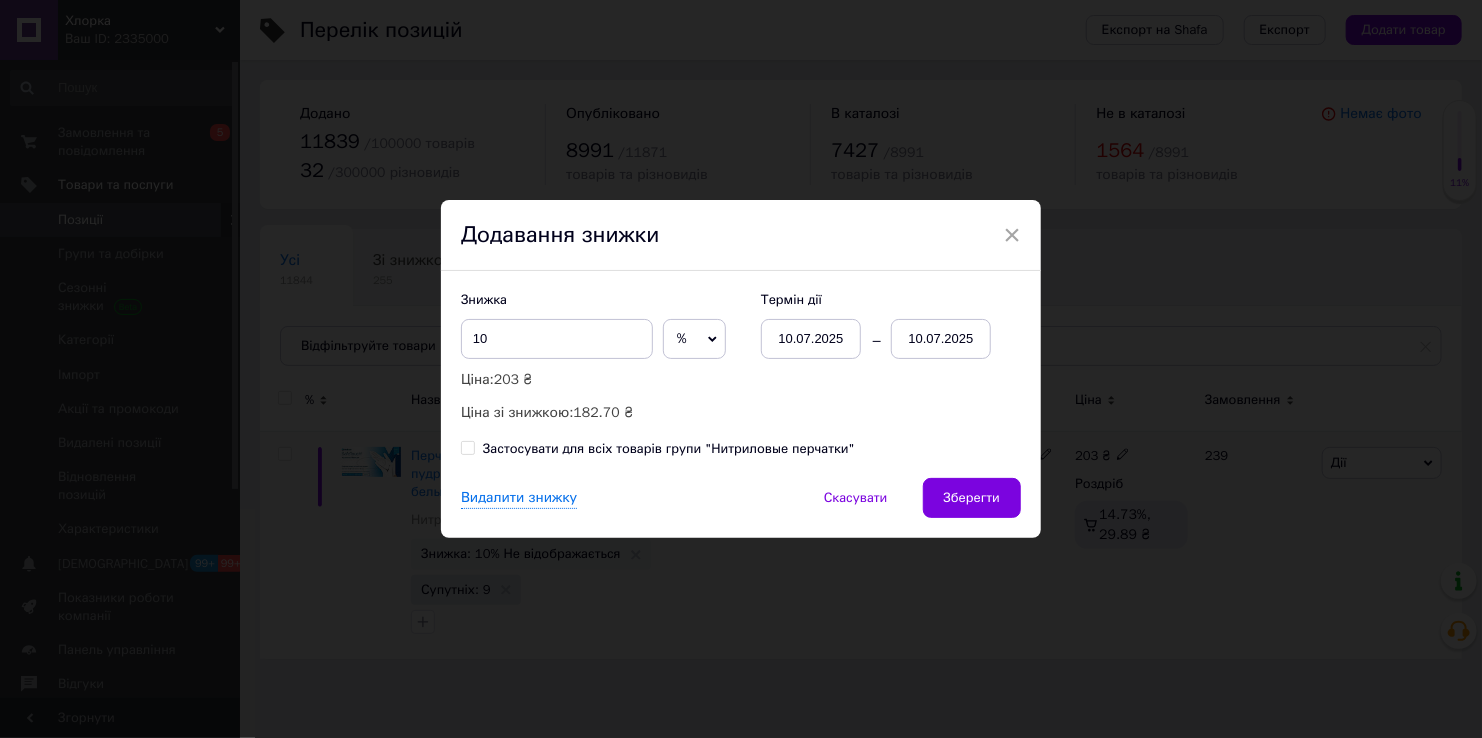 click on "10.07.2025" at bounding box center (941, 339) 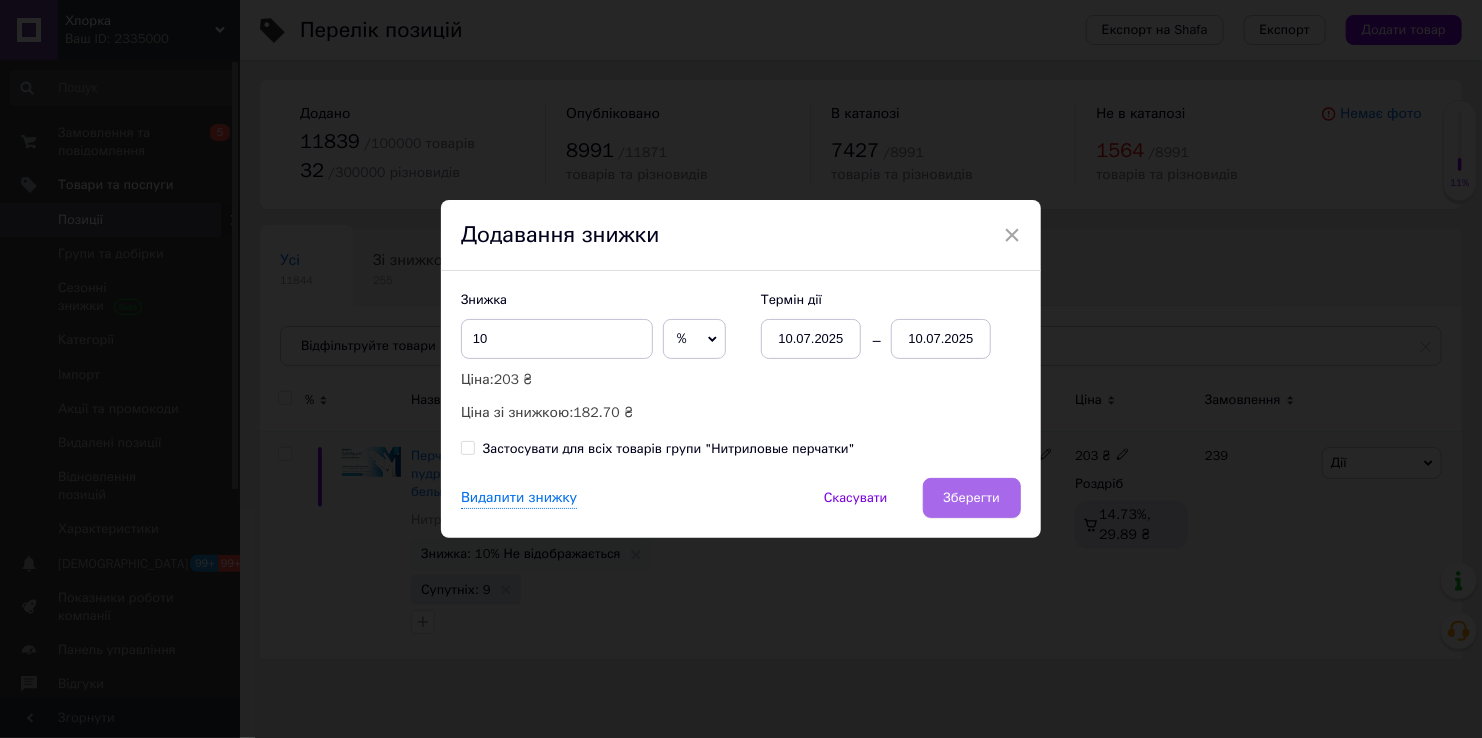 click on "Зберегти" at bounding box center (972, 498) 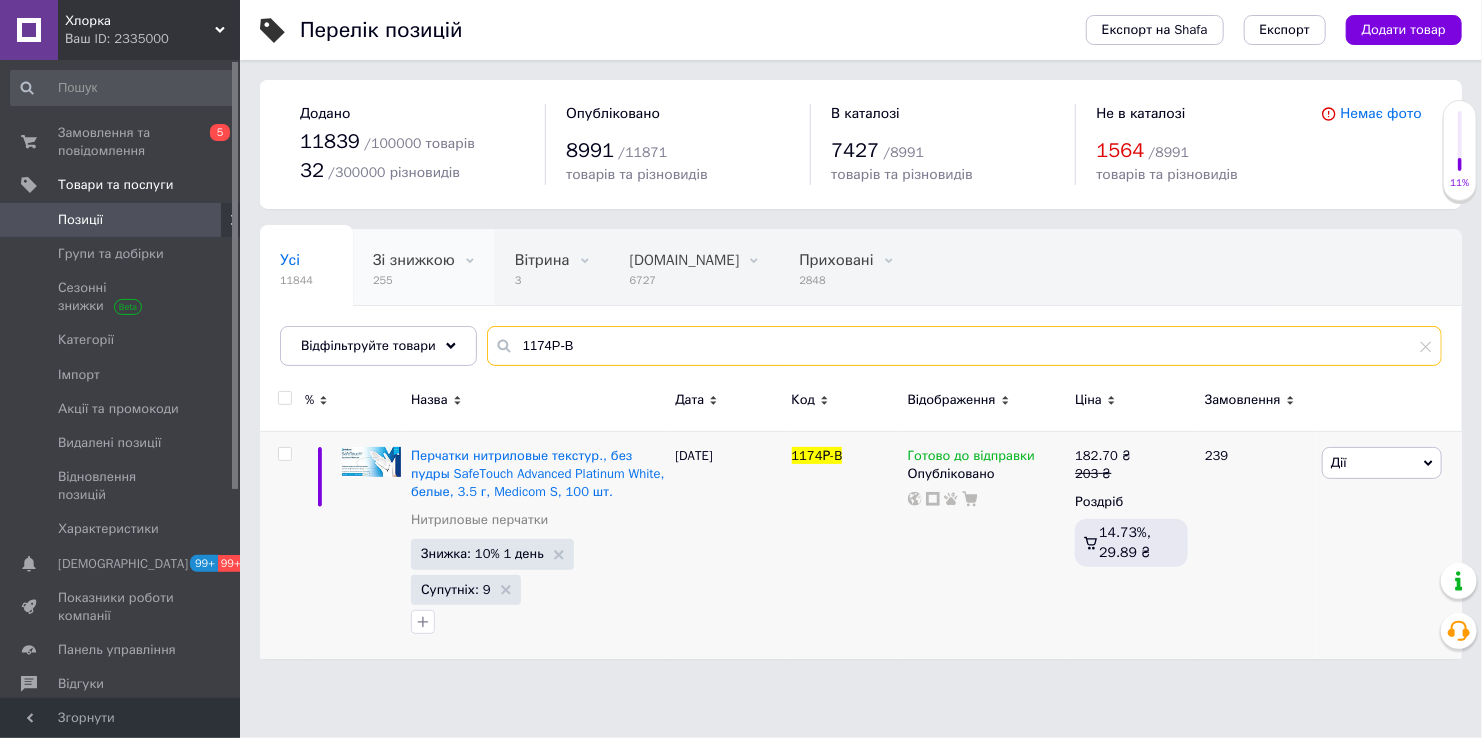 drag, startPoint x: 620, startPoint y: 344, endPoint x: 469, endPoint y: 245, distance: 180.56024 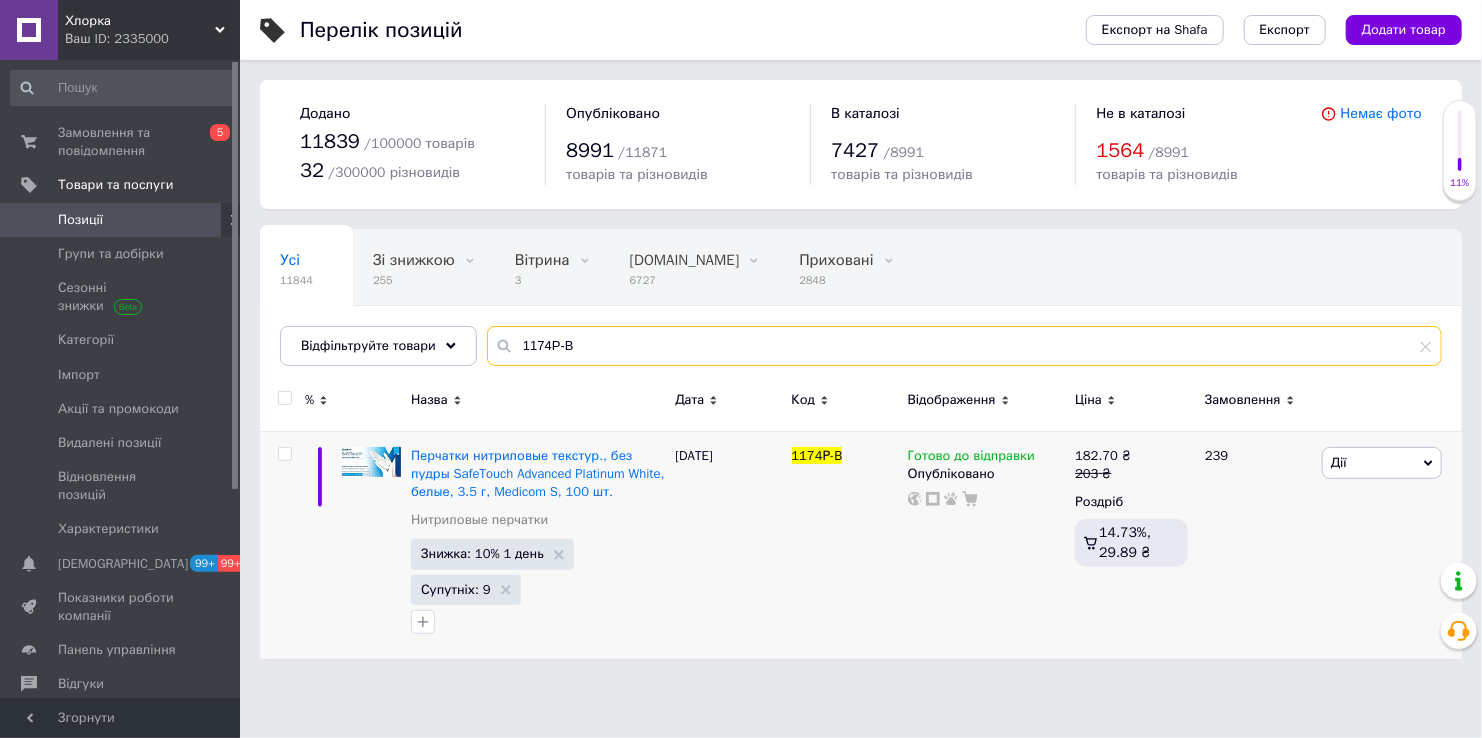 paste on "A" 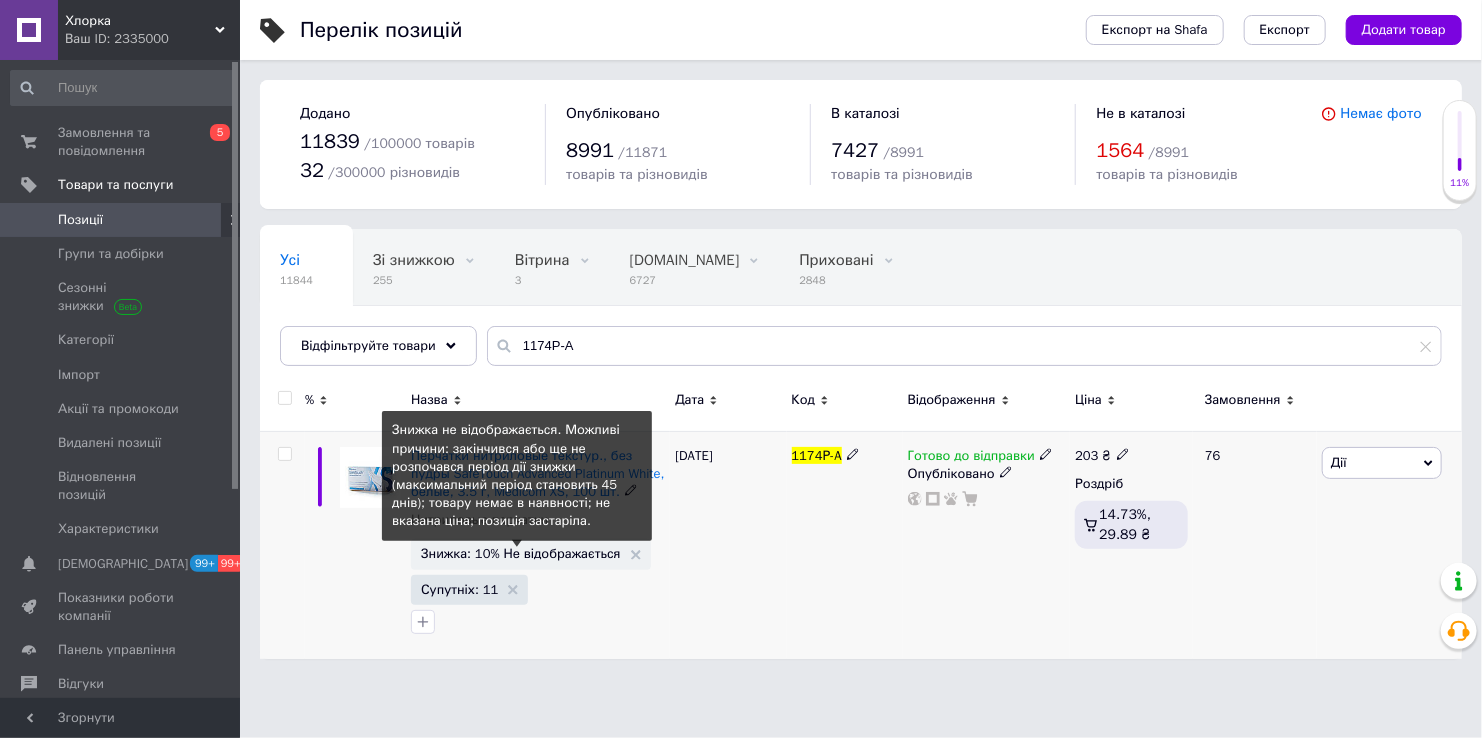 click on "Знижка: 10% Не відображається" at bounding box center (521, 553) 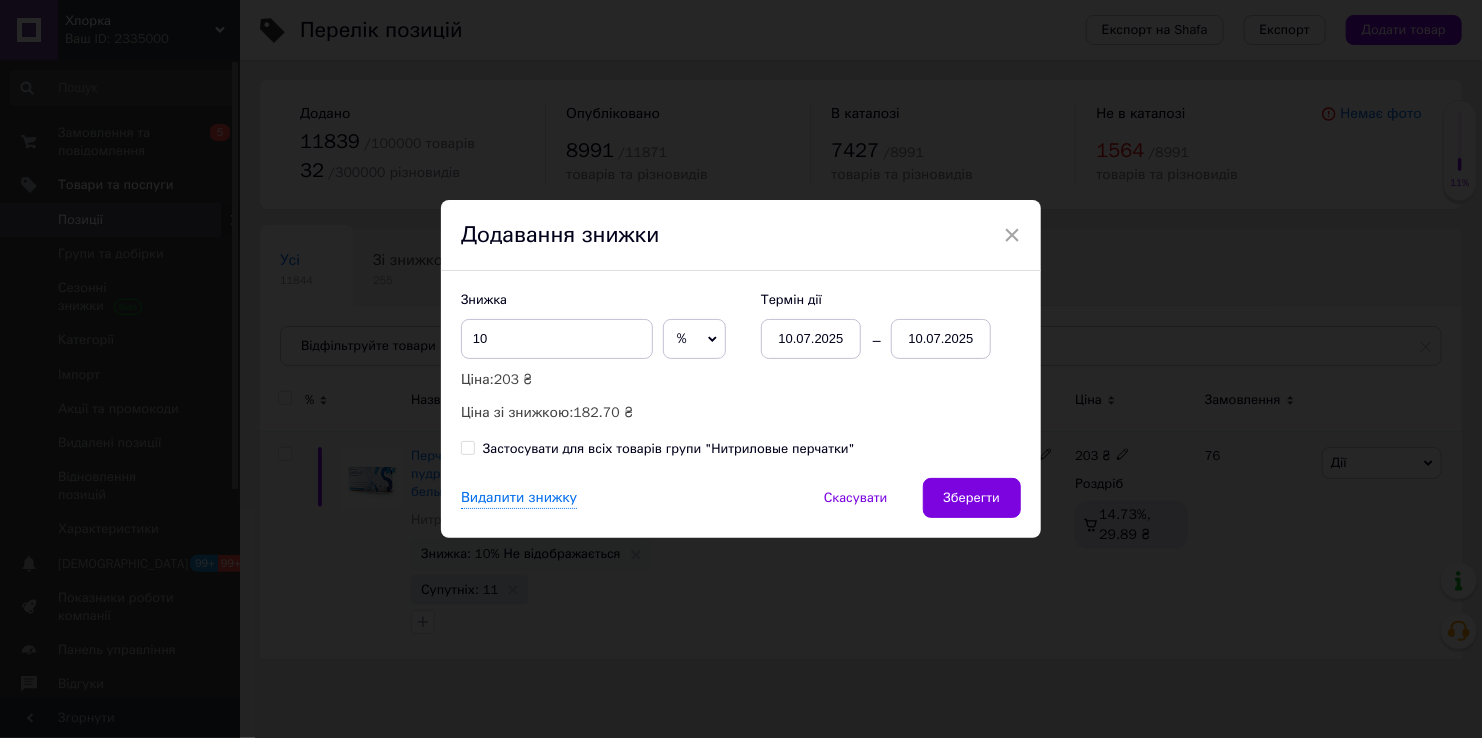click on "10.07.2025" at bounding box center [941, 339] 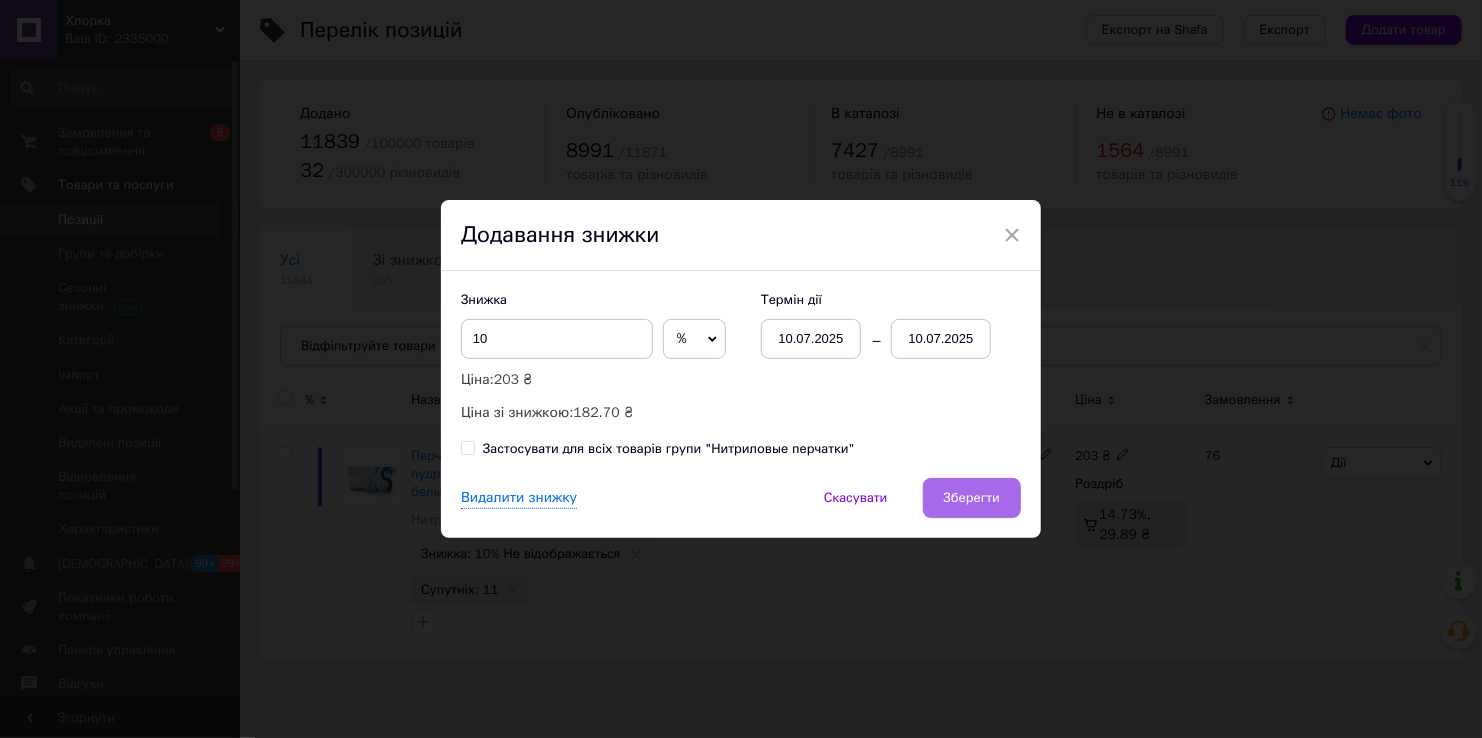 click on "Зберегти" at bounding box center (972, 498) 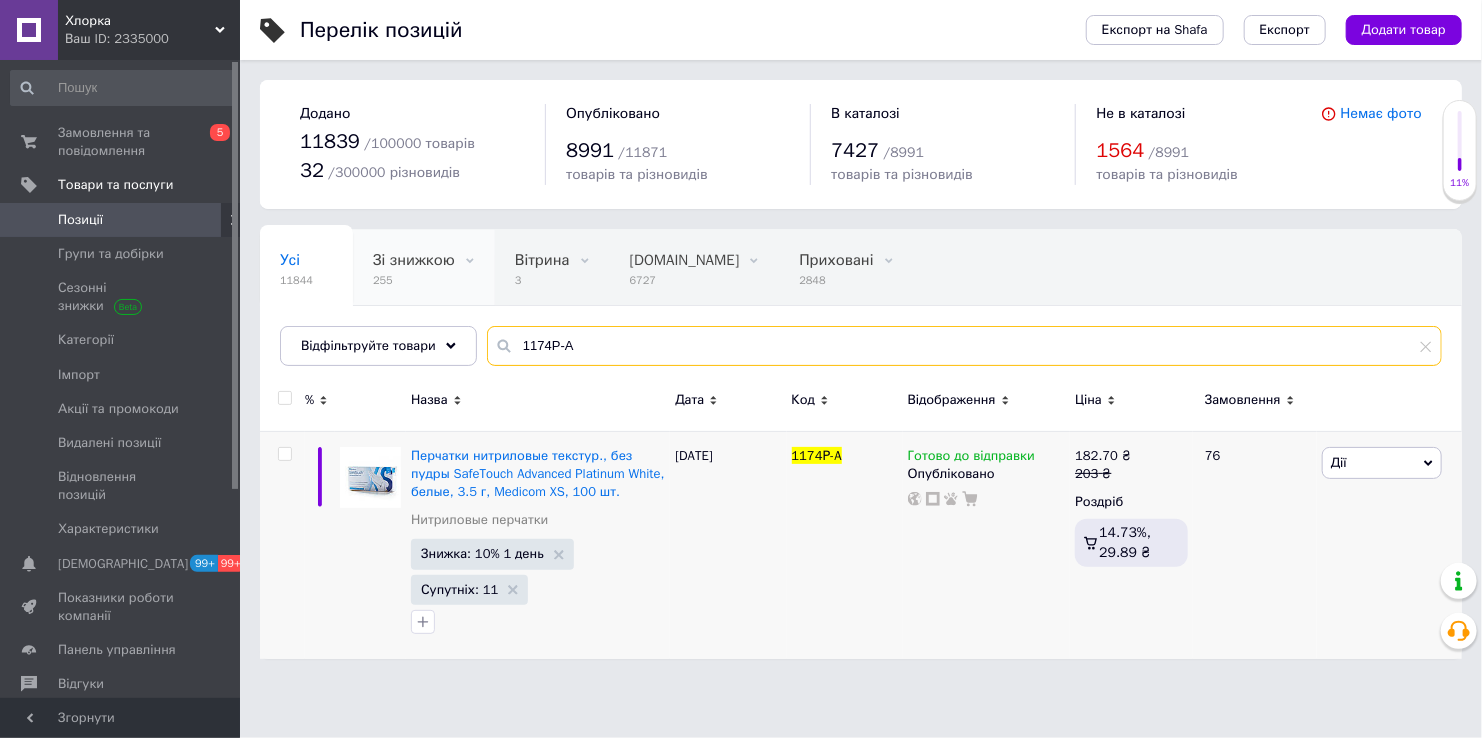 drag, startPoint x: 713, startPoint y: 343, endPoint x: 439, endPoint y: 290, distance: 279.07883 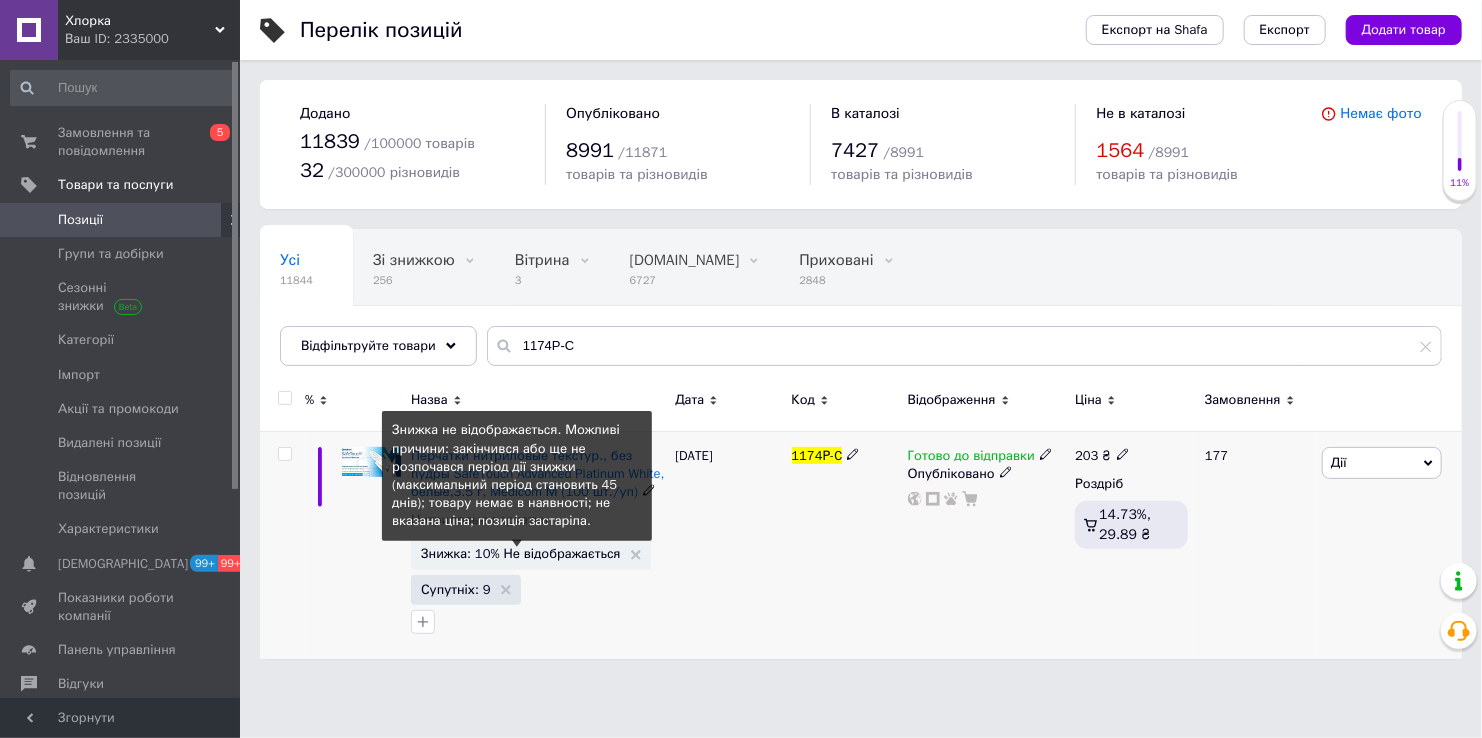 click on "Знижка: 10% Не відображається" at bounding box center (521, 553) 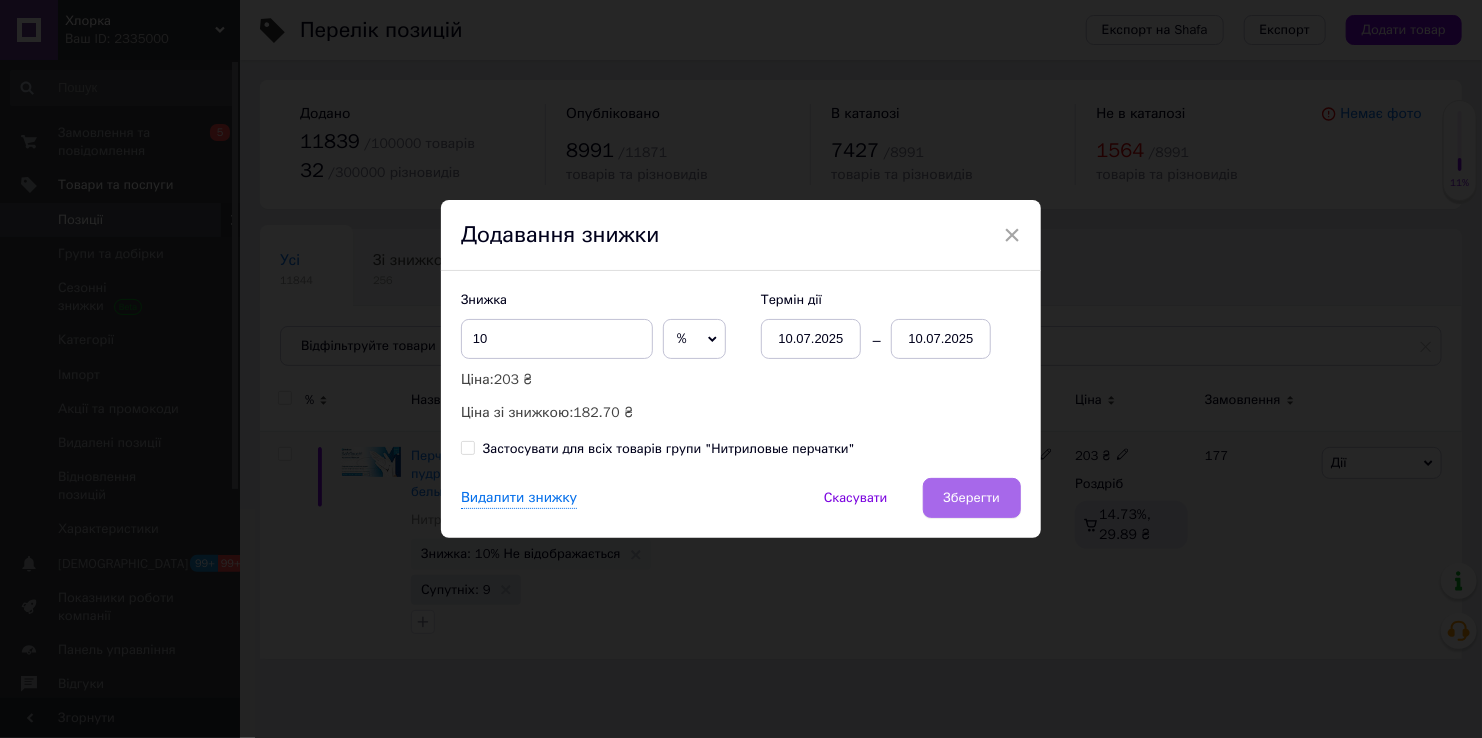 click on "Зберегти" at bounding box center [972, 498] 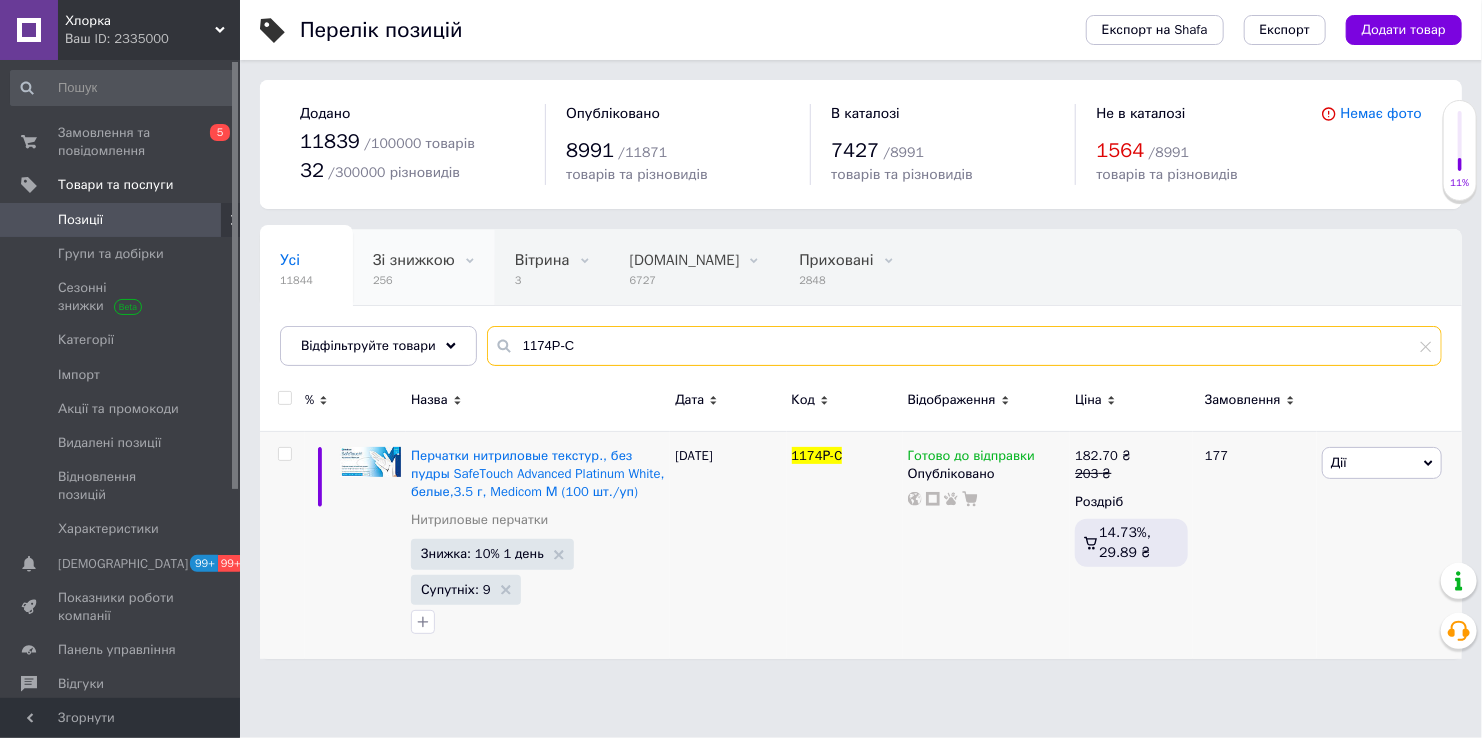 drag, startPoint x: 616, startPoint y: 349, endPoint x: 436, endPoint y: 299, distance: 186.81541 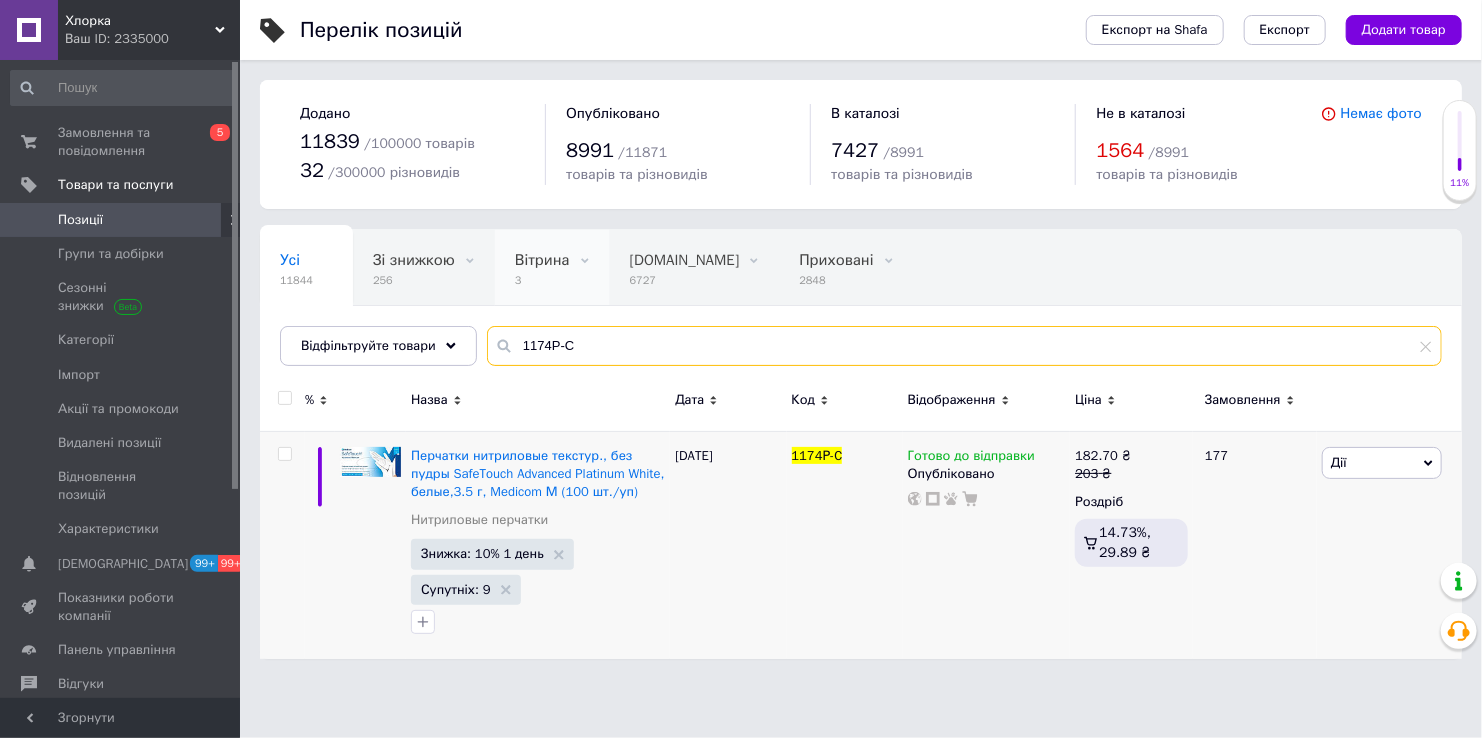 paste on "5P2" 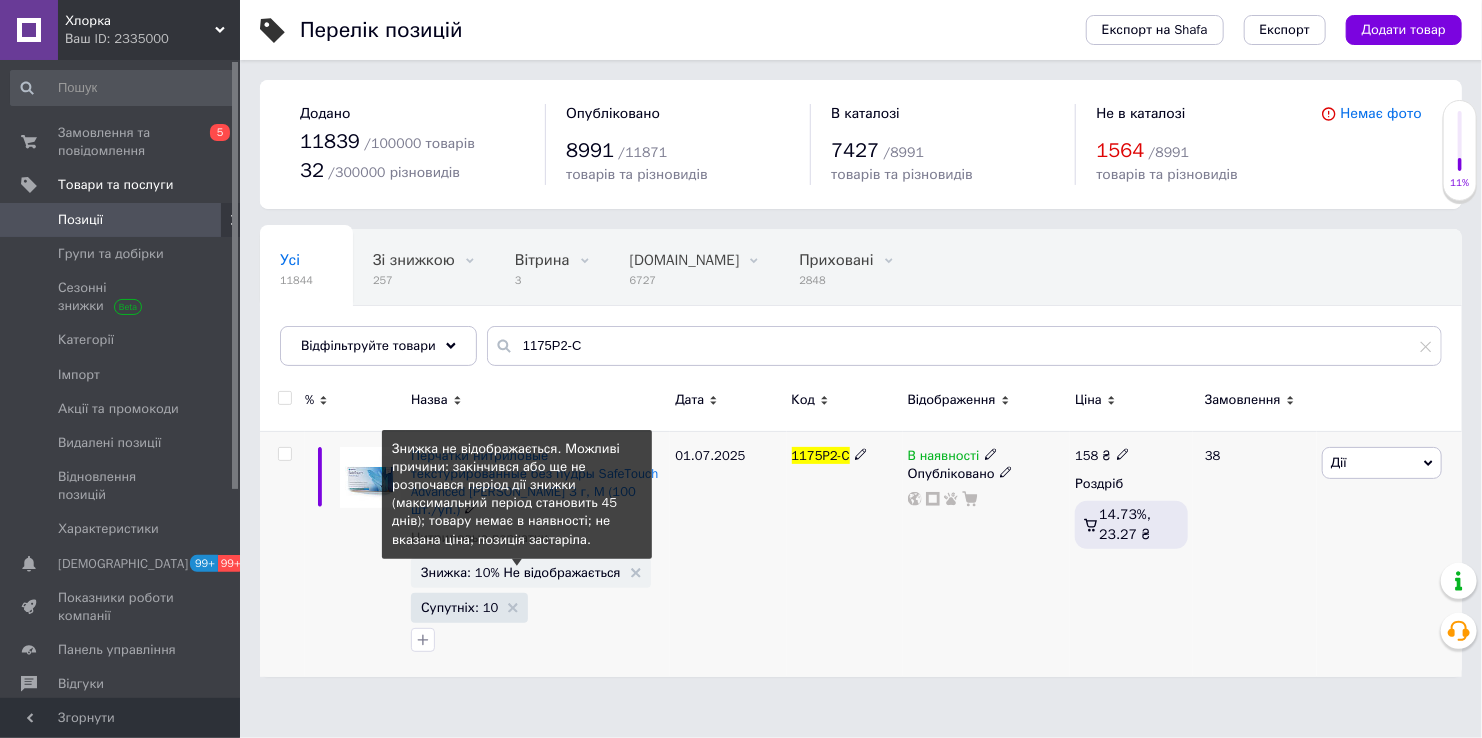 click on "Знижка: 10% Не відображається" at bounding box center [521, 572] 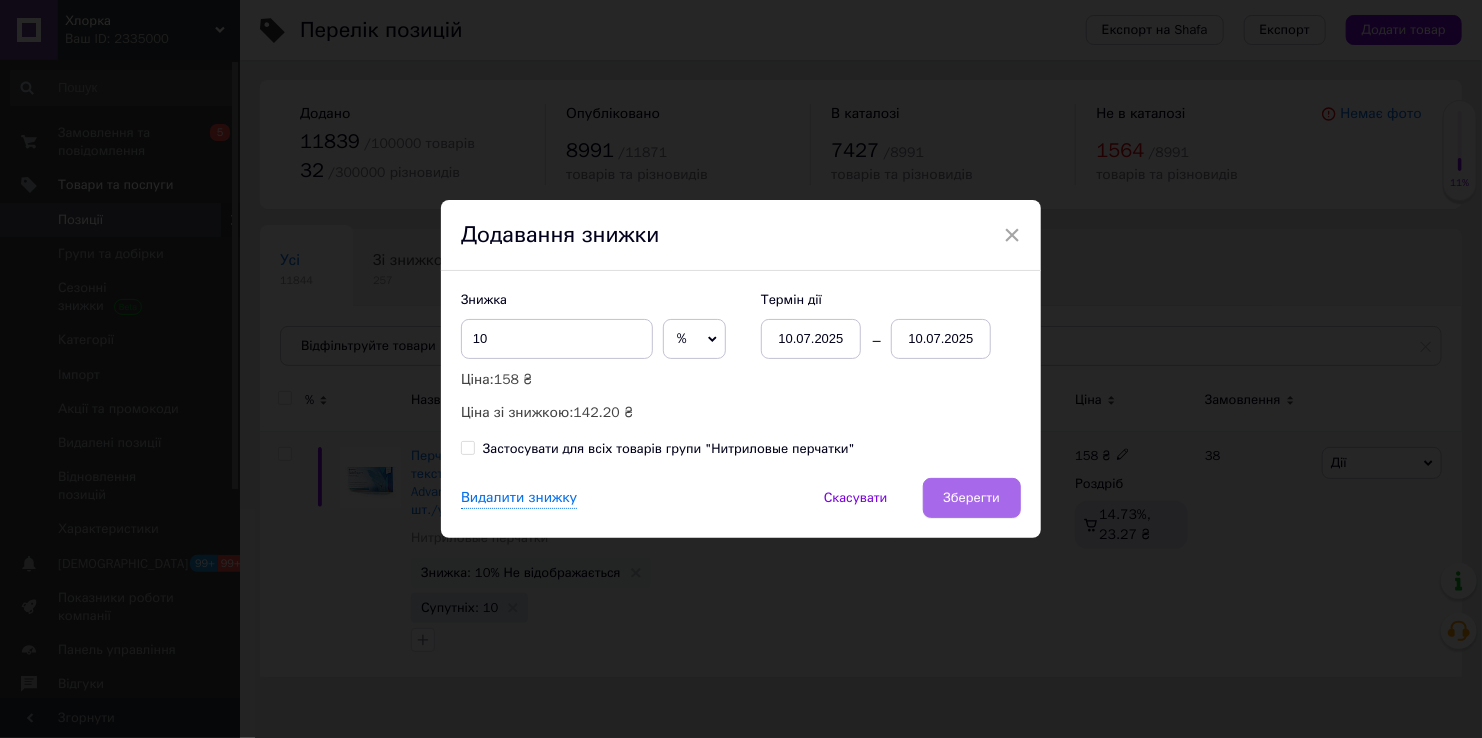 click on "Зберегти" at bounding box center [972, 498] 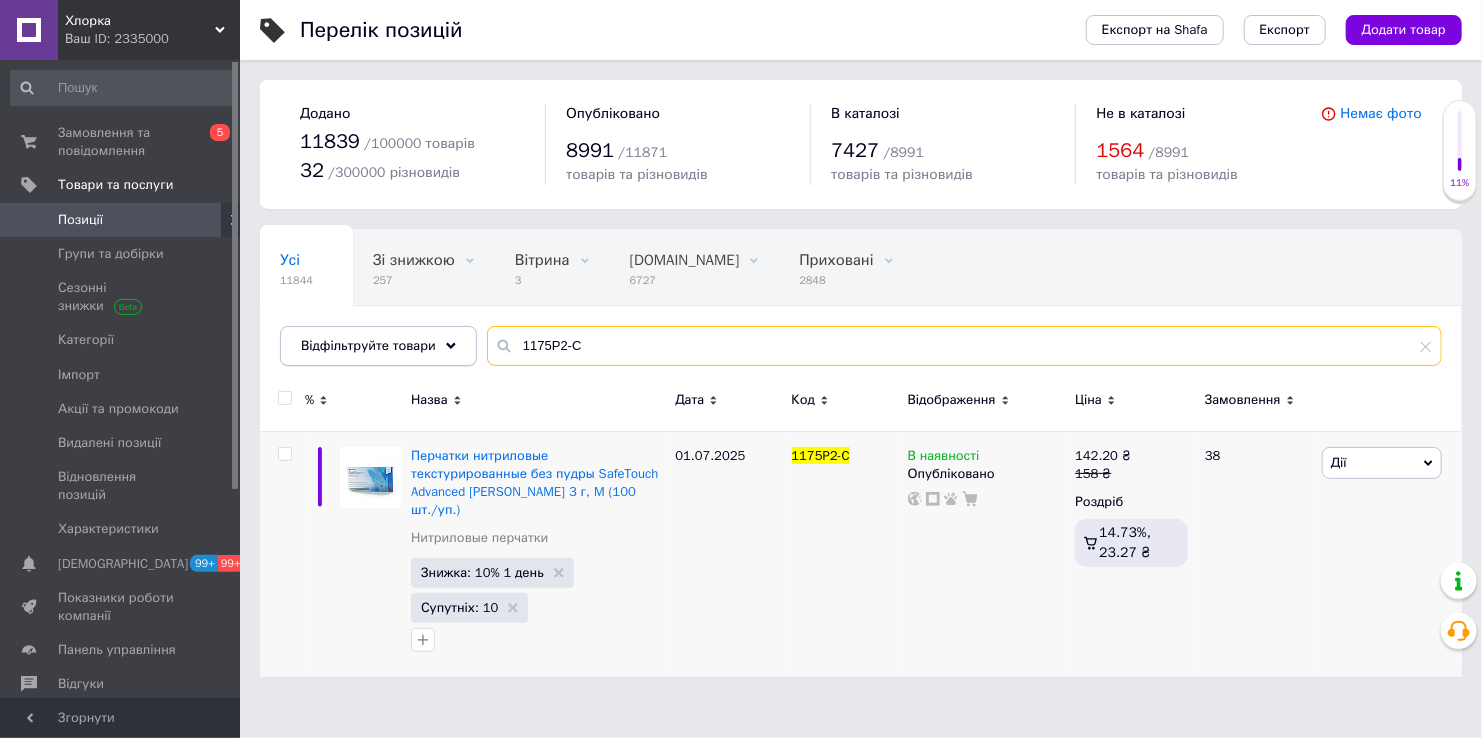 drag, startPoint x: 586, startPoint y: 336, endPoint x: 415, endPoint y: 331, distance: 171.07309 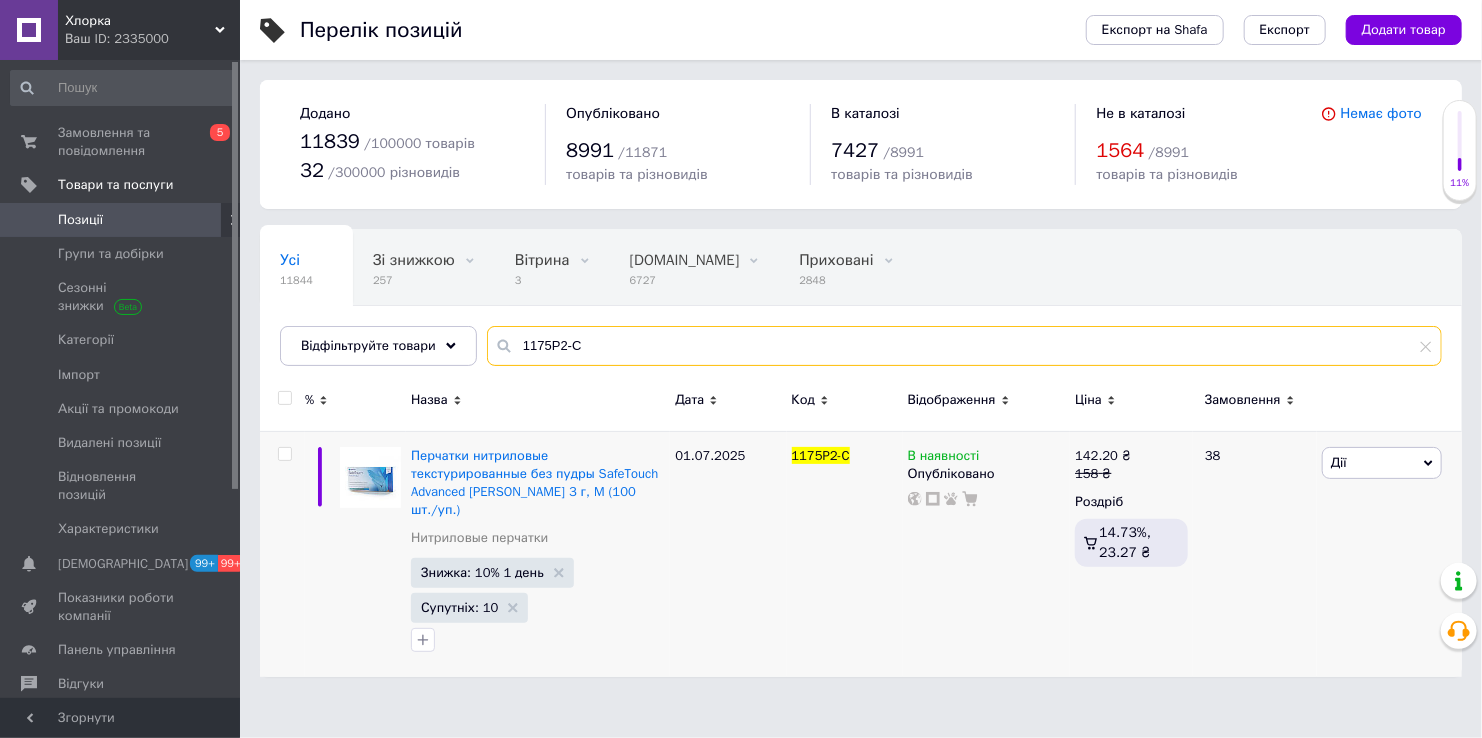 paste on "B" 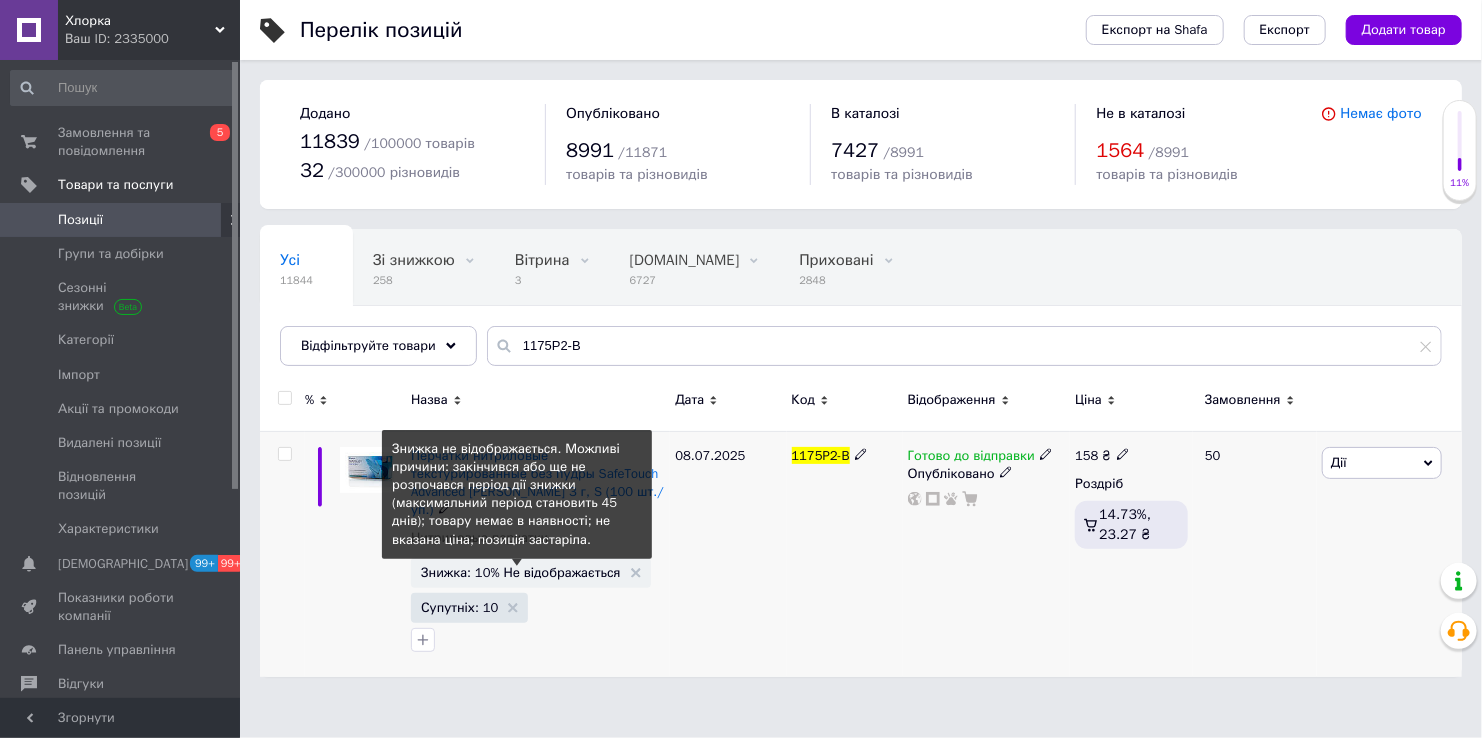 click on "Знижка: 10% Не відображається" at bounding box center (521, 572) 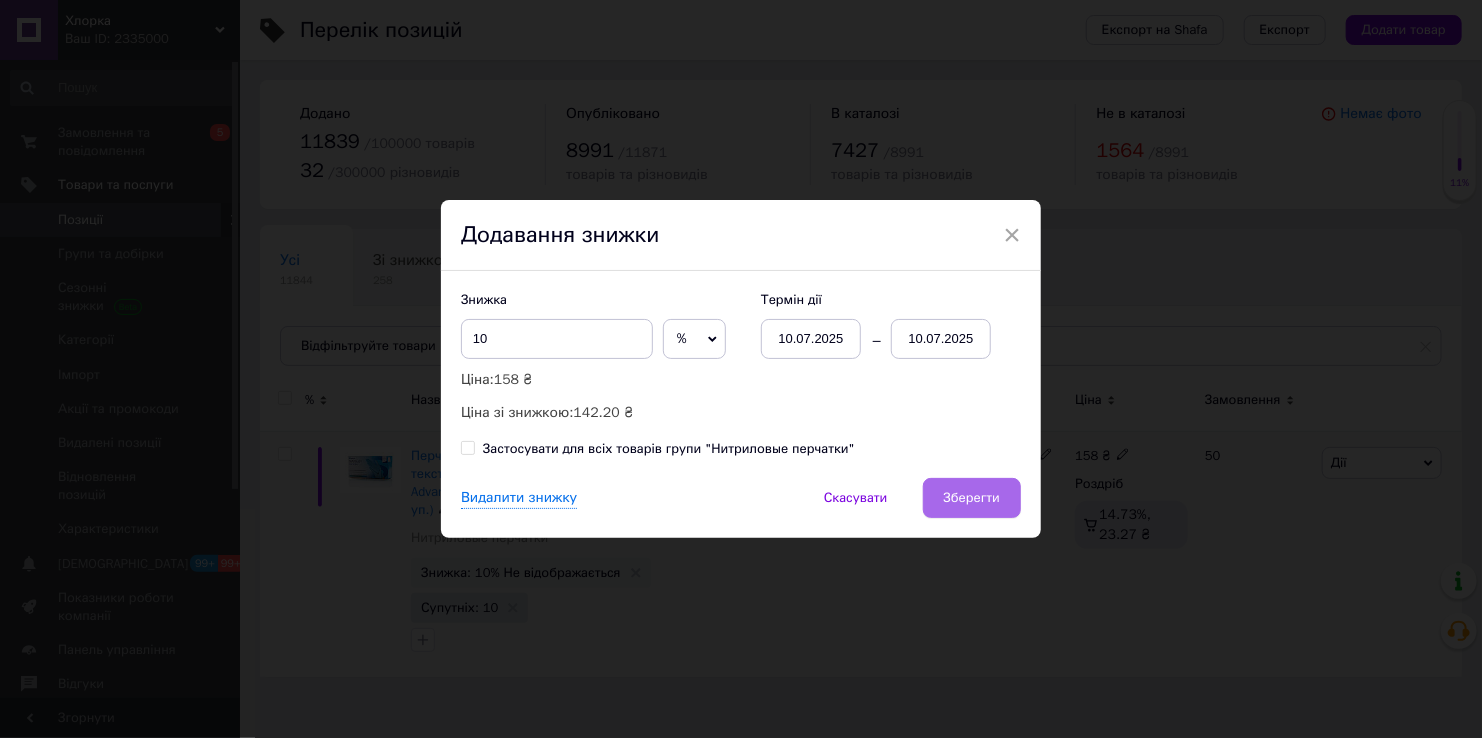 click on "Зберегти" at bounding box center [972, 498] 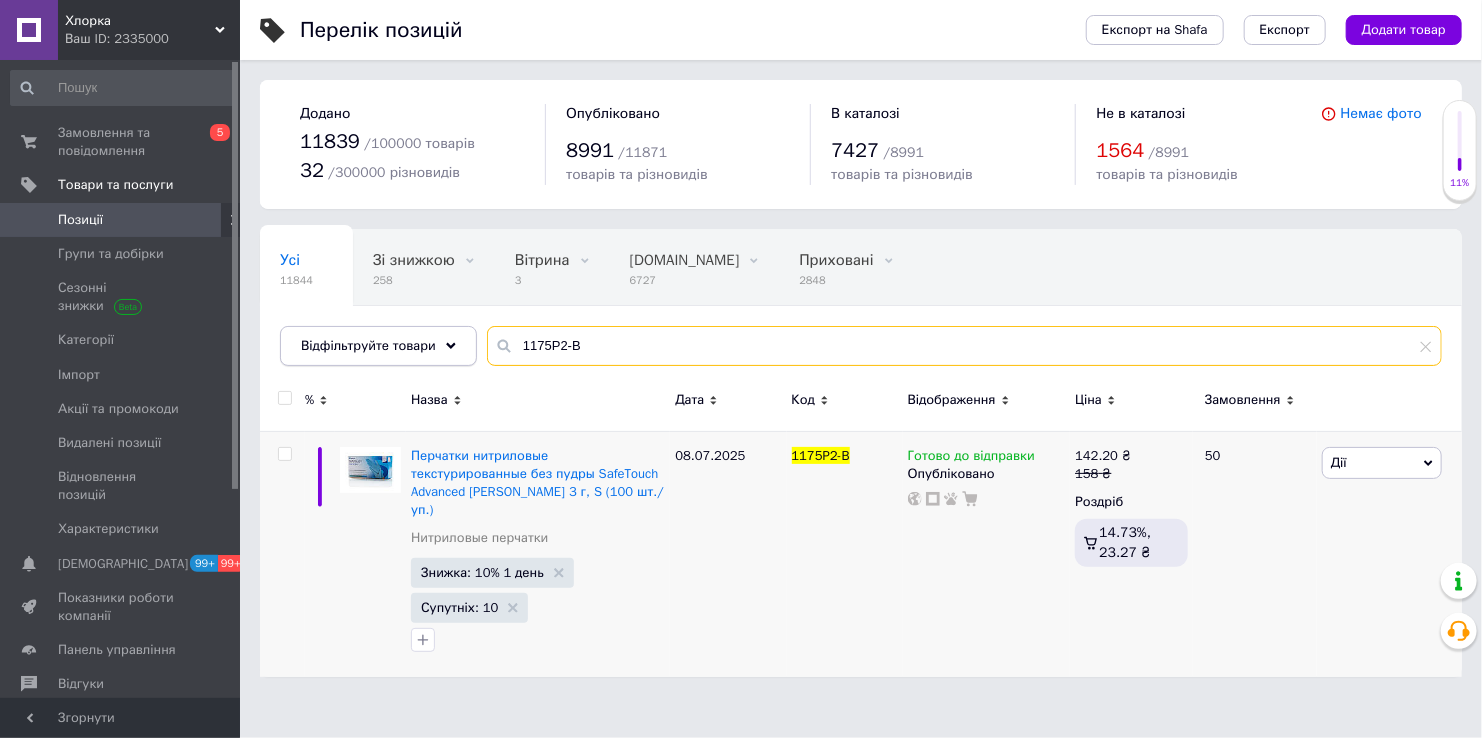 drag, startPoint x: 651, startPoint y: 343, endPoint x: 435, endPoint y: 325, distance: 216.7487 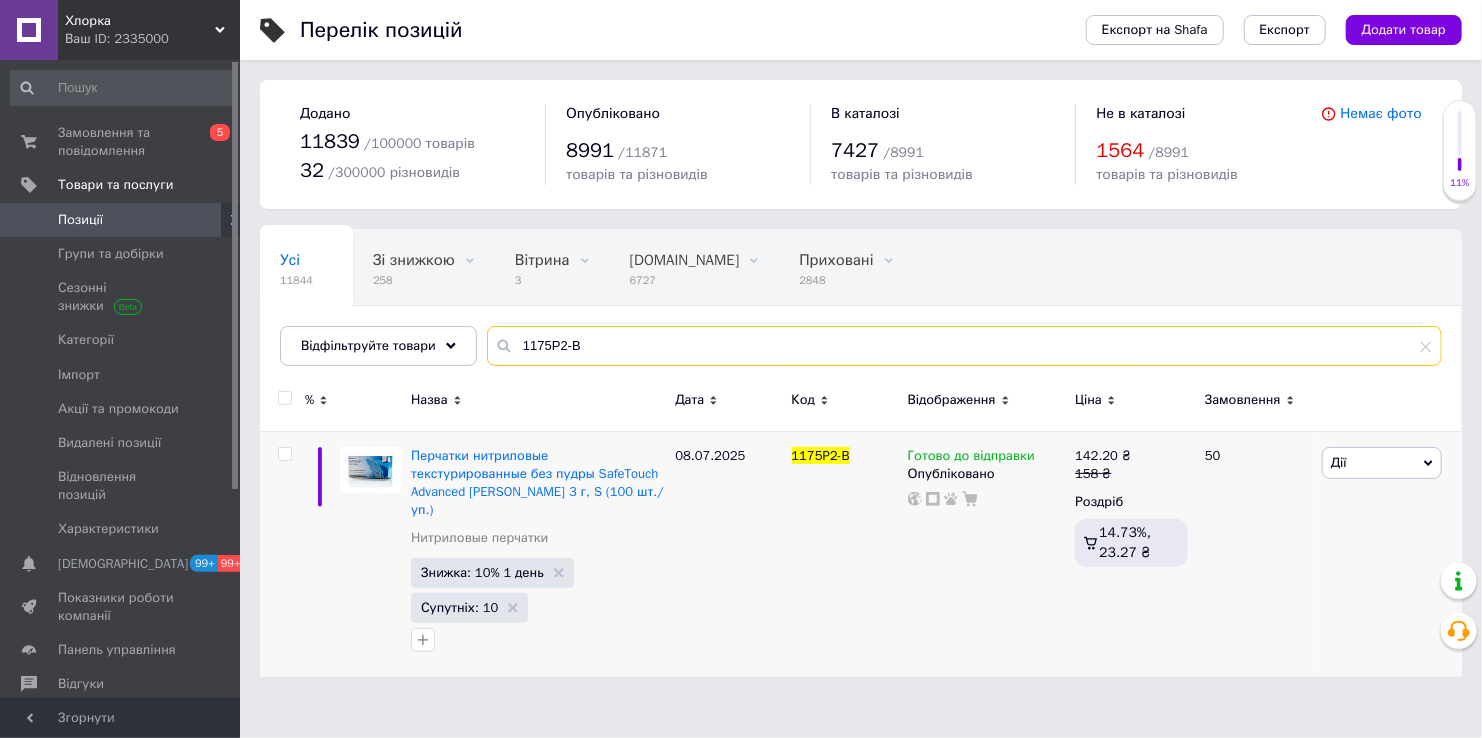 paste on "E" 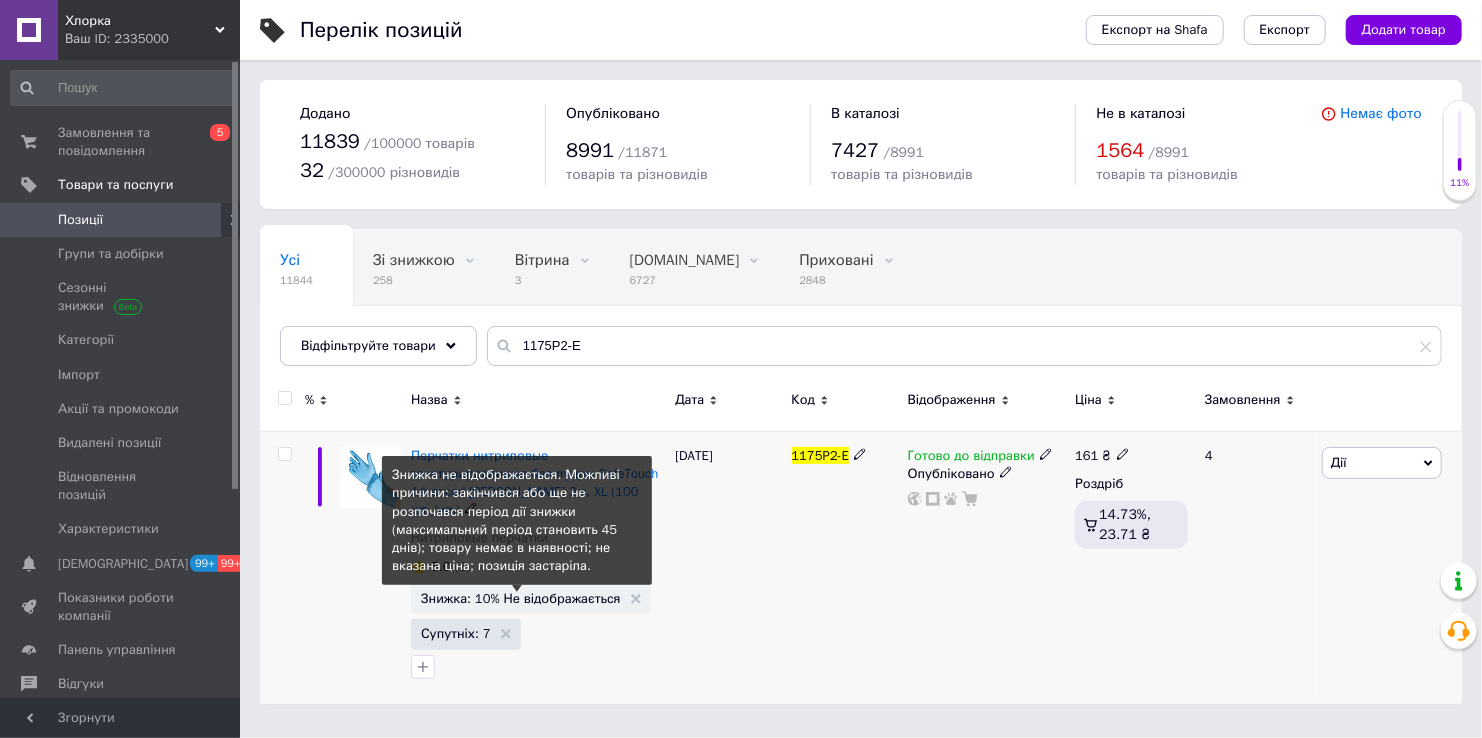 click on "Знижка: 10% Не відображається" at bounding box center [521, 598] 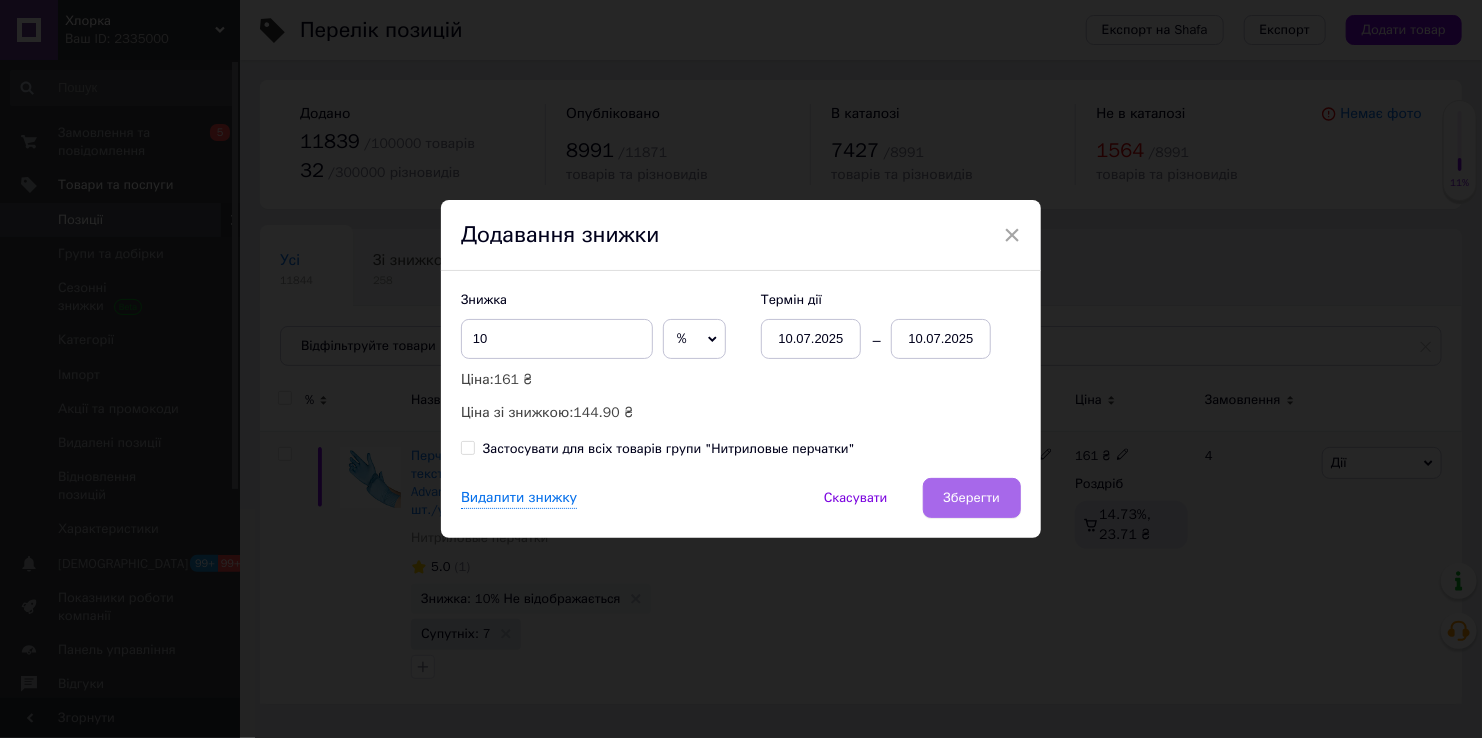 click on "Зберегти" at bounding box center (972, 498) 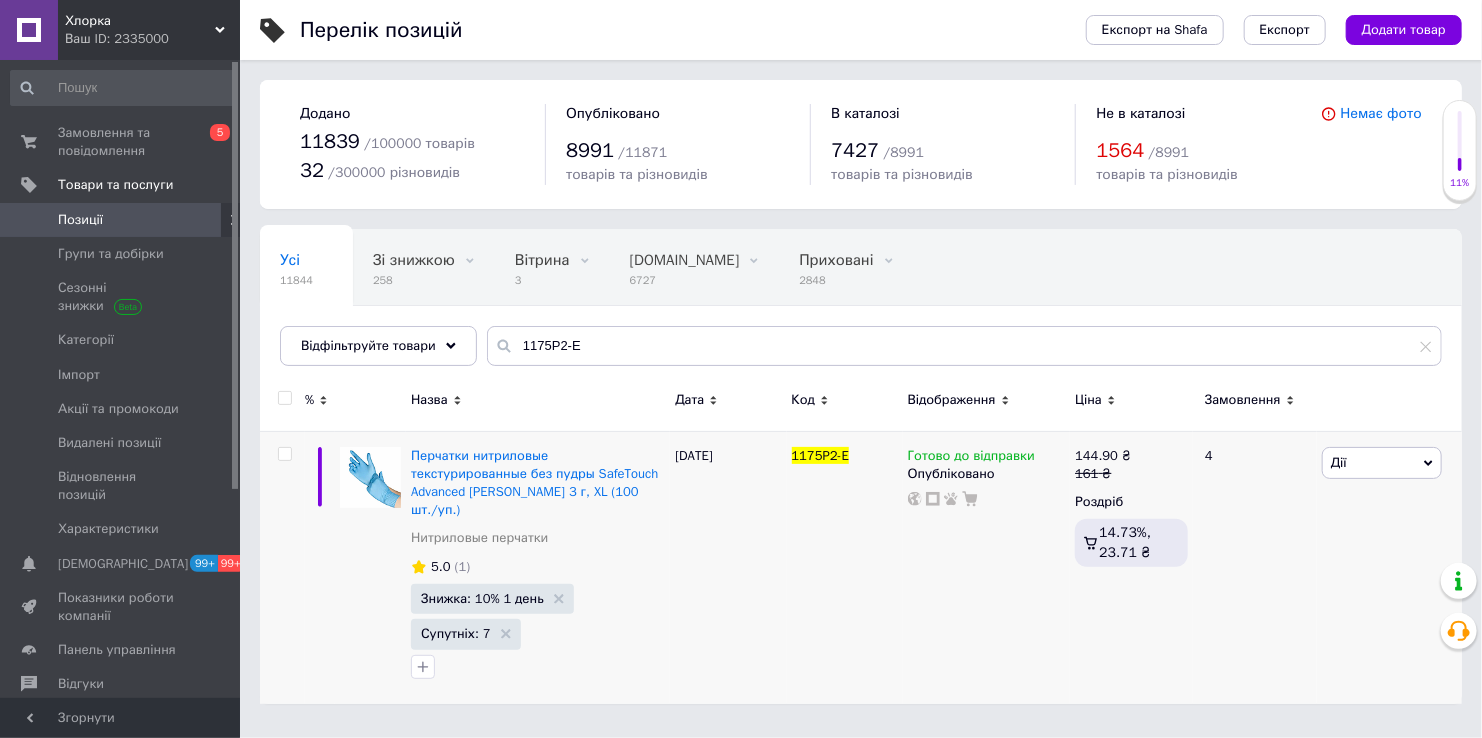 click on "Усі 11844 Зі знижкою 258 Видалити Редагувати Вітрина 3 Видалити Редагувати Bigl.ua 6727 Видалити Редагувати Приховані 2848 Видалити Редагувати Опубліковані 8991 Видалити Редагувати Ok Відфільтровано...  Зберегти Нічого не знайдено Можливо, помилка у слові  або немає відповідностей за вашим запитом. Усі 11844 Зі знижкою 258 Вітрина 3 Bigl.ua 6727 Приховані 2848 Опубліковані 8991 Відфільтруйте товари 1175P2-E" at bounding box center (861, 297) 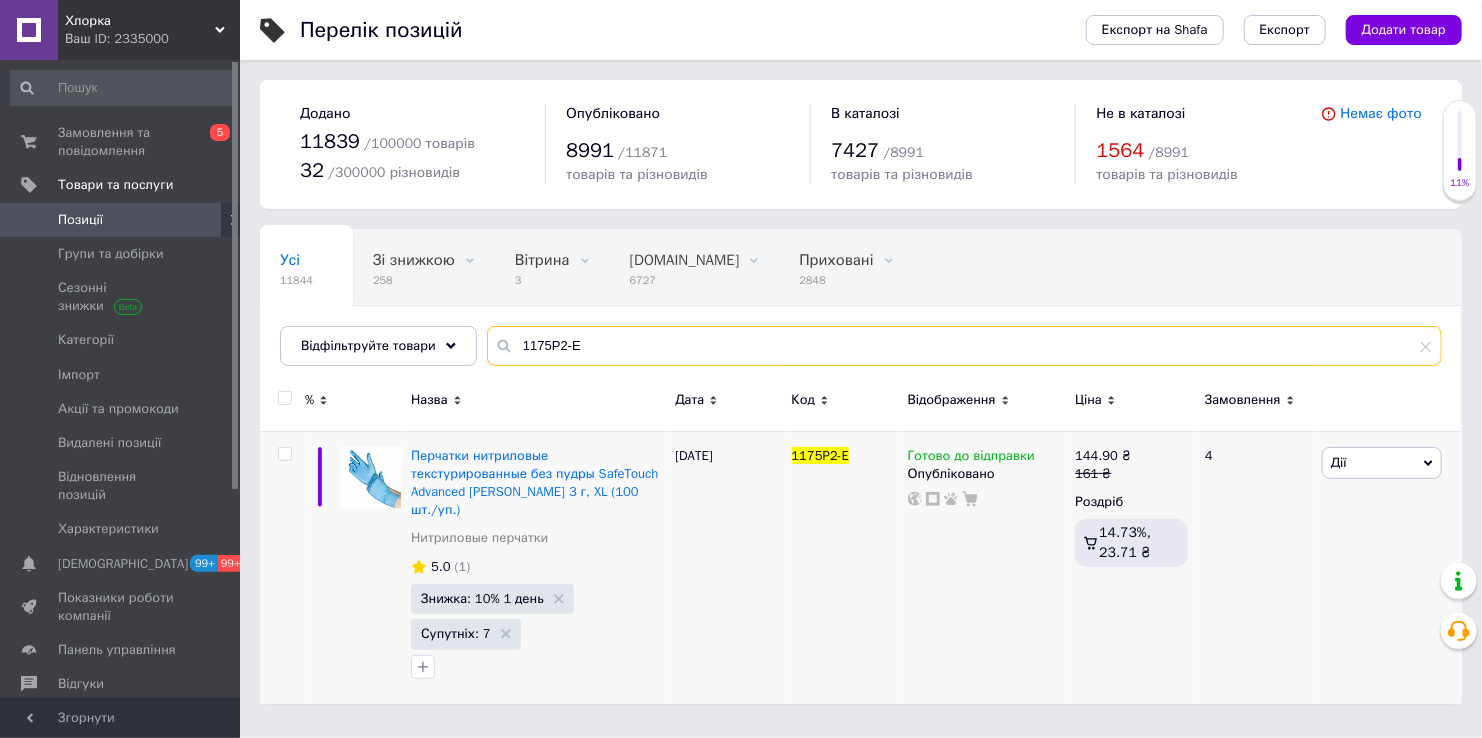 drag, startPoint x: 568, startPoint y: 341, endPoint x: 438, endPoint y: 324, distance: 131.10683 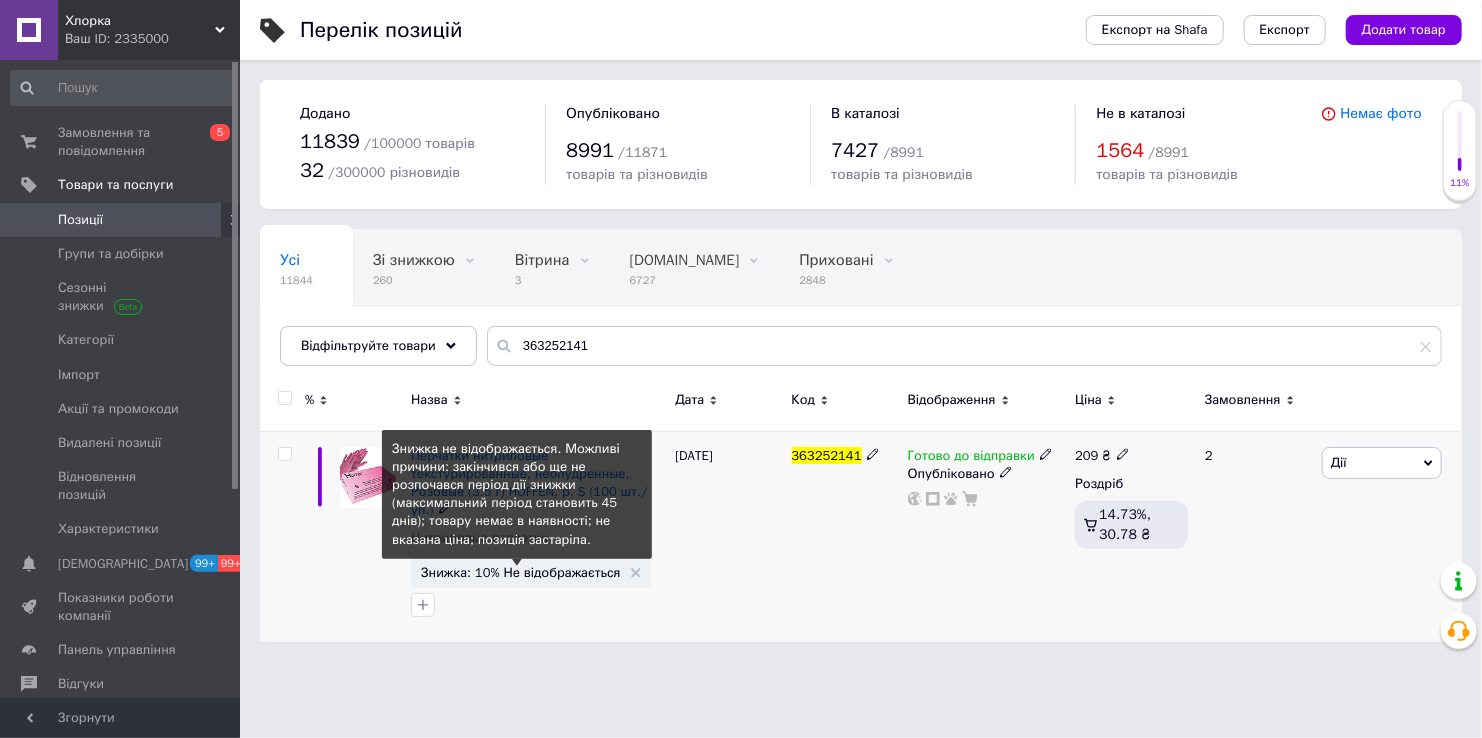 click on "Знижка: 10% Не відображається" at bounding box center [521, 572] 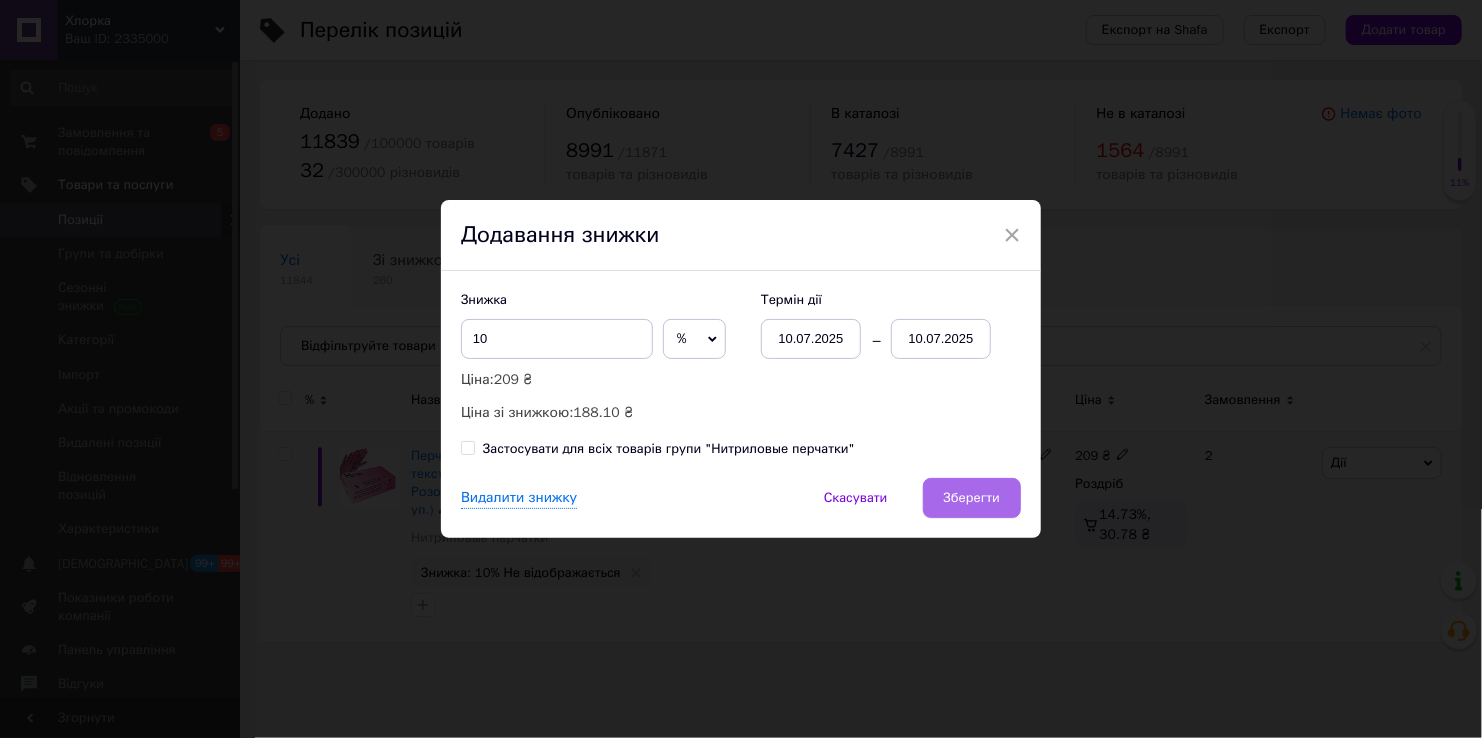 click on "Зберегти" at bounding box center (972, 498) 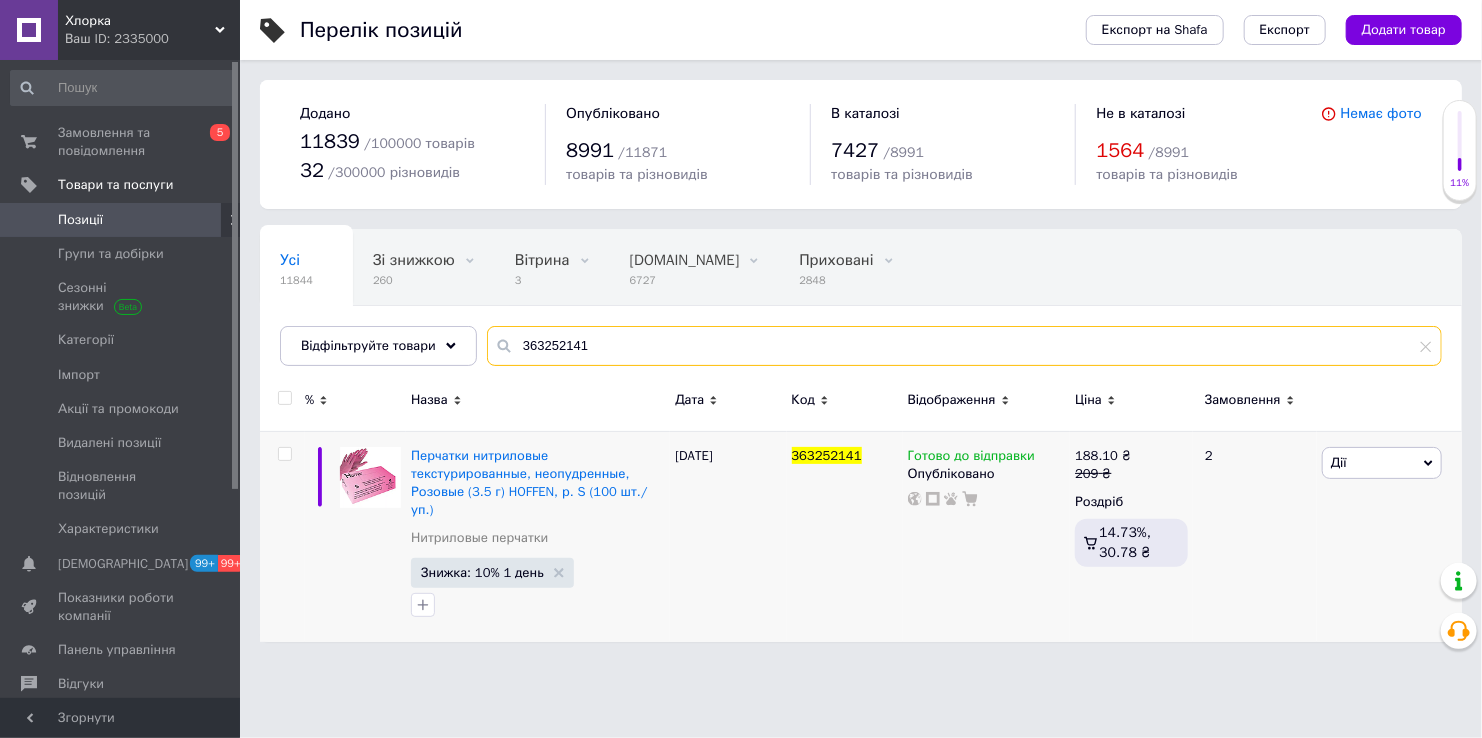 drag, startPoint x: 639, startPoint y: 338, endPoint x: 403, endPoint y: 315, distance: 237.11812 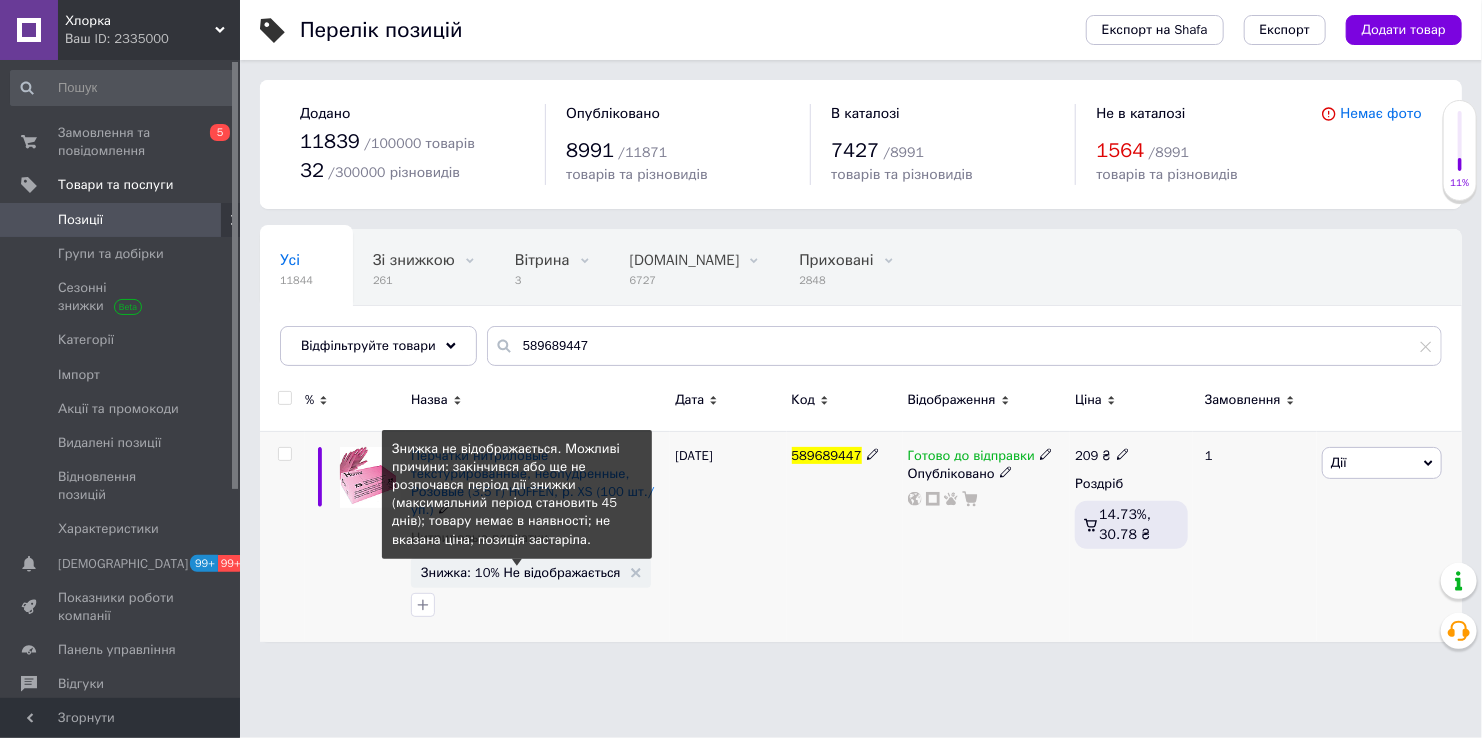 click on "Знижка: 10% Не відображається" at bounding box center [521, 572] 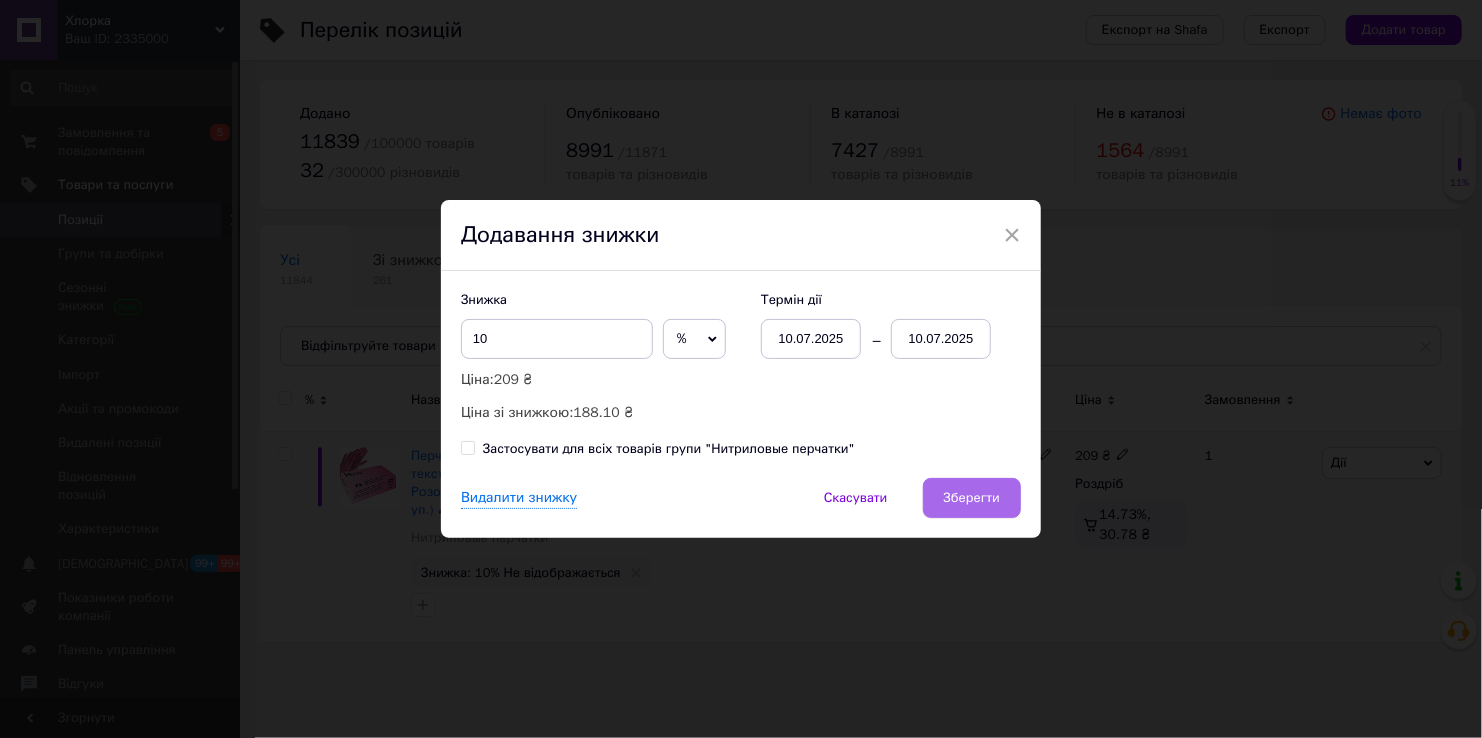 click on "Зберегти" at bounding box center (972, 498) 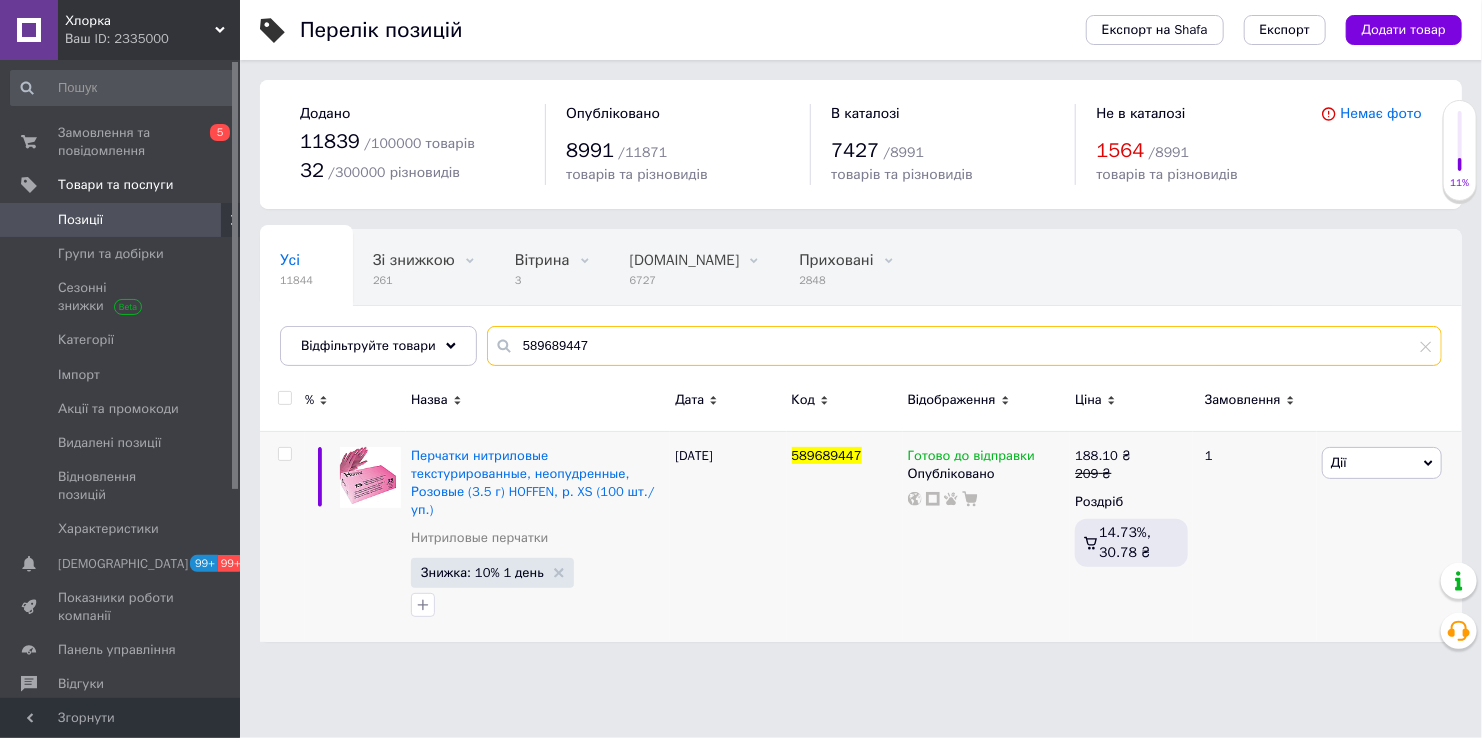 drag, startPoint x: 583, startPoint y: 343, endPoint x: 605, endPoint y: 34, distance: 309.7822 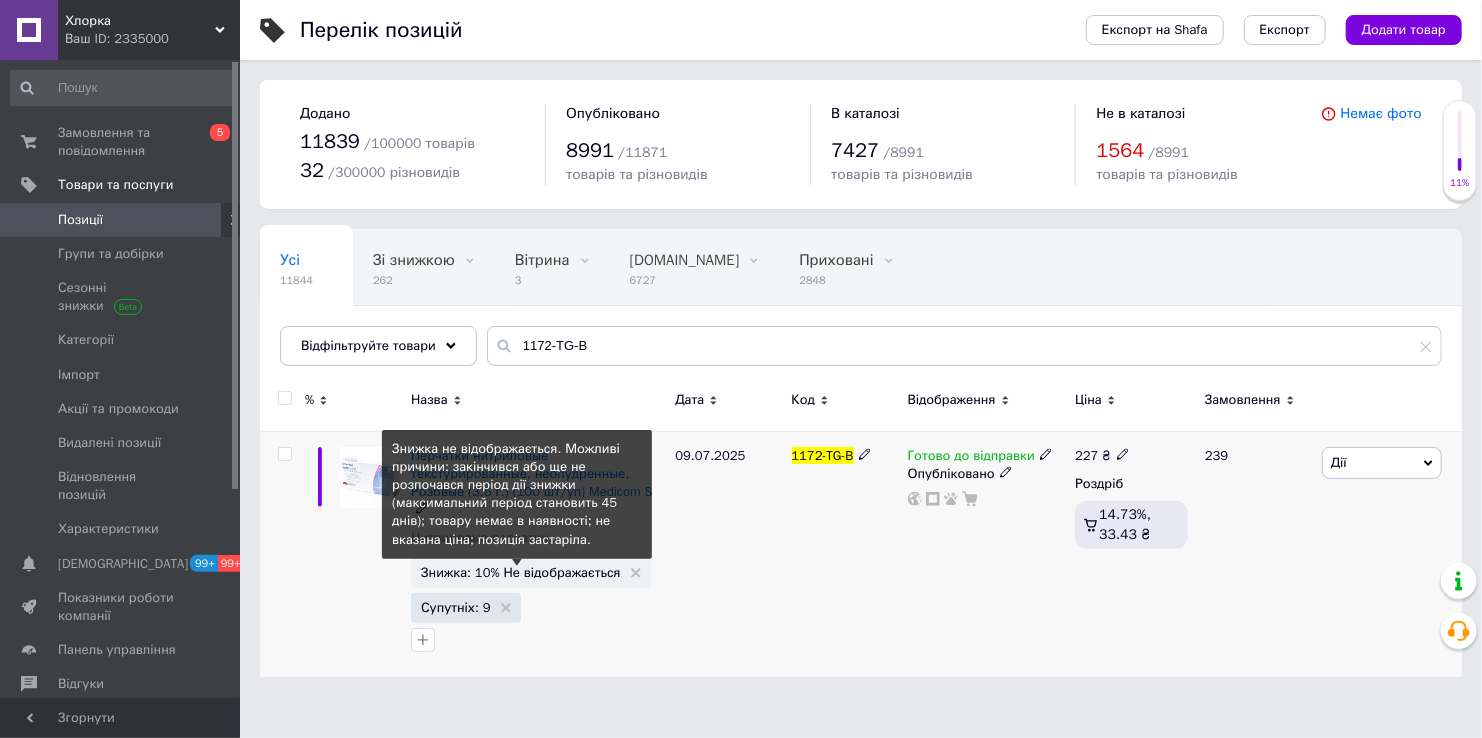 click on "Знижка: 10% Не відображається" at bounding box center [521, 572] 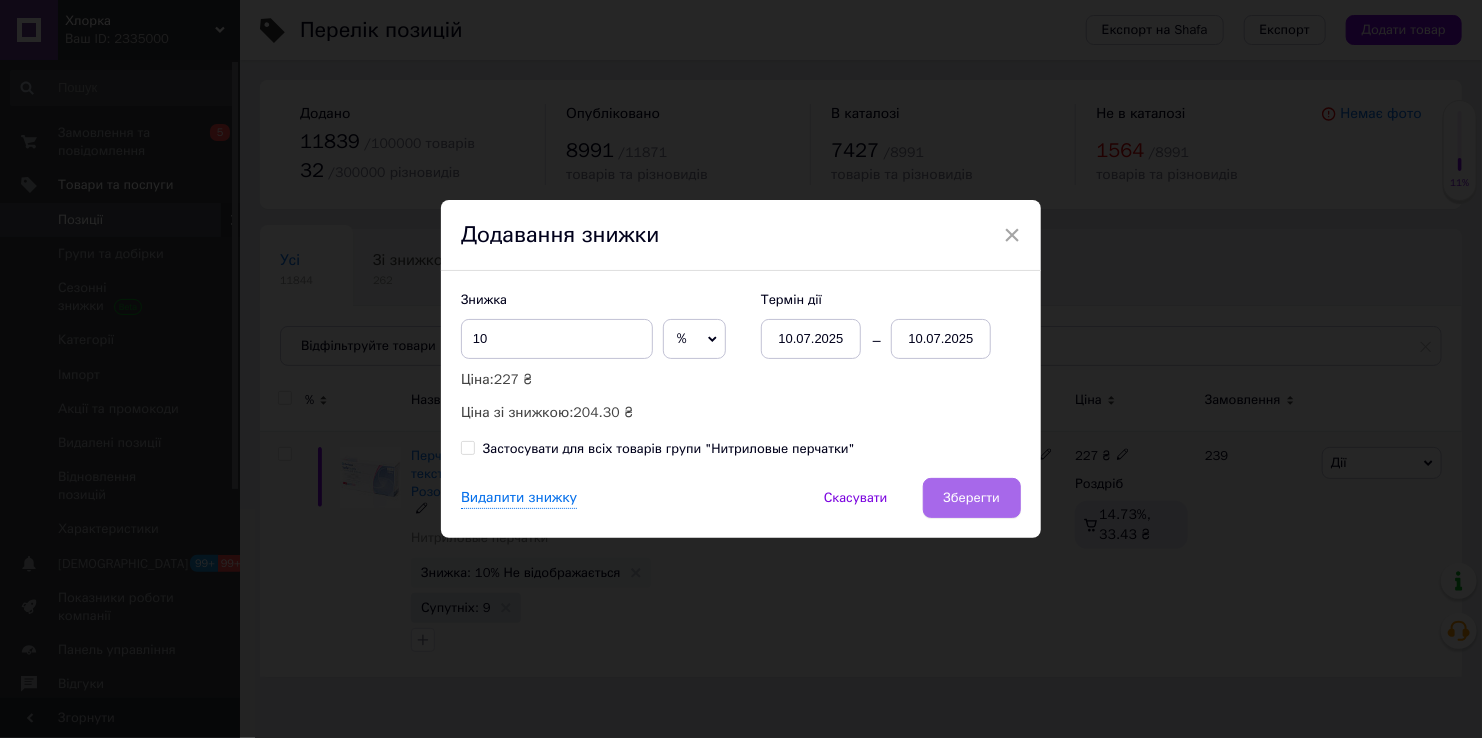 click on "Зберегти" at bounding box center (972, 498) 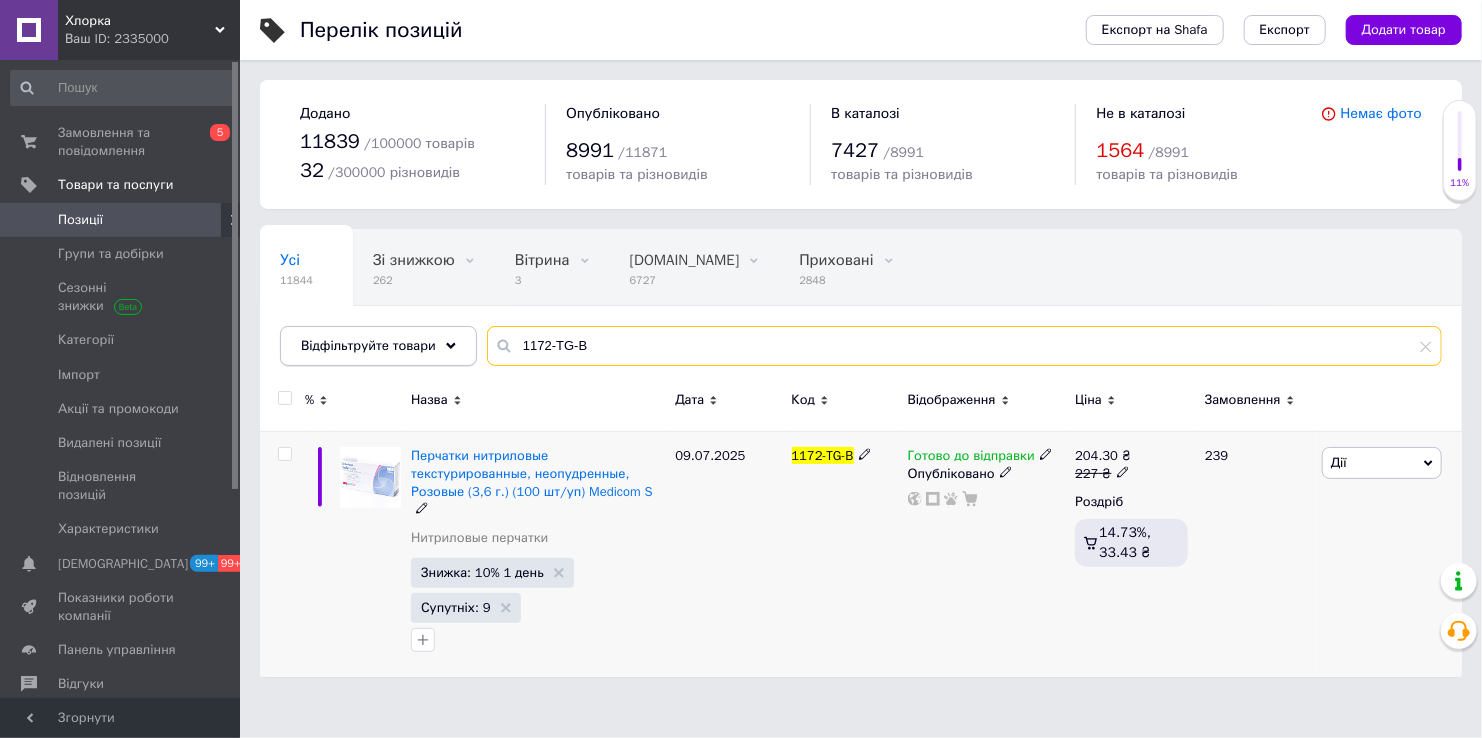 drag, startPoint x: 641, startPoint y: 346, endPoint x: 363, endPoint y: 337, distance: 278.14566 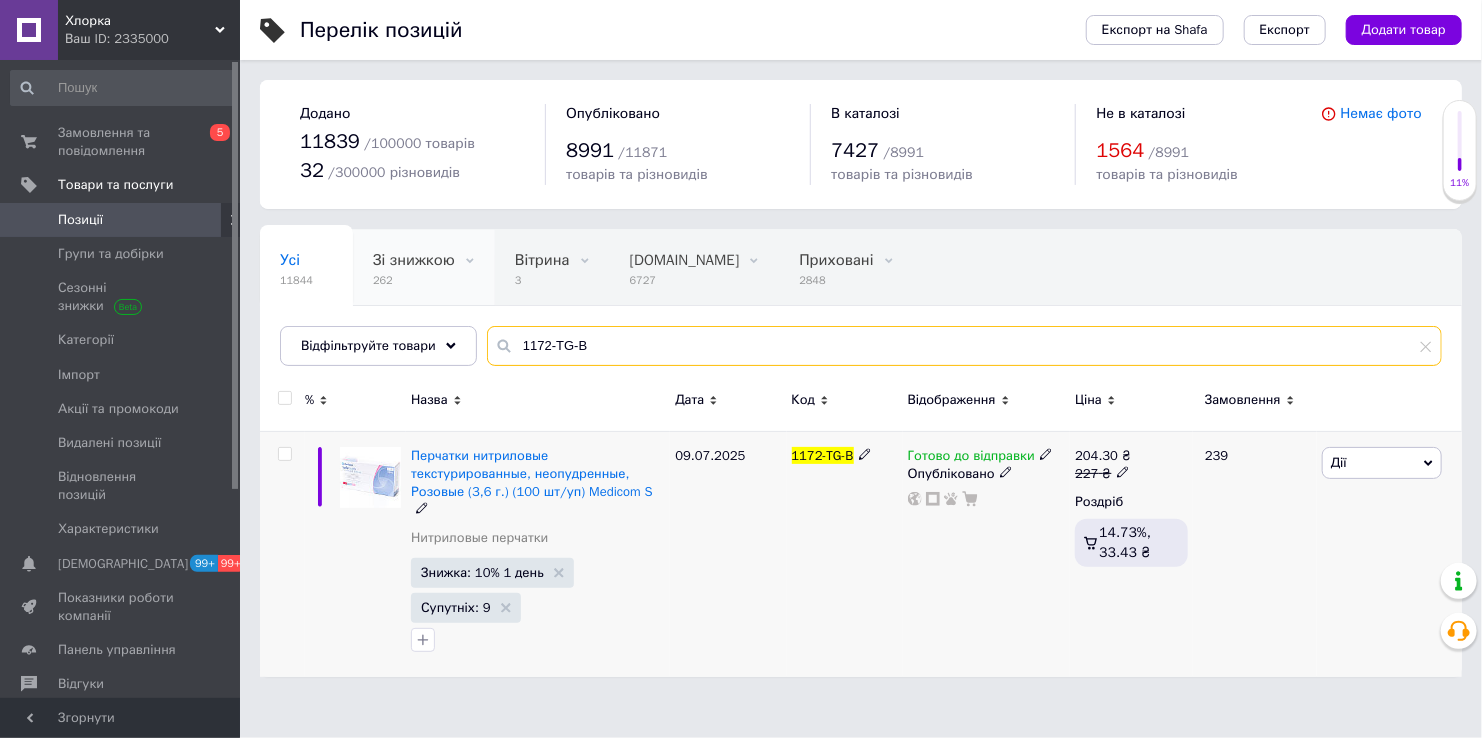 paste on "37-D" 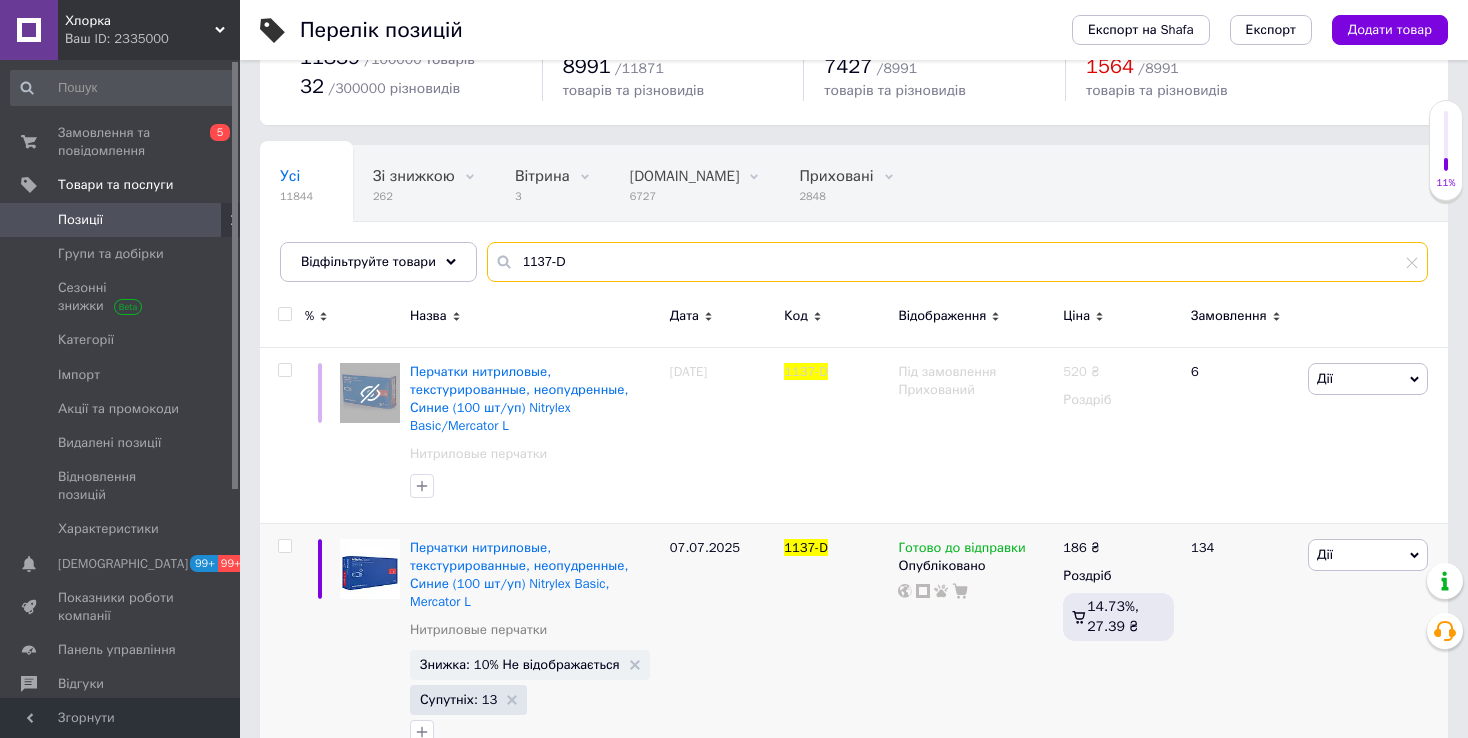 scroll, scrollTop: 96, scrollLeft: 0, axis: vertical 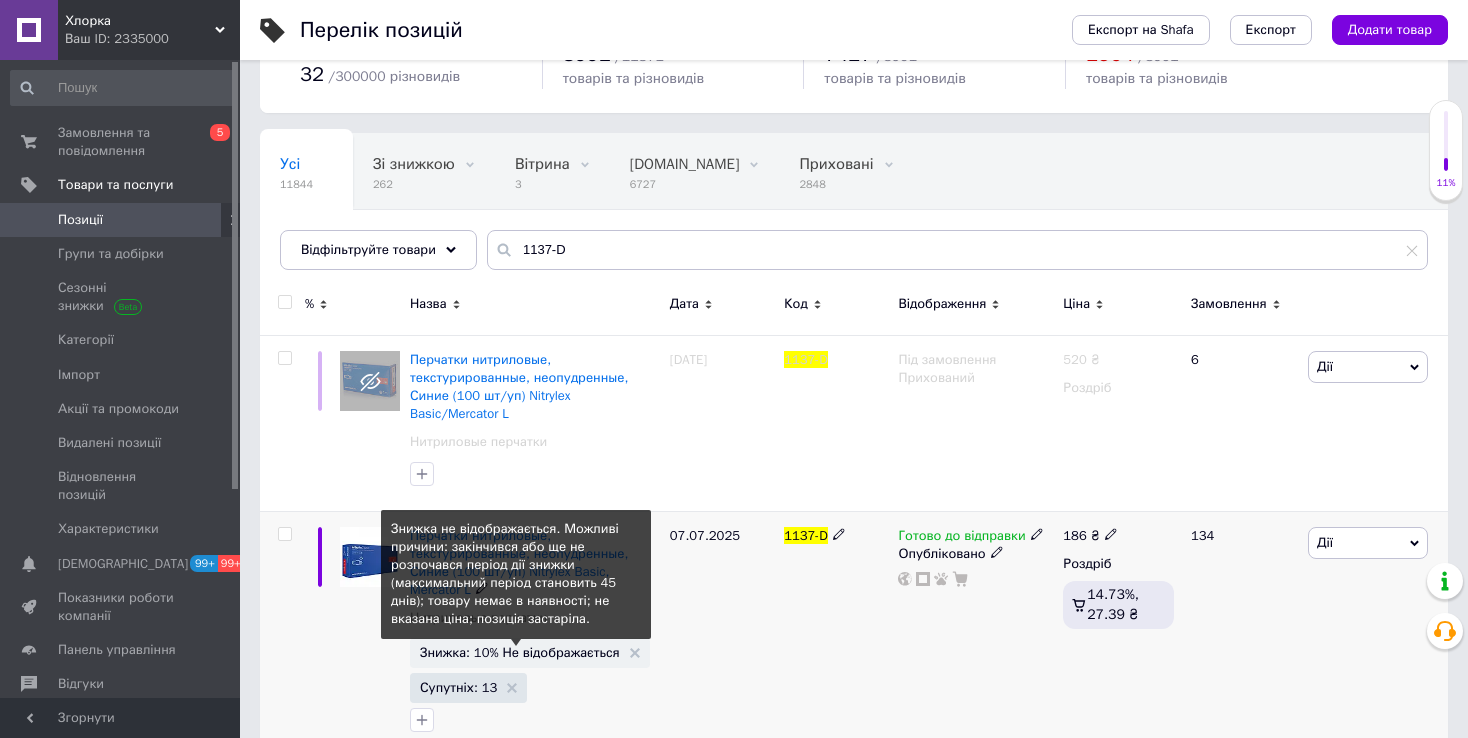 click on "Знижка: 10% Не відображається" at bounding box center [520, 652] 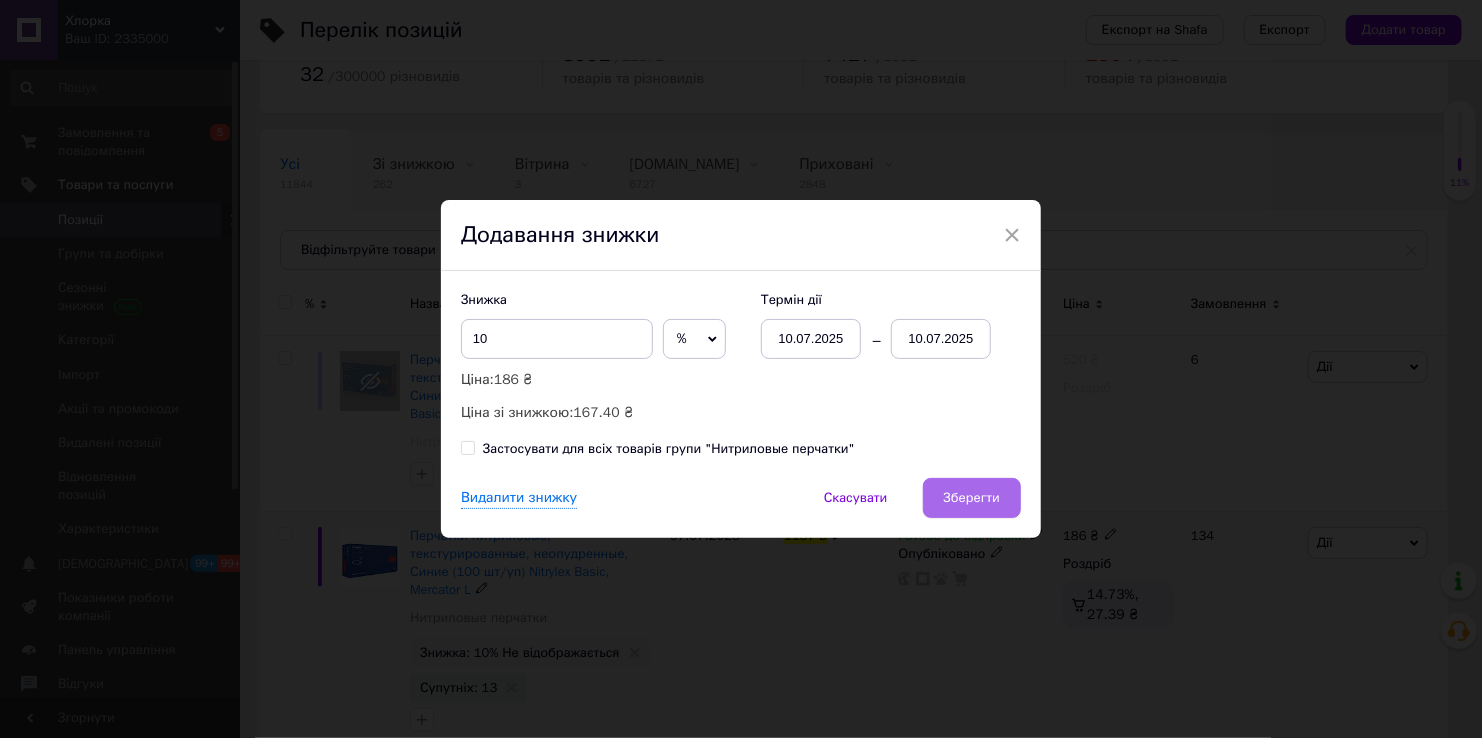 click on "Зберегти" at bounding box center [972, 498] 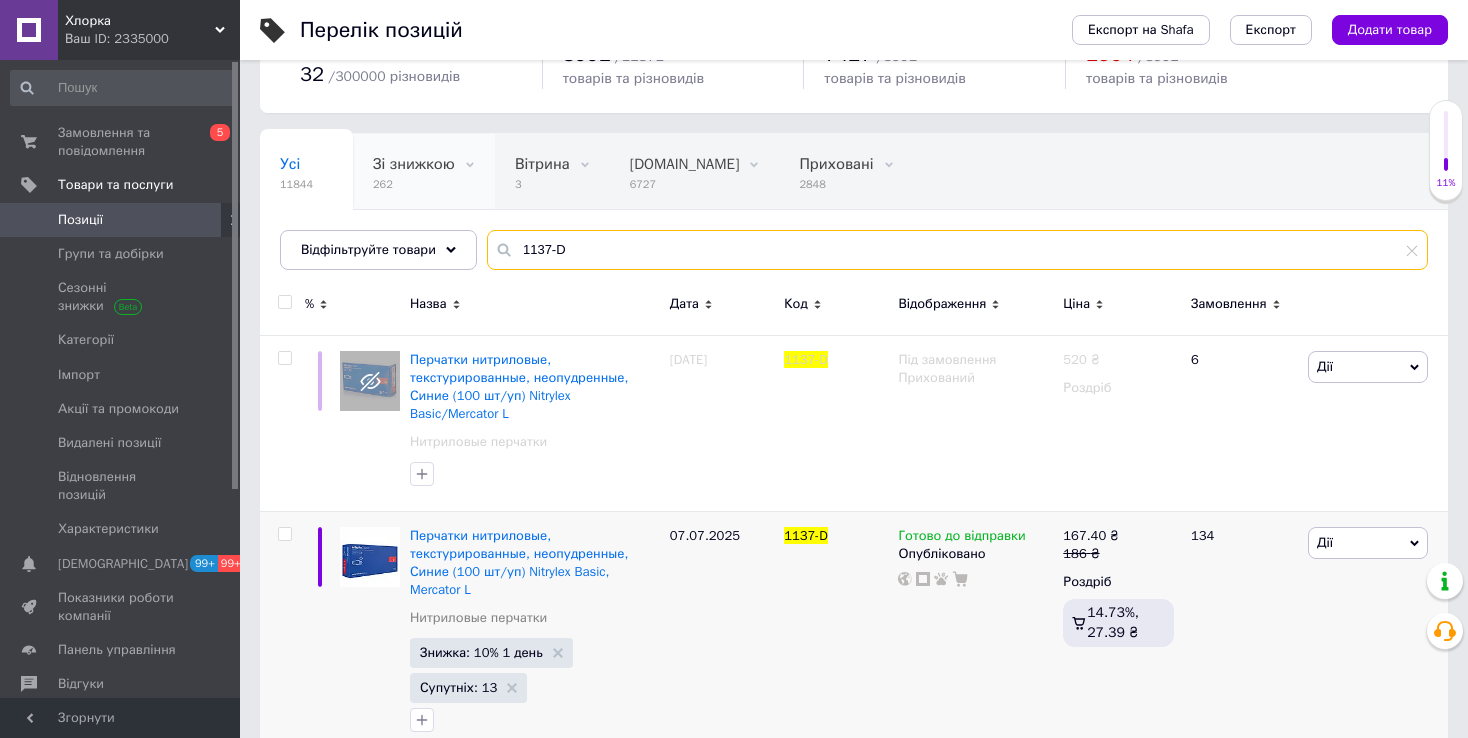 drag, startPoint x: 640, startPoint y: 247, endPoint x: 448, endPoint y: 207, distance: 196.1224 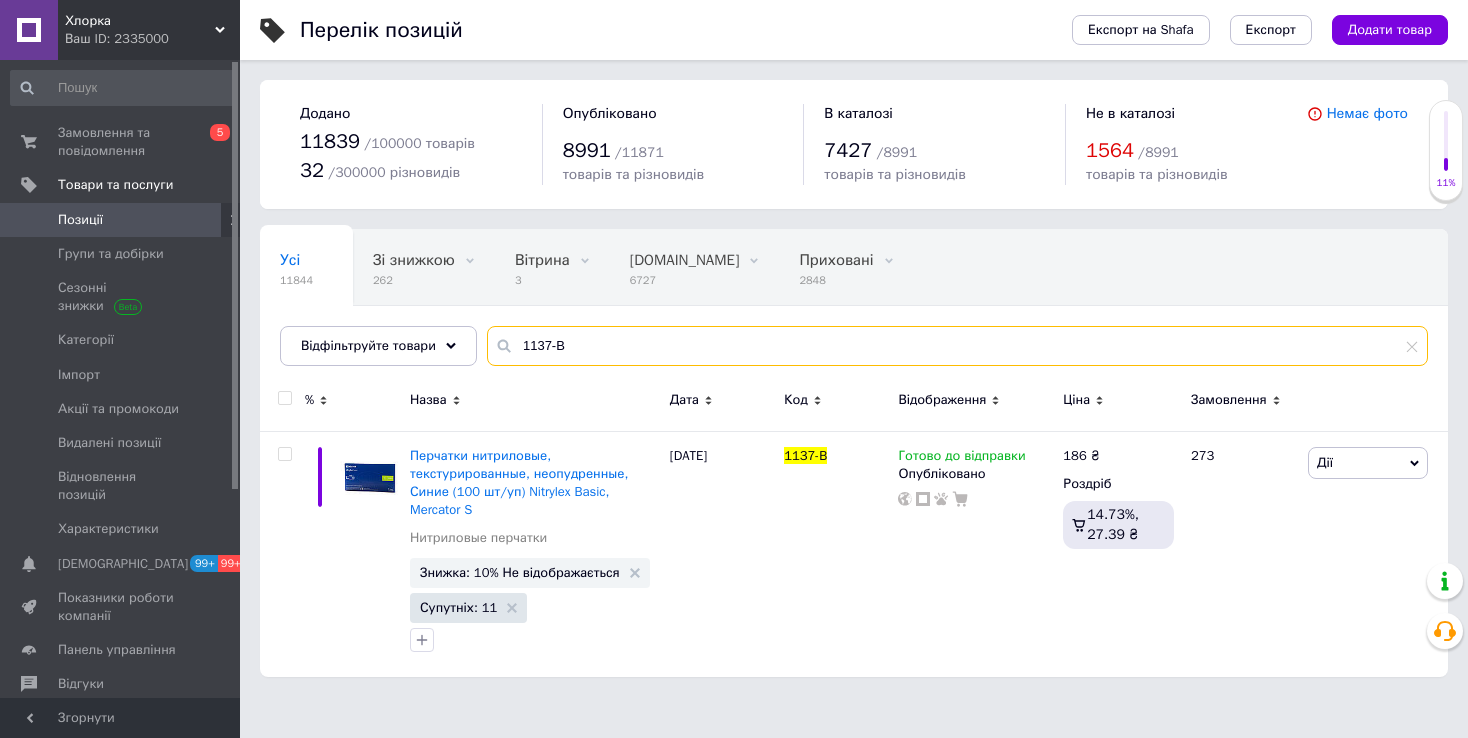 scroll, scrollTop: 0, scrollLeft: 0, axis: both 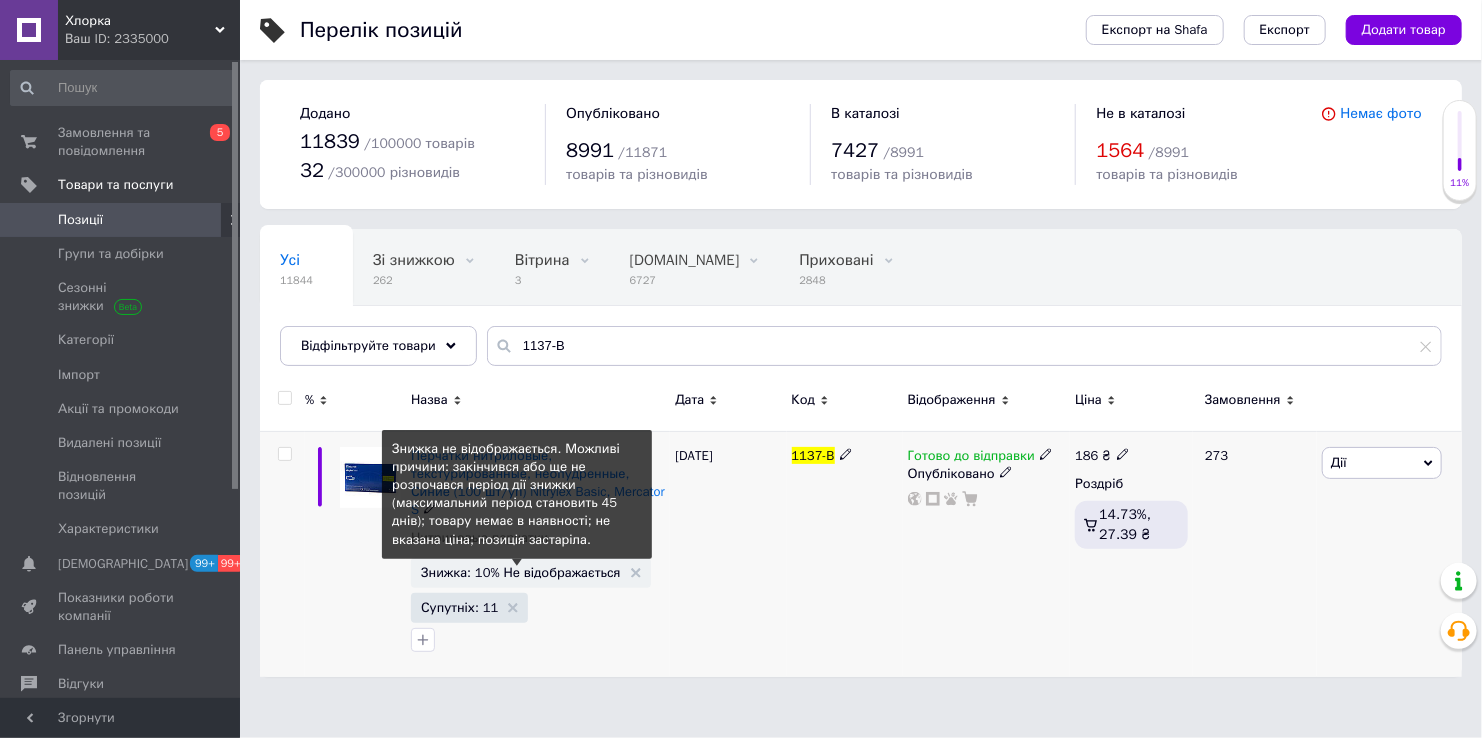 click on "Знижка: 10% Не відображається" at bounding box center (521, 572) 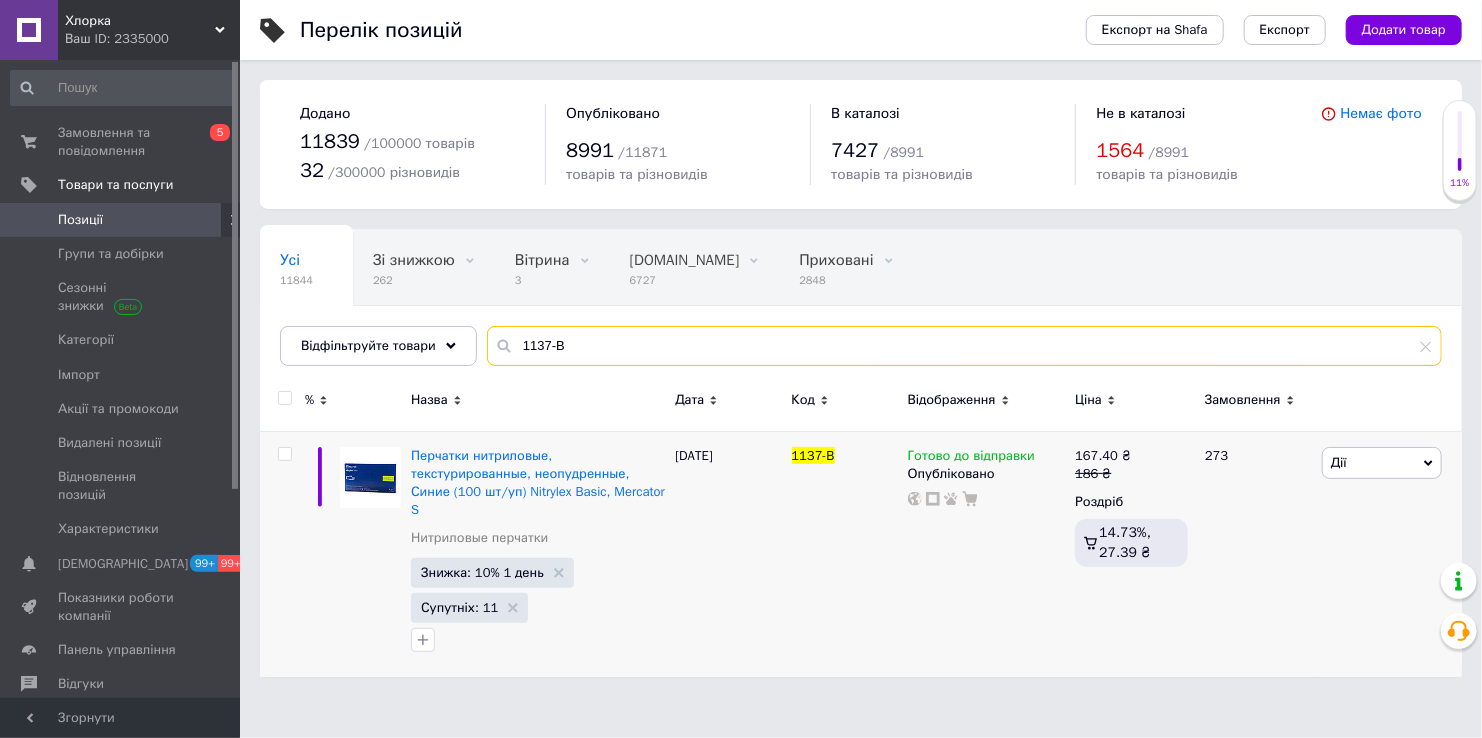 drag, startPoint x: 604, startPoint y: 339, endPoint x: 465, endPoint y: 215, distance: 186.2713 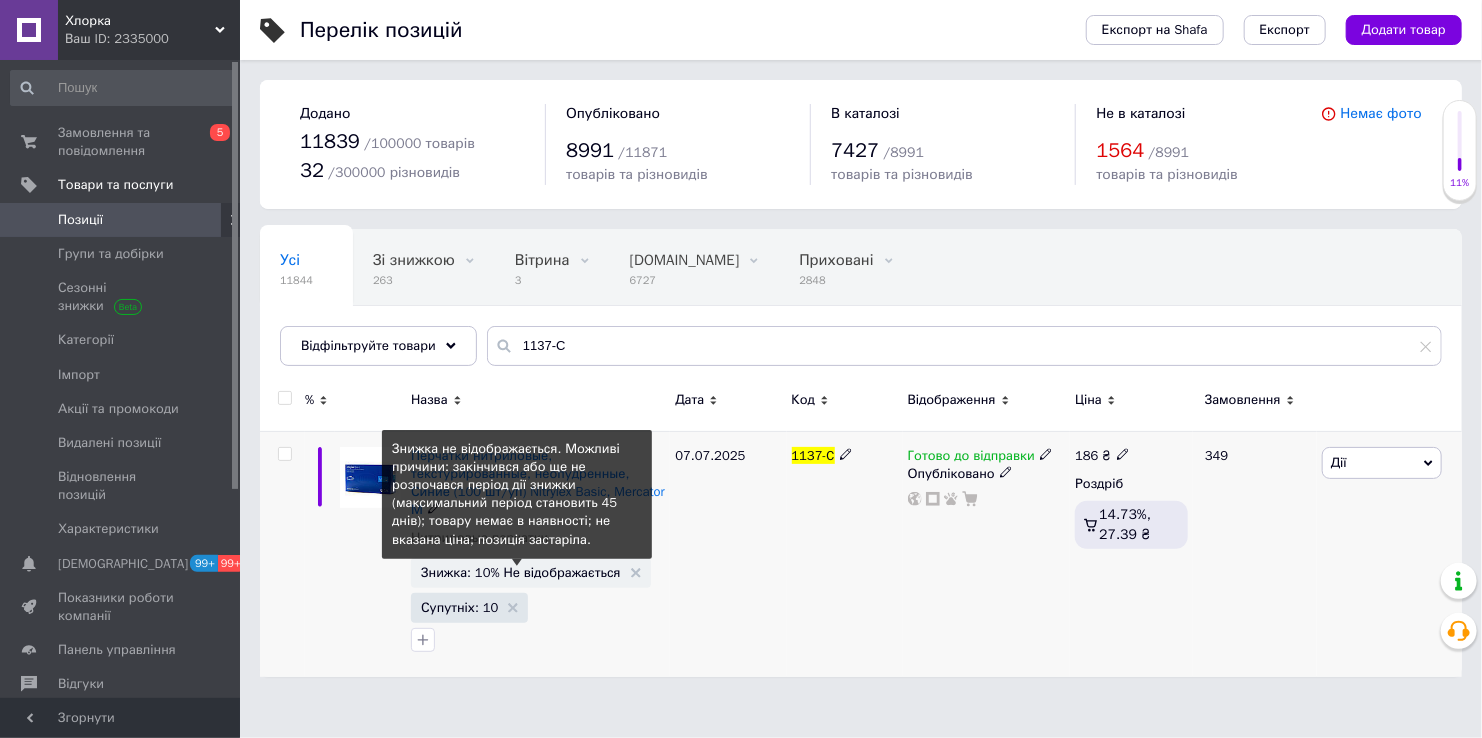 click on "Знижка: 10% Не відображається" at bounding box center [521, 572] 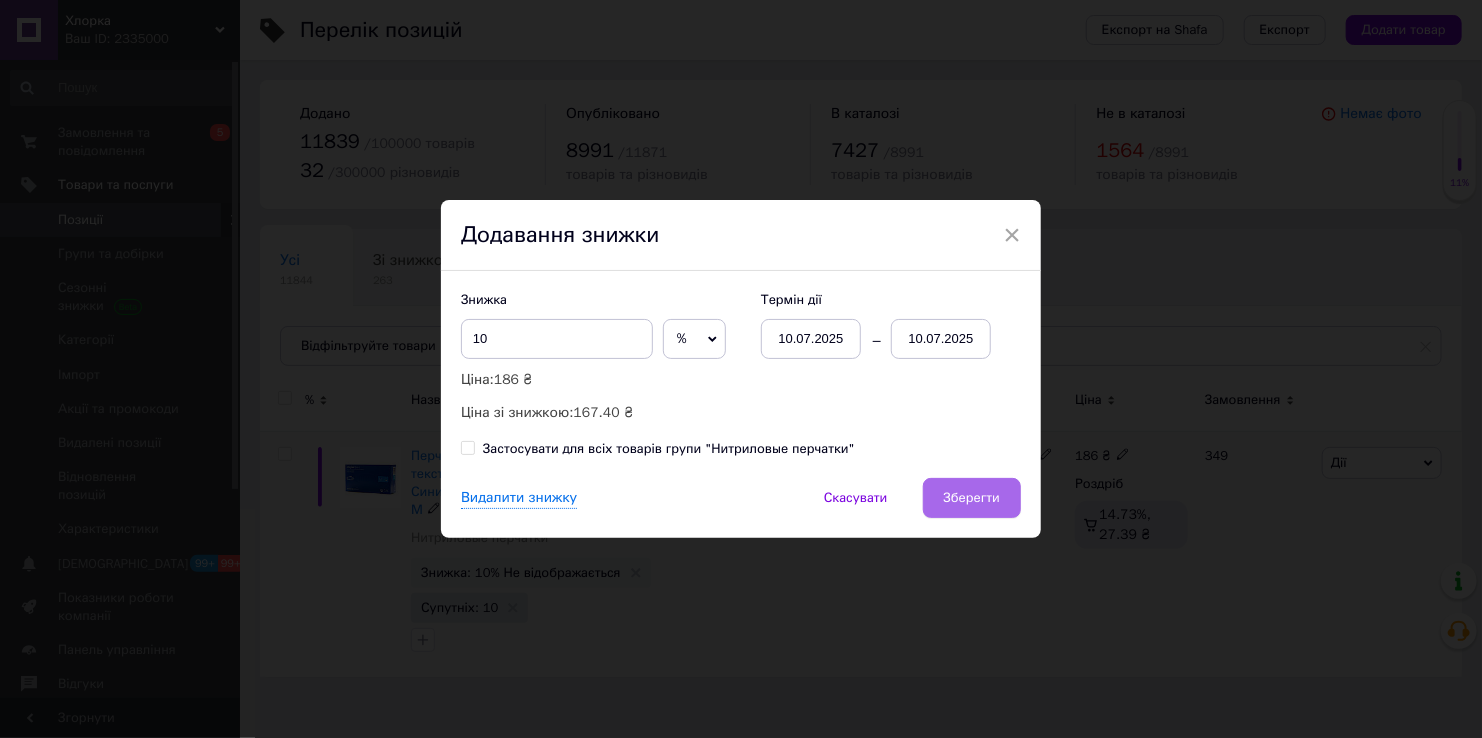 click on "Зберегти" at bounding box center [972, 498] 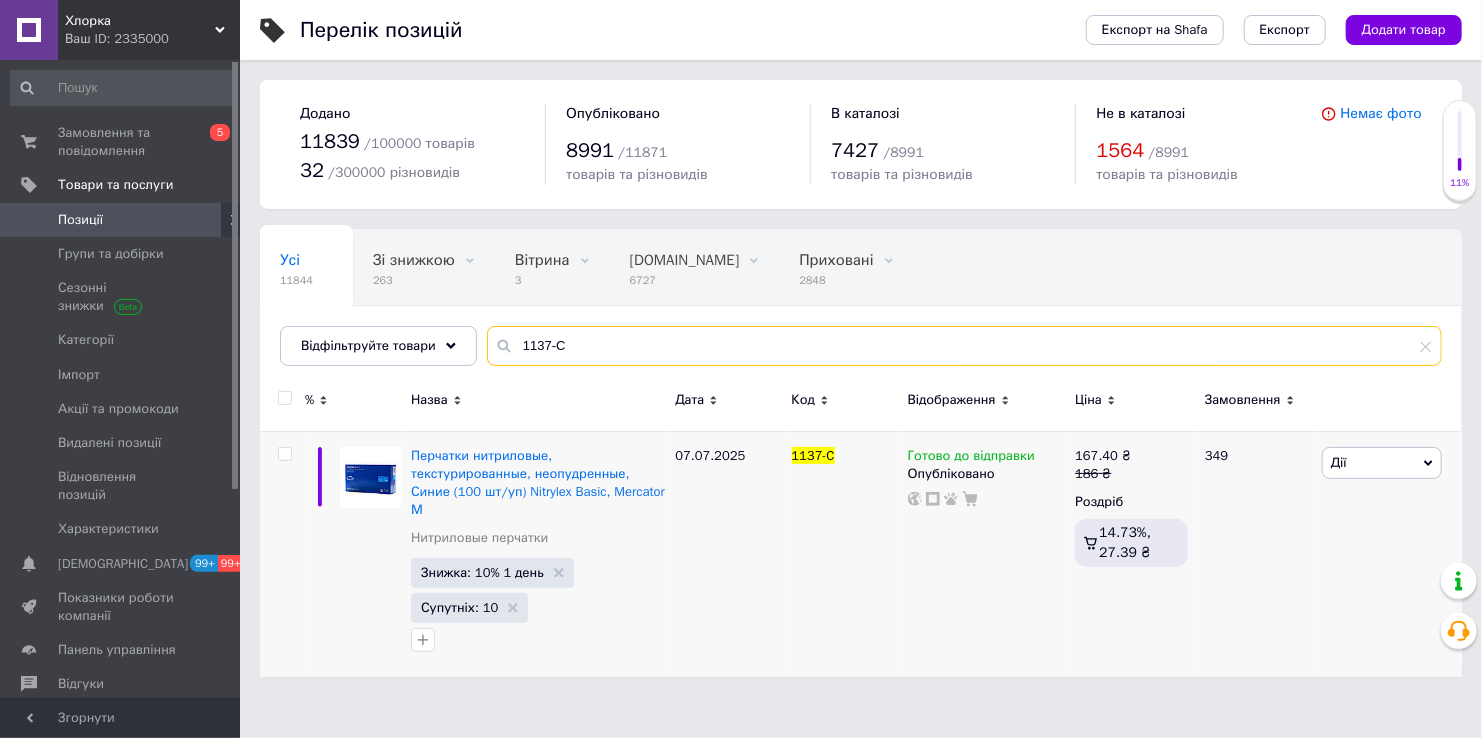 drag, startPoint x: 658, startPoint y: 341, endPoint x: 292, endPoint y: 316, distance: 366.85284 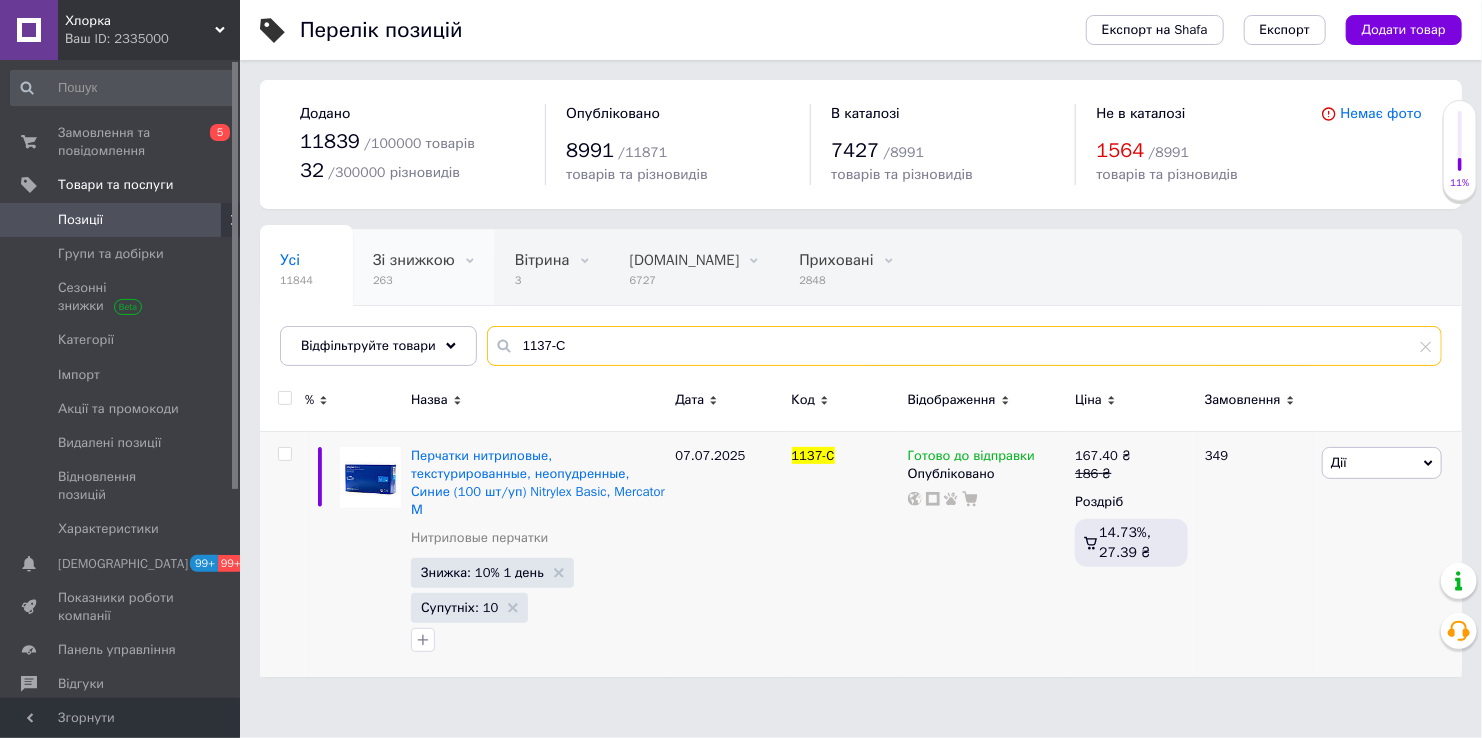 paste on "8" 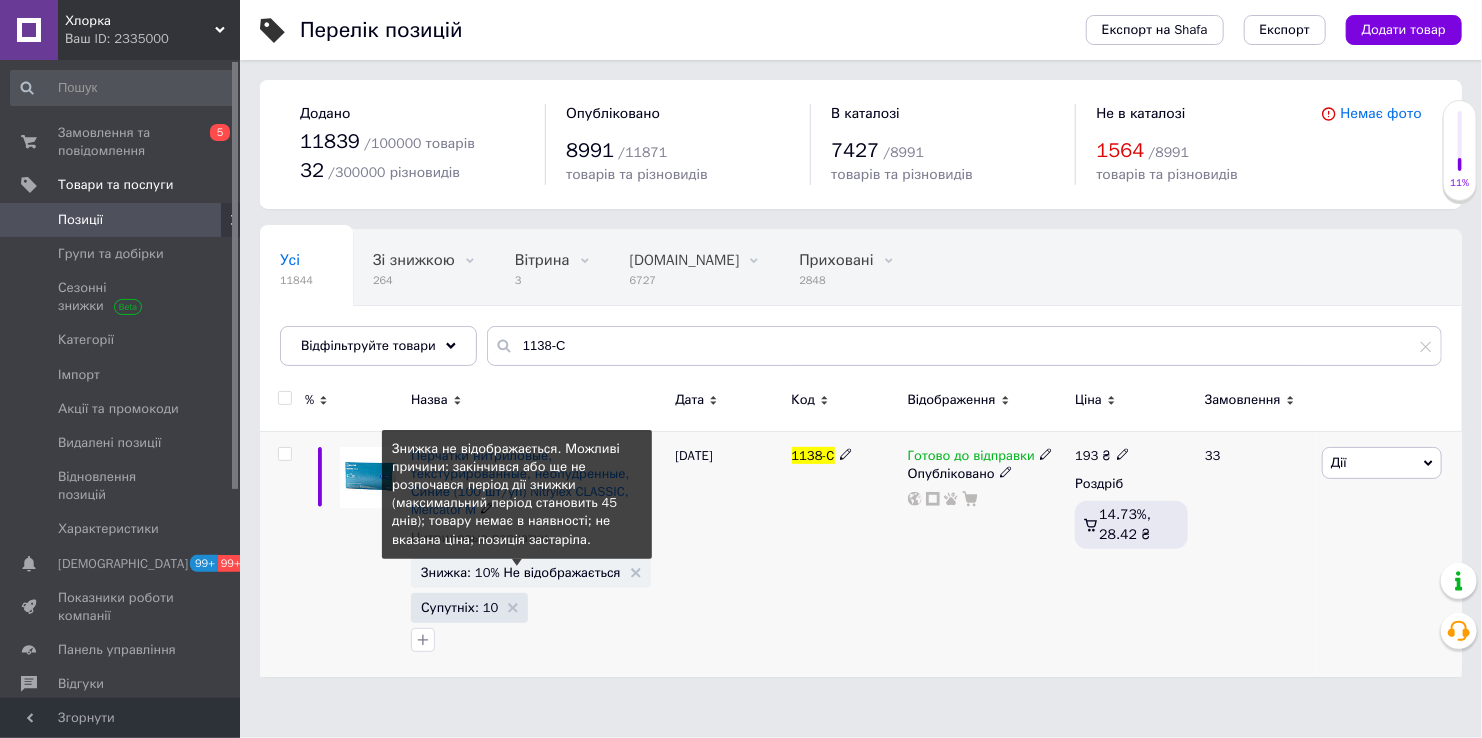 click on "Знижка: 10% Не відображається" at bounding box center [521, 572] 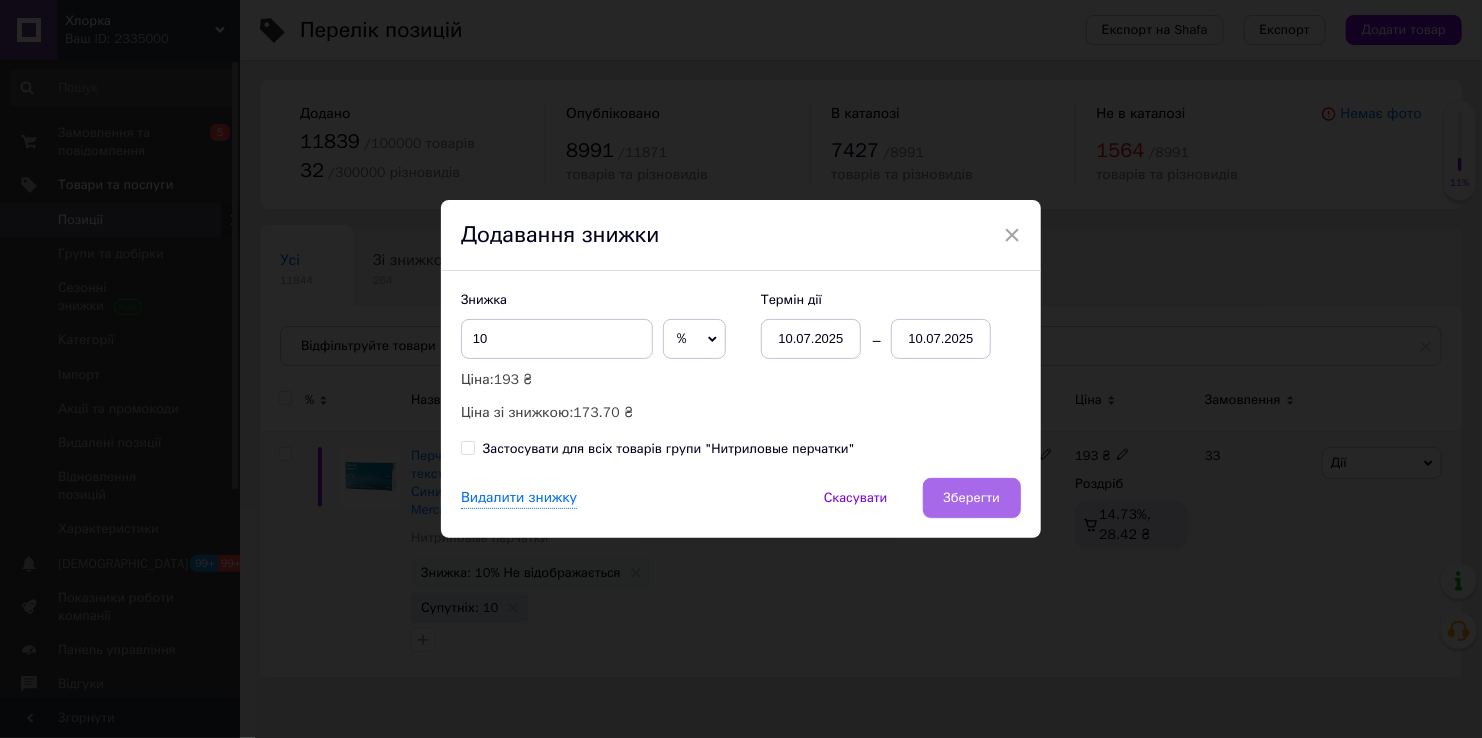 click on "Зберегти" at bounding box center [972, 498] 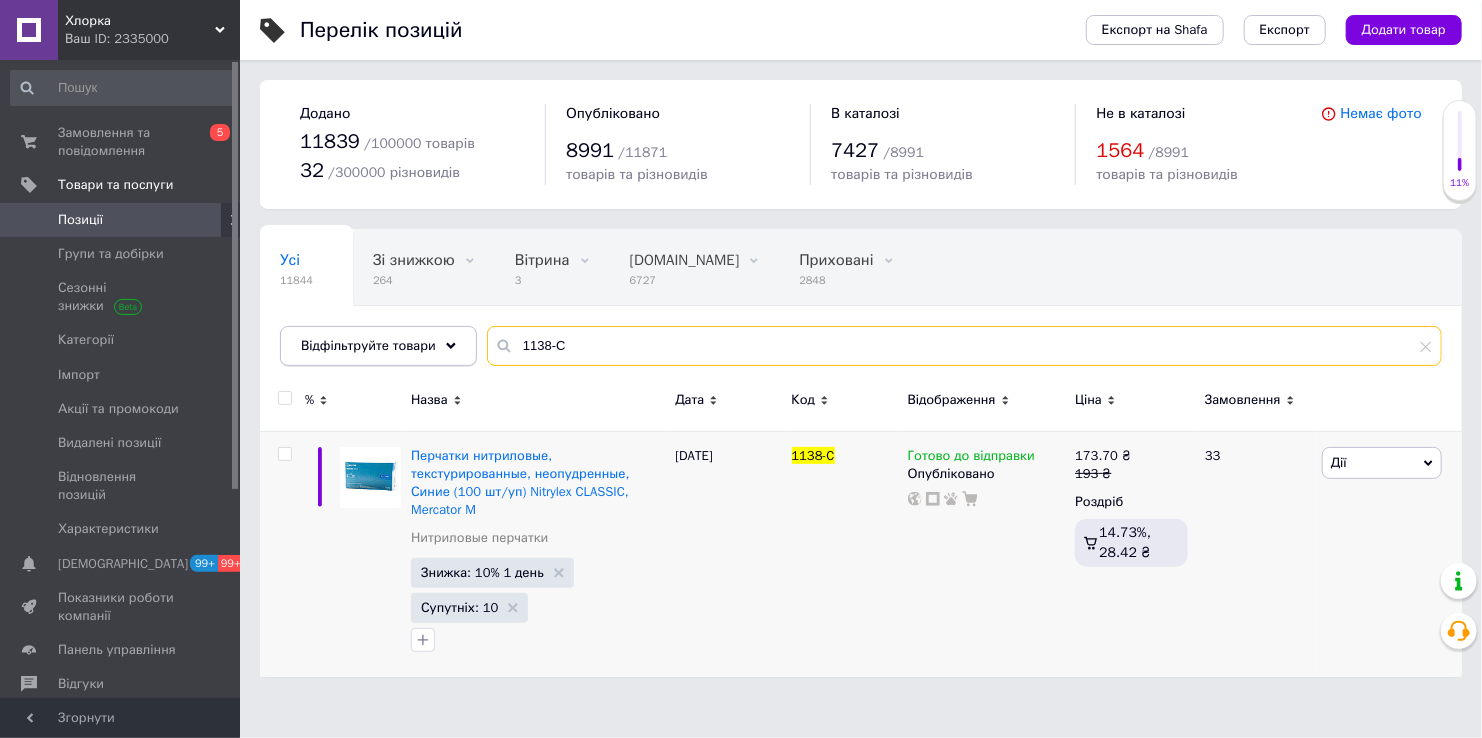 drag, startPoint x: 600, startPoint y: 347, endPoint x: 407, endPoint y: 325, distance: 194.24983 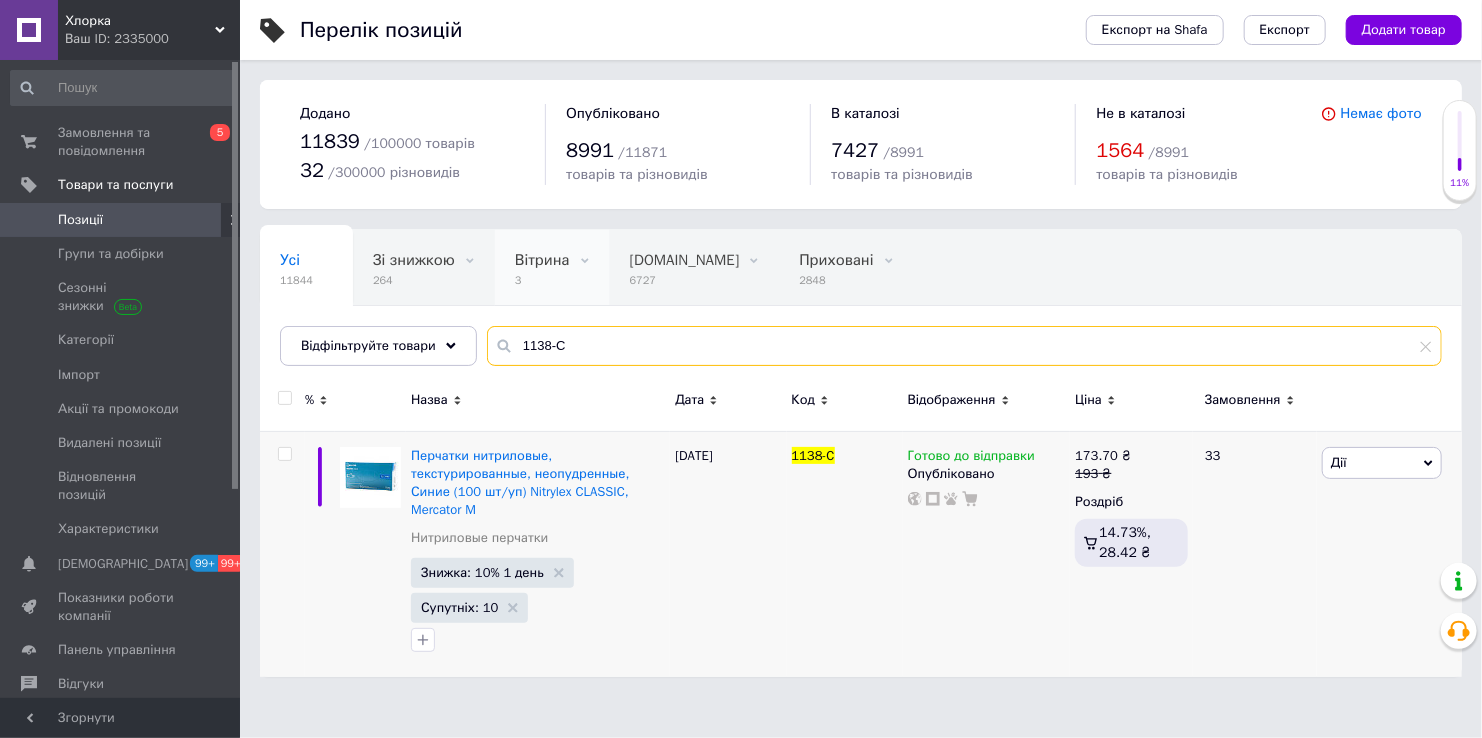 paste on "9_D" 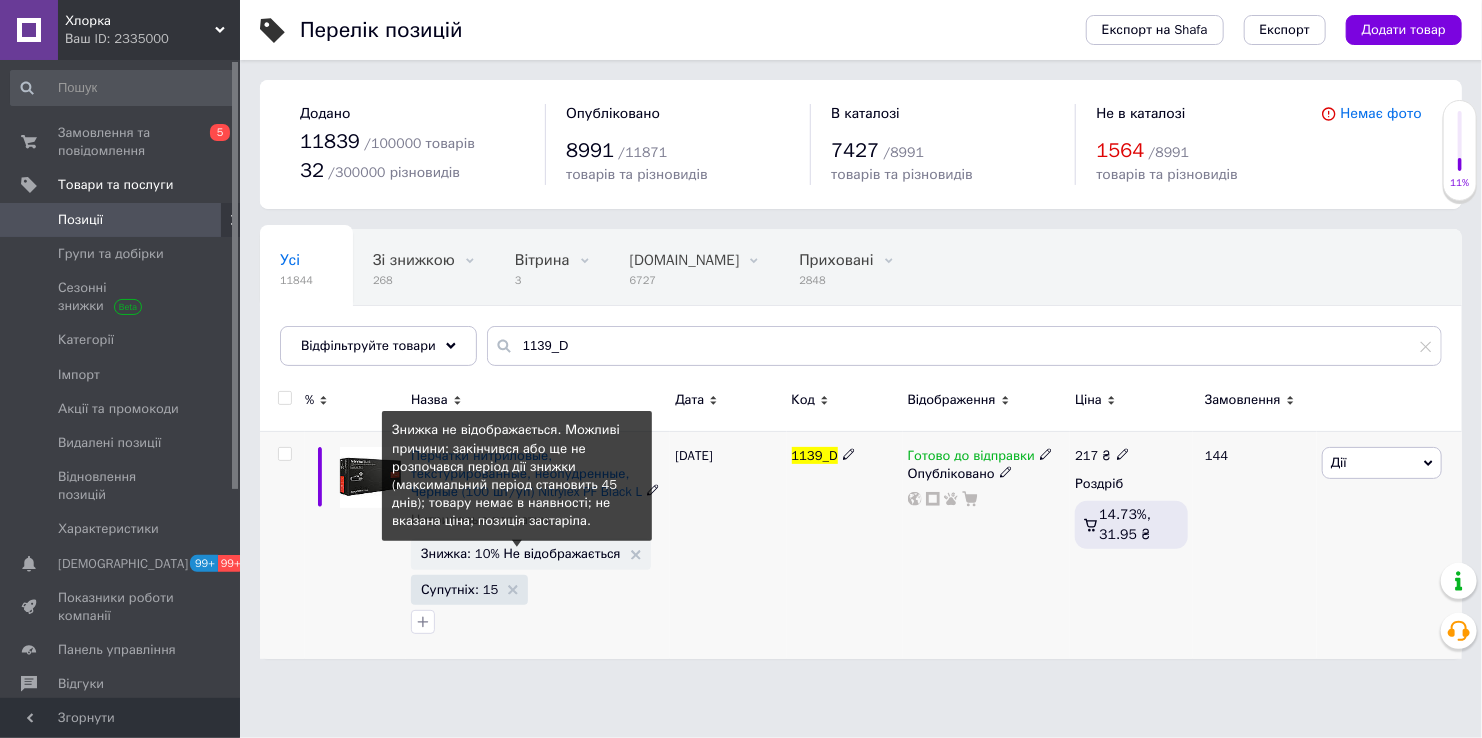 click on "Знижка: 10% Не відображається" at bounding box center (521, 553) 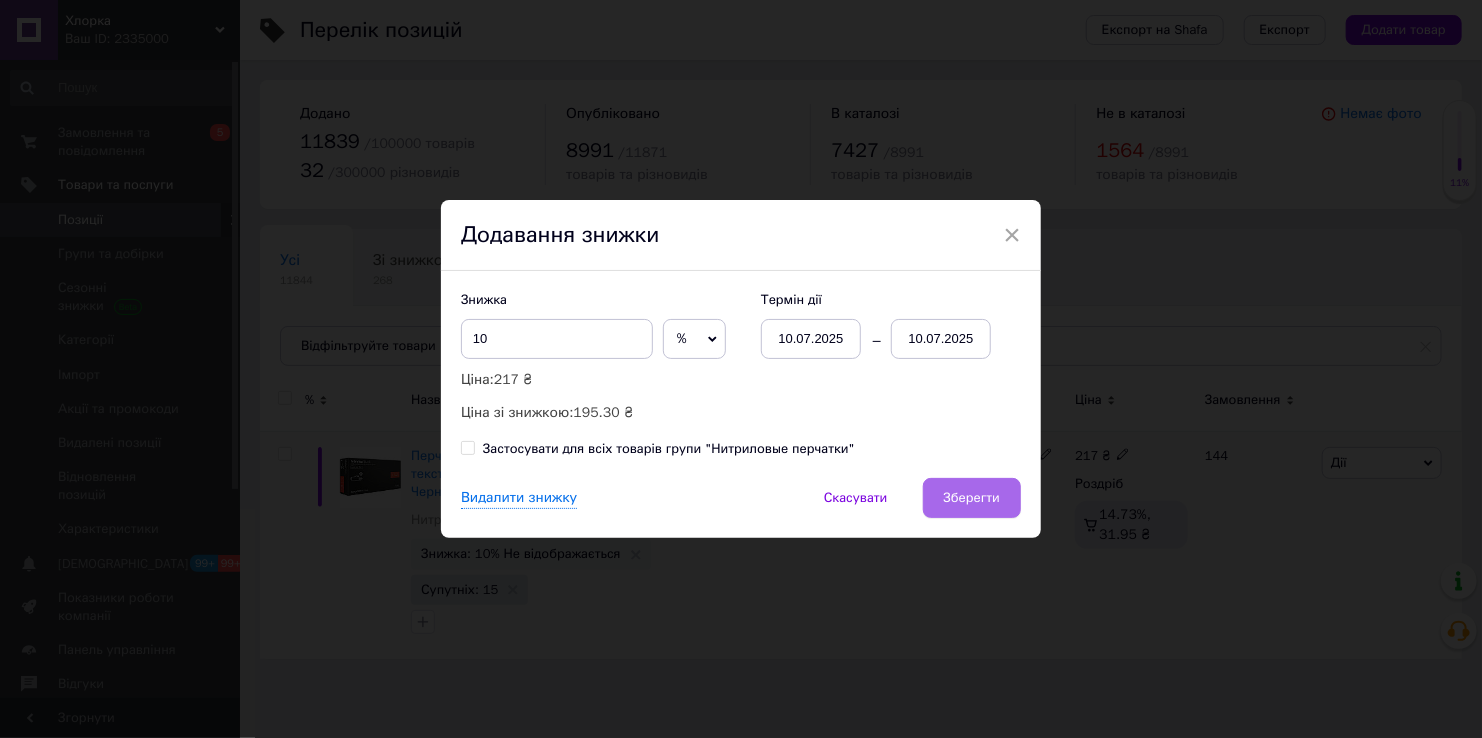 click on "Зберегти" at bounding box center [972, 498] 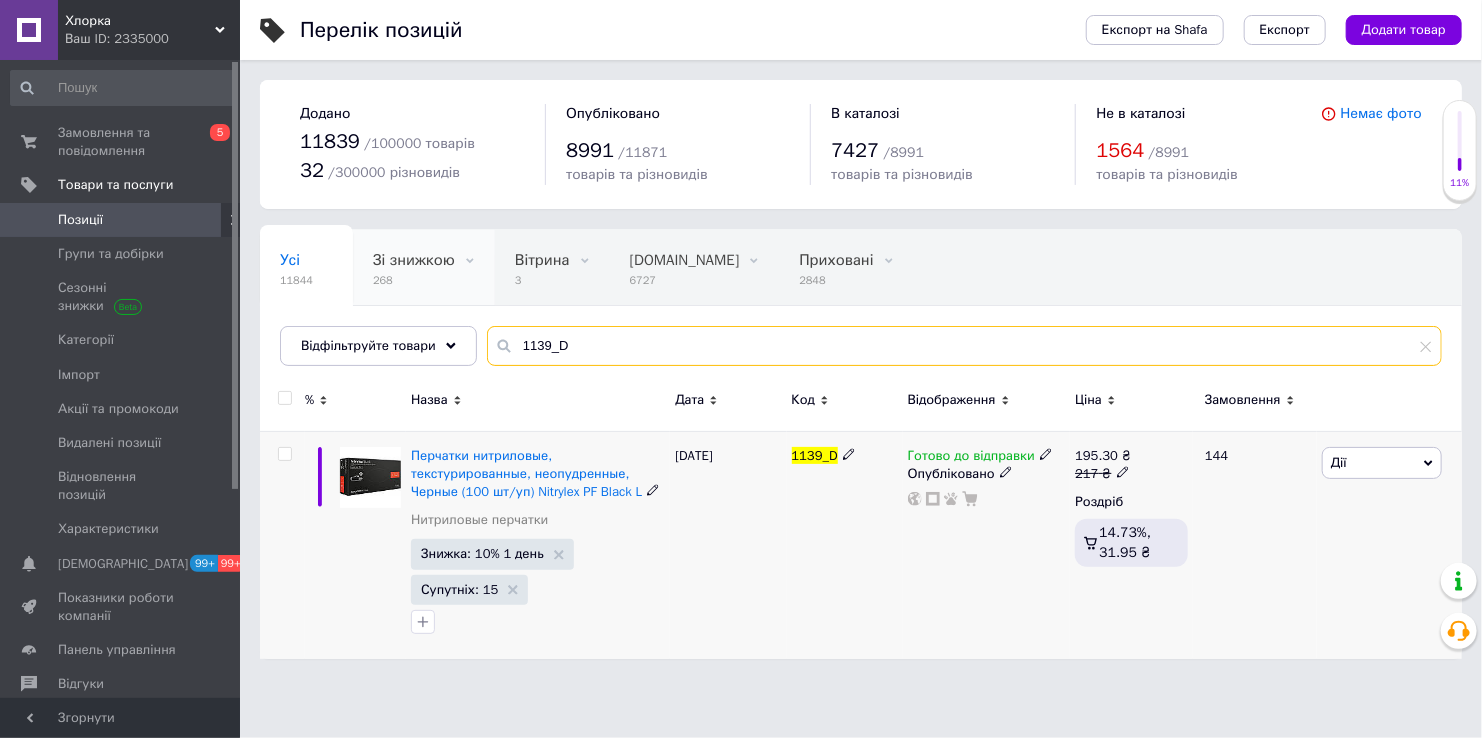 drag, startPoint x: 724, startPoint y: 339, endPoint x: 464, endPoint y: 254, distance: 273.5416 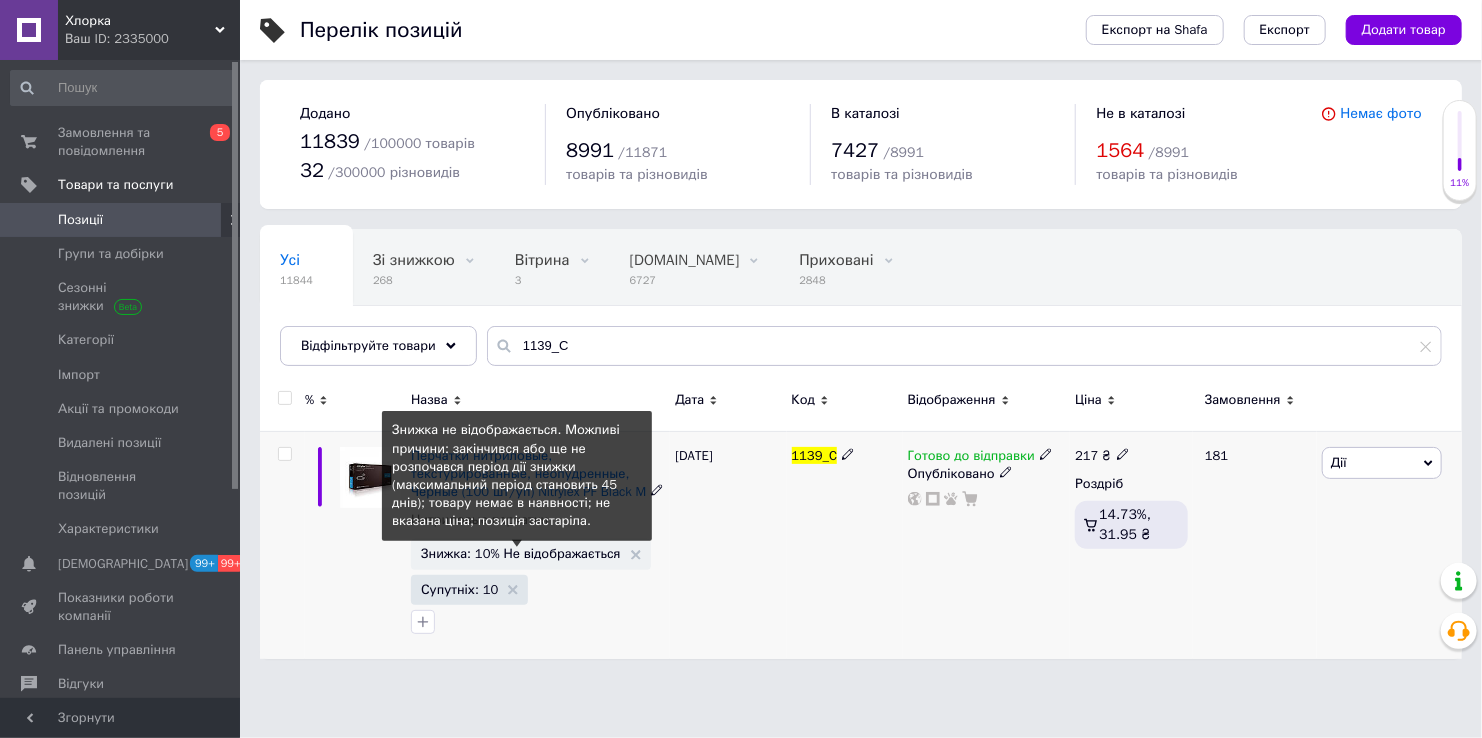 click on "Знижка: 10% Не відображається" at bounding box center [521, 553] 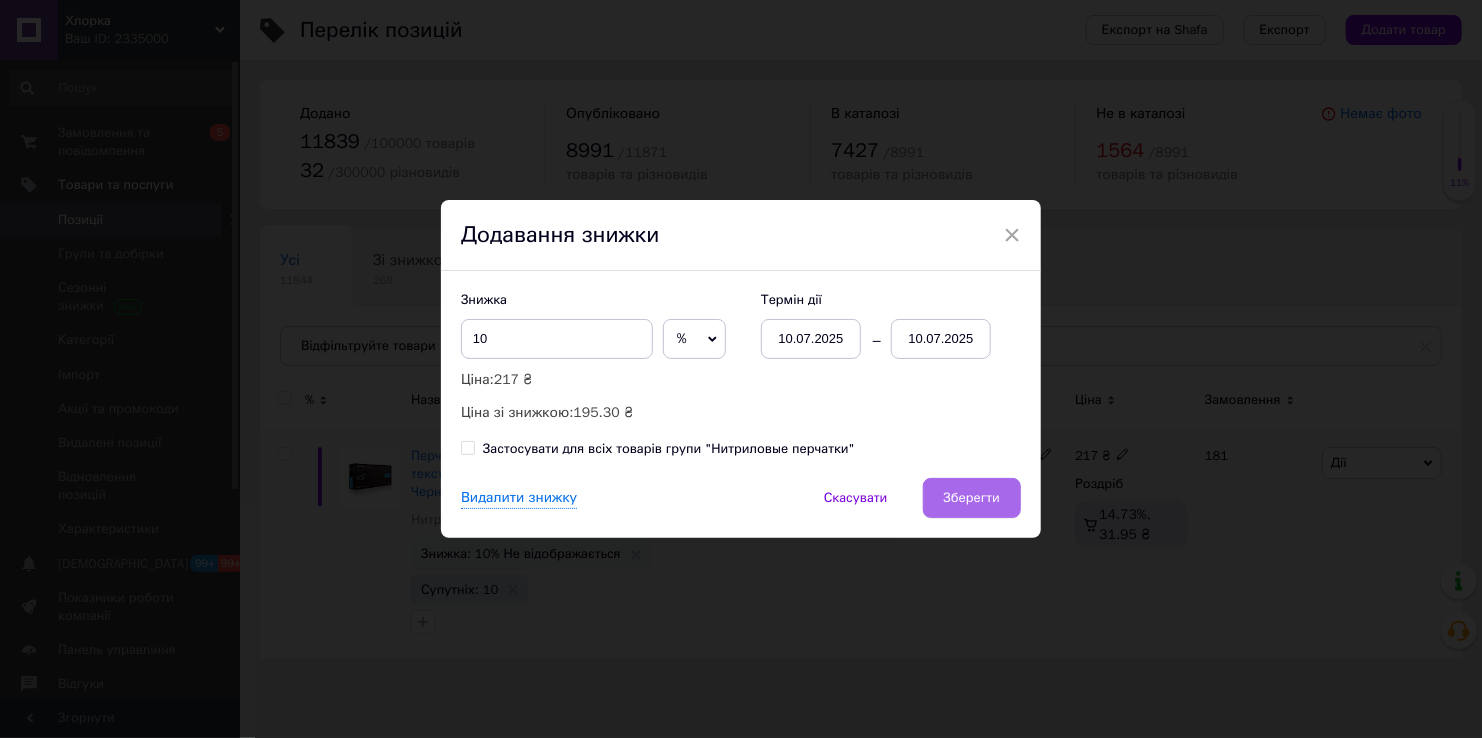 click on "Зберегти" at bounding box center (972, 498) 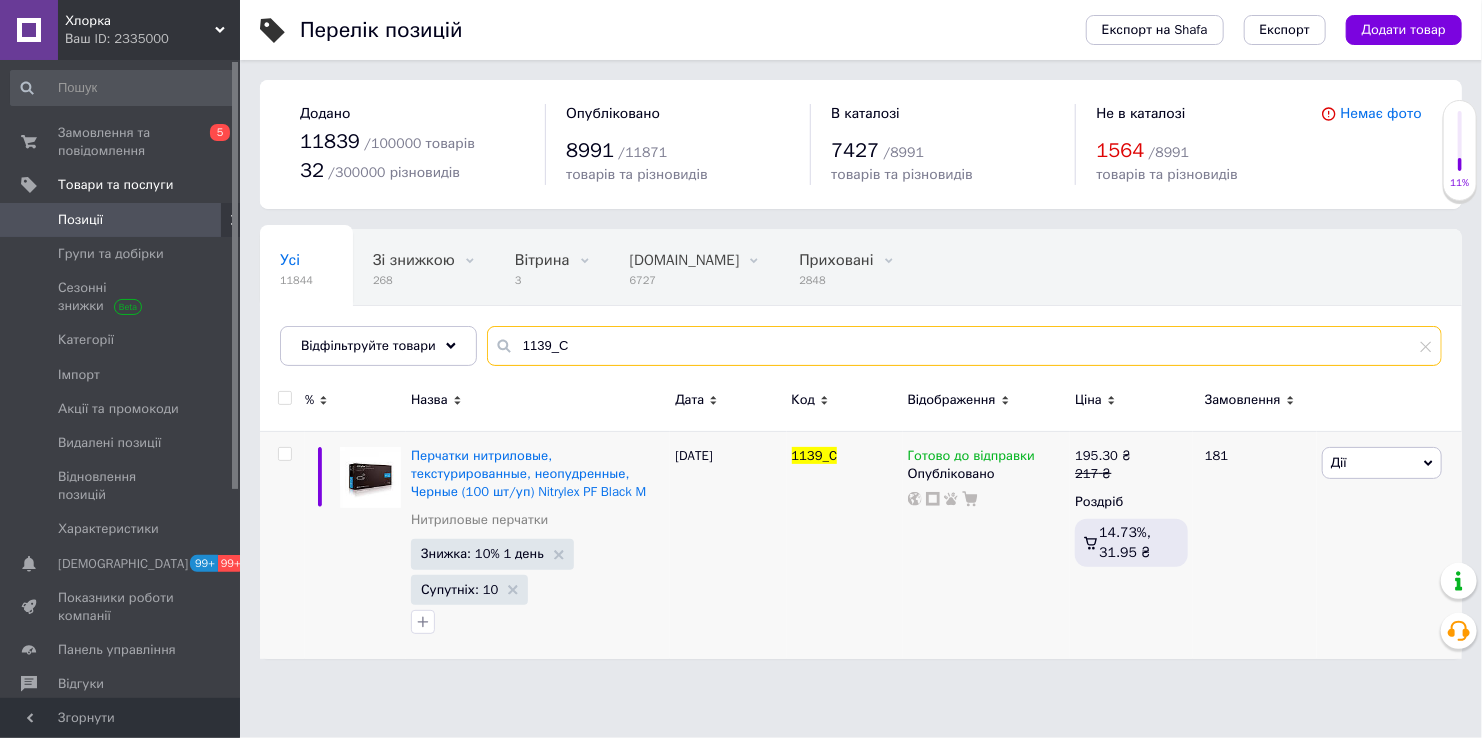 drag, startPoint x: 611, startPoint y: 336, endPoint x: 498, endPoint y: 224, distance: 159.1006 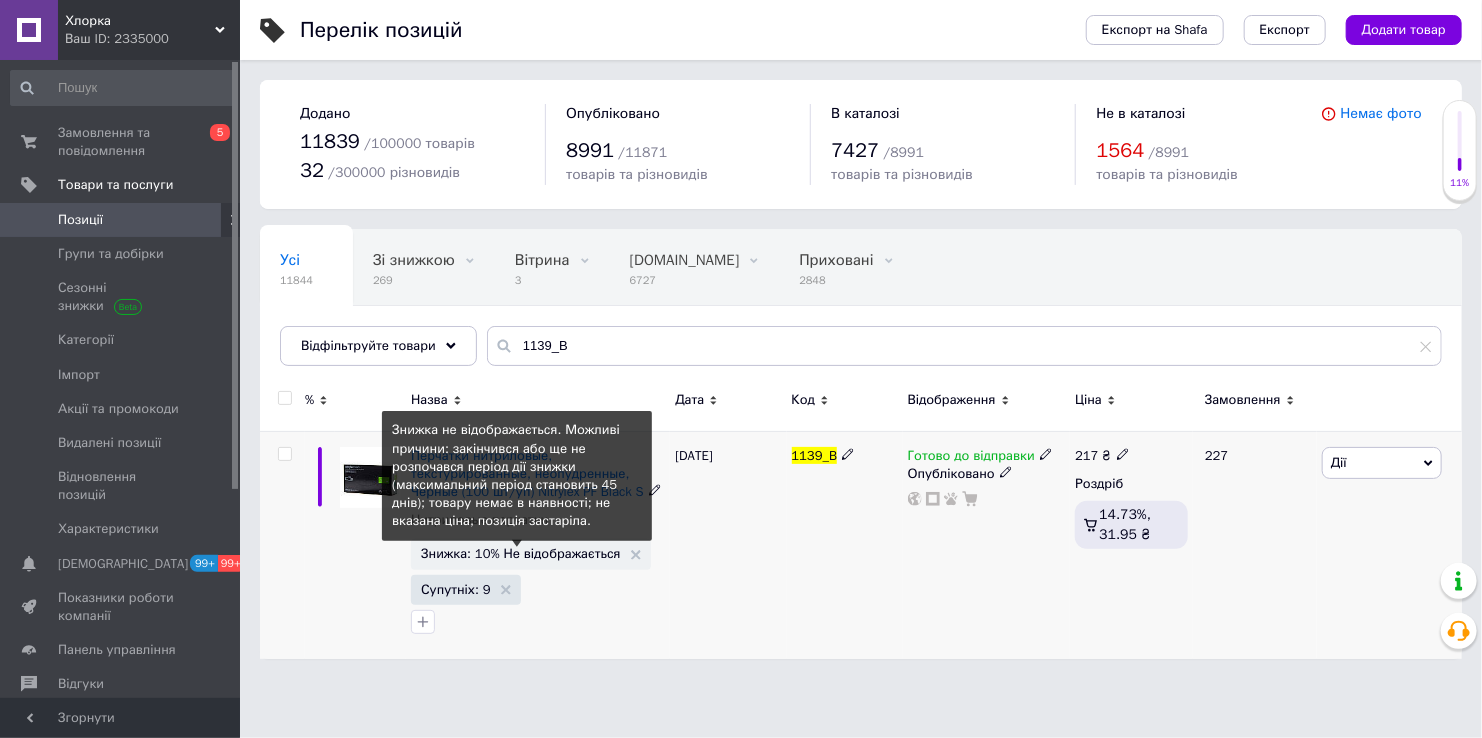 click on "Знижка: 10% Не відображається" at bounding box center (521, 553) 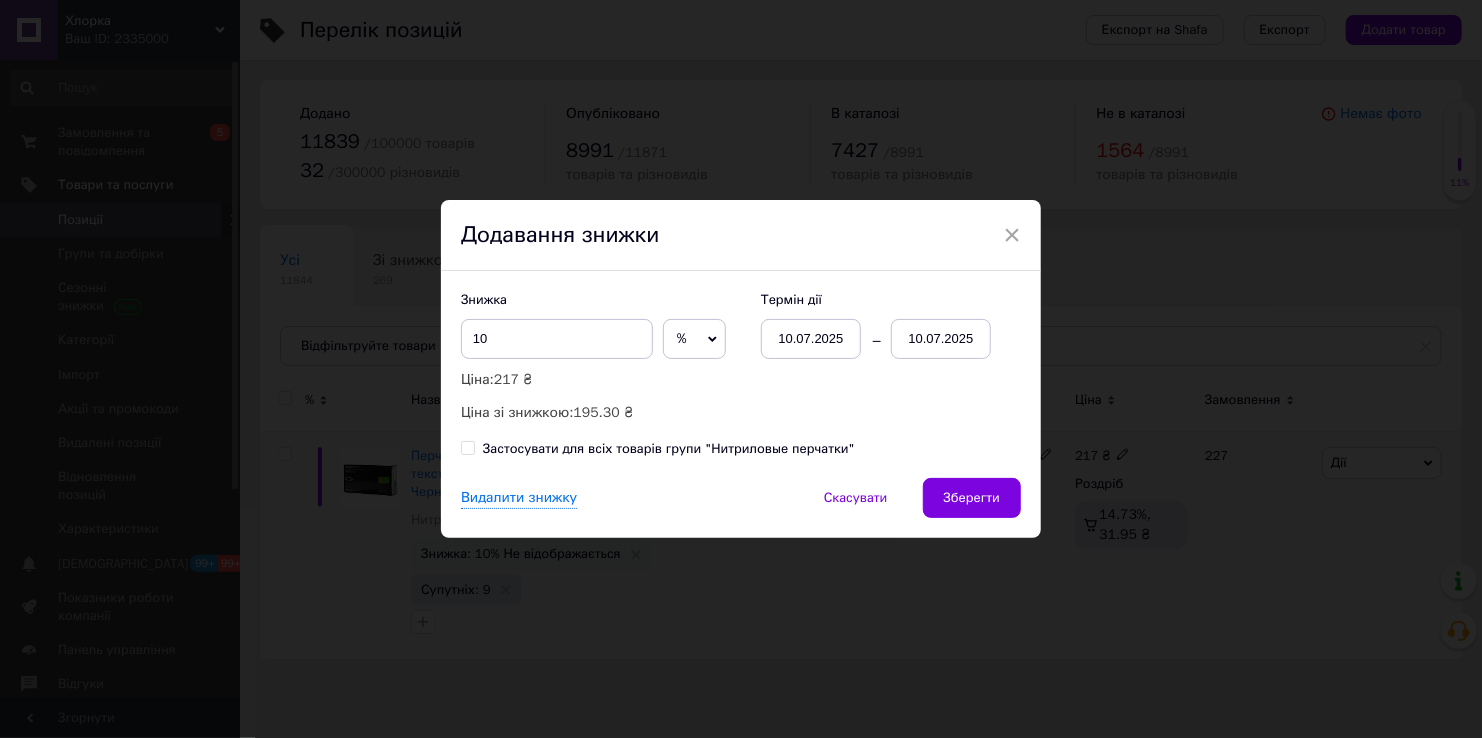 click on "Зберегти" at bounding box center [972, 498] 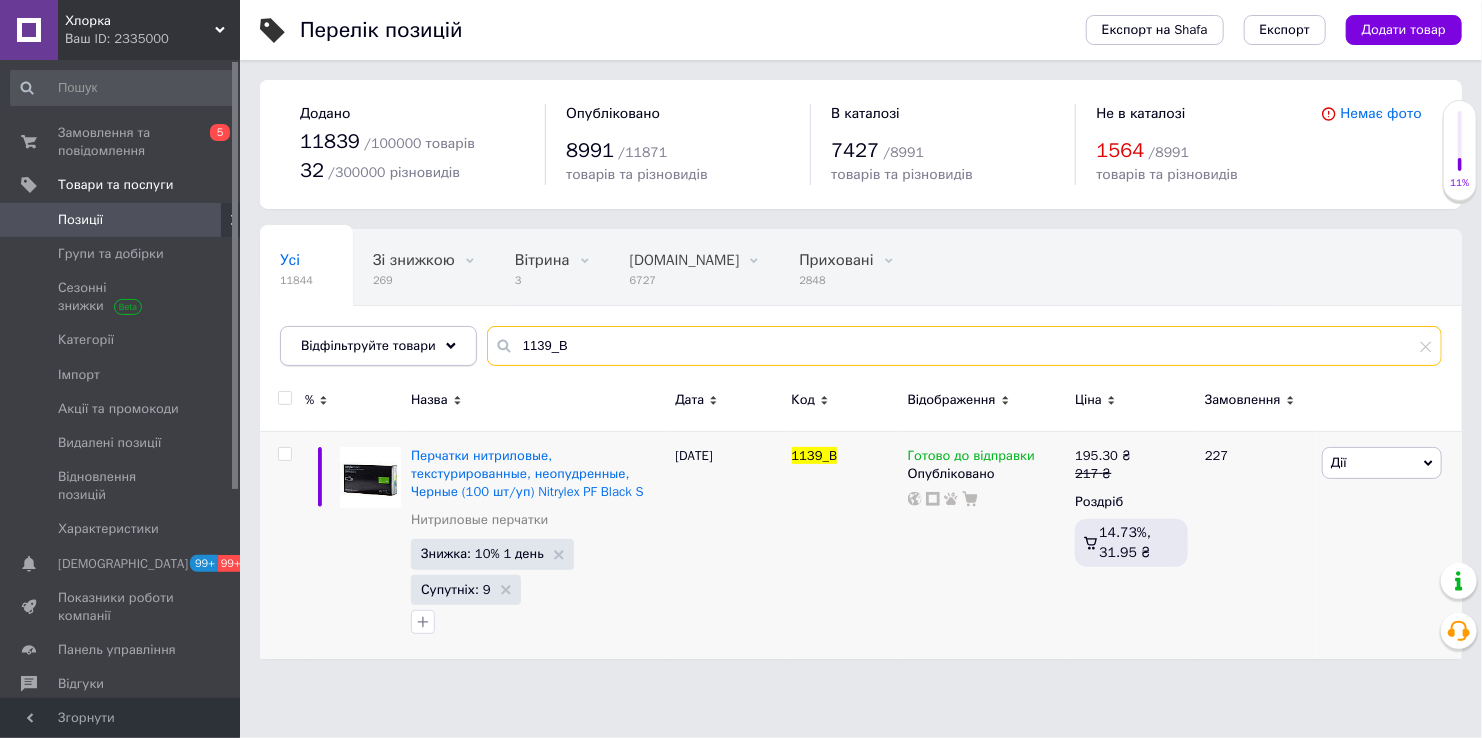 drag, startPoint x: 588, startPoint y: 340, endPoint x: 458, endPoint y: 332, distance: 130.24593 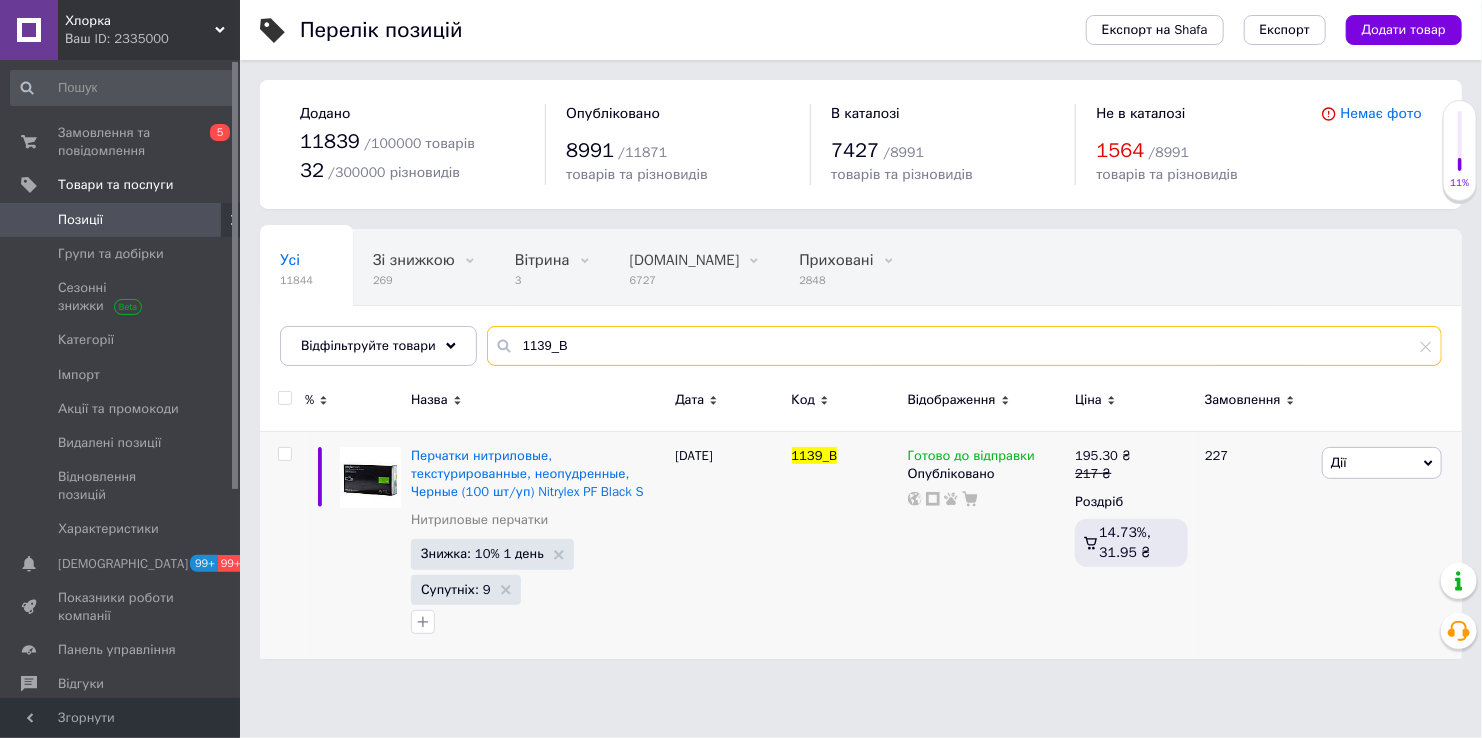 paste on "E" 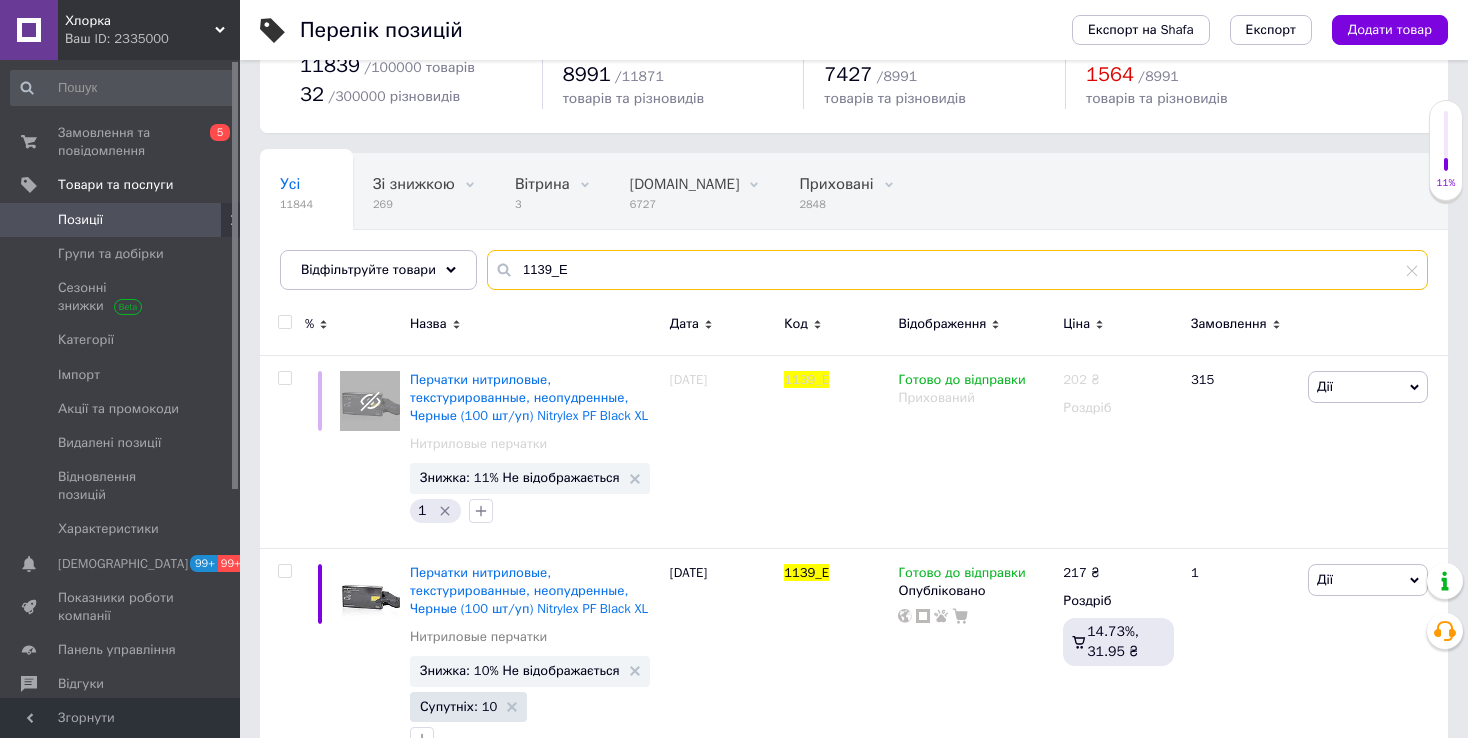 scroll, scrollTop: 132, scrollLeft: 0, axis: vertical 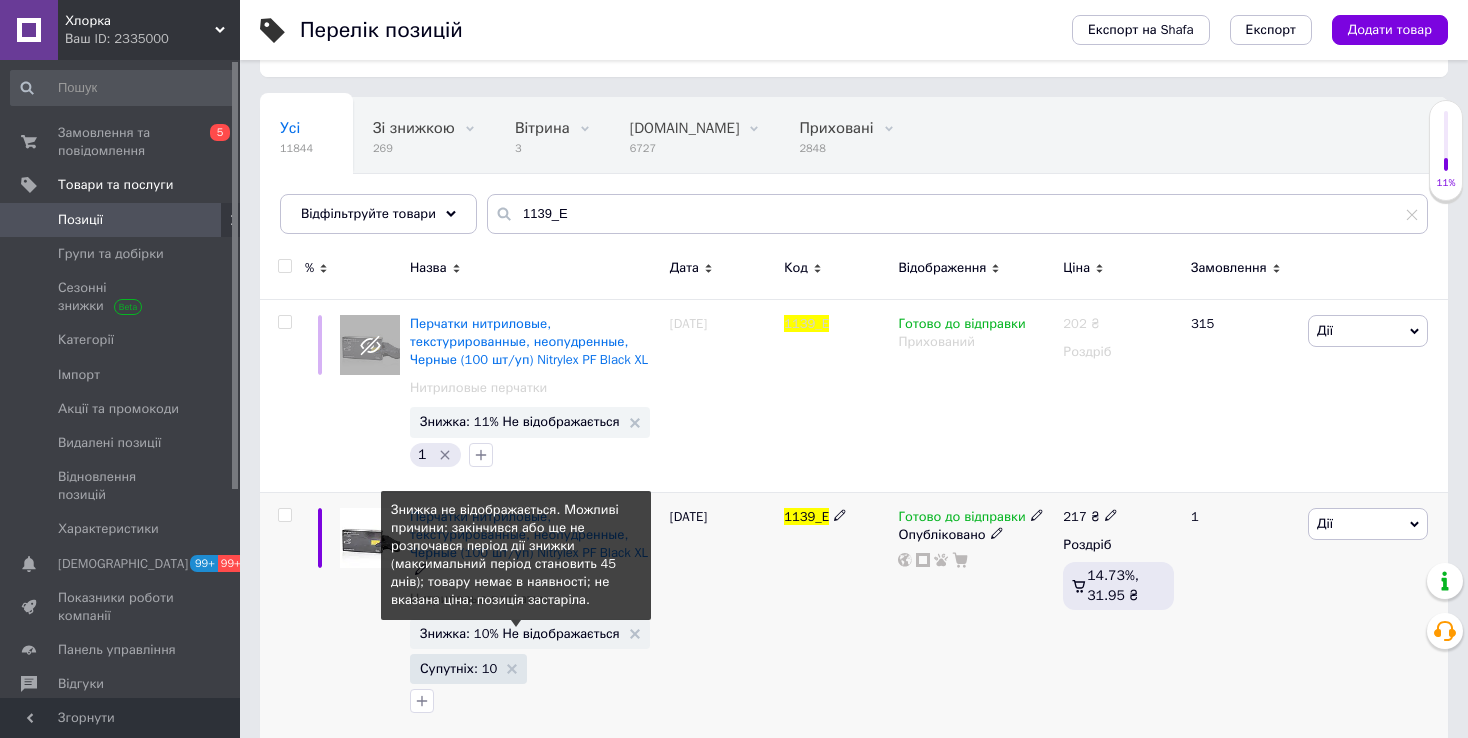 click on "Знижка: 10% Не відображається" at bounding box center (520, 633) 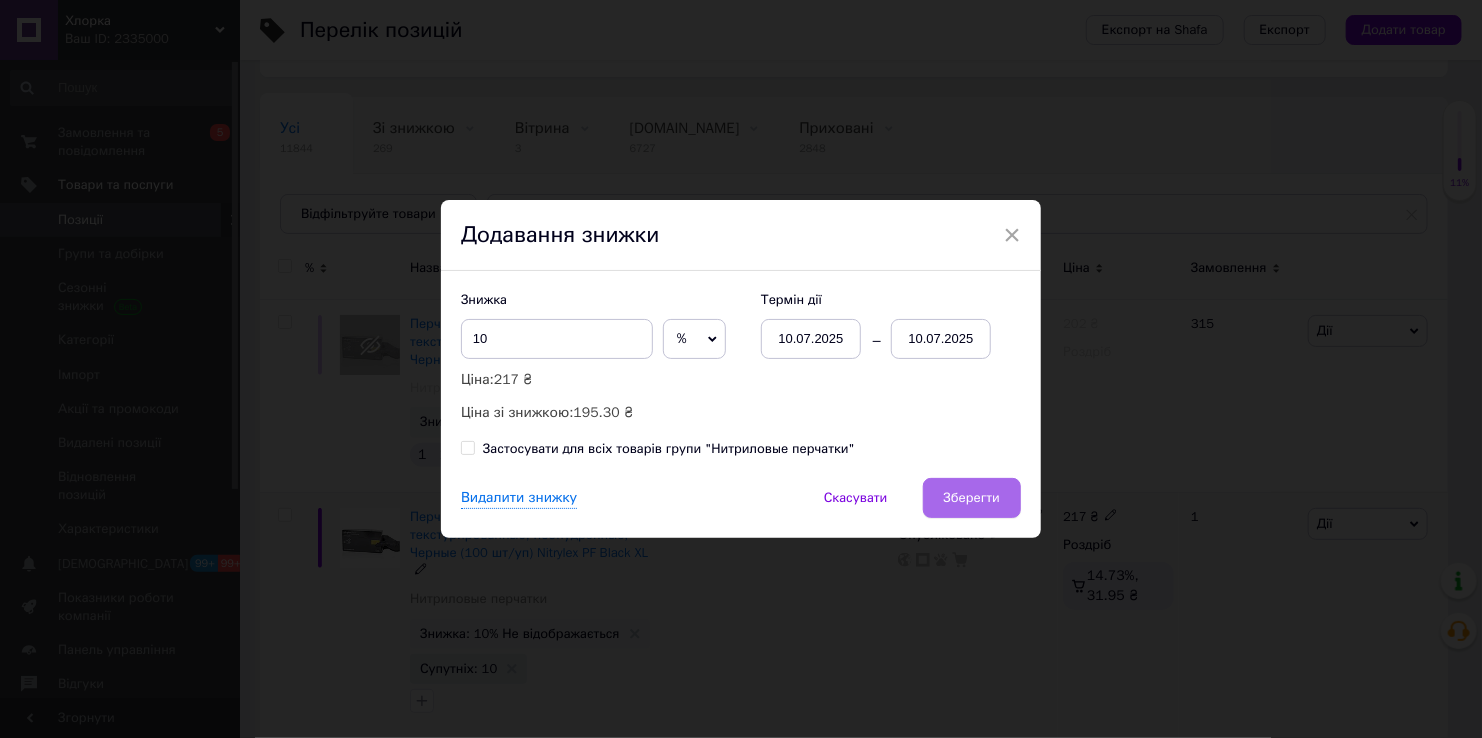 click on "Зберегти" at bounding box center [972, 498] 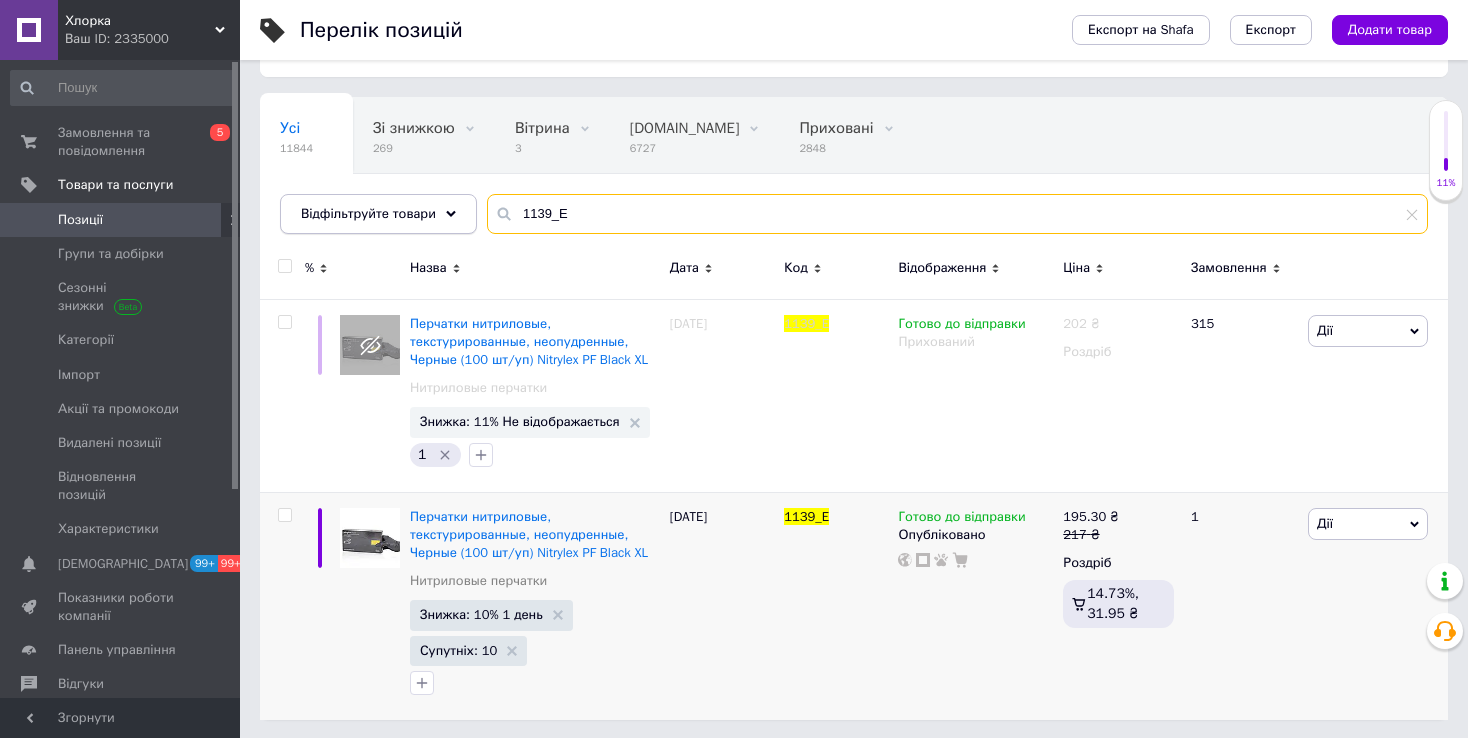 drag, startPoint x: 461, startPoint y: 198, endPoint x: 359, endPoint y: 196, distance: 102.01961 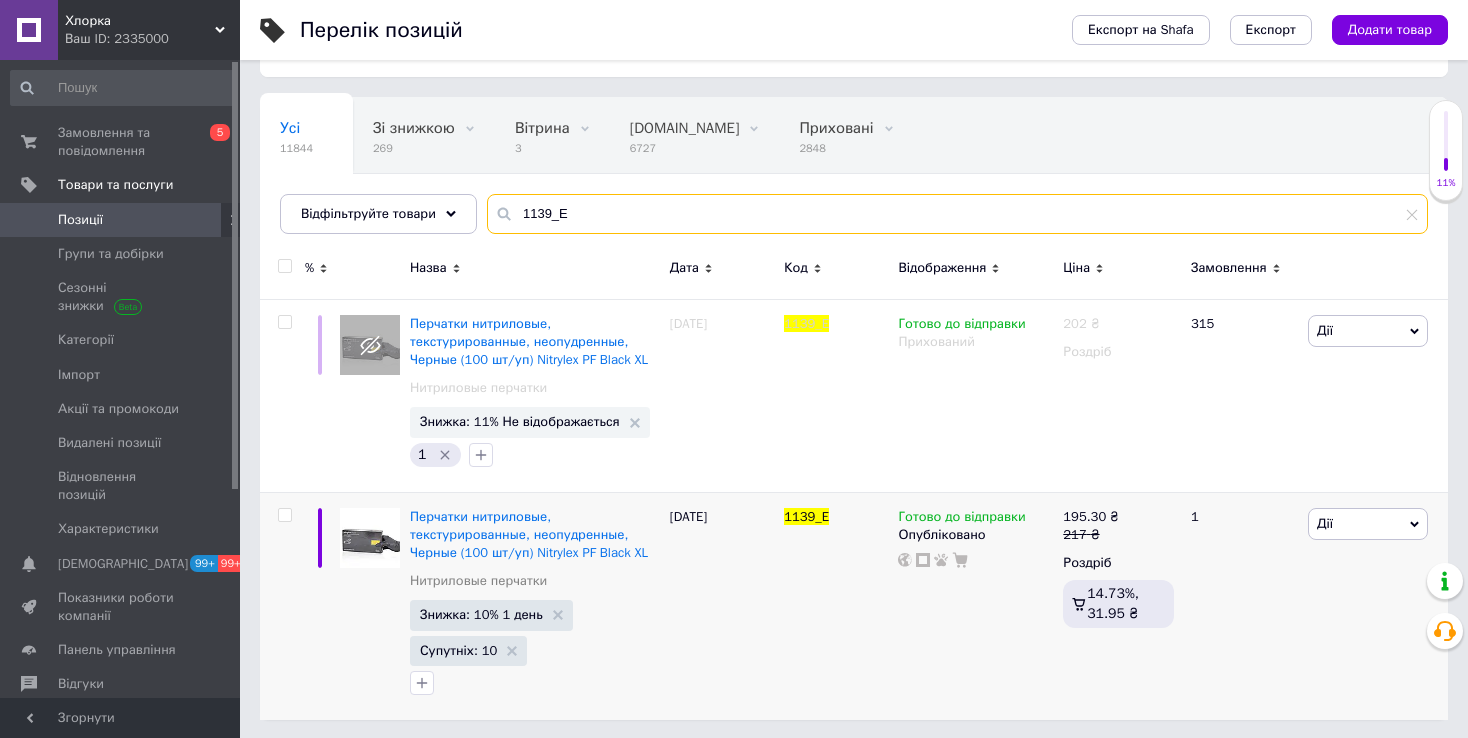paste on "A" 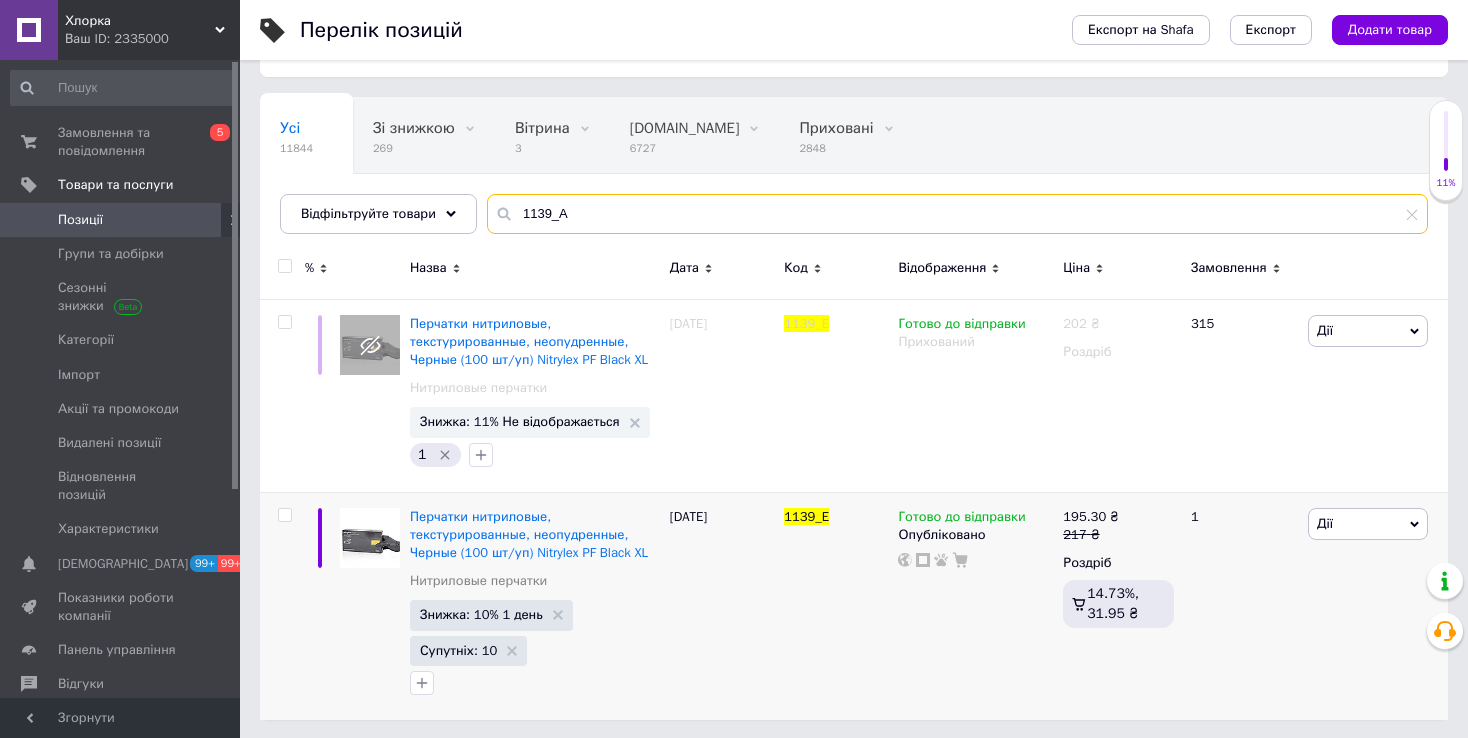 type on "1139_A" 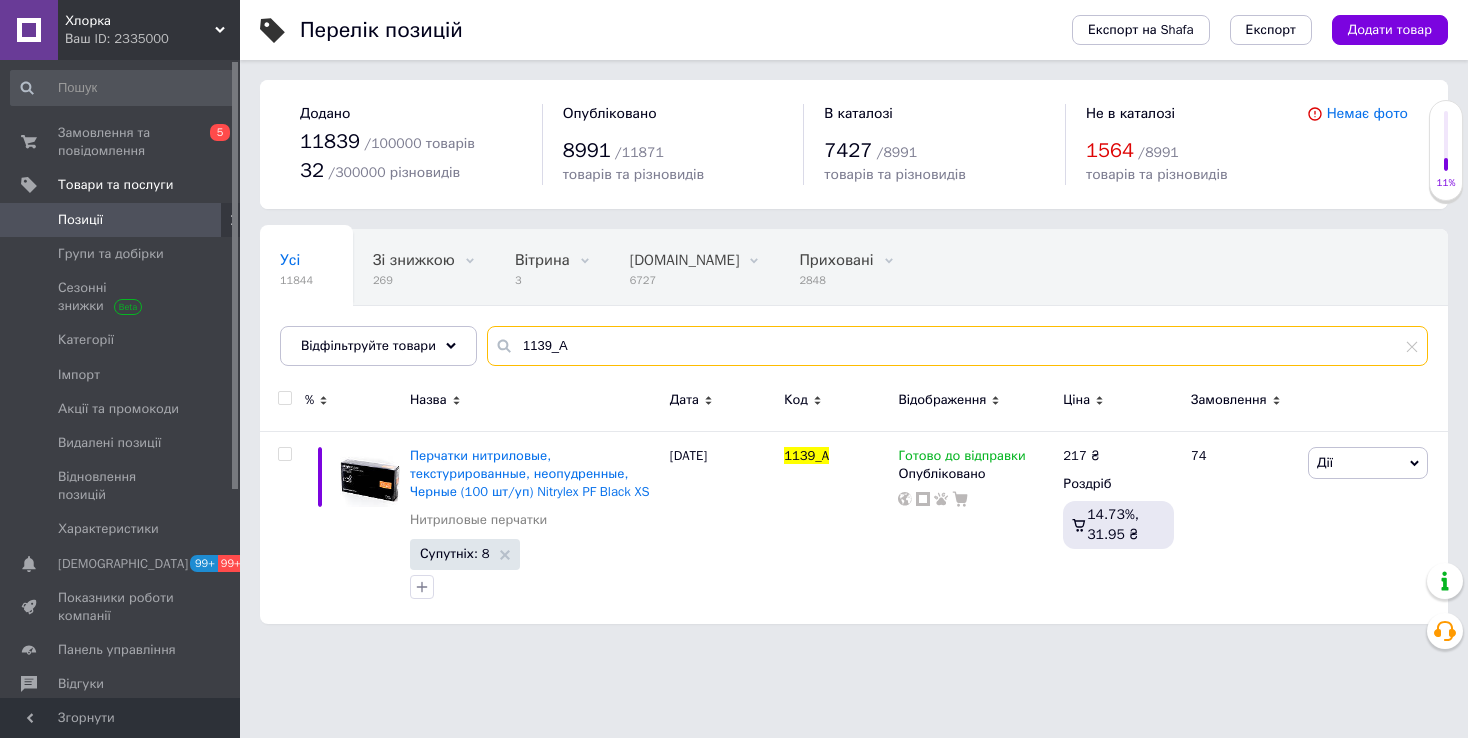 scroll, scrollTop: 0, scrollLeft: 0, axis: both 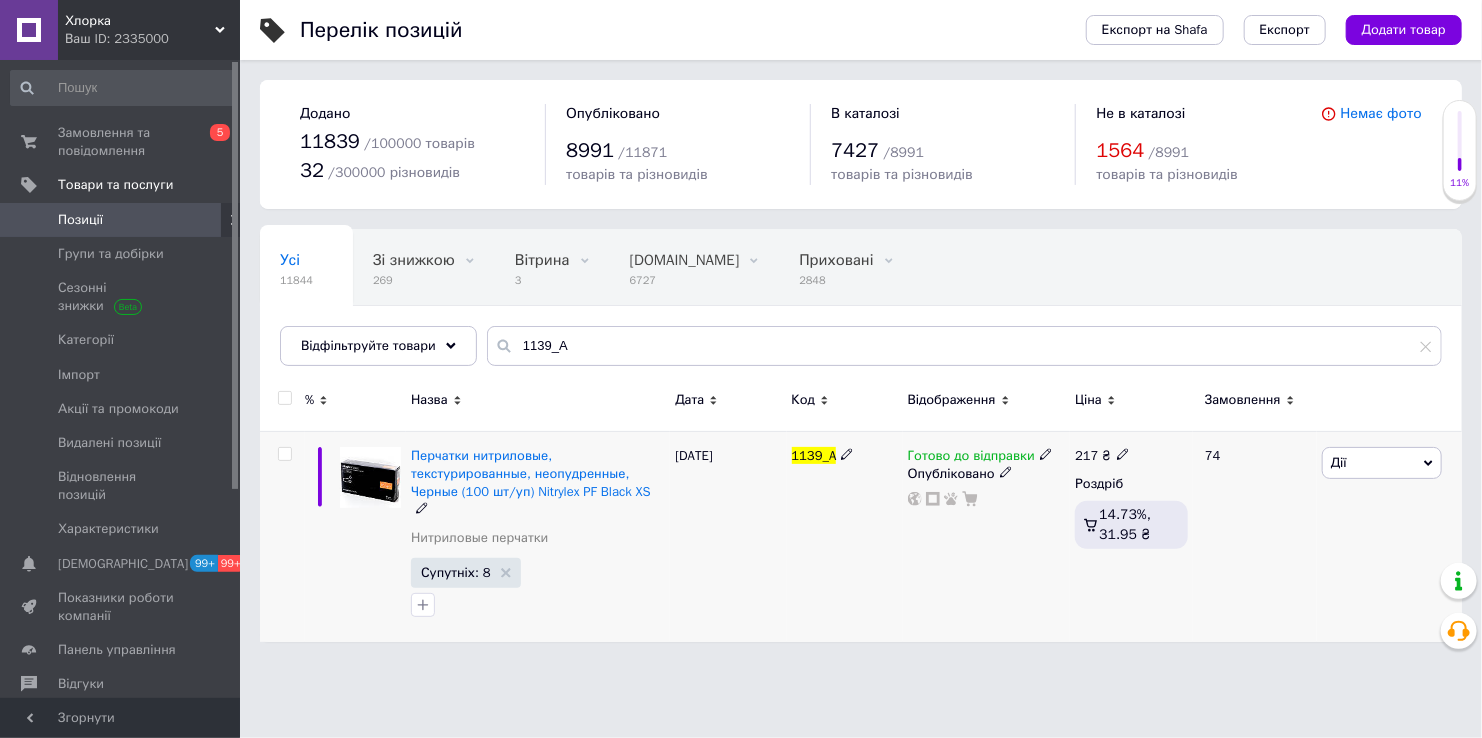 click on "Дії" at bounding box center (1382, 463) 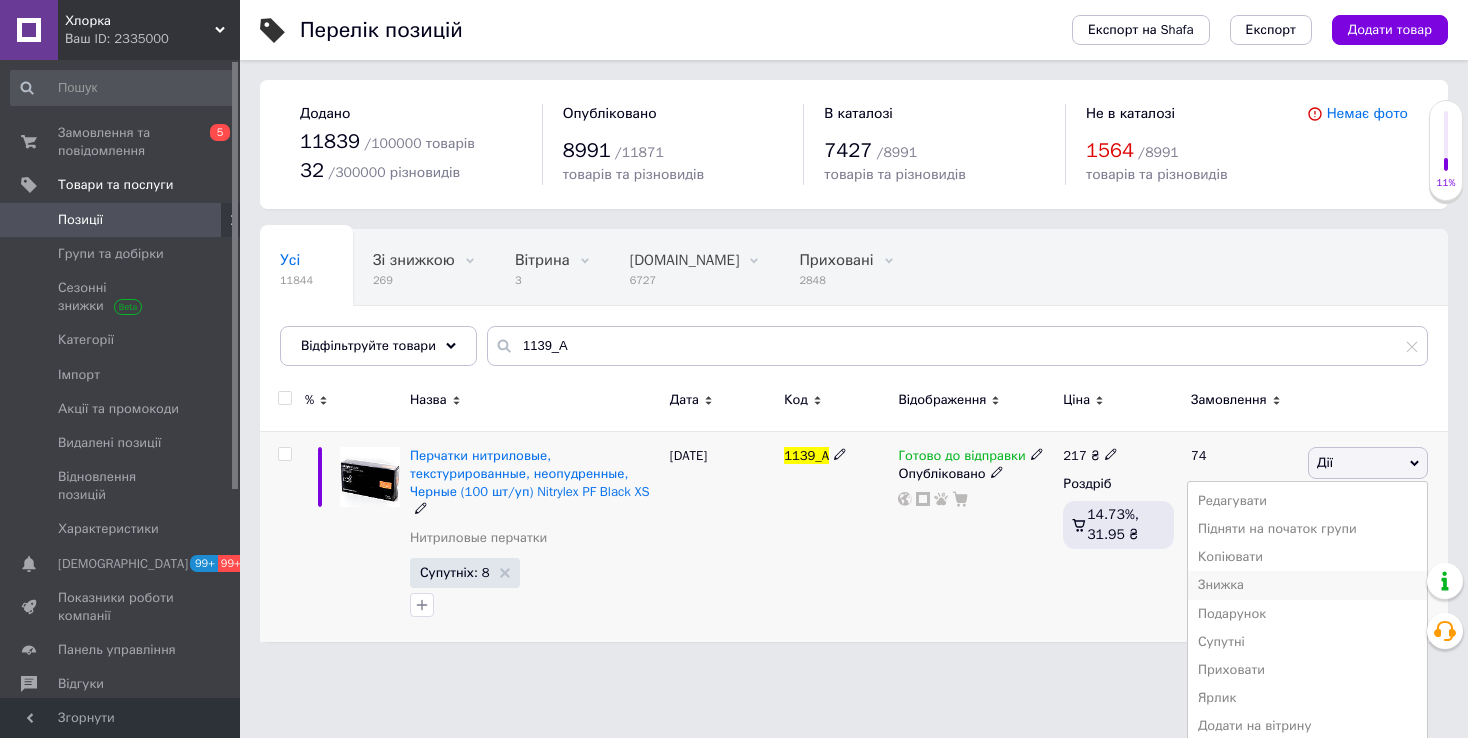 click on "Знижка" at bounding box center (1307, 585) 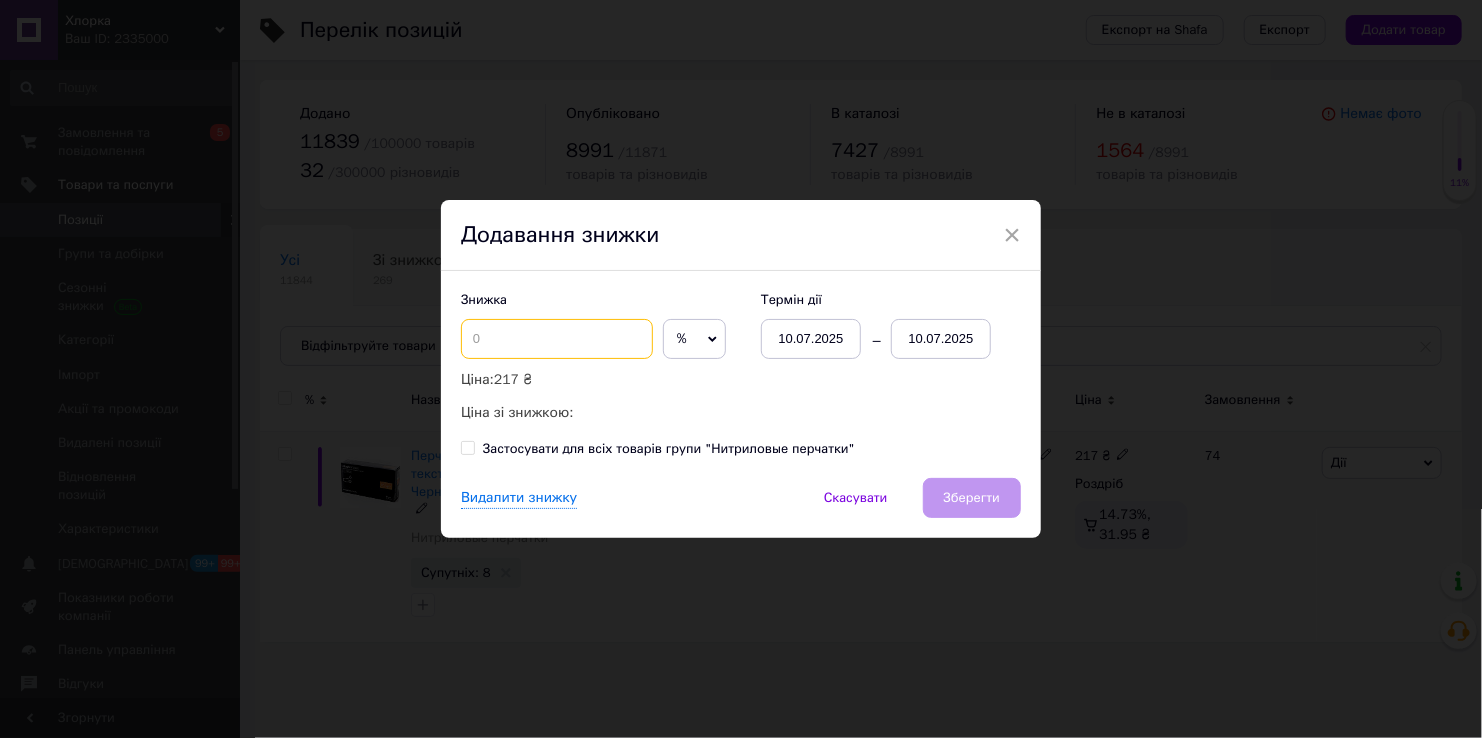 click at bounding box center (557, 339) 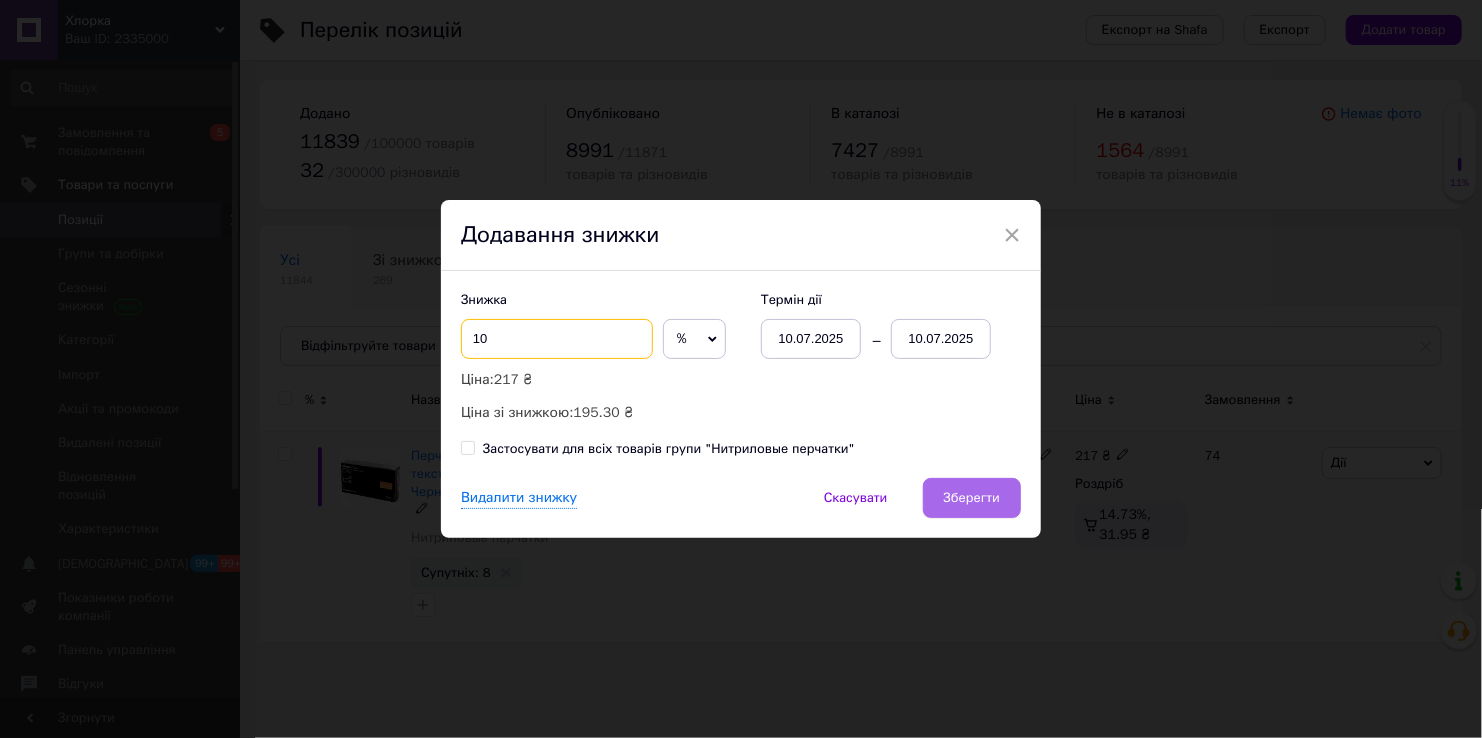 type on "10" 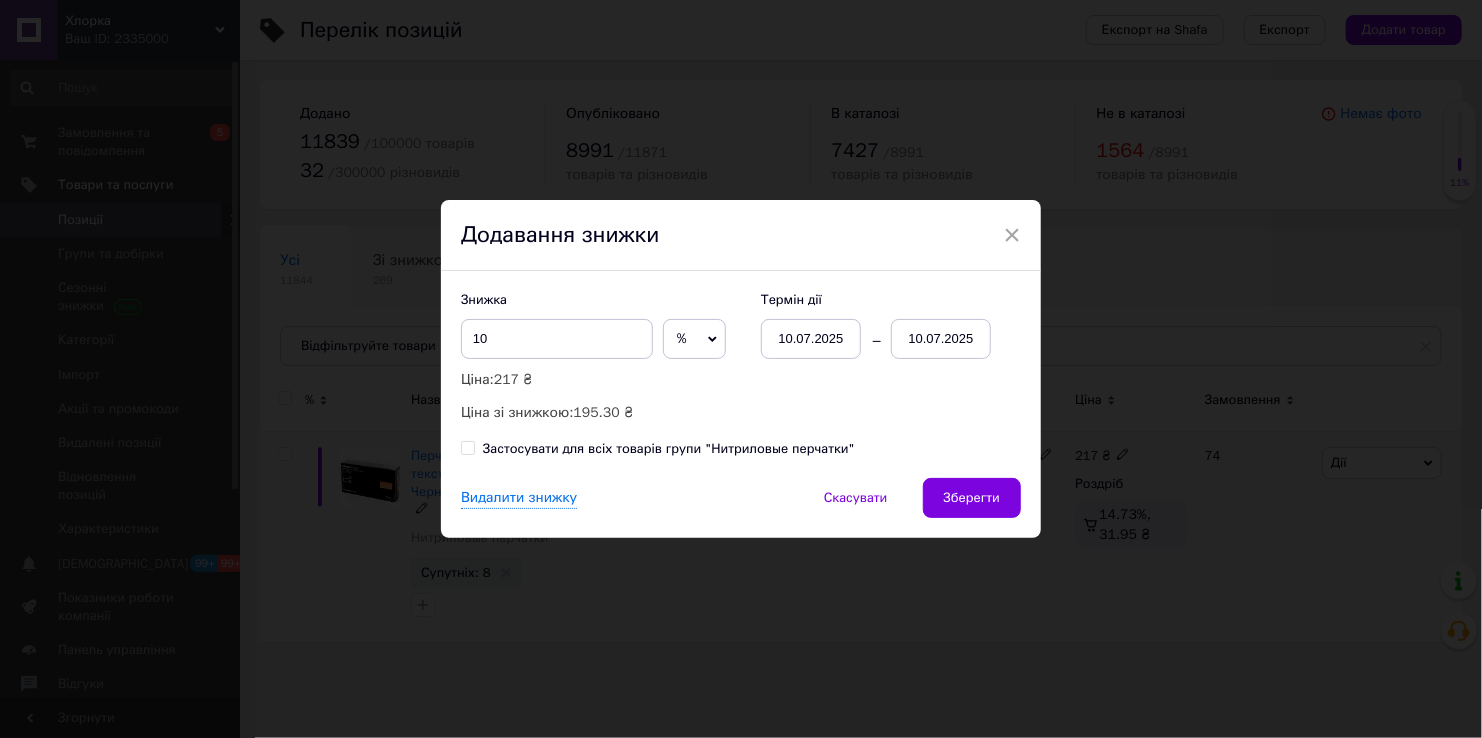 drag, startPoint x: 982, startPoint y: 503, endPoint x: 931, endPoint y: 372, distance: 140.57738 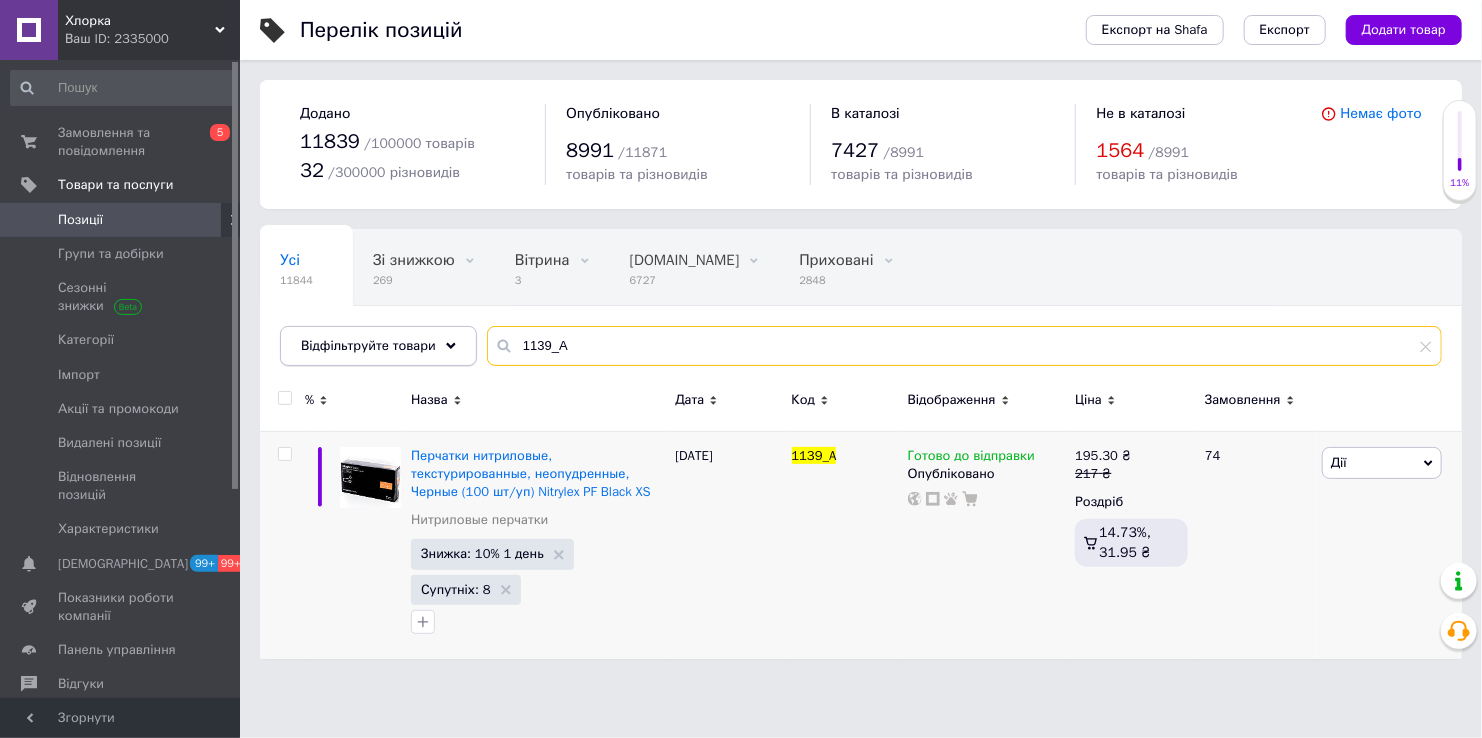 drag, startPoint x: 653, startPoint y: 358, endPoint x: 414, endPoint y: 327, distance: 241.00208 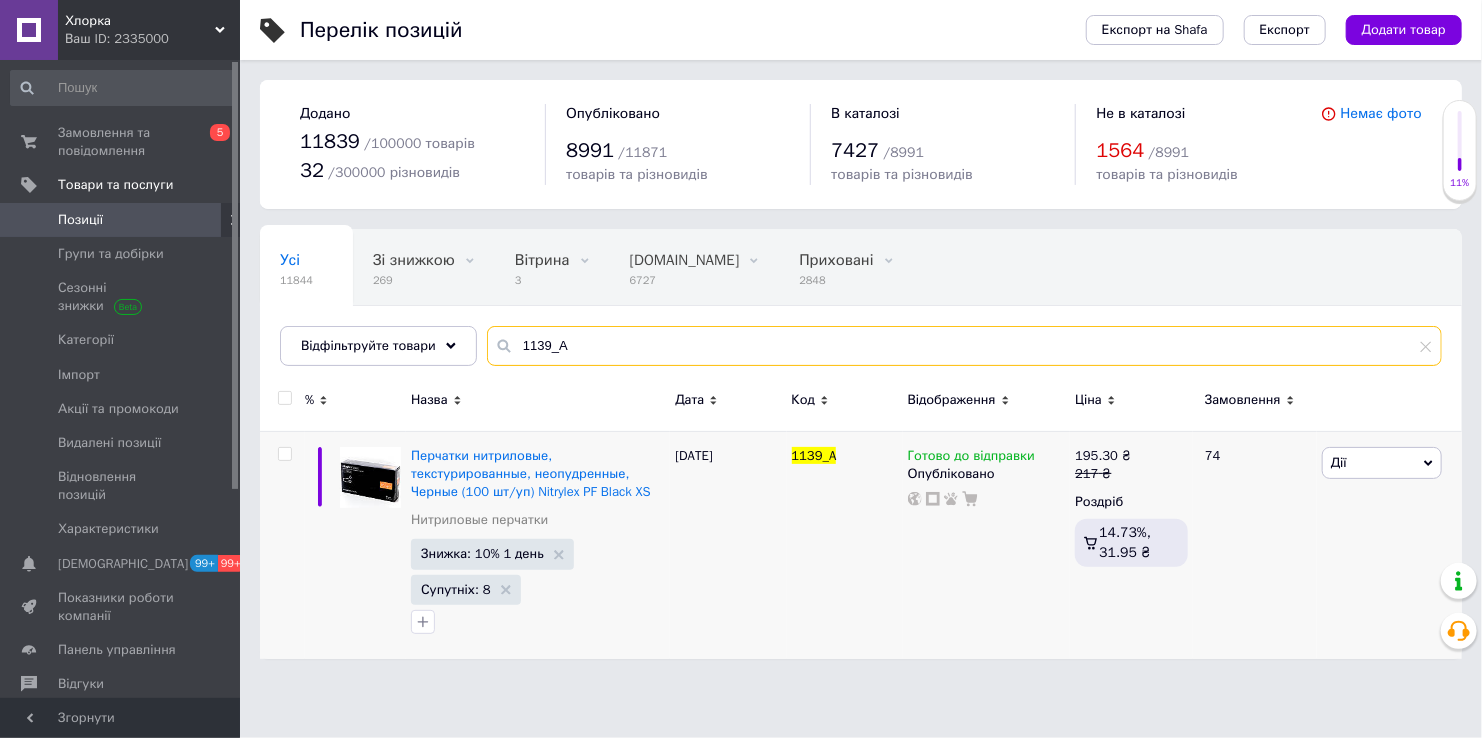 paste on "87P-D" 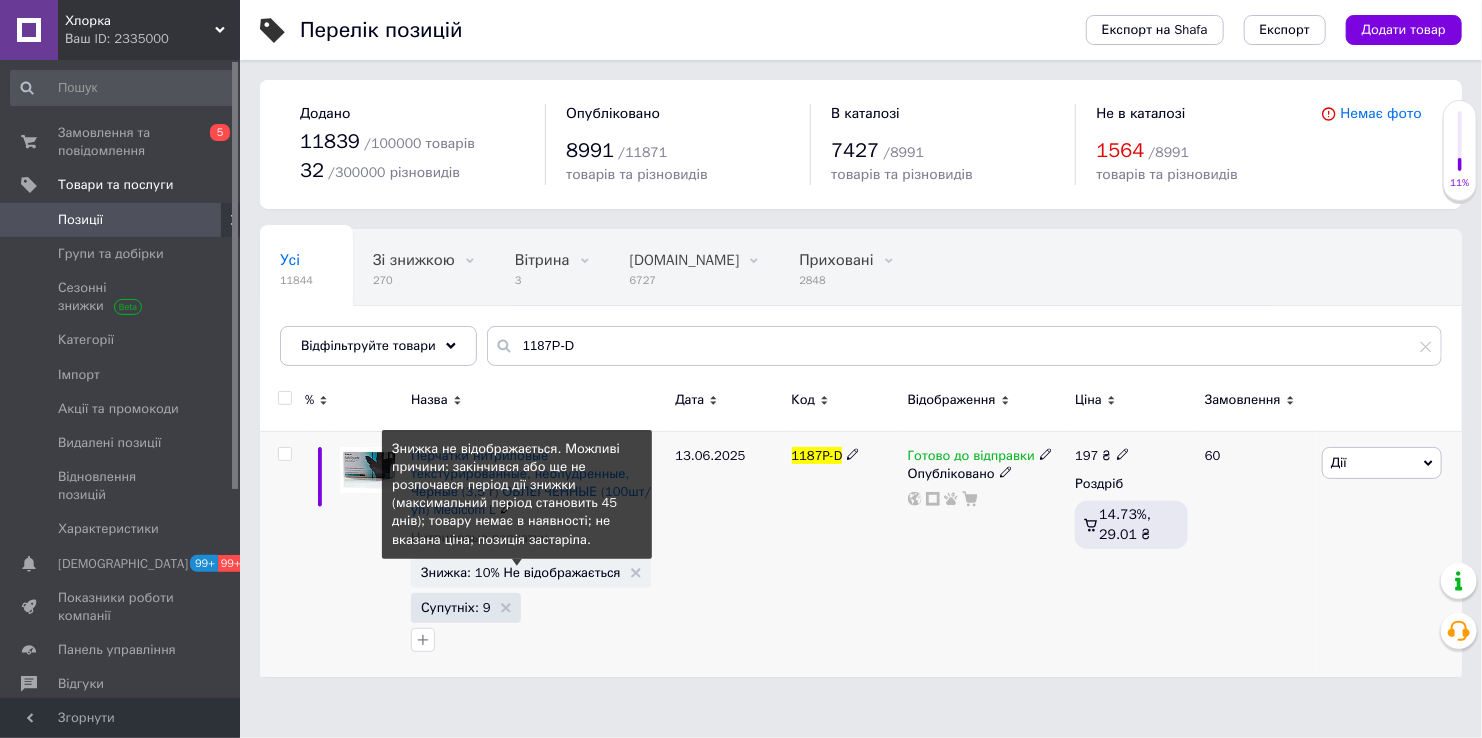 click on "Знижка: 10% Не відображається" at bounding box center [521, 572] 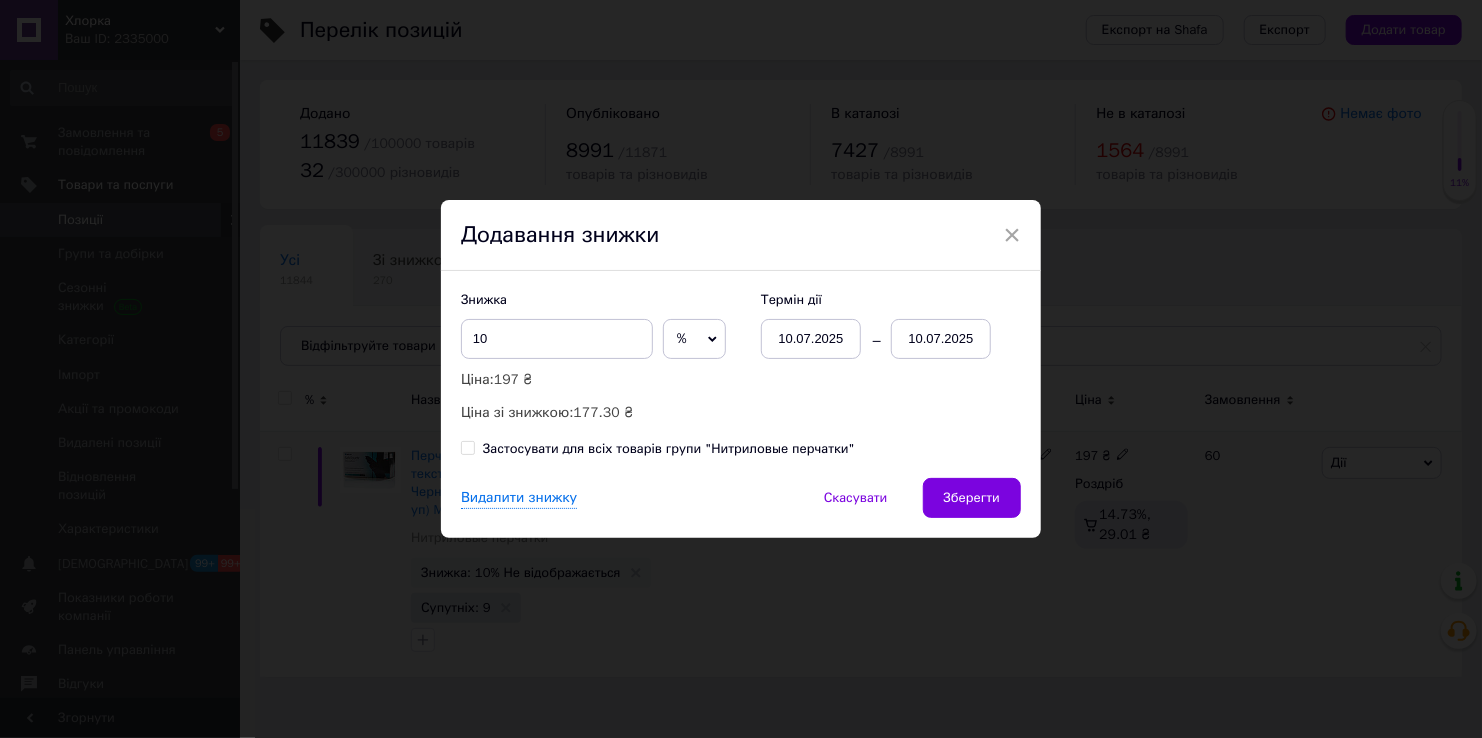 click on "Зберегти" at bounding box center (972, 498) 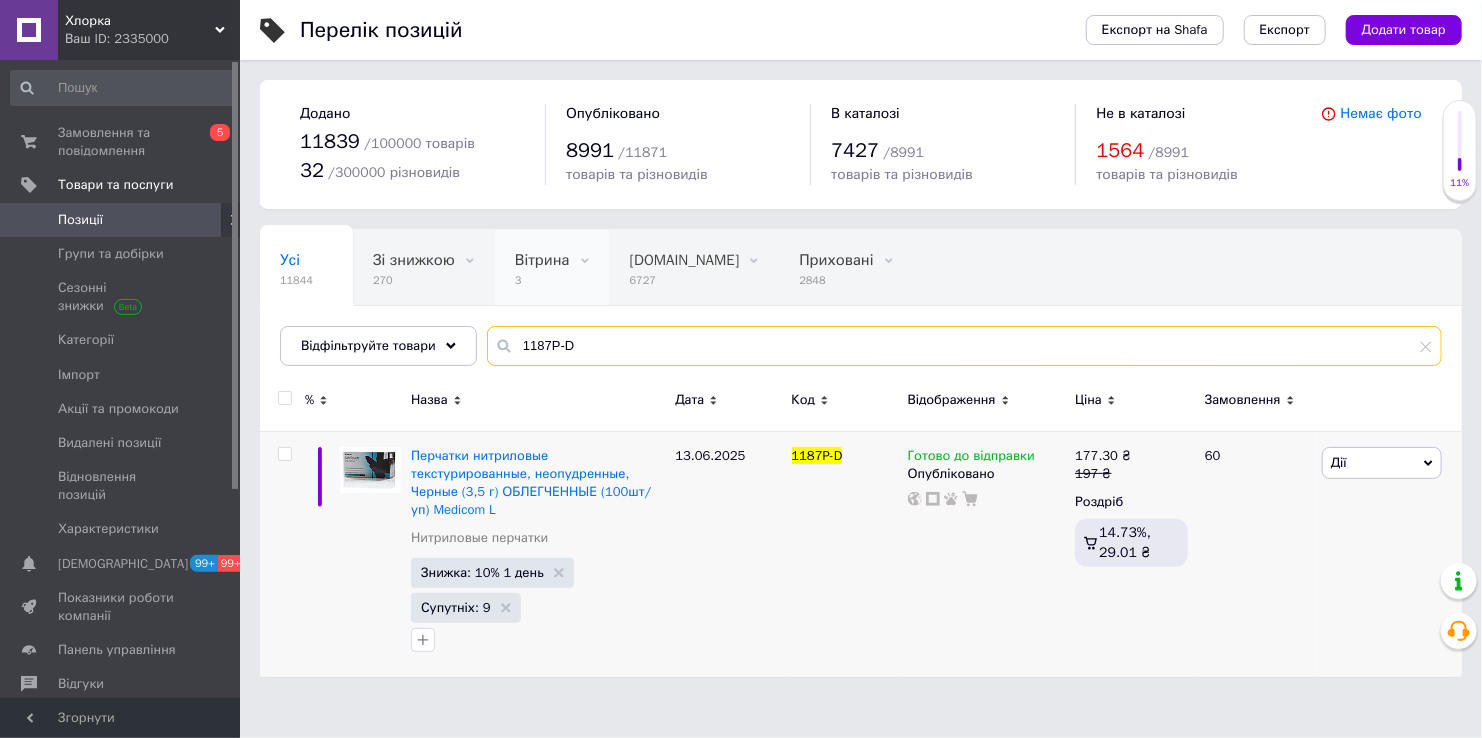 drag, startPoint x: 659, startPoint y: 344, endPoint x: 505, endPoint y: 255, distance: 177.86794 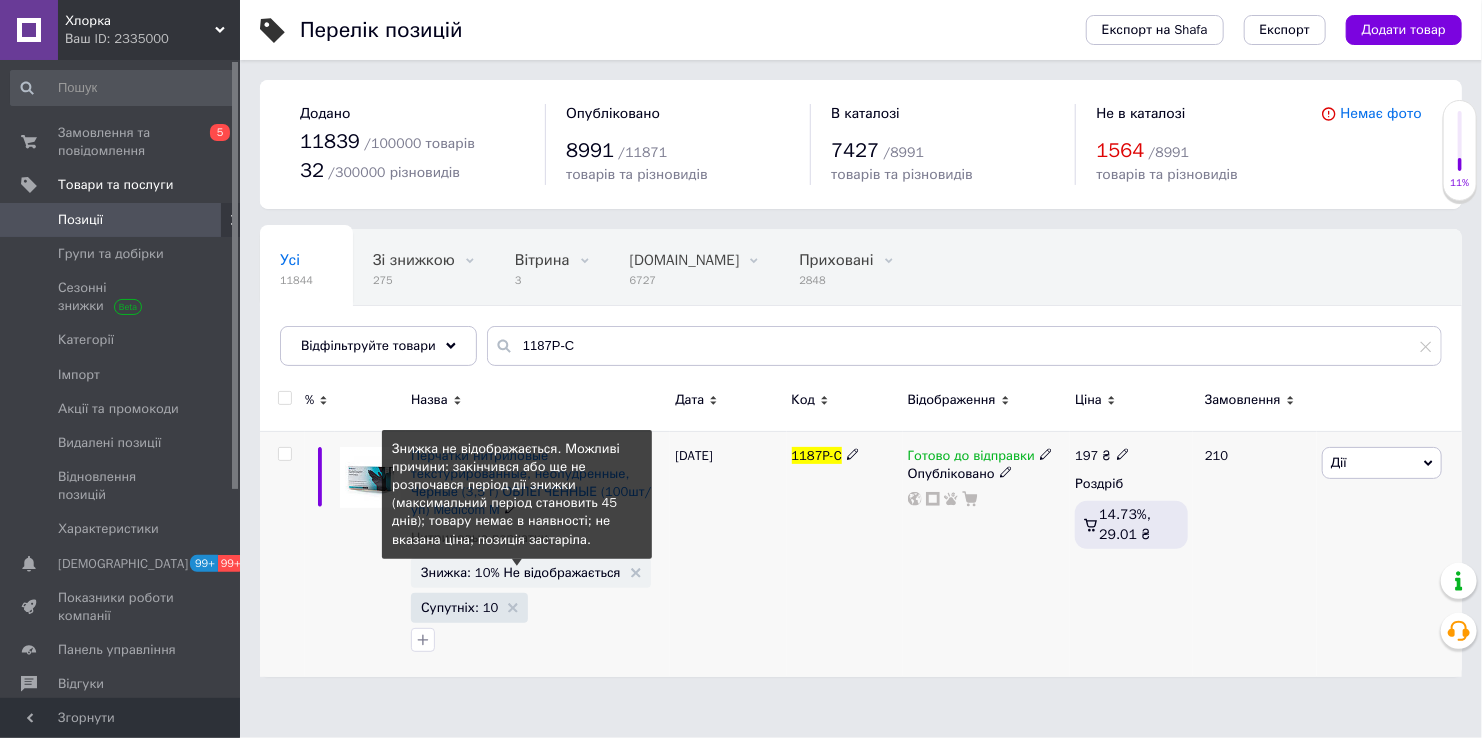 click on "Знижка: 10% Не відображається" at bounding box center (521, 572) 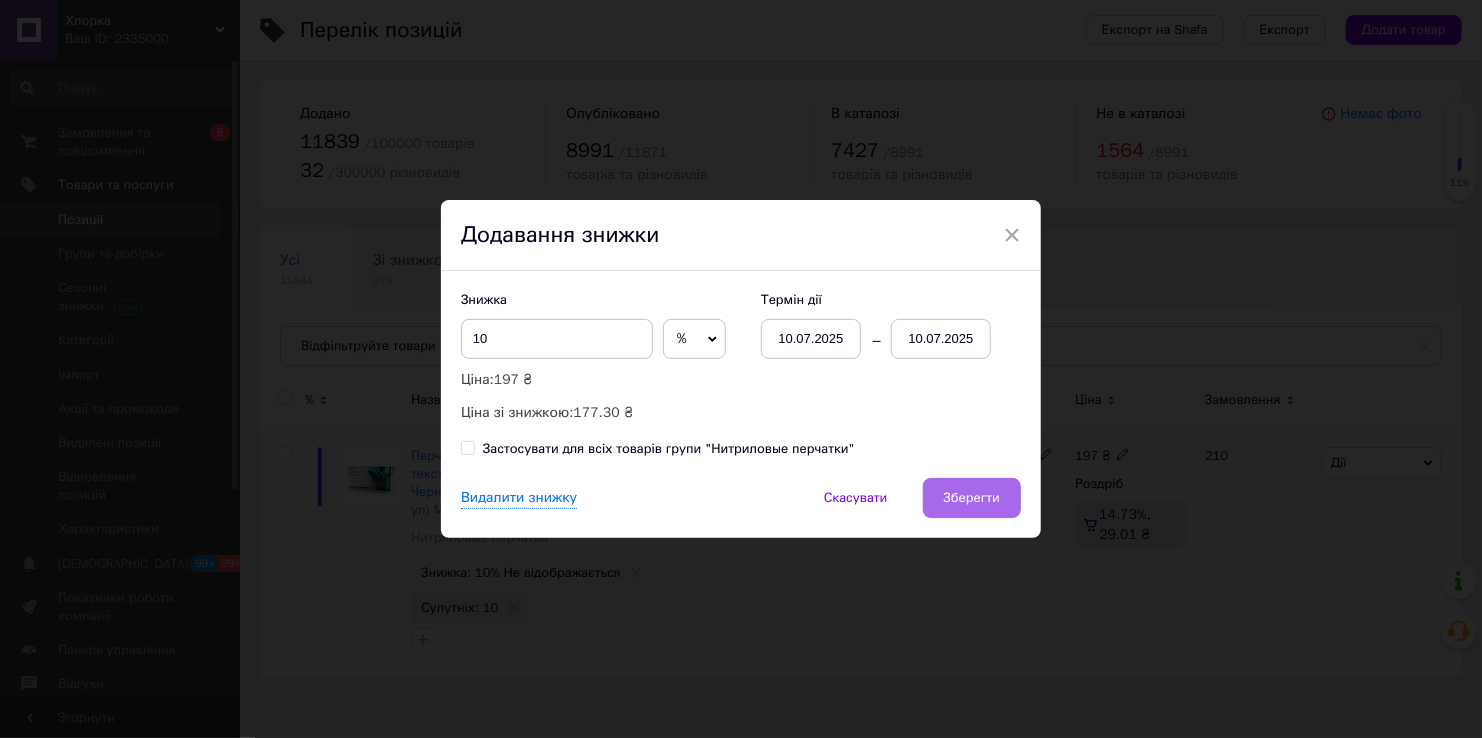 click on "Зберегти" at bounding box center [972, 498] 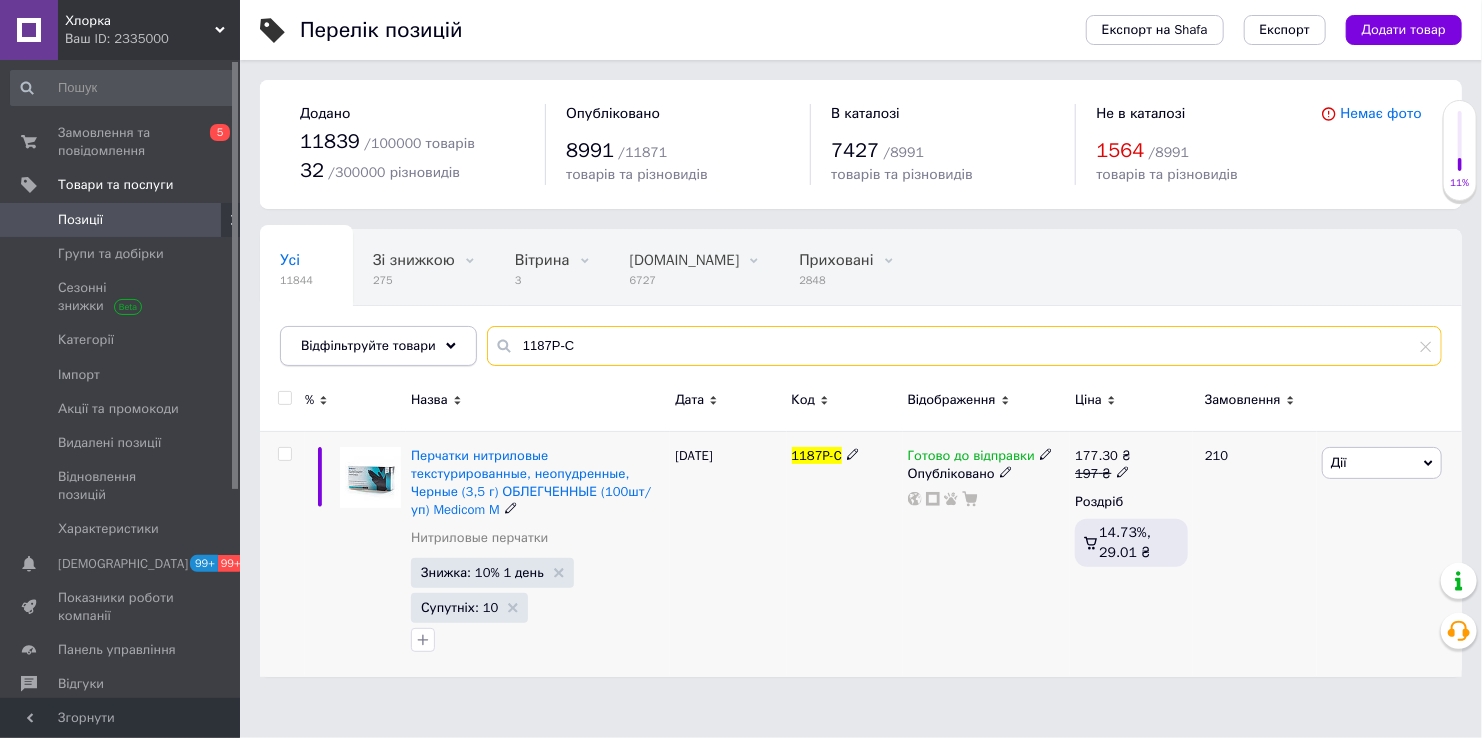 drag, startPoint x: 748, startPoint y: 342, endPoint x: 426, endPoint y: 331, distance: 322.18784 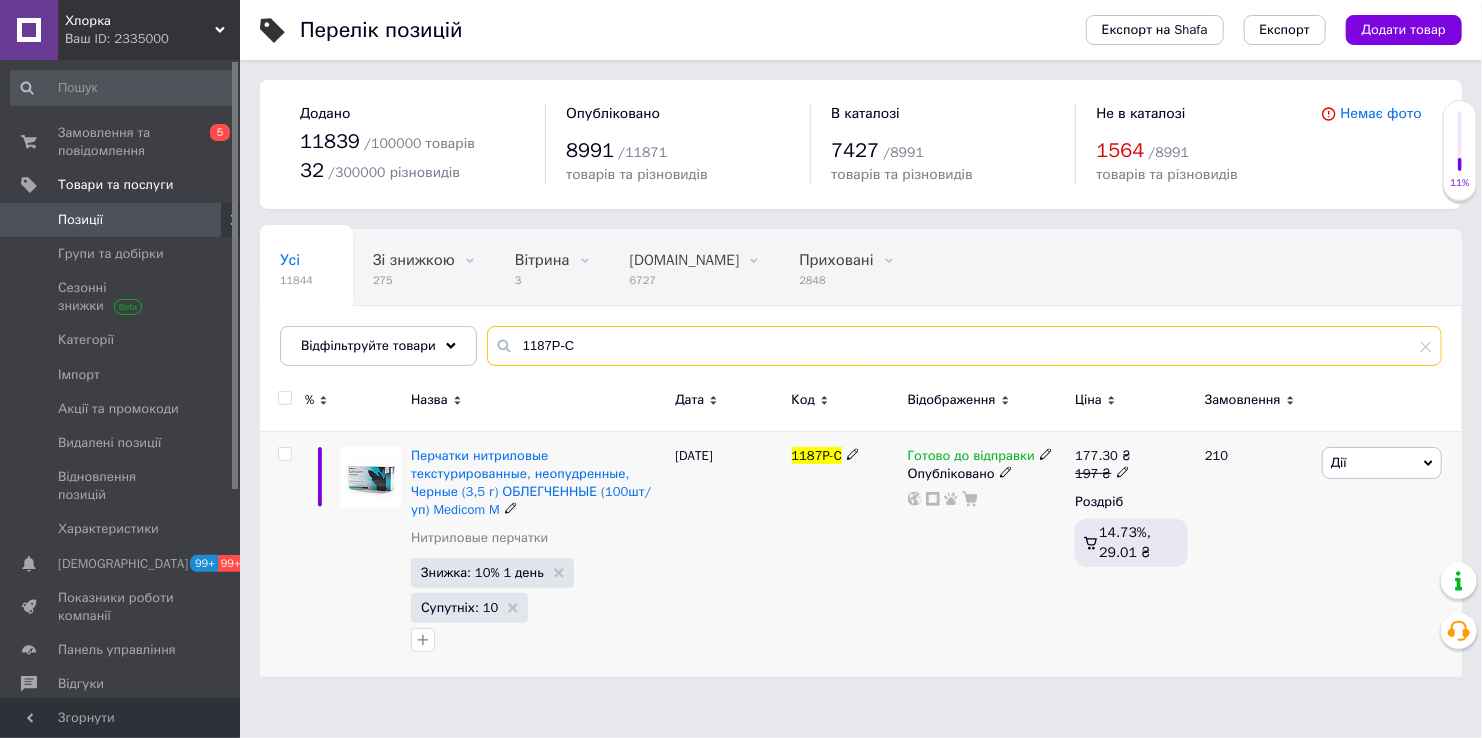 paste on "B" 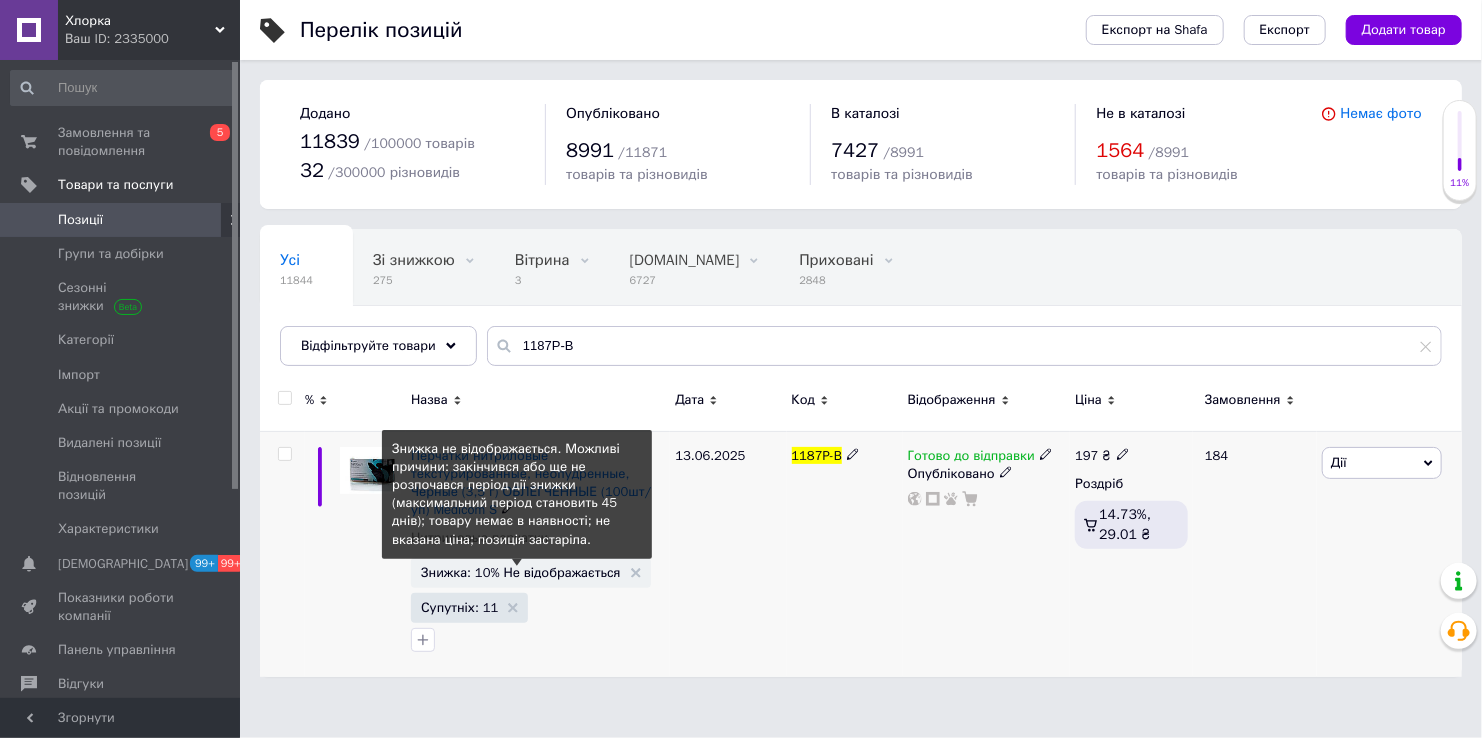 click on "Знижка: 10% Не відображається" at bounding box center (521, 572) 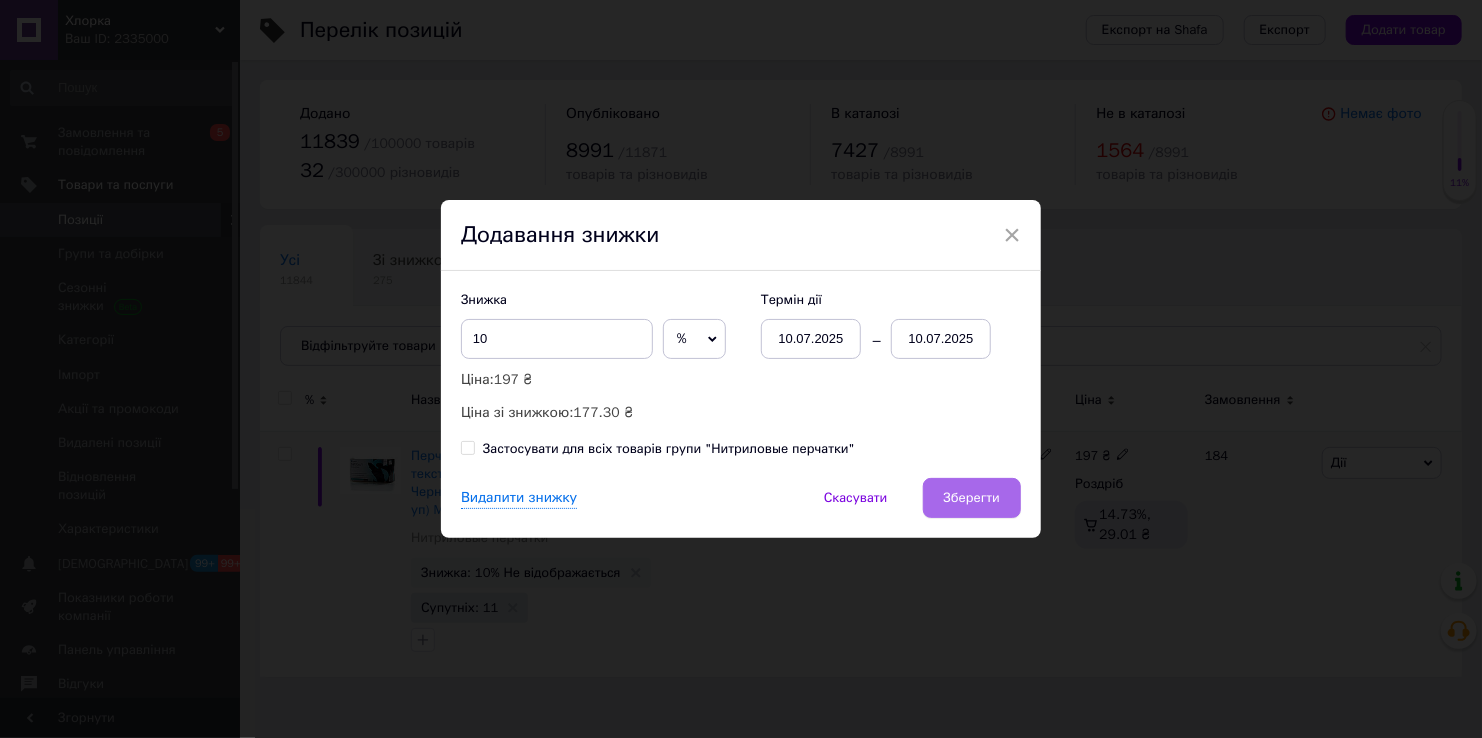 click on "Зберегти" at bounding box center (972, 498) 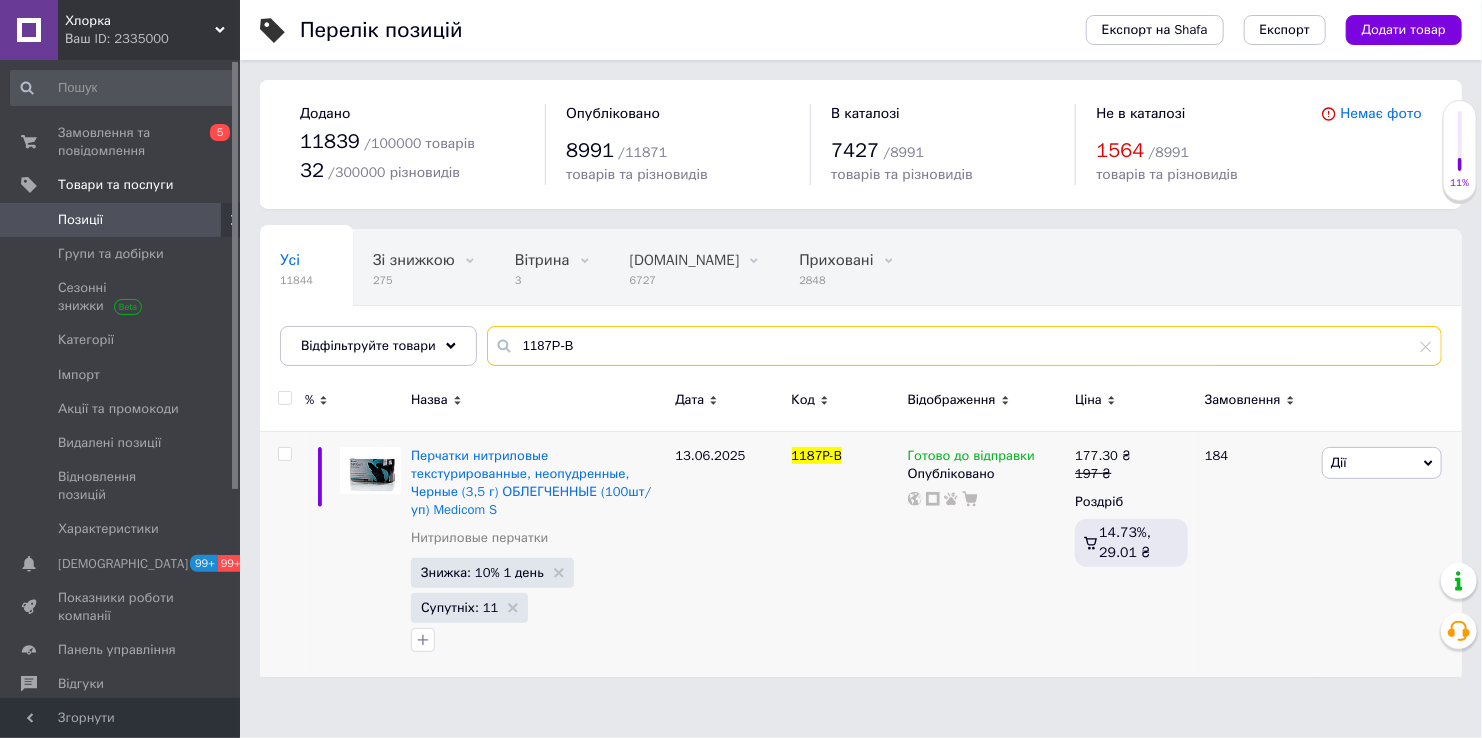 drag, startPoint x: 631, startPoint y: 348, endPoint x: 431, endPoint y: 323, distance: 201.55644 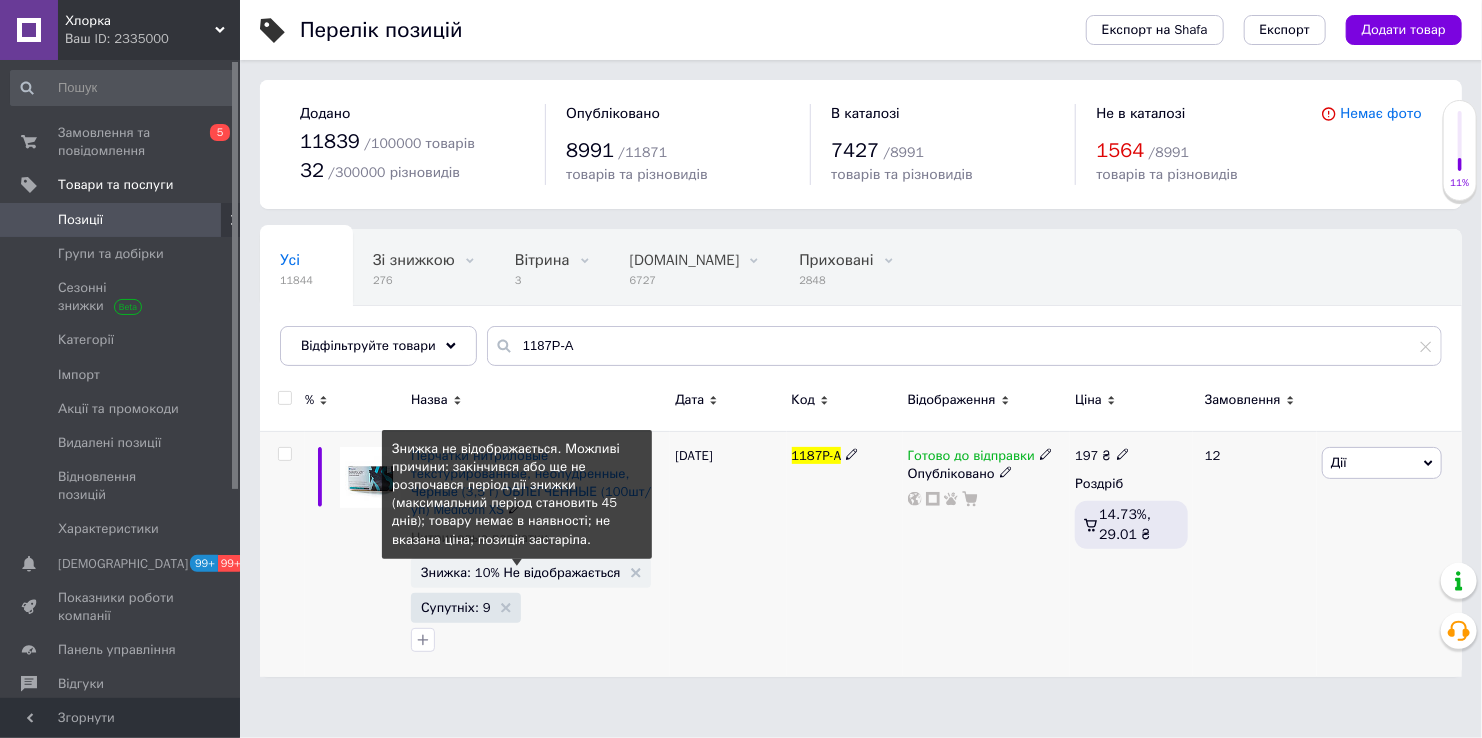 click on "Знижка: 10% Не відображається" at bounding box center (521, 572) 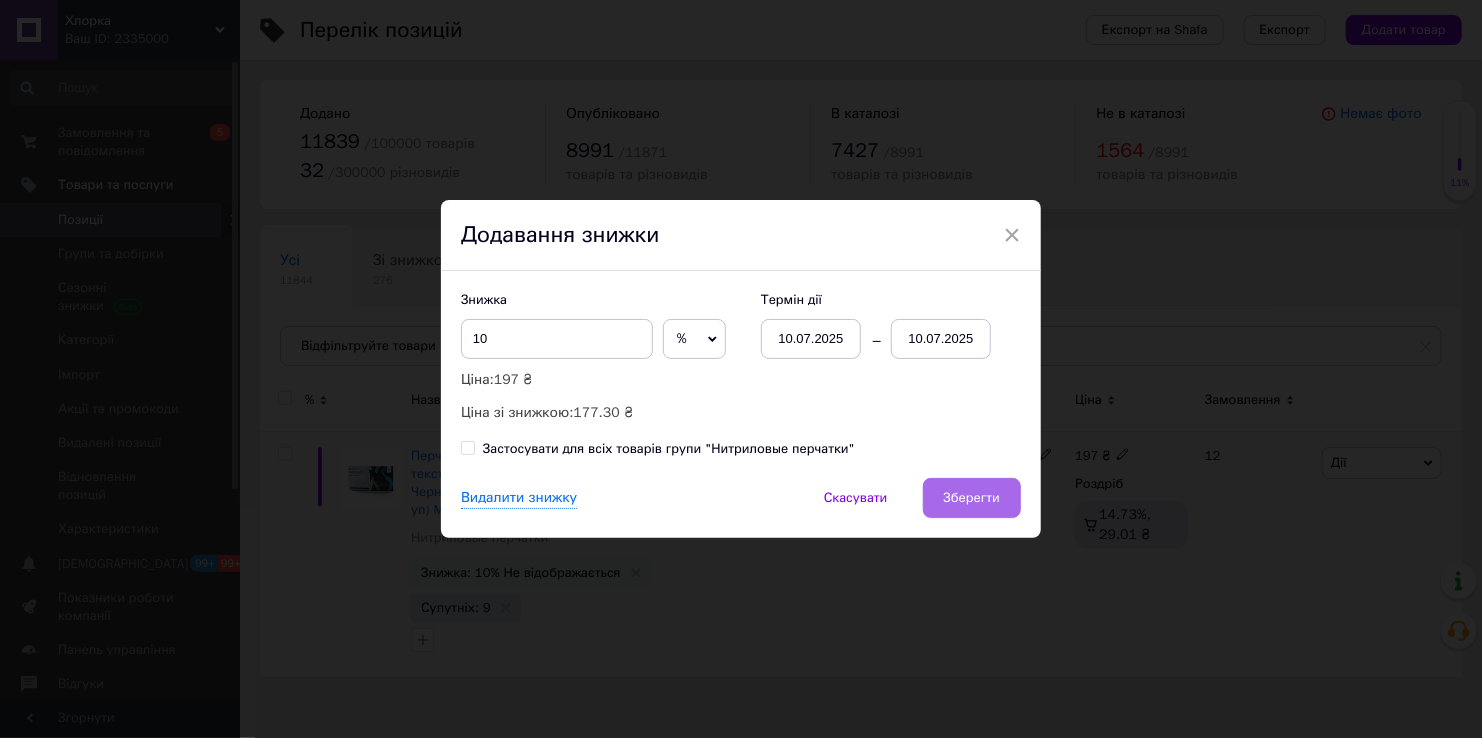 click on "Зберегти" at bounding box center [972, 498] 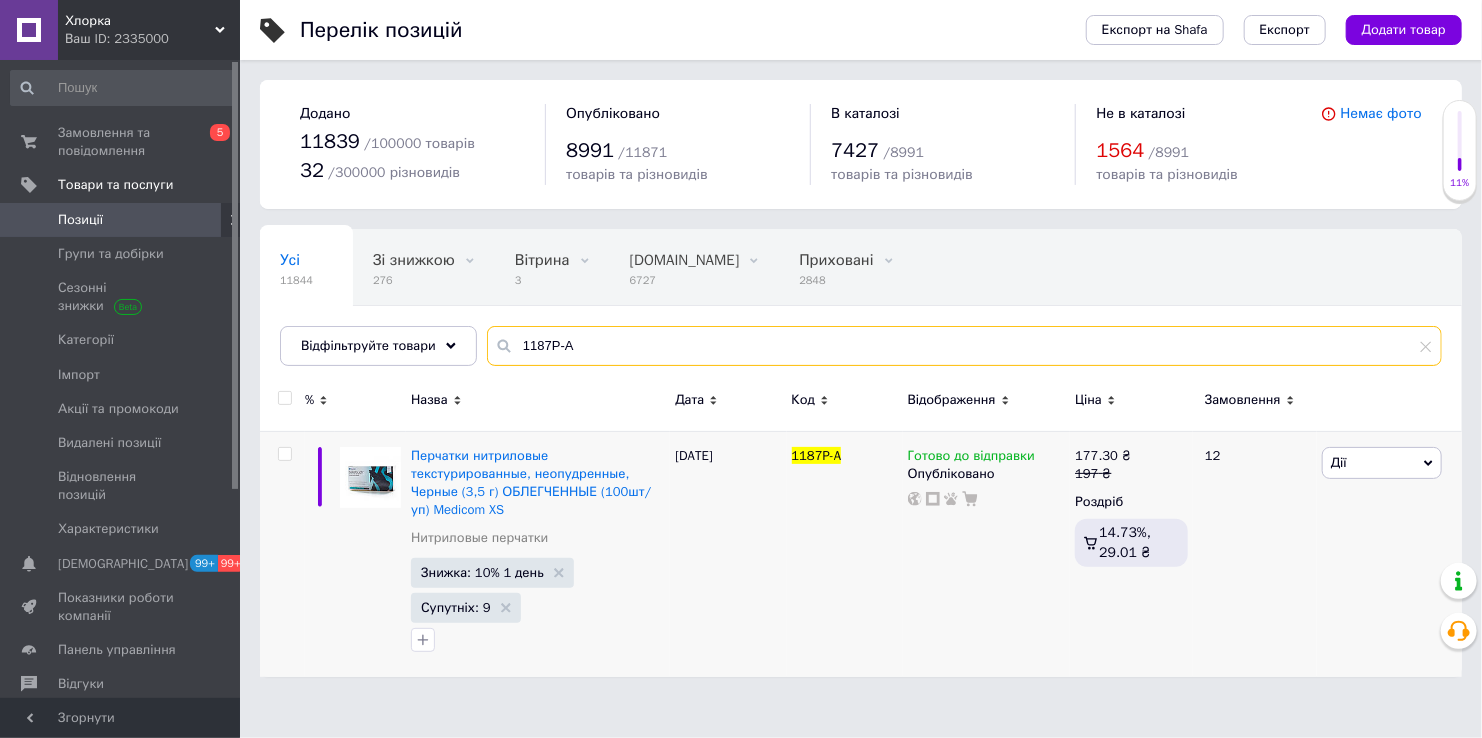 drag, startPoint x: 695, startPoint y: 336, endPoint x: 419, endPoint y: 138, distance: 339.67633 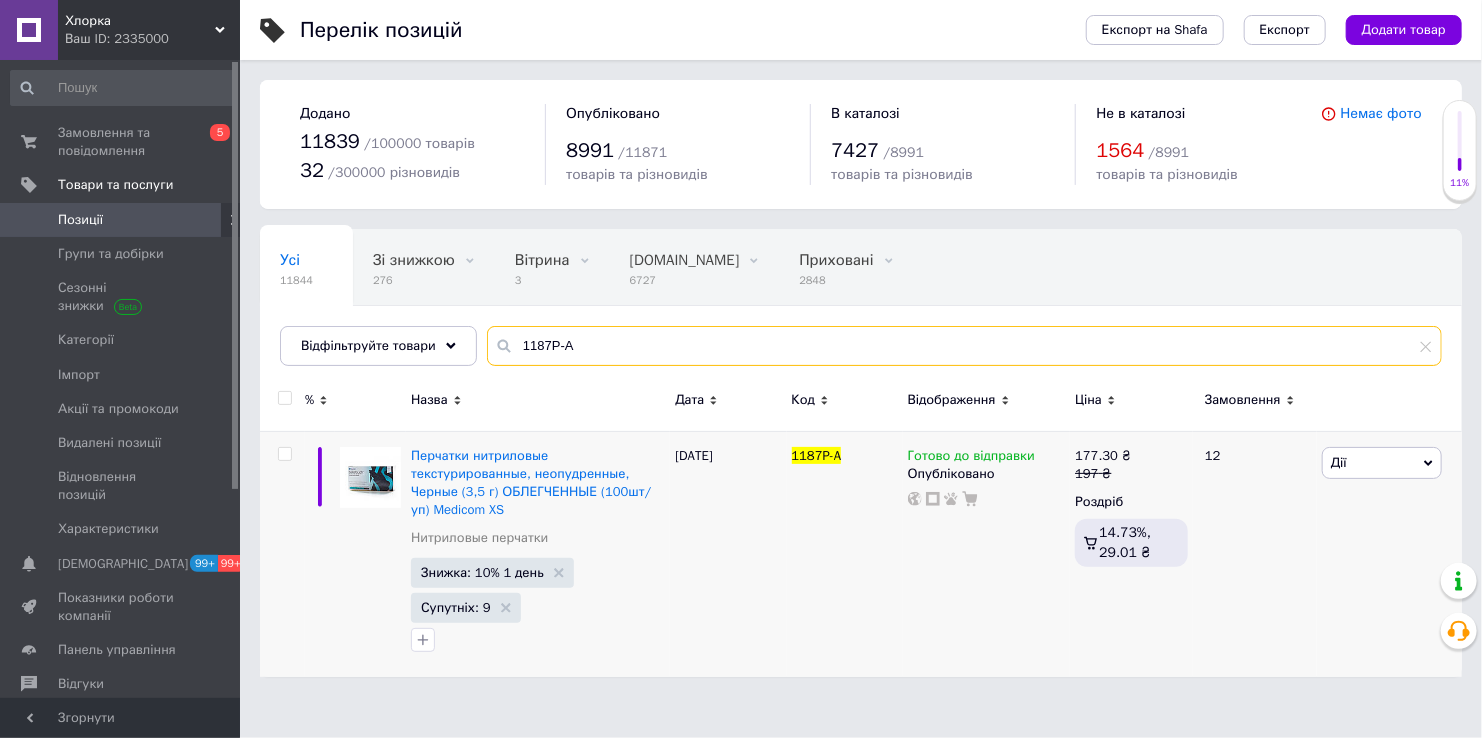 click on "Усі 11844 Зі знижкою 276 Видалити Редагувати Вітрина 3 Видалити Редагувати Bigl.ua 6727 Видалити Редагувати Приховані 2848 Видалити Редагувати Опубліковані 8991 Видалити Редагувати Ok Відфільтровано...  Зберегти Нічого не знайдено Можливо, помилка у слові  або немає відповідностей за вашим запитом. Усі 11844 Зі знижкою 276 Вітрина 3 Bigl.ua 6727 Приховані 2848 Опубліковані 8991 Відфільтруйте товари 1187P-A" at bounding box center (861, 297) 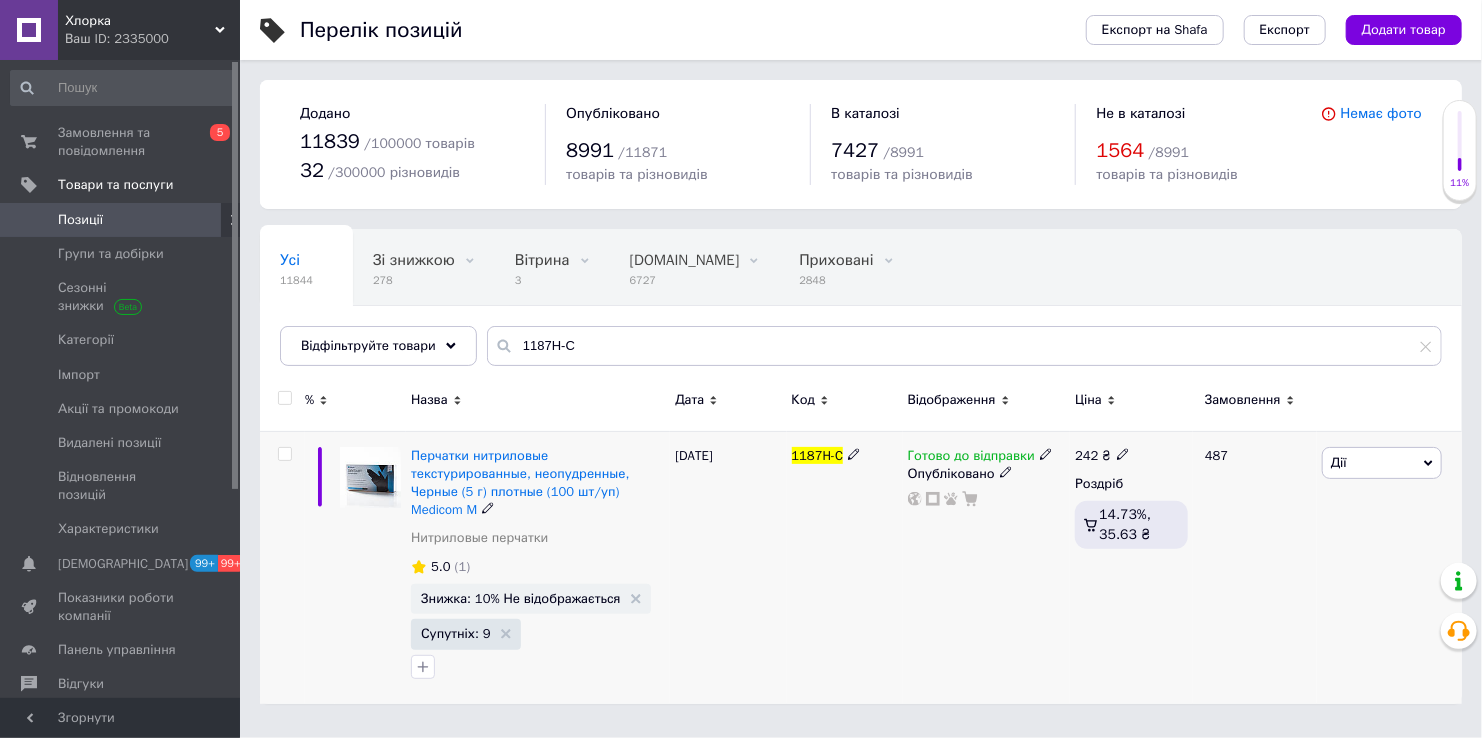 click on "Знижка: 10% Не відображається" at bounding box center [531, 599] 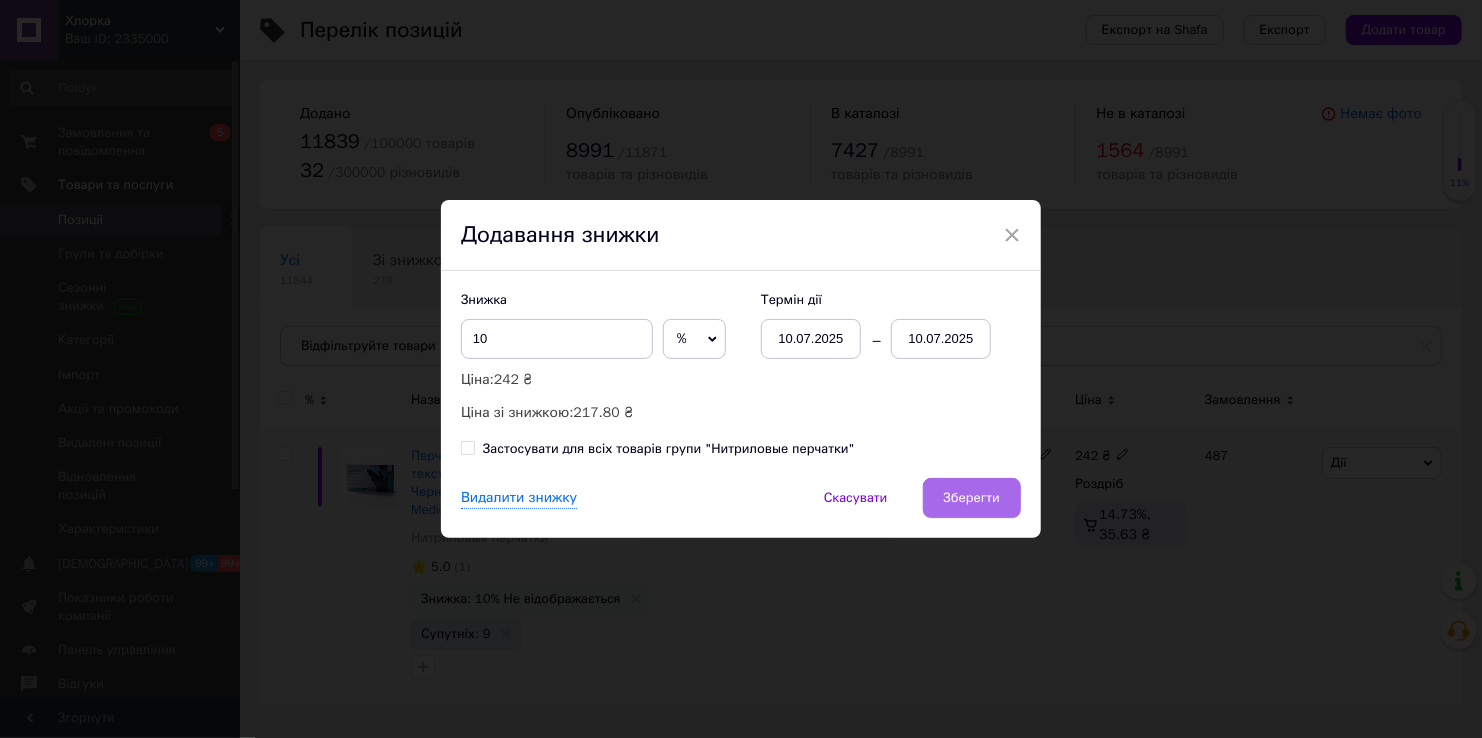 click on "Зберегти" at bounding box center (972, 498) 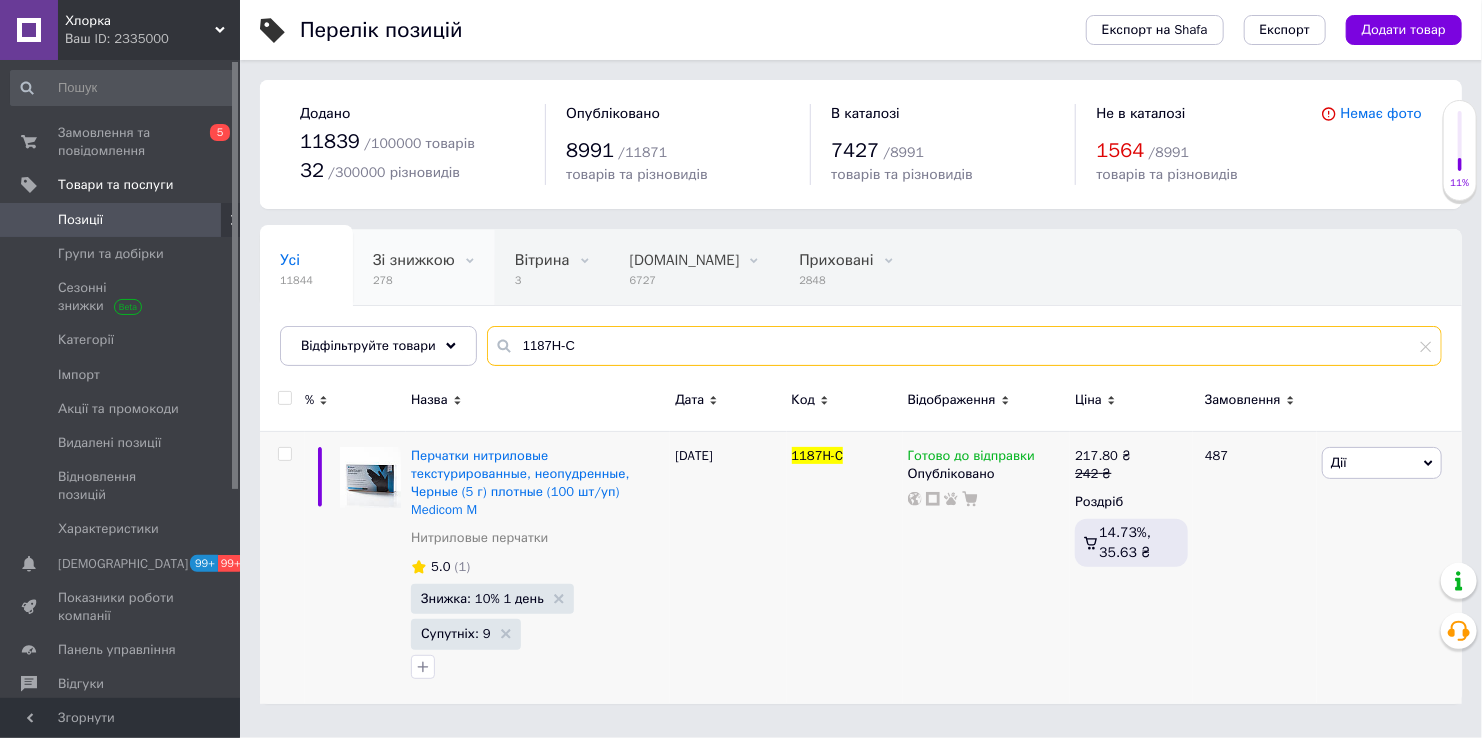 drag, startPoint x: 651, startPoint y: 339, endPoint x: 407, endPoint y: 297, distance: 247.58836 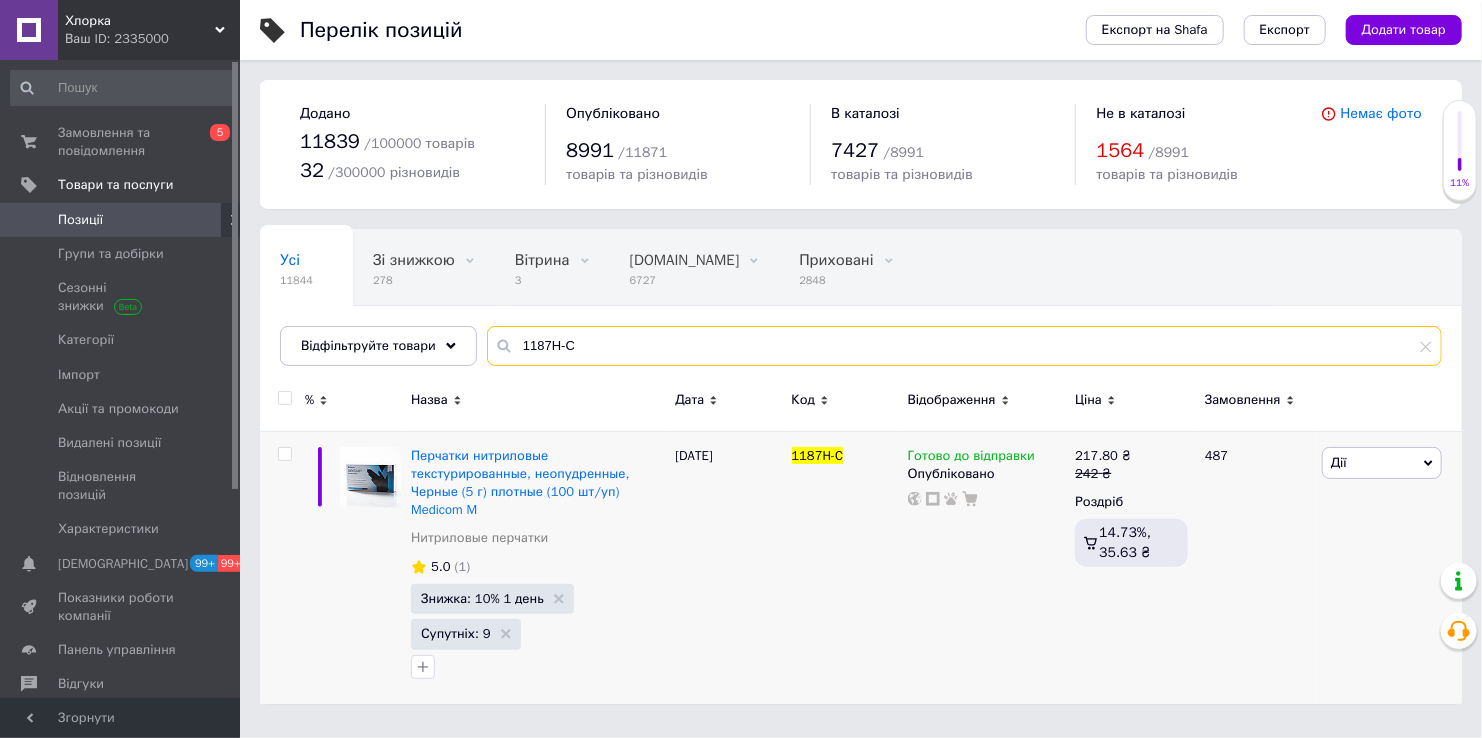 paste on "B" 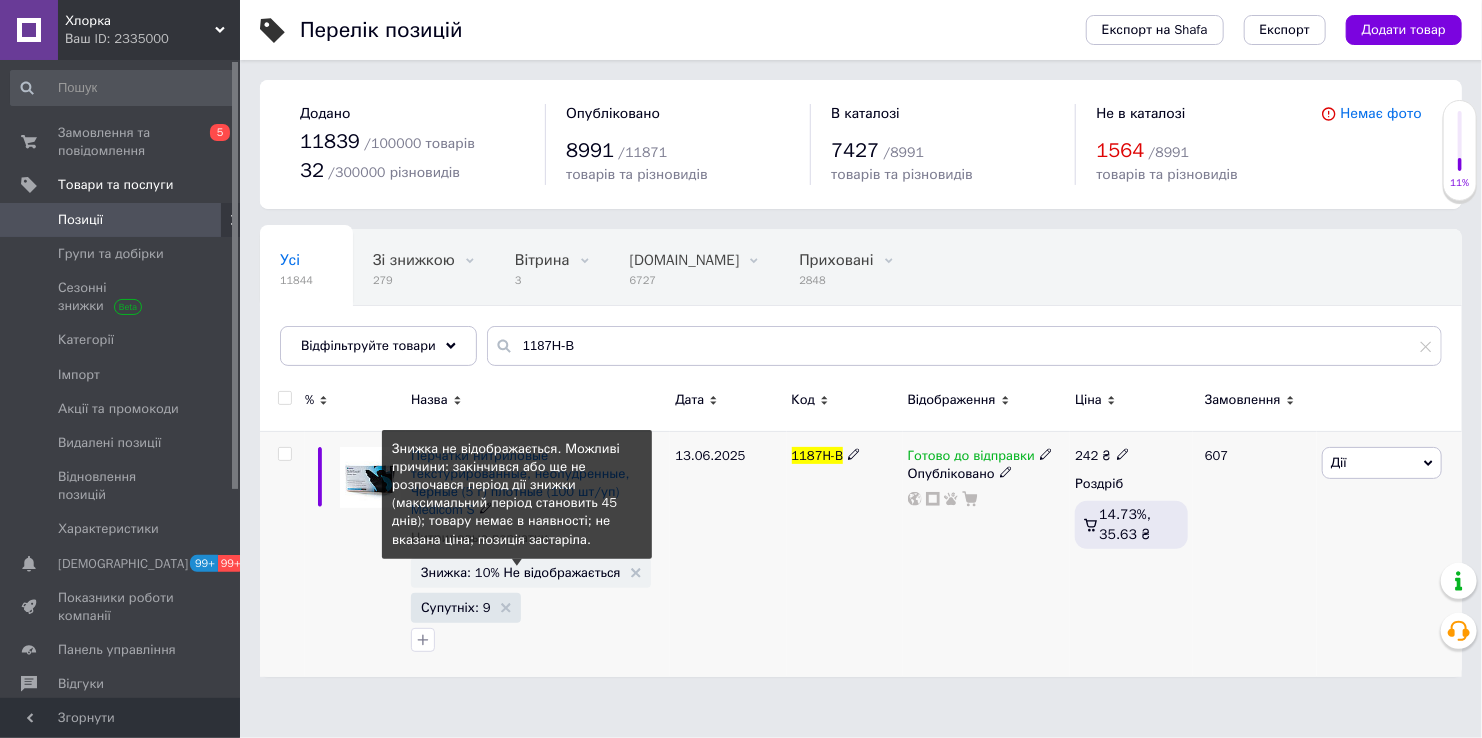 click on "Знижка: 10% Не відображається" at bounding box center (521, 572) 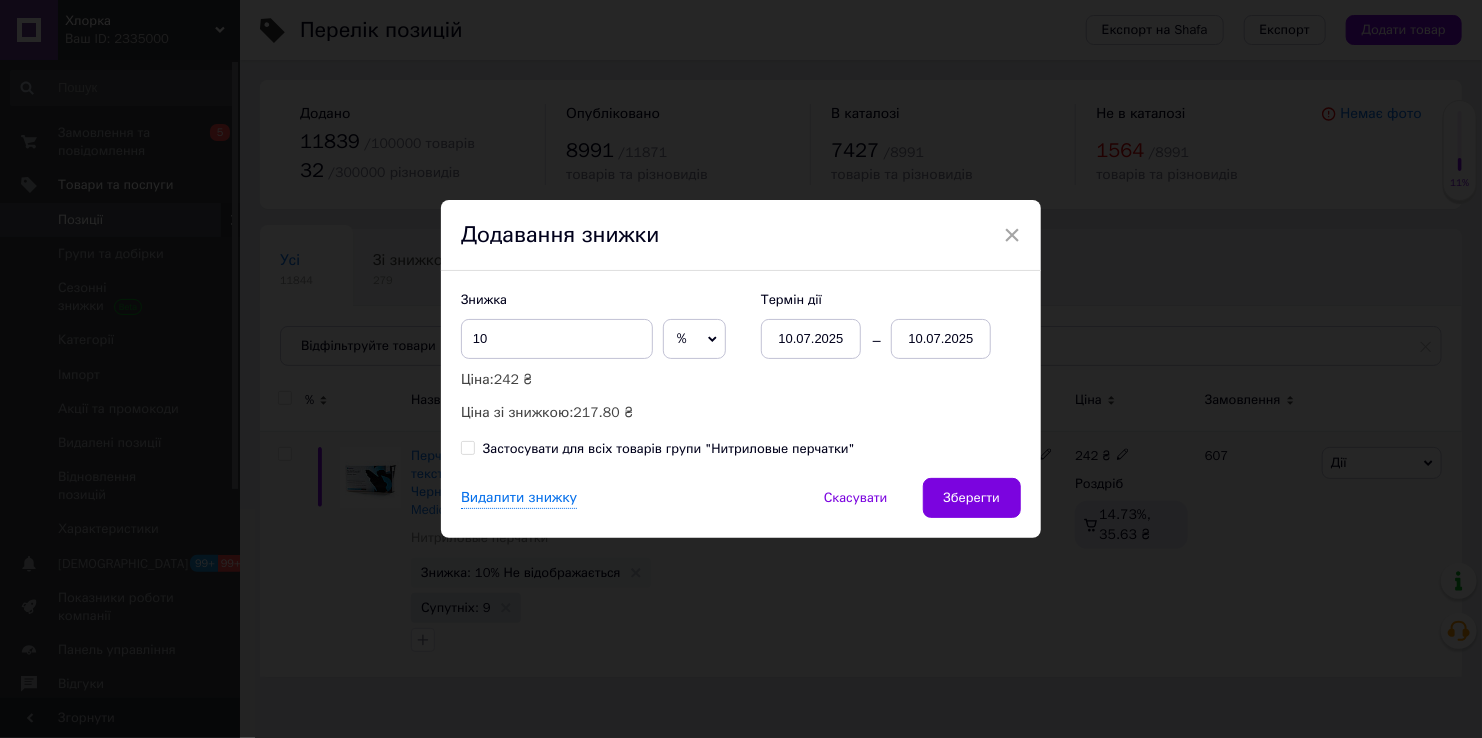 click on "10.07.2025" at bounding box center [941, 339] 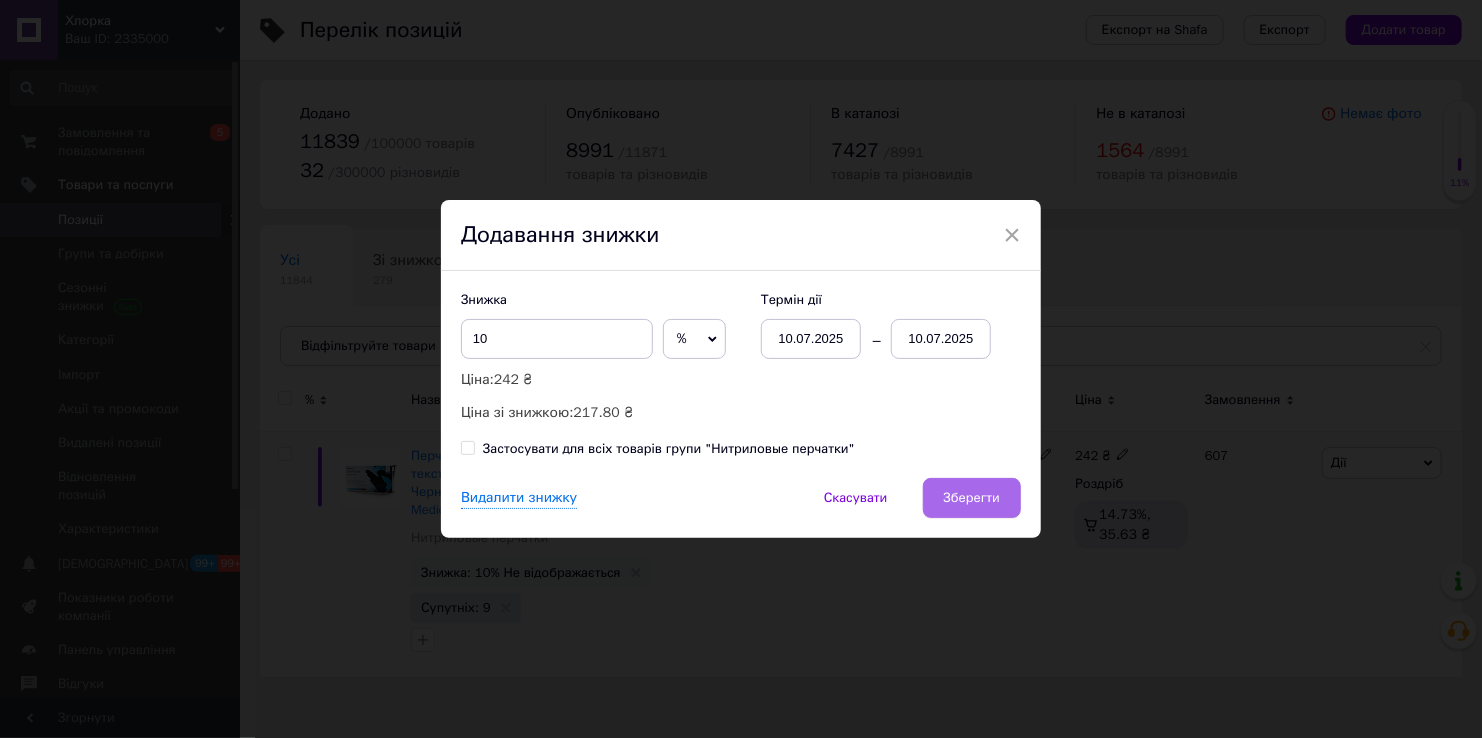 click on "Зберегти" at bounding box center [972, 498] 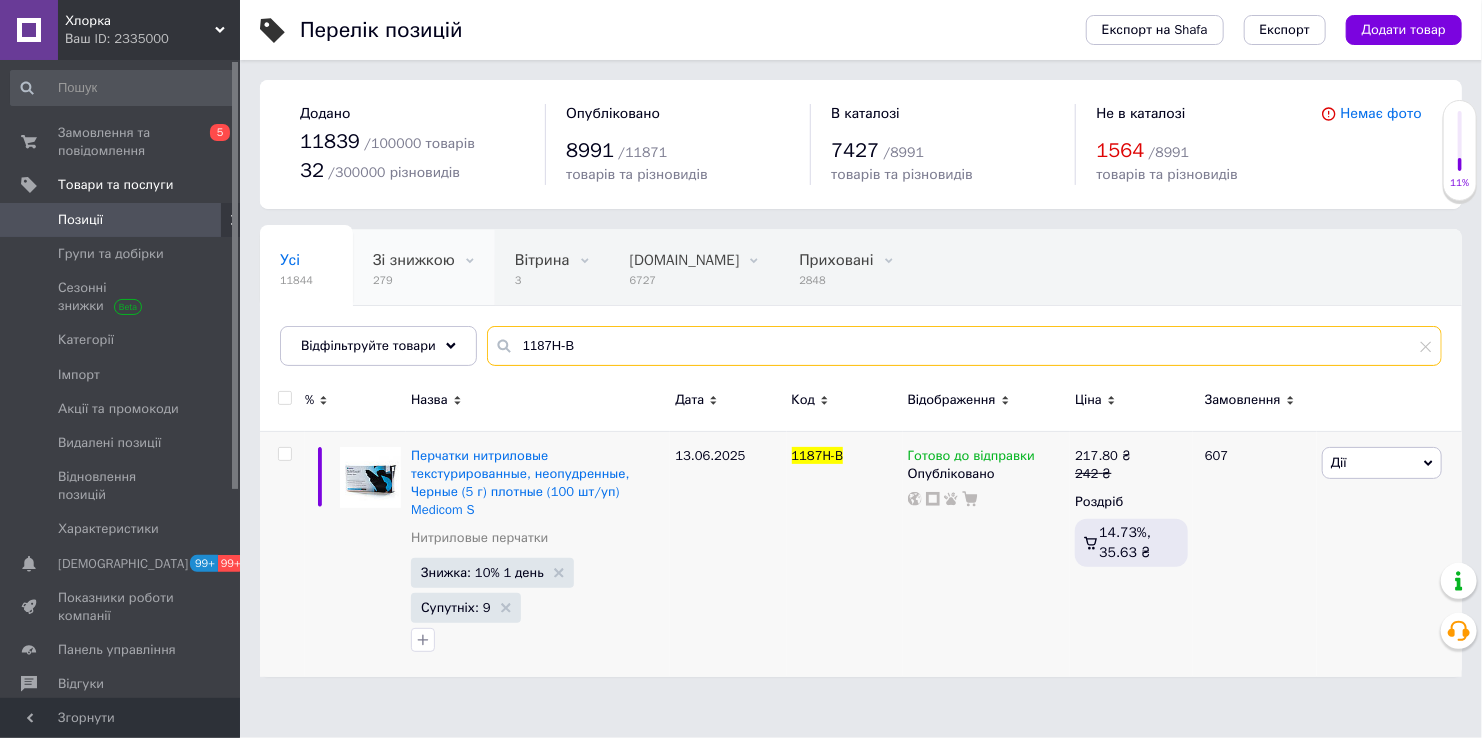 drag, startPoint x: 718, startPoint y: 343, endPoint x: 391, endPoint y: 295, distance: 330.50415 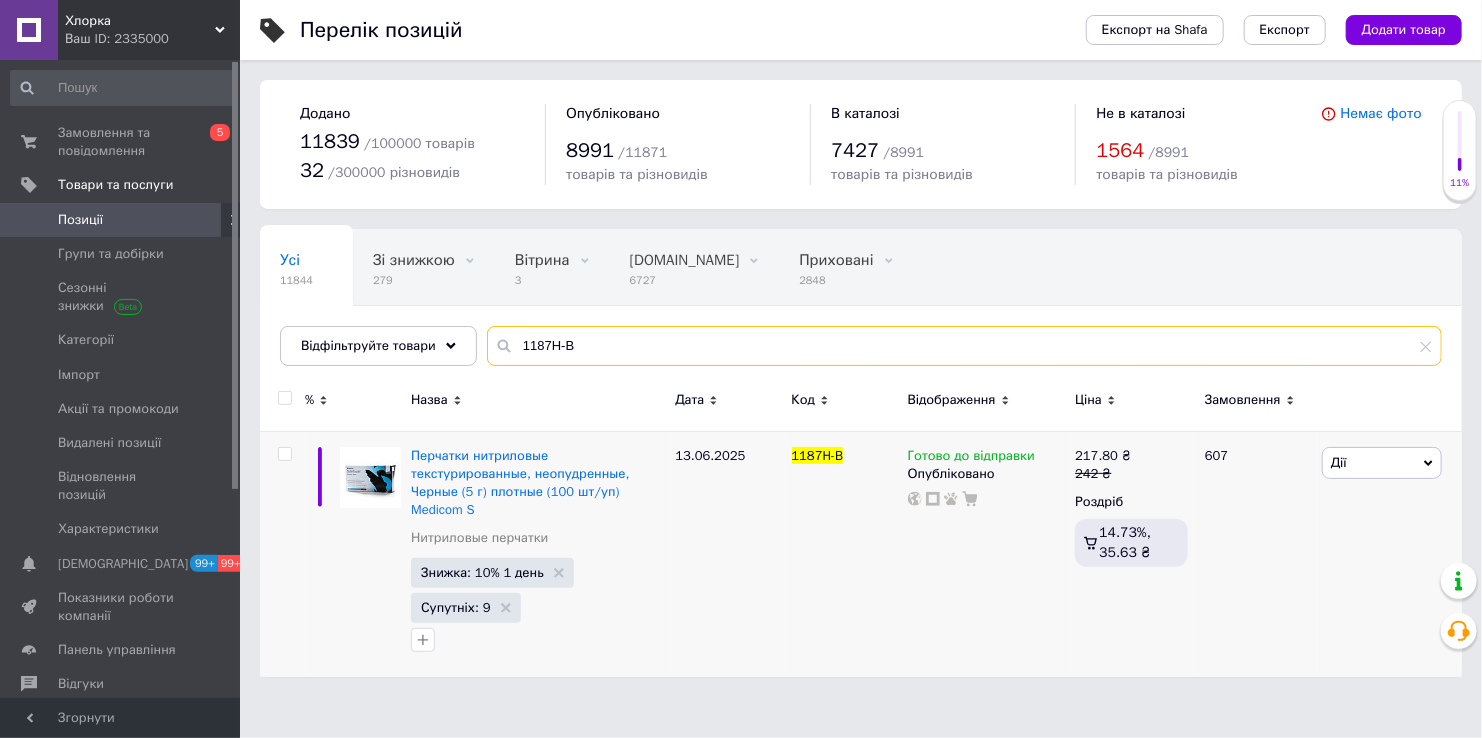 paste on "E" 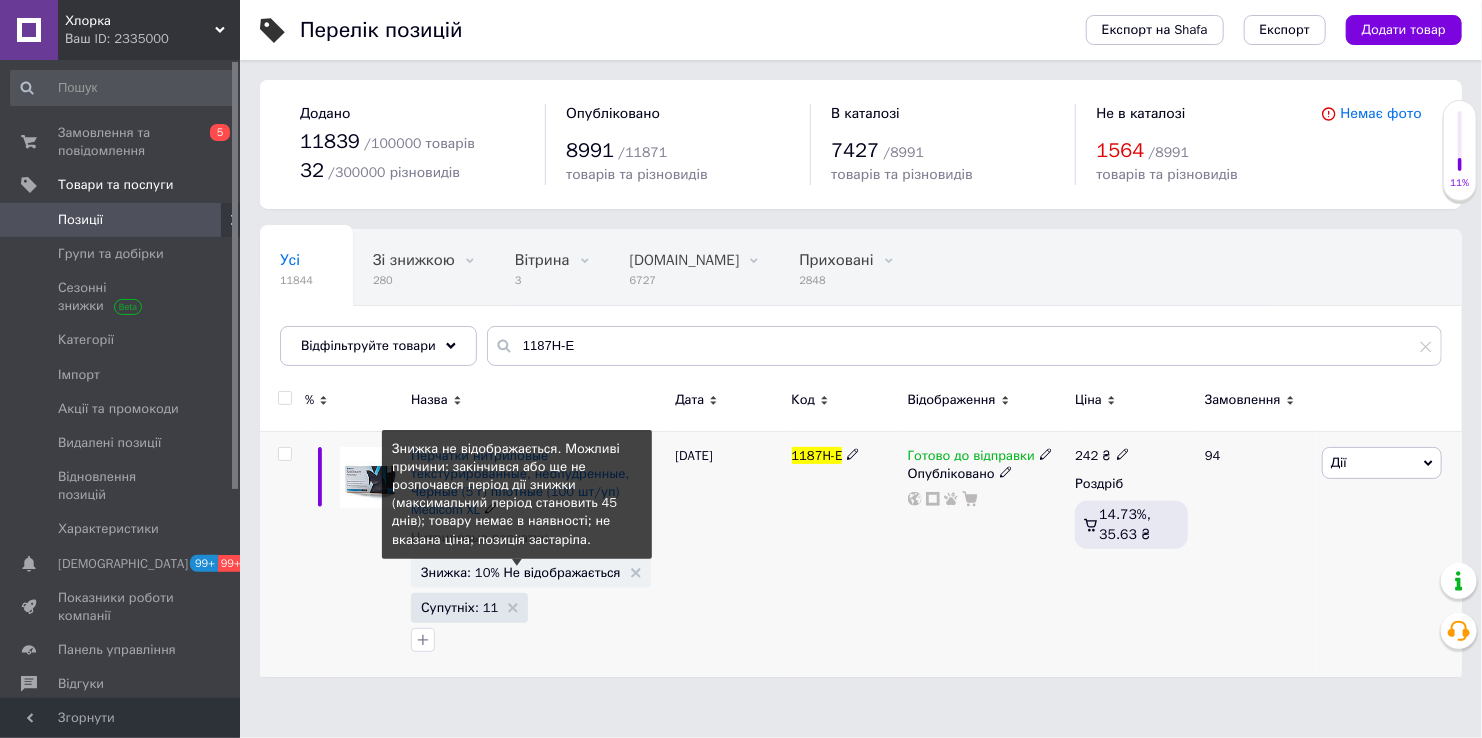 click on "Знижка: 10% Не відображається" at bounding box center (521, 572) 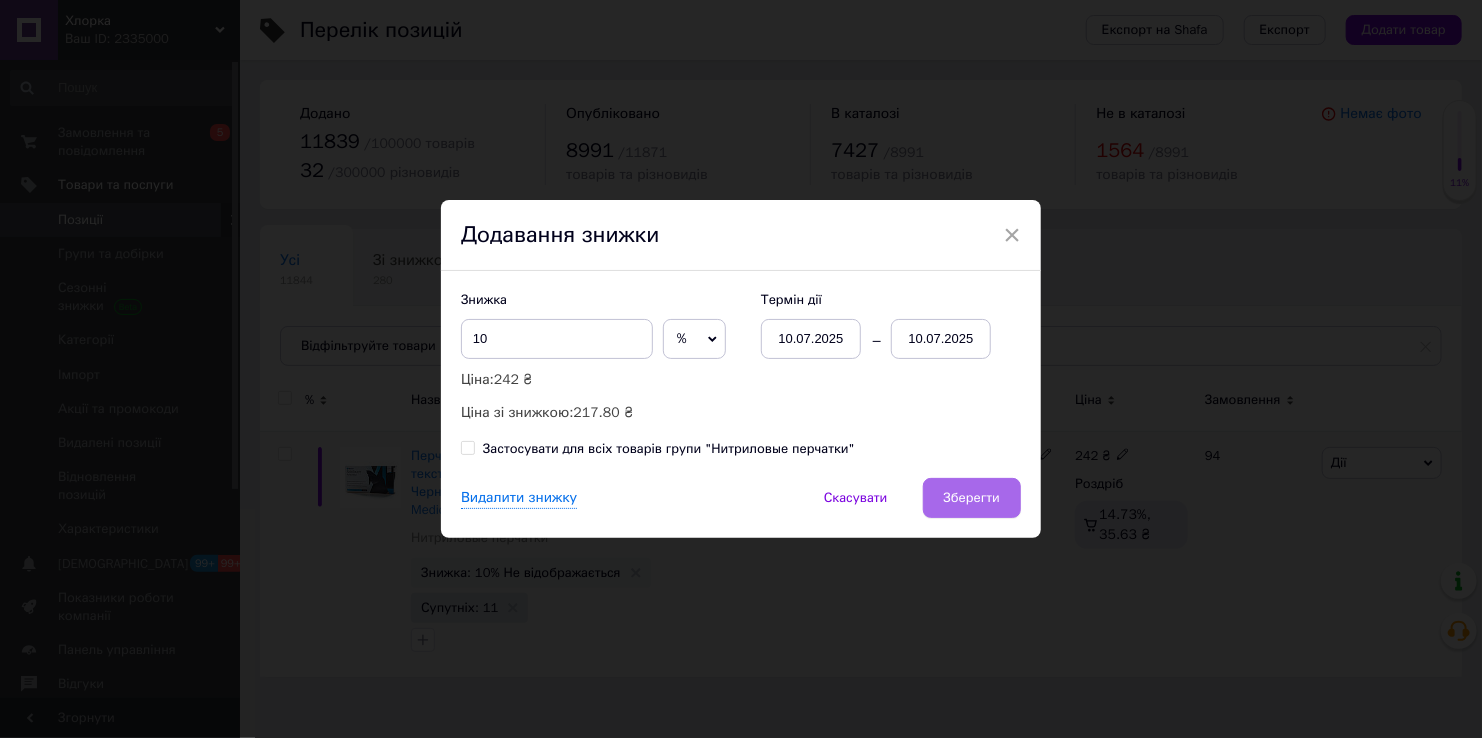 click on "Зберегти" at bounding box center [972, 498] 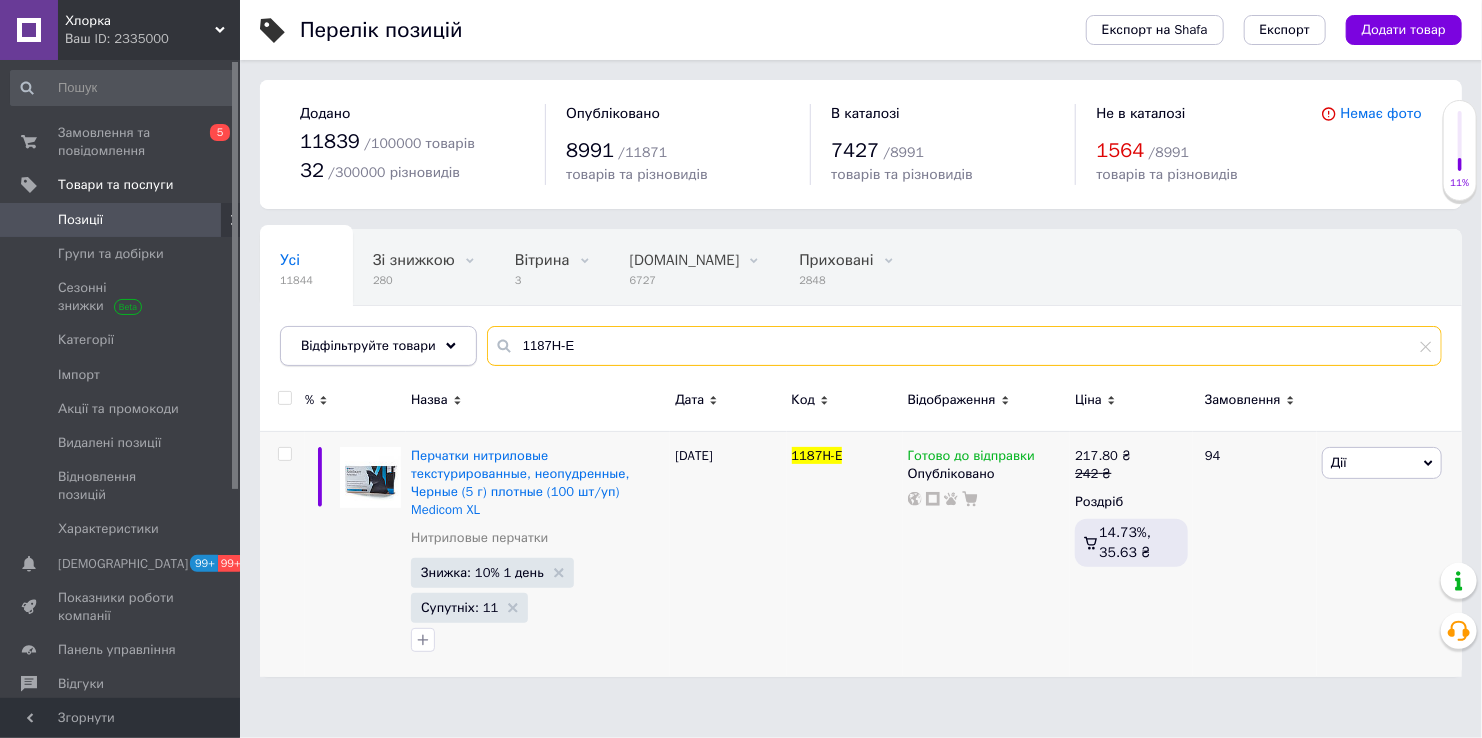 drag, startPoint x: 627, startPoint y: 359, endPoint x: 453, endPoint y: 351, distance: 174.1838 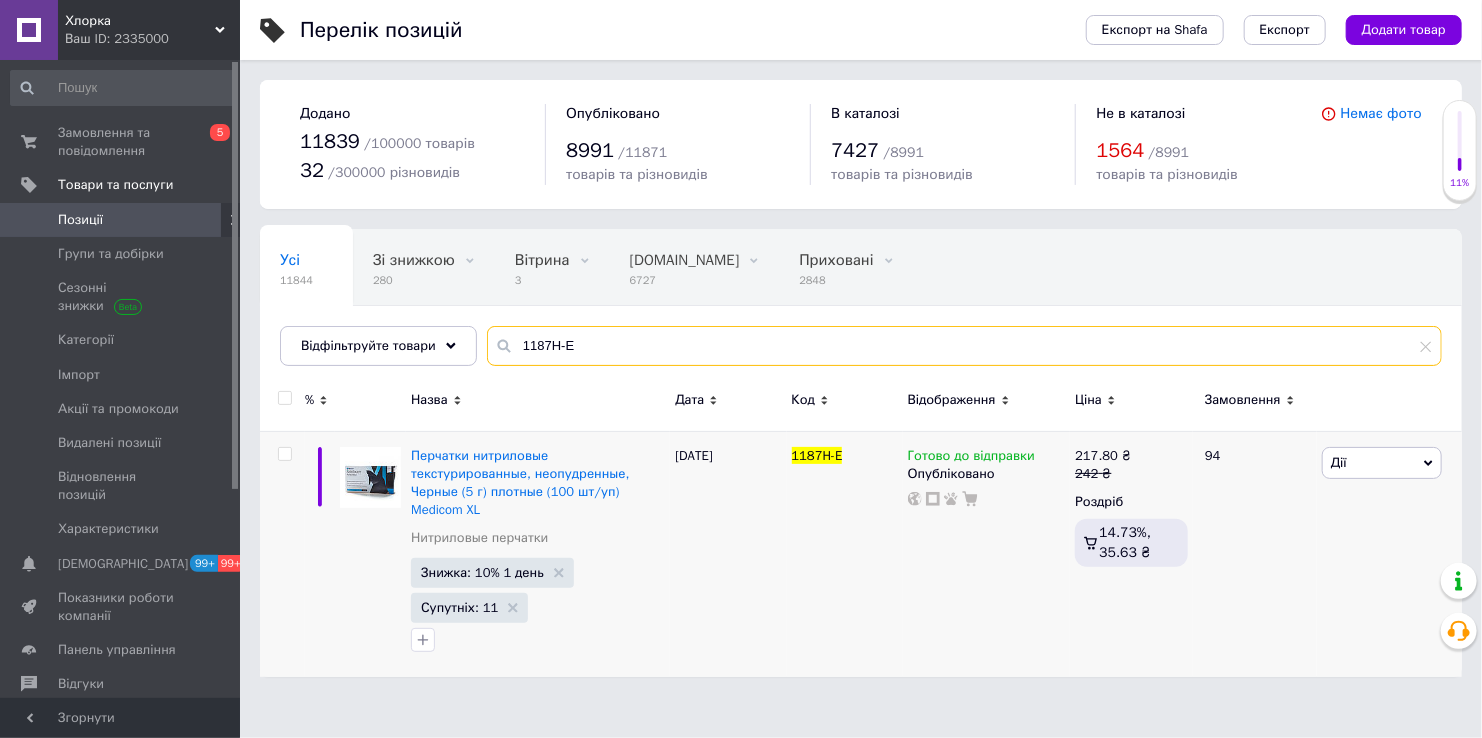 paste on "75P-C" 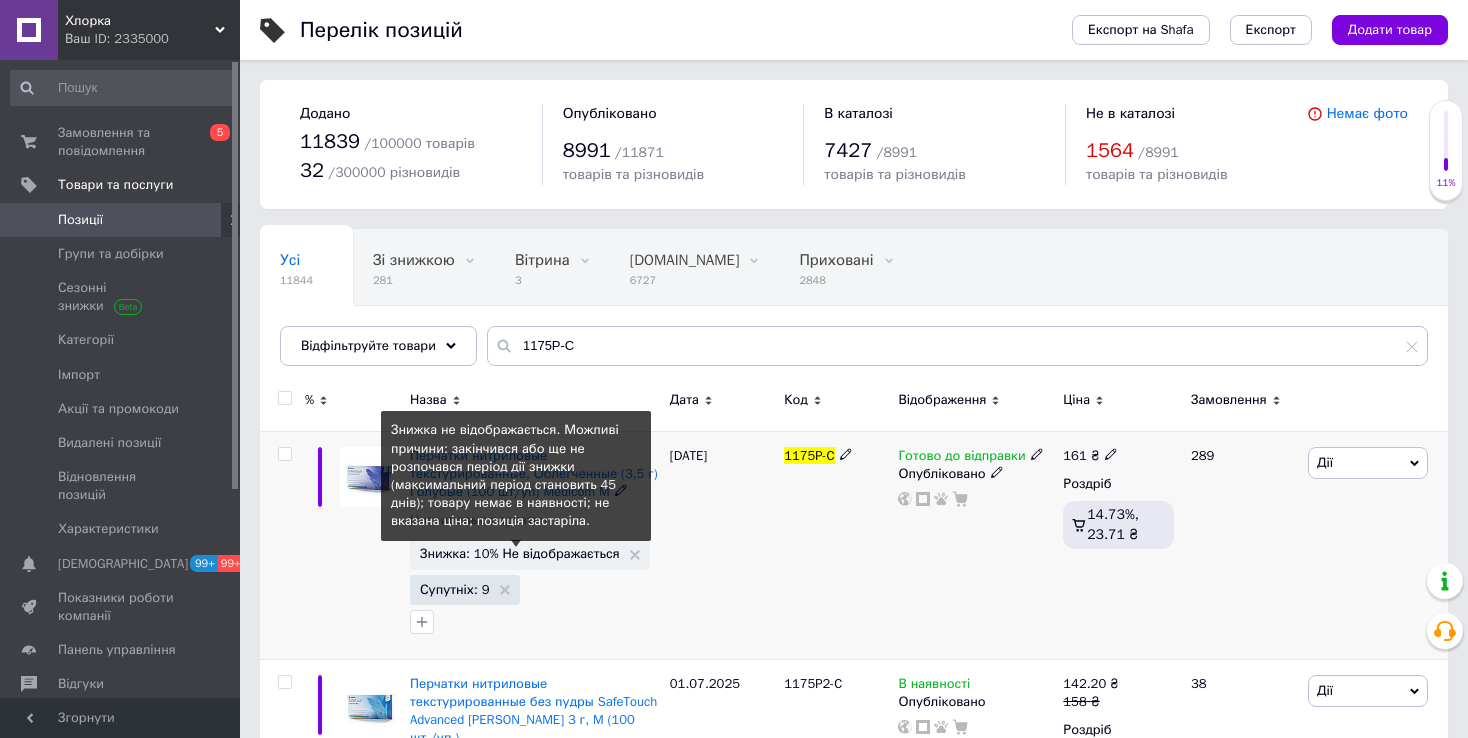 click on "Знижка: 10% Не відображається" at bounding box center (520, 553) 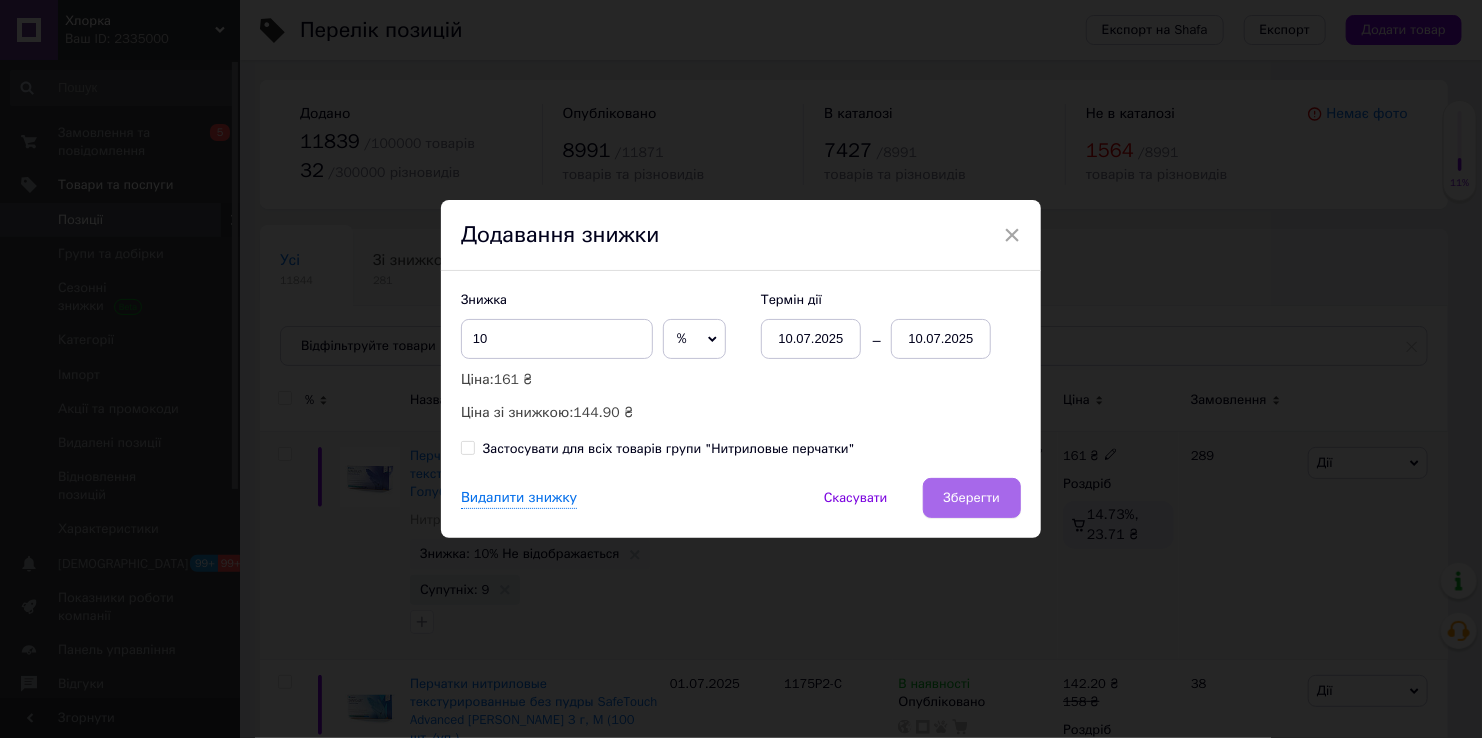 click on "Зберегти" at bounding box center (972, 498) 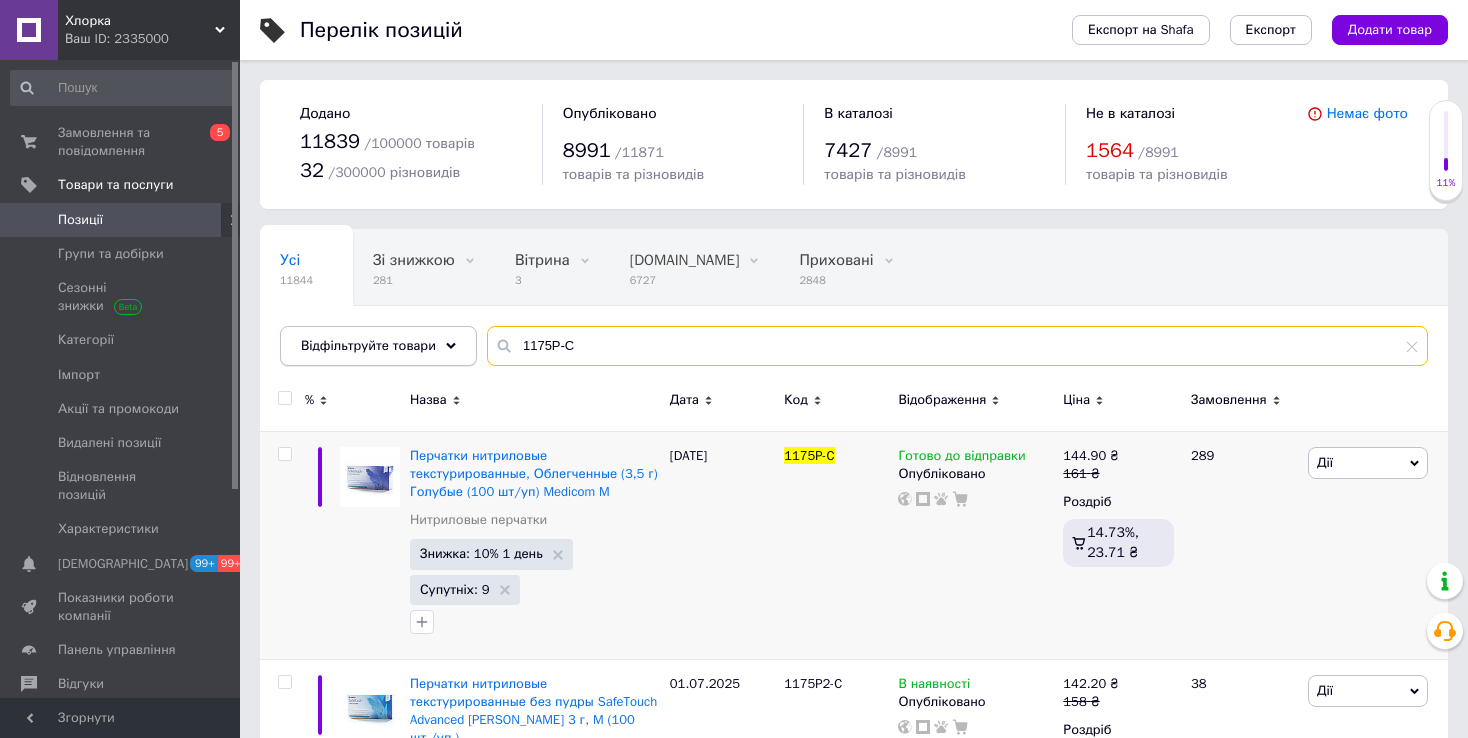 drag, startPoint x: 596, startPoint y: 351, endPoint x: 451, endPoint y: 331, distance: 146.37282 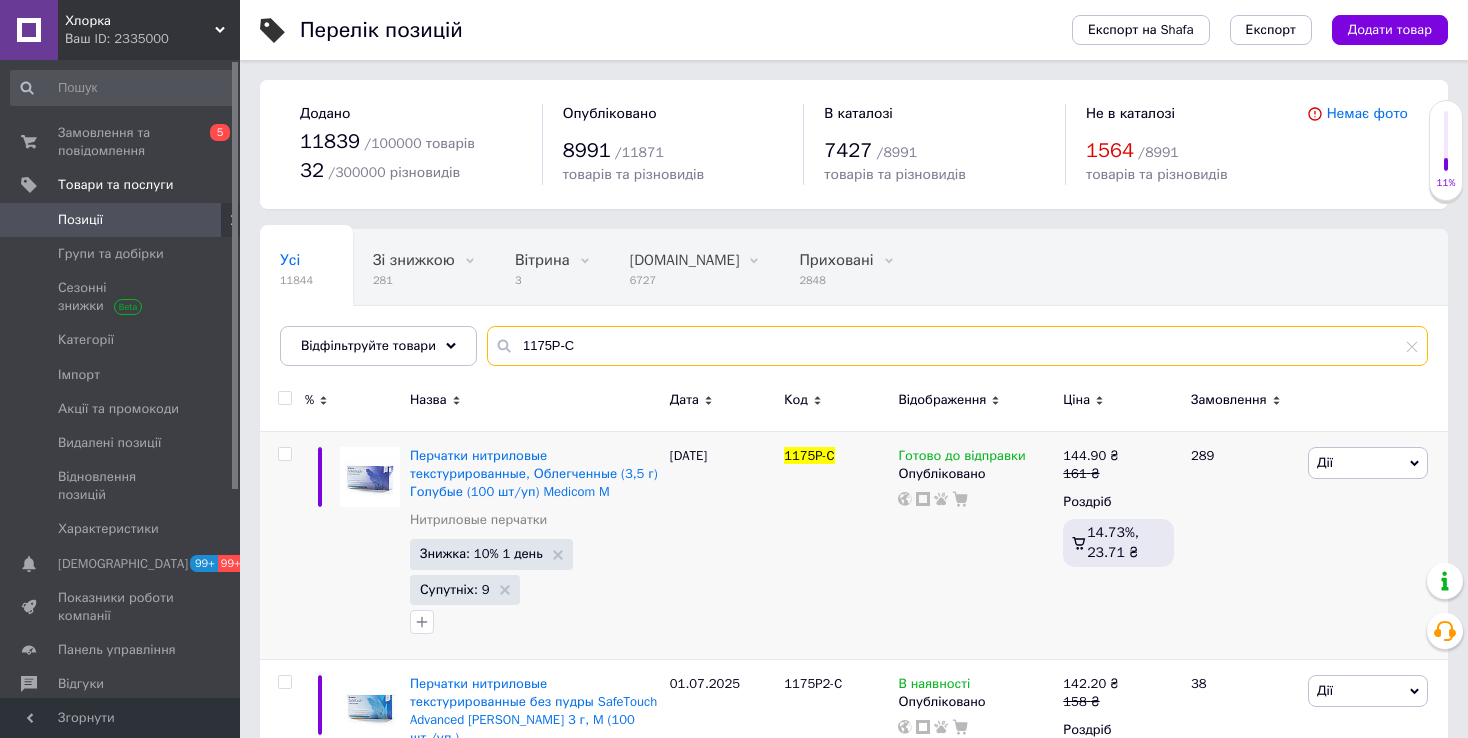 paste on "B" 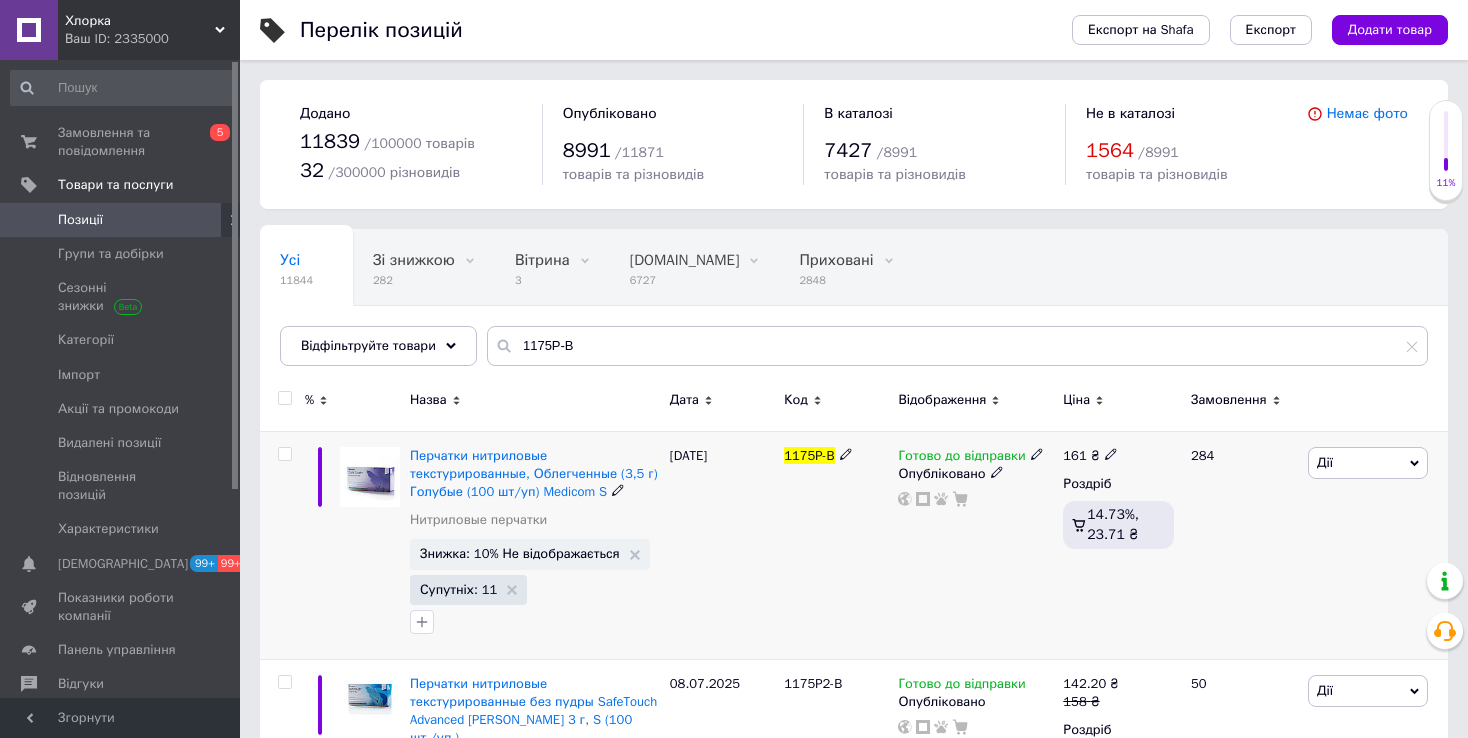 click on "Знижка: 10% Не відображається" at bounding box center (530, 554) 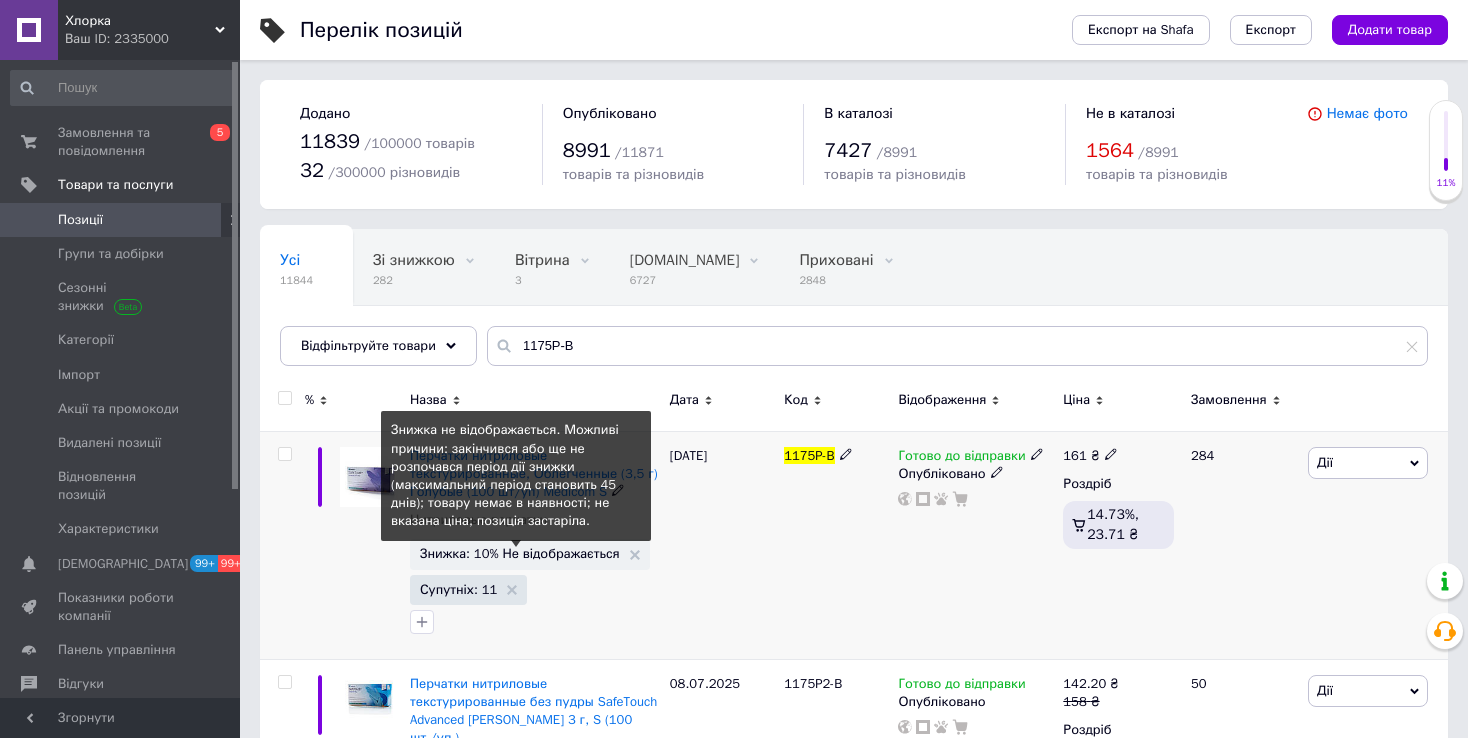 click on "Знижка: 10% Не відображається" at bounding box center (520, 553) 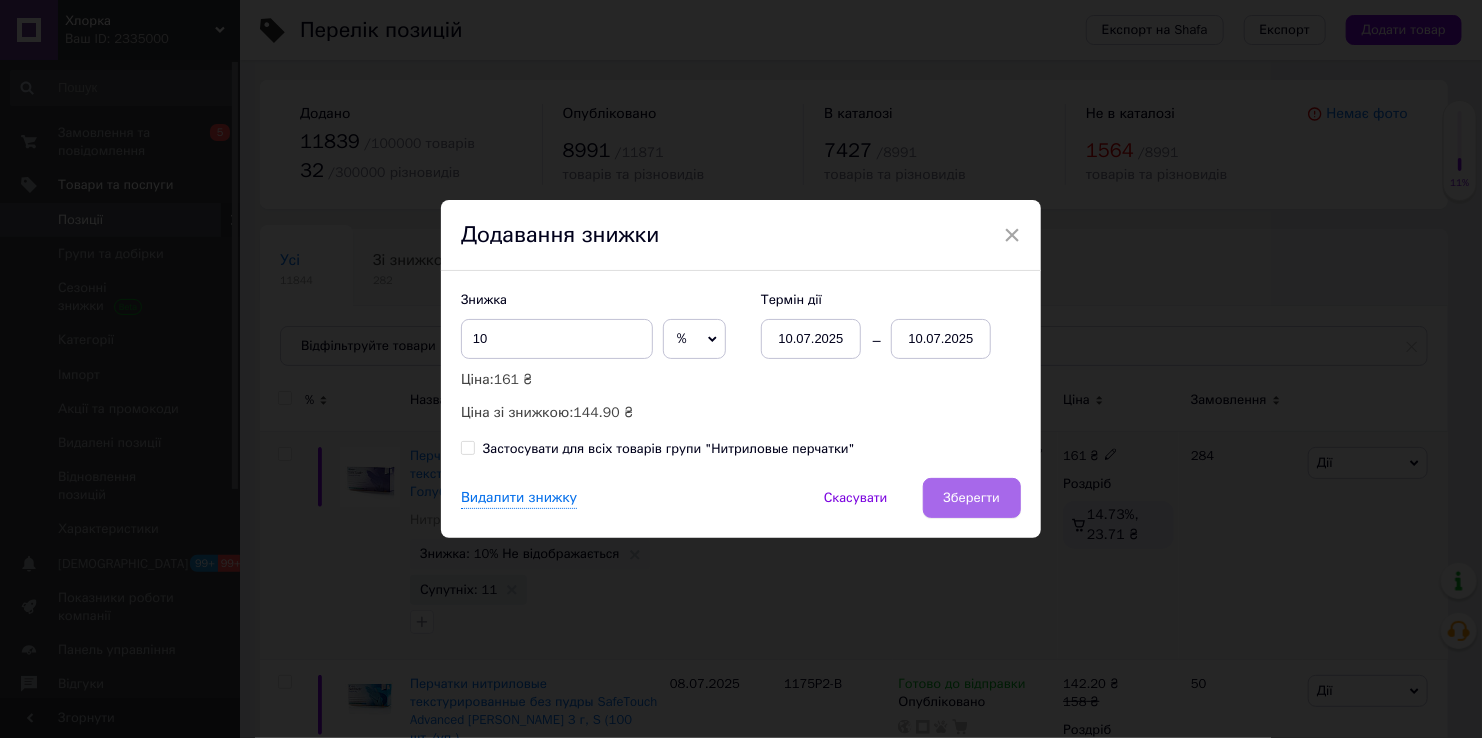 click on "Зберегти" at bounding box center (972, 498) 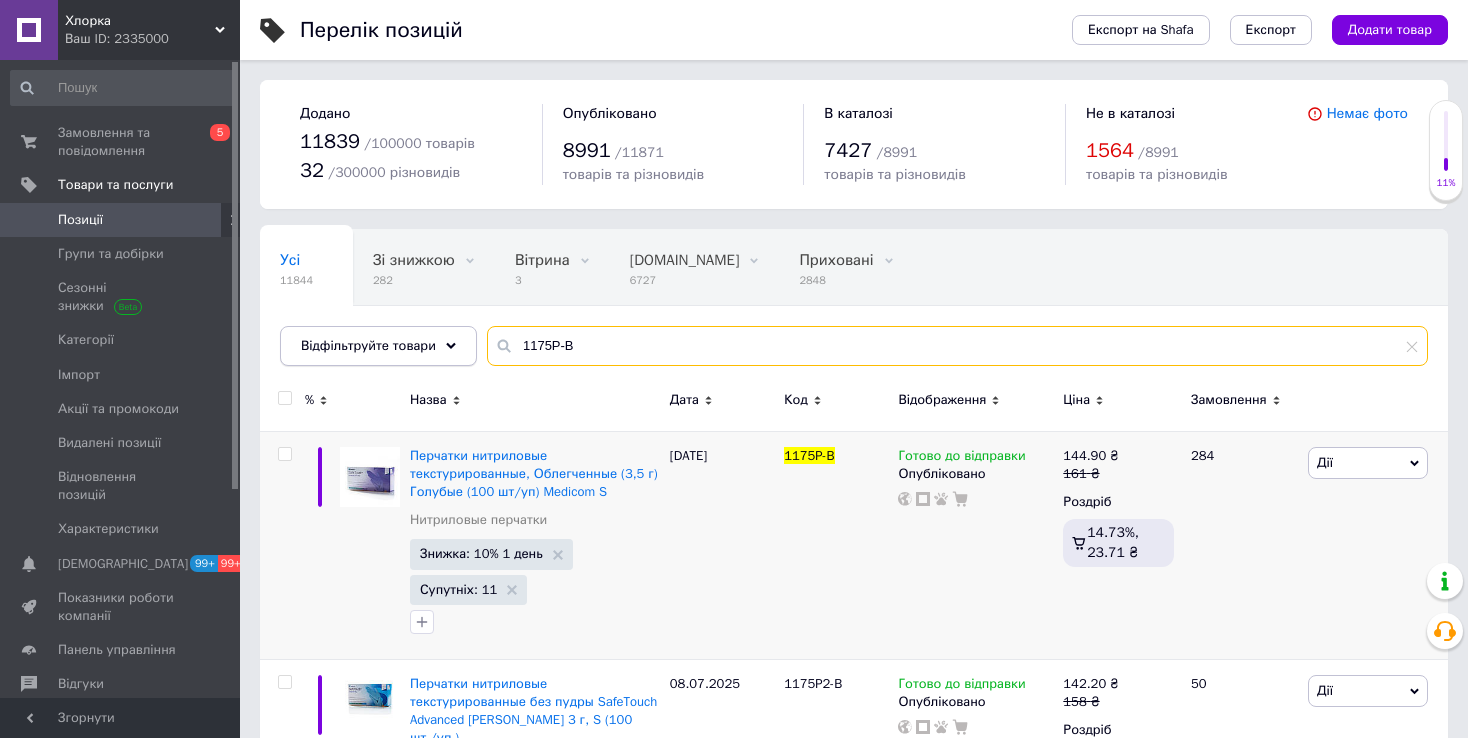 drag, startPoint x: 572, startPoint y: 352, endPoint x: 437, endPoint y: 328, distance: 137.11674 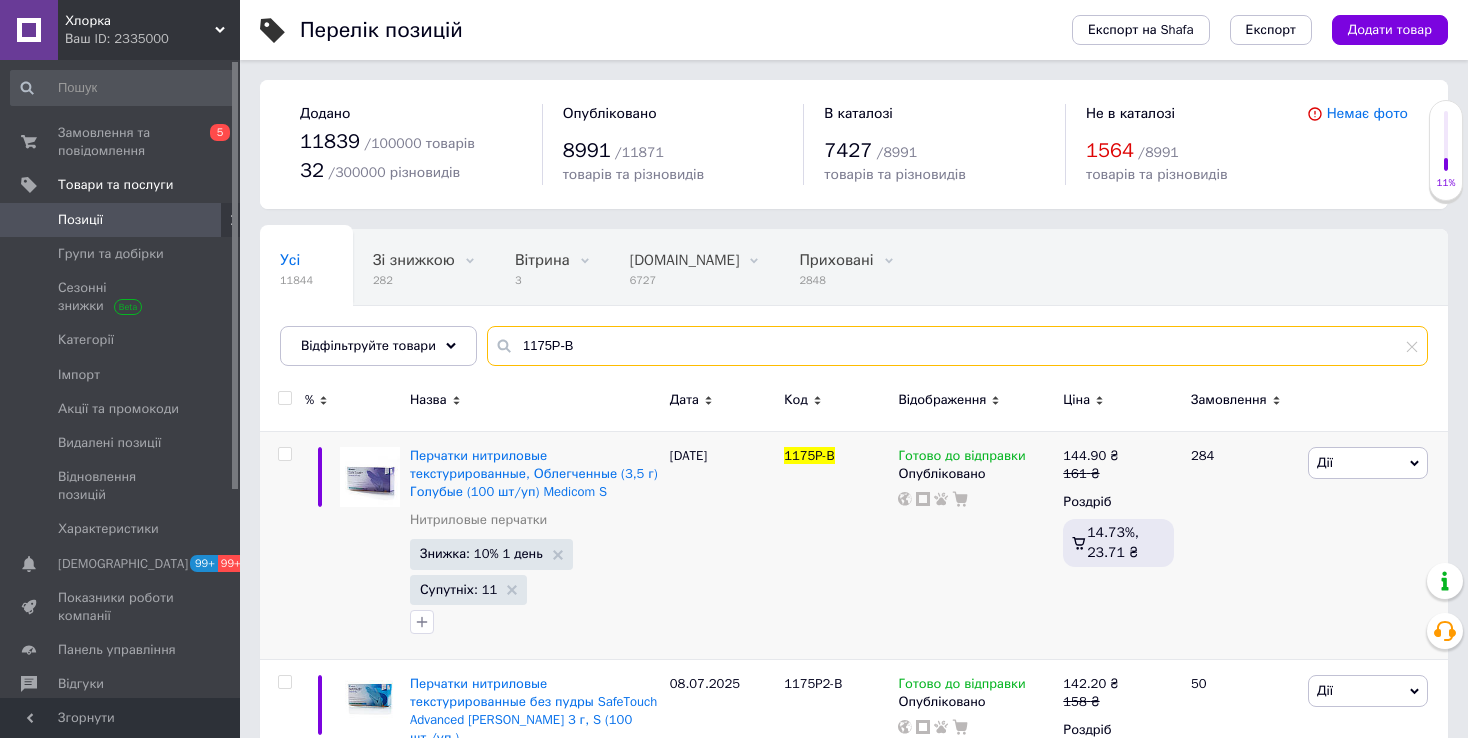 paste on "A" 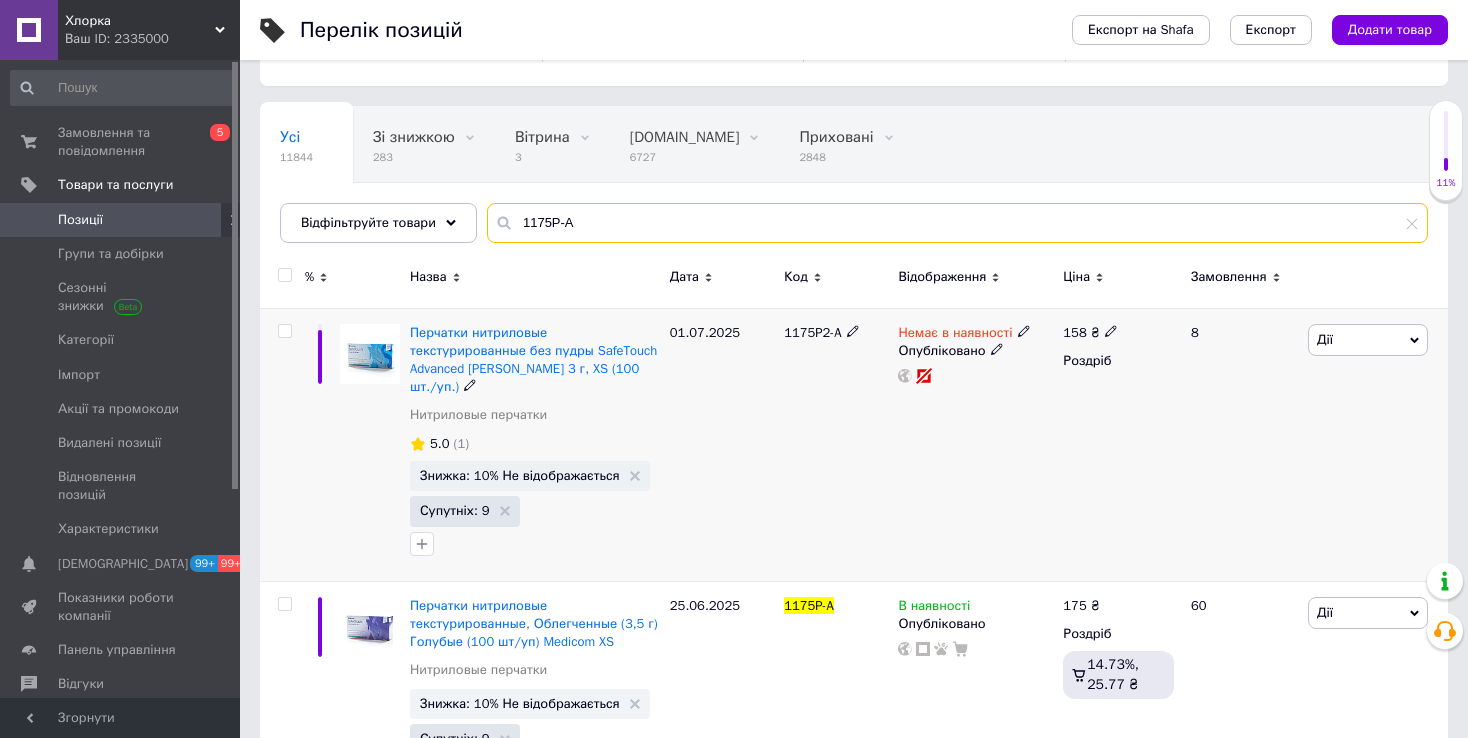 scroll, scrollTop: 194, scrollLeft: 0, axis: vertical 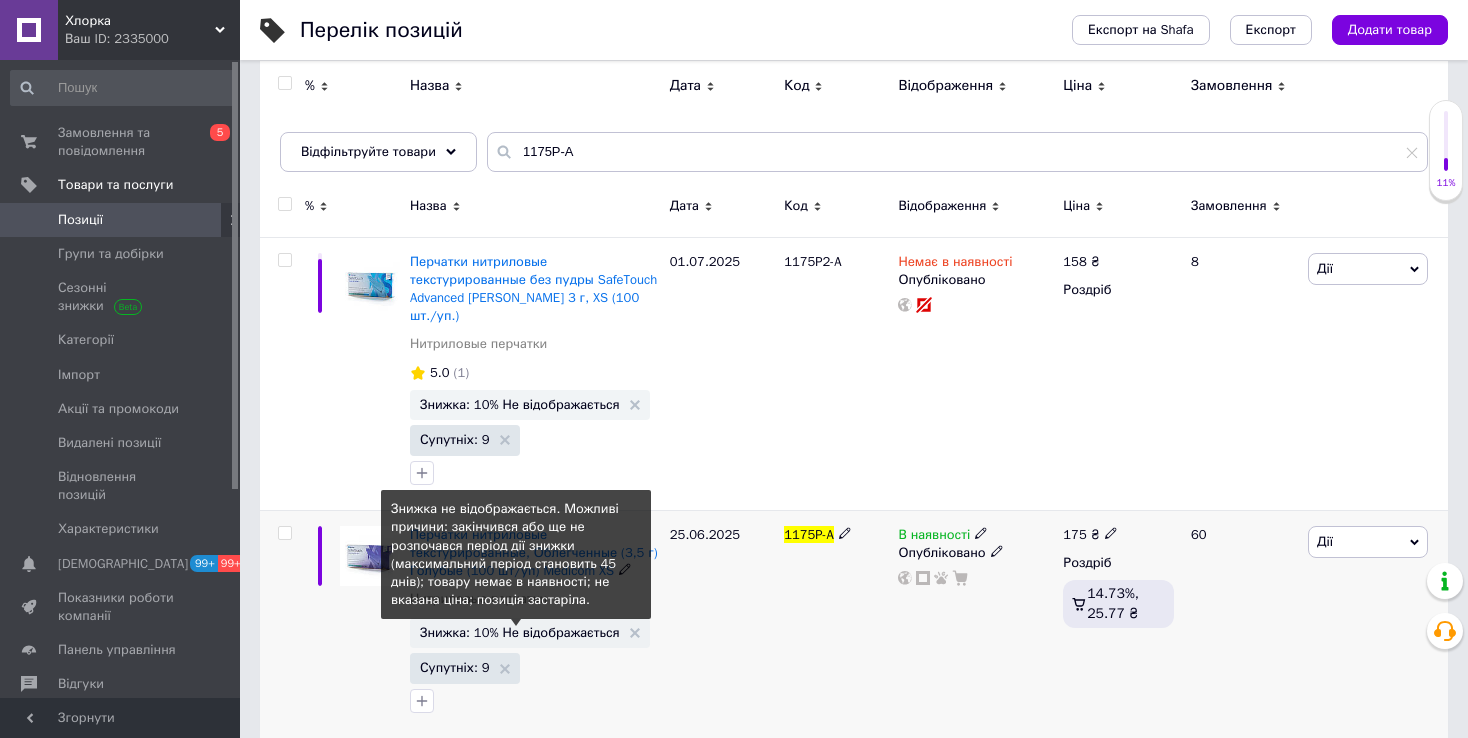 click on "Знижка: 10% Не відображається" at bounding box center [520, 632] 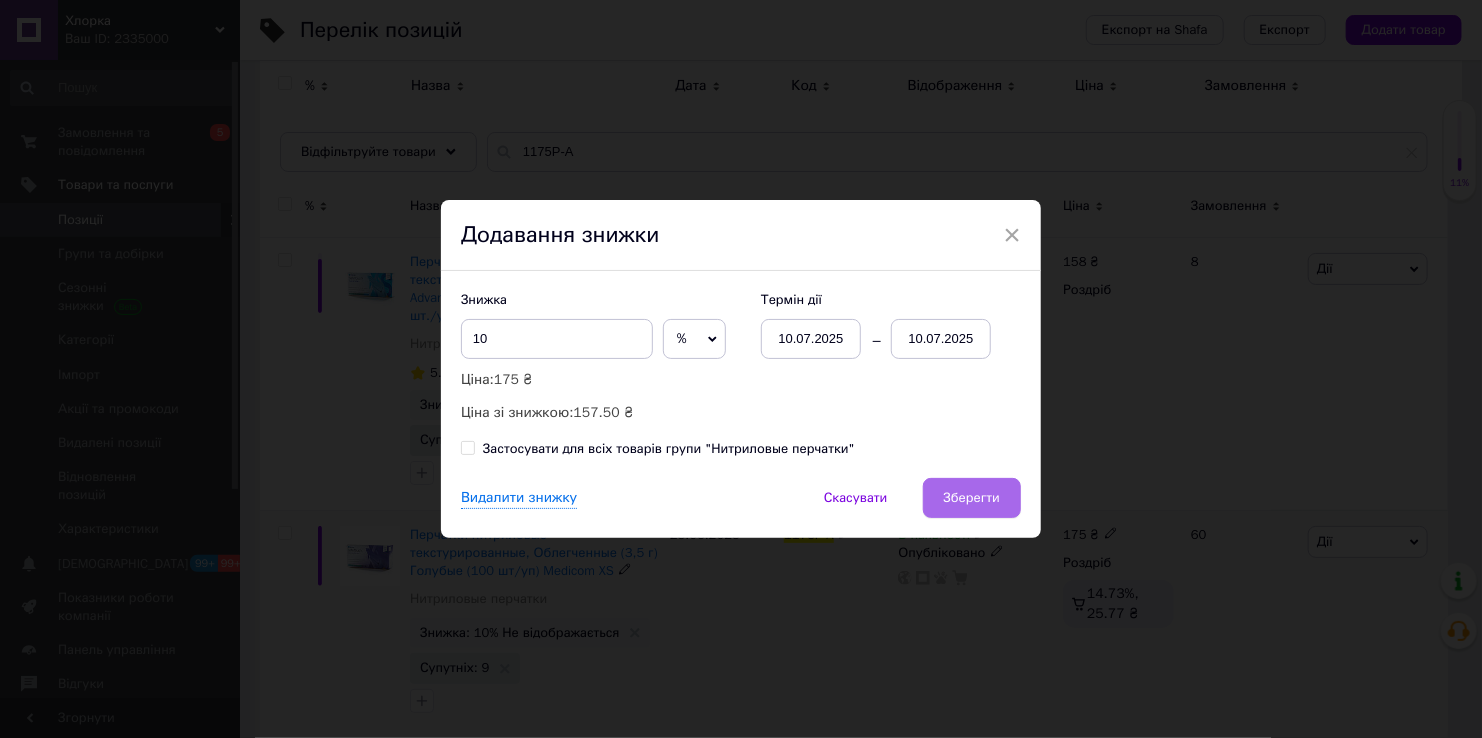 click on "Зберегти" at bounding box center [972, 498] 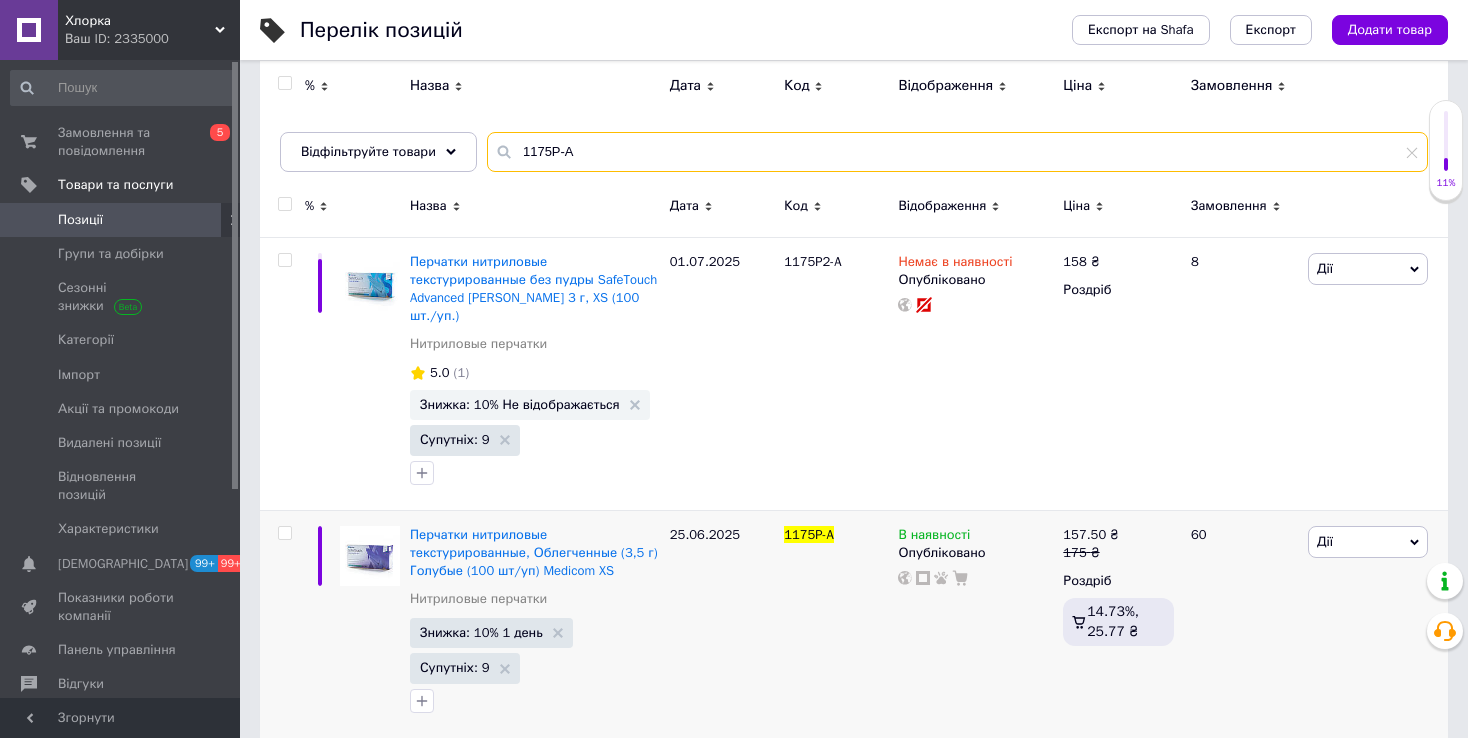 drag, startPoint x: 591, startPoint y: 151, endPoint x: 435, endPoint y: 114, distance: 160.32779 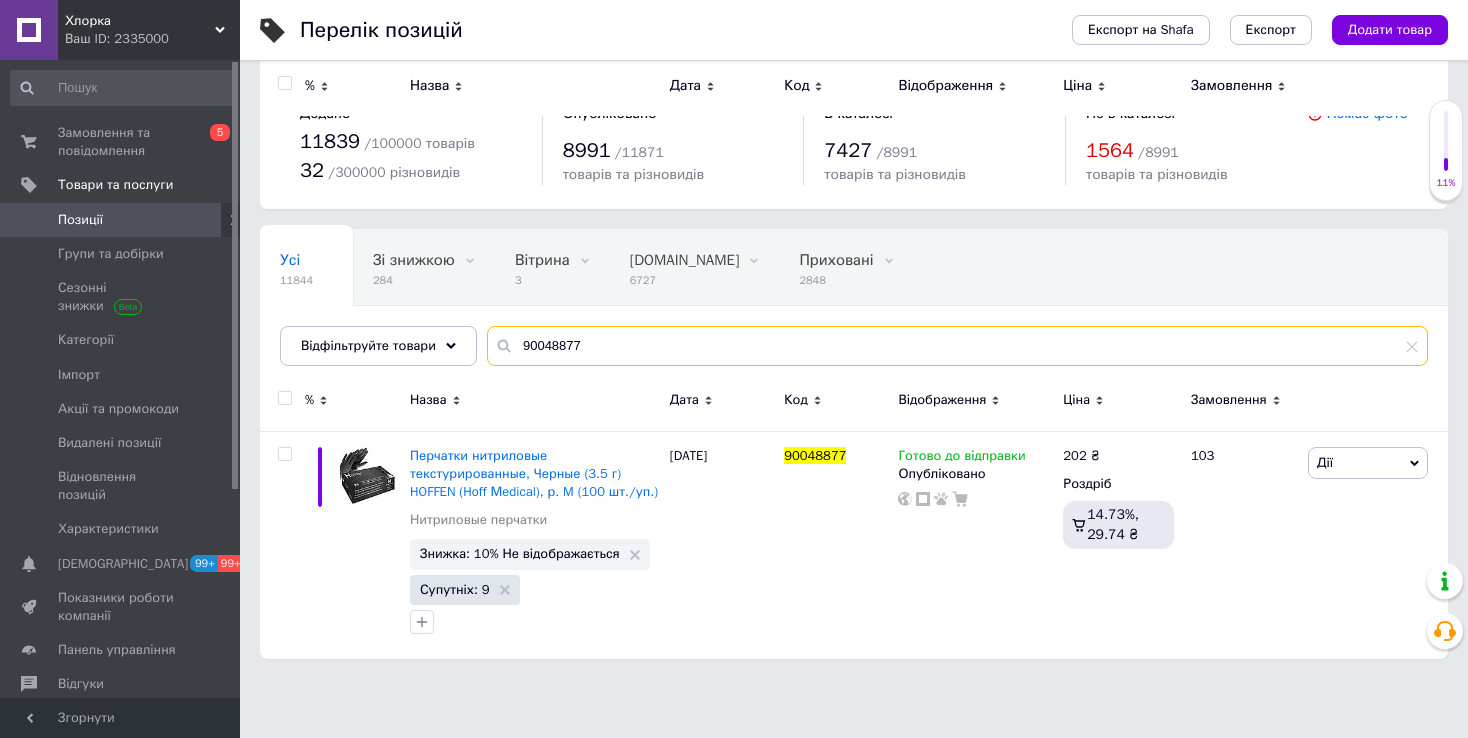 scroll, scrollTop: 0, scrollLeft: 0, axis: both 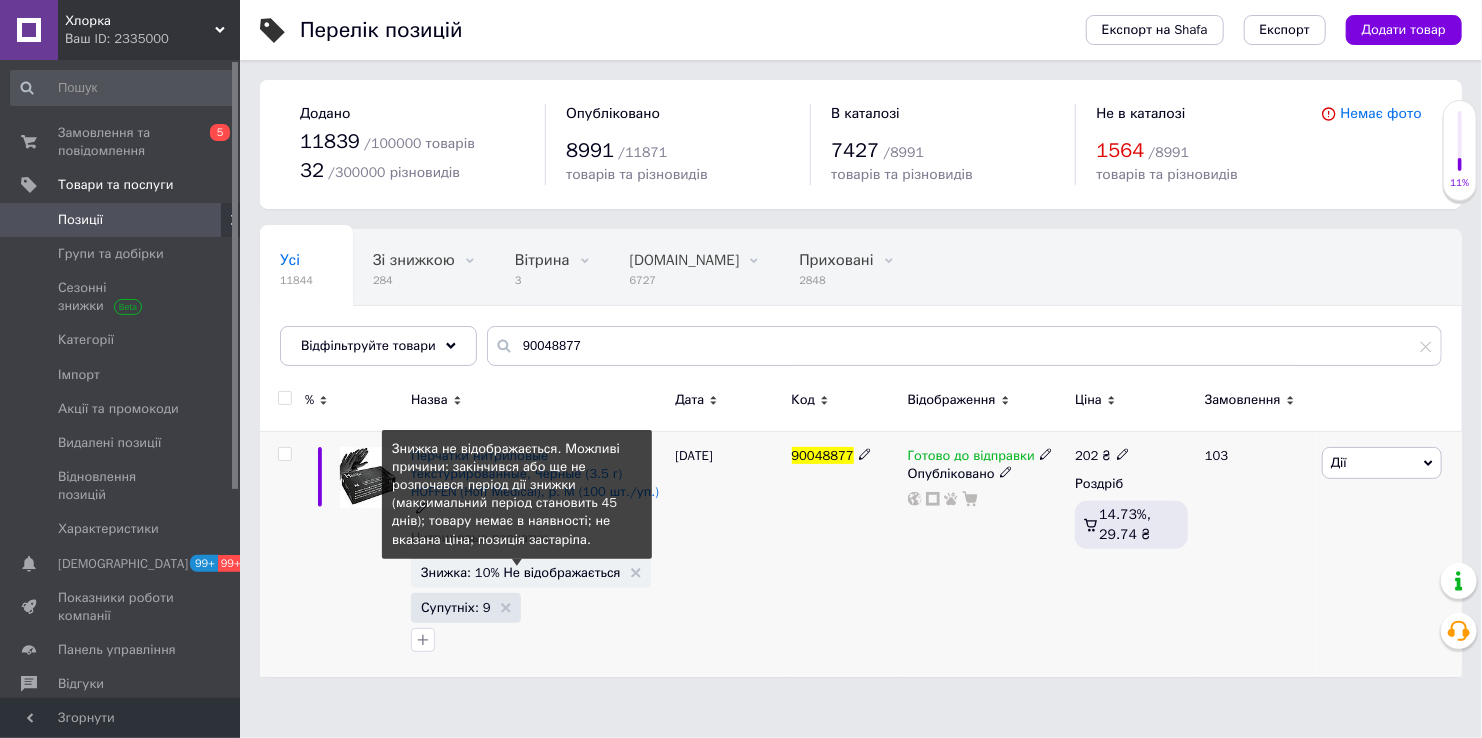 click on "Знижка: 10% Не відображається" at bounding box center [521, 572] 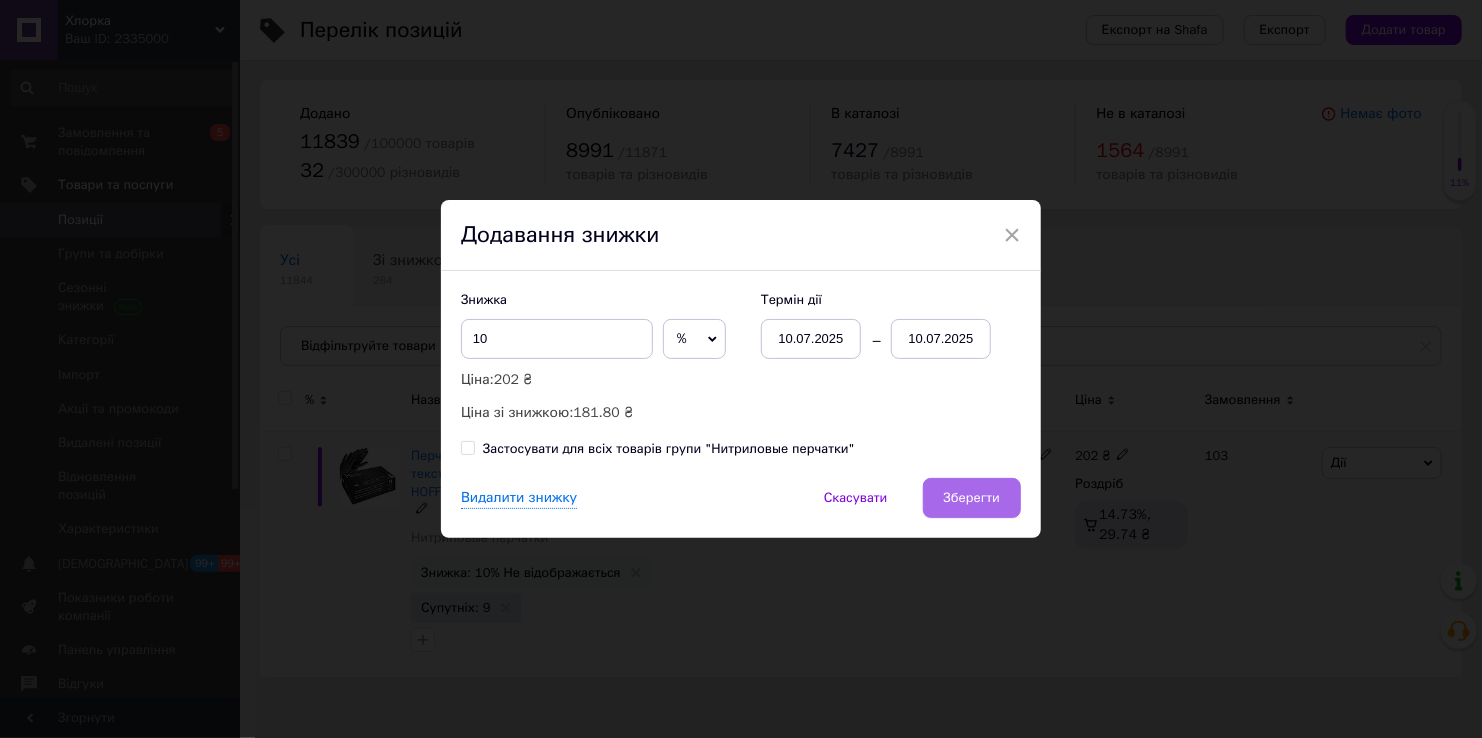 click on "Зберегти" at bounding box center [972, 498] 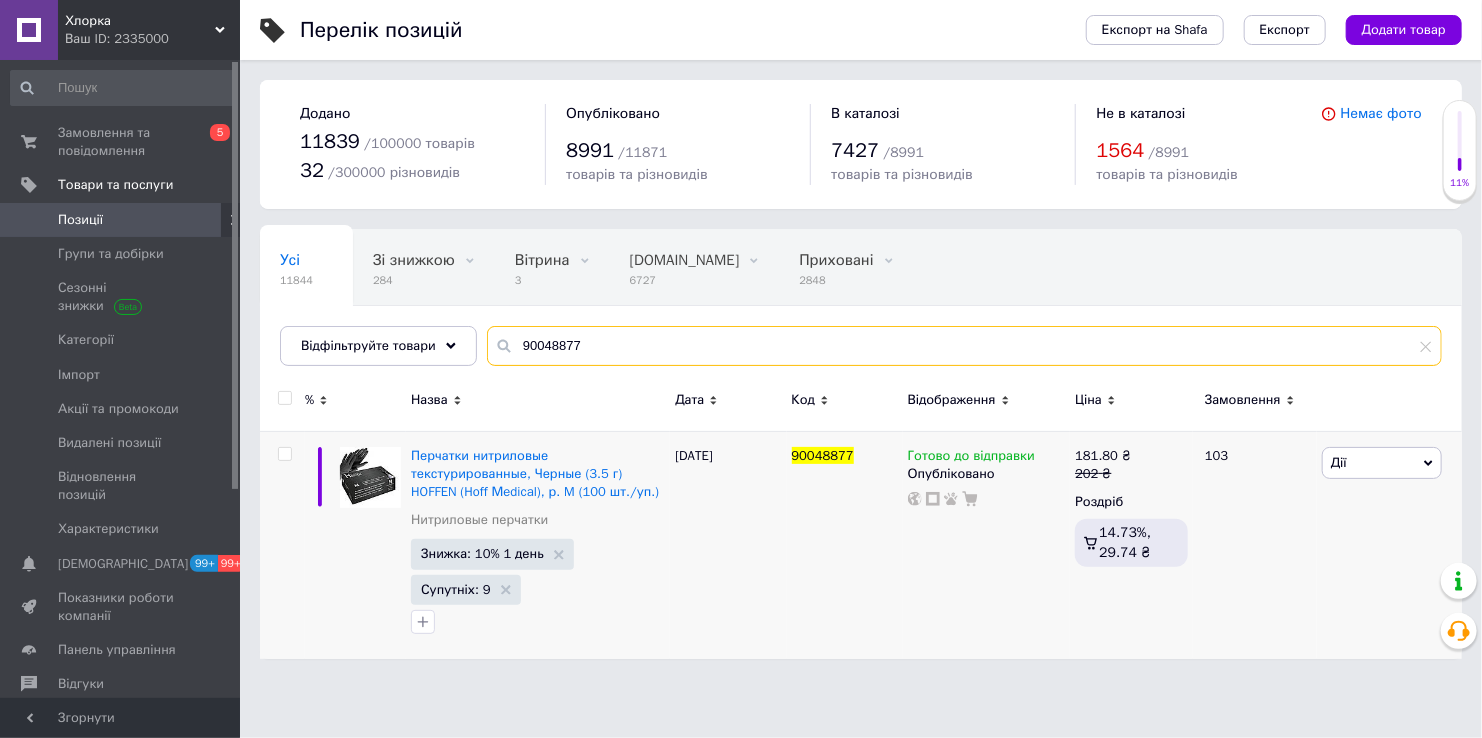 drag, startPoint x: 580, startPoint y: 349, endPoint x: 342, endPoint y: 311, distance: 241.01453 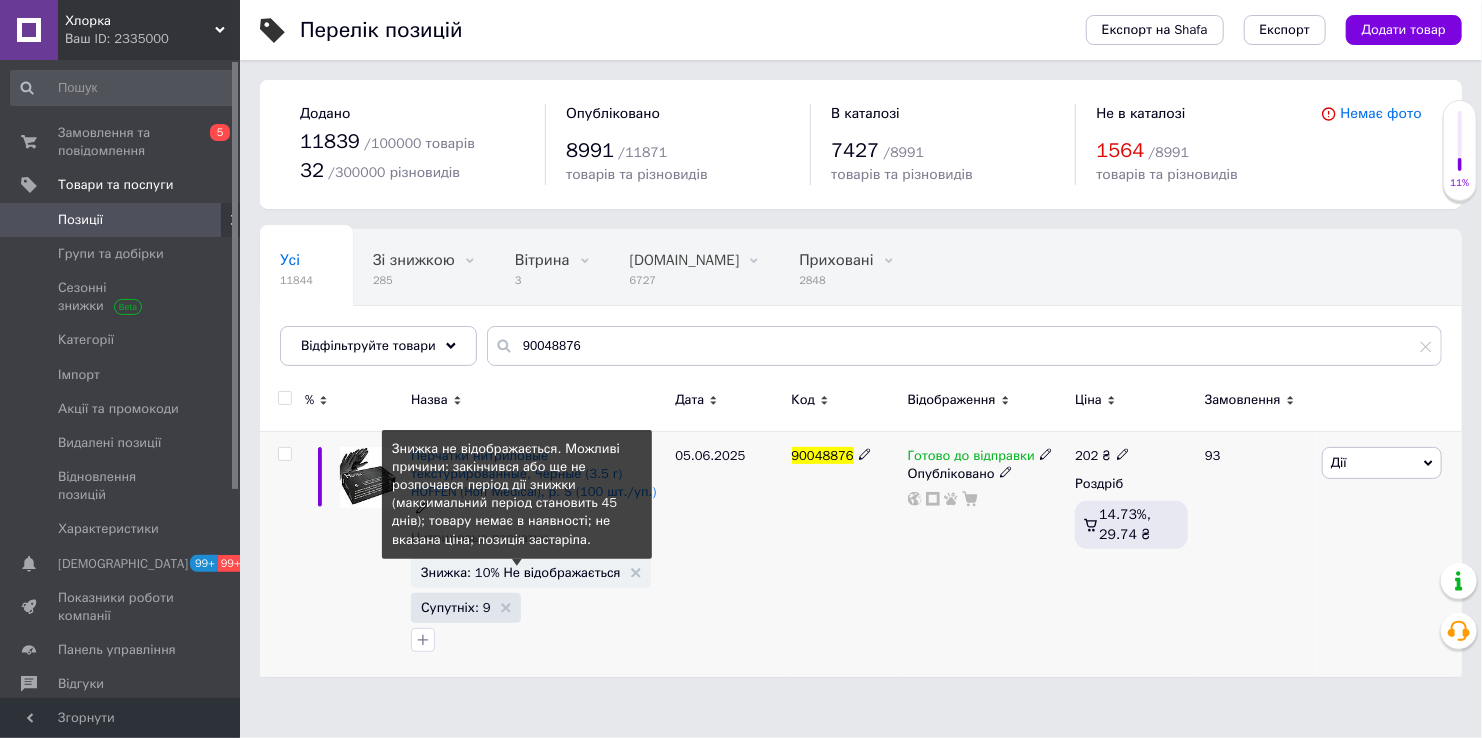 click on "Знижка: 10% Не відображається" at bounding box center [521, 572] 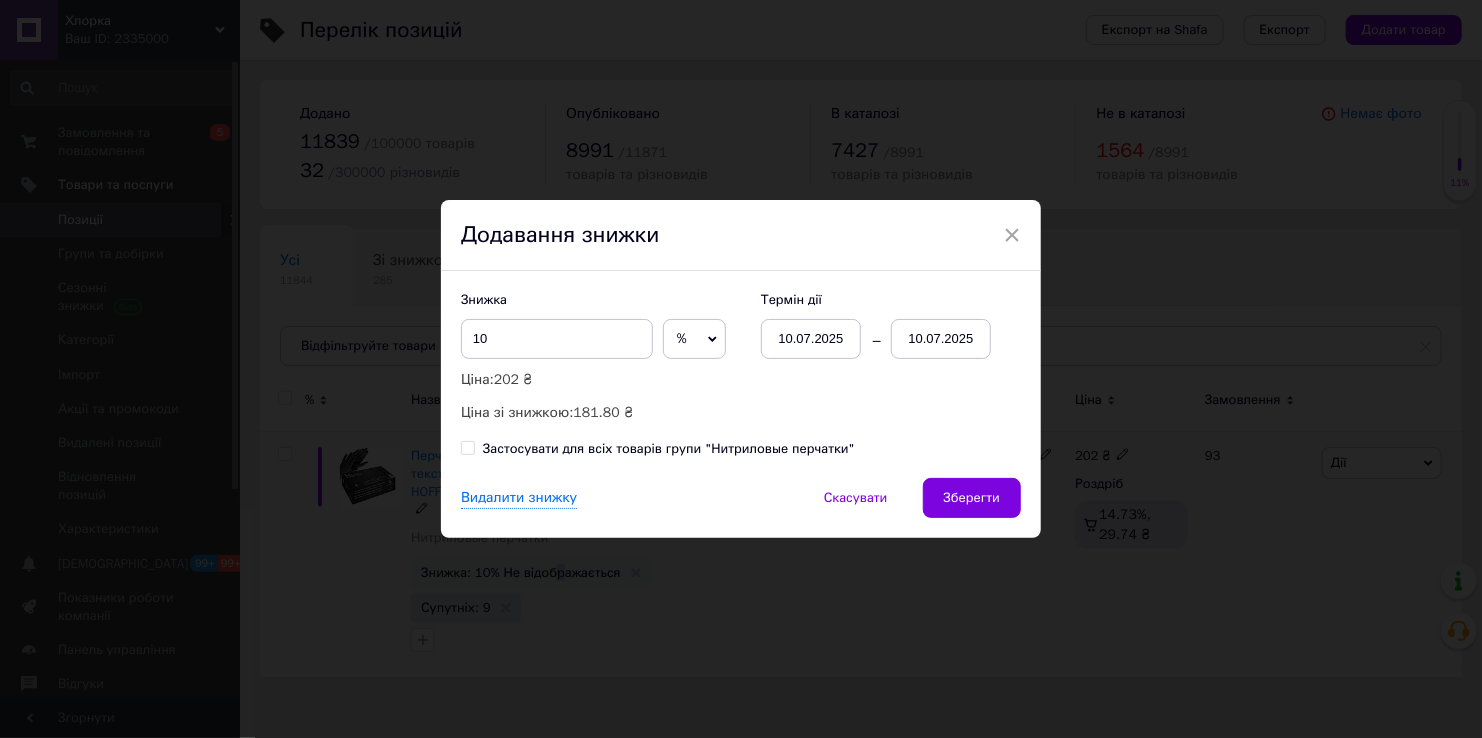 click on "Зберегти" at bounding box center (972, 498) 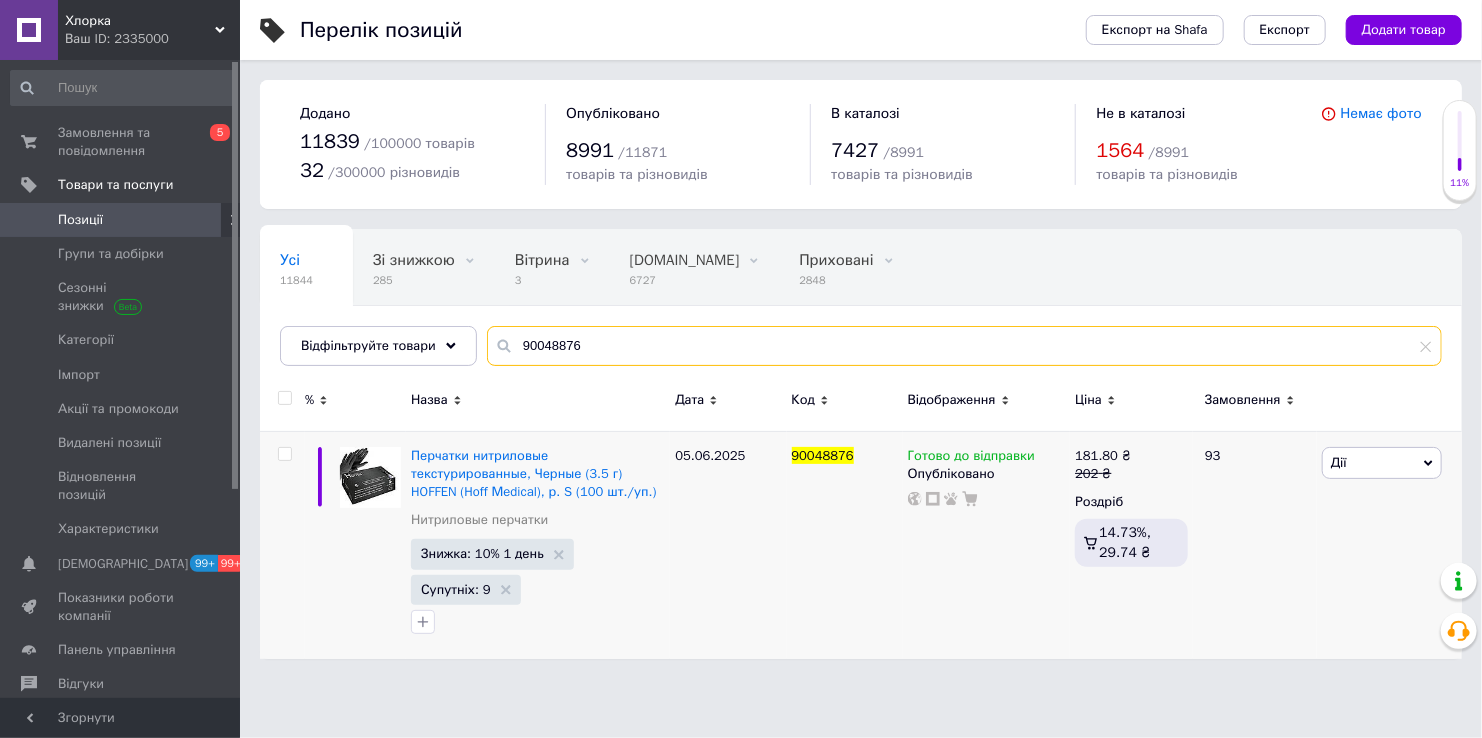 drag, startPoint x: 668, startPoint y: 350, endPoint x: 503, endPoint y: 179, distance: 237.62576 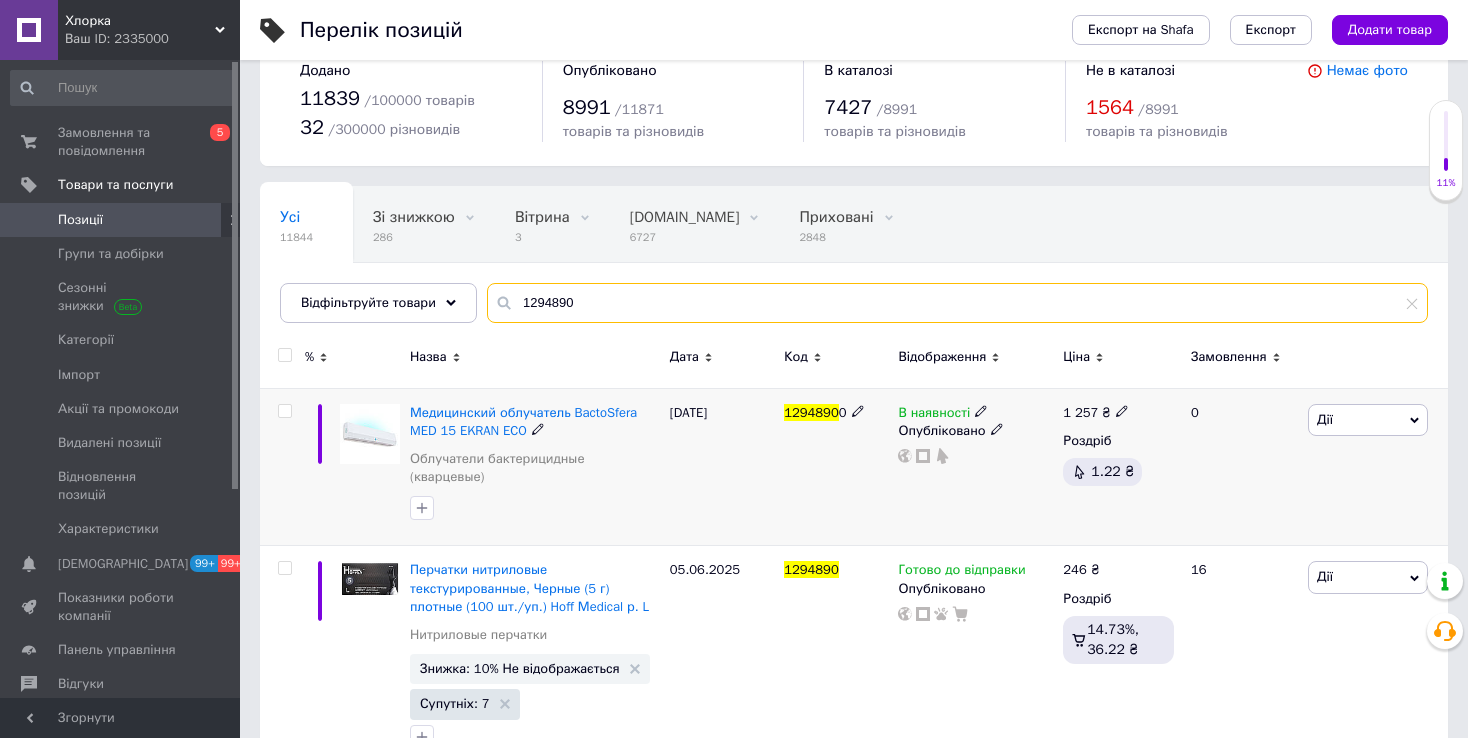 scroll, scrollTop: 79, scrollLeft: 0, axis: vertical 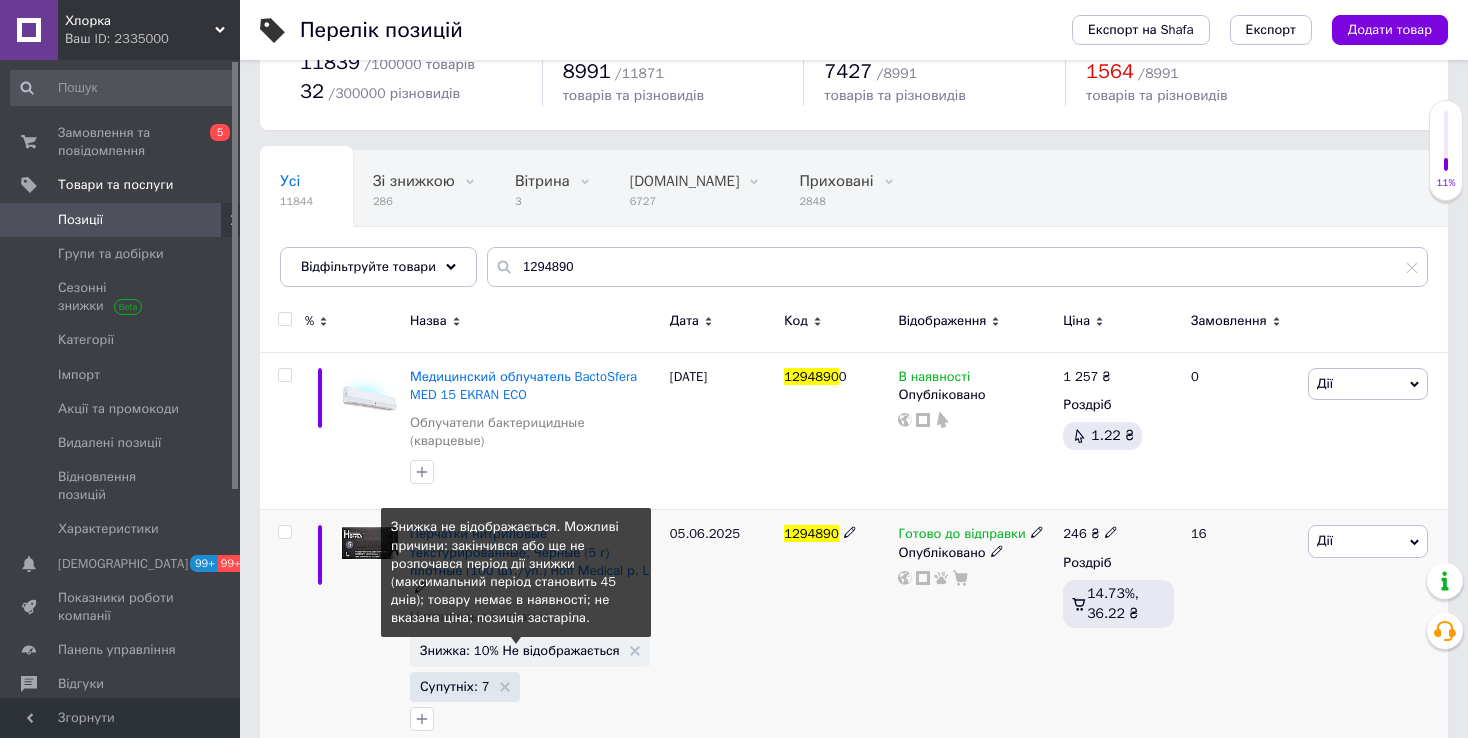 click on "Знижка: 10% Не відображається" at bounding box center (520, 650) 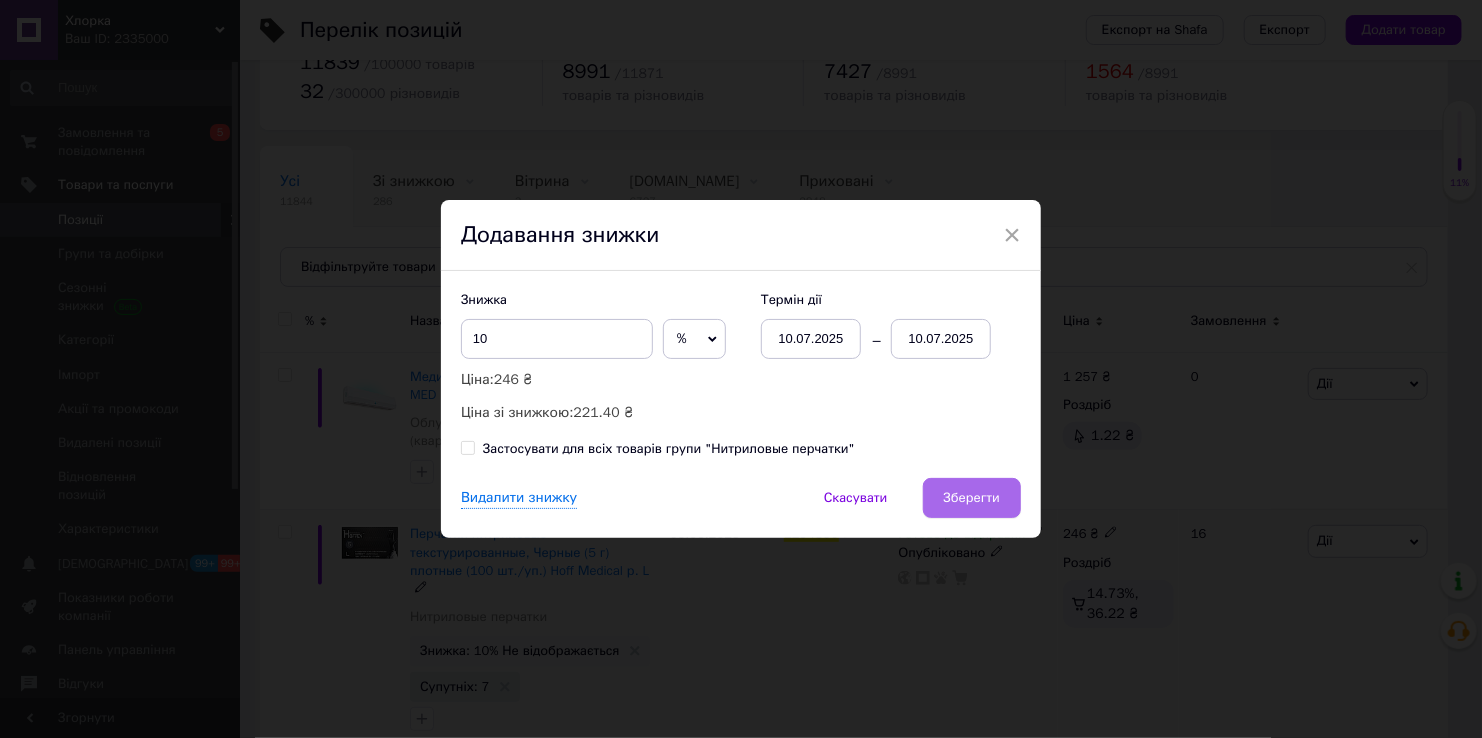 click on "Зберегти" at bounding box center (972, 498) 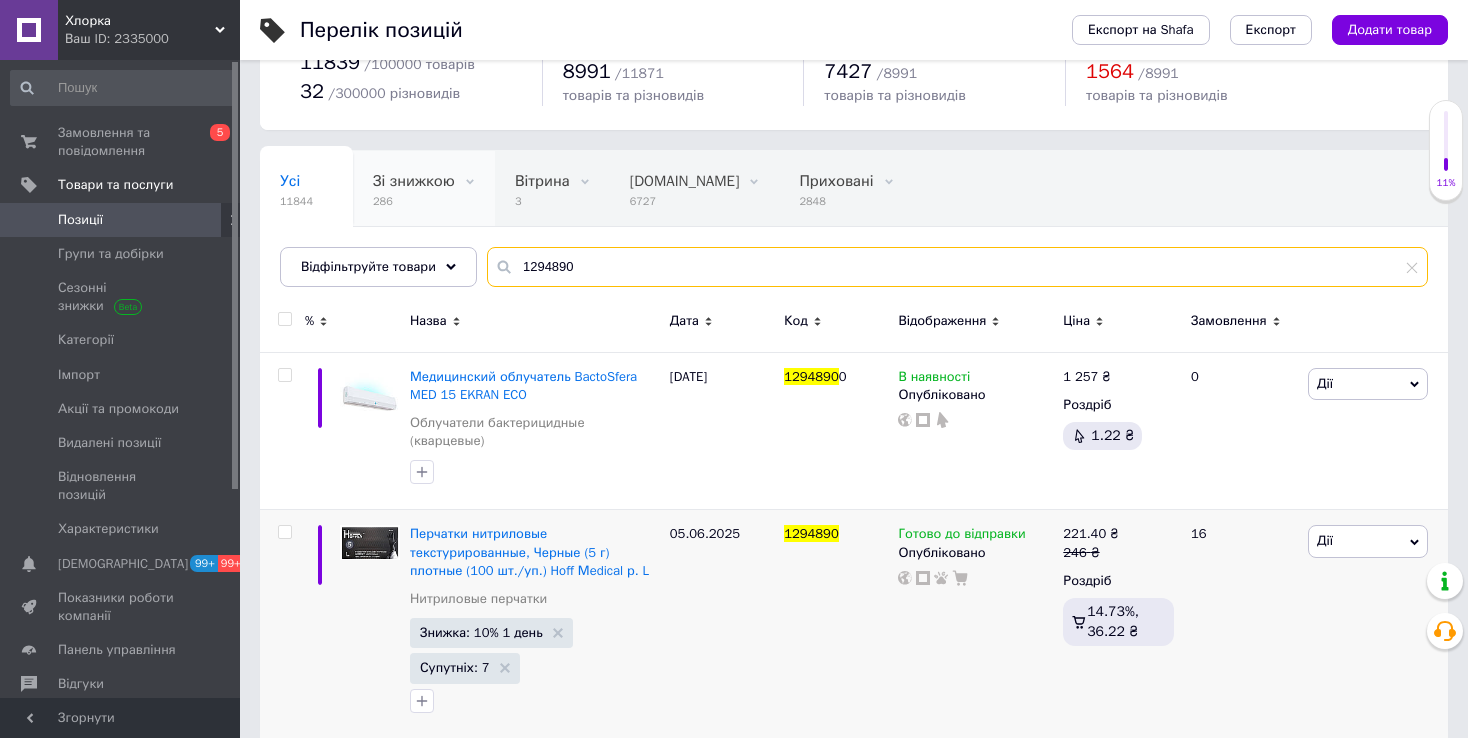 drag, startPoint x: 565, startPoint y: 263, endPoint x: 350, endPoint y: 215, distance: 220.29298 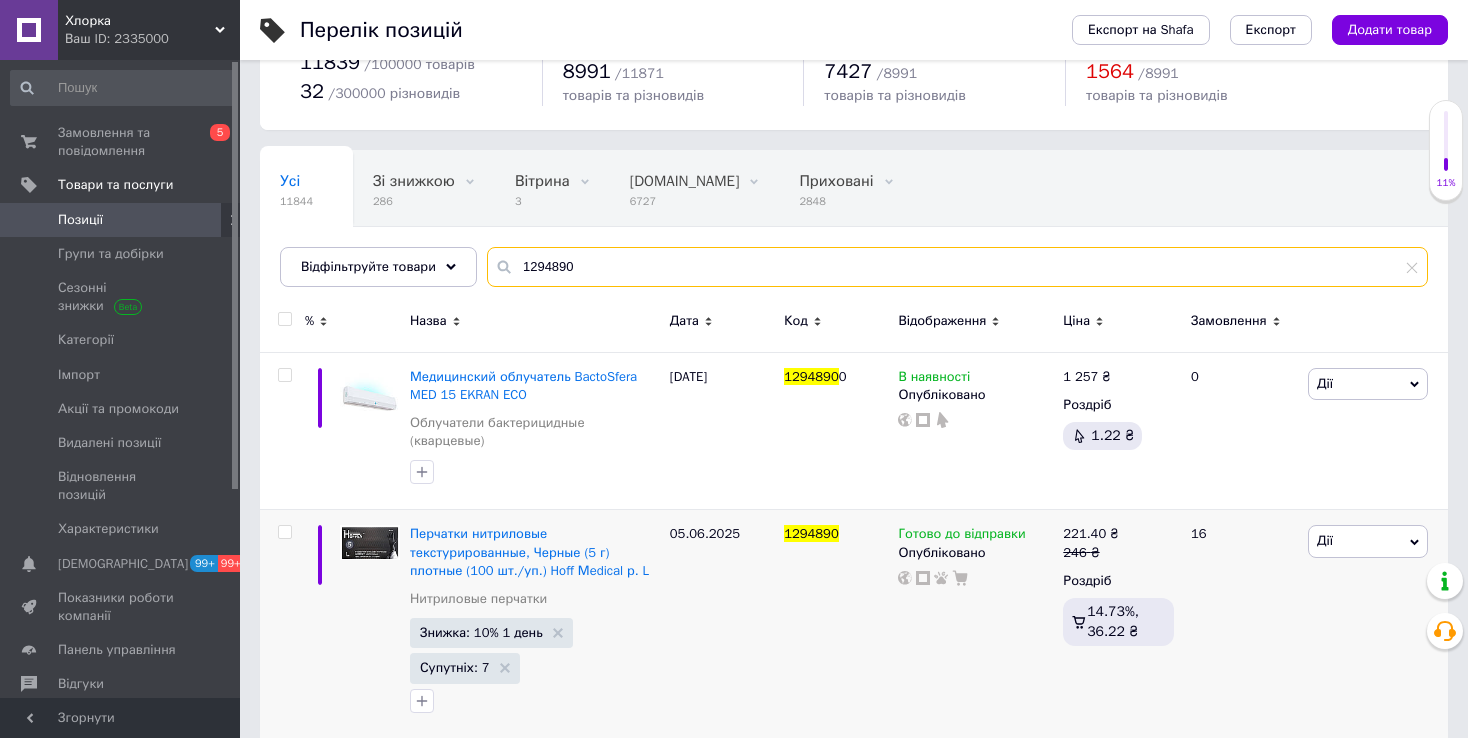 paste on "749823615" 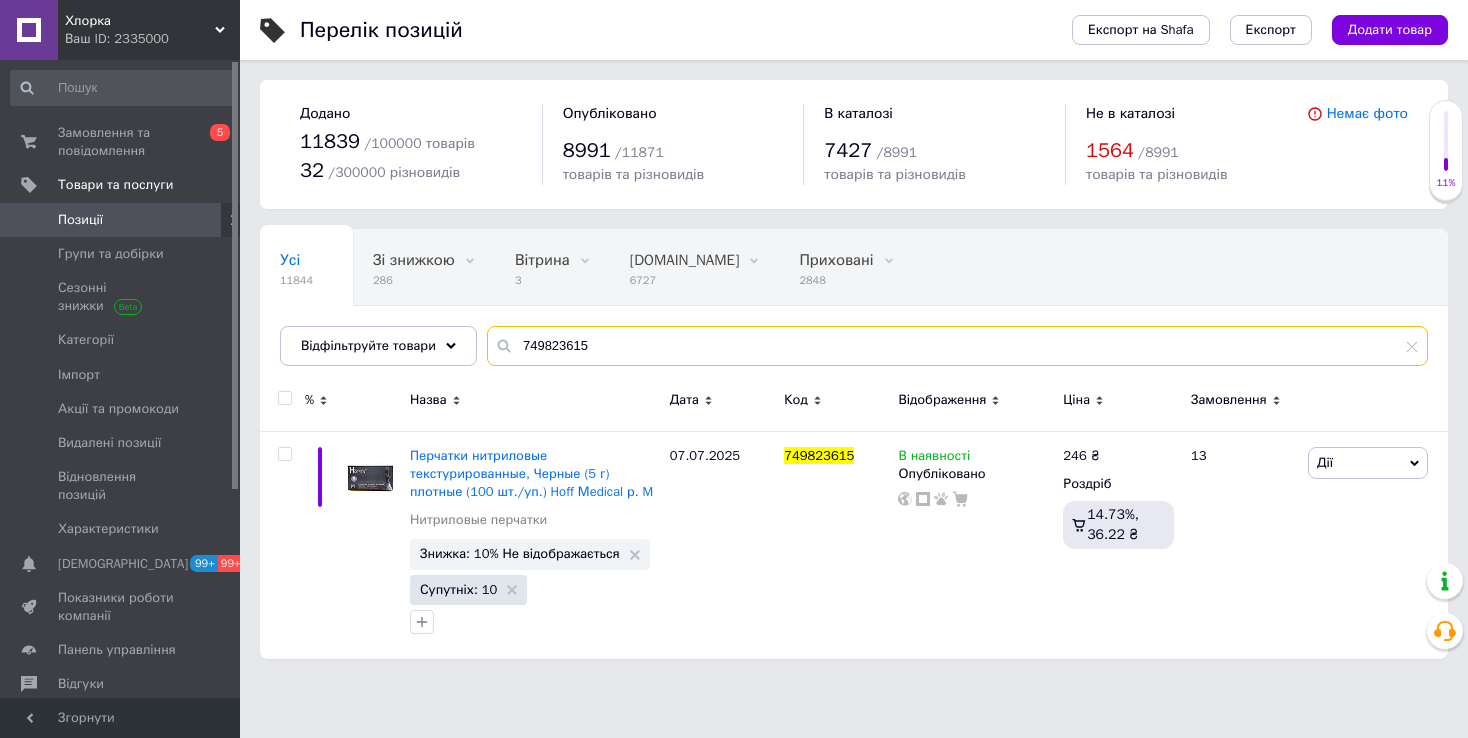 scroll, scrollTop: 0, scrollLeft: 0, axis: both 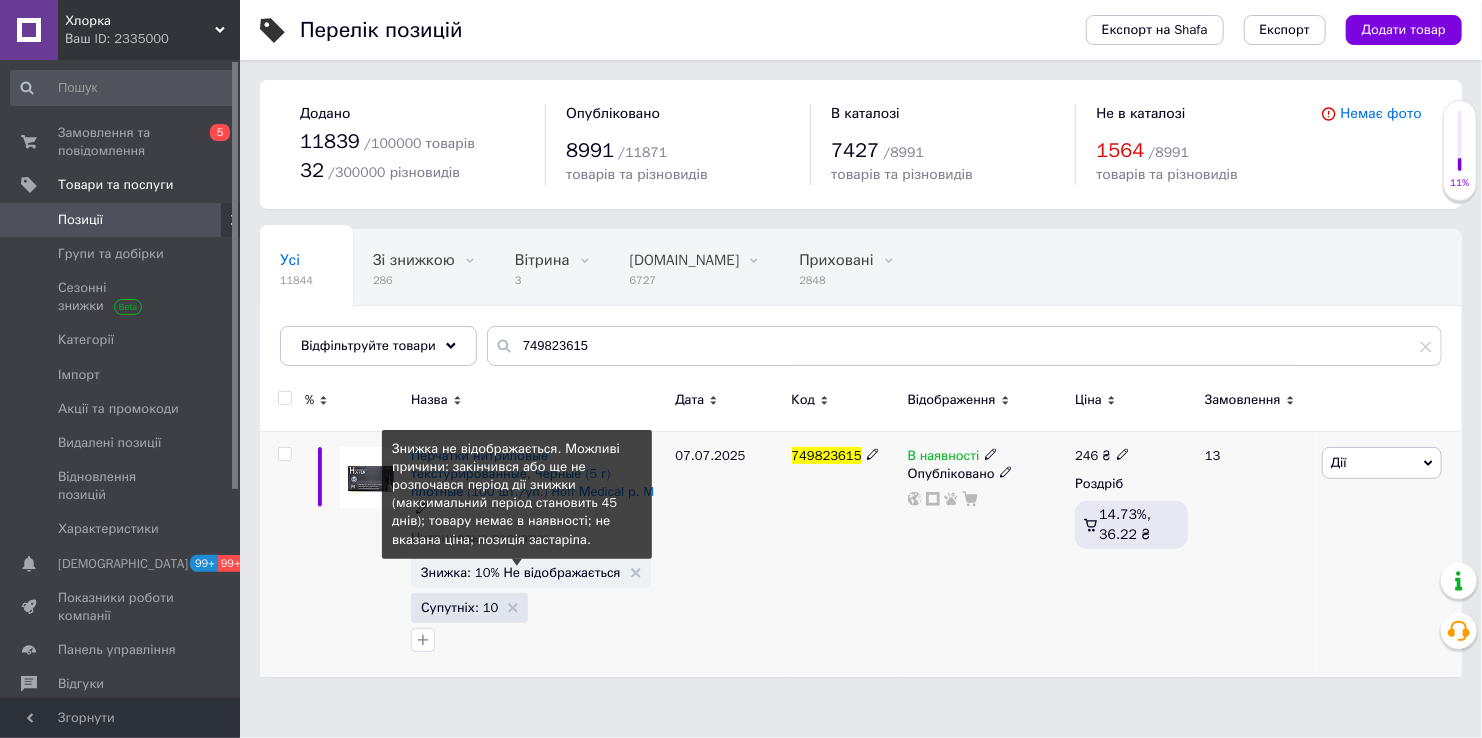 click on "Знижка: 10% Не відображається" at bounding box center [521, 572] 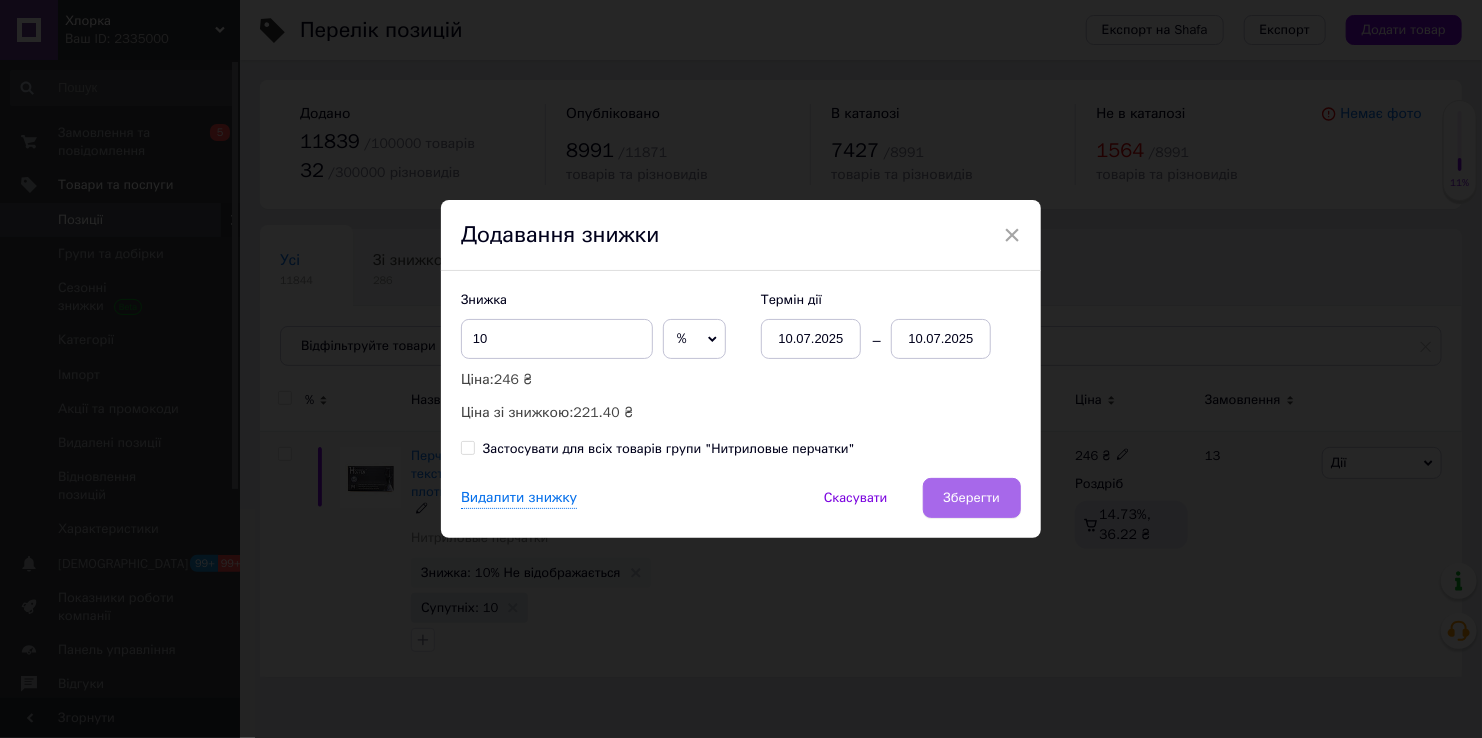 click on "Зберегти" at bounding box center (972, 498) 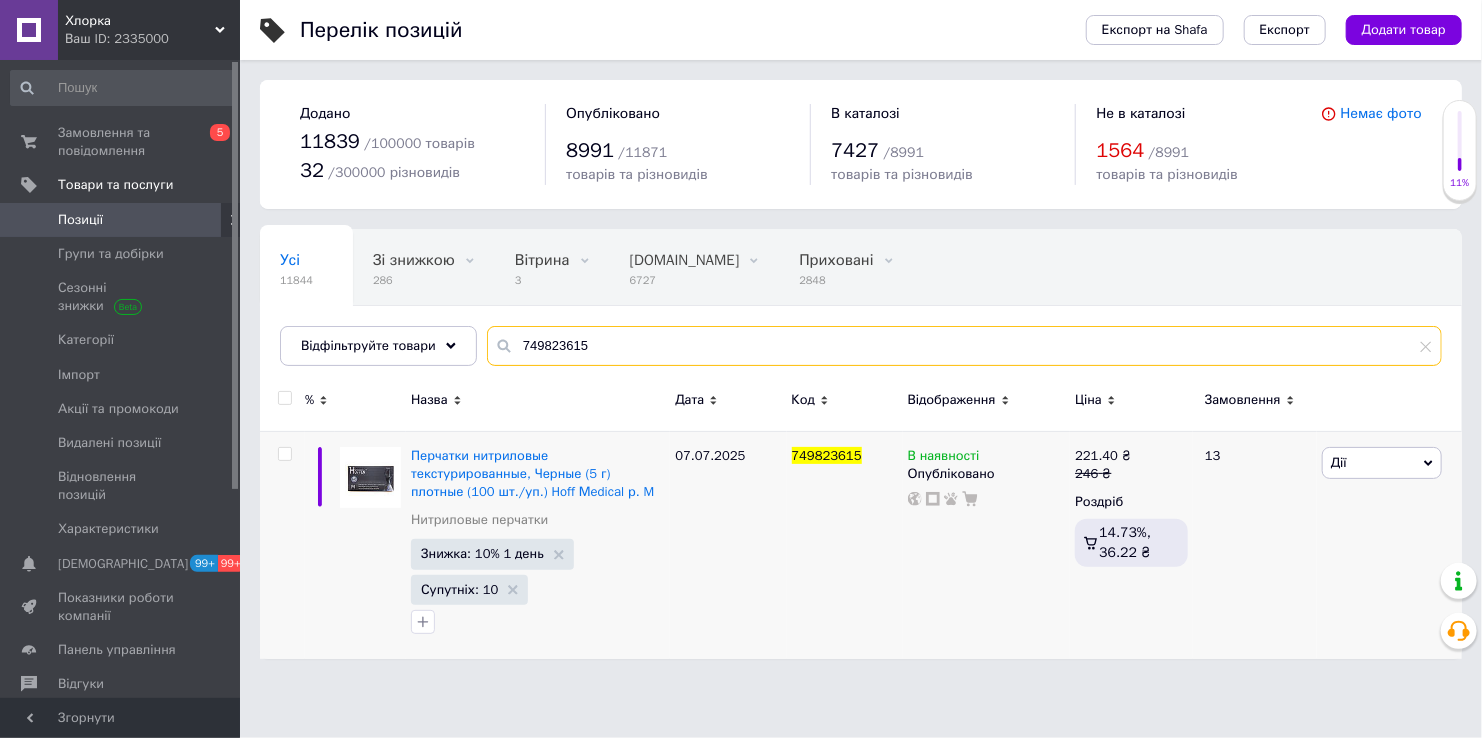 drag, startPoint x: 583, startPoint y: 346, endPoint x: 399, endPoint y: 318, distance: 186.11824 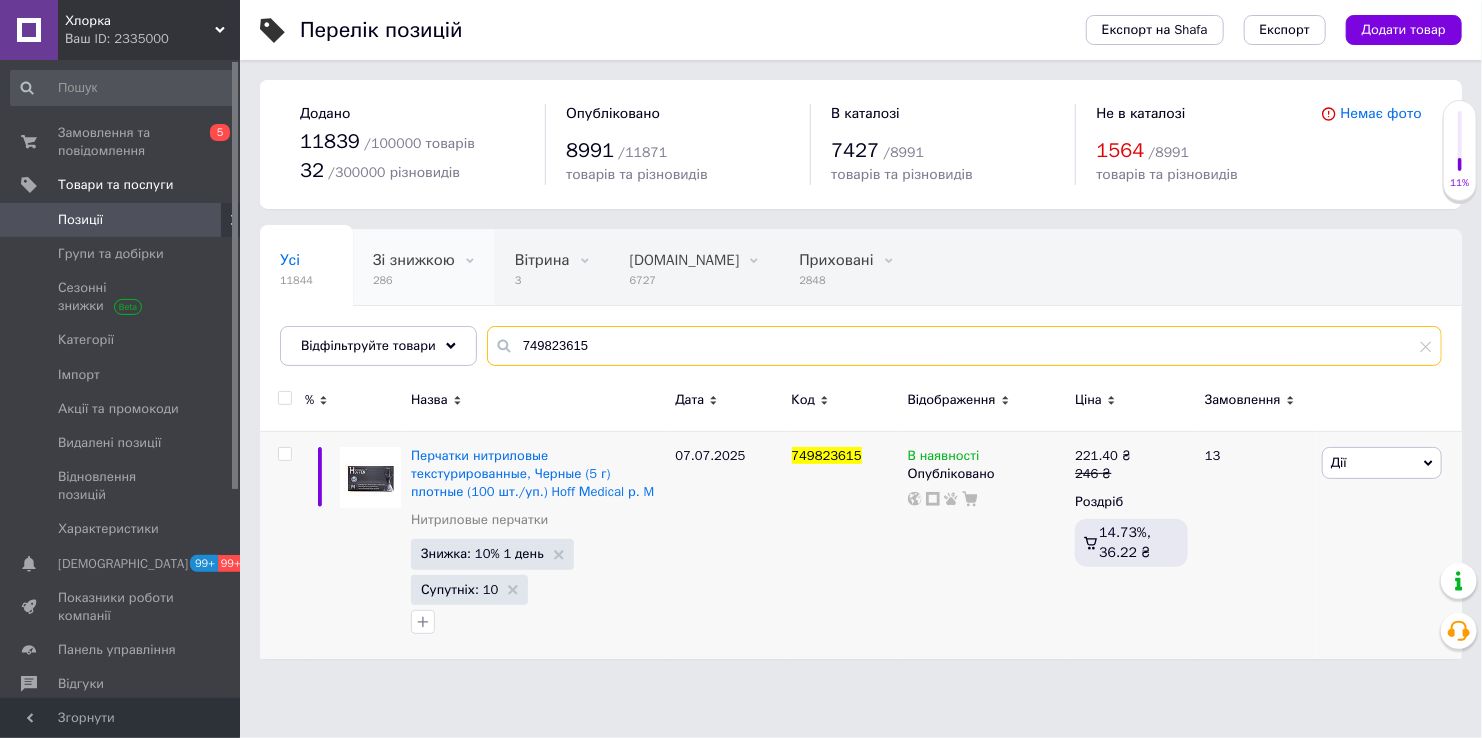 paste on "159" 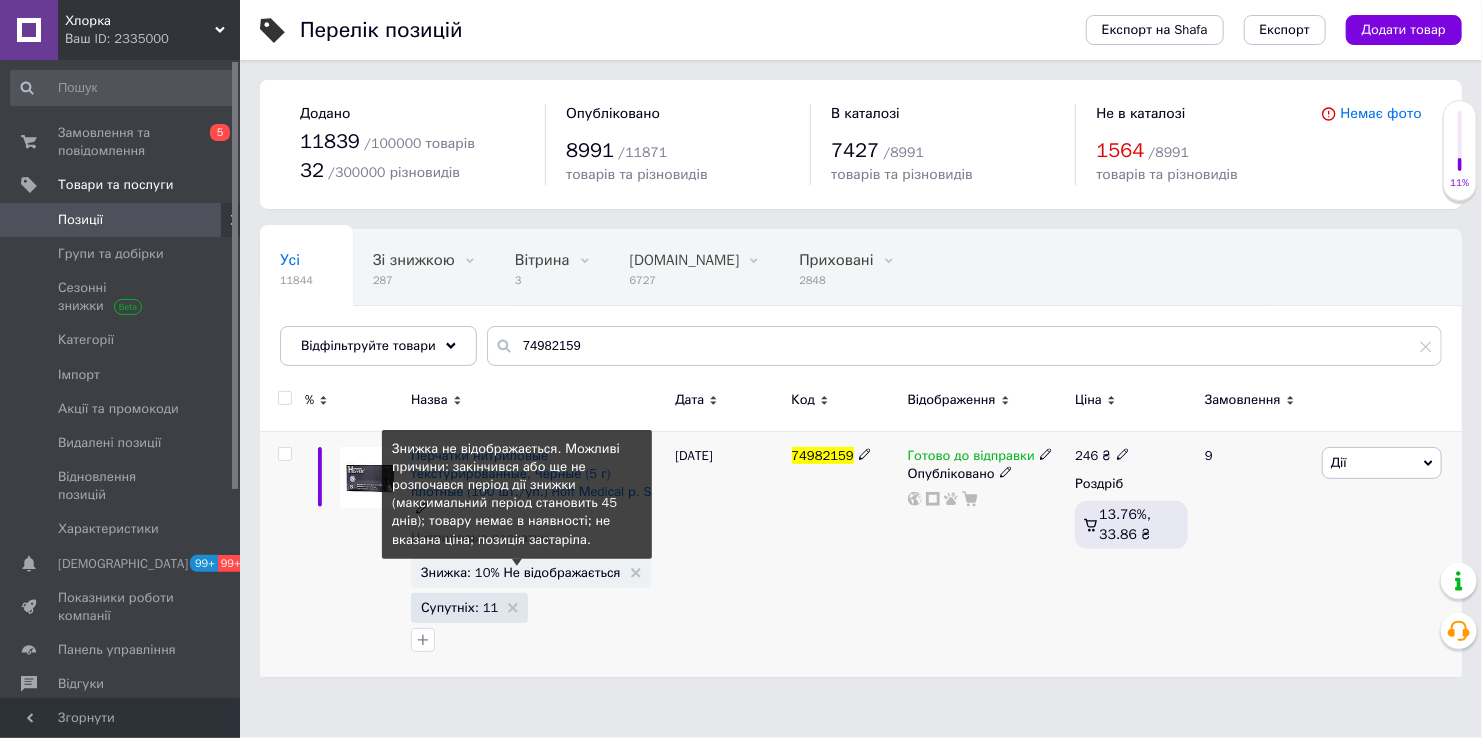 click on "Знижка: 10% Не відображається" at bounding box center [521, 572] 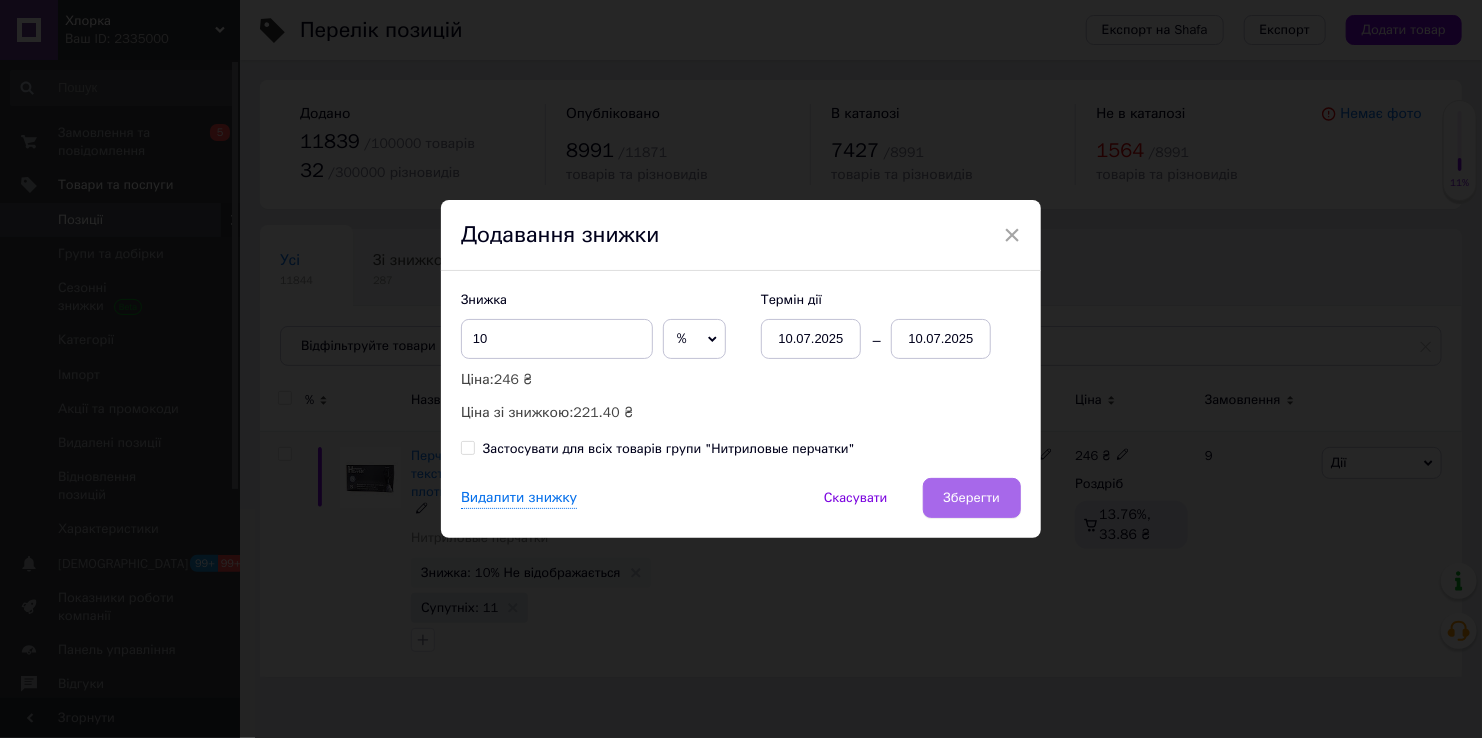 click on "Зберегти" at bounding box center [972, 498] 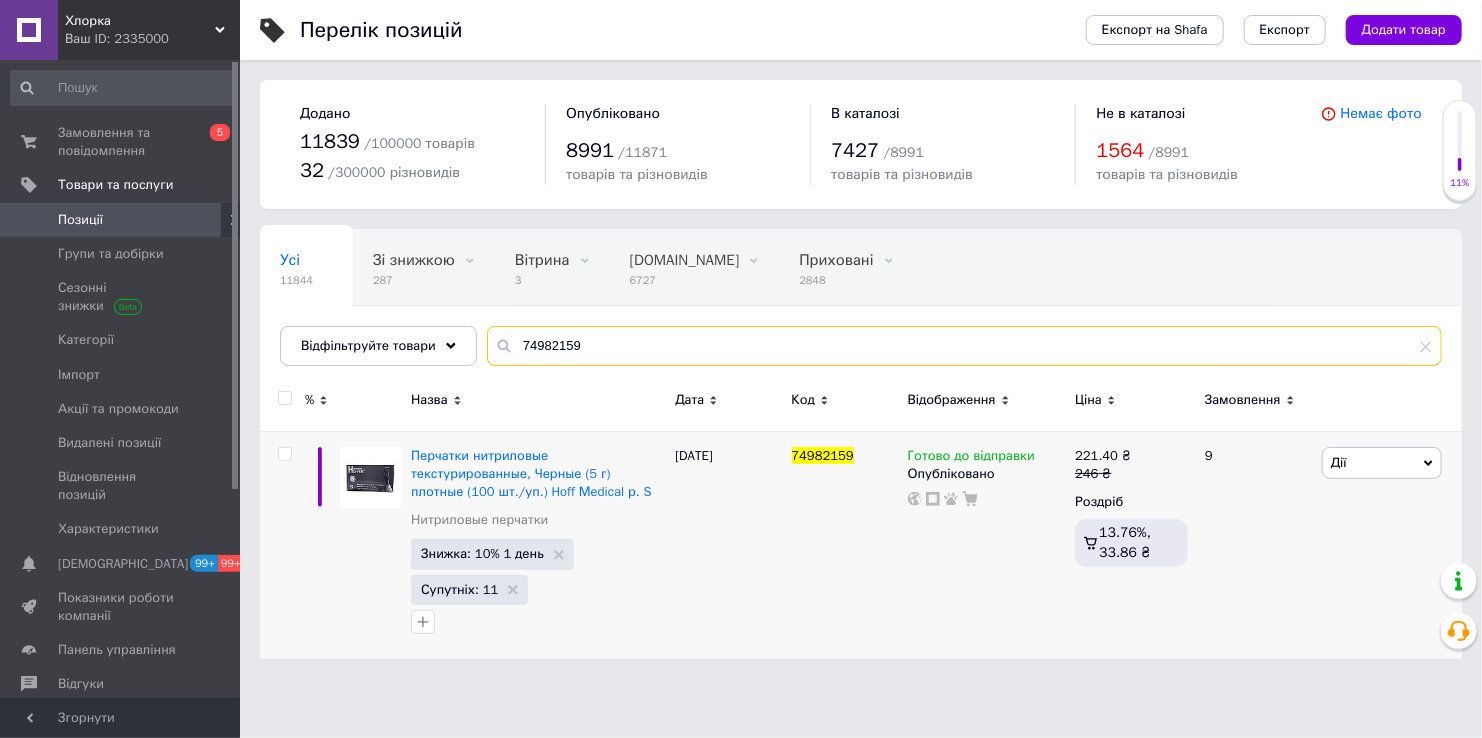 drag, startPoint x: 658, startPoint y: 347, endPoint x: 475, endPoint y: 335, distance: 183.39302 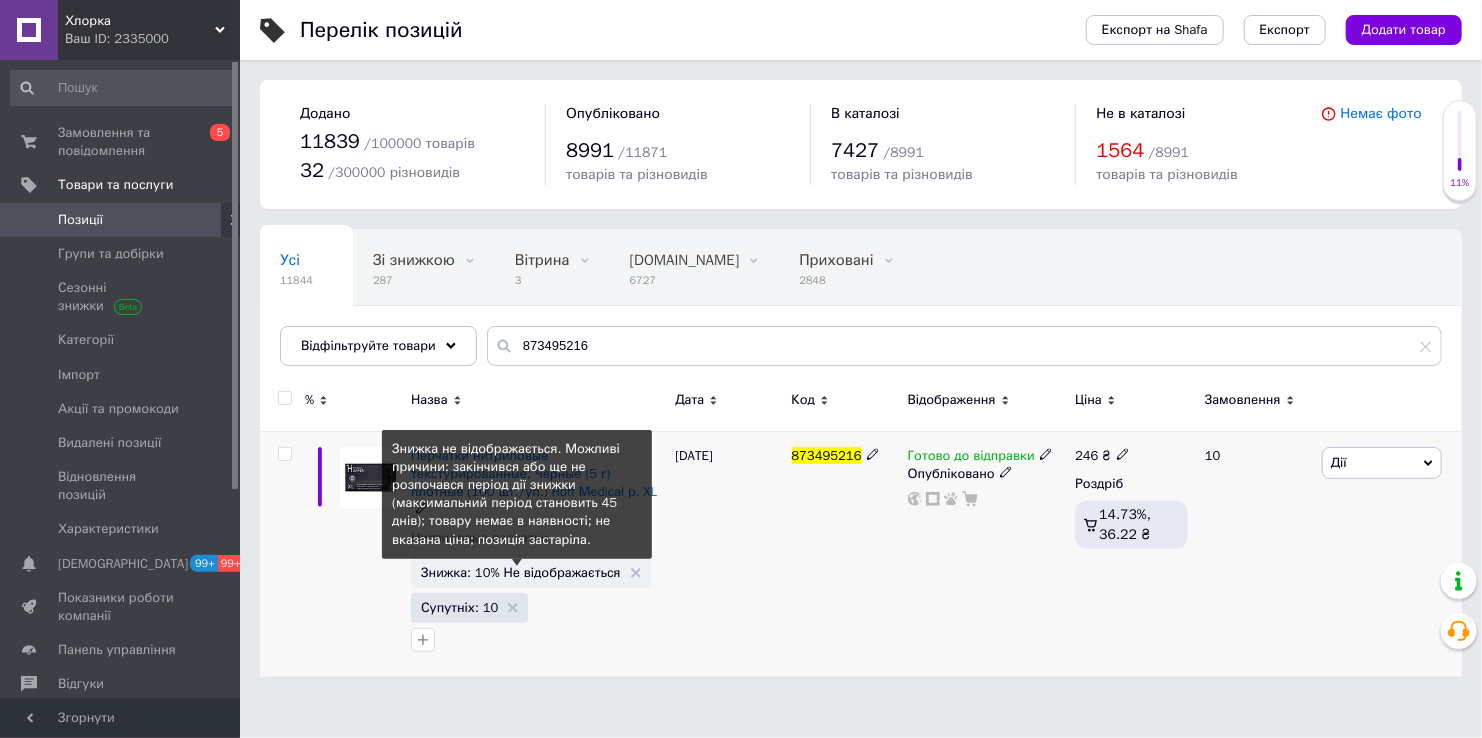 click on "Знижка: 10% Не відображається" at bounding box center [521, 572] 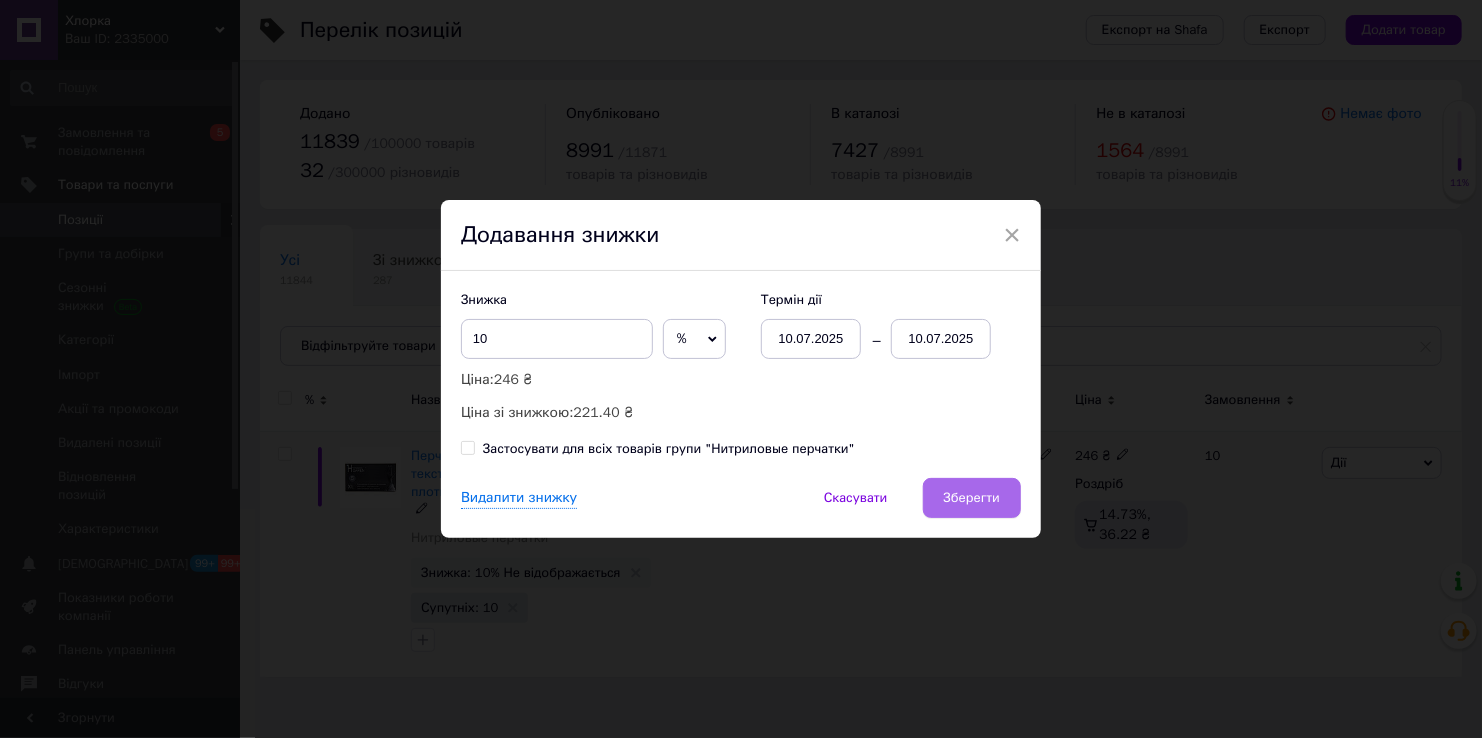 click on "Зберегти" at bounding box center (972, 498) 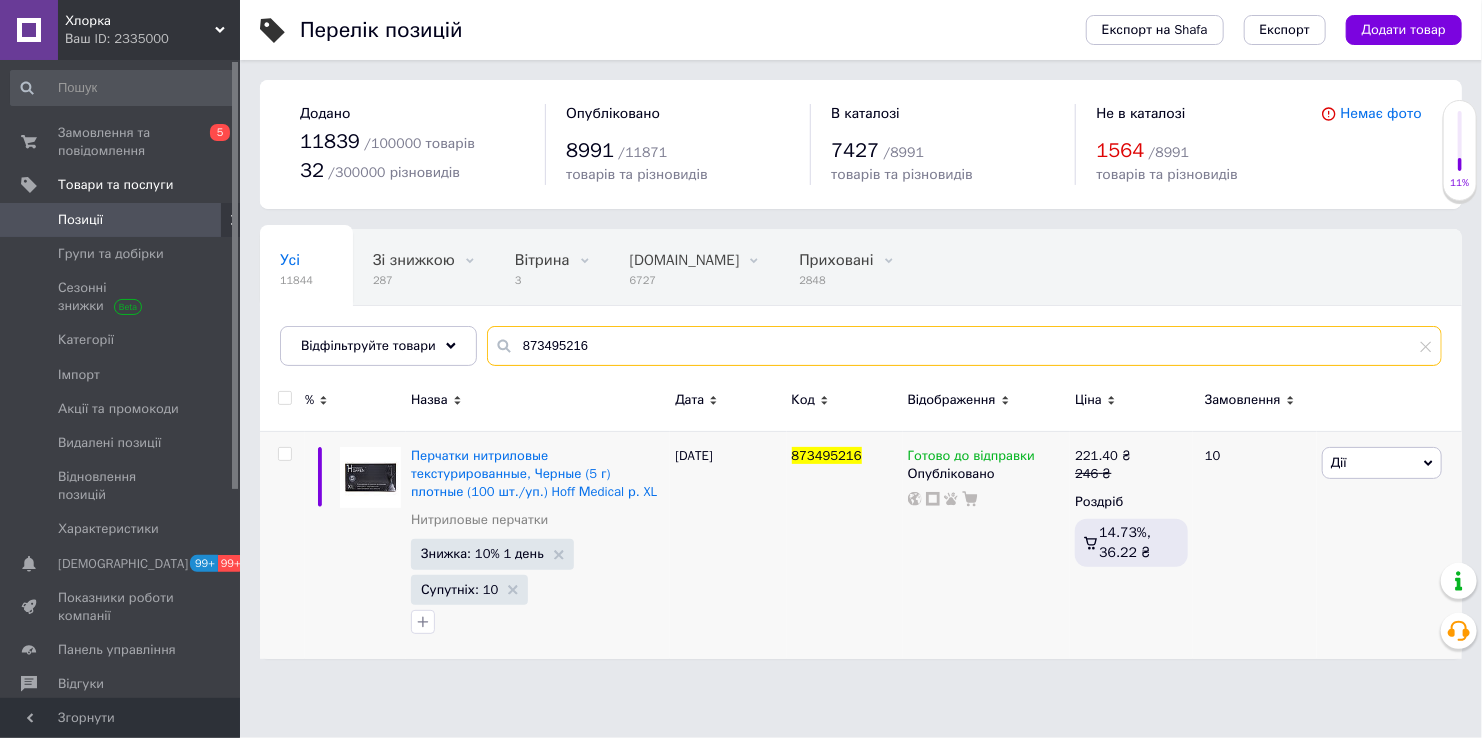 drag, startPoint x: 595, startPoint y: 340, endPoint x: 471, endPoint y: 319, distance: 125.765656 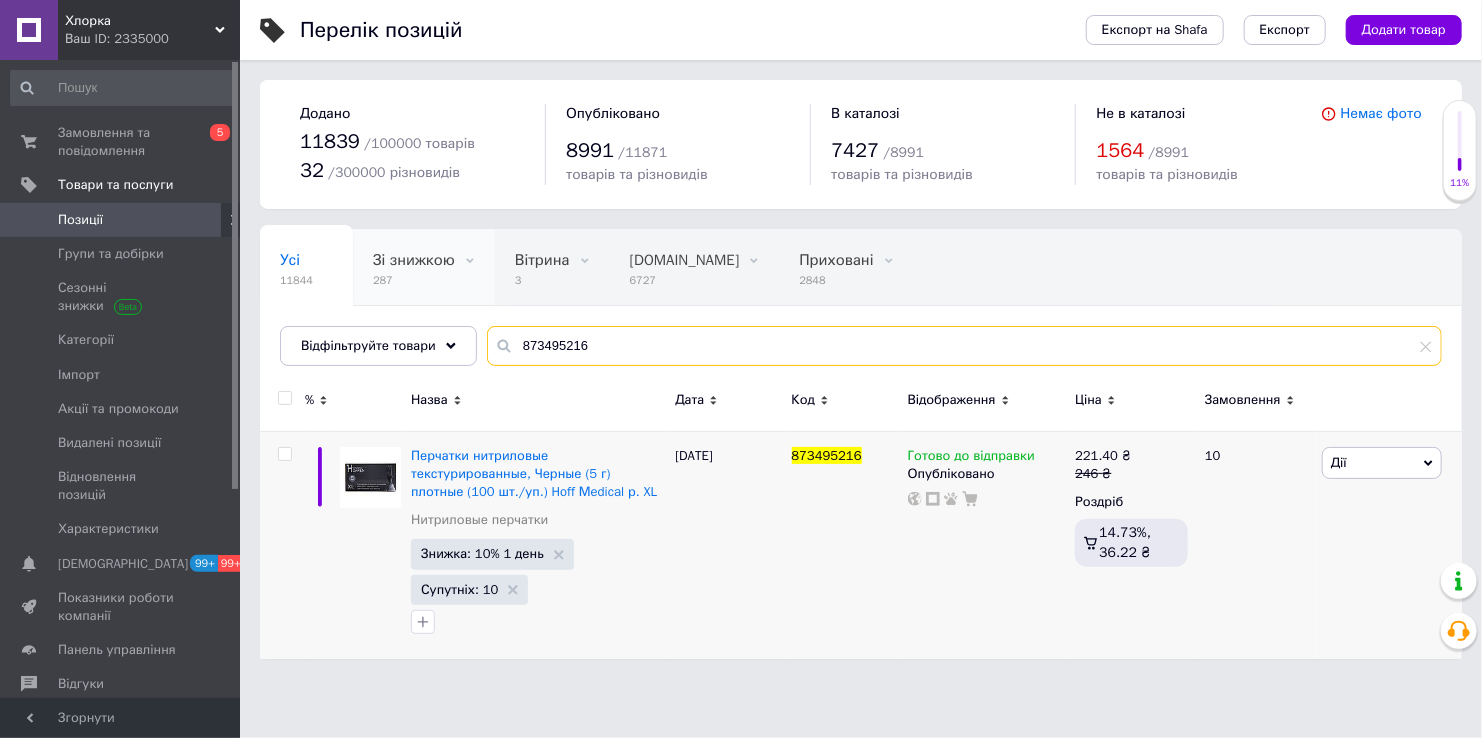 paste on "1105-TG-B" 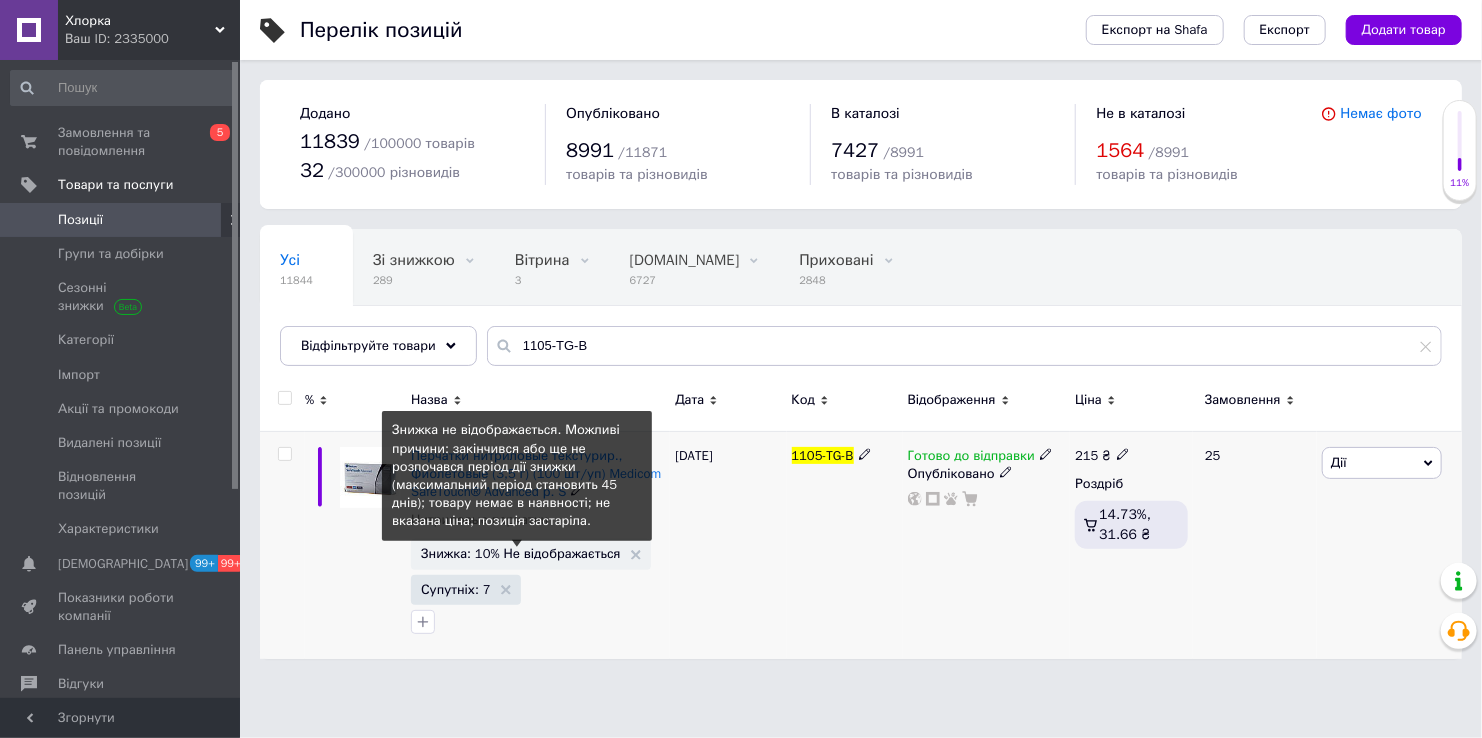 click on "Знижка: 10% Не відображається" at bounding box center (521, 553) 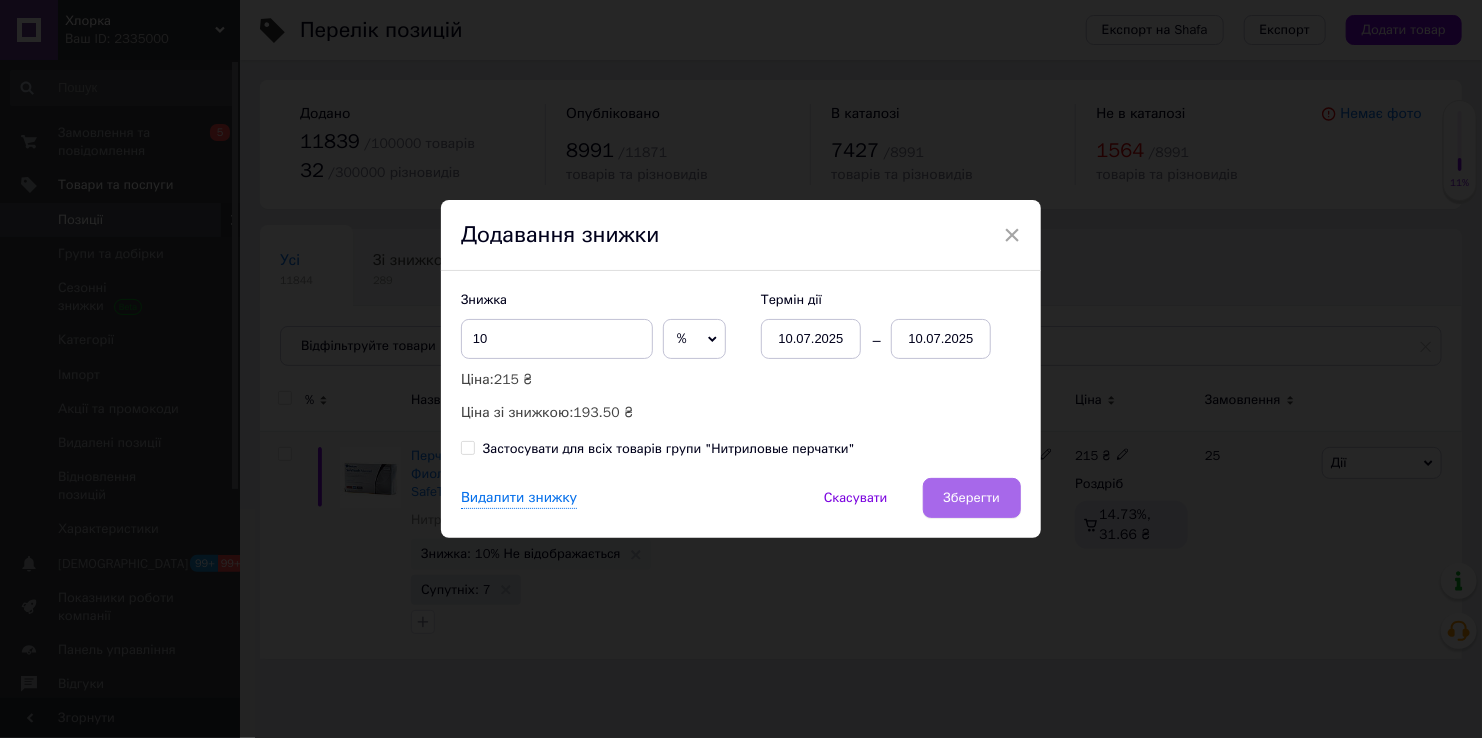 click on "Зберегти" at bounding box center (972, 498) 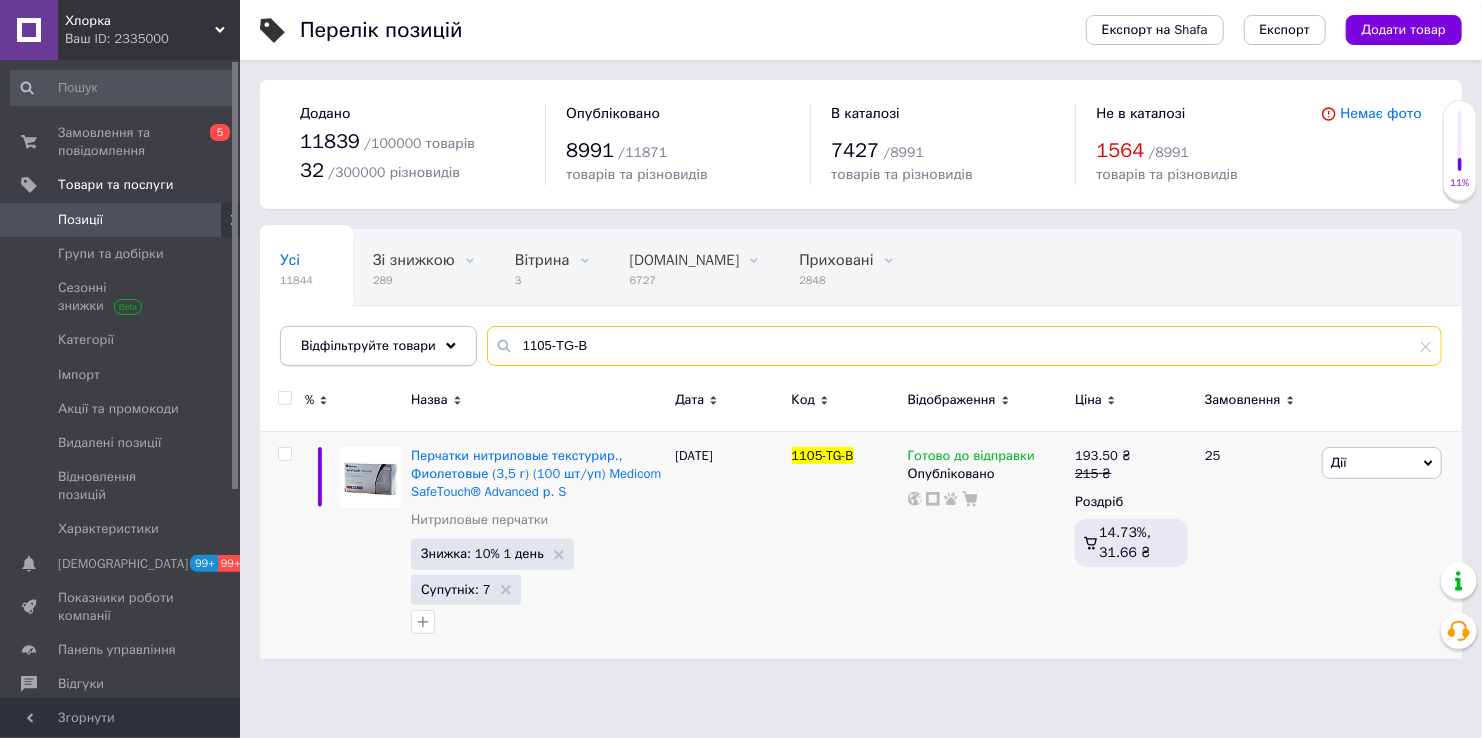drag, startPoint x: 572, startPoint y: 339, endPoint x: 404, endPoint y: 331, distance: 168.19037 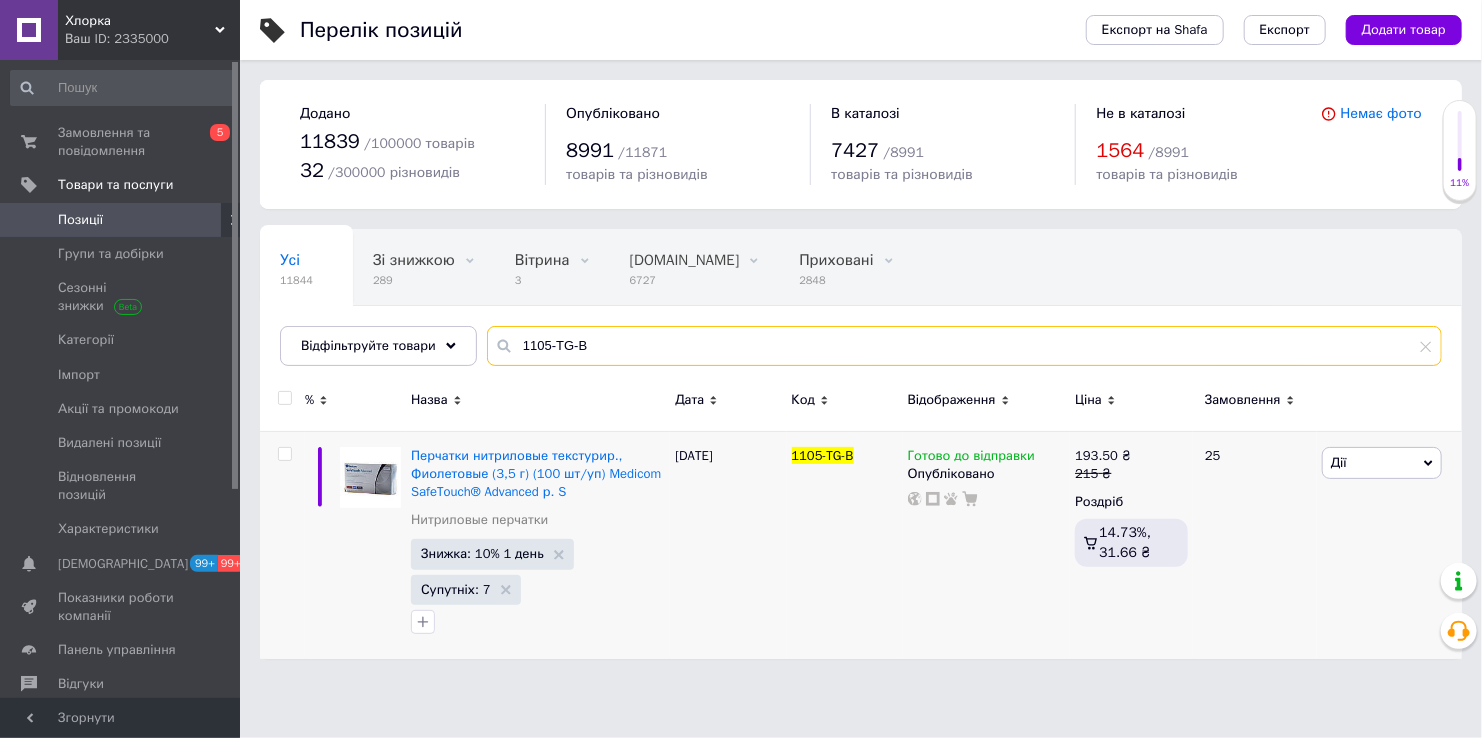 paste on "259304" 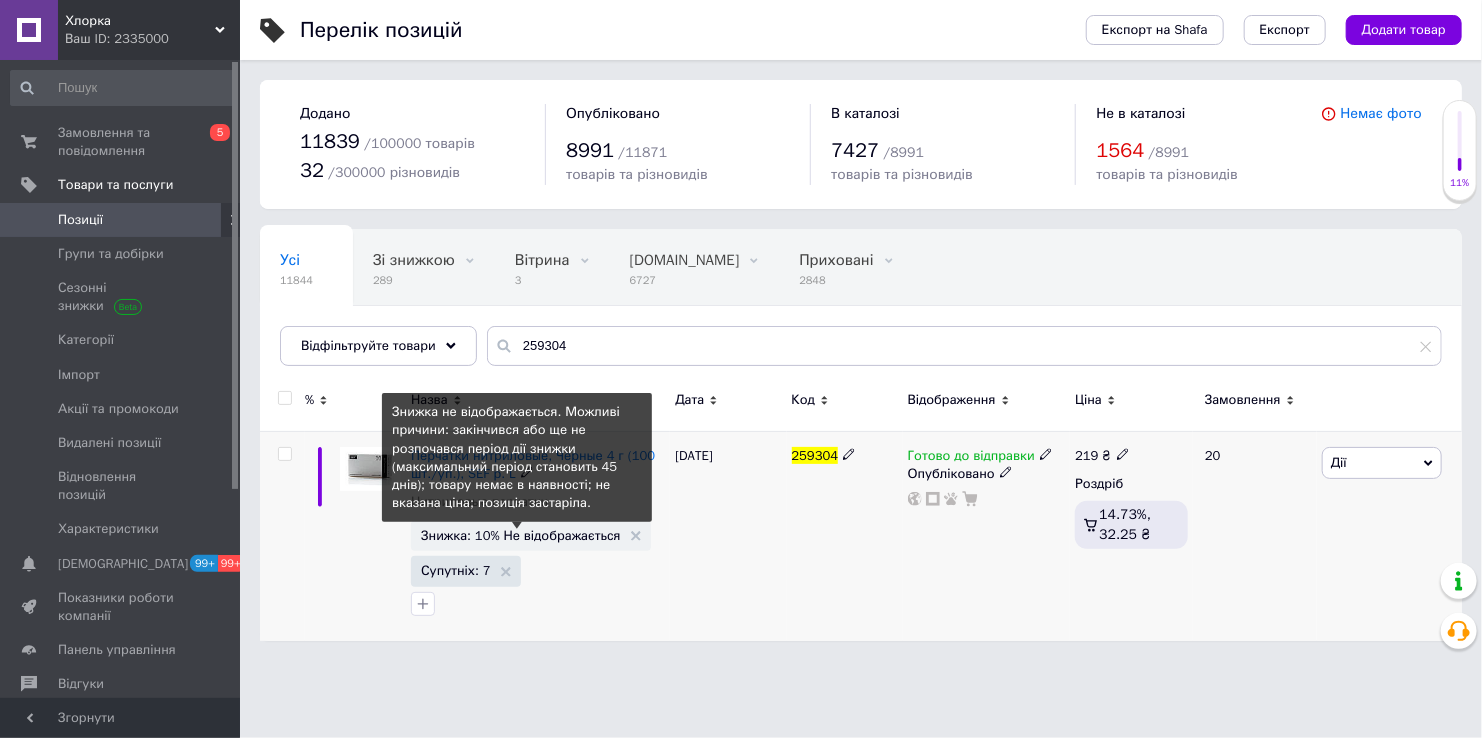 click on "Знижка: 10% Не відображається" at bounding box center (521, 535) 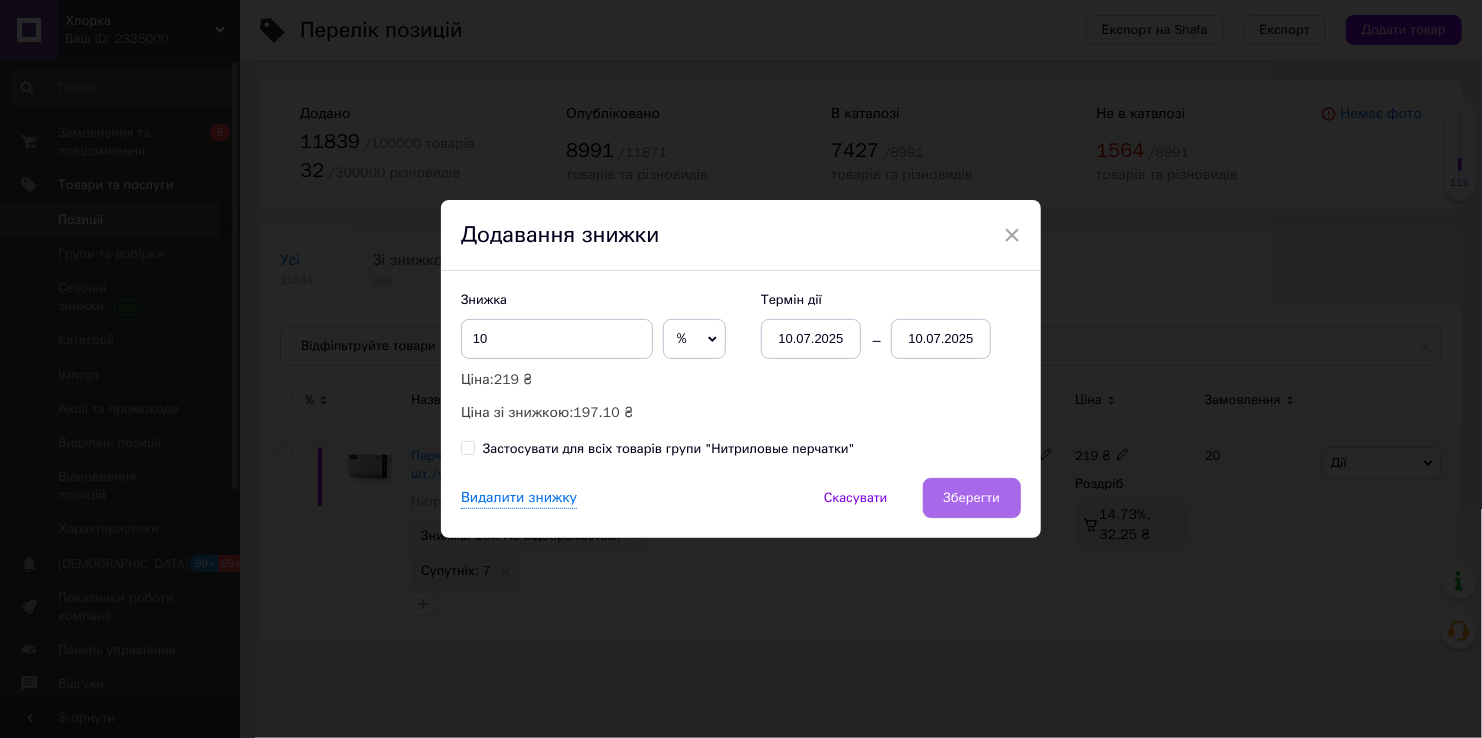 click on "Зберегти" at bounding box center (972, 498) 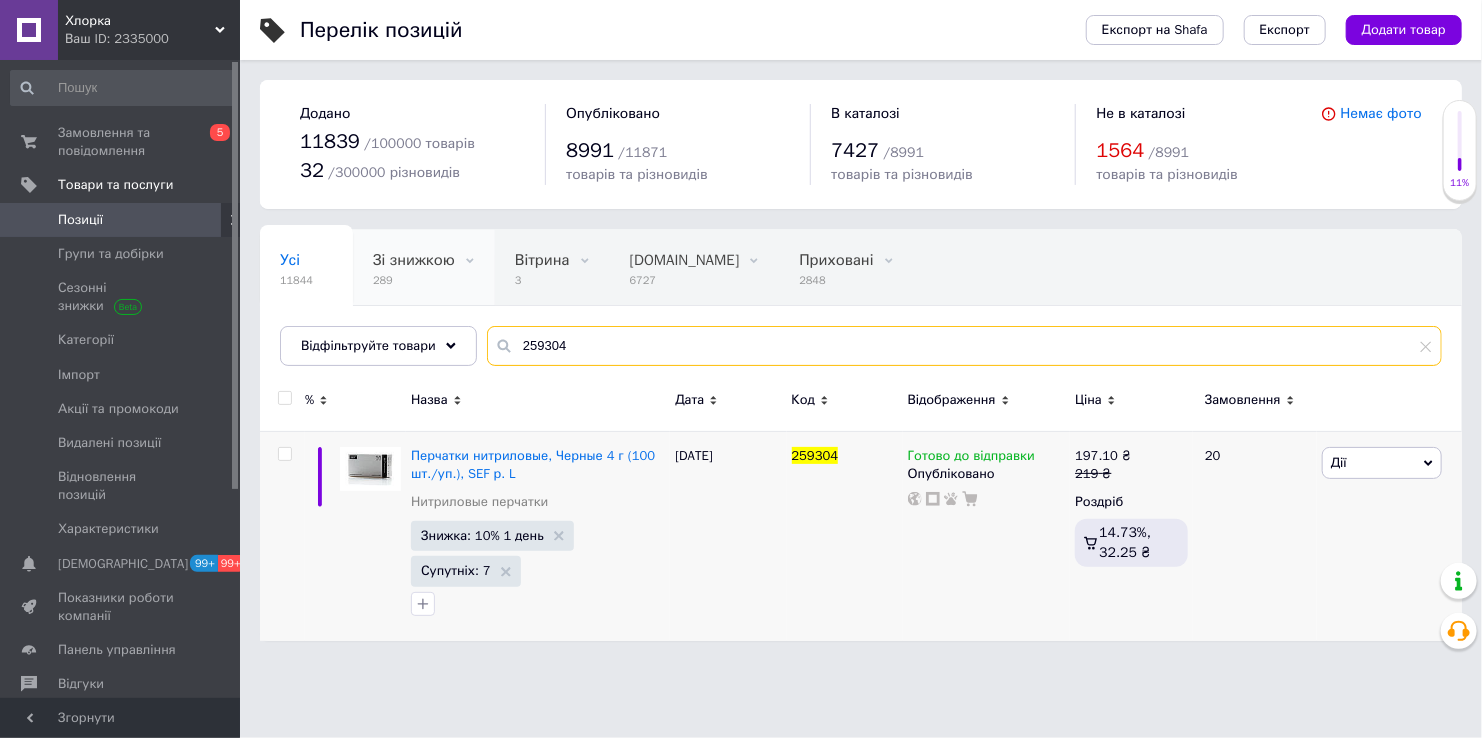 drag, startPoint x: 603, startPoint y: 331, endPoint x: 402, endPoint y: 282, distance: 206.88644 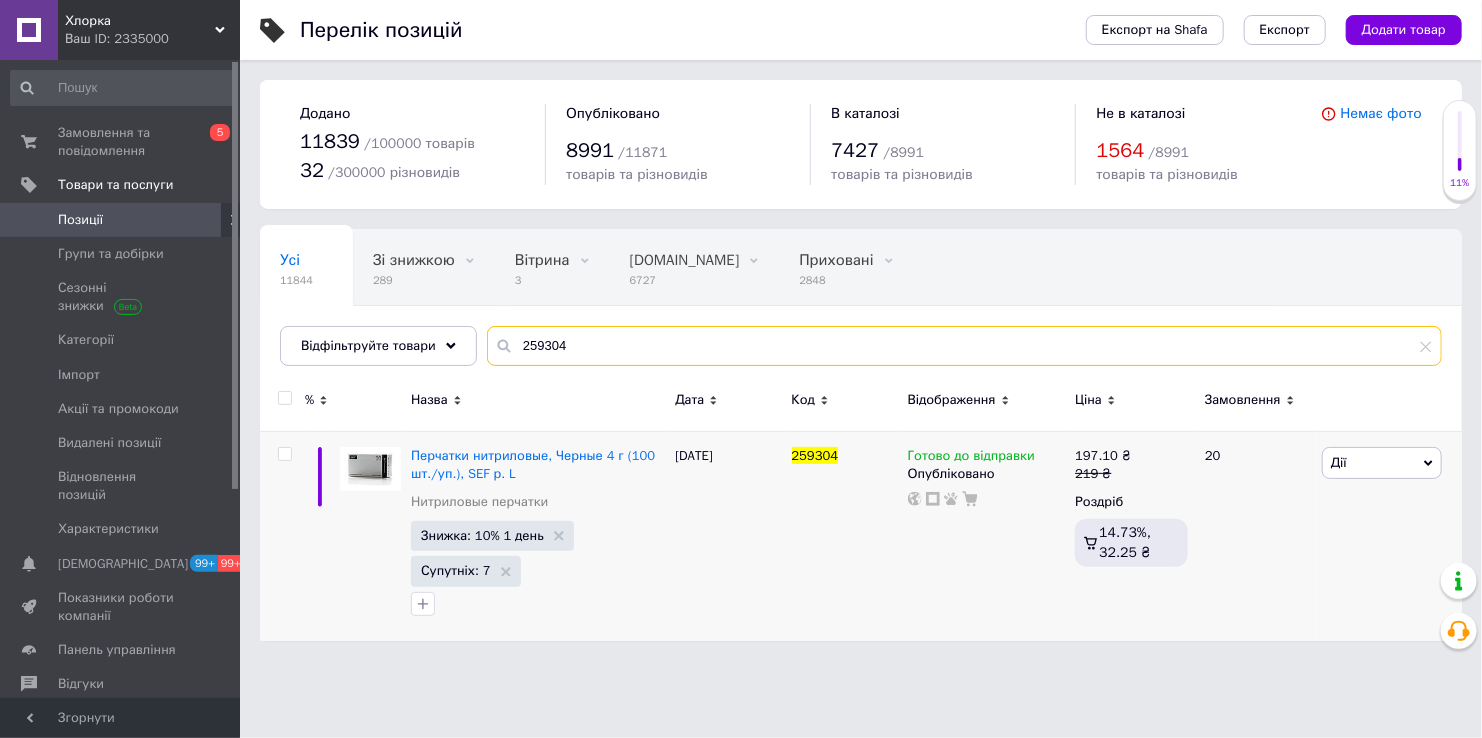 paste on "17403600" 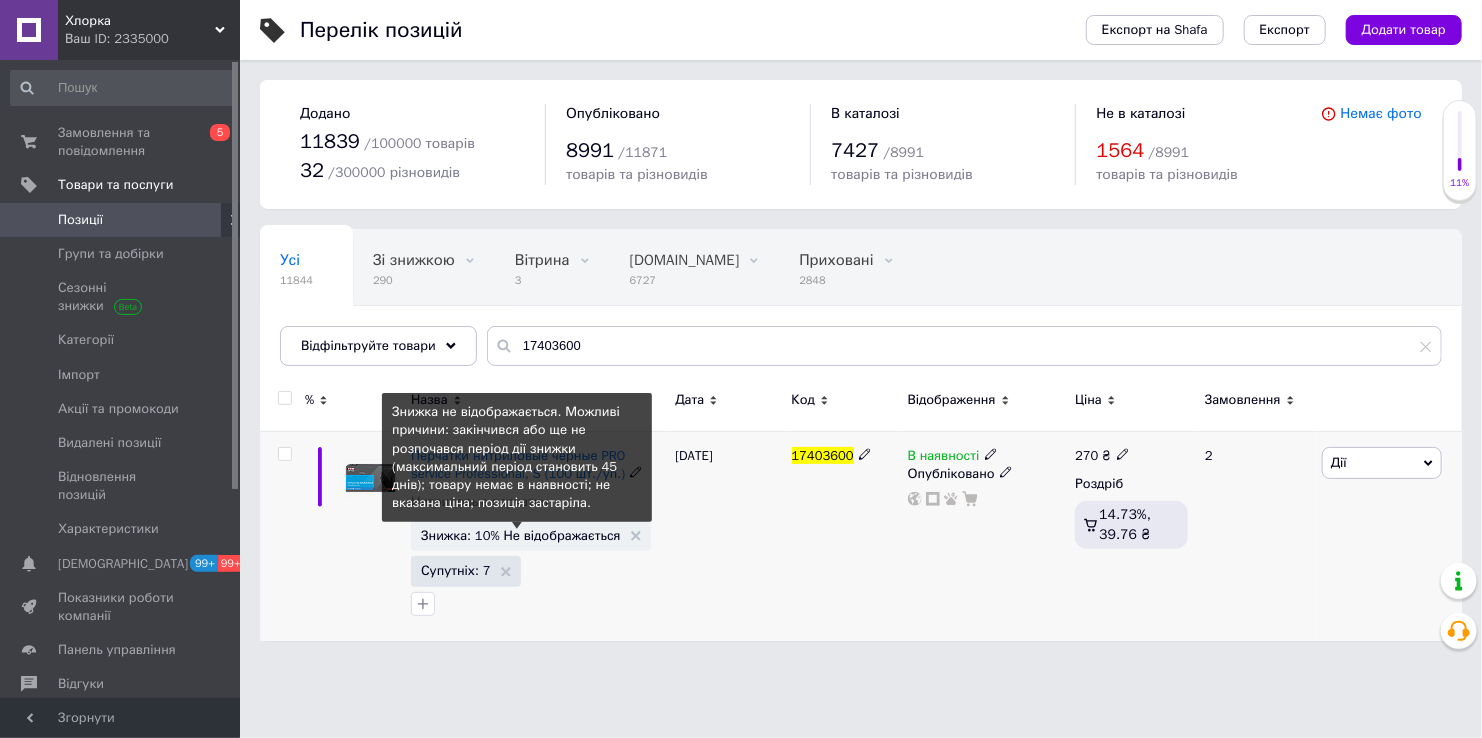 click on "Знижка: 10% Не відображається" at bounding box center (521, 535) 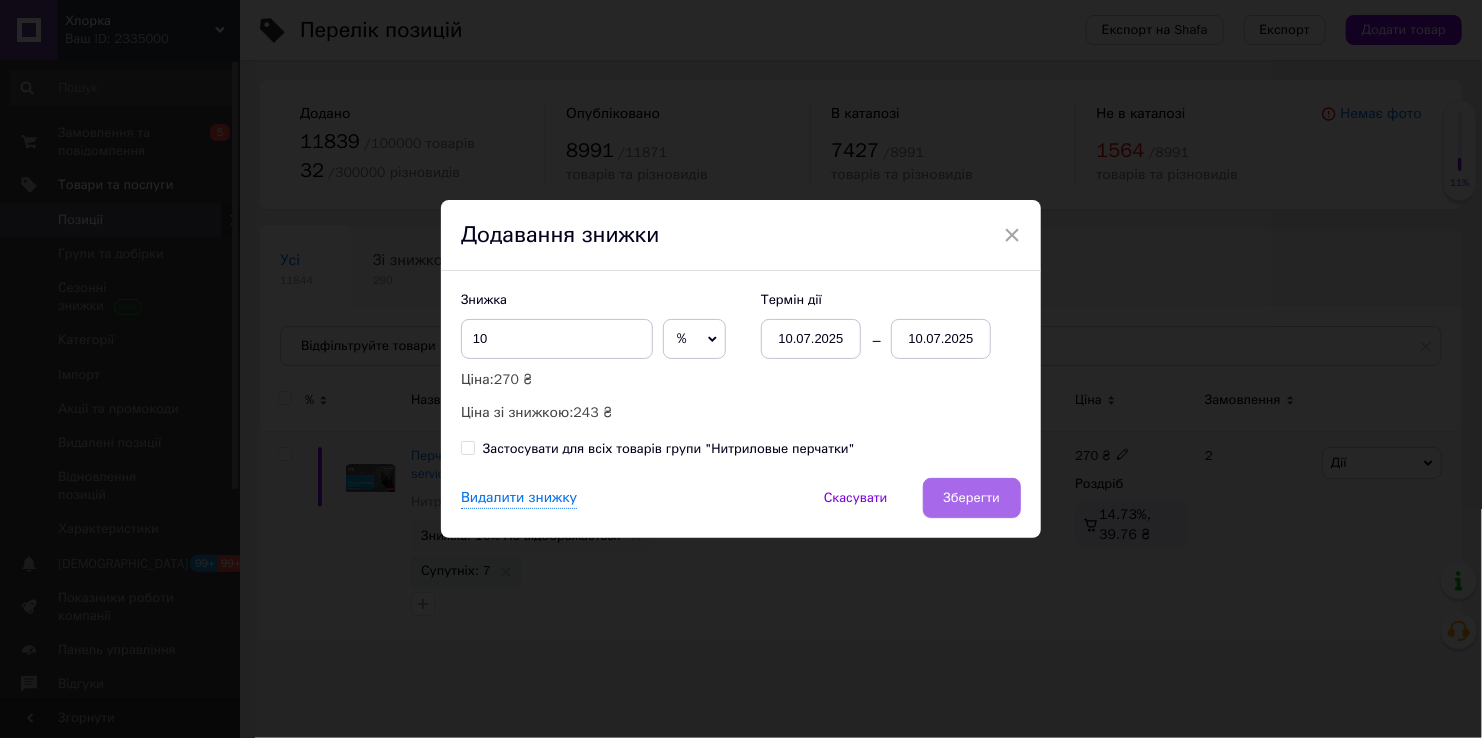 click on "Зберегти" at bounding box center [972, 498] 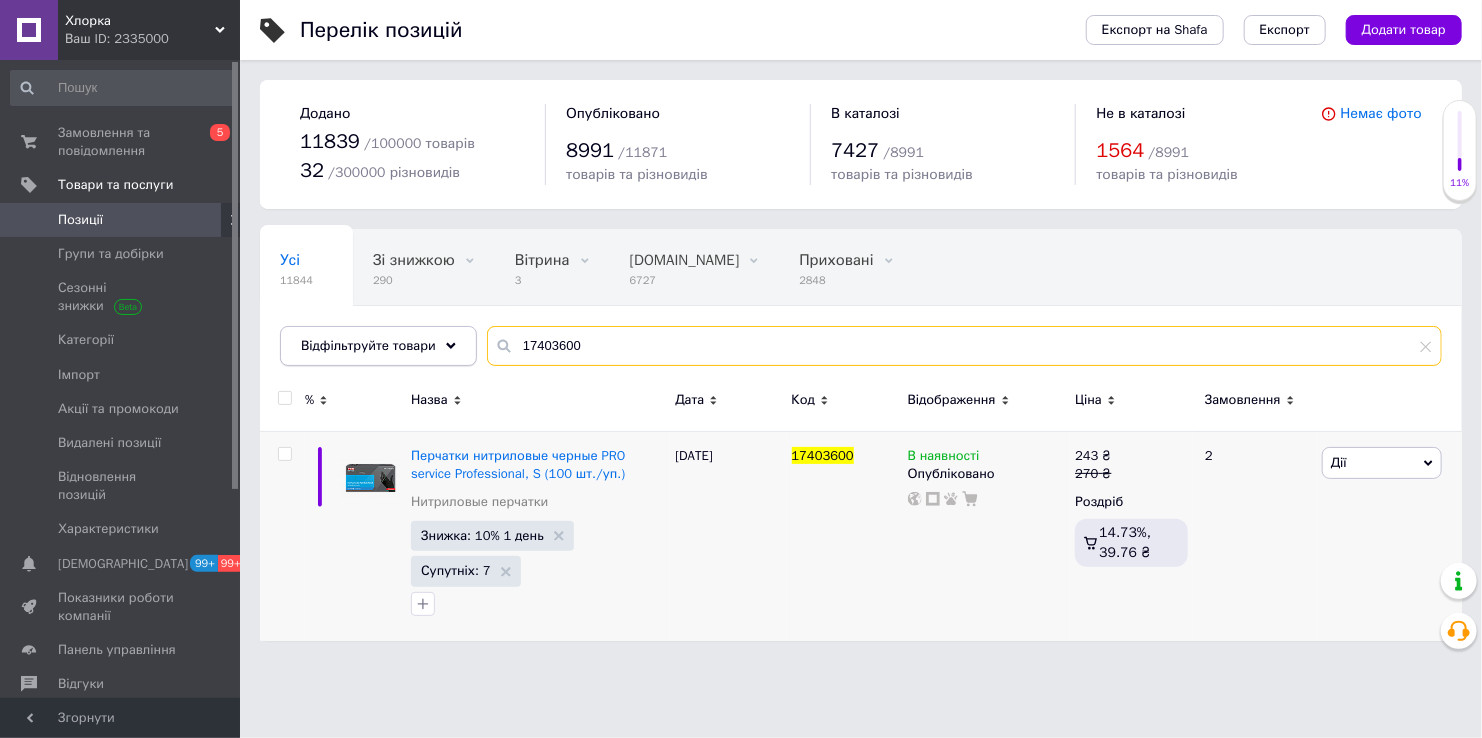 drag, startPoint x: 583, startPoint y: 347, endPoint x: 428, endPoint y: 341, distance: 155.11609 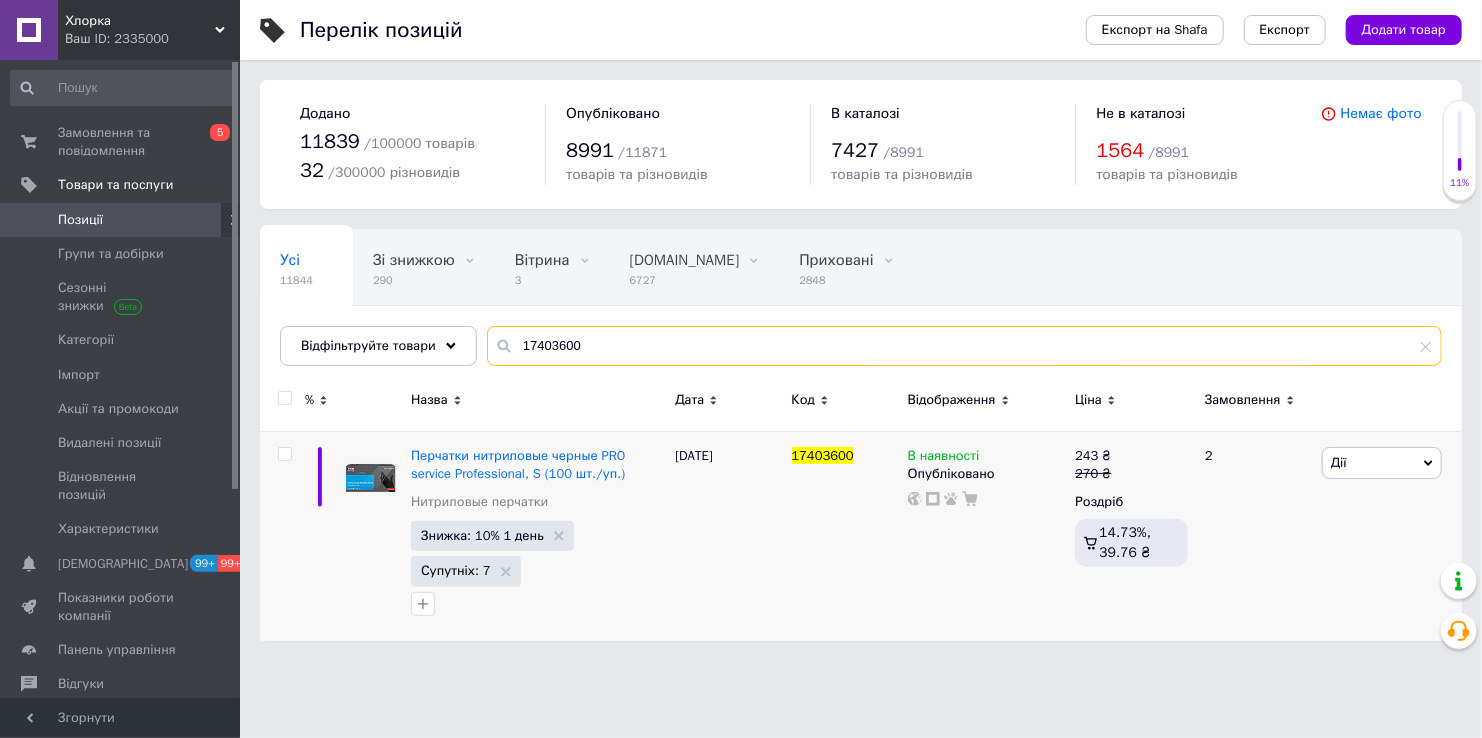 paste on "654230856" 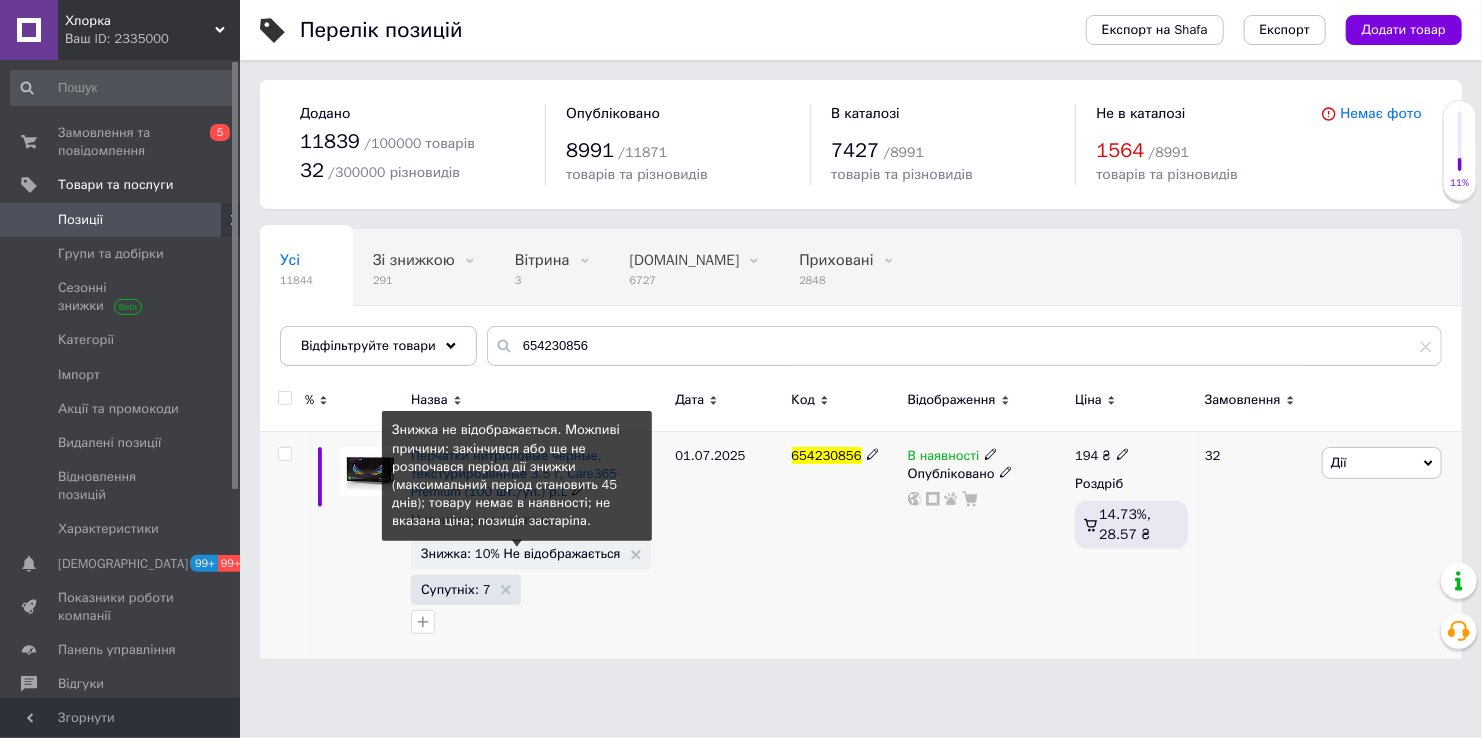 click on "Знижка: 10% Не відображається" at bounding box center [521, 553] 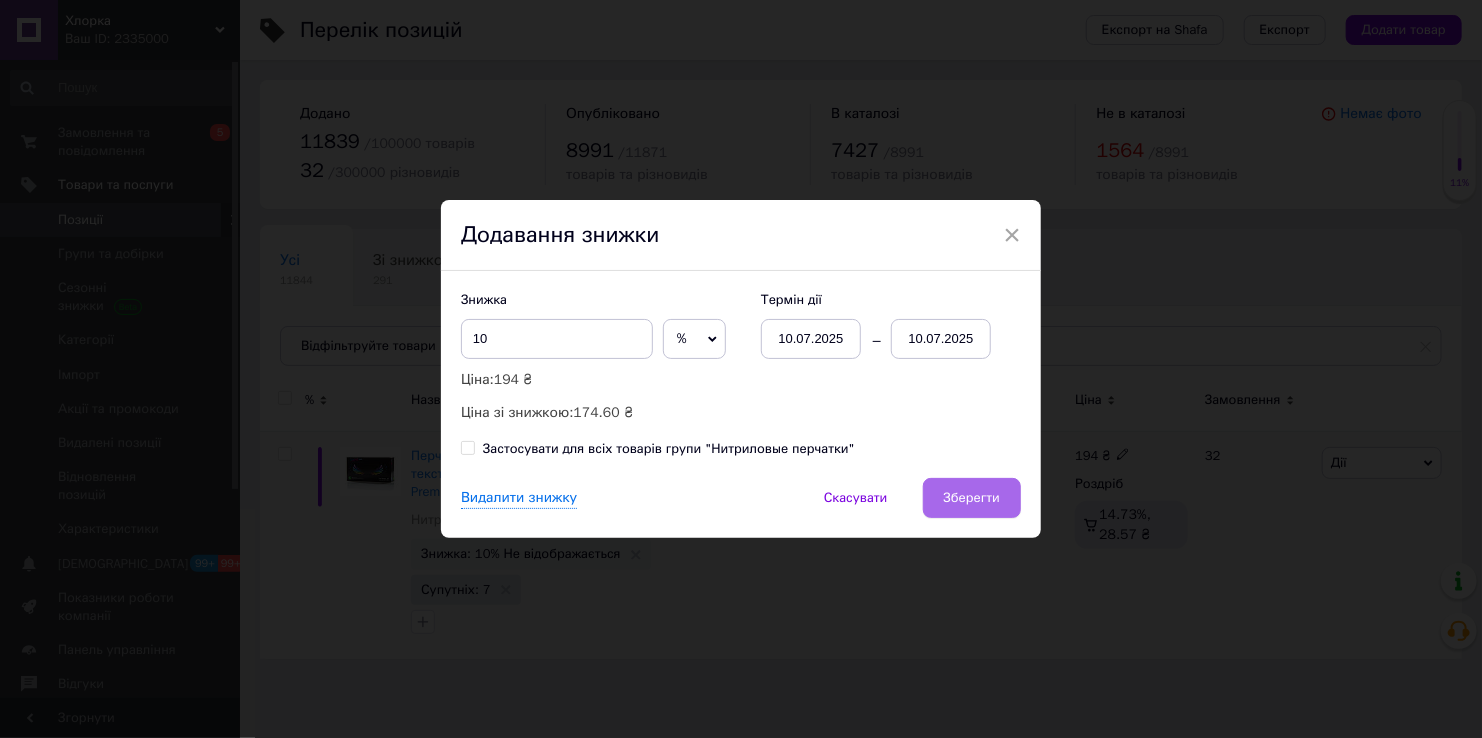 click on "Зберегти" at bounding box center (972, 498) 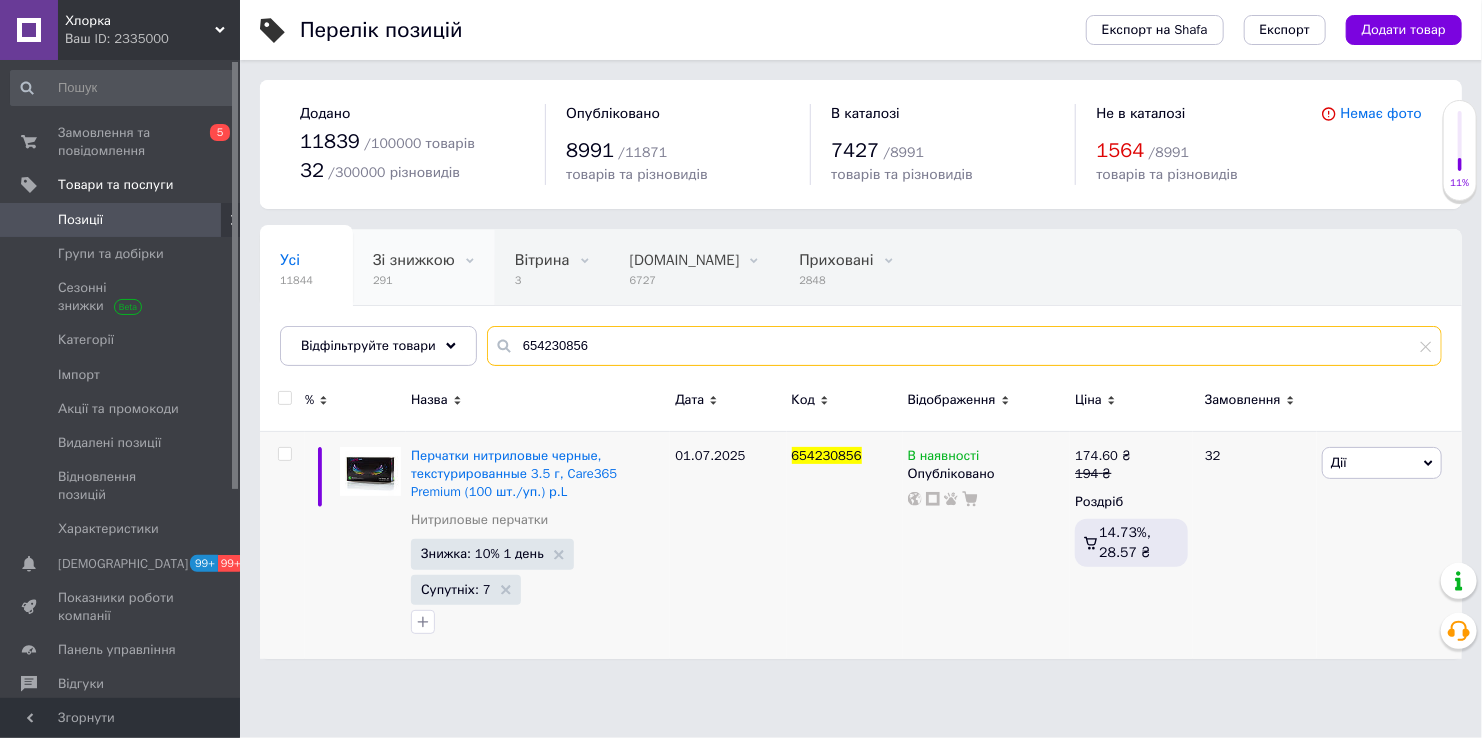 drag, startPoint x: 656, startPoint y: 336, endPoint x: 440, endPoint y: 283, distance: 222.40729 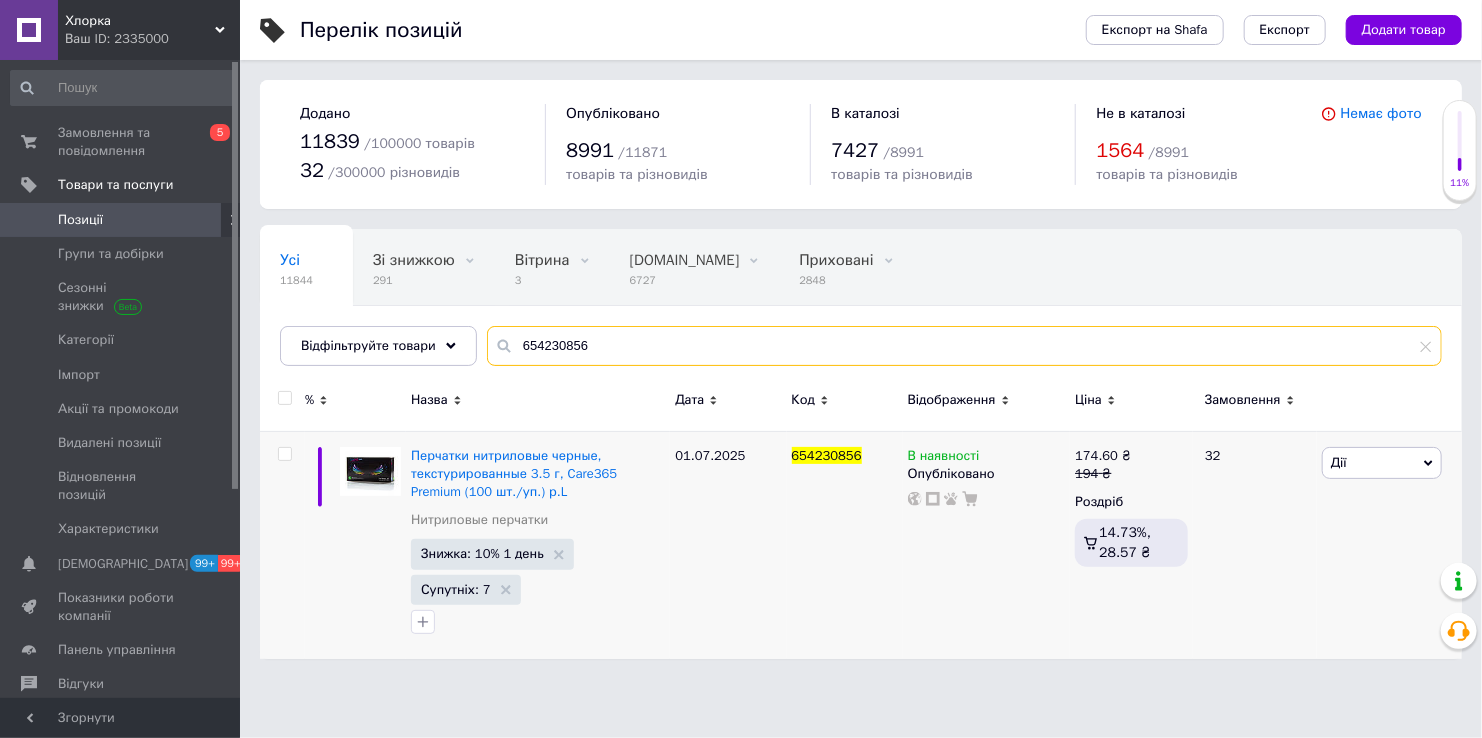 paste on "711094890" 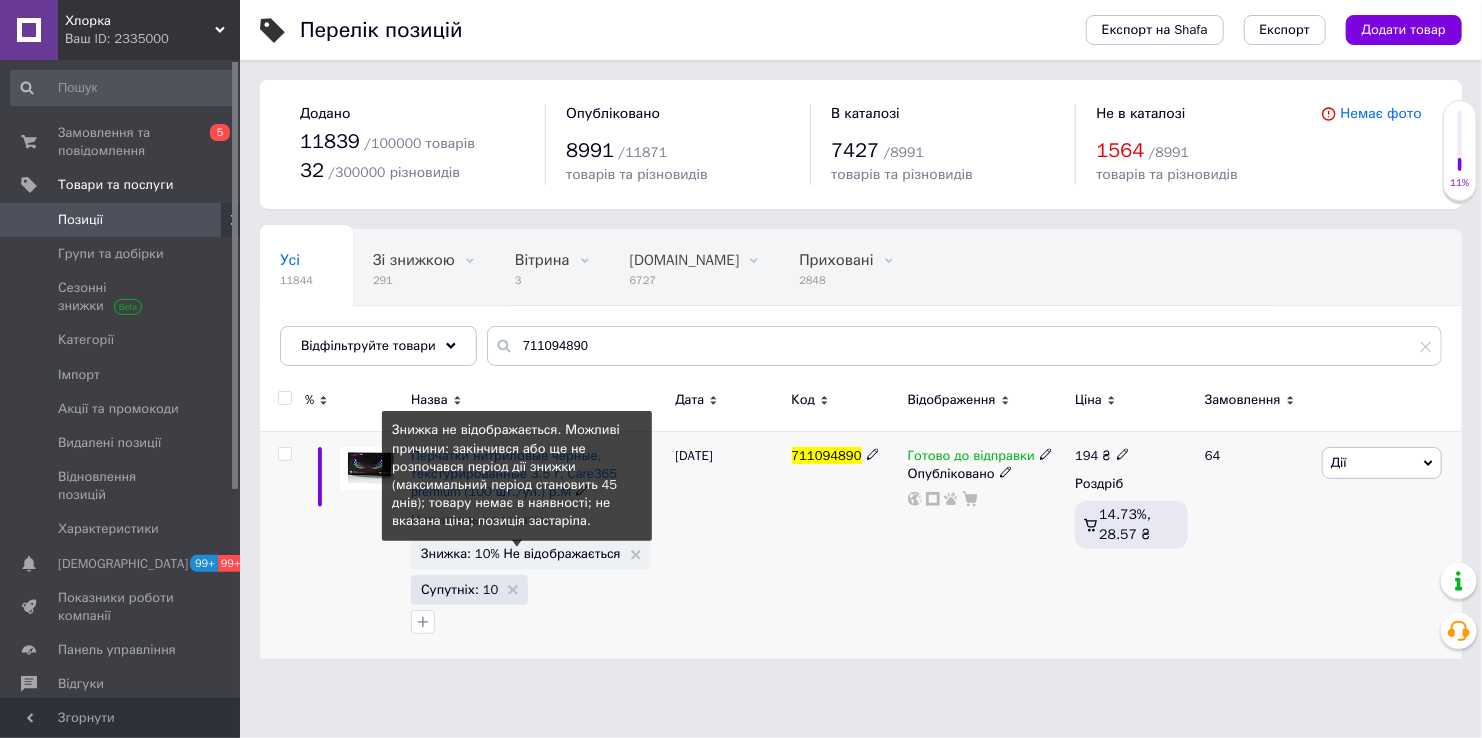 click on "Знижка: 10% Не відображається" at bounding box center [521, 553] 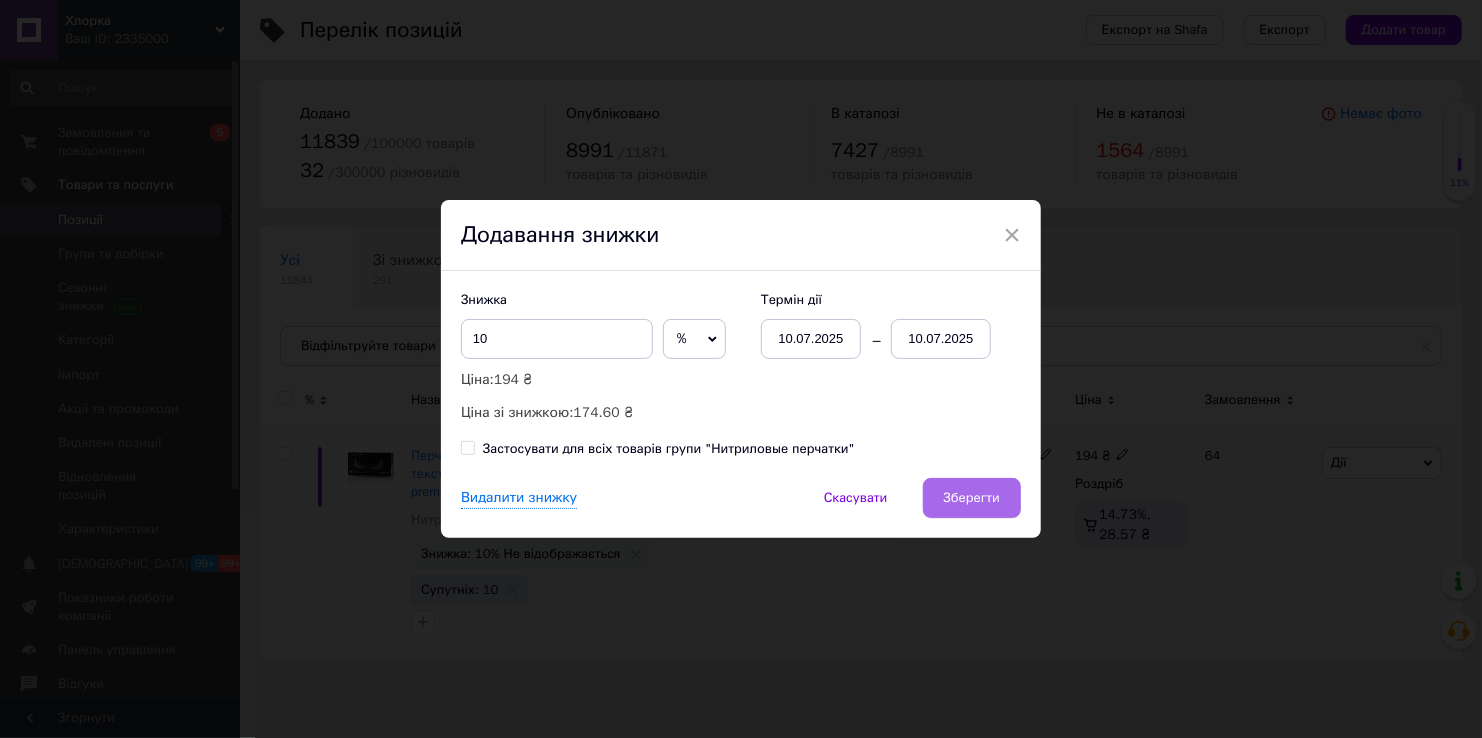click on "Зберегти" at bounding box center (972, 498) 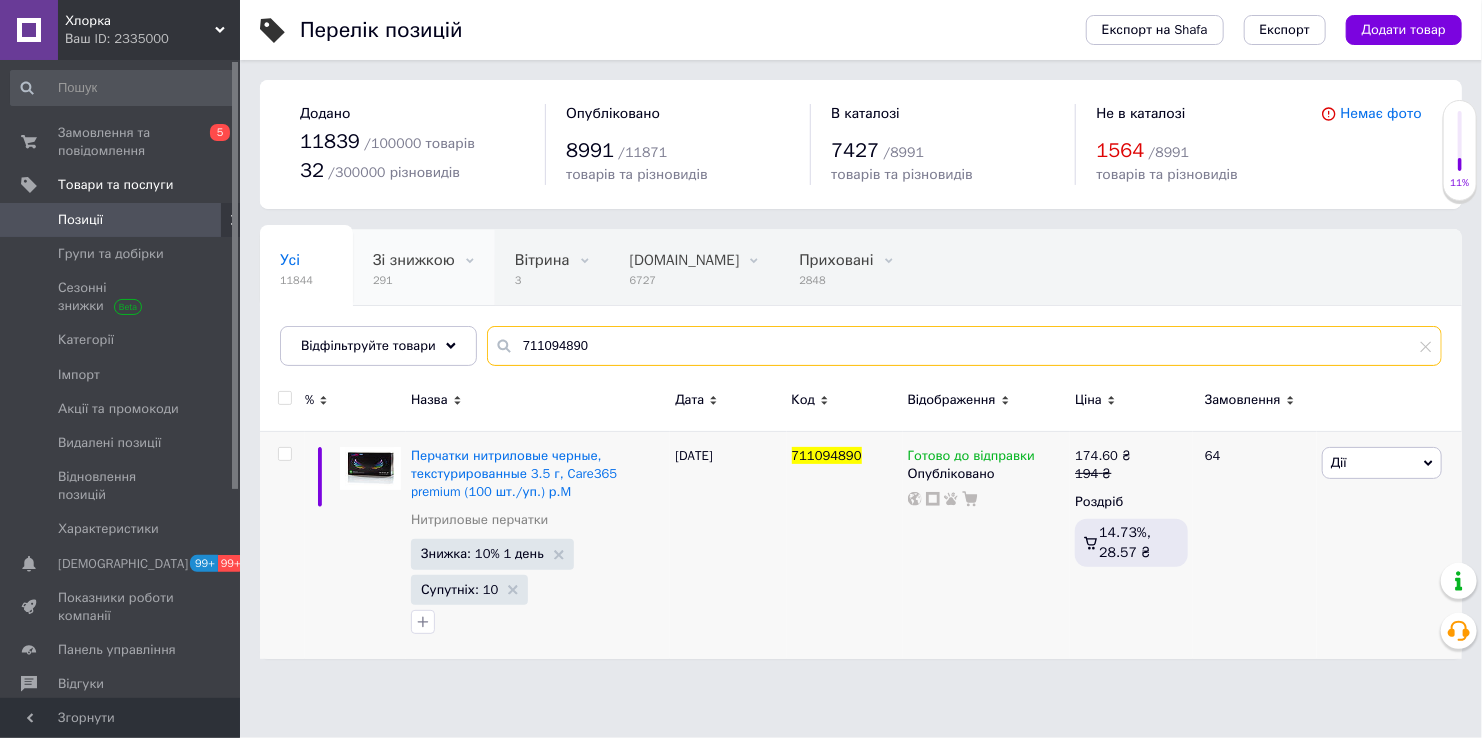 drag, startPoint x: 600, startPoint y: 336, endPoint x: 428, endPoint y: 296, distance: 176.58992 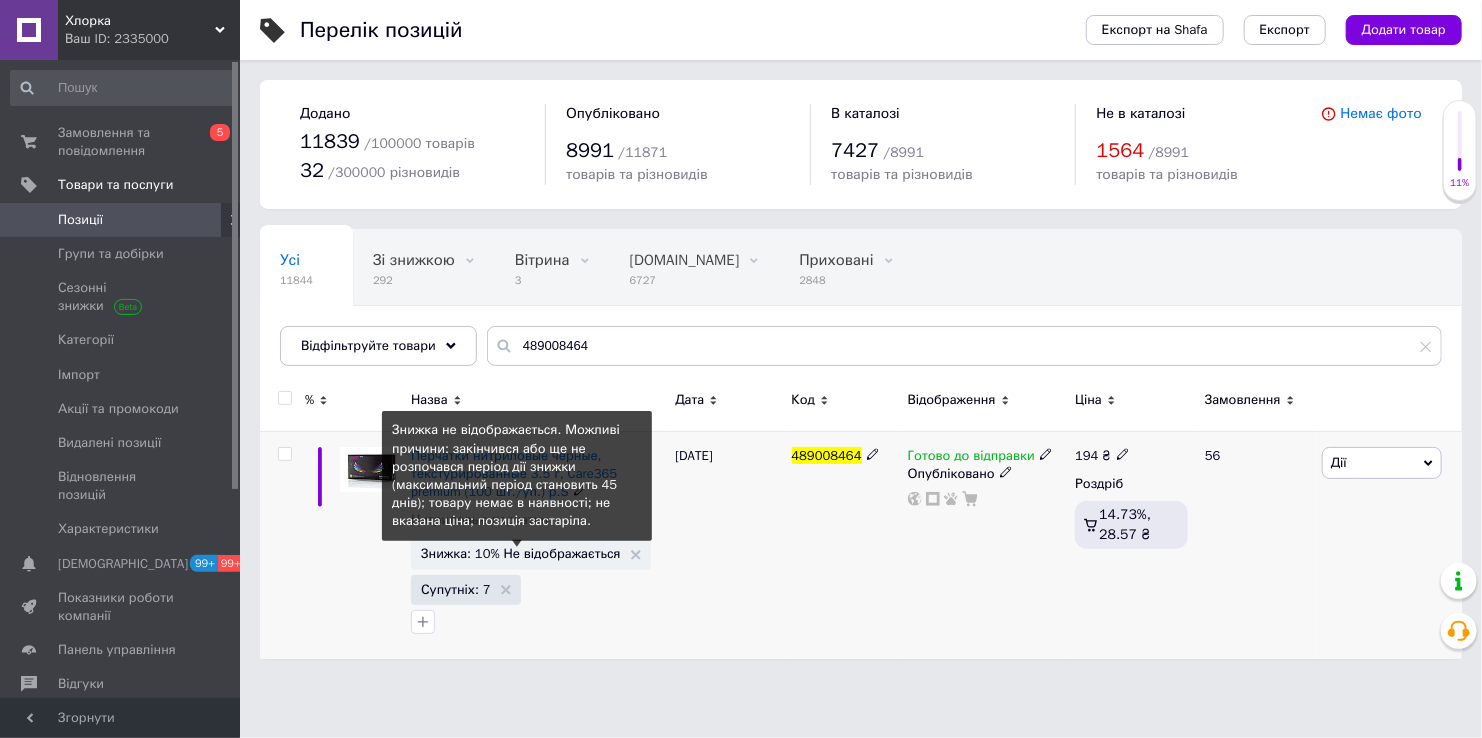 click on "Знижка: 10% Не відображається" at bounding box center [521, 553] 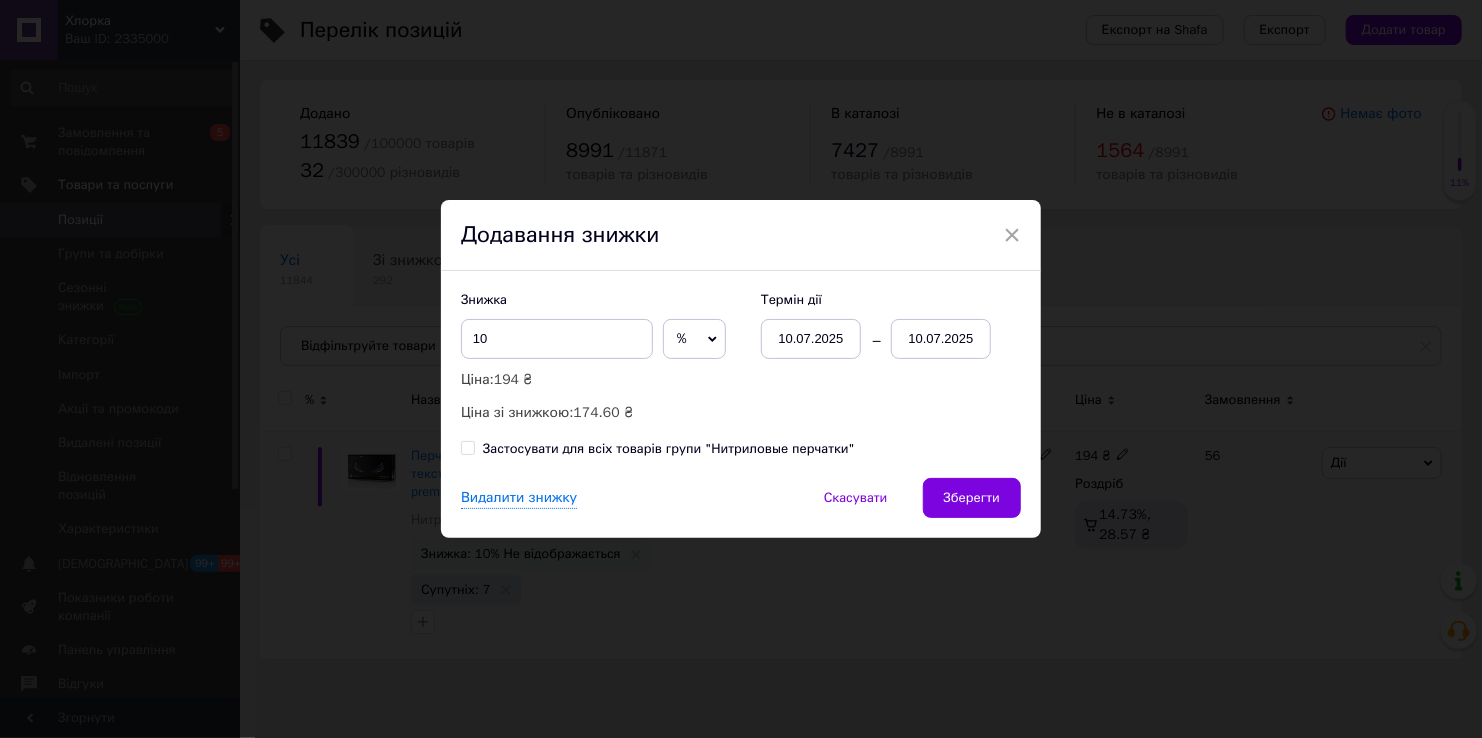 click on "Зберегти" at bounding box center (972, 498) 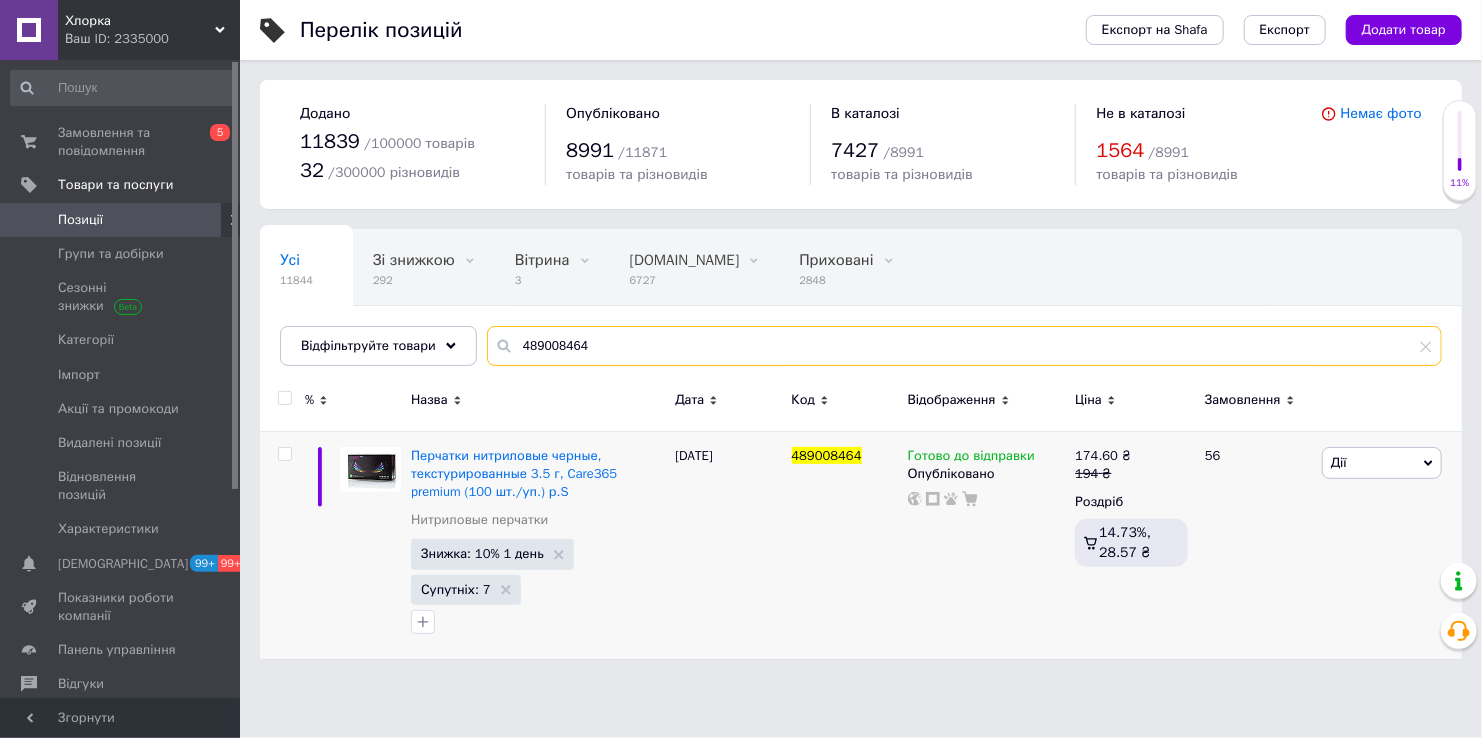 drag, startPoint x: 625, startPoint y: 347, endPoint x: 319, endPoint y: 295, distance: 310.38684 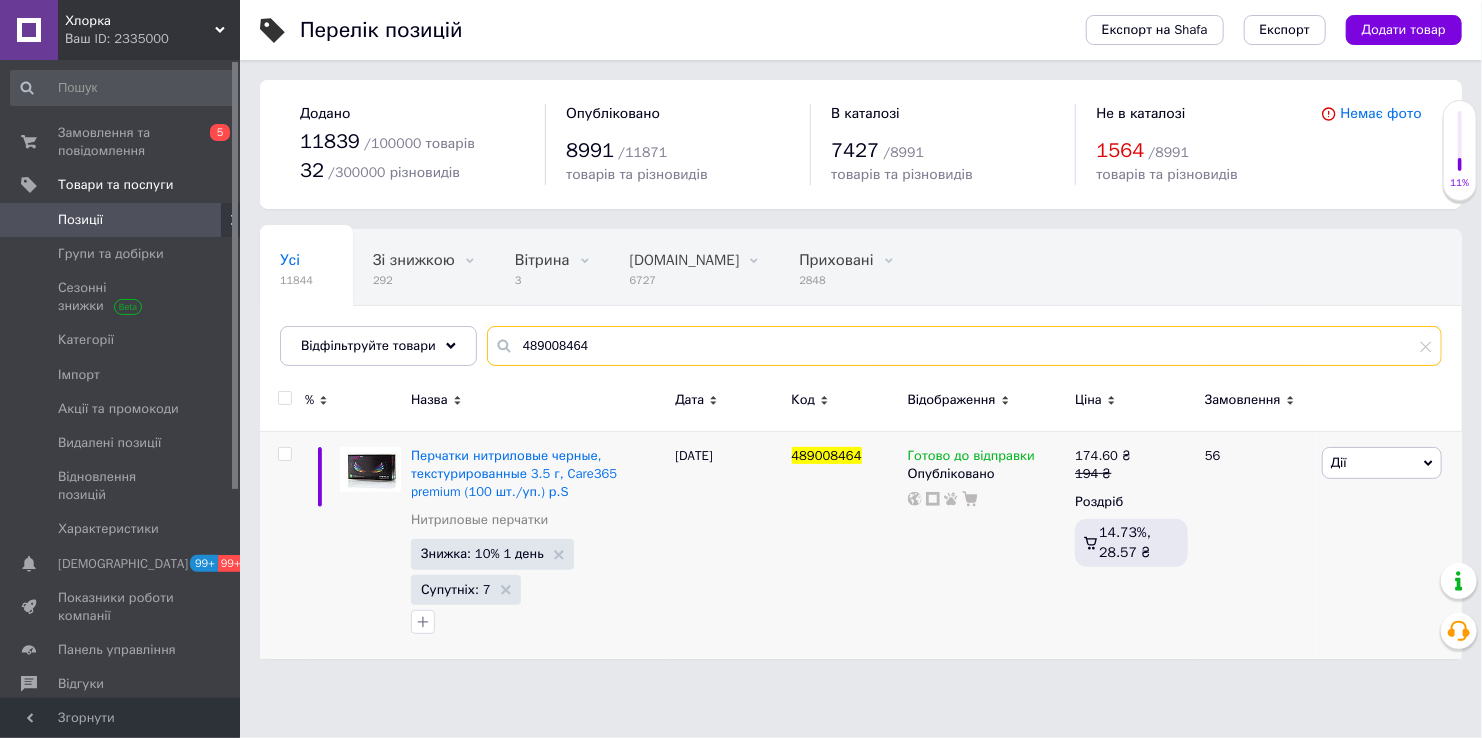 paste on "511221" 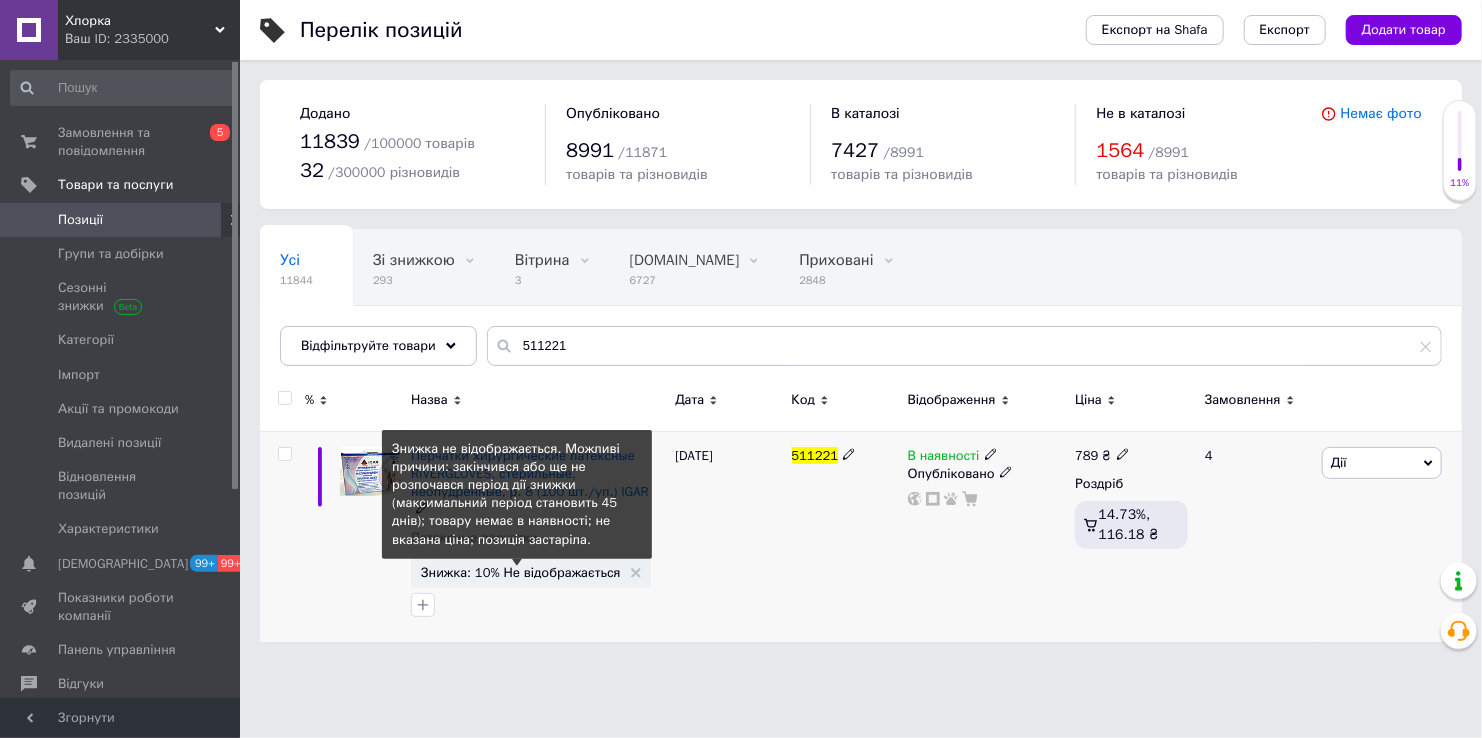 click on "Знижка: 10% Не відображається" at bounding box center (521, 572) 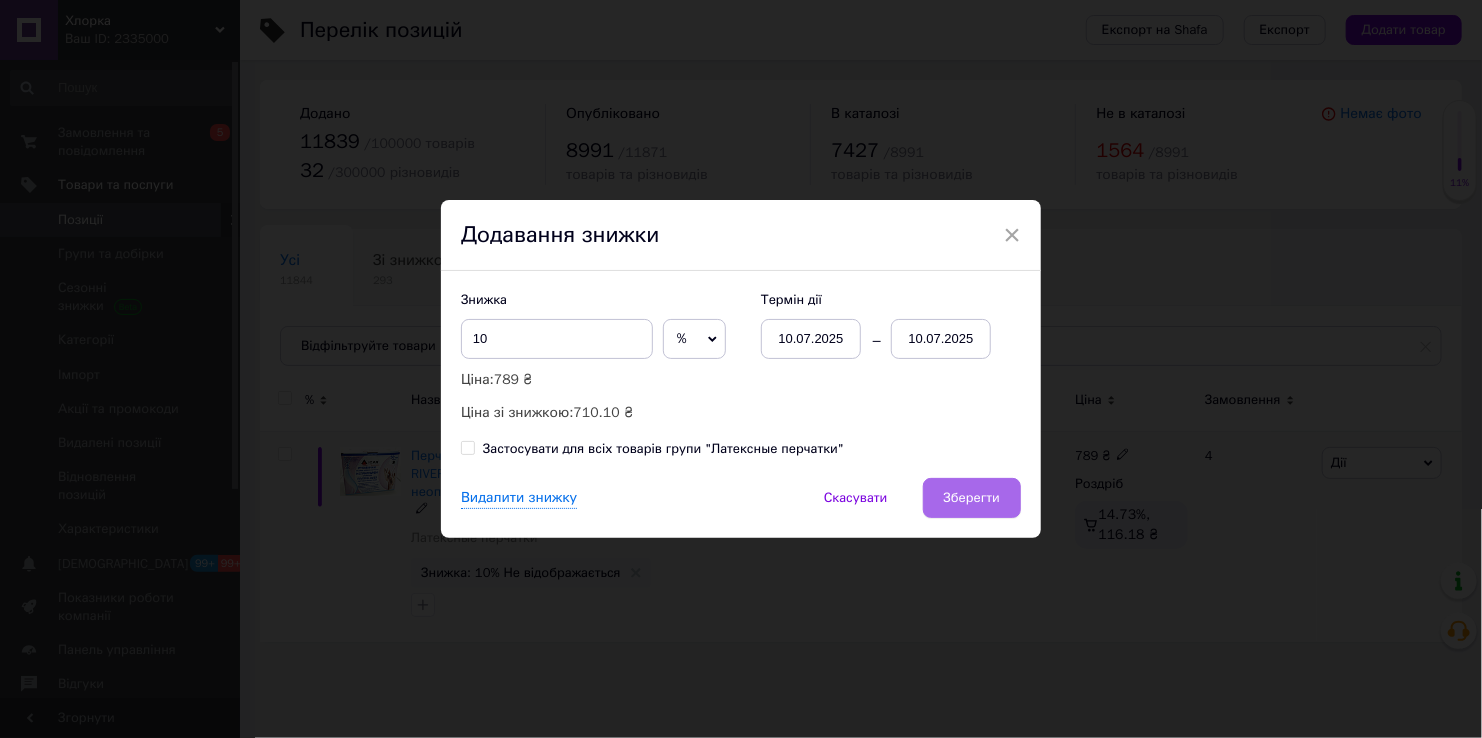 click on "Зберегти" at bounding box center [972, 498] 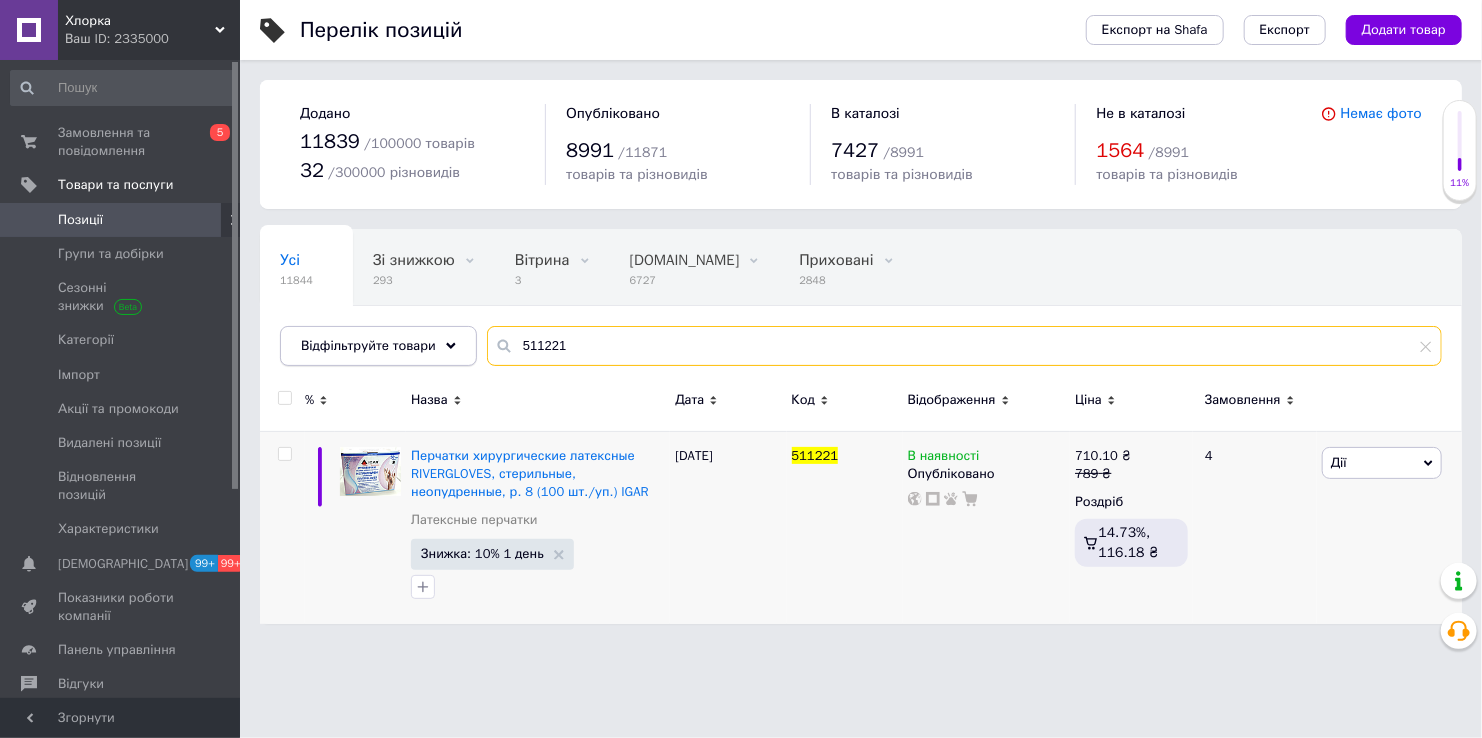 drag, startPoint x: 578, startPoint y: 339, endPoint x: 448, endPoint y: 328, distance: 130.46455 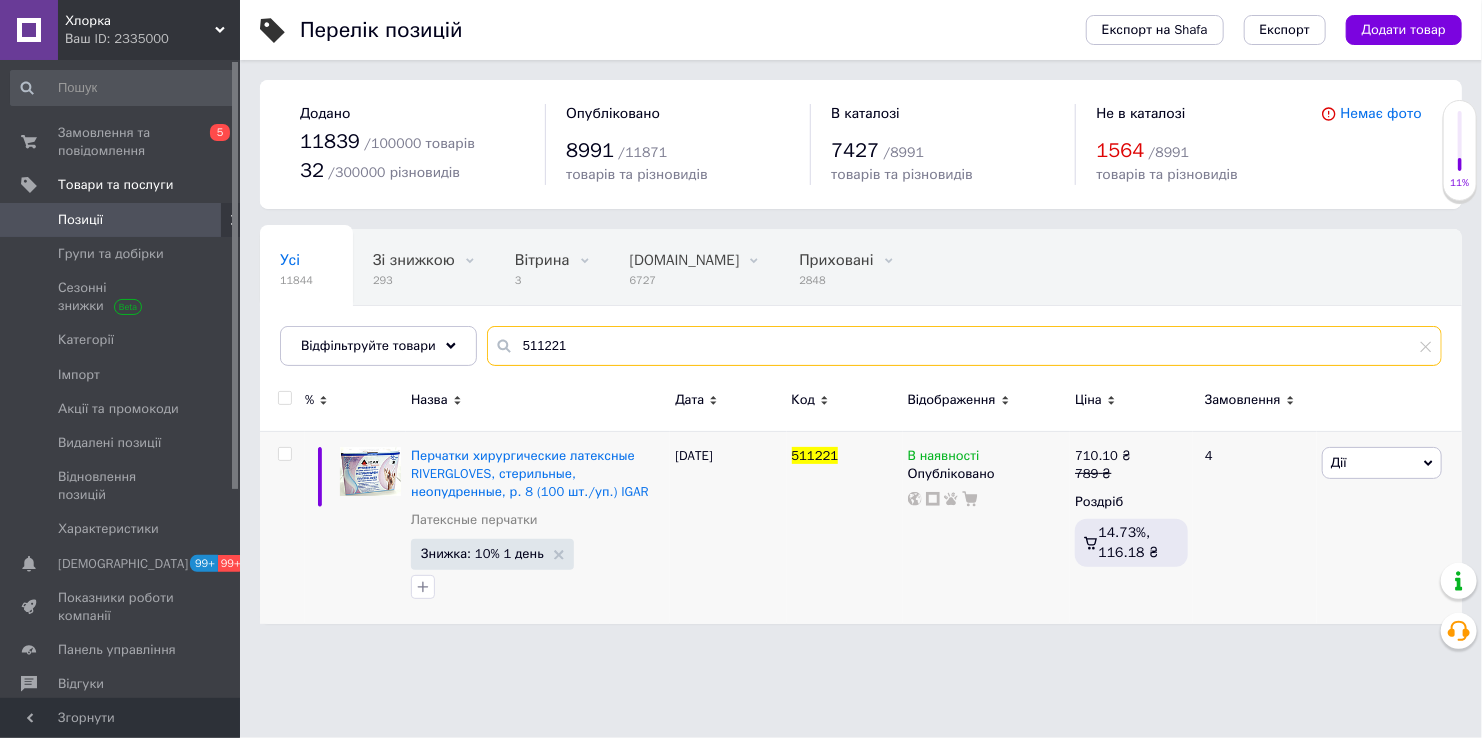 paste on "КП-0026" 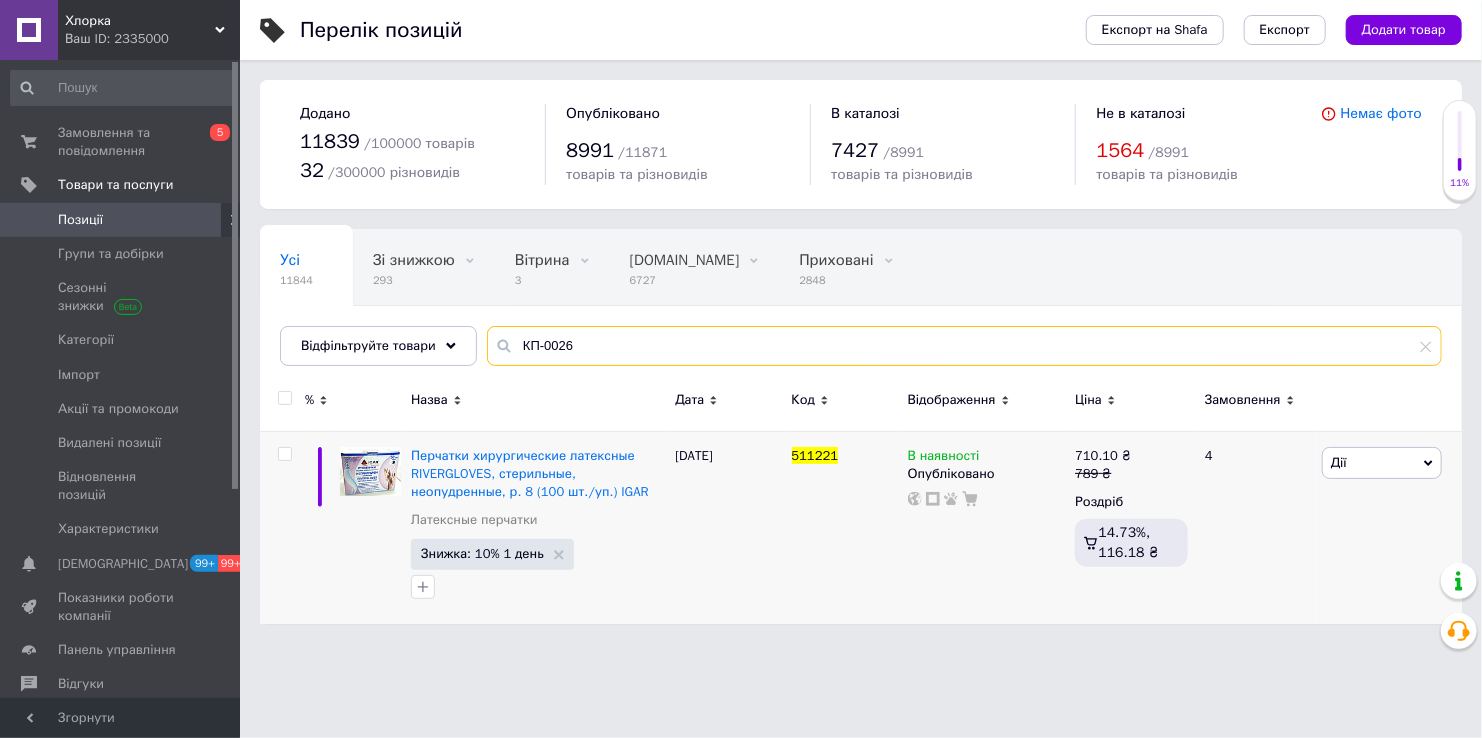 type on "КП-0026" 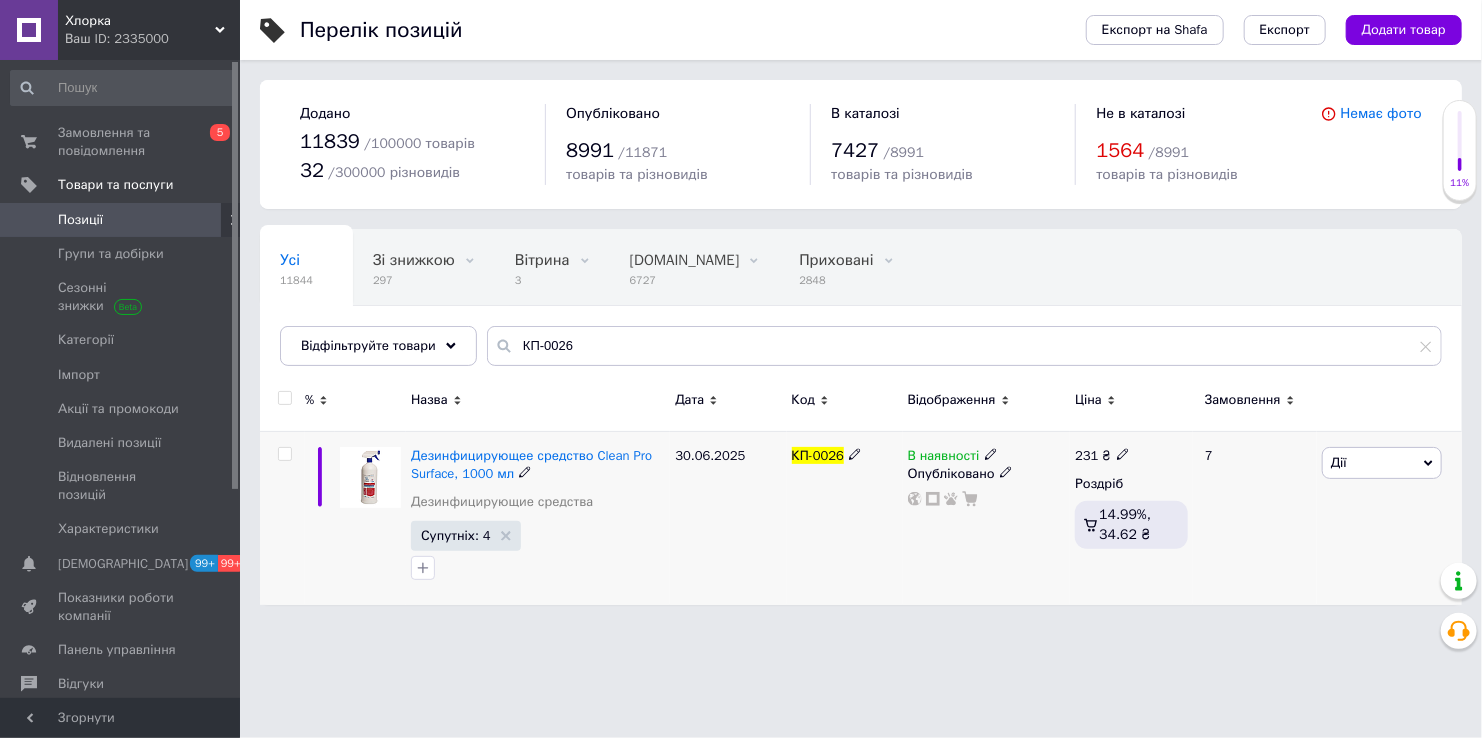 click on "Дії" at bounding box center (1382, 463) 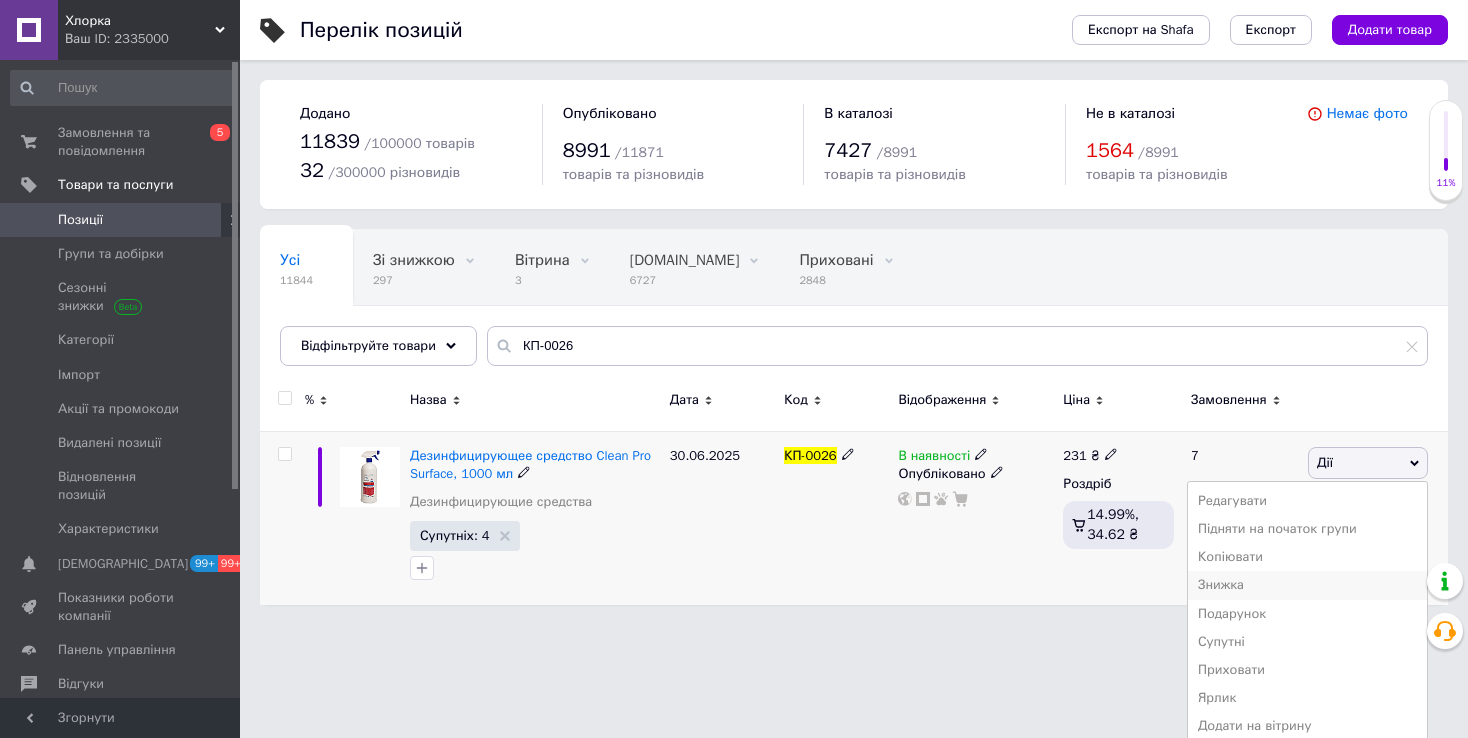 click on "Знижка" at bounding box center [1307, 585] 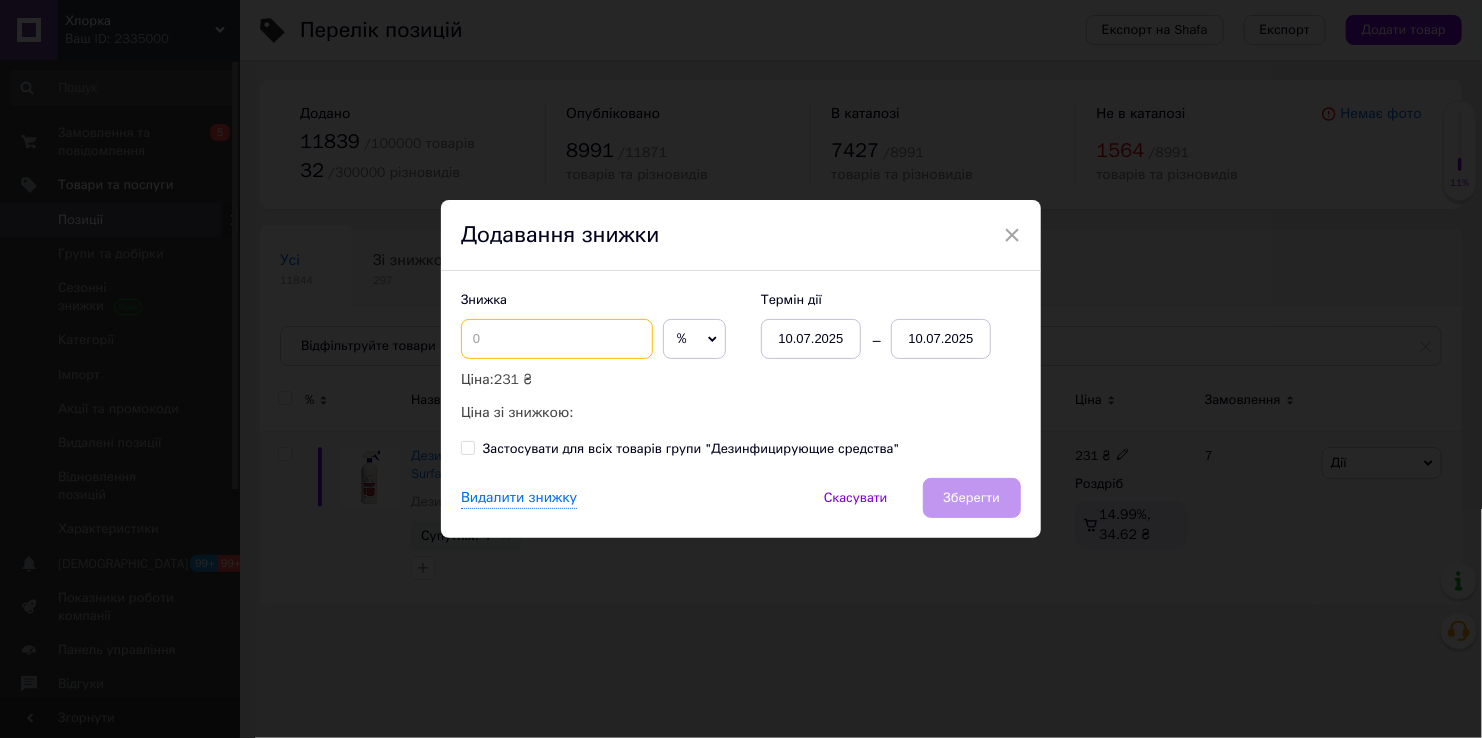 click at bounding box center (557, 339) 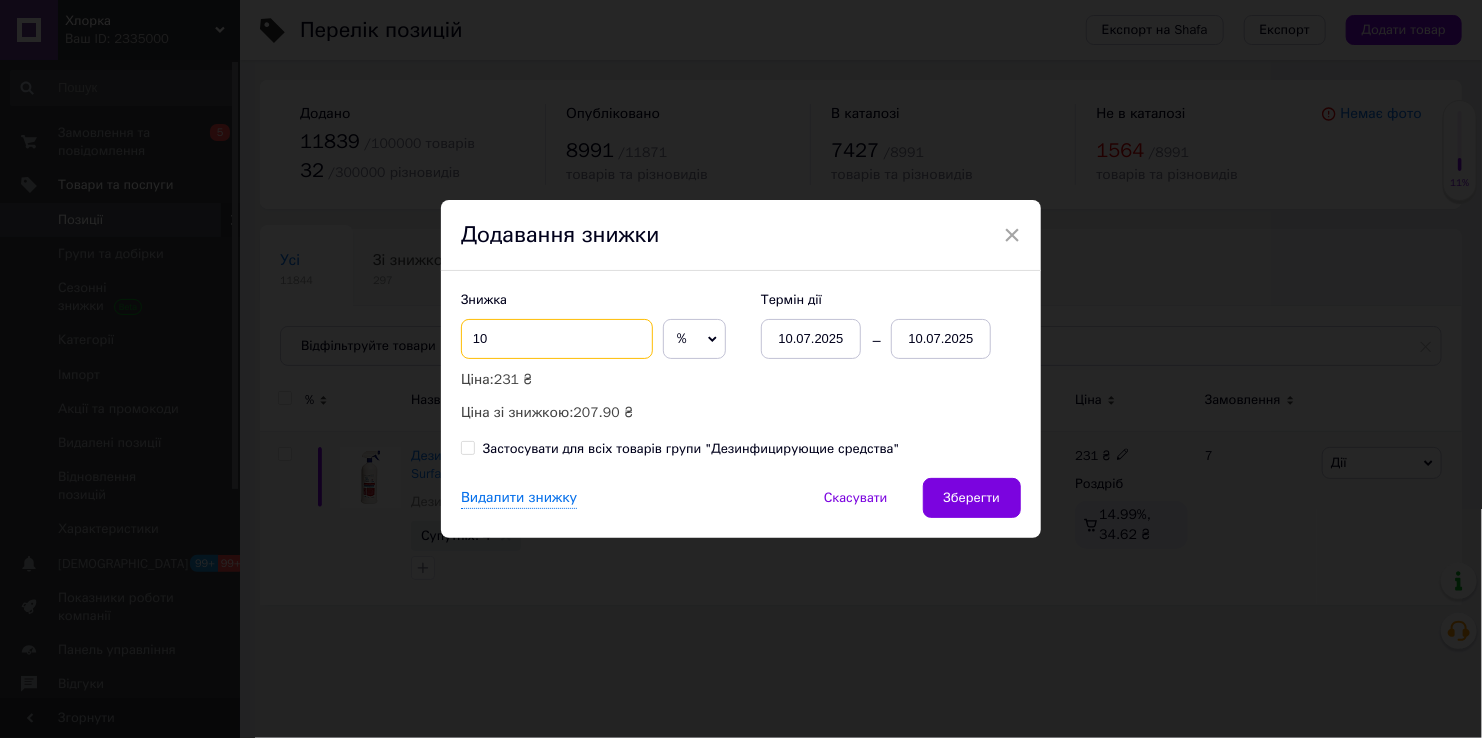 type on "10" 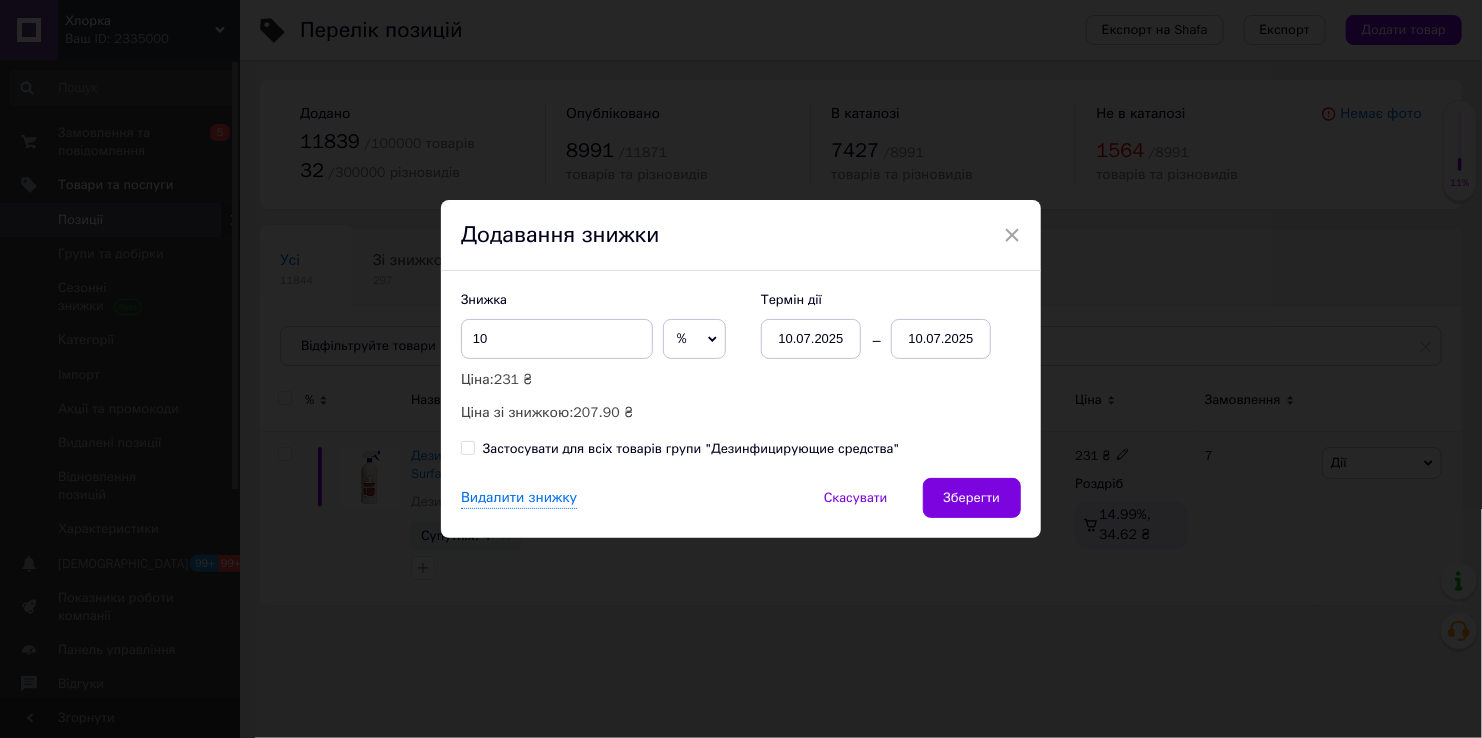 click on "10.07.2025" at bounding box center (941, 339) 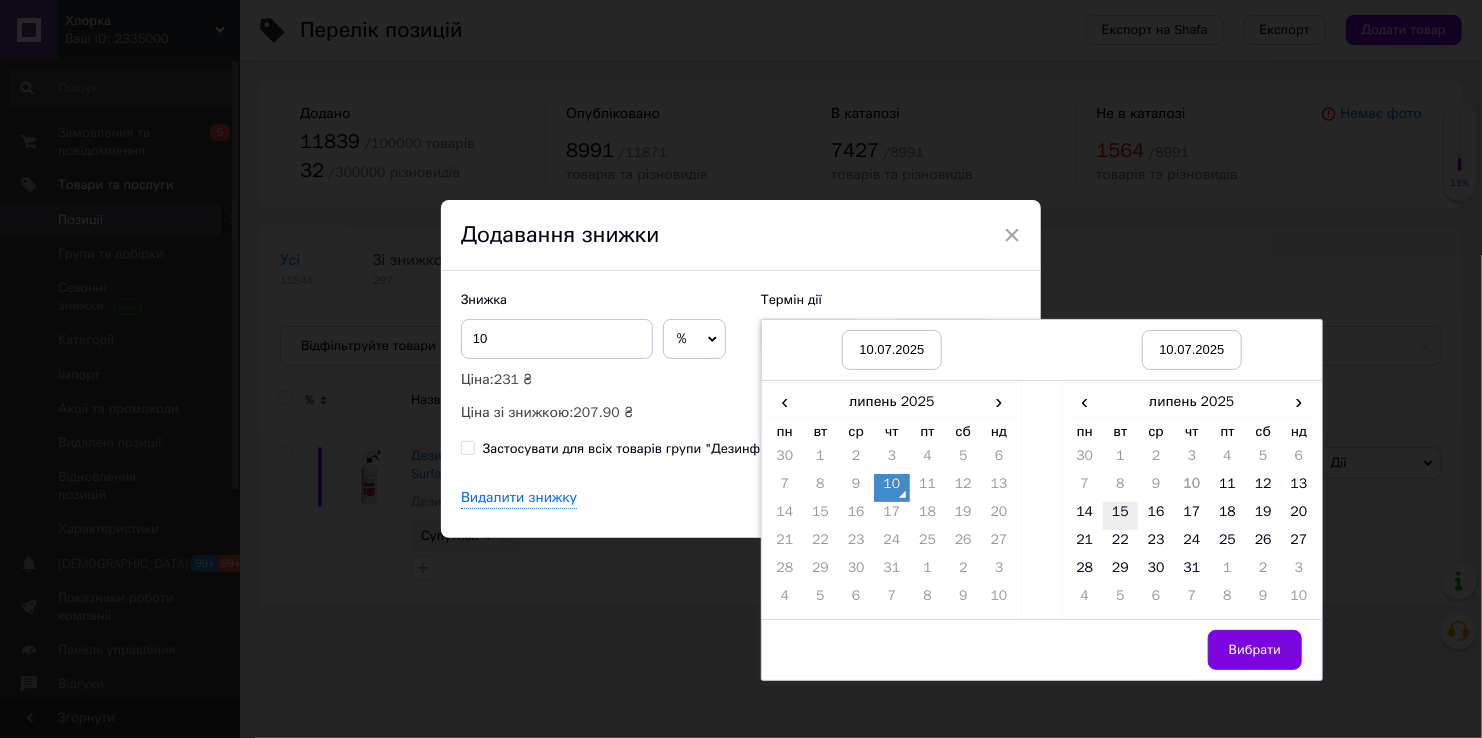 click on "15" at bounding box center [1121, 516] 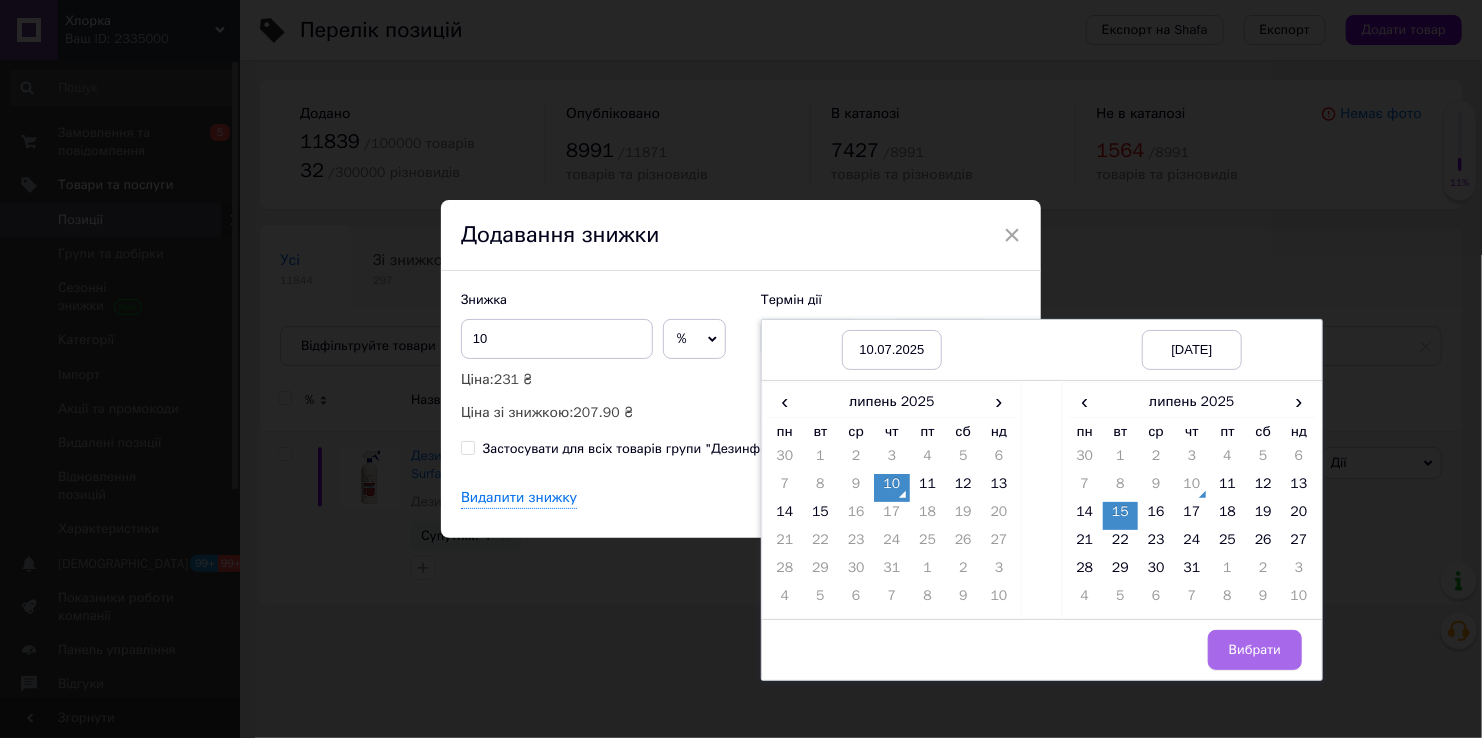 click on "Вибрати" at bounding box center [1255, 650] 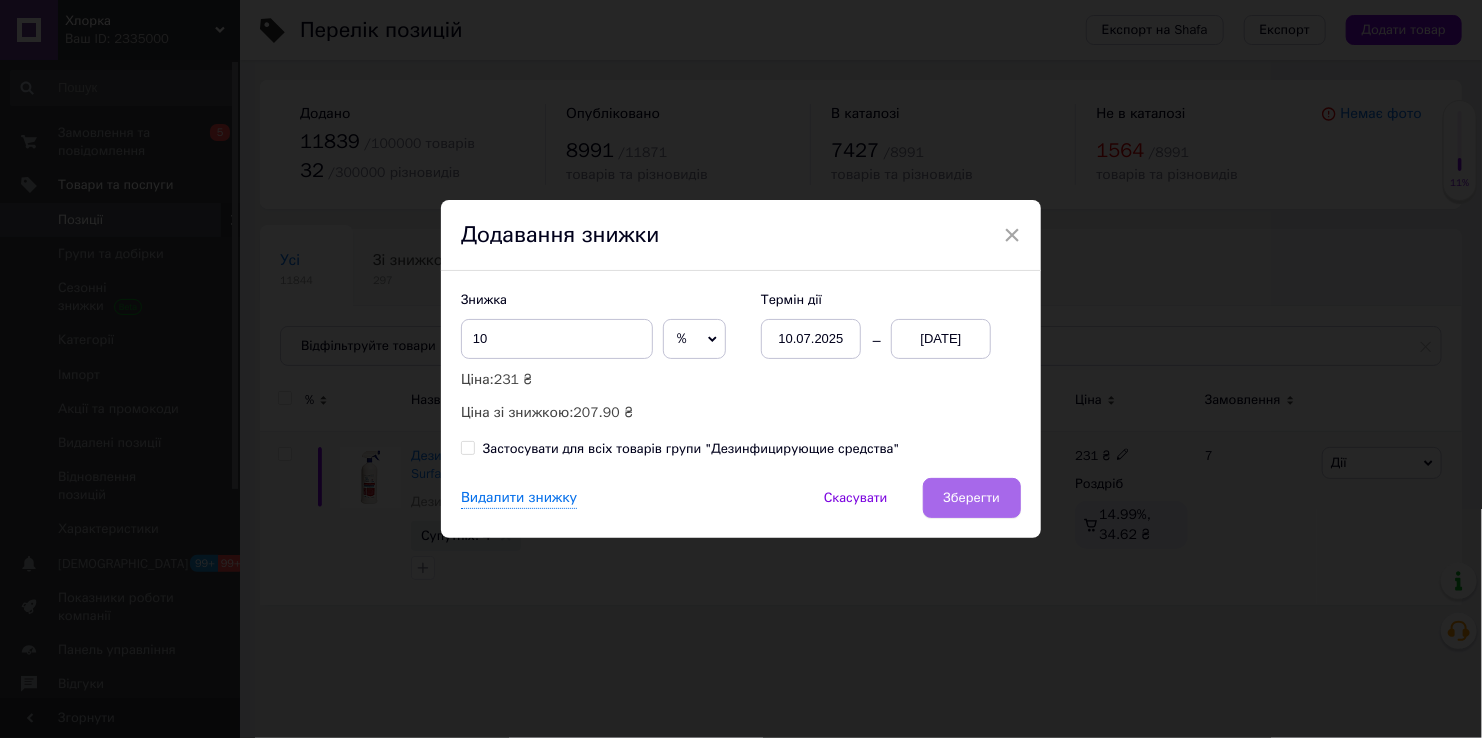click on "Видалити знижку   Скасувати   Зберегти" at bounding box center [741, 508] 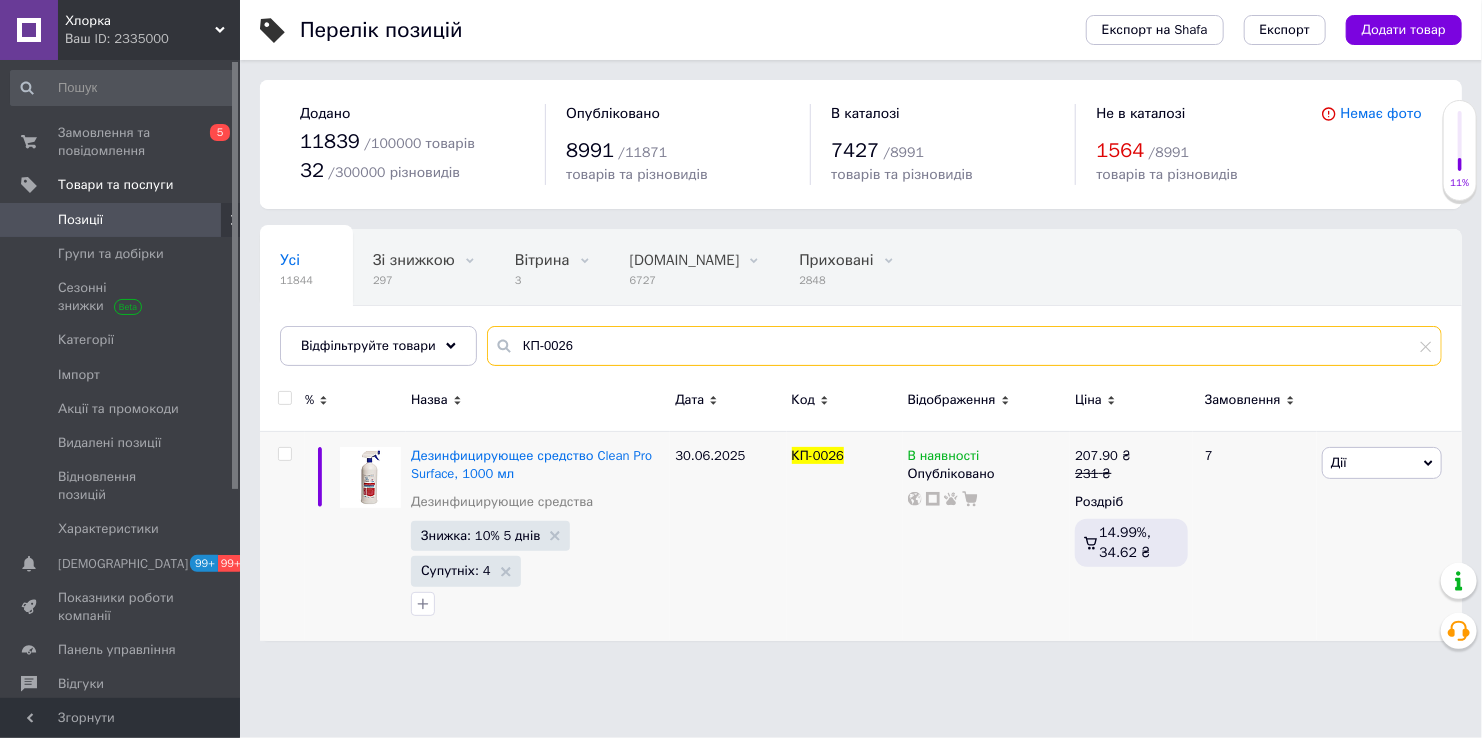 drag, startPoint x: 593, startPoint y: 355, endPoint x: 482, endPoint y: 355, distance: 111 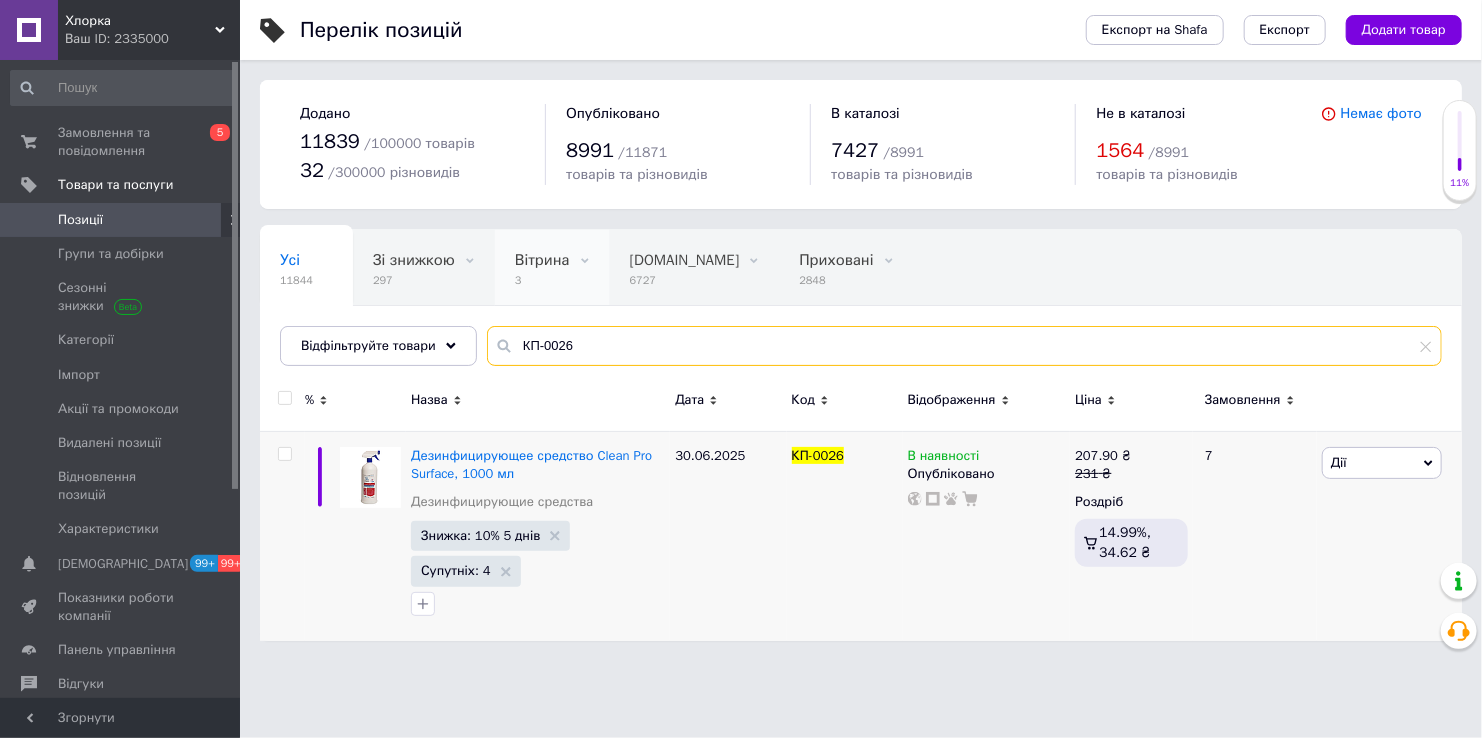 paste on "7(5)" 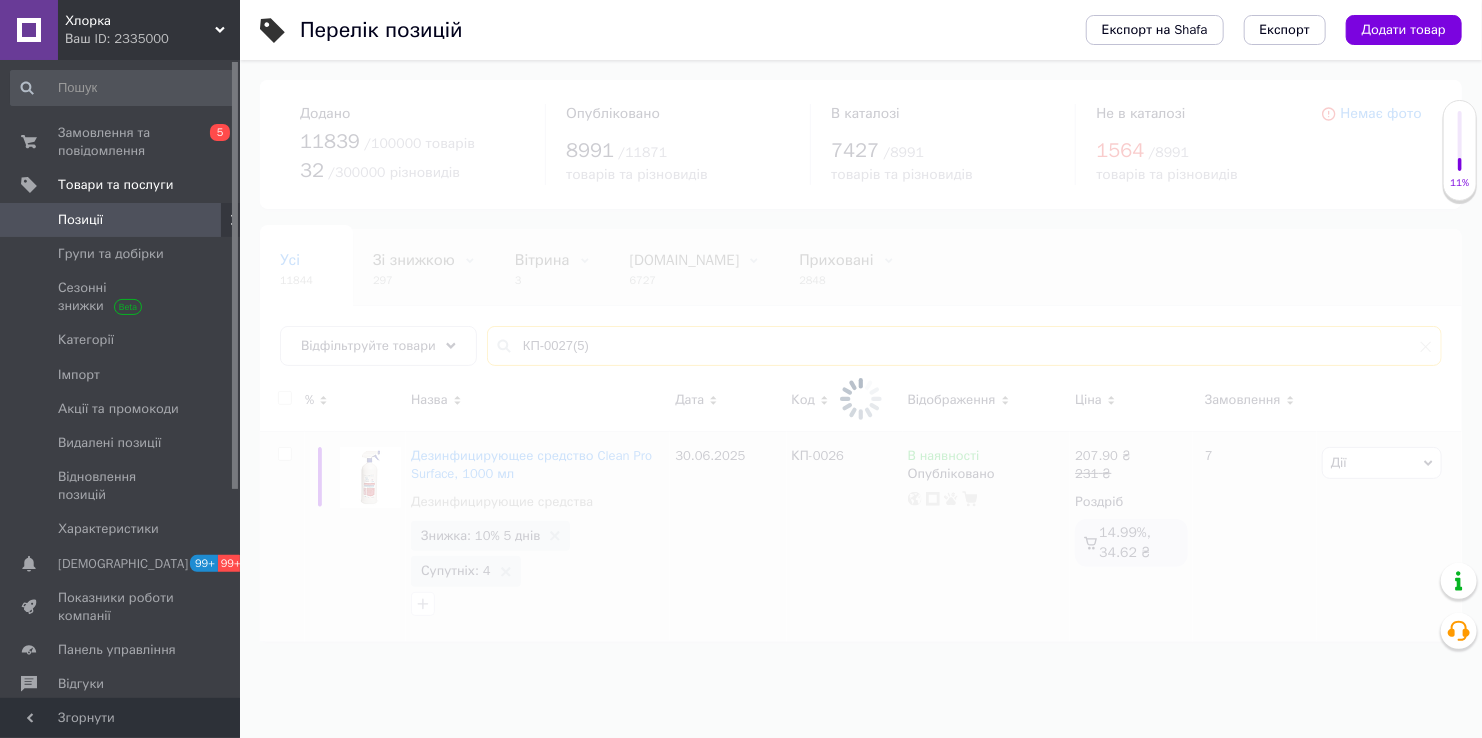type on "КП-0027(5)" 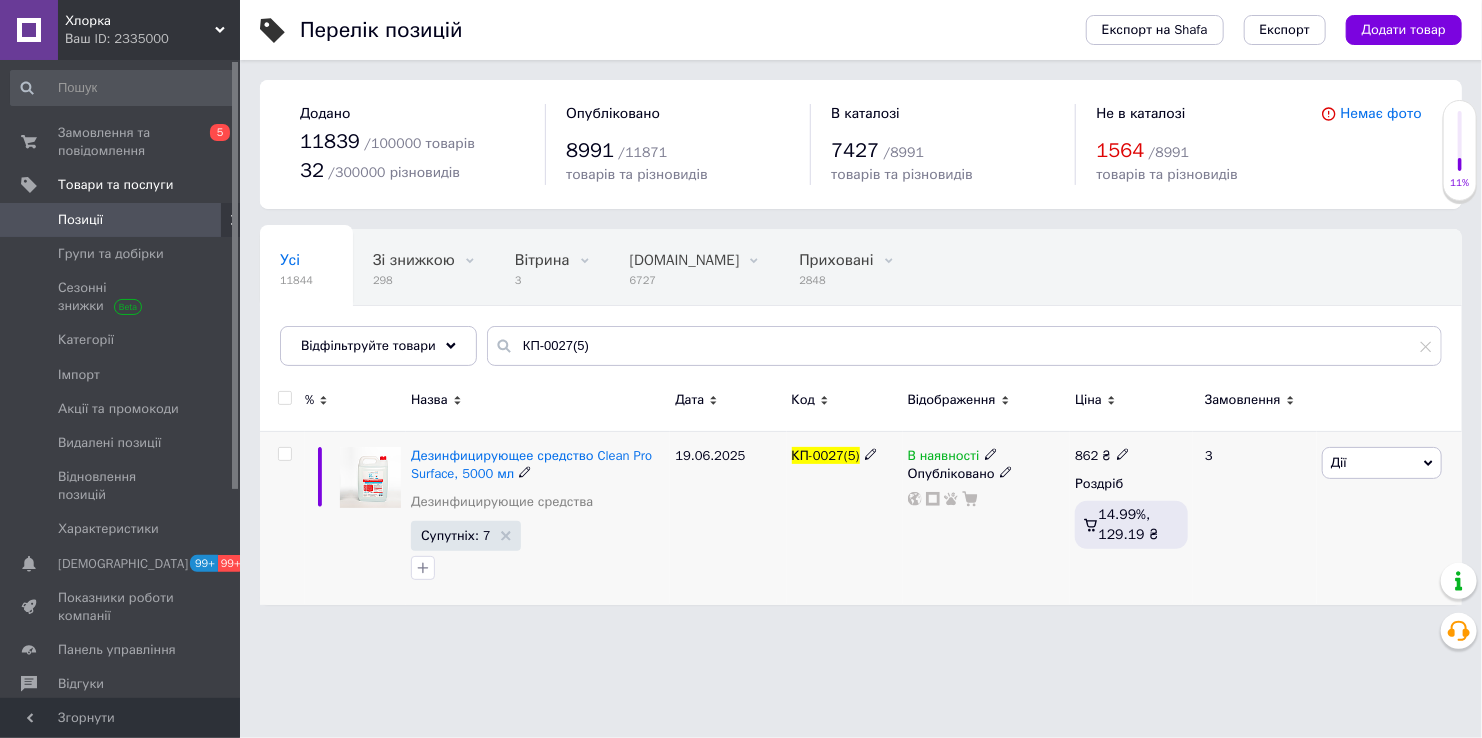 click on "Дії" at bounding box center [1382, 463] 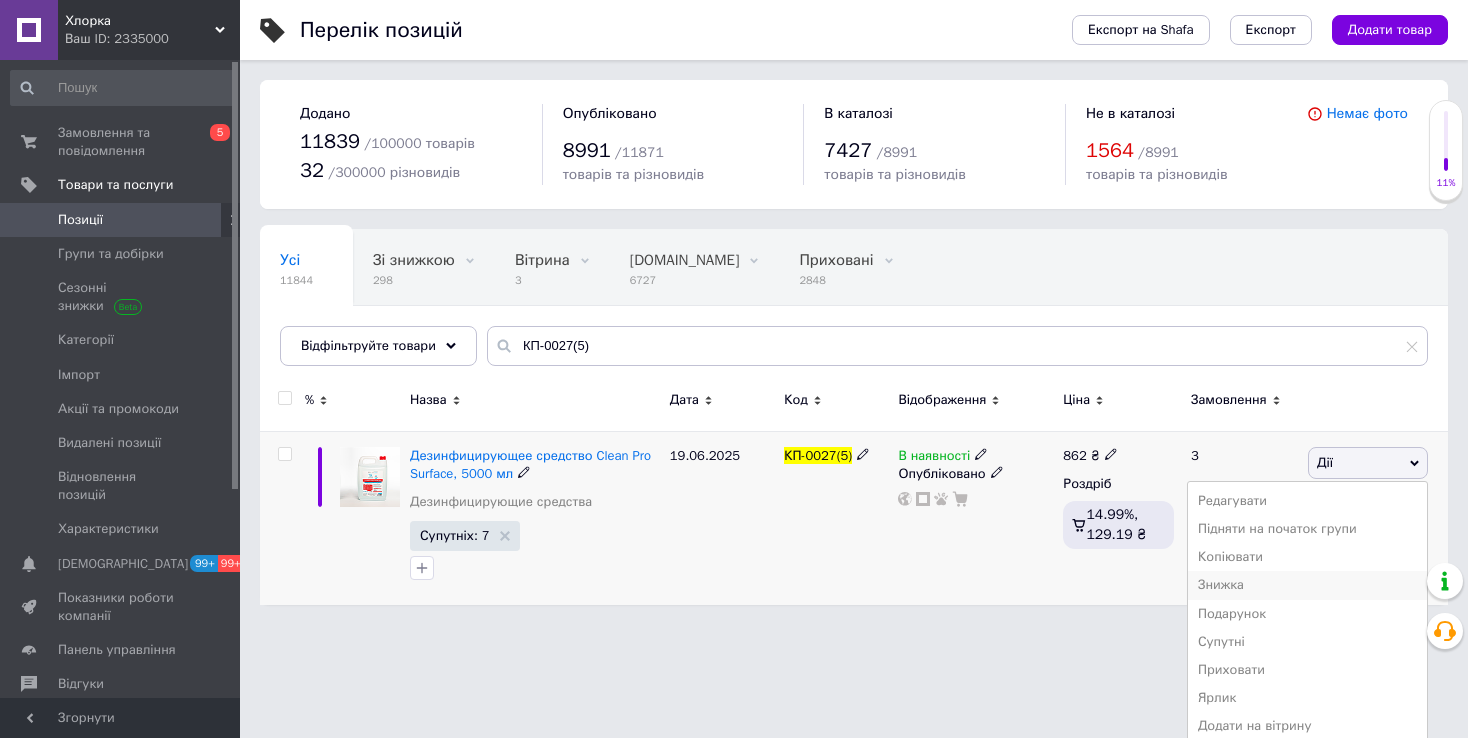 click on "Знижка" at bounding box center (1307, 585) 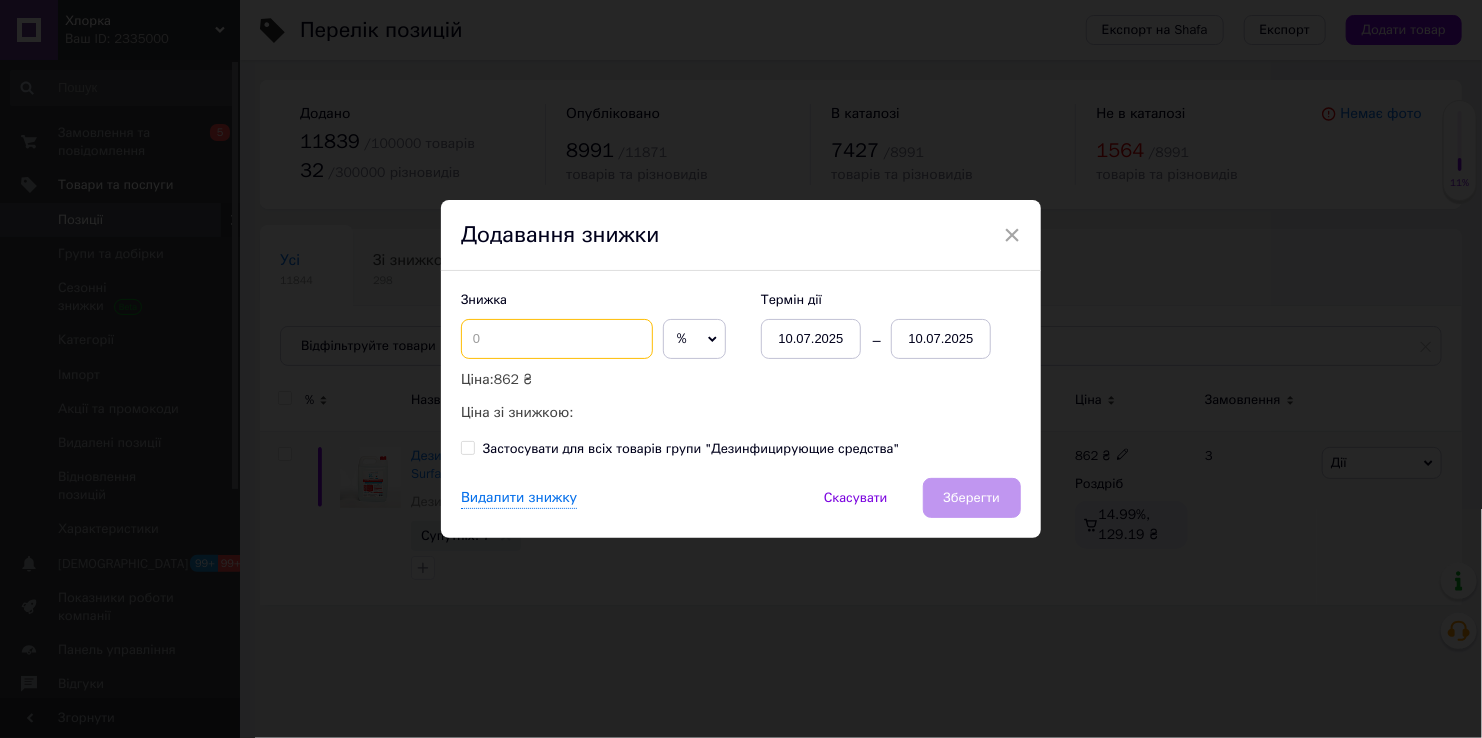 click at bounding box center (557, 339) 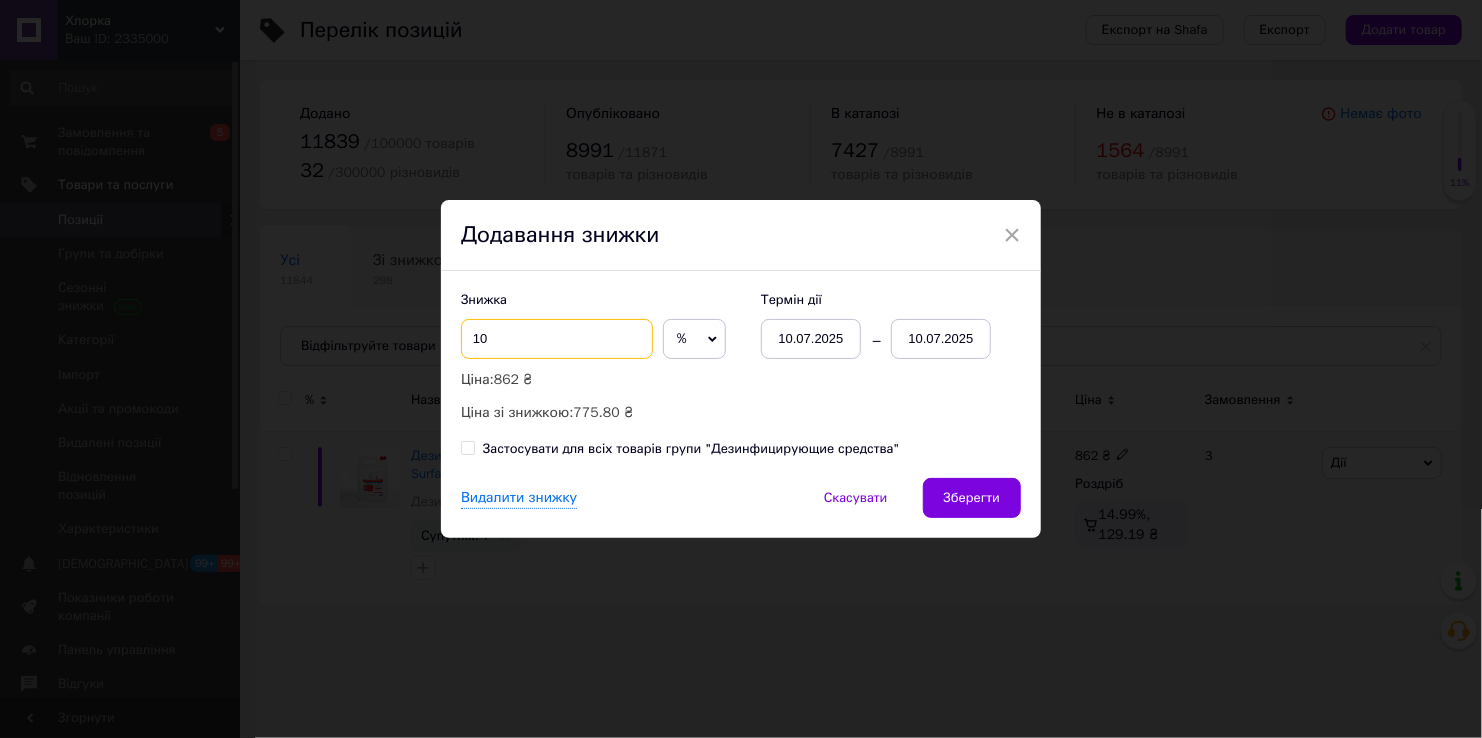 type on "10" 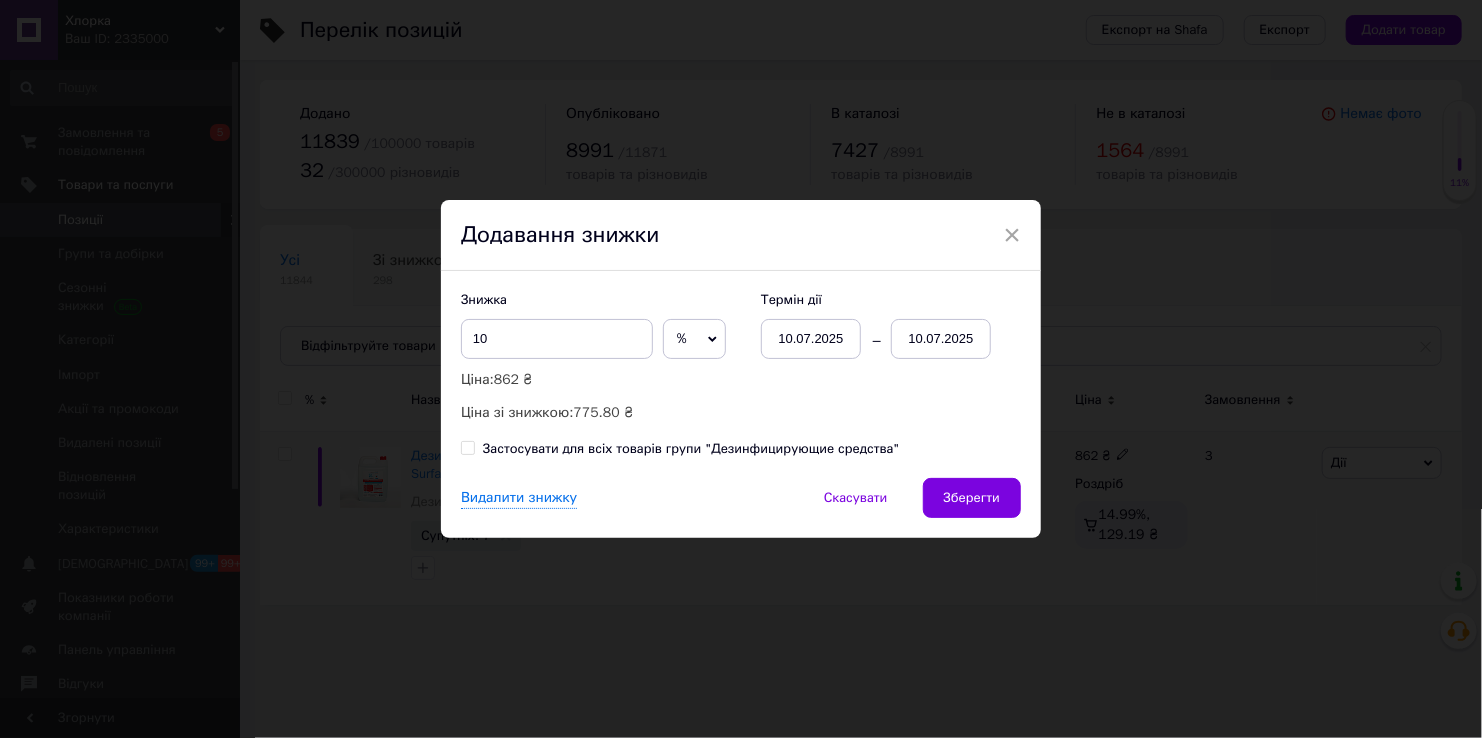 click on "10.07.2025" at bounding box center (941, 339) 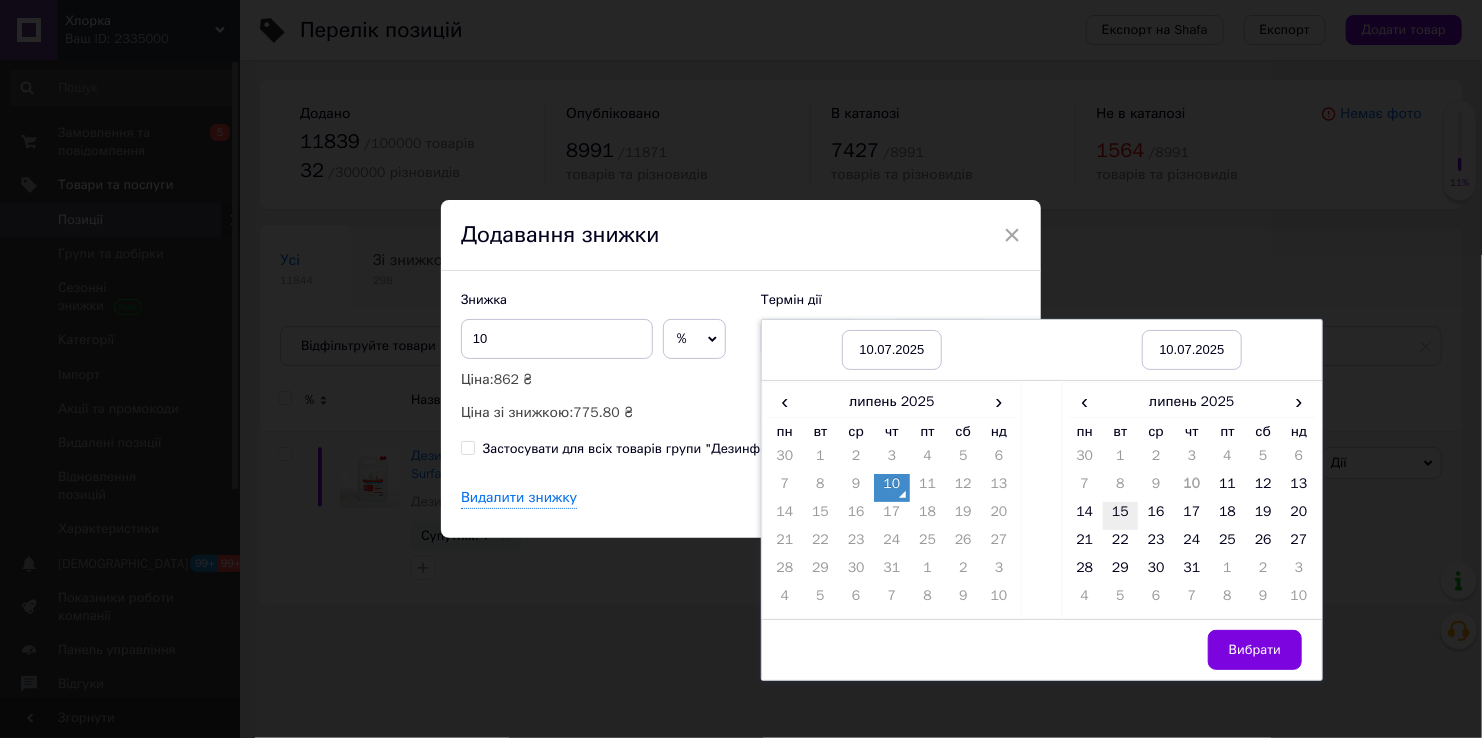 click on "15" at bounding box center (1121, 516) 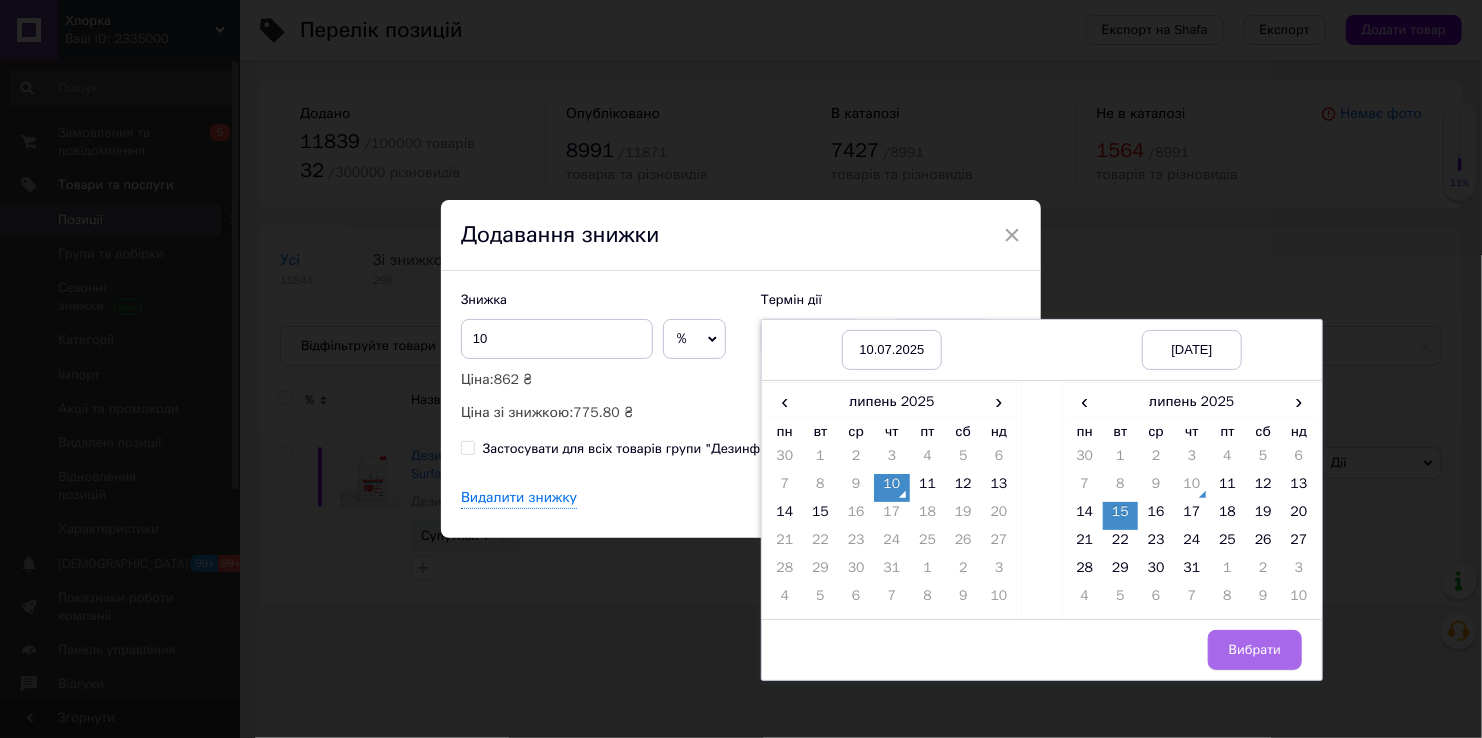click on "Вибрати" at bounding box center [1255, 650] 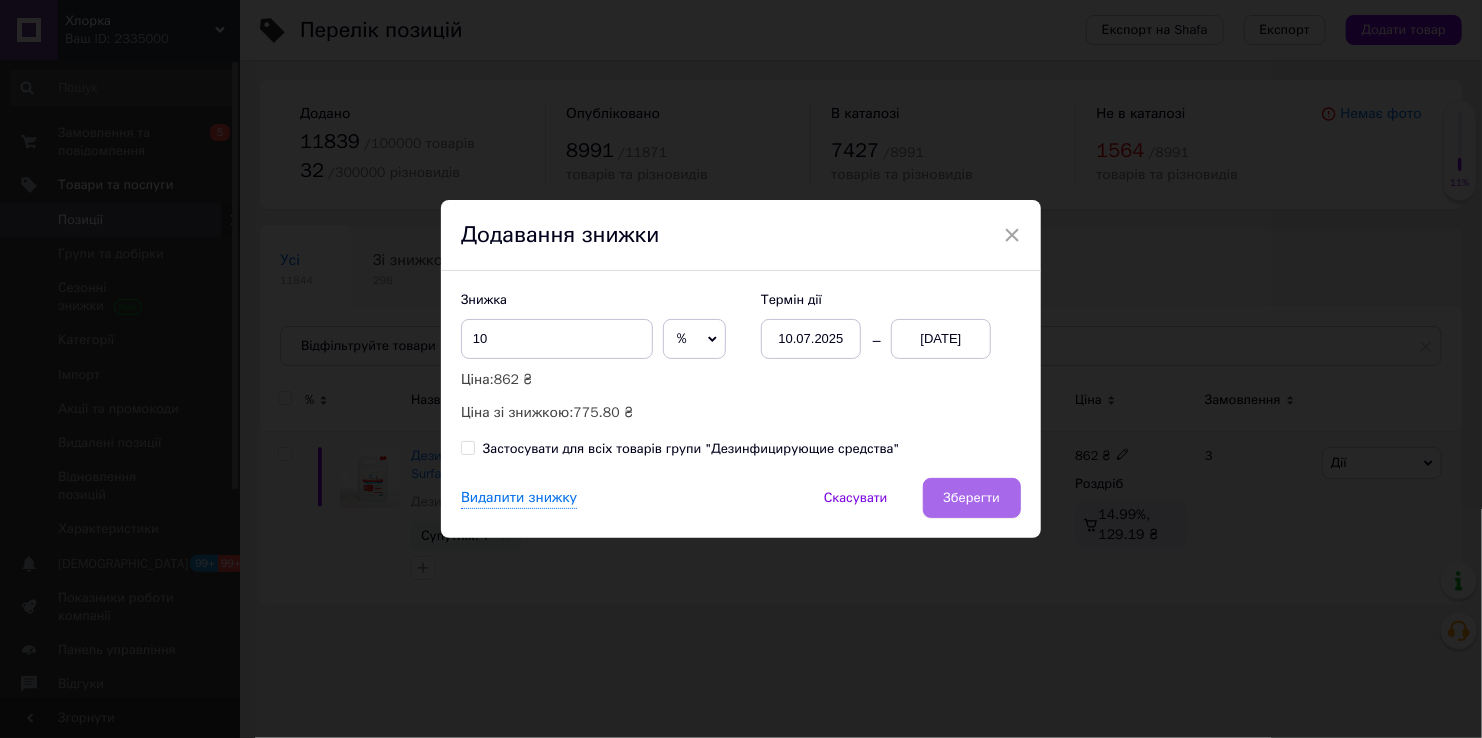 click on "Зберегти" at bounding box center (972, 498) 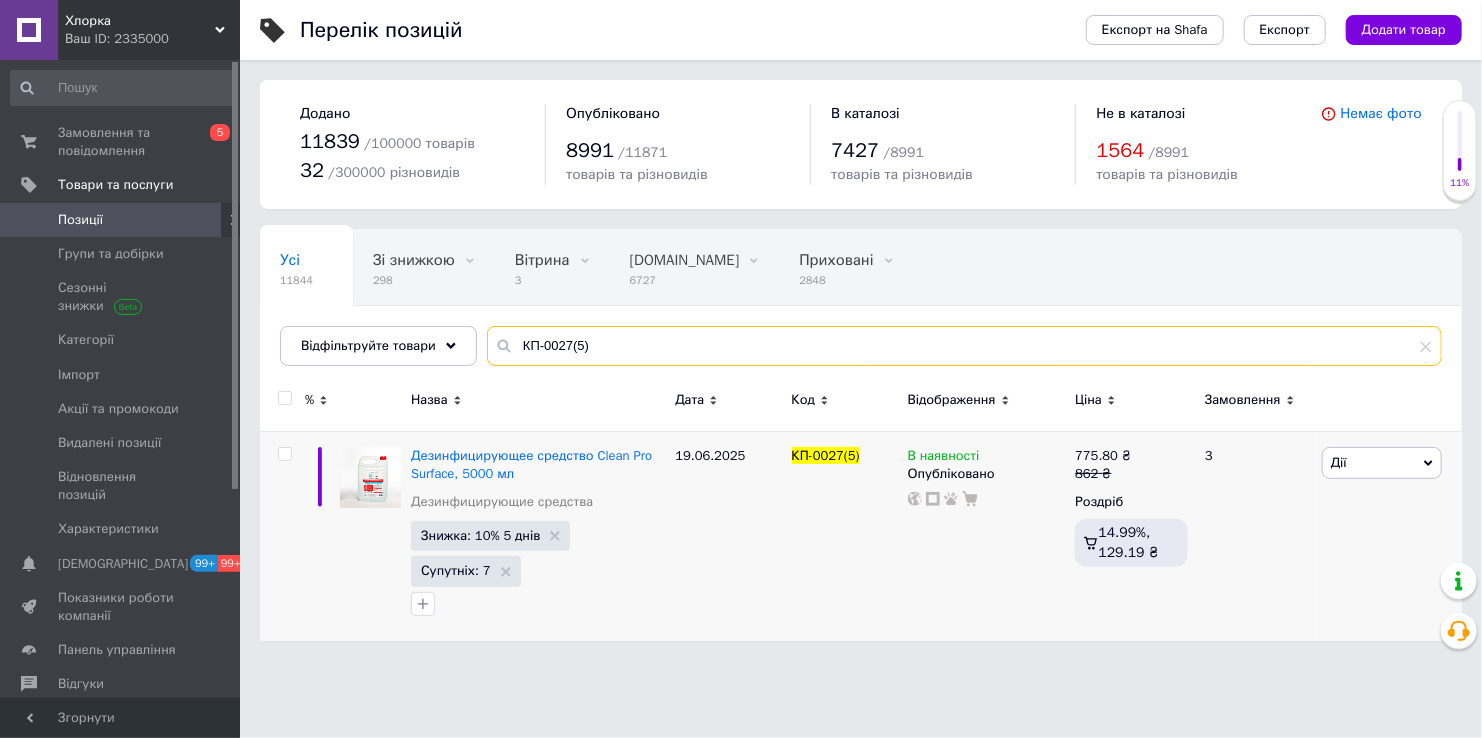 drag, startPoint x: 608, startPoint y: 339, endPoint x: 429, endPoint y: 307, distance: 181.83784 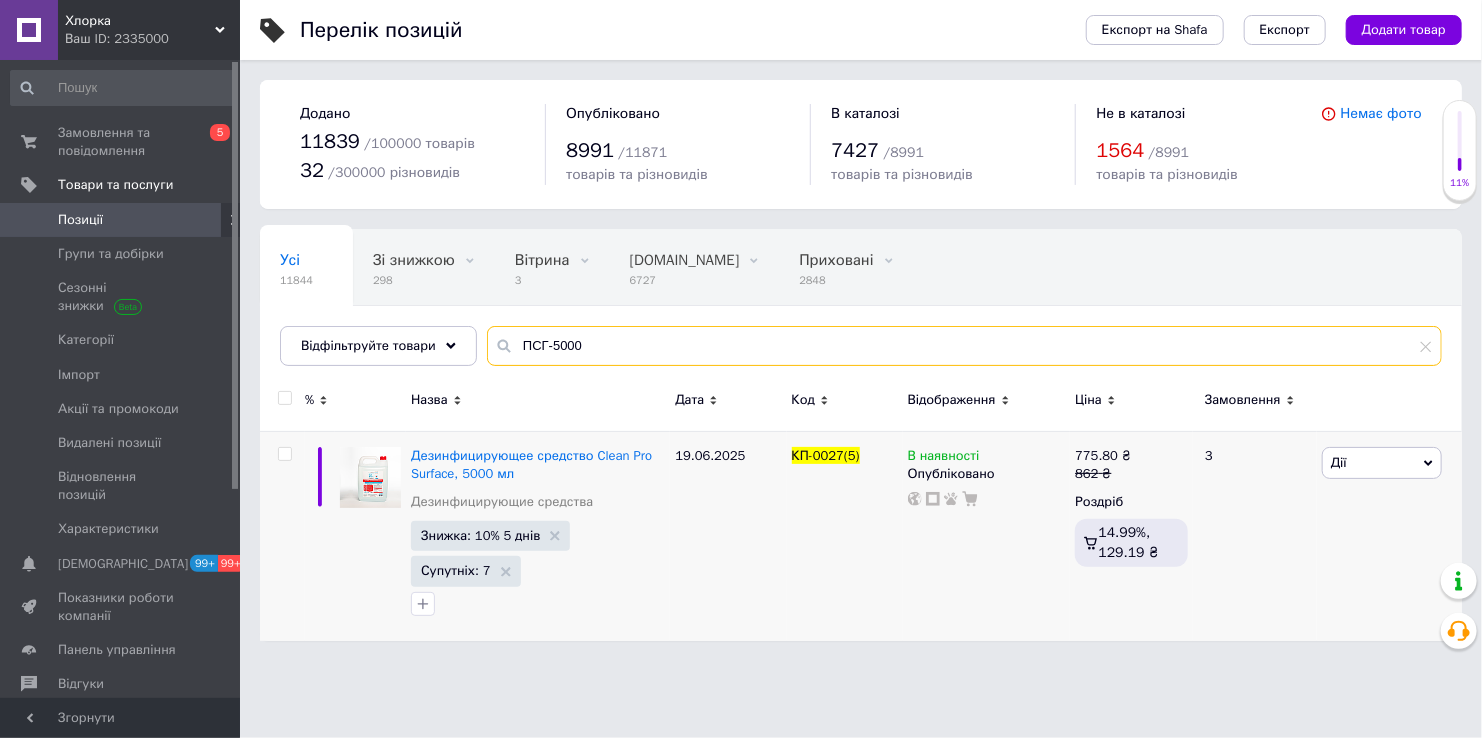 type on "ПСГ-5000" 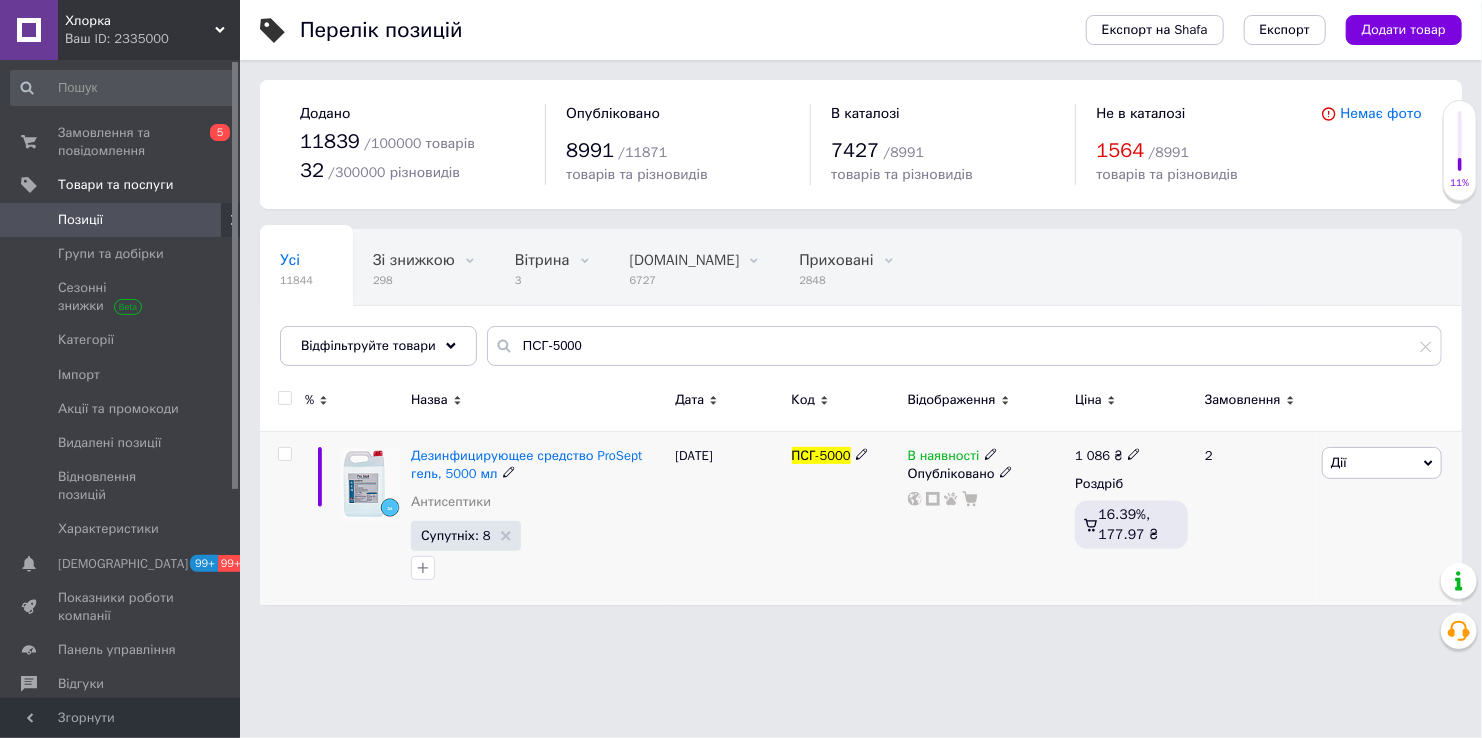 click on "Дії" at bounding box center (1382, 463) 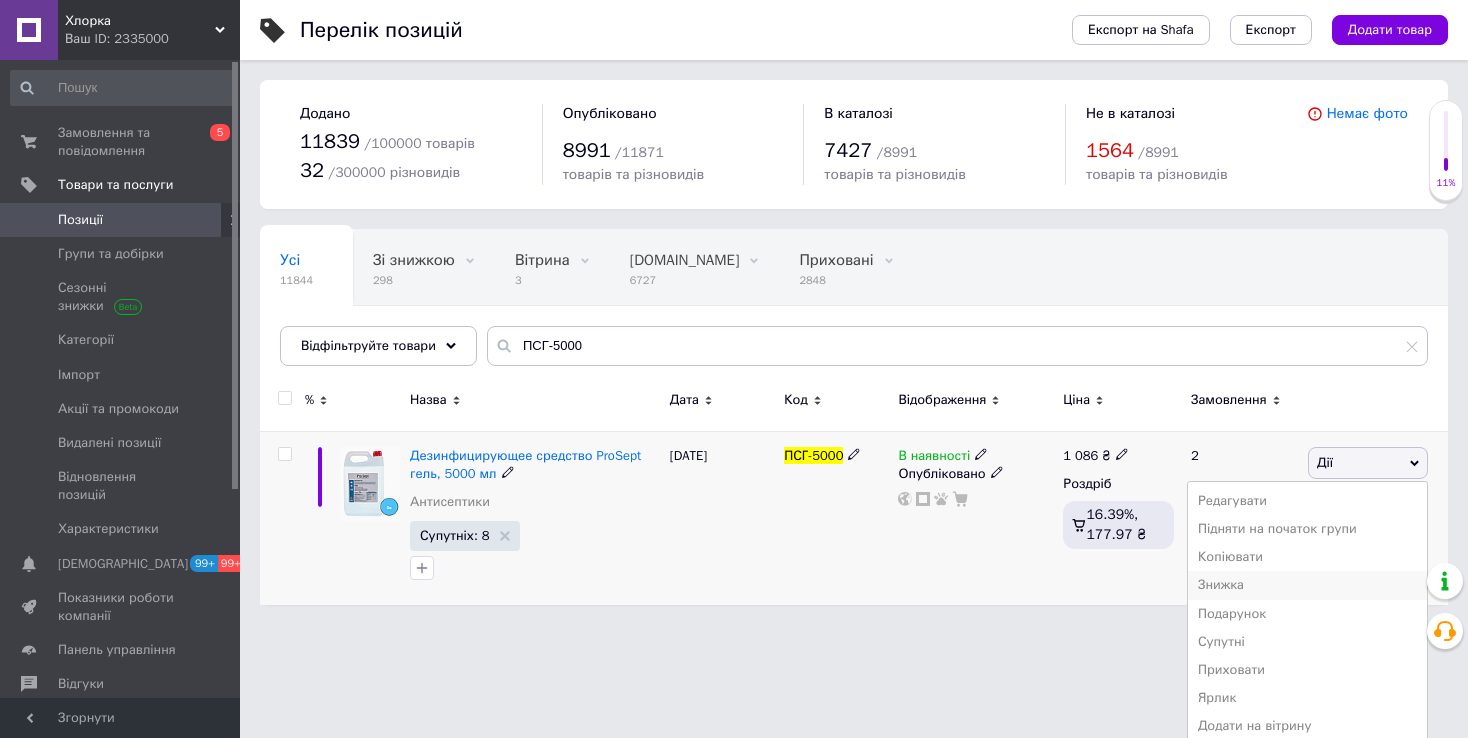 click on "Знижка" at bounding box center [1307, 585] 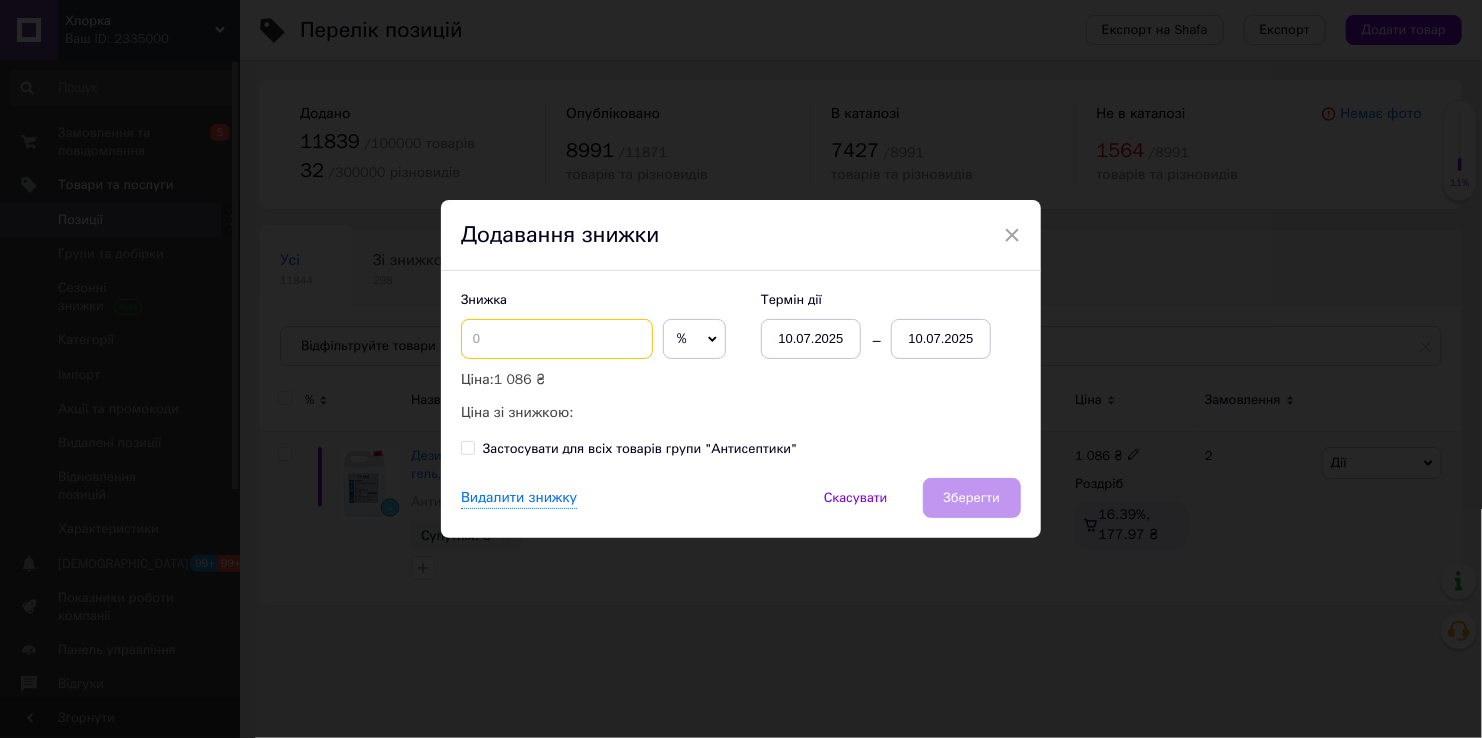 click at bounding box center [557, 339] 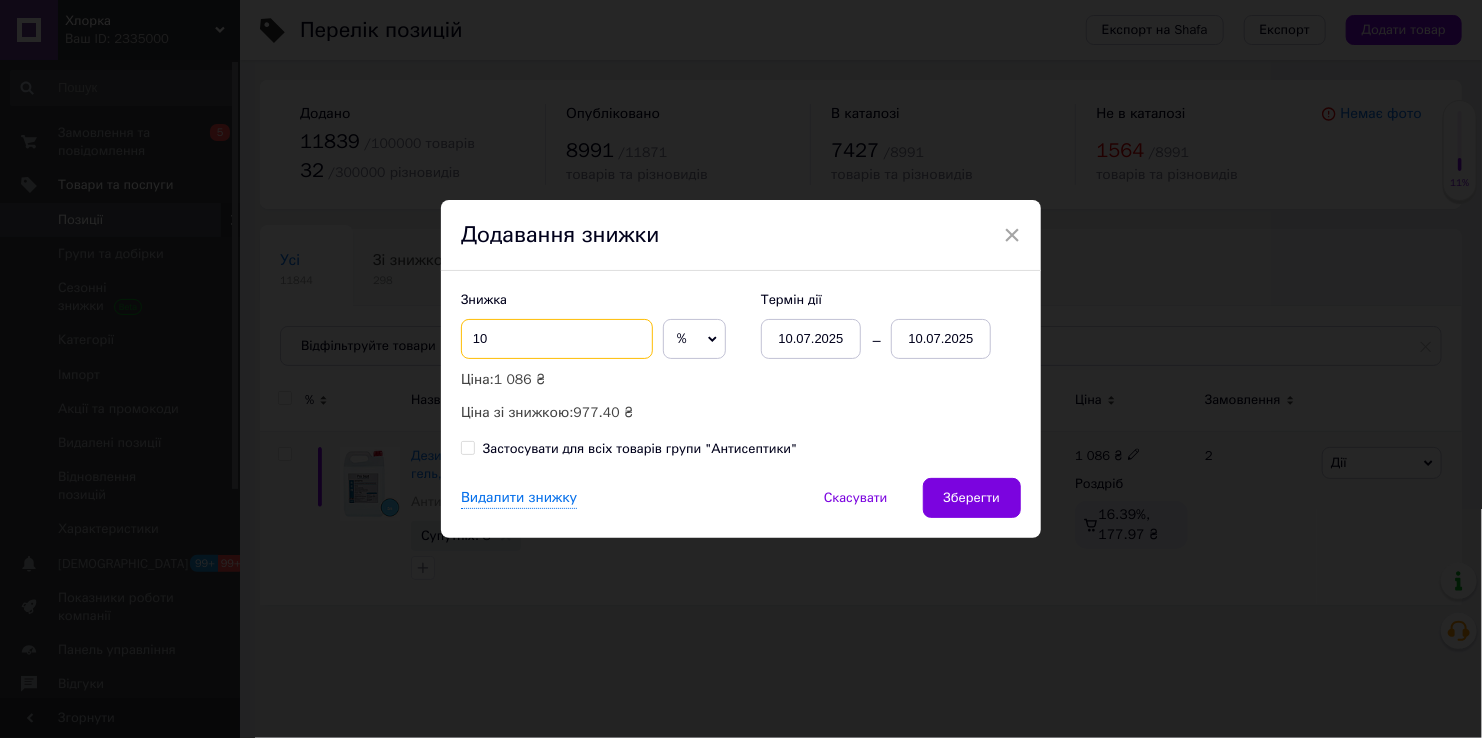 type on "10" 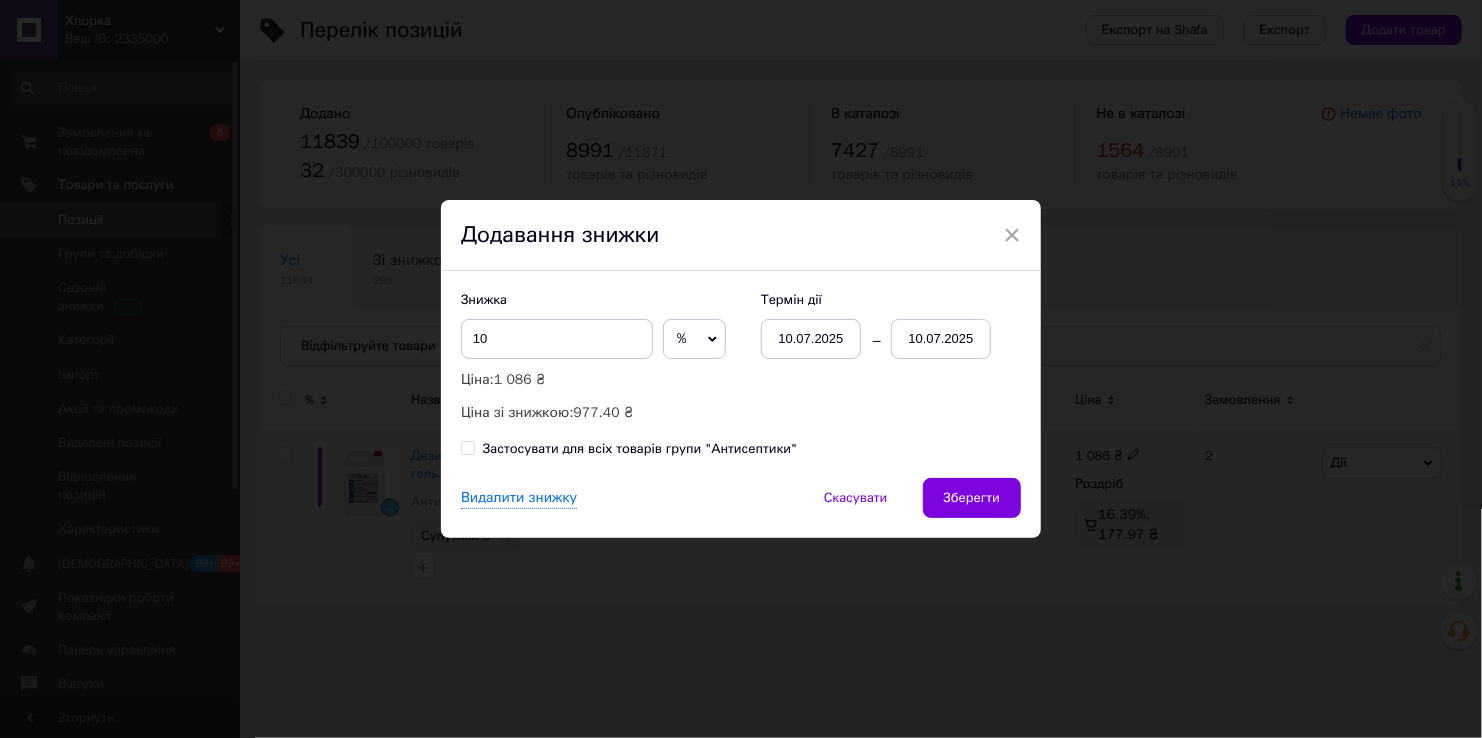 click on "10.07.2025" at bounding box center (941, 339) 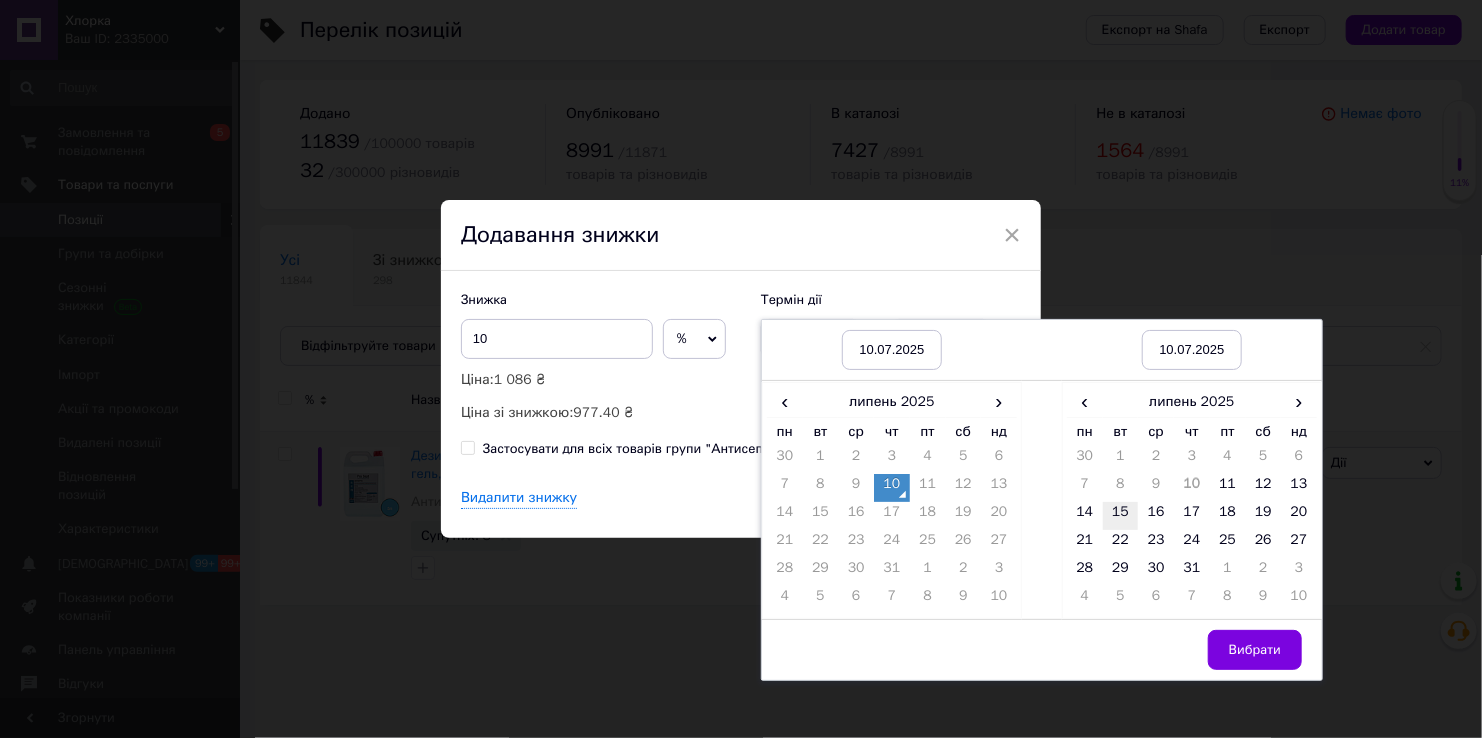 click on "15" at bounding box center (1121, 516) 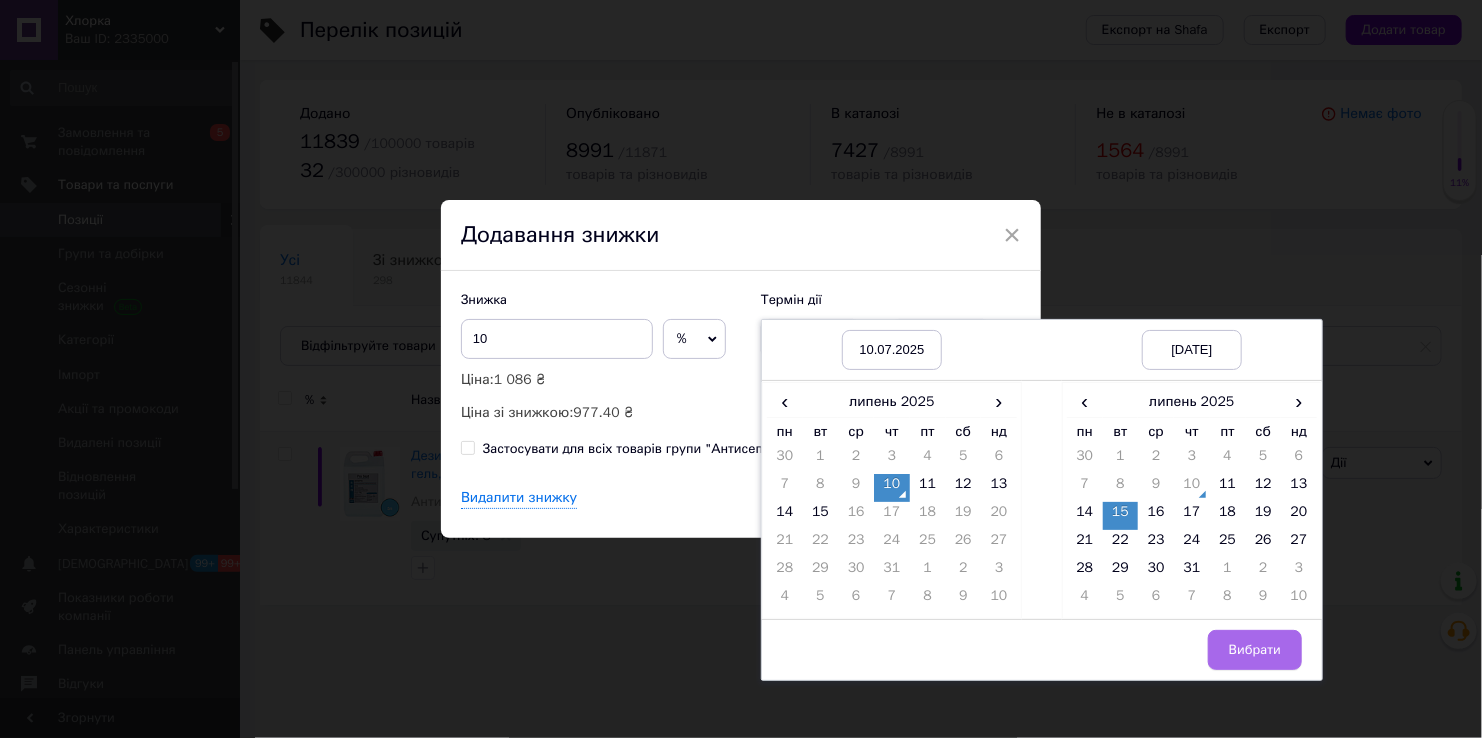 click on "Вибрати" at bounding box center (1255, 650) 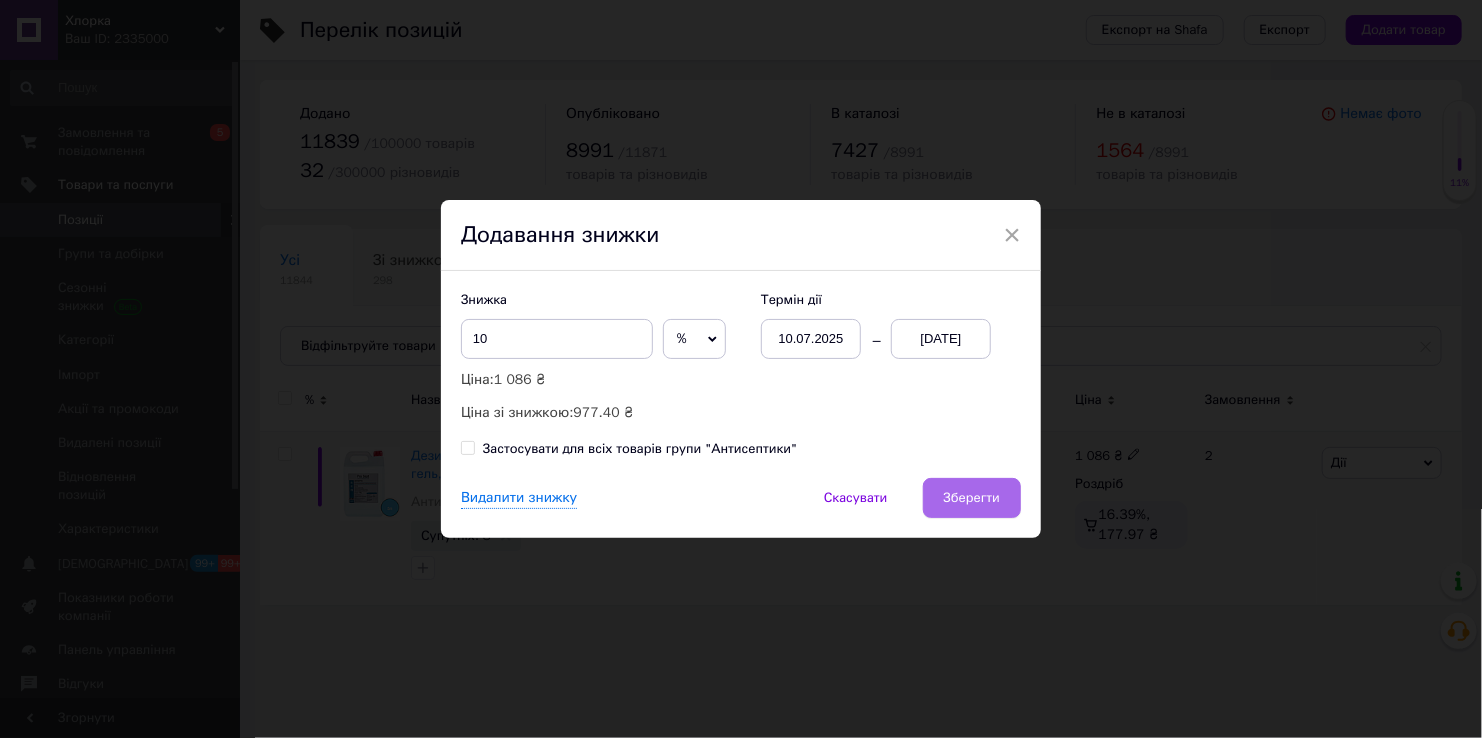 click on "Зберегти" at bounding box center (972, 498) 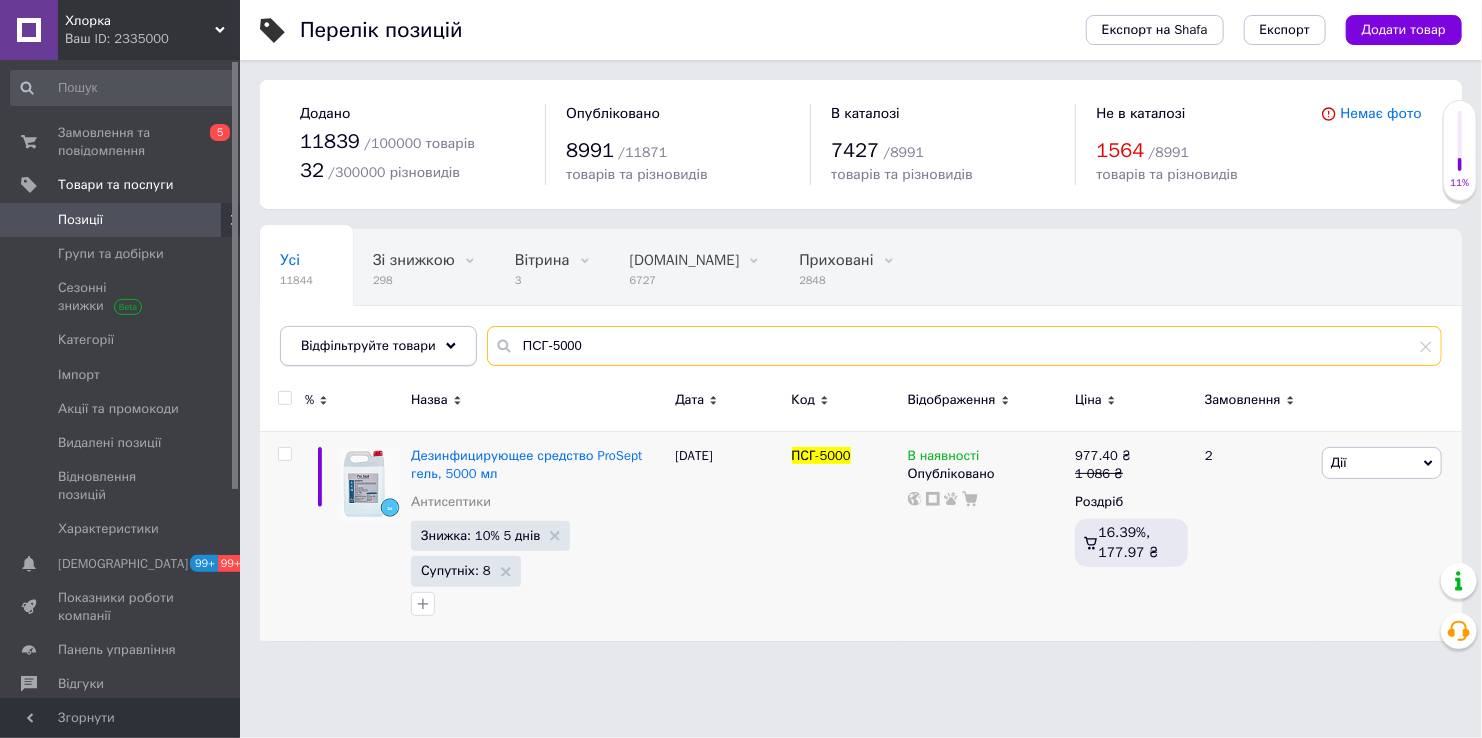 drag, startPoint x: 583, startPoint y: 330, endPoint x: 444, endPoint y: 331, distance: 139.0036 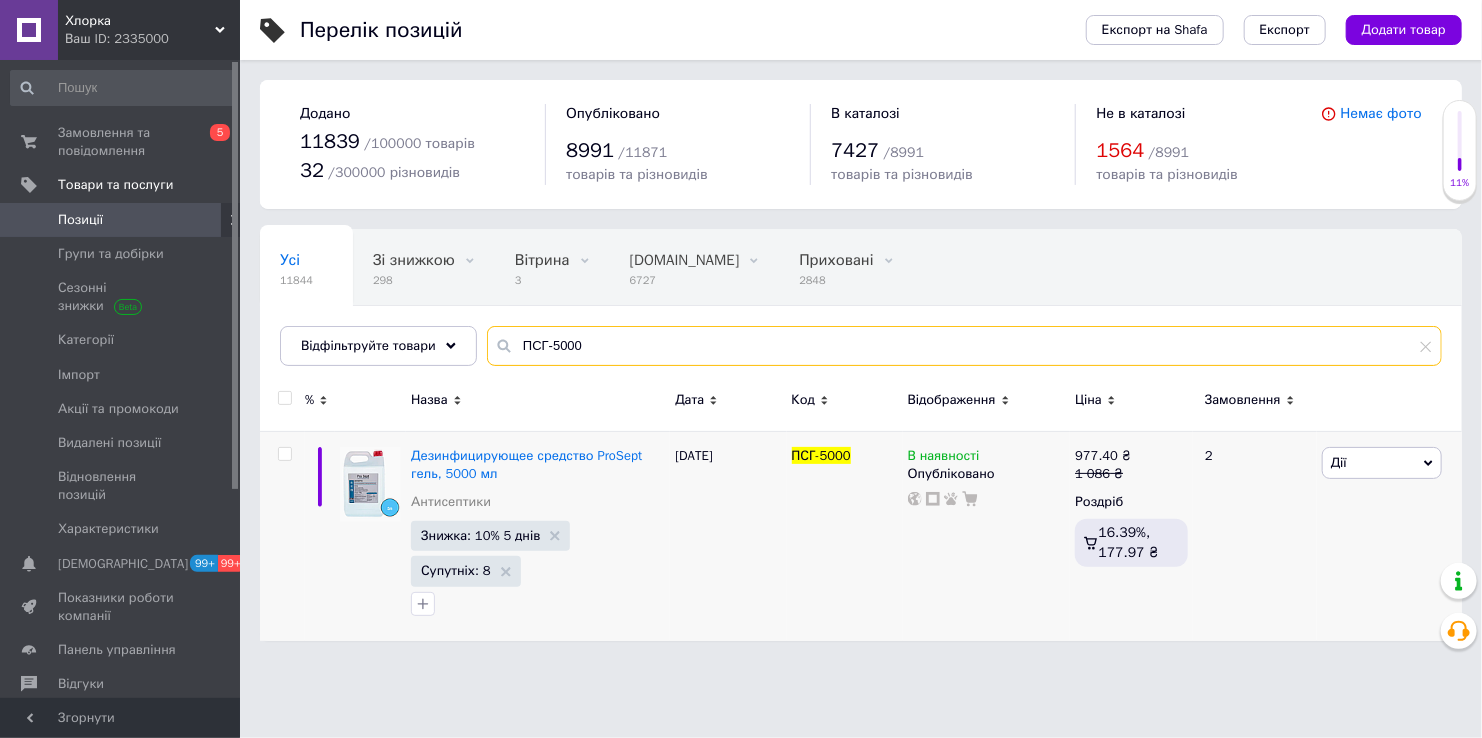 paste 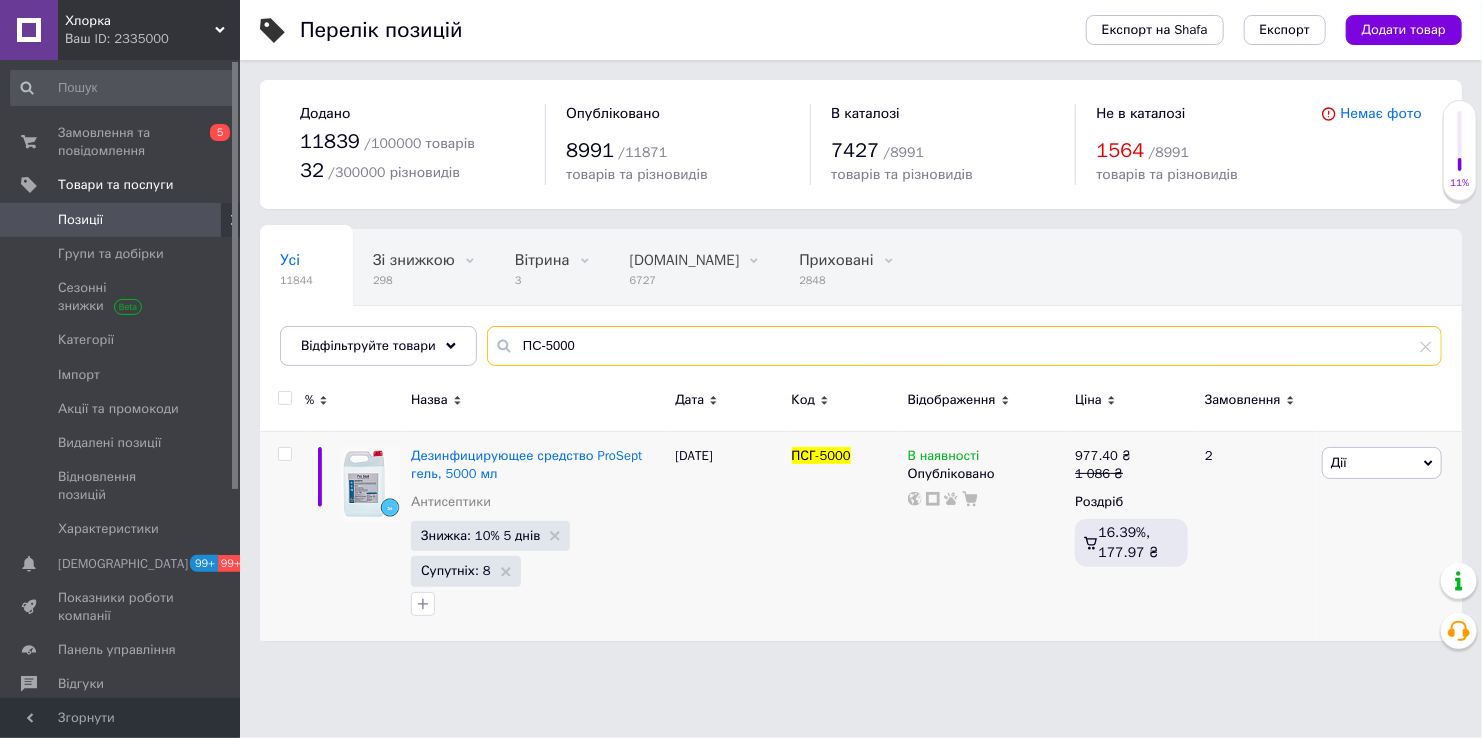 type on "ПС-5000" 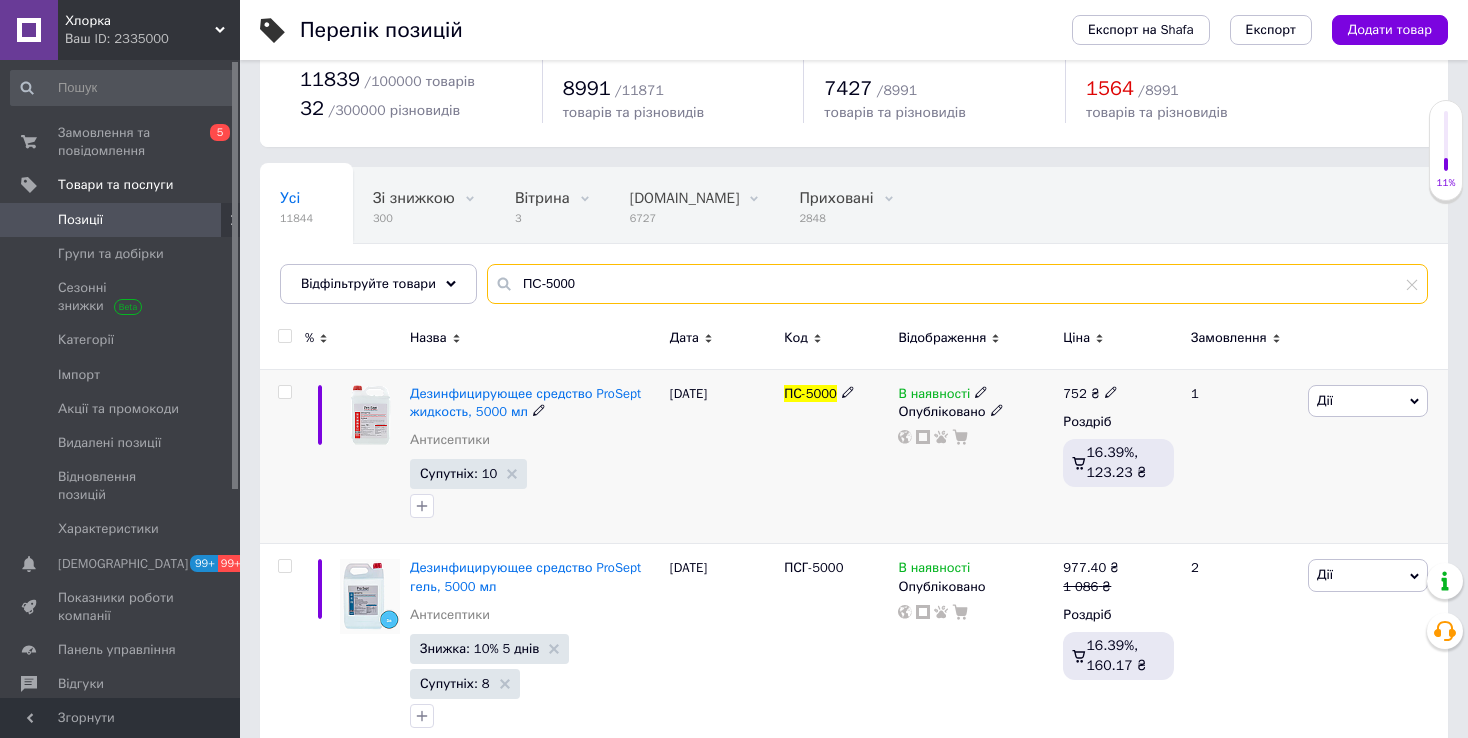 scroll, scrollTop: 96, scrollLeft: 0, axis: vertical 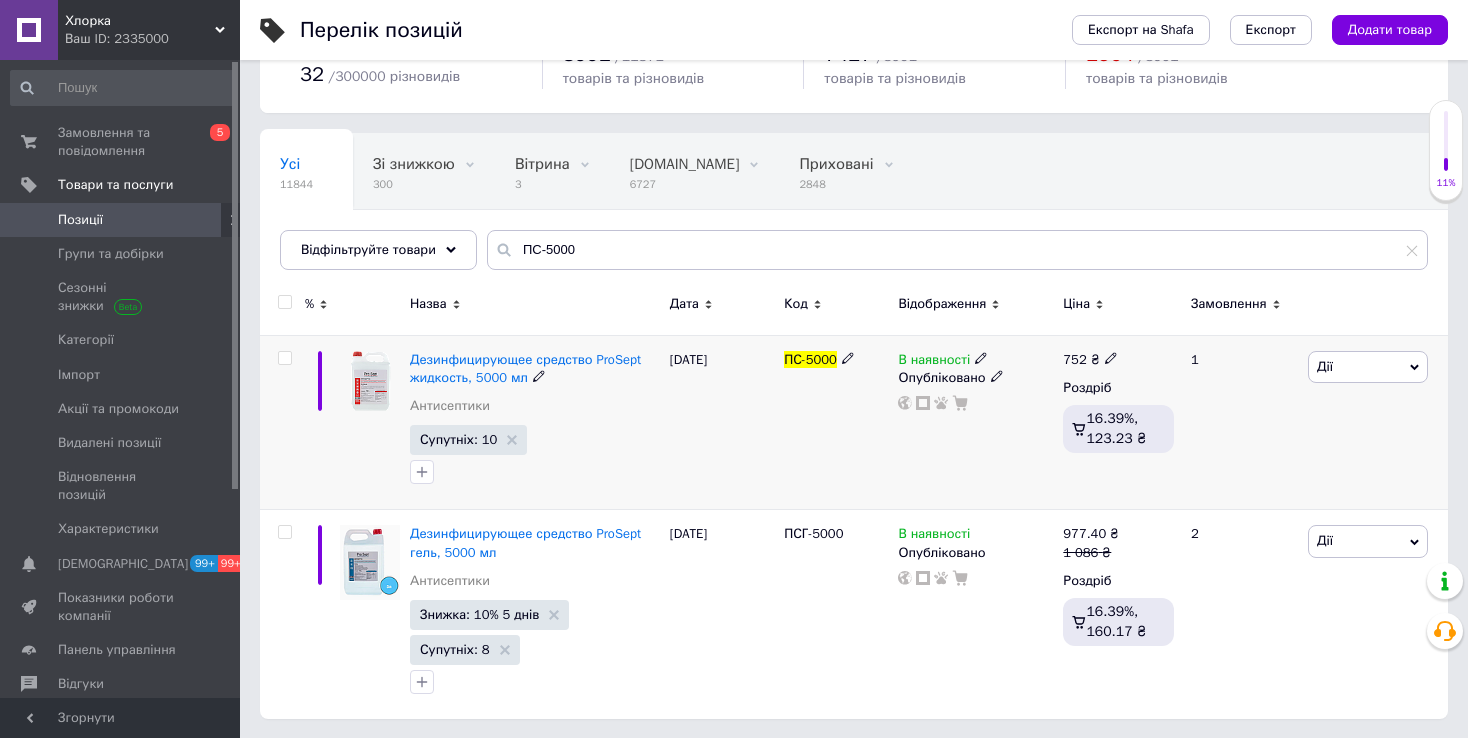 click on "Дії" at bounding box center [1368, 367] 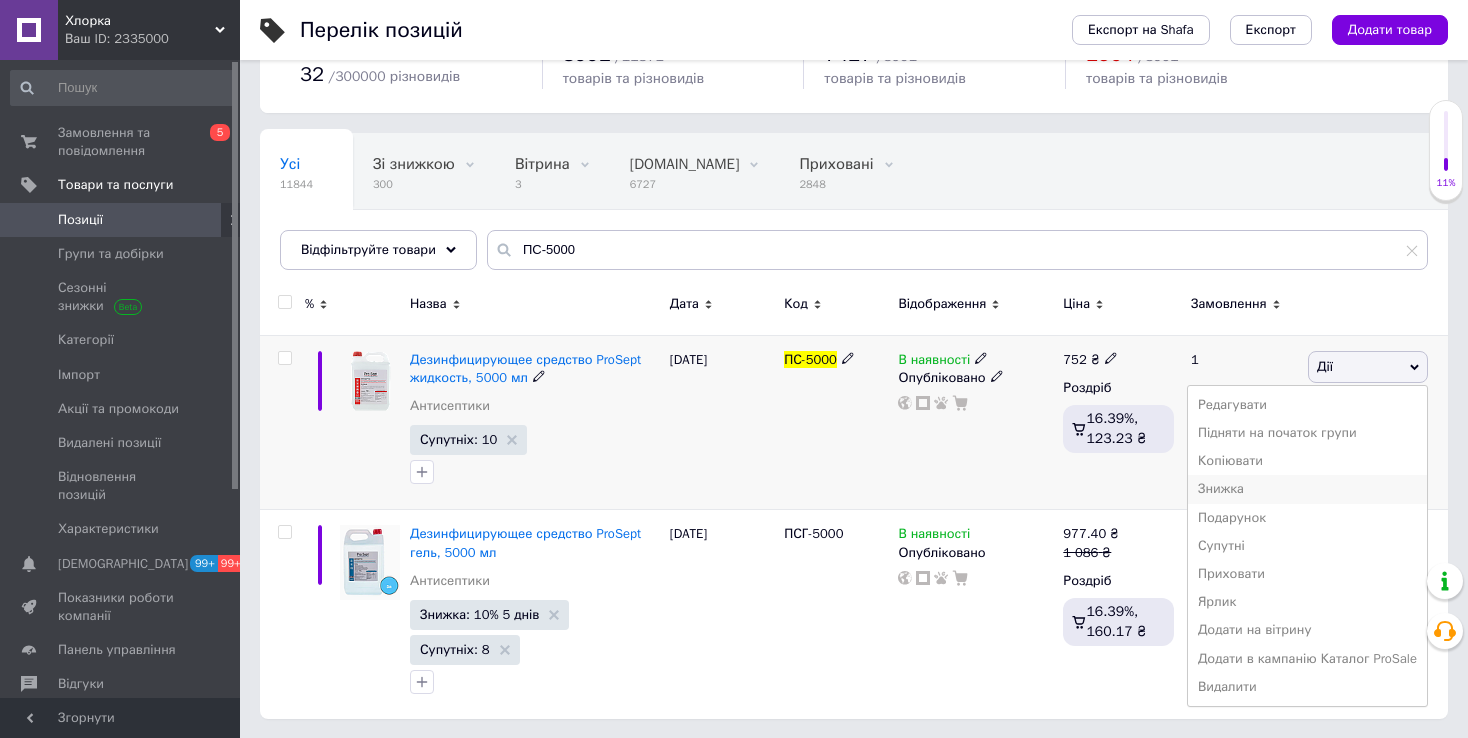 click on "Знижка" at bounding box center [1307, 489] 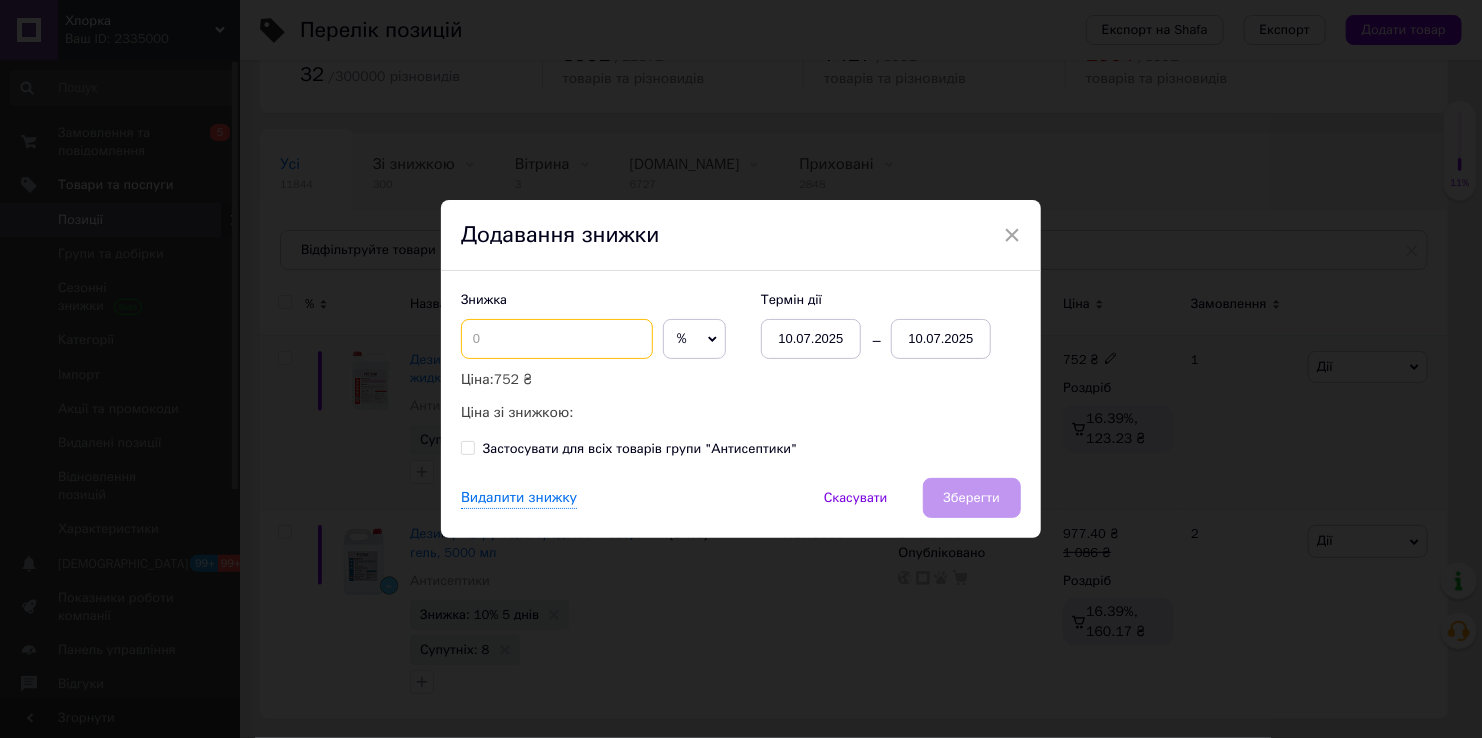 click at bounding box center [557, 339] 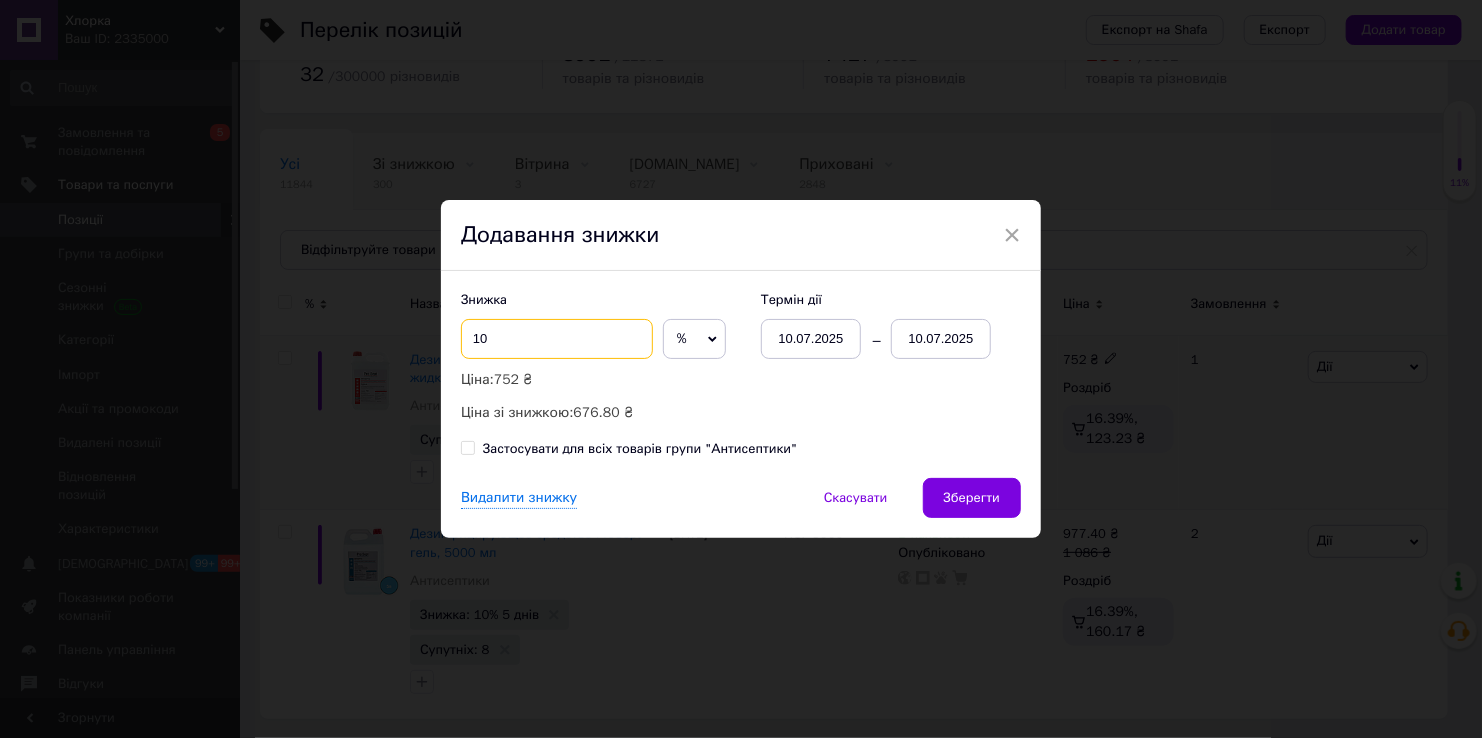 type on "10" 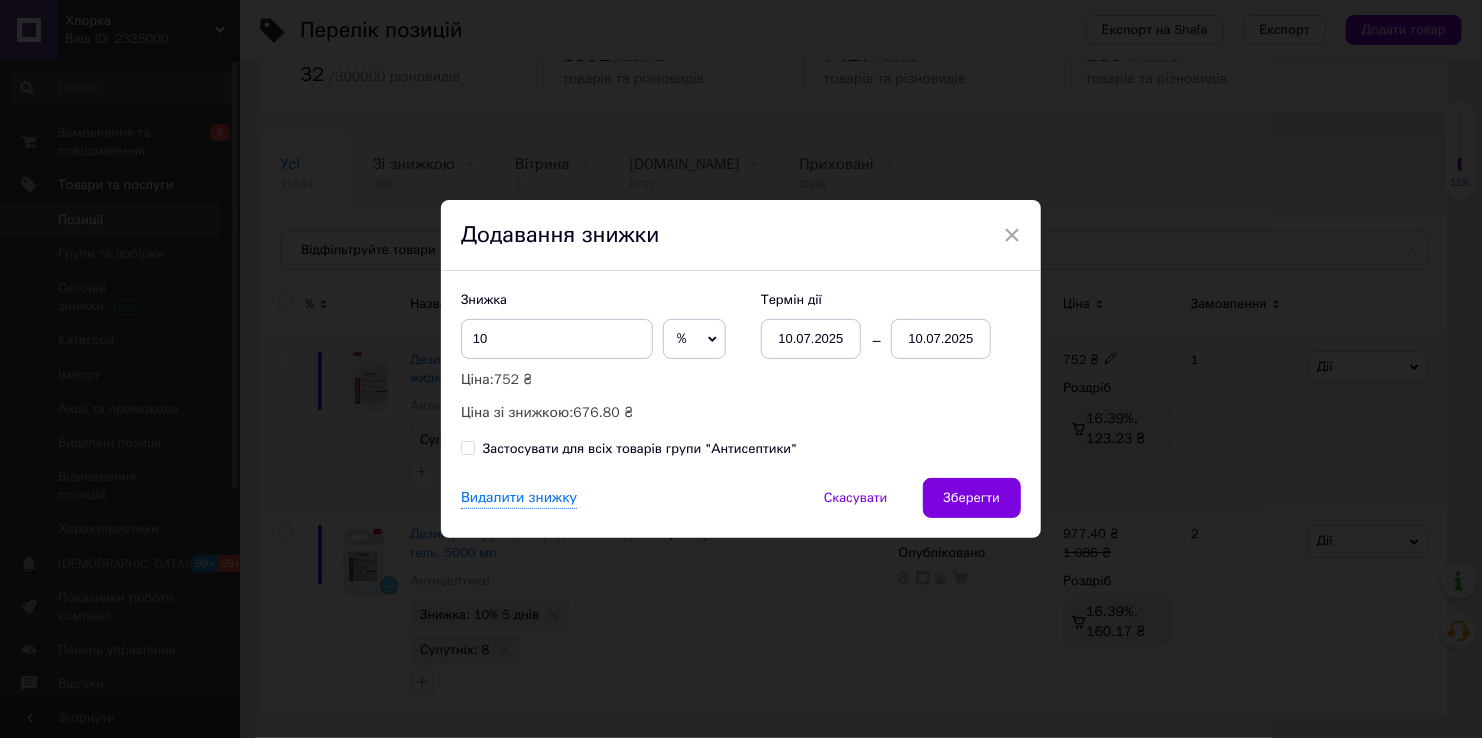 click on "10.07.2025" at bounding box center [941, 339] 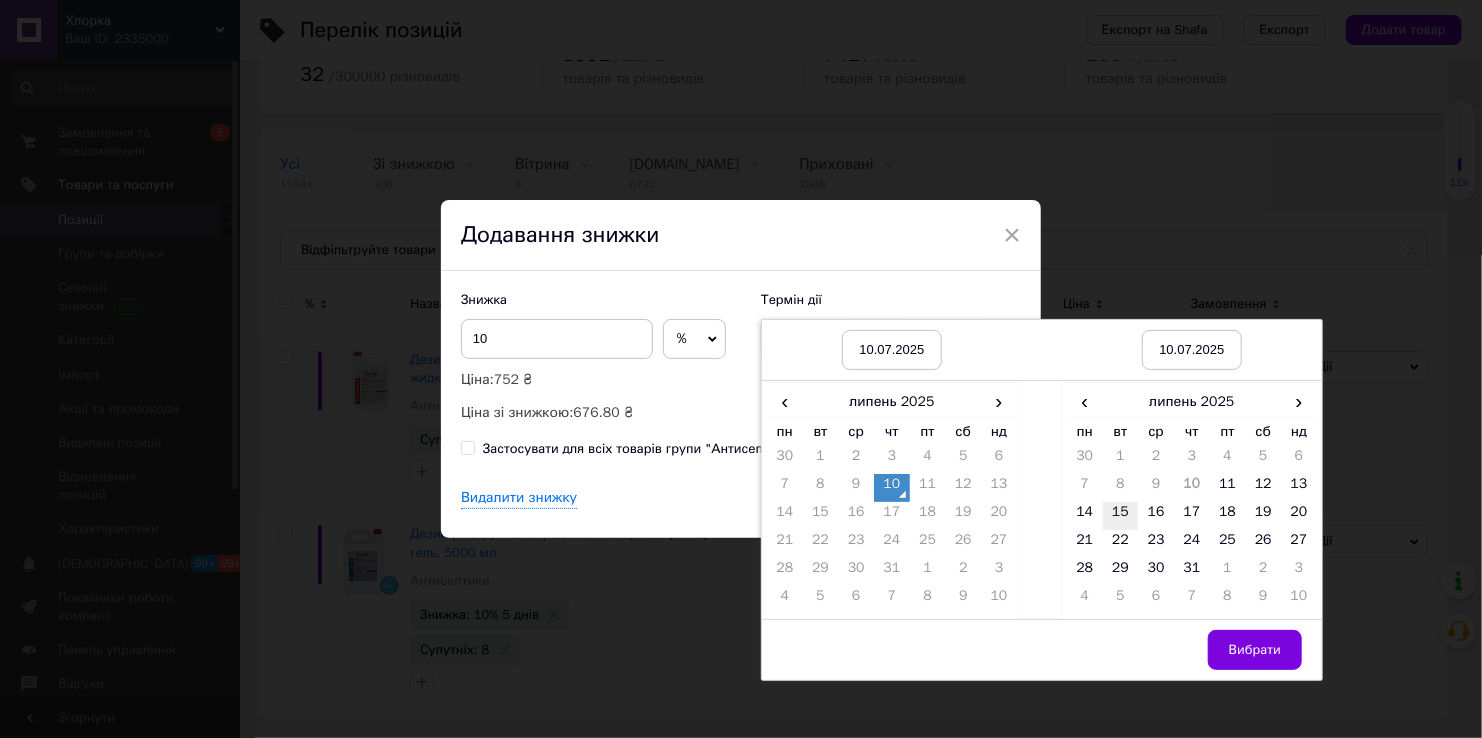 click on "15" at bounding box center [1121, 516] 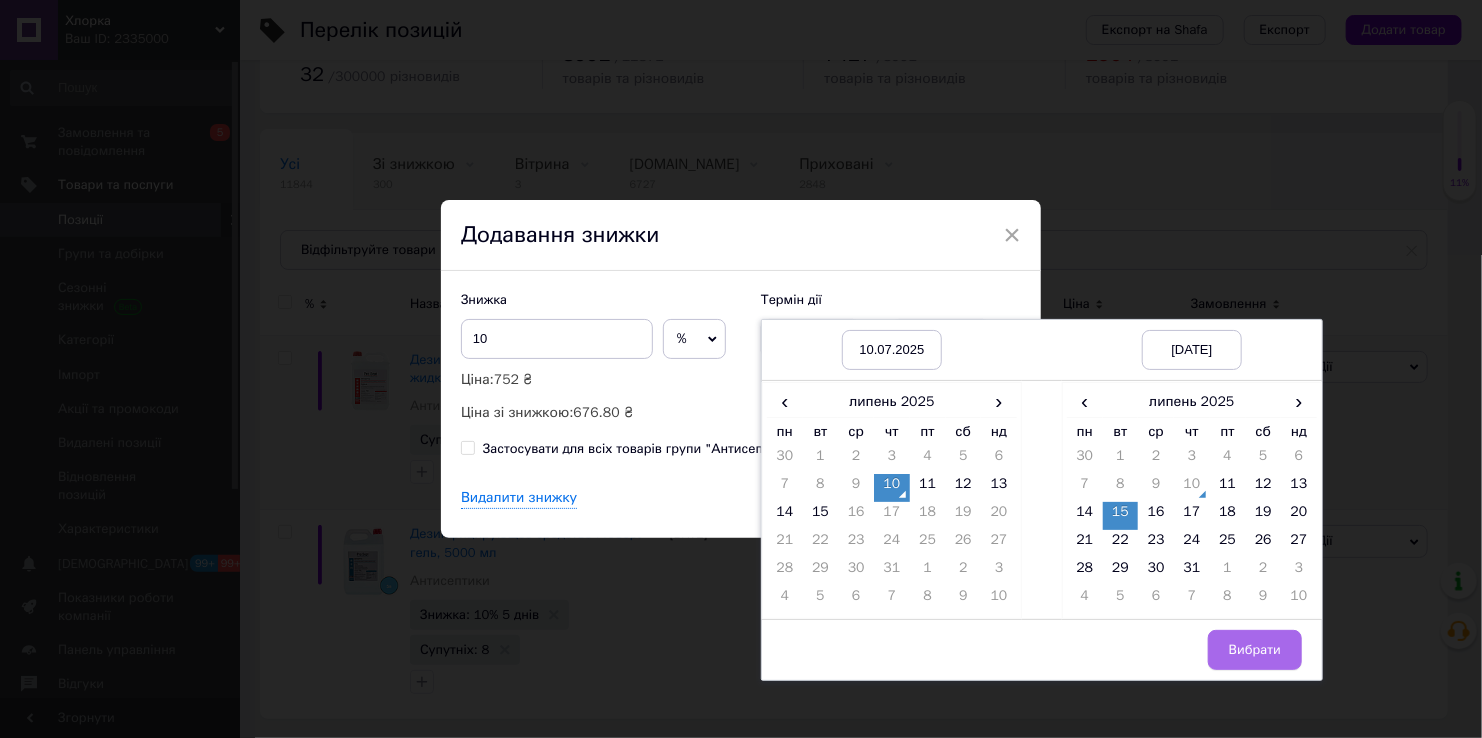 click on "Вибрати" at bounding box center (1255, 650) 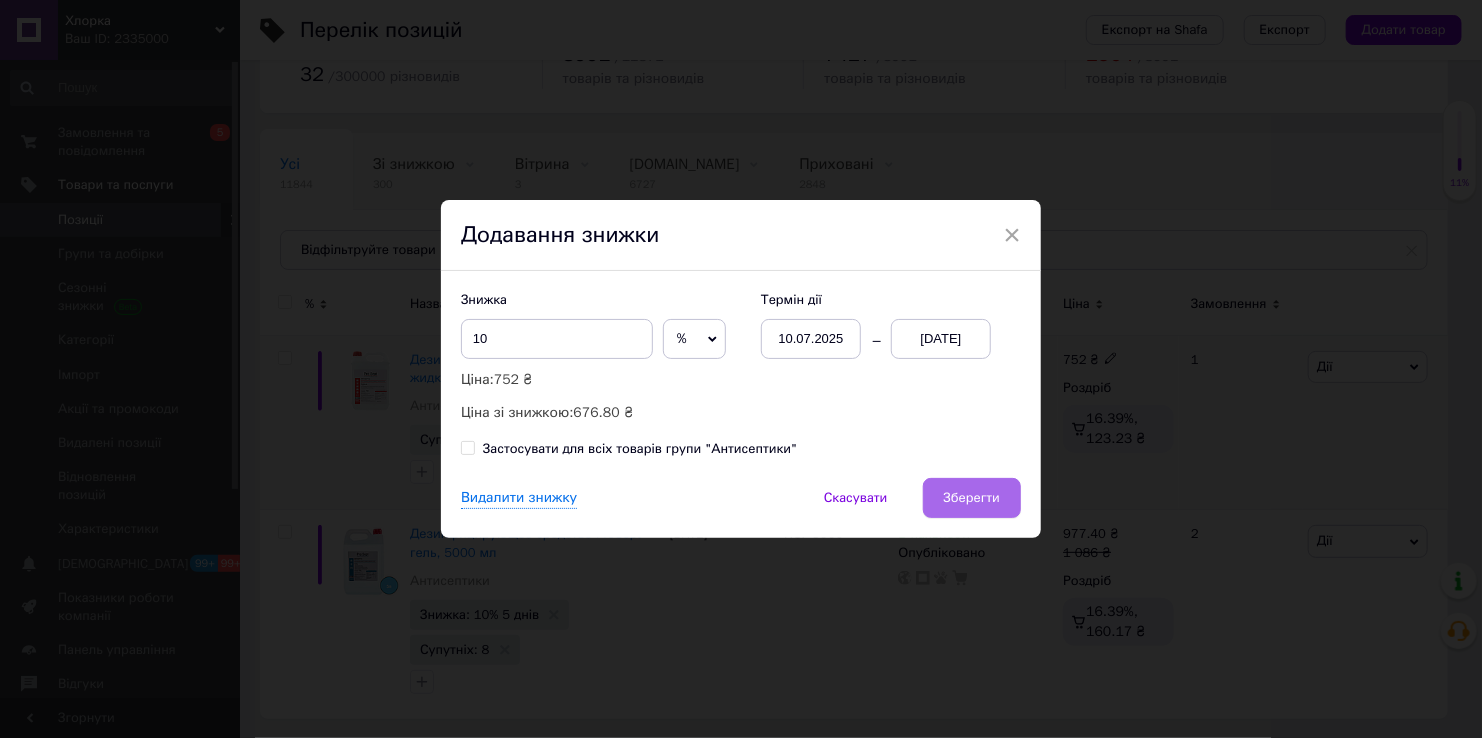 click on "Зберегти" at bounding box center [972, 498] 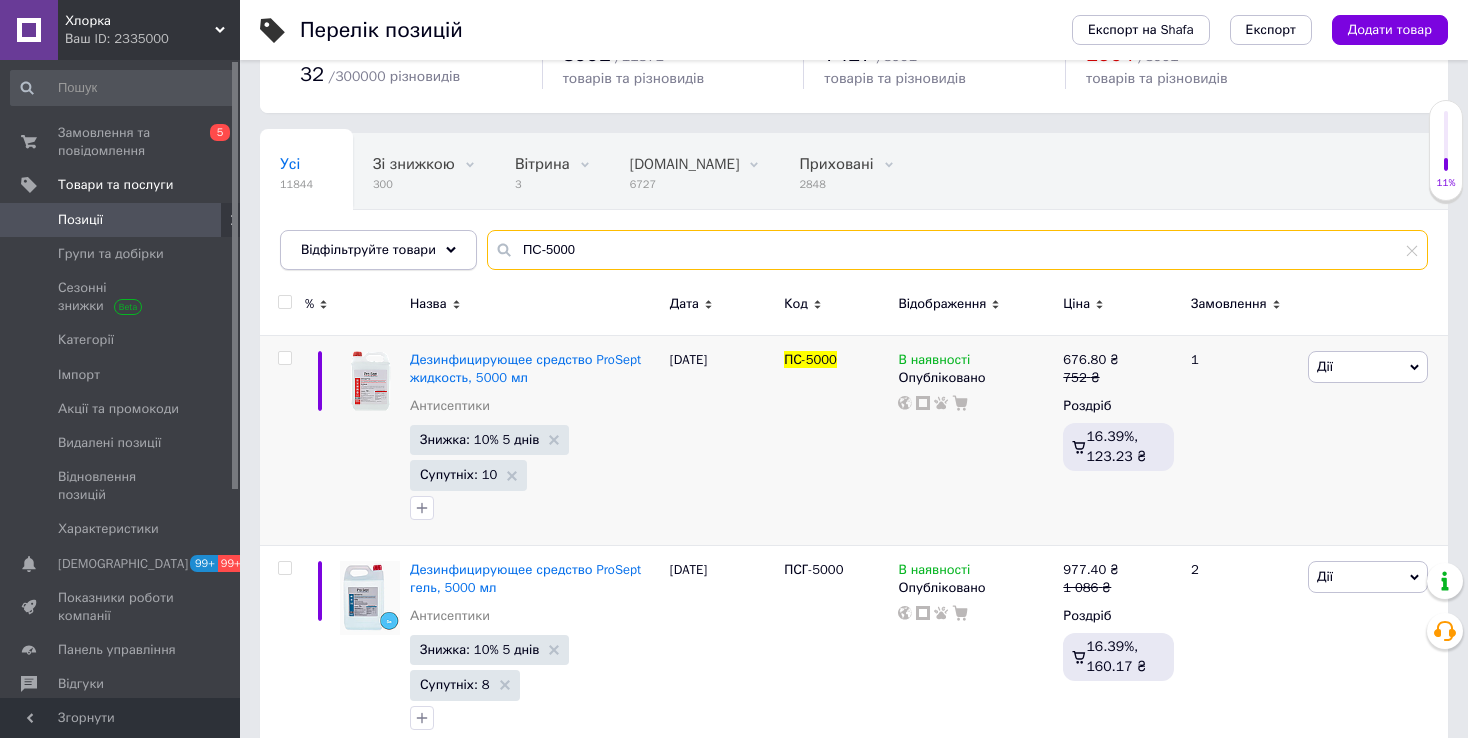 drag, startPoint x: 603, startPoint y: 255, endPoint x: 409, endPoint y: 231, distance: 195.4789 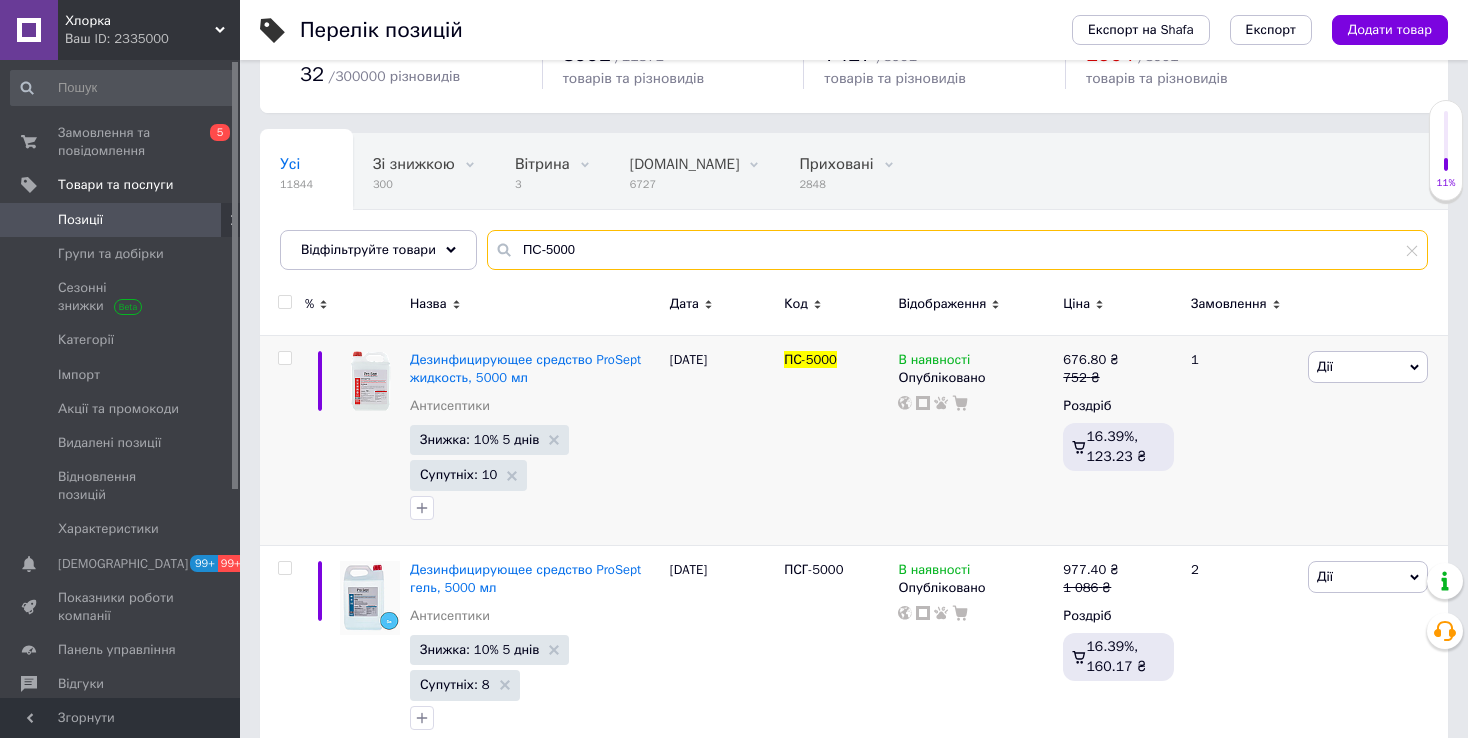 paste on "С-123" 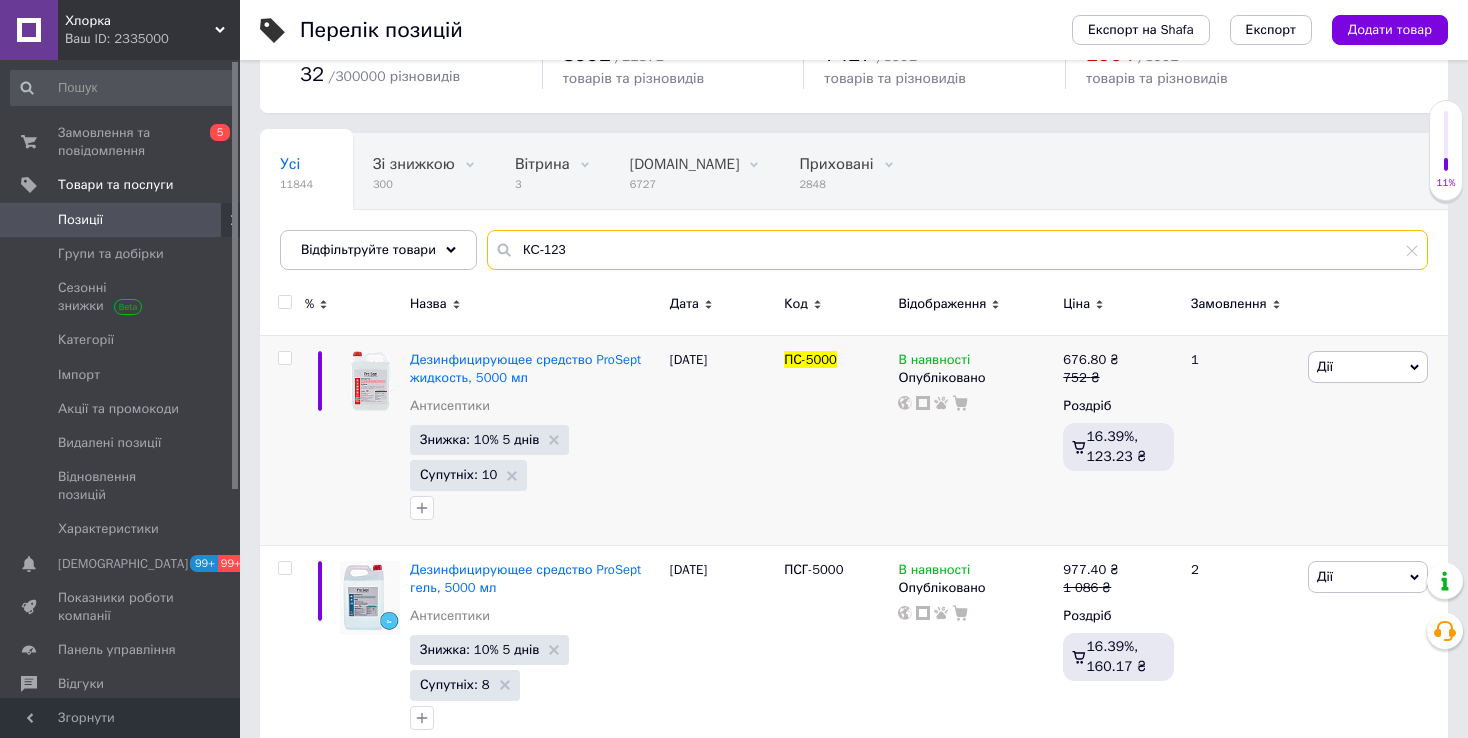 type on "КС-123" 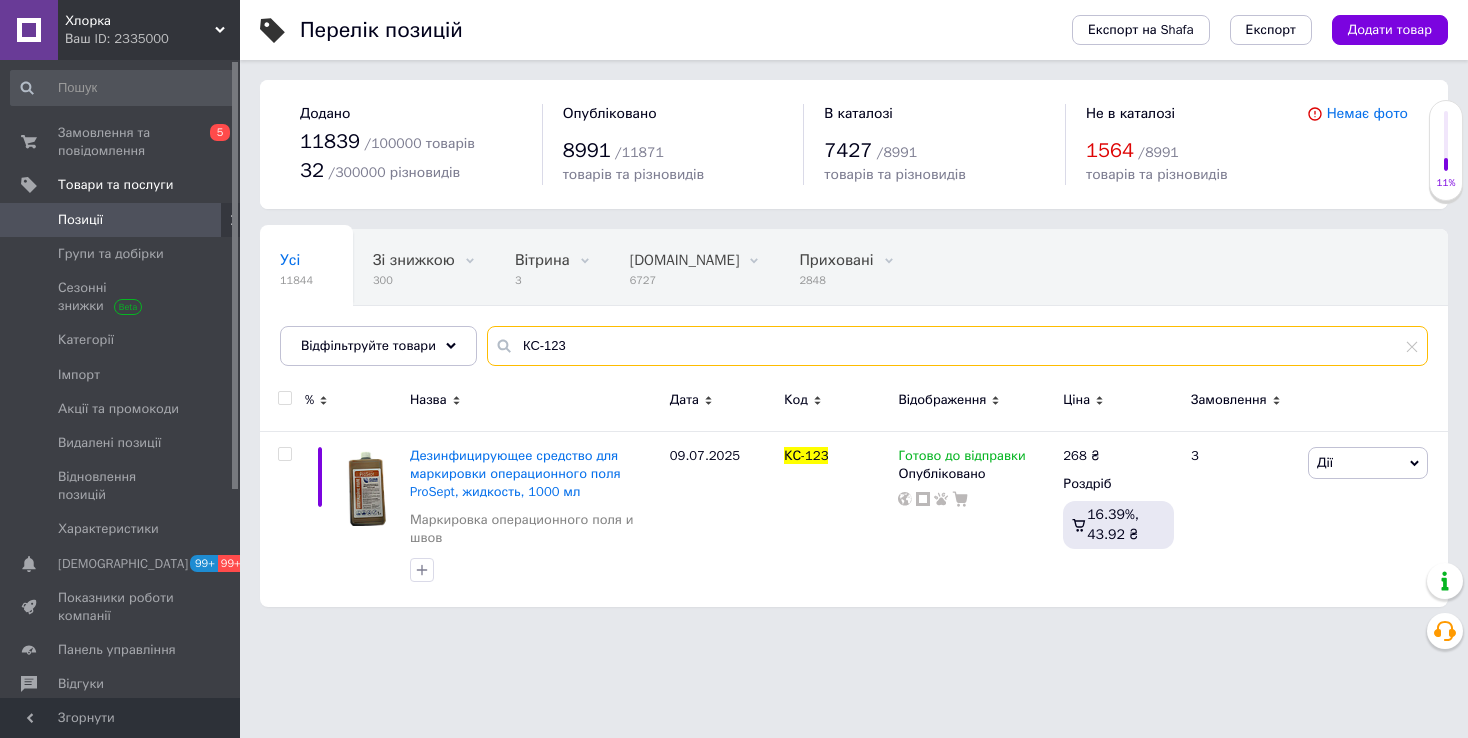 scroll, scrollTop: 0, scrollLeft: 0, axis: both 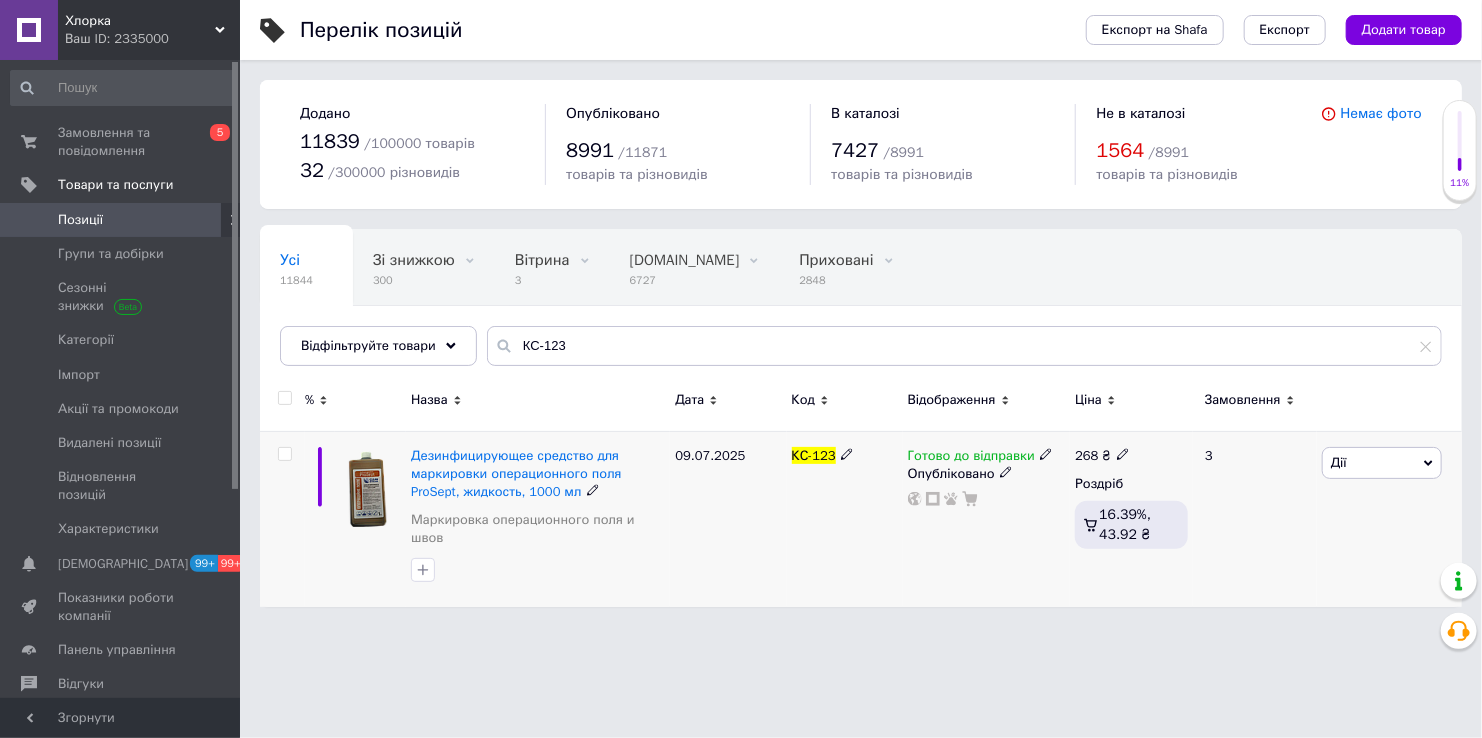click on "Дії" at bounding box center [1382, 463] 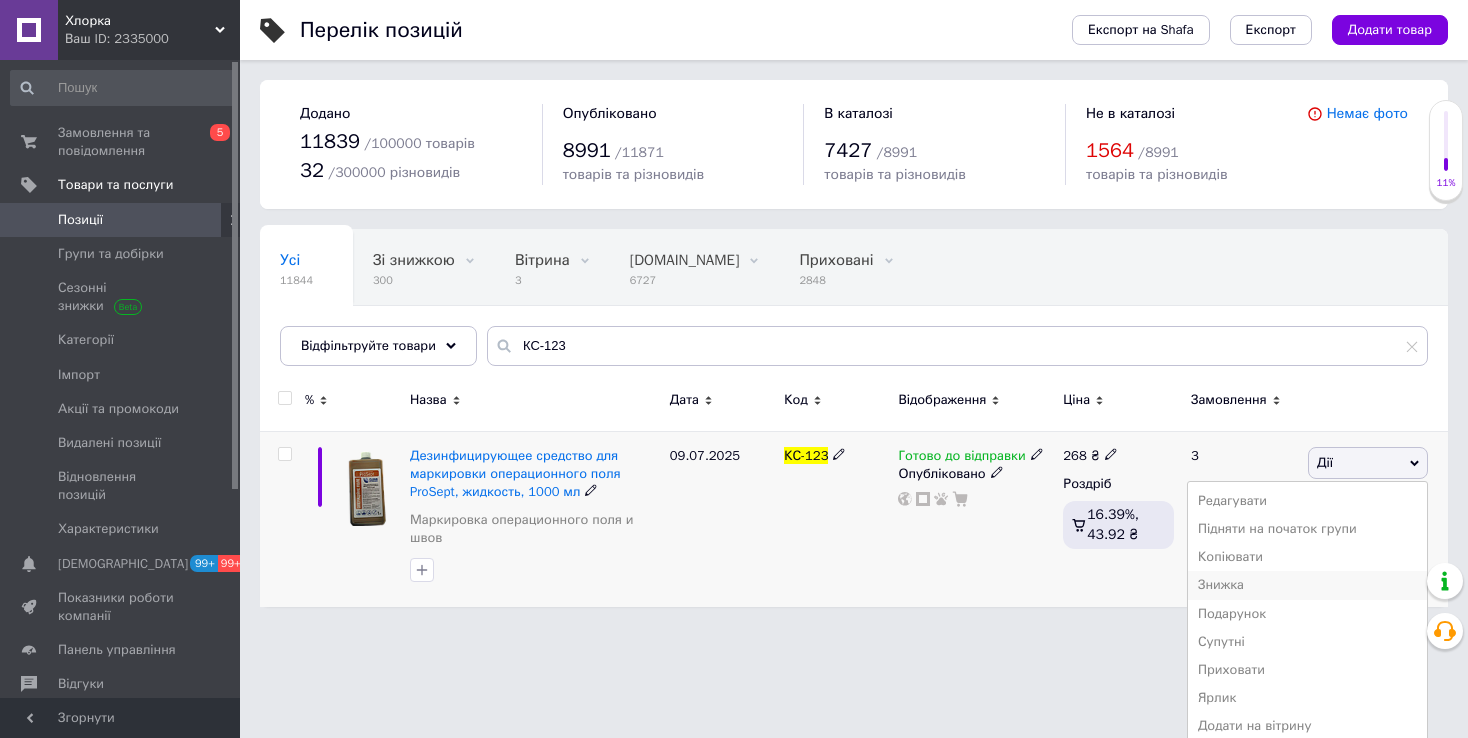 click on "Знижка" at bounding box center [1307, 585] 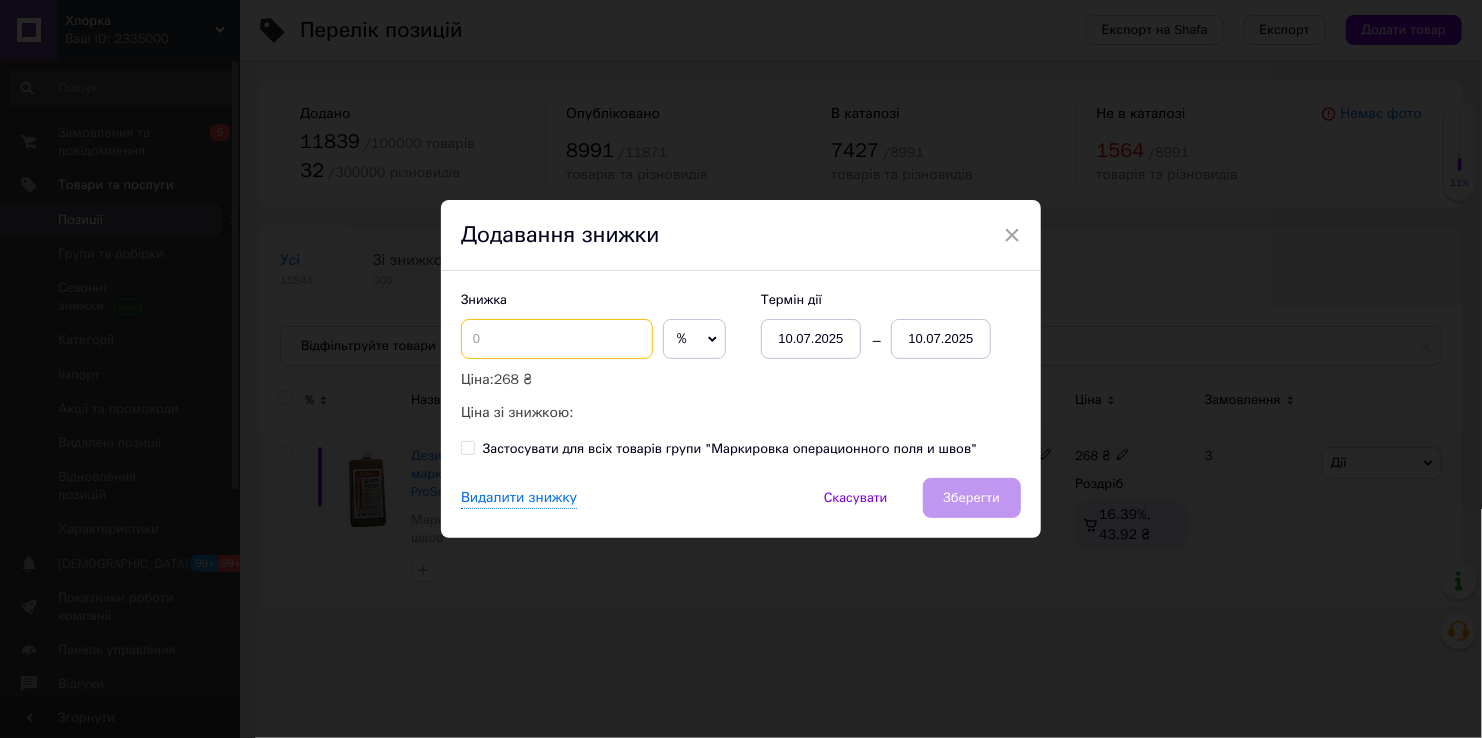 click at bounding box center [557, 339] 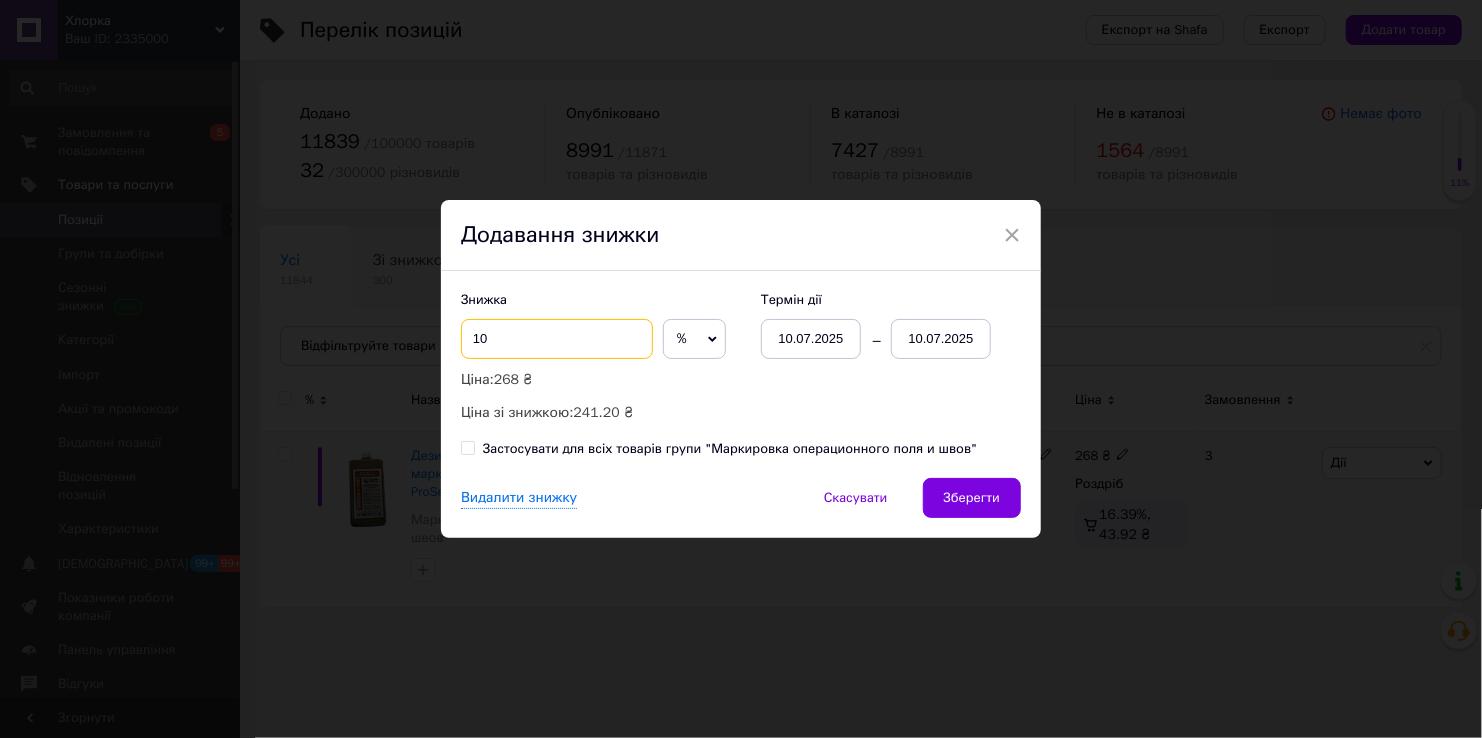 type on "10" 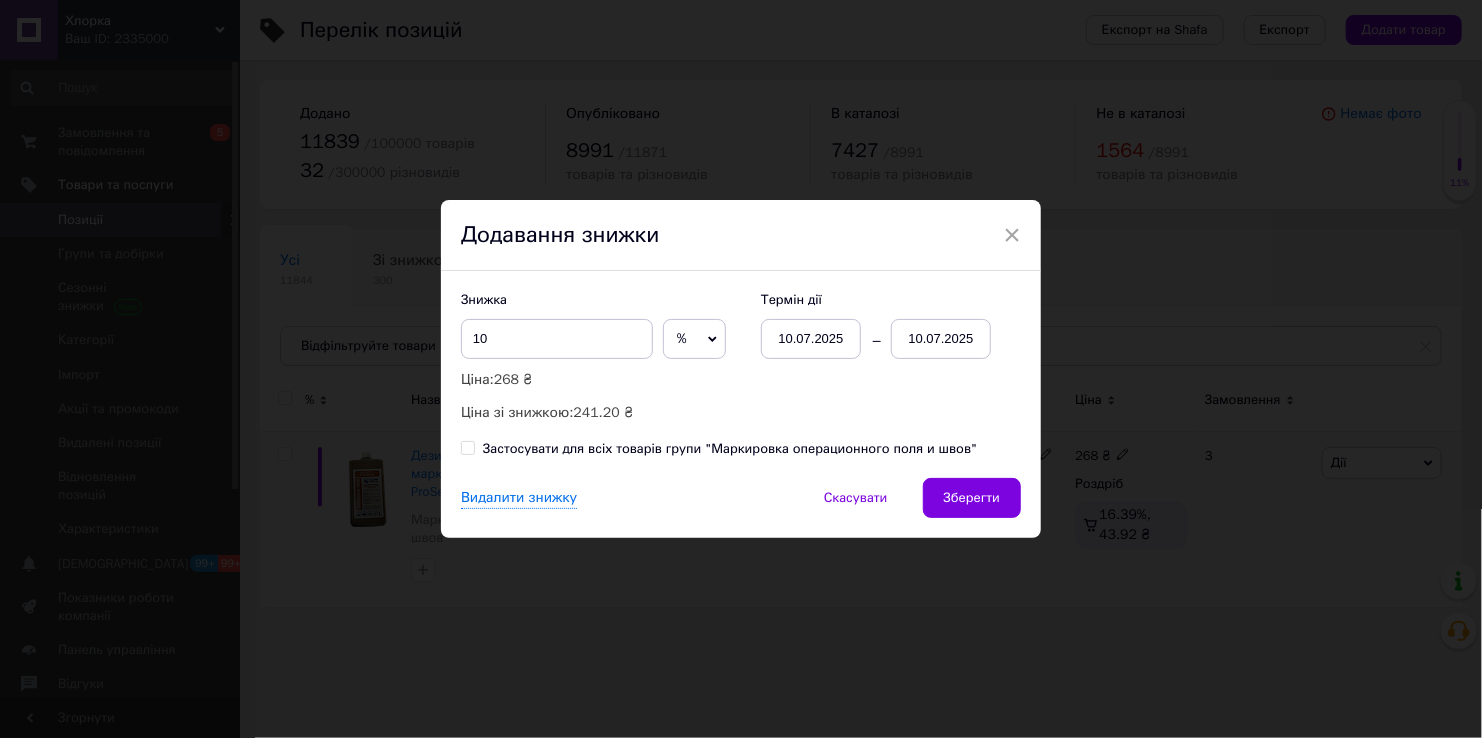 click on "10.07.2025" at bounding box center (941, 339) 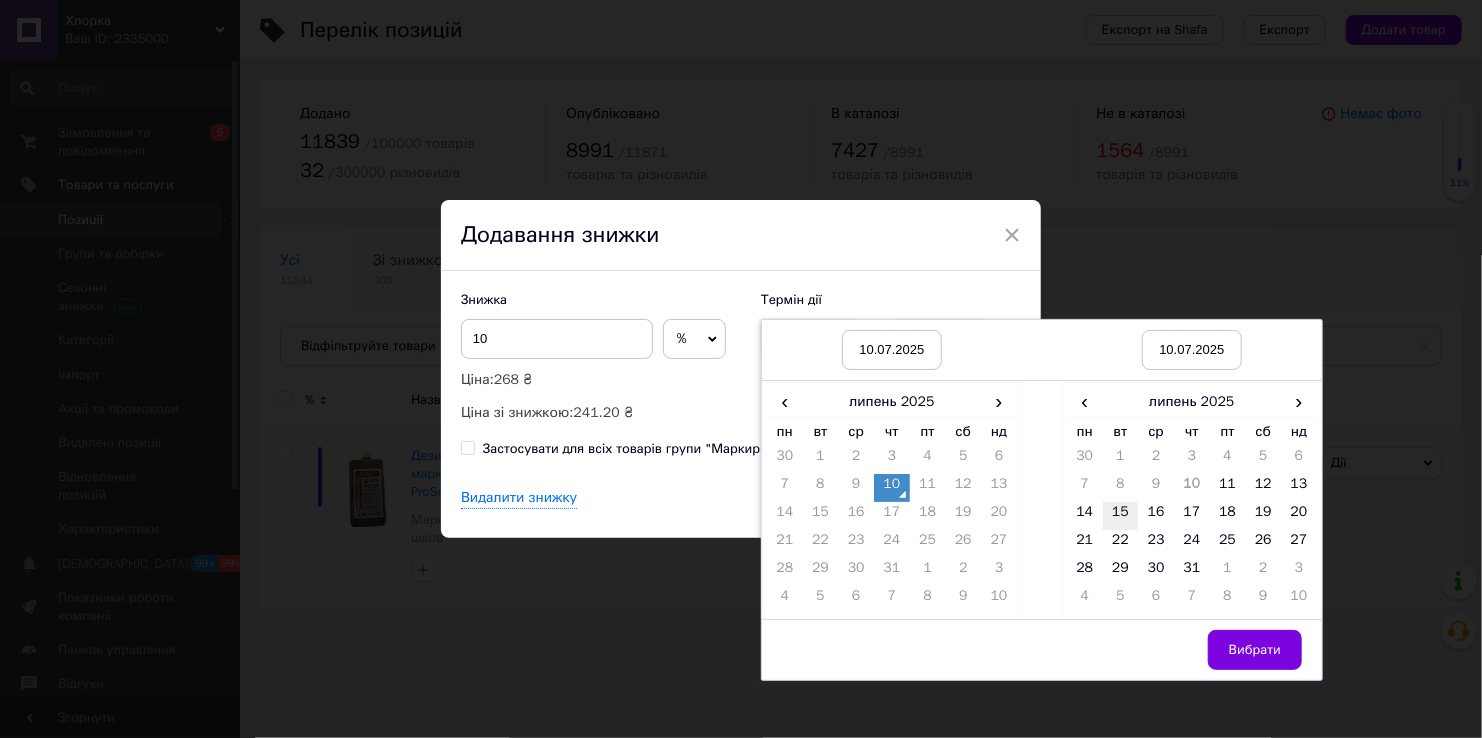 click on "15" at bounding box center [1121, 516] 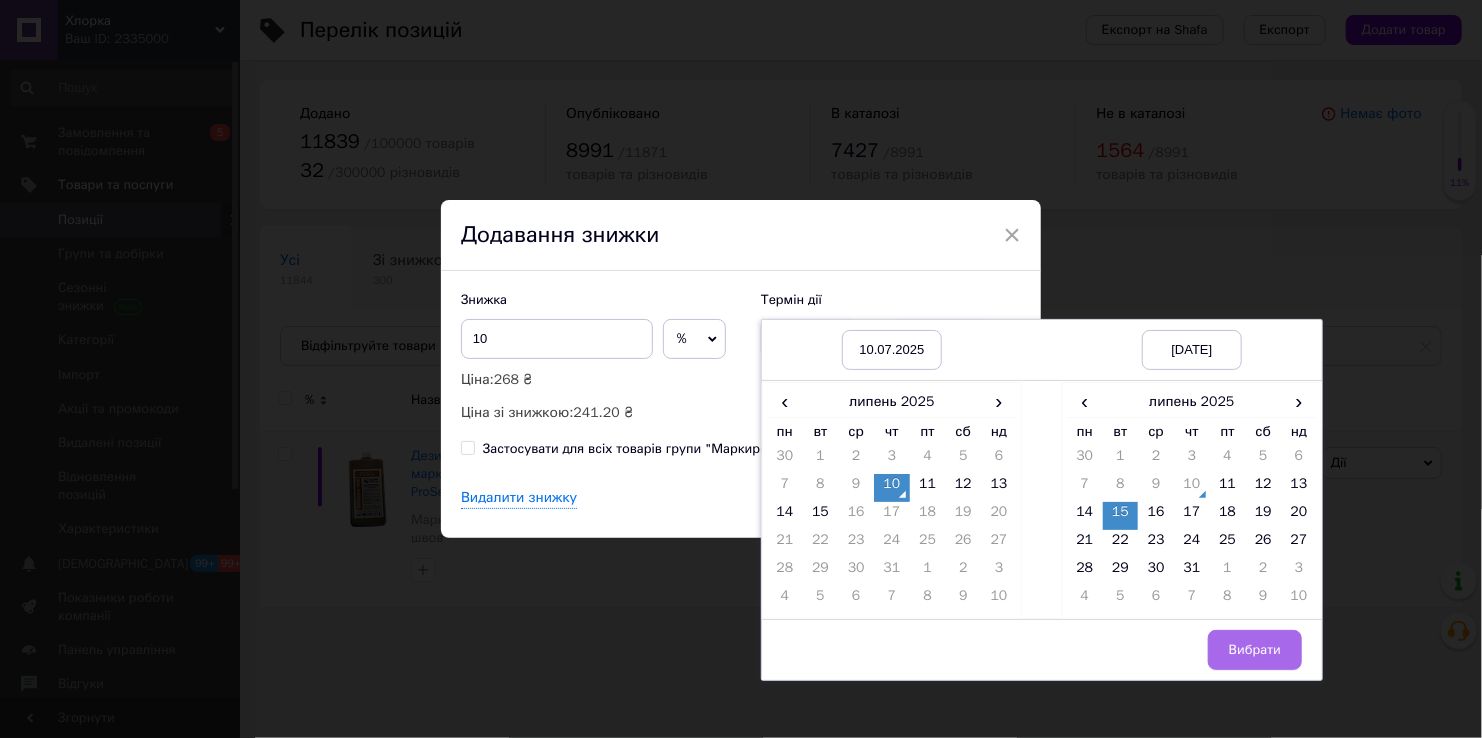 click on "Вибрати" at bounding box center [1255, 650] 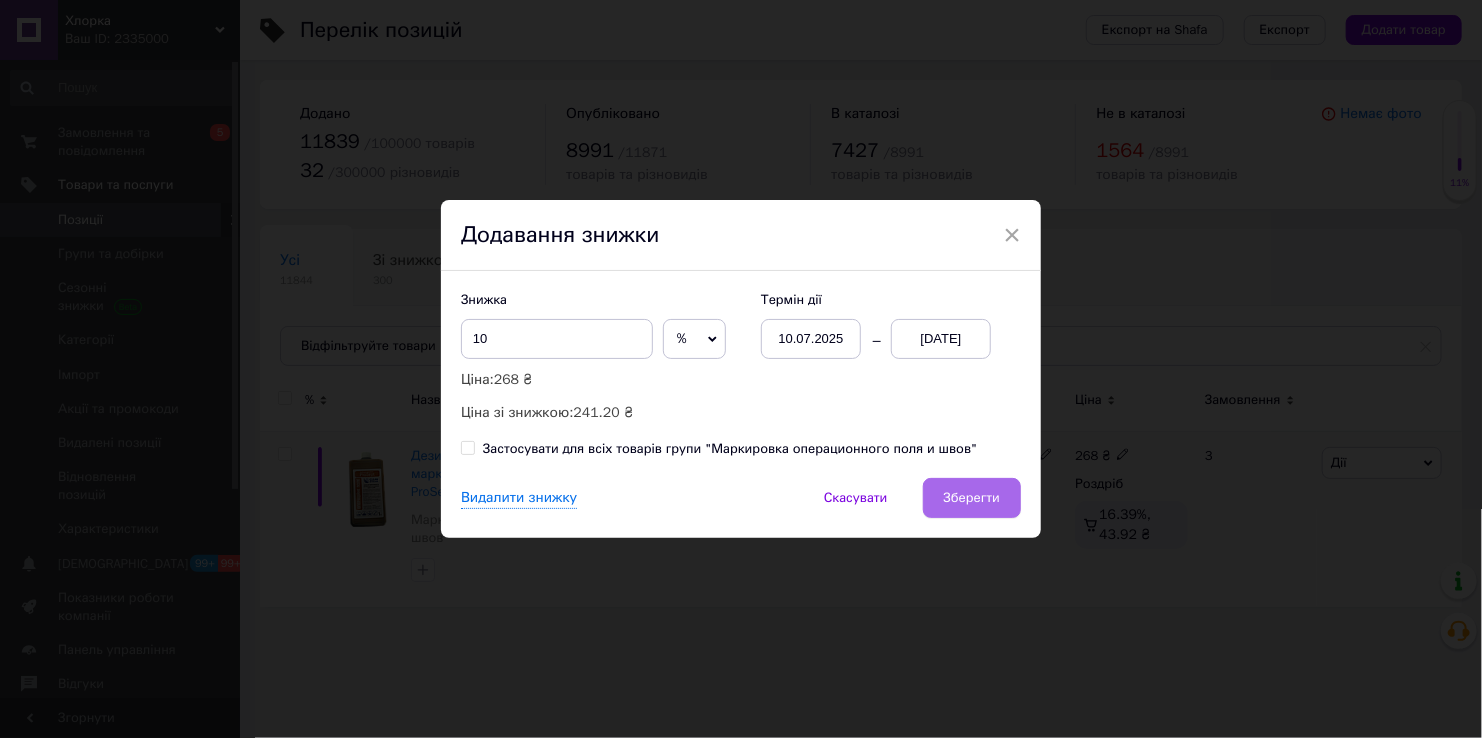 click on "Зберегти" at bounding box center [972, 498] 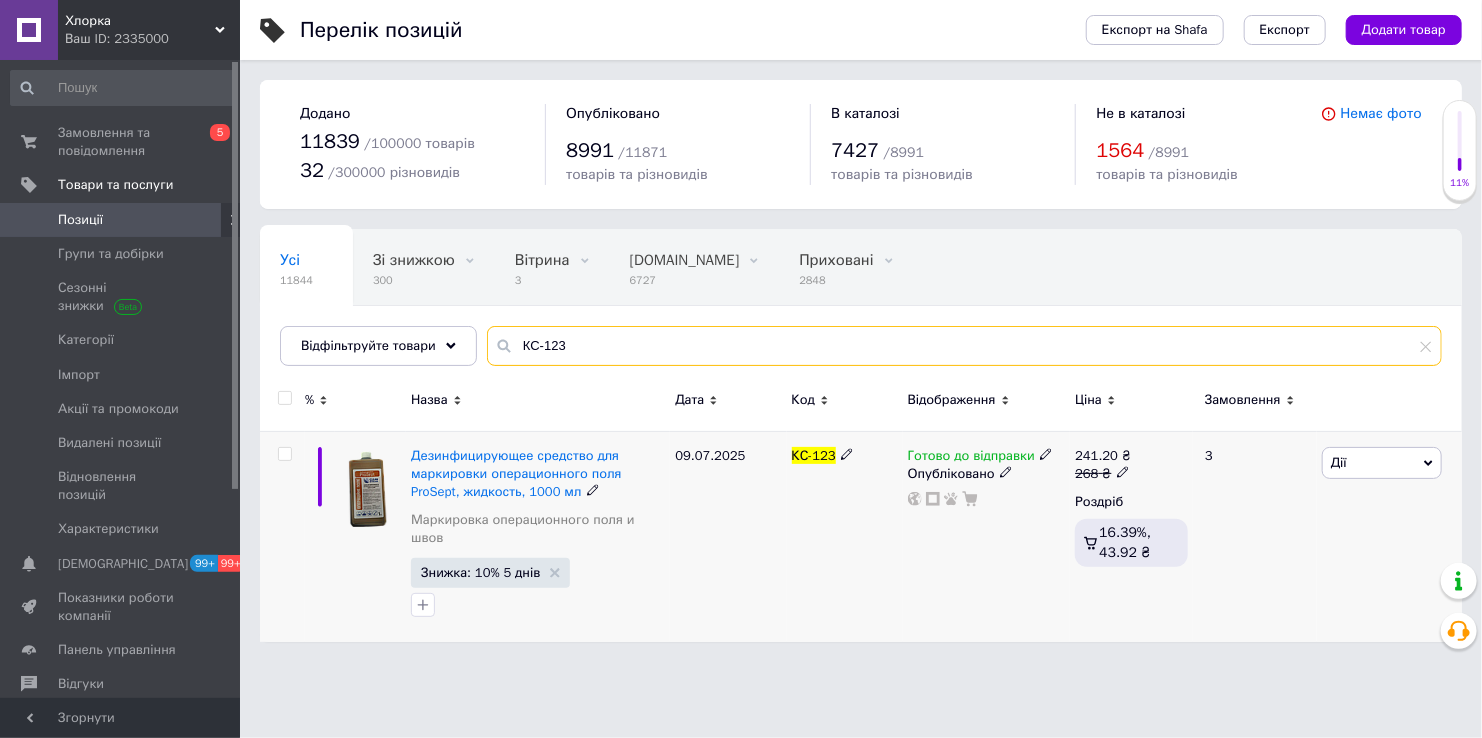 drag, startPoint x: 614, startPoint y: 338, endPoint x: 435, endPoint y: 324, distance: 179.54665 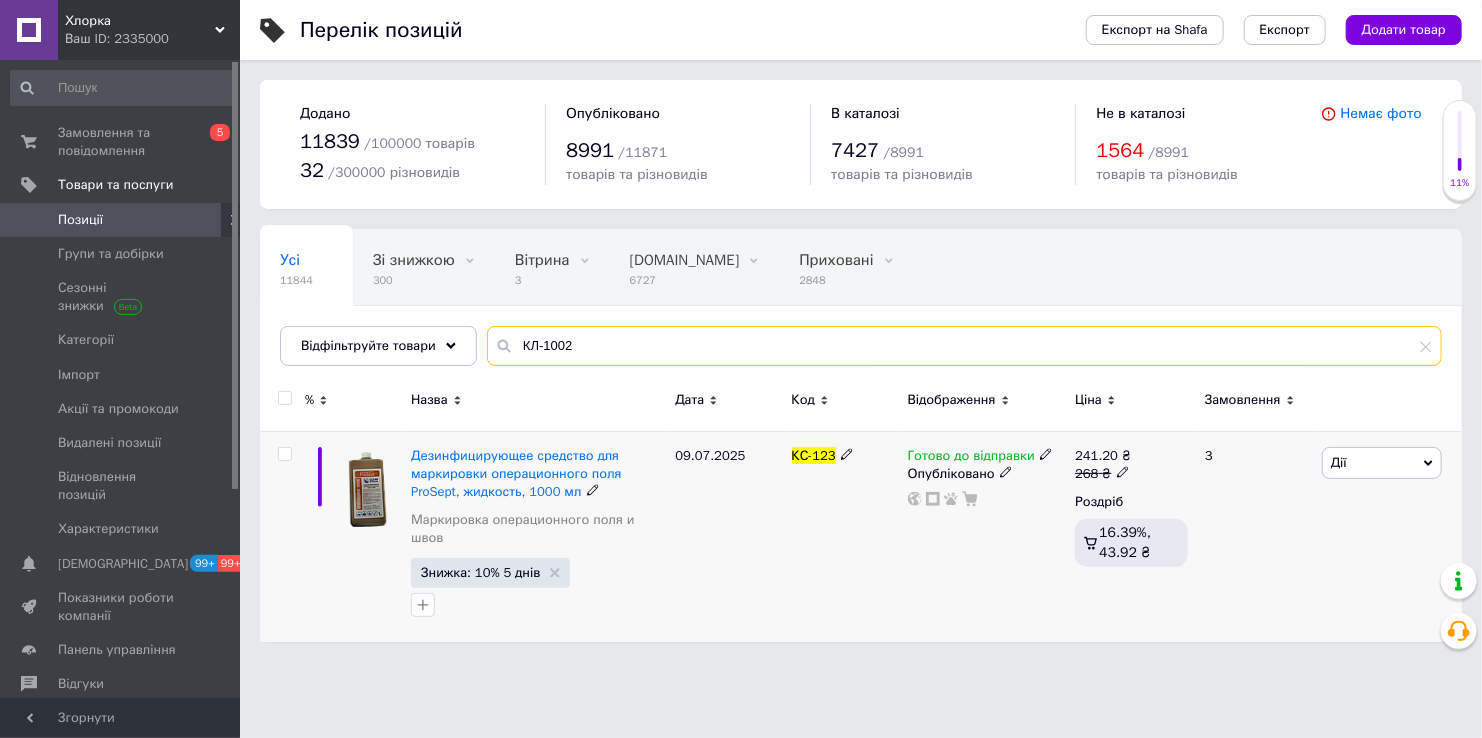 type on "КЛ-1002" 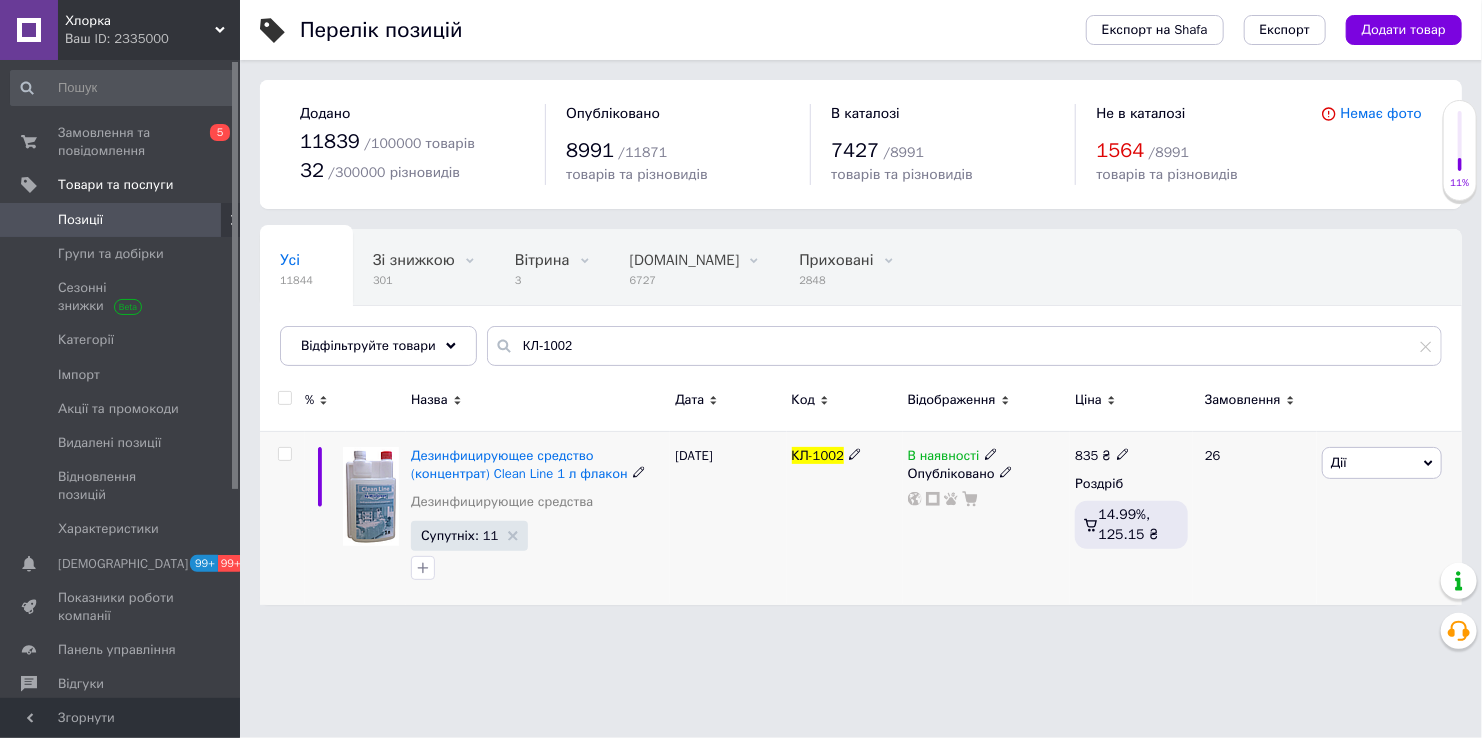 drag, startPoint x: 1327, startPoint y: 466, endPoint x: 1322, endPoint y: 519, distance: 53.235325 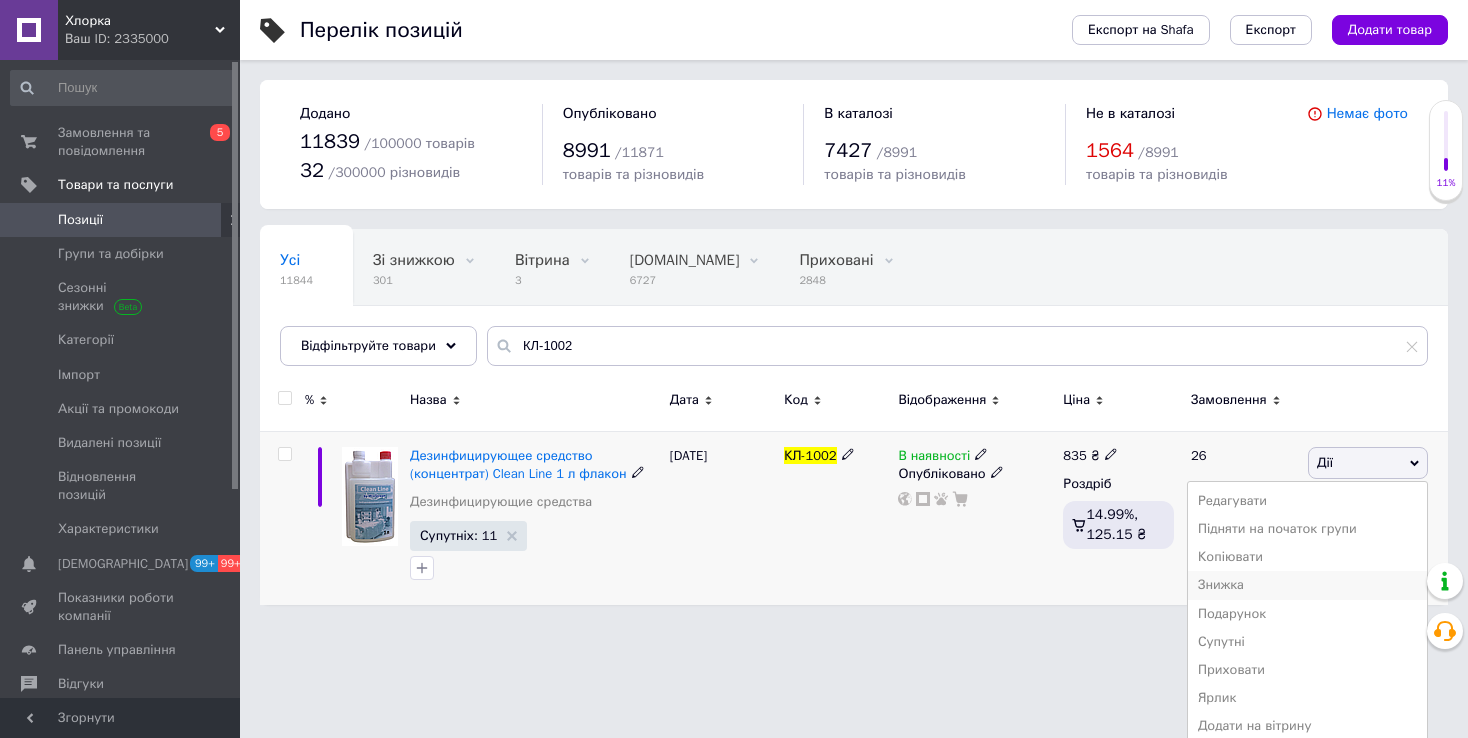 click on "Знижка" at bounding box center (1307, 585) 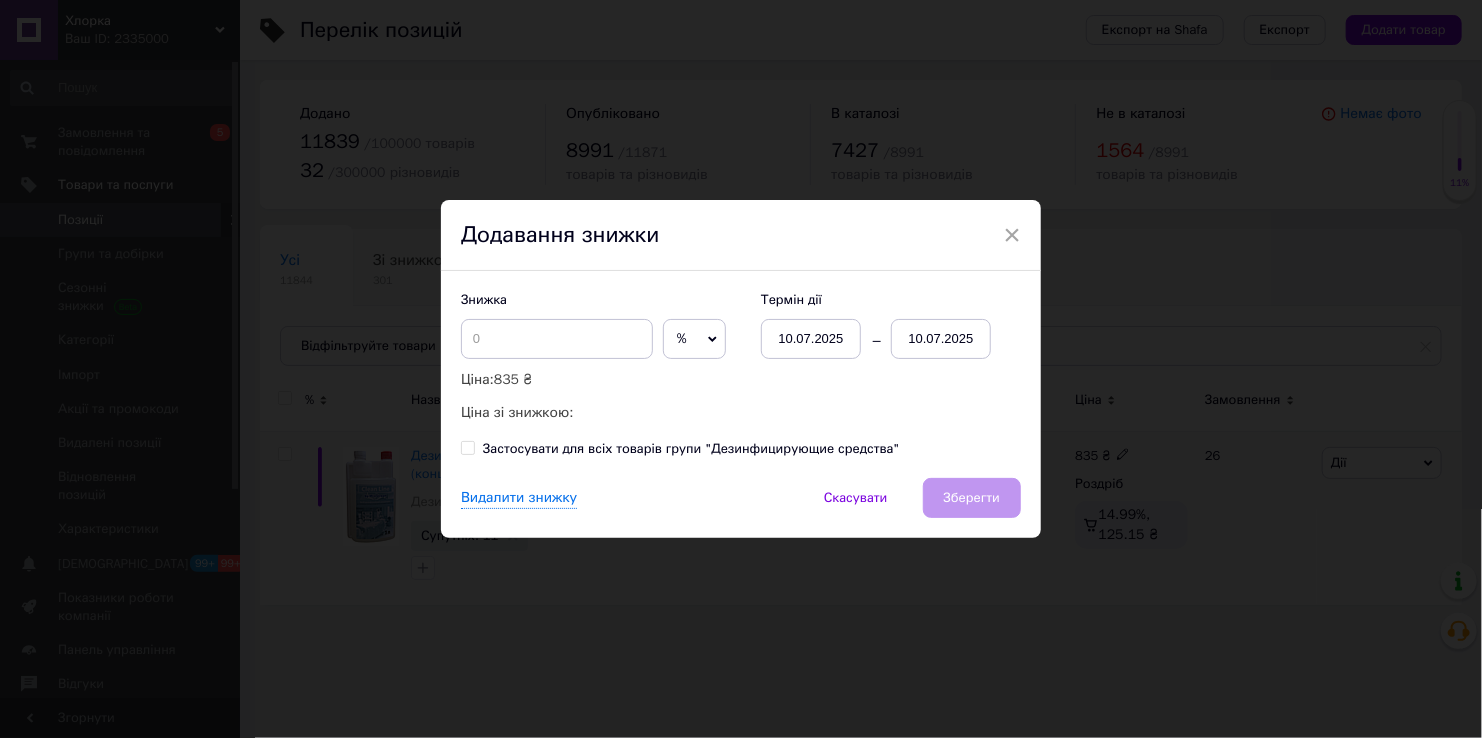 click at bounding box center (658, 339) 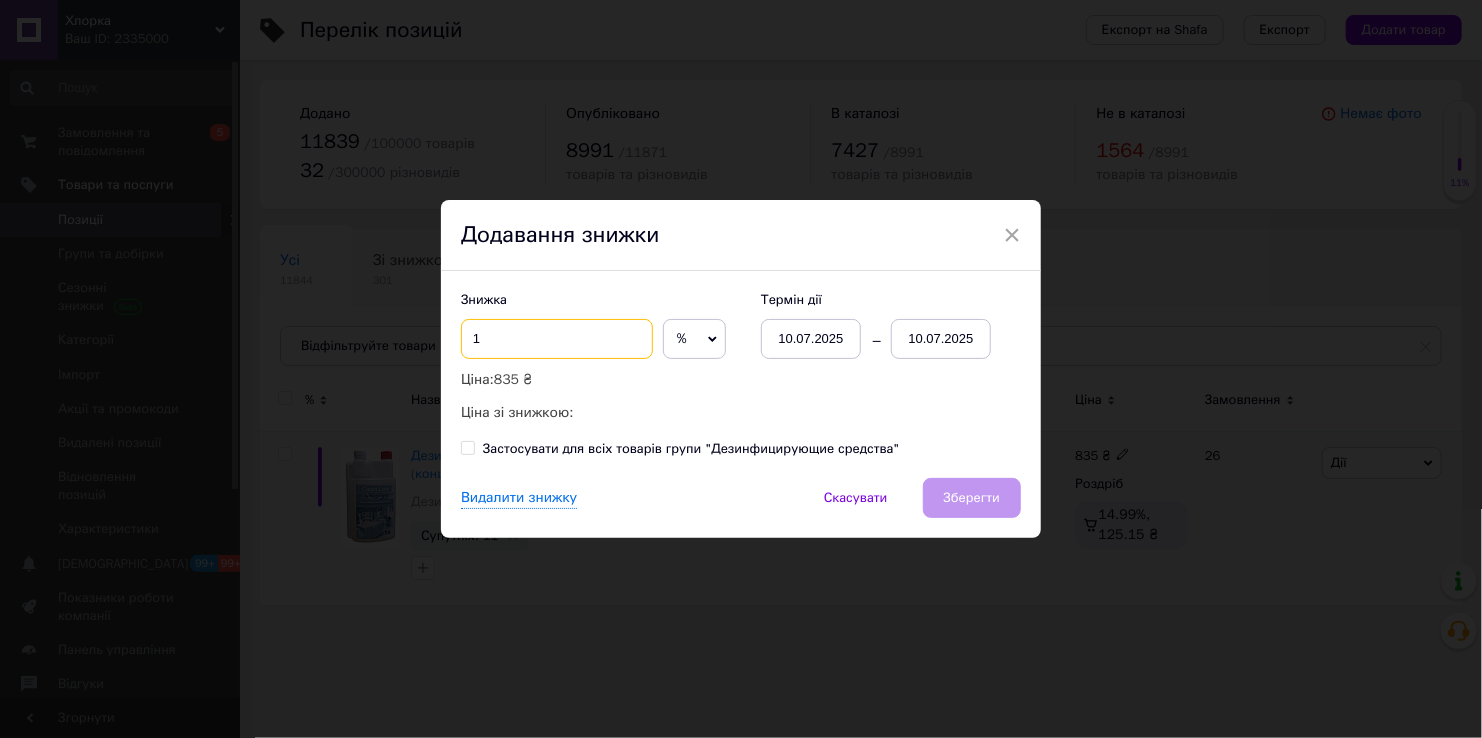 click on "1" at bounding box center [557, 339] 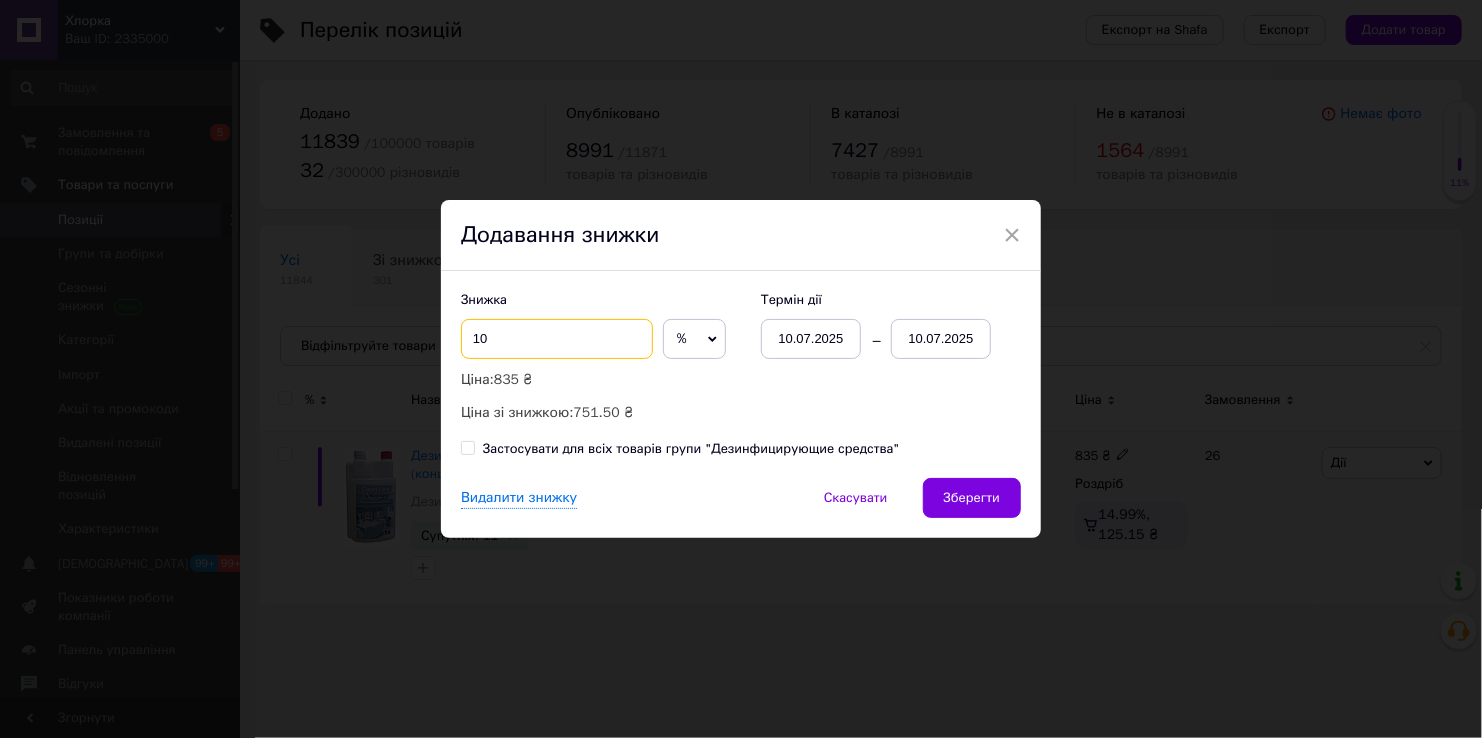 type on "10" 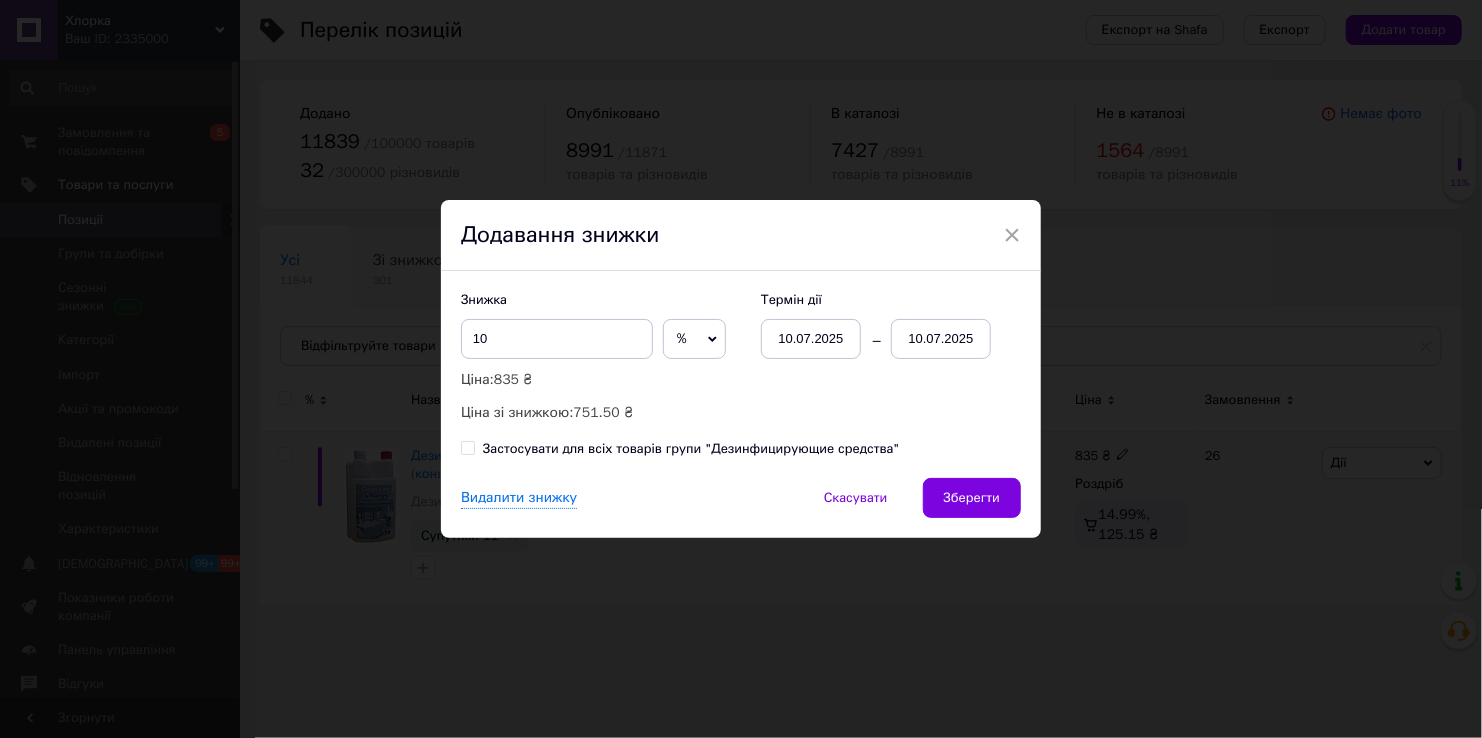 click on "10.07.2025" at bounding box center (941, 339) 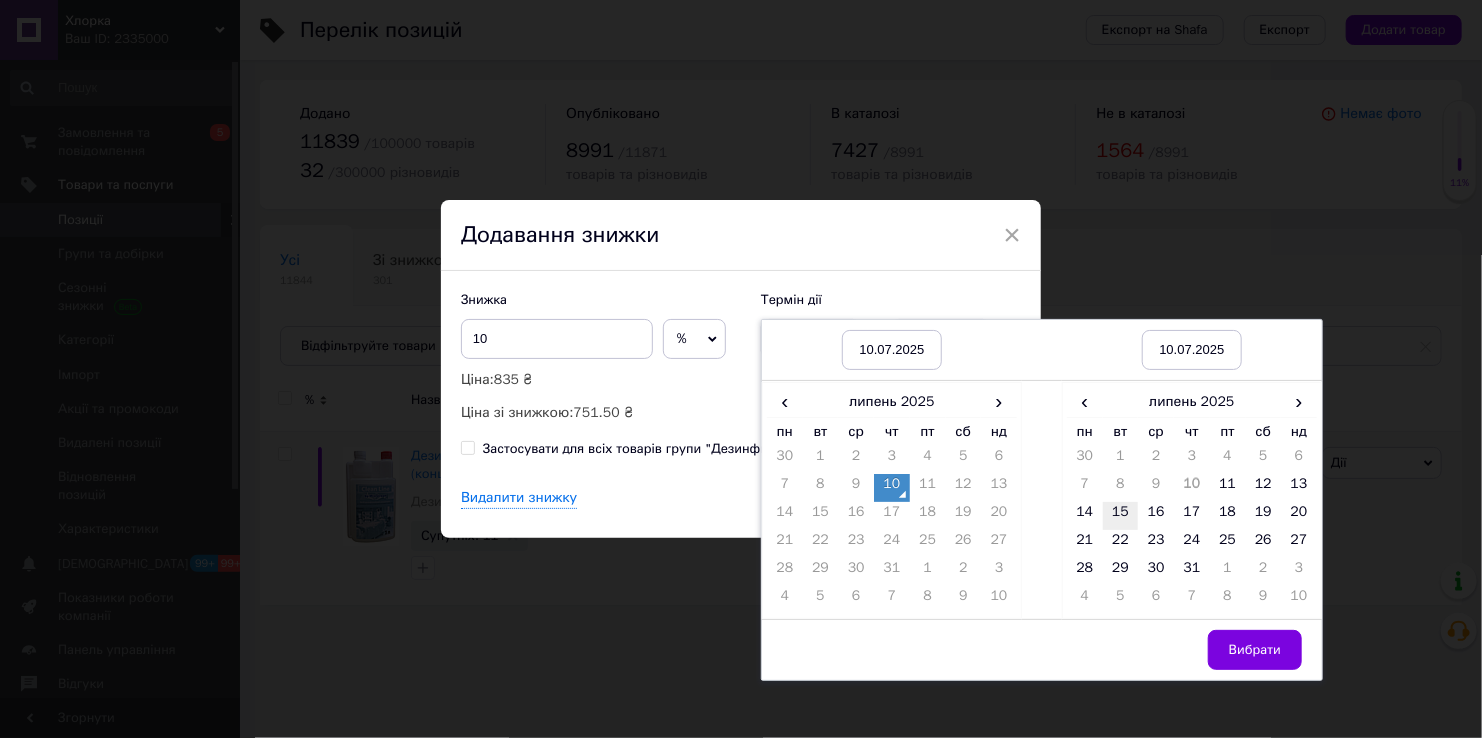 click on "15" at bounding box center [1121, 516] 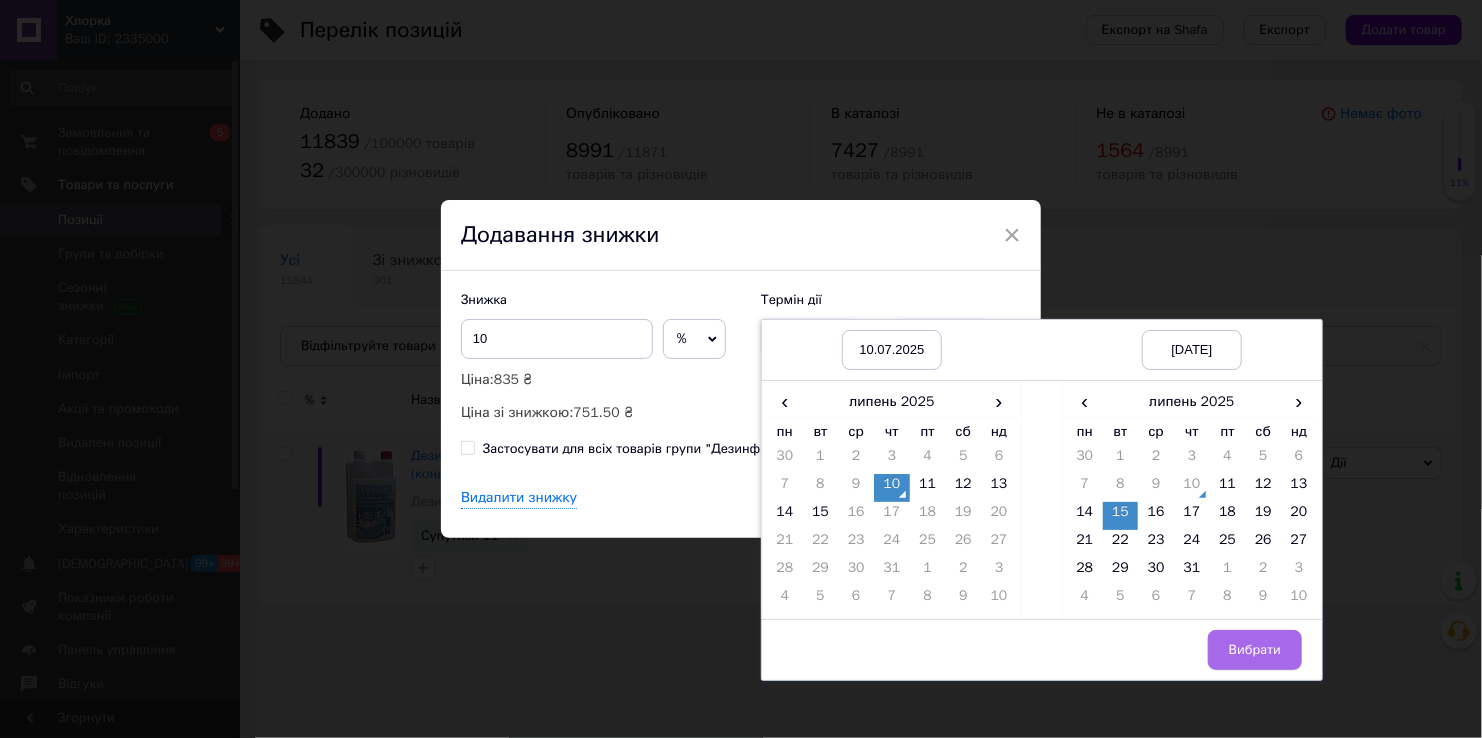 click on "Вибрати" at bounding box center (1255, 650) 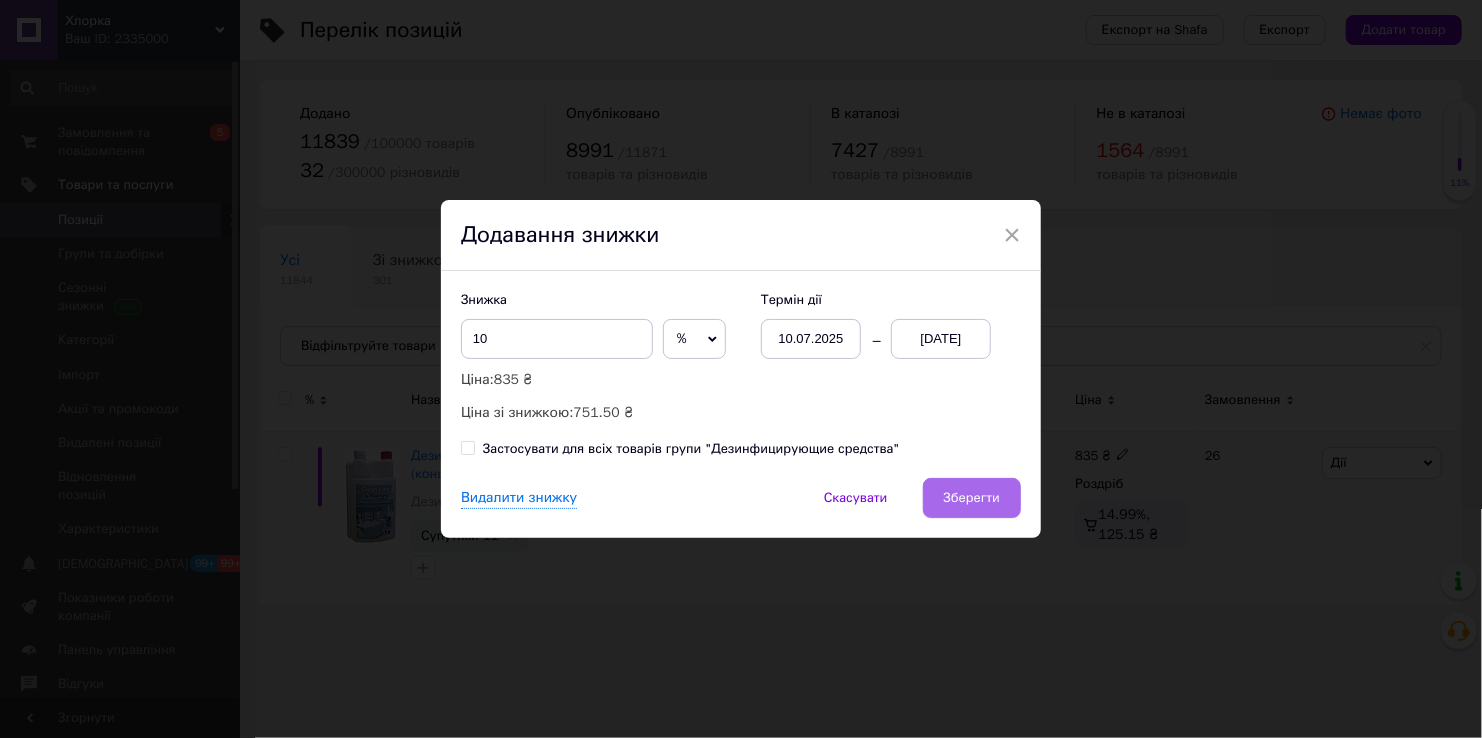 click on "Зберегти" at bounding box center (972, 498) 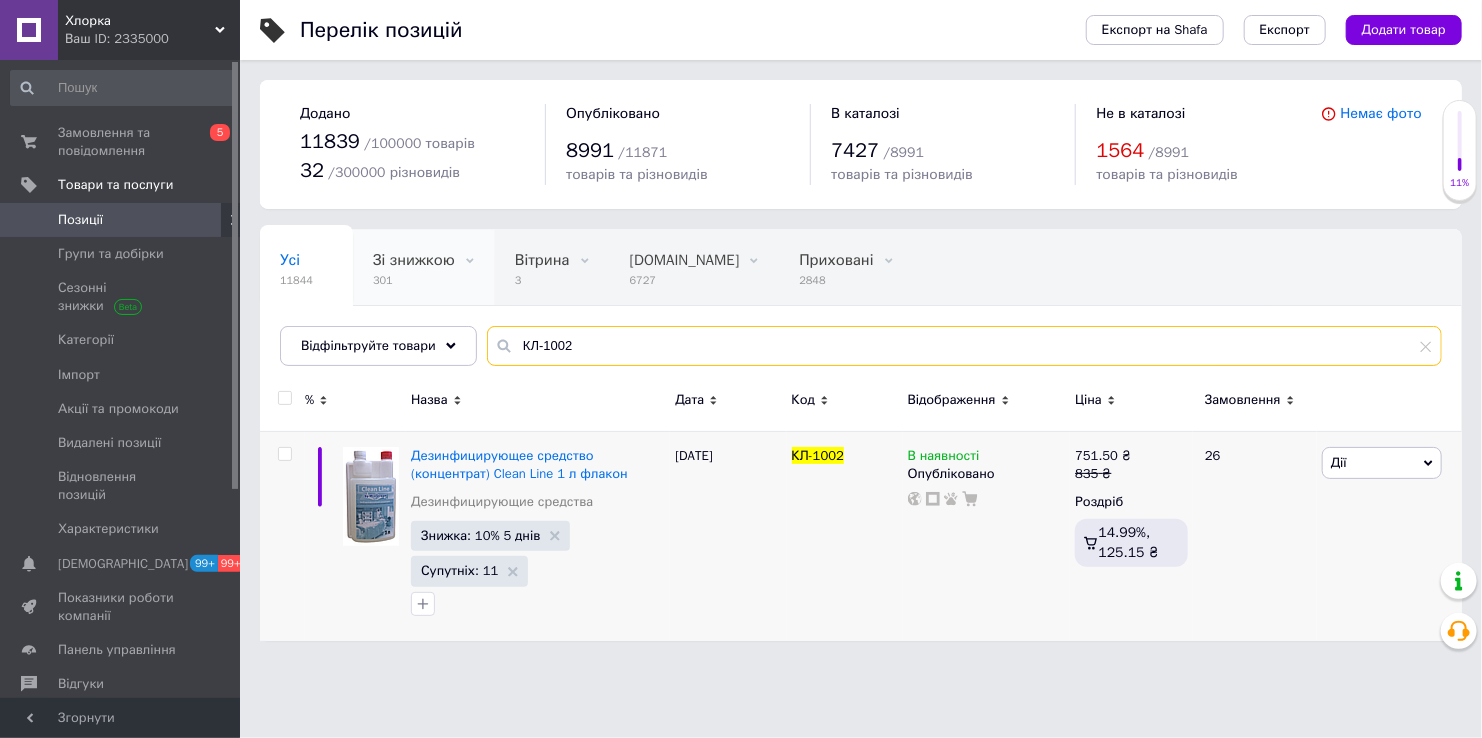 drag, startPoint x: 615, startPoint y: 347, endPoint x: 450, endPoint y: 278, distance: 178.8463 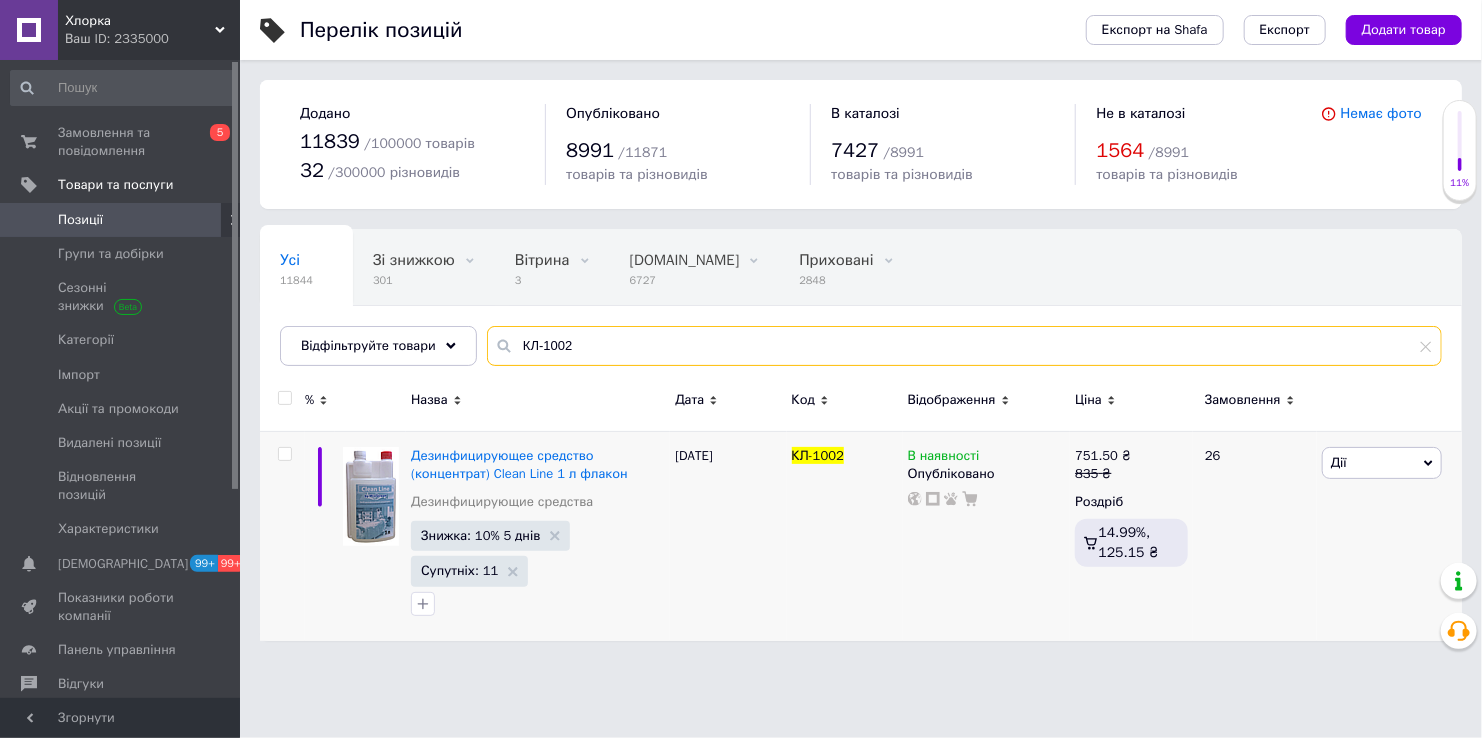 paste on "522301581" 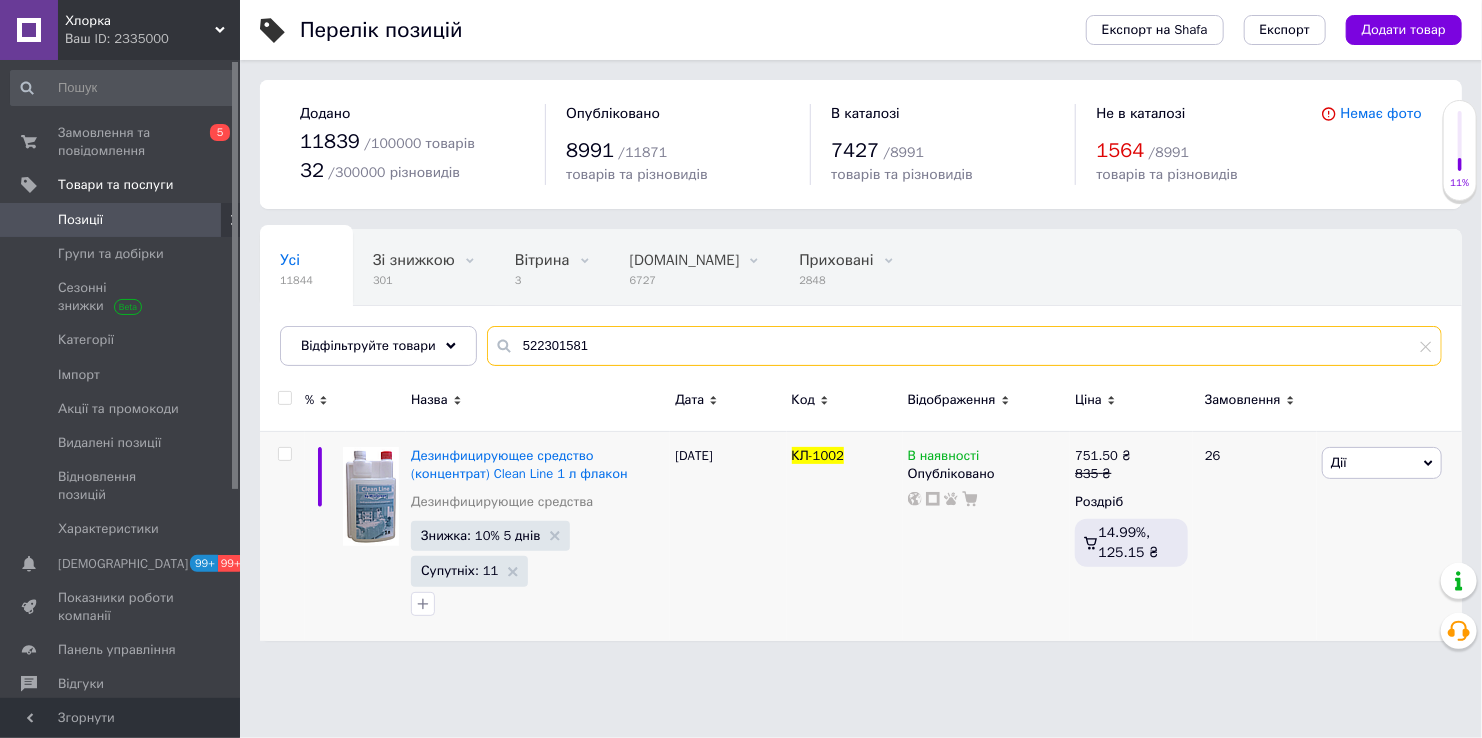 type on "522301581" 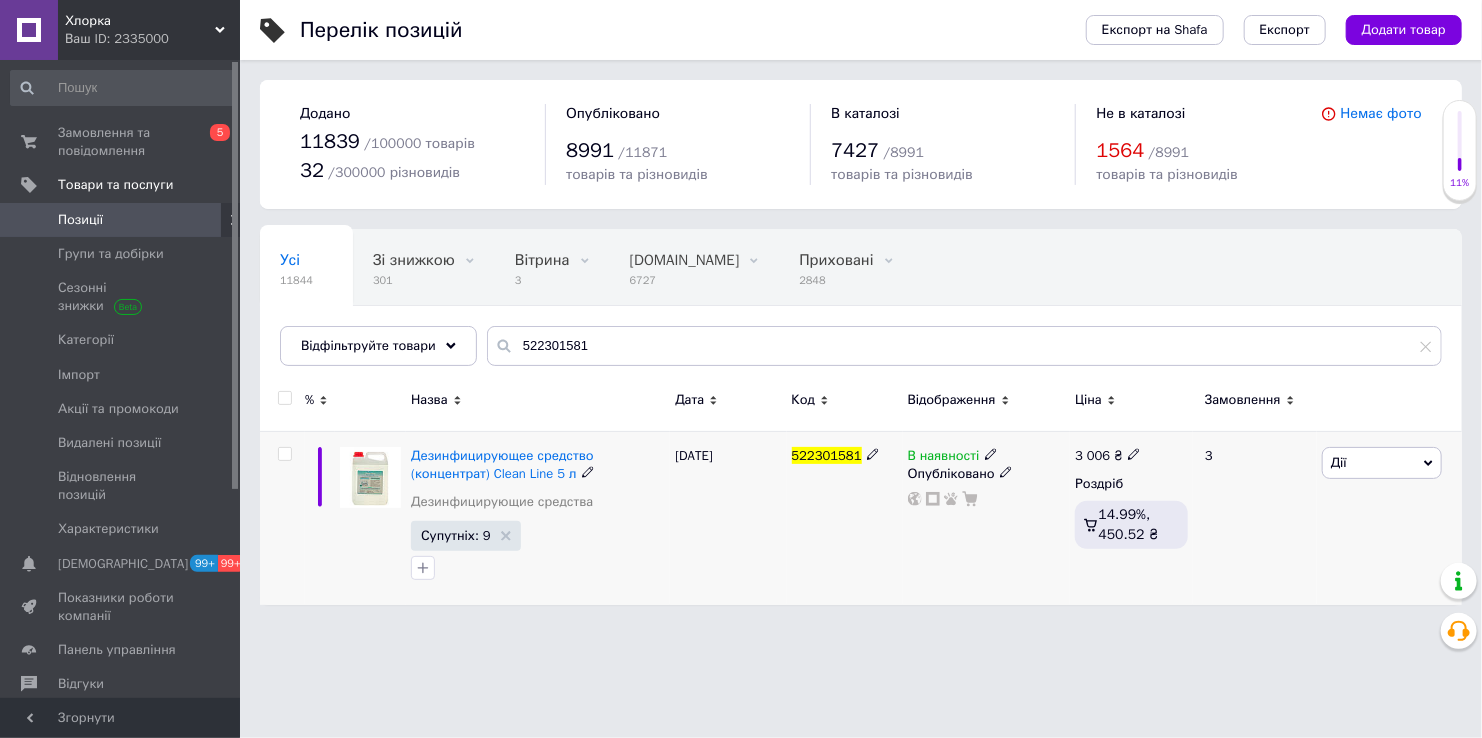 click on "Дії" at bounding box center [1382, 463] 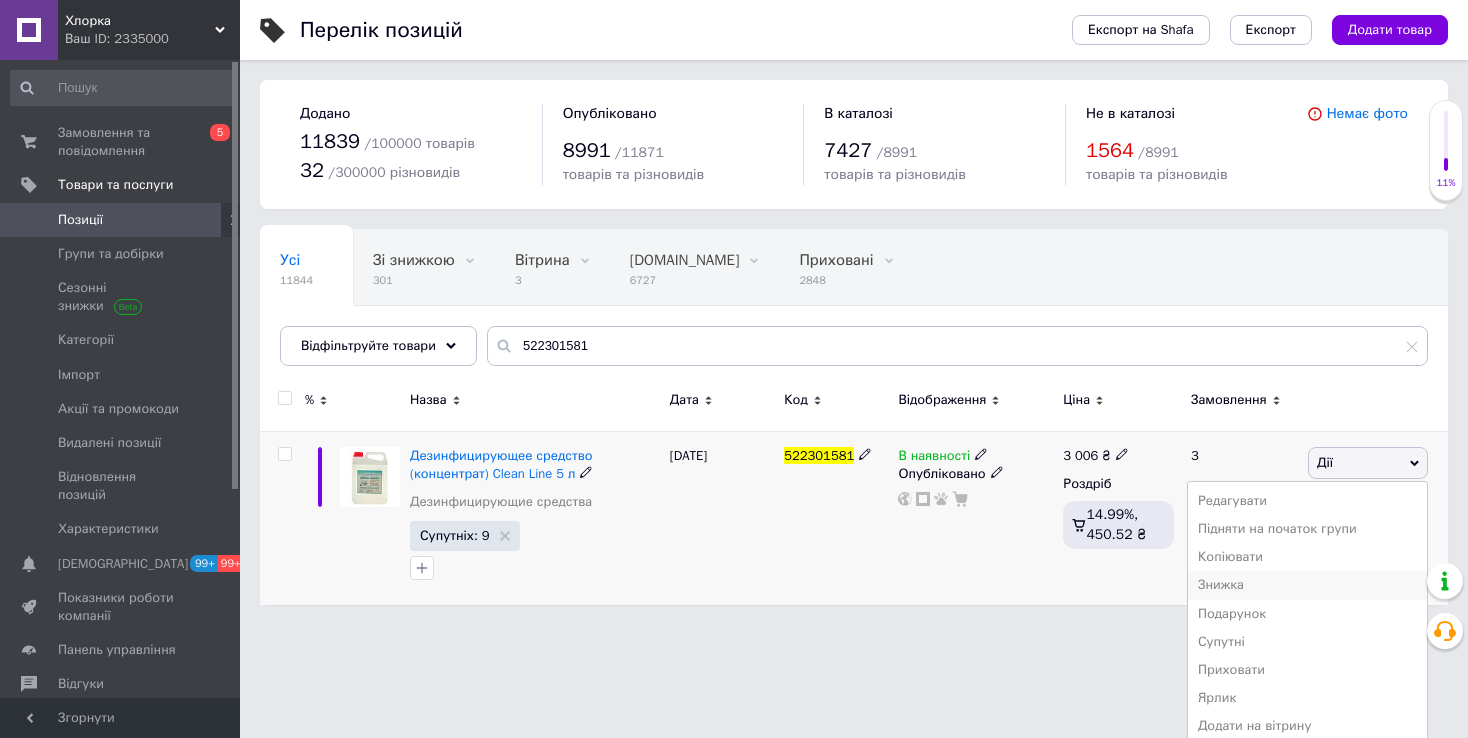 click on "Знижка" at bounding box center (1307, 585) 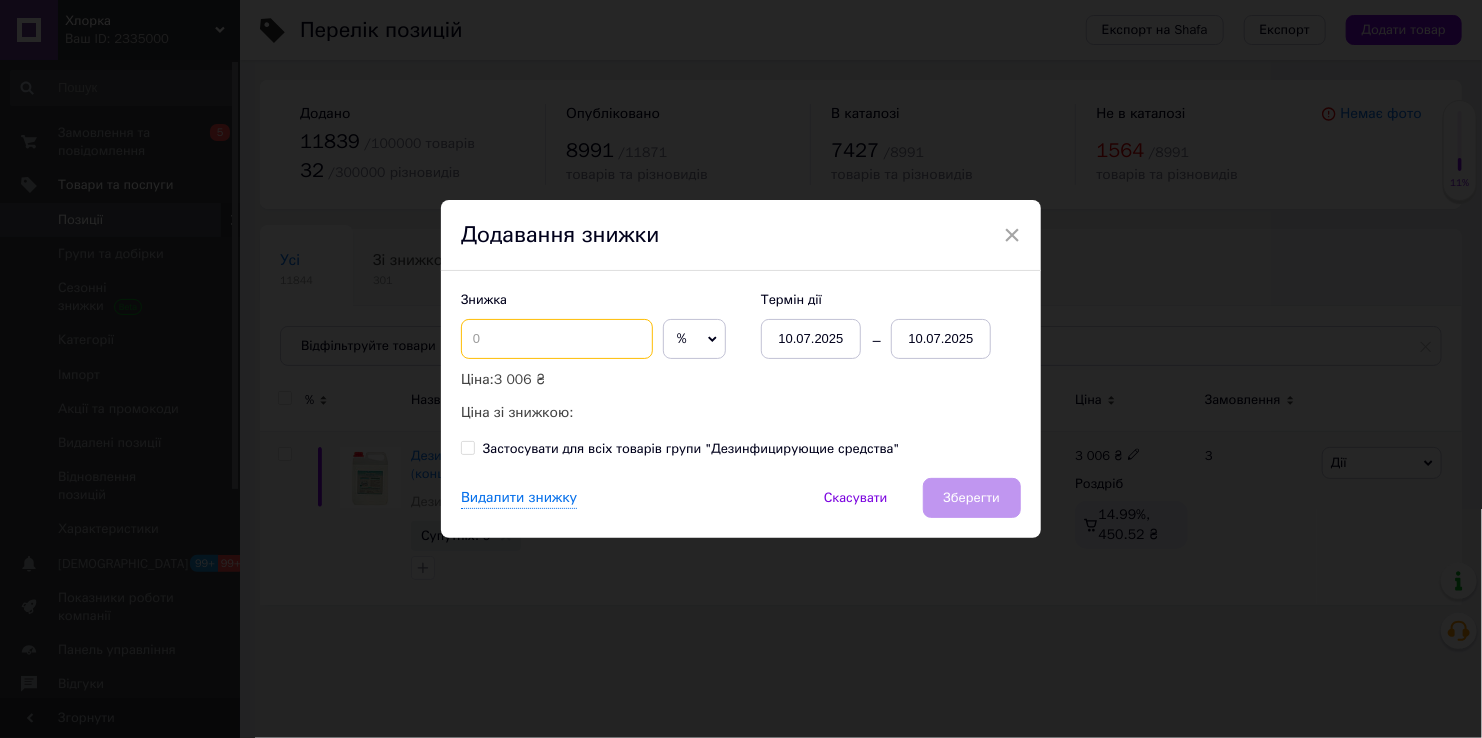 click at bounding box center [557, 339] 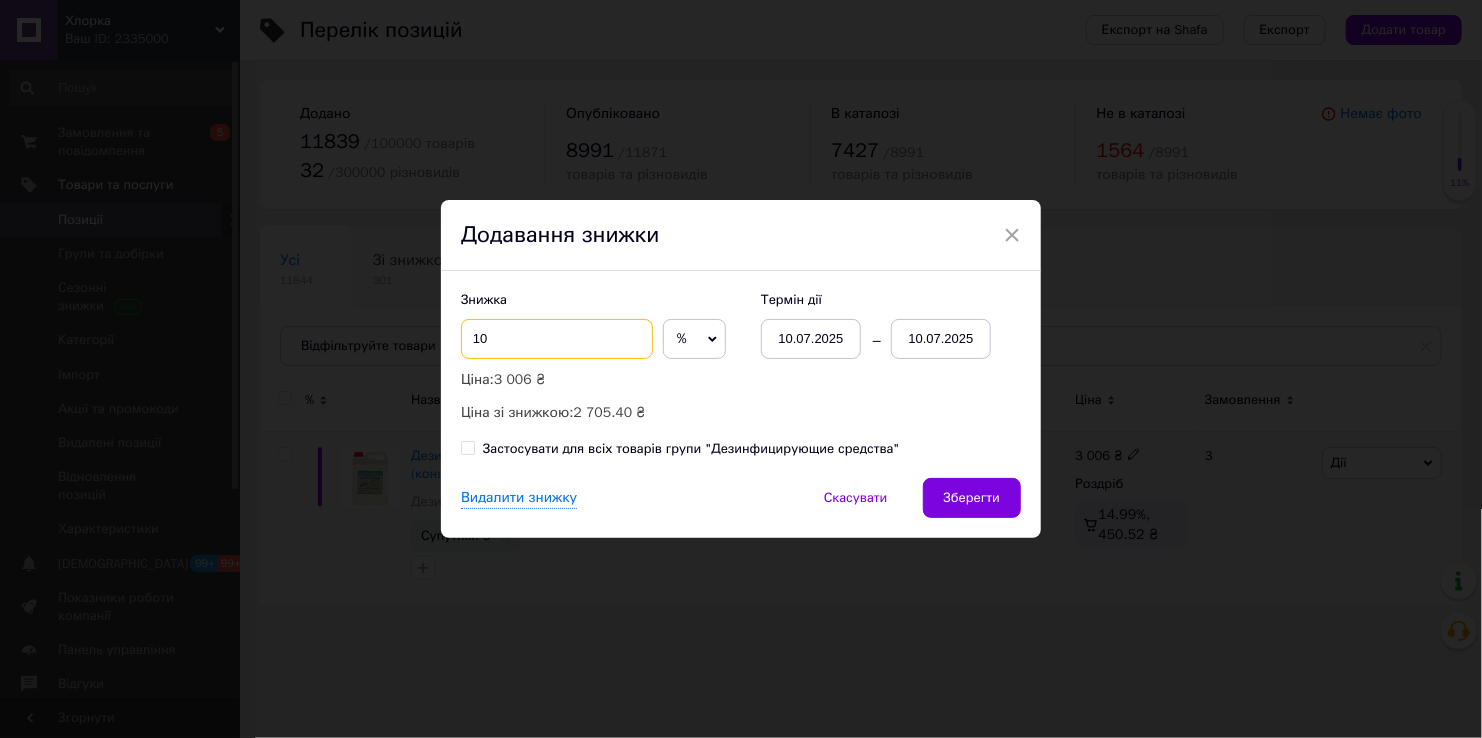 type on "10" 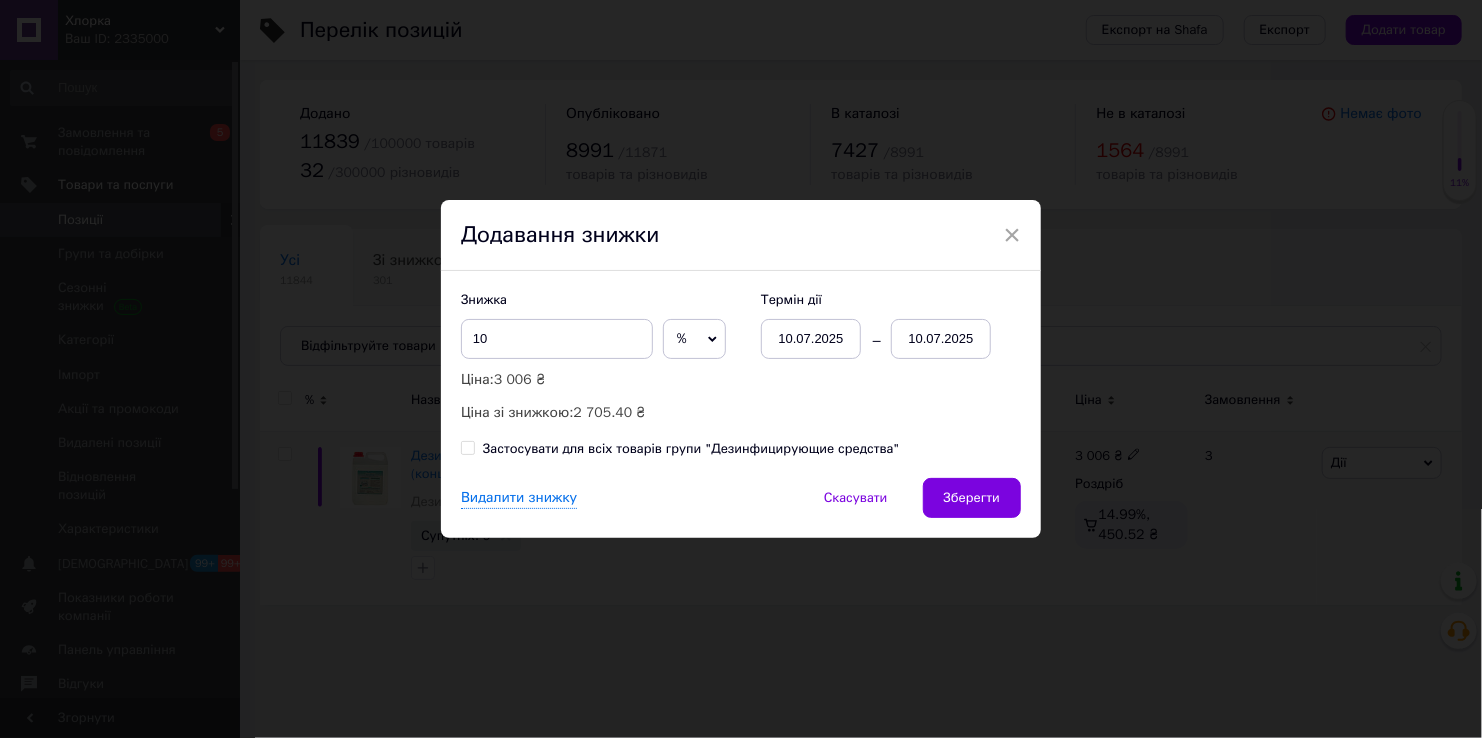 click on "10.07.2025" at bounding box center (941, 339) 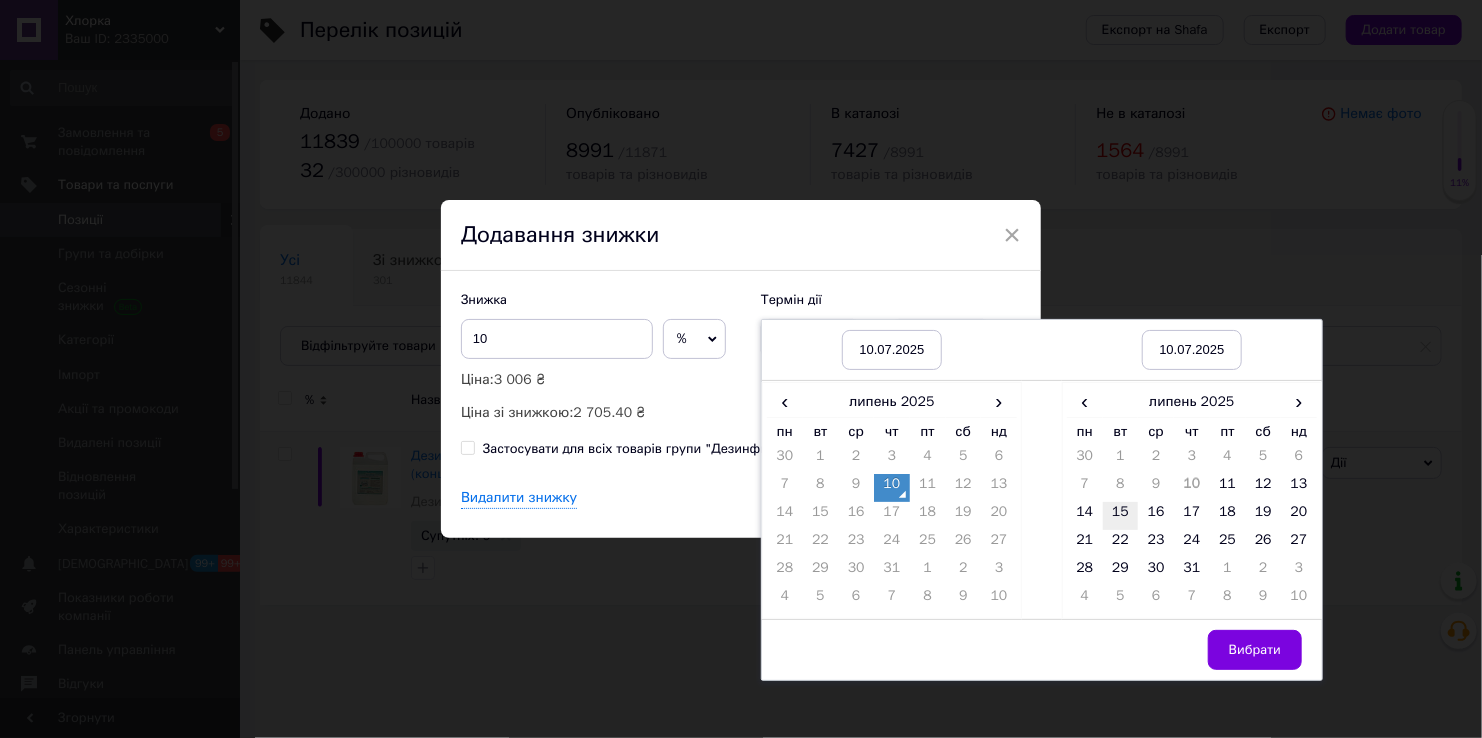 click on "15" at bounding box center [1121, 516] 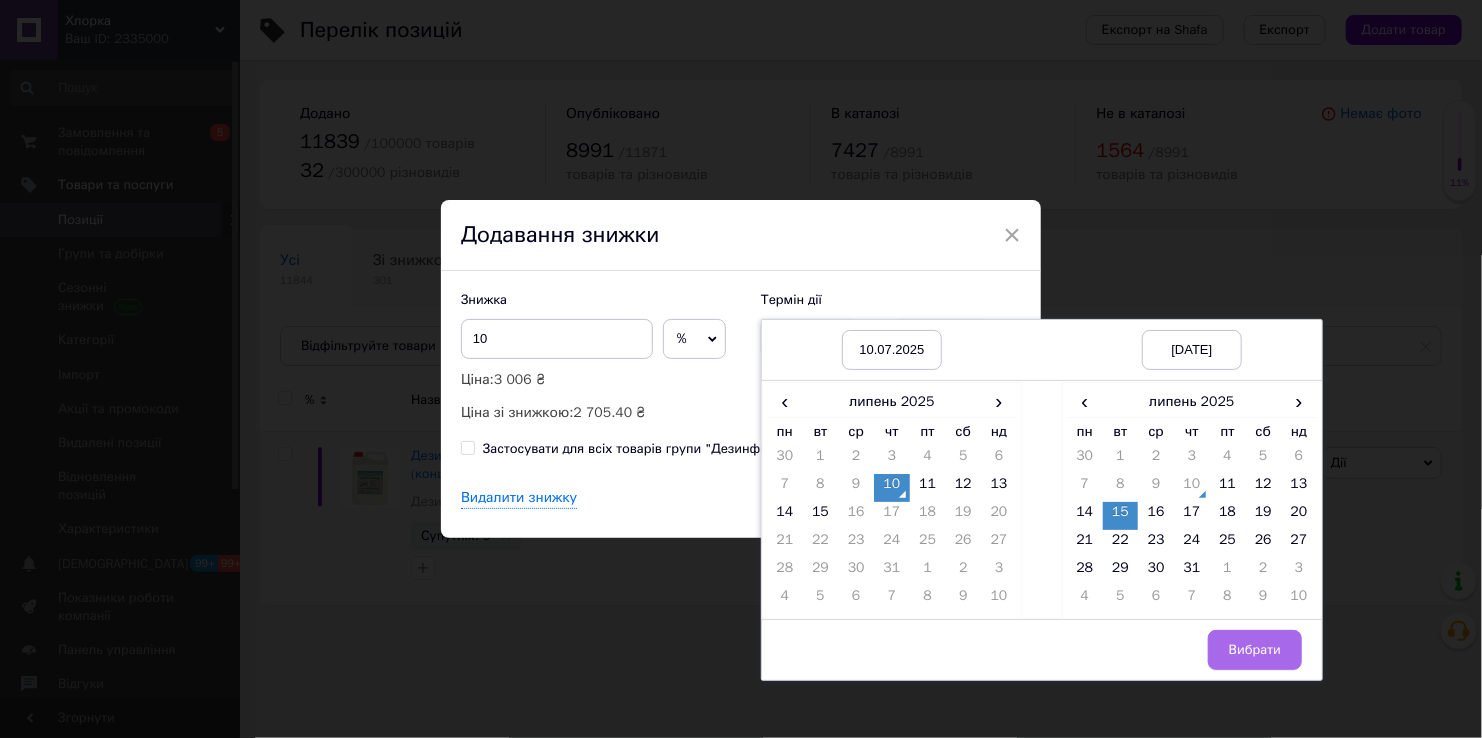 click on "Вибрати" at bounding box center [1255, 650] 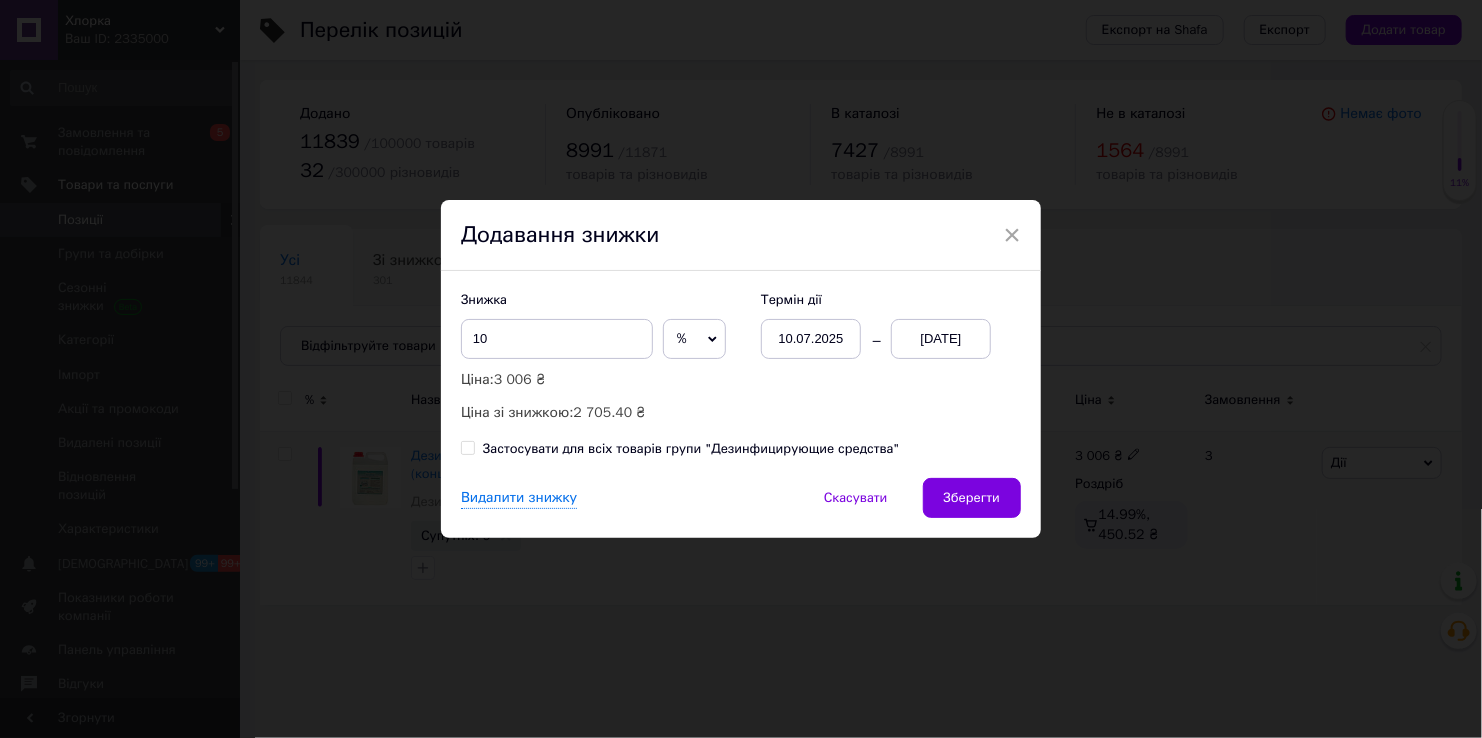drag, startPoint x: 925, startPoint y: 504, endPoint x: 960, endPoint y: 511, distance: 35.69314 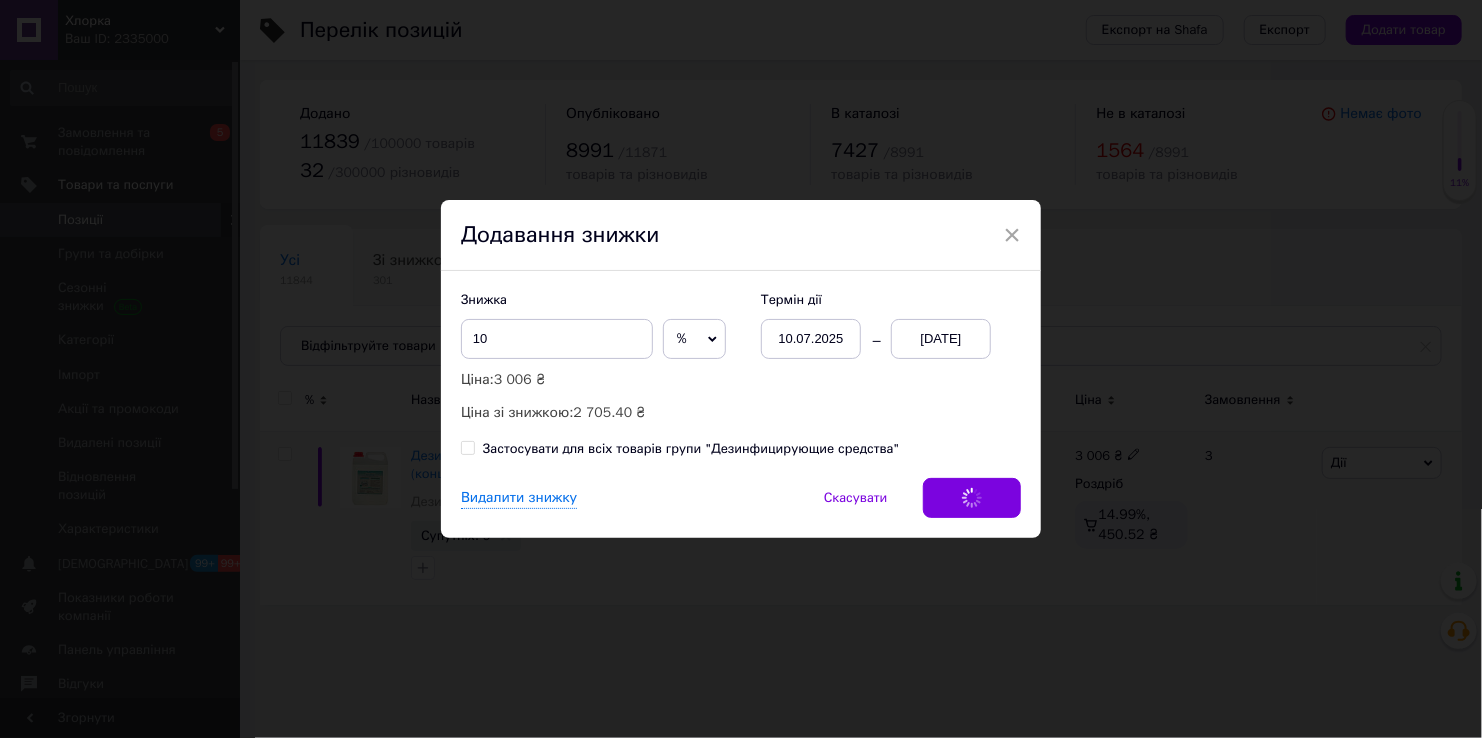 click on "Видалити знижку   Скасувати   Зберегти" at bounding box center [741, 508] 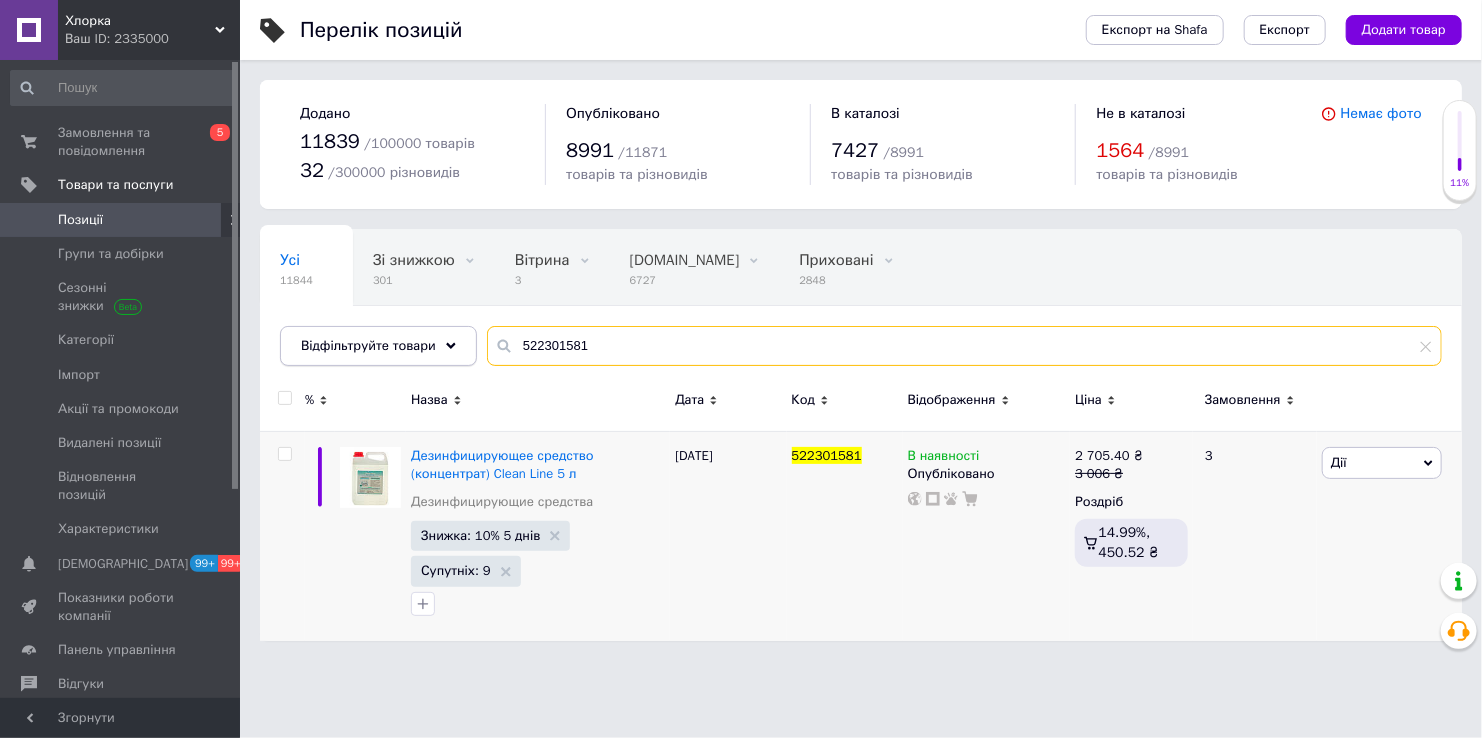 drag, startPoint x: 464, startPoint y: 328, endPoint x: 382, endPoint y: 326, distance: 82.02438 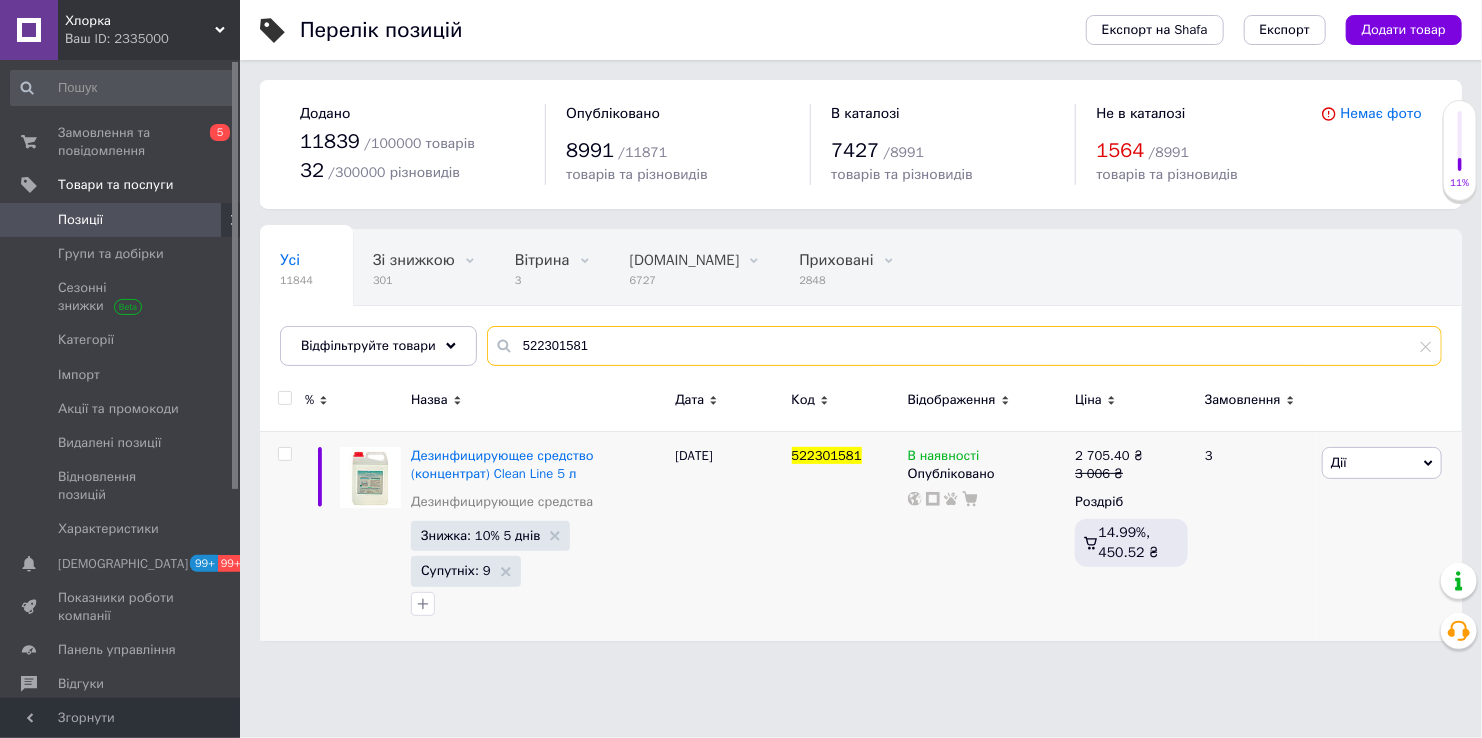 paste on "КП-0012" 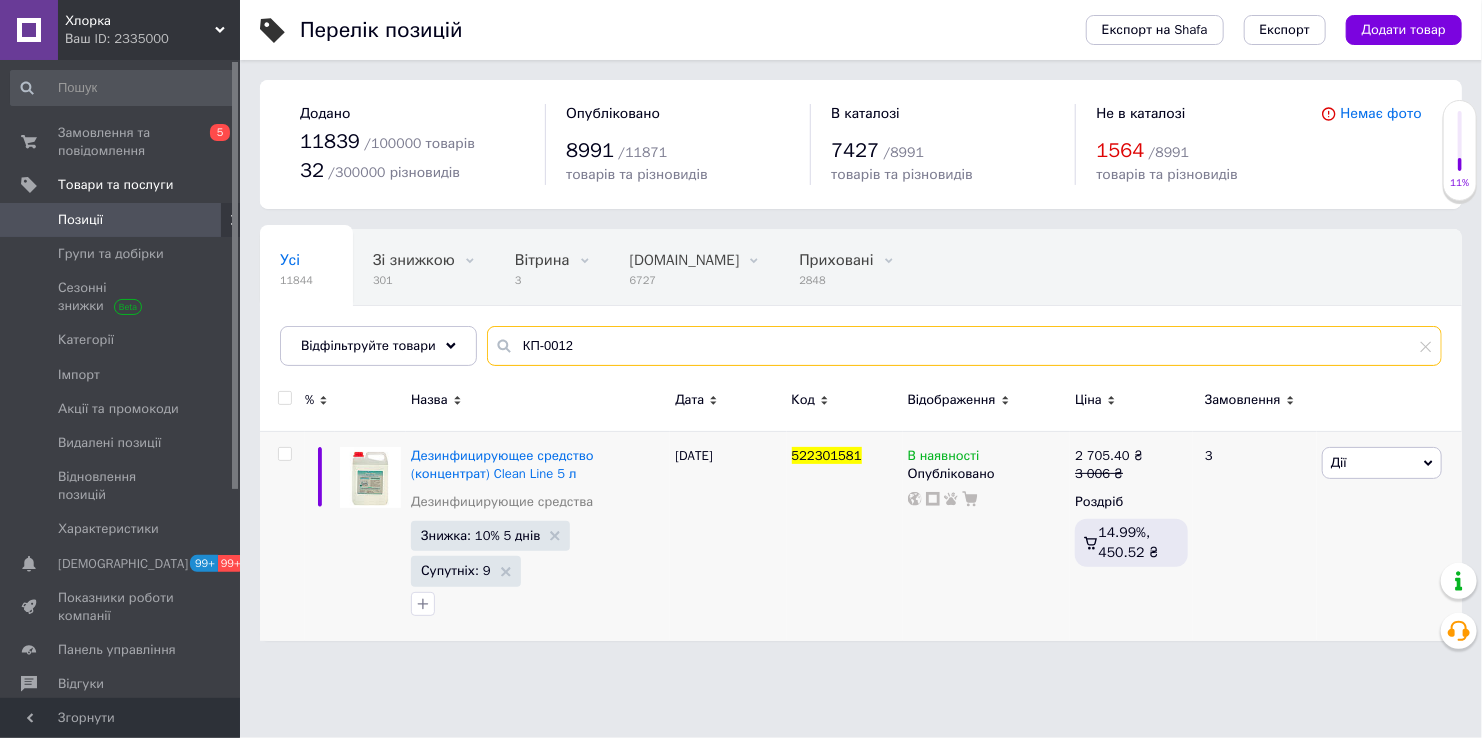 type on "КП-0012" 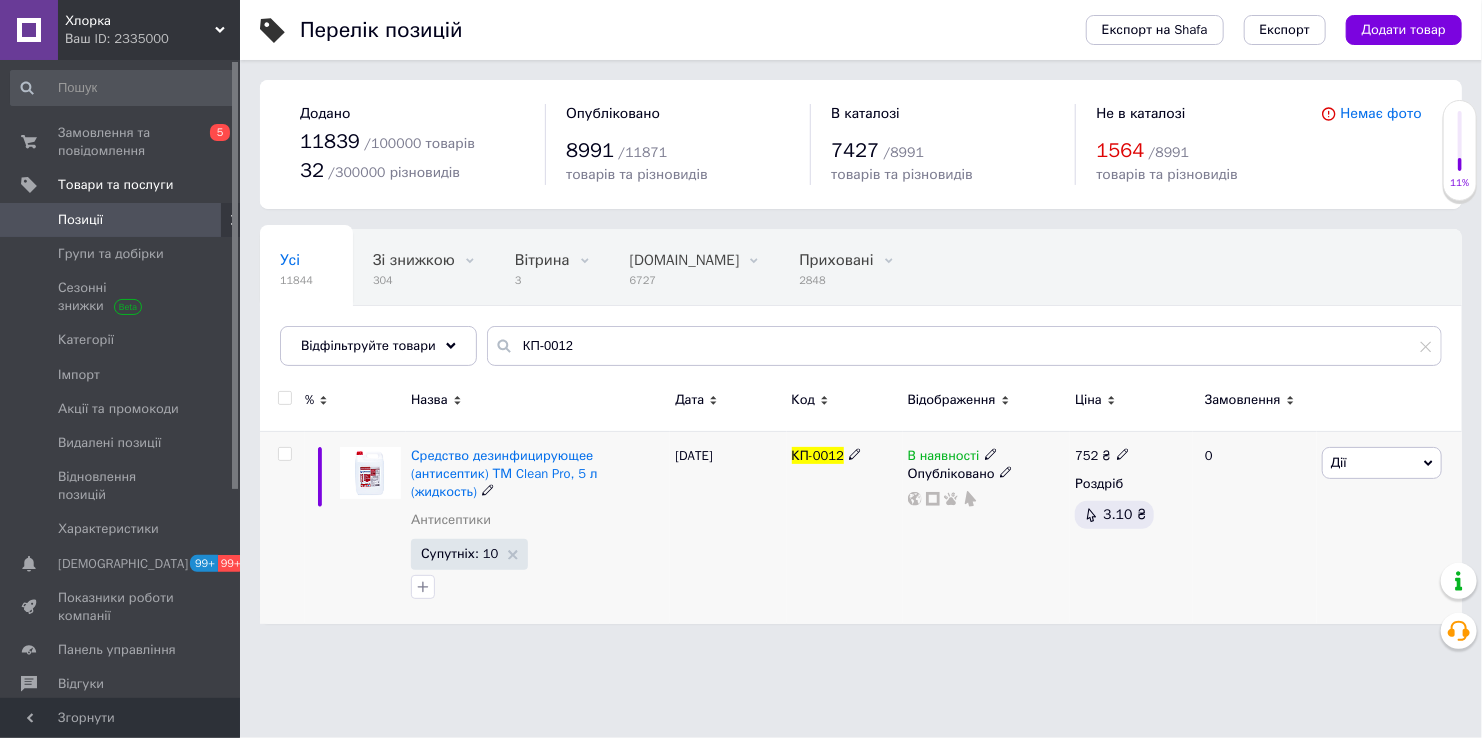 click on "Дії" at bounding box center [1382, 463] 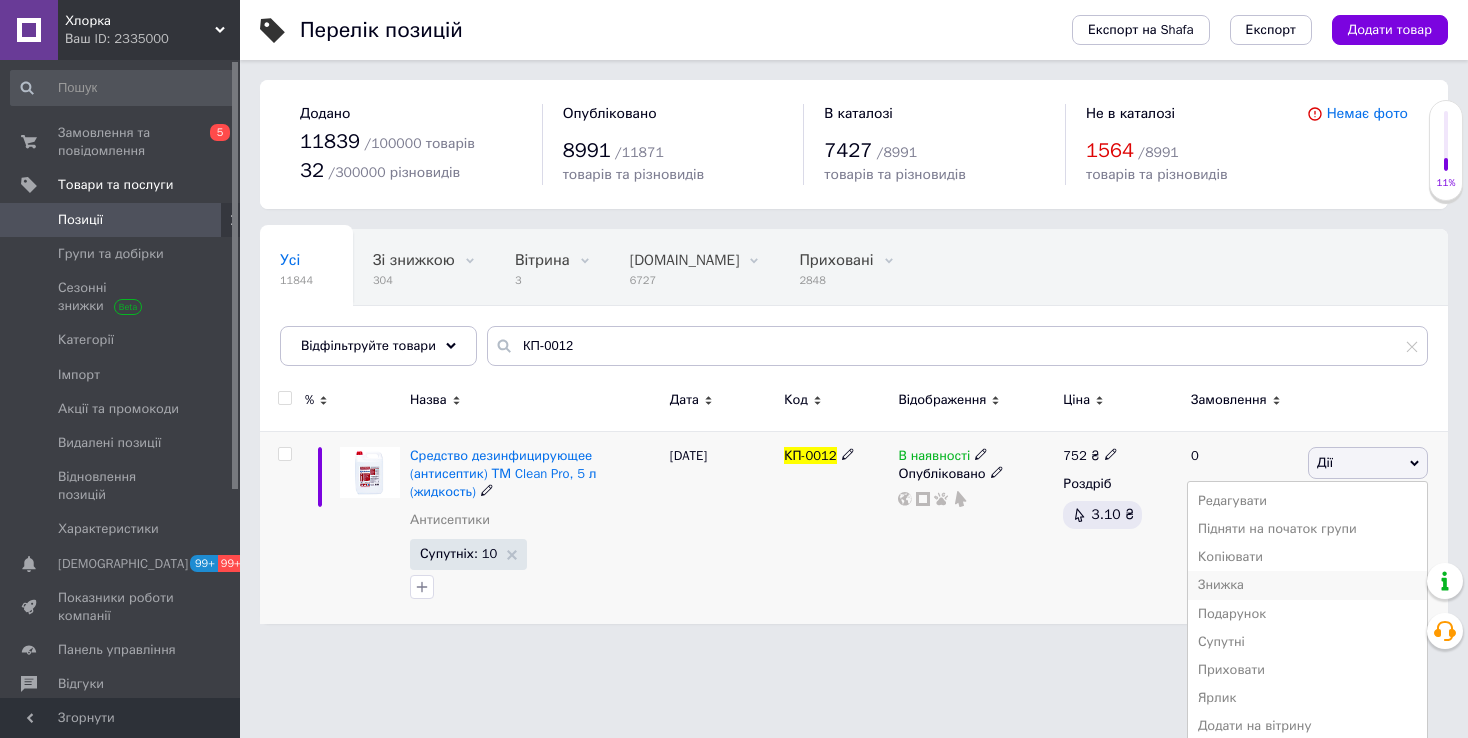 click on "Знижка" at bounding box center [1307, 585] 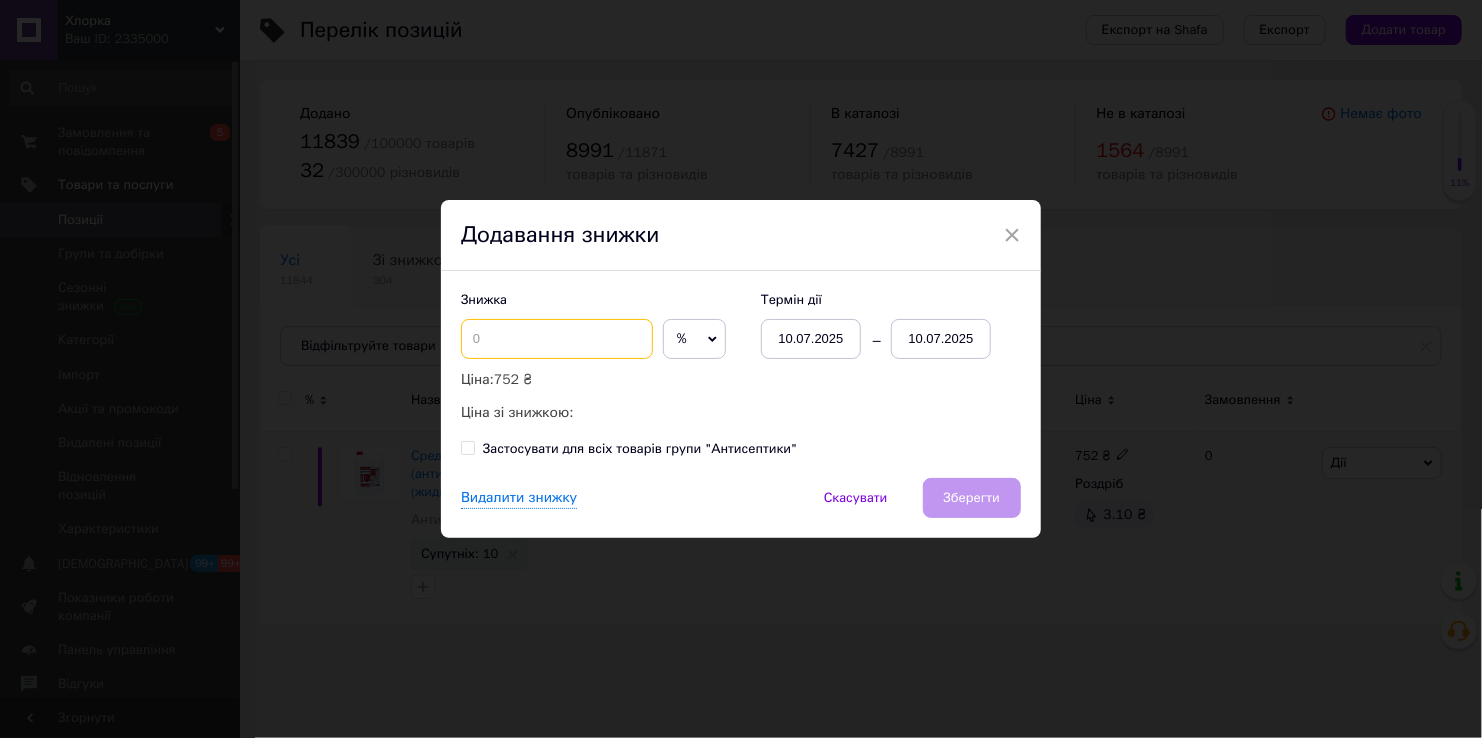 click at bounding box center (557, 339) 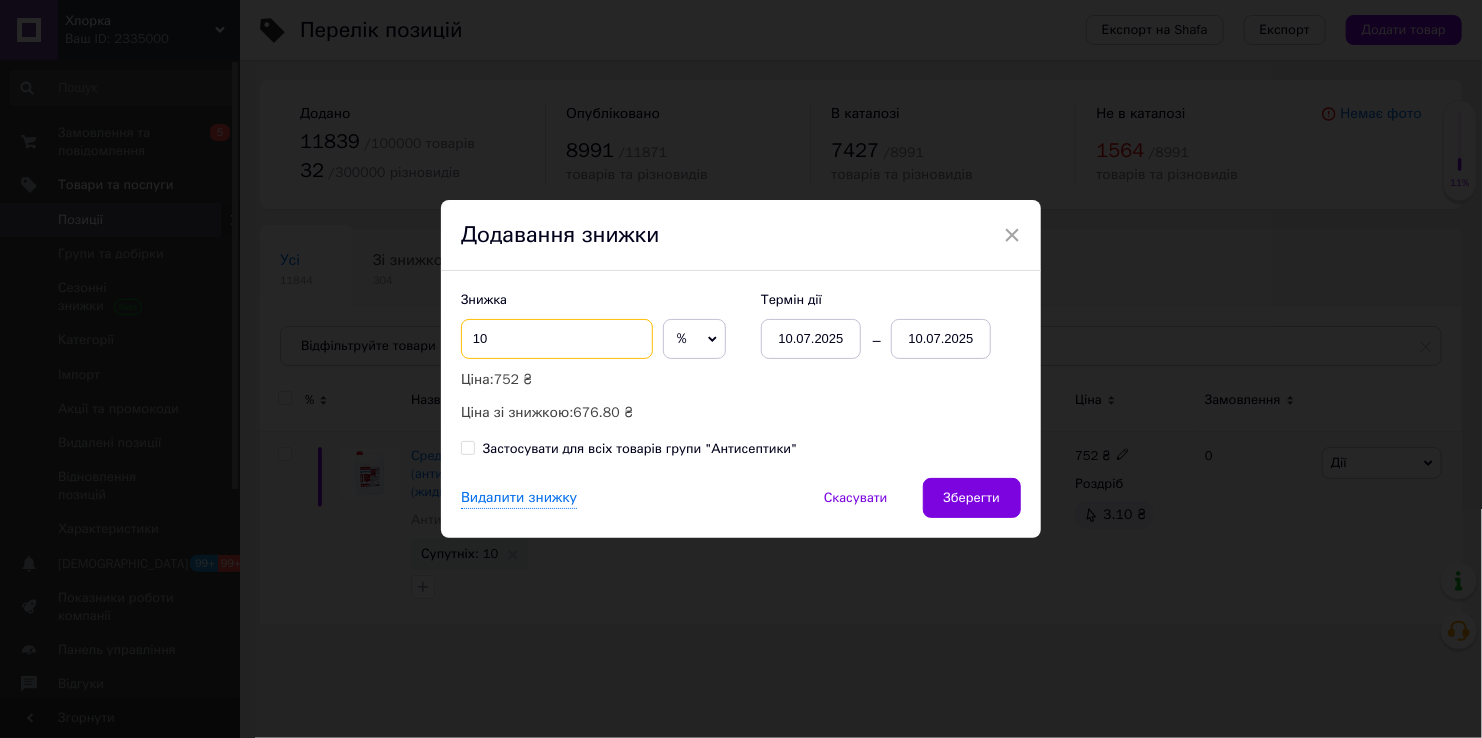 type on "10" 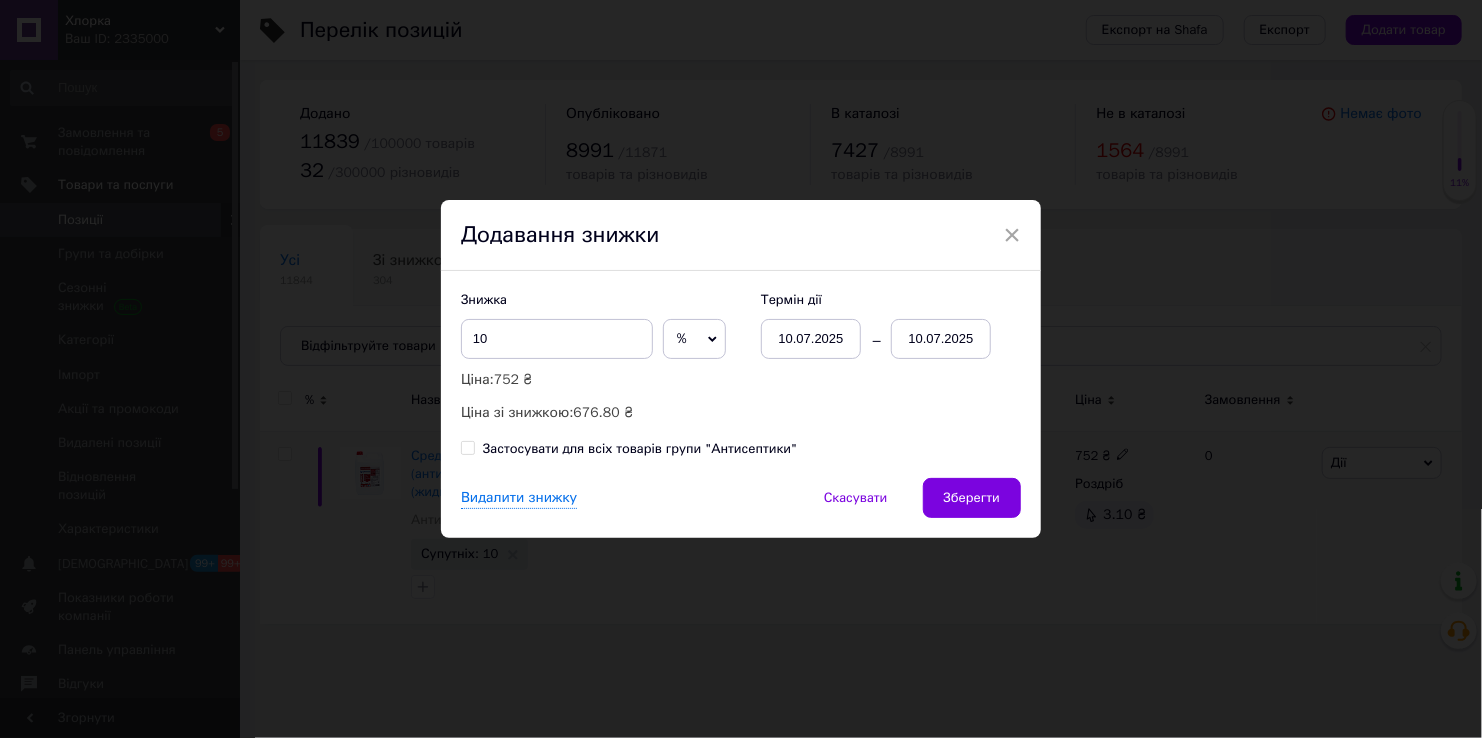 click on "10.07.2025" at bounding box center [941, 339] 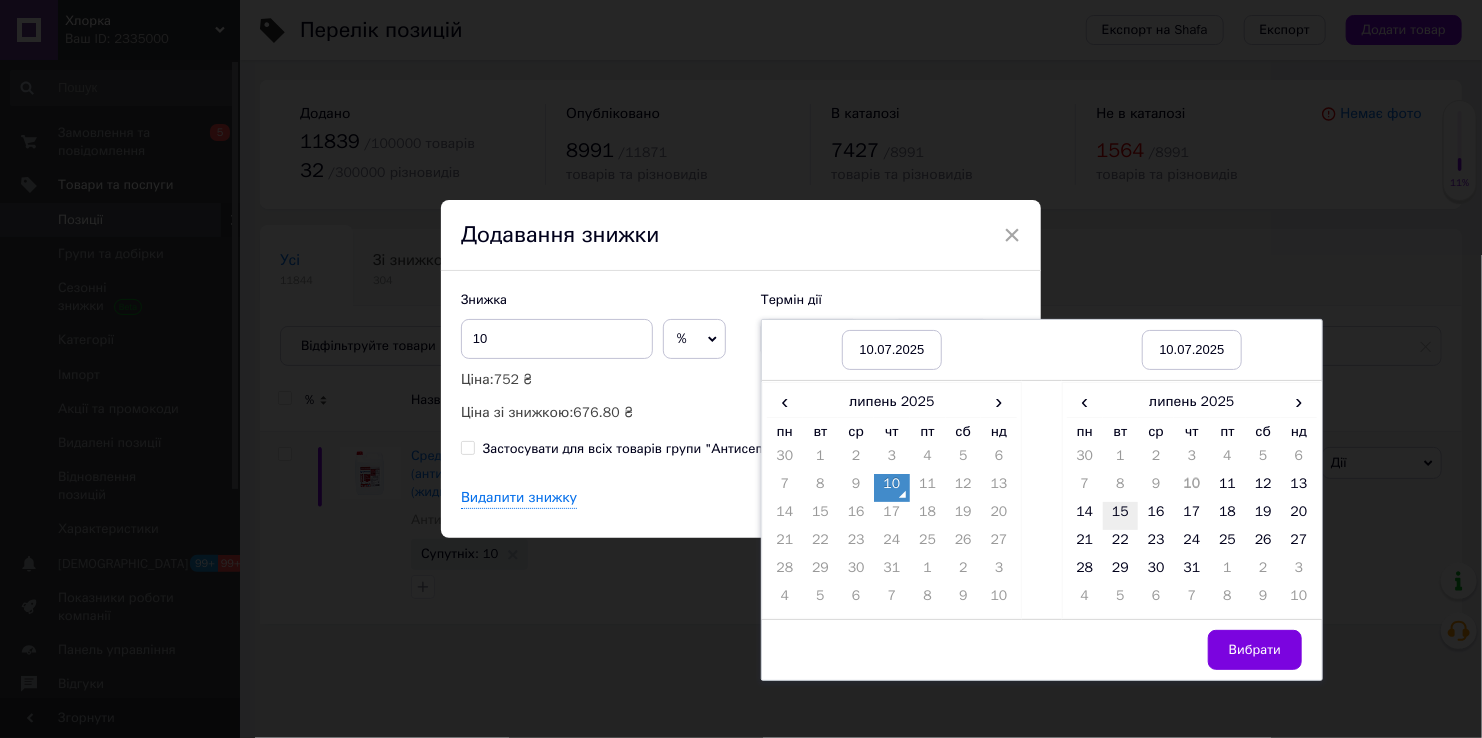 click on "15" at bounding box center (1121, 516) 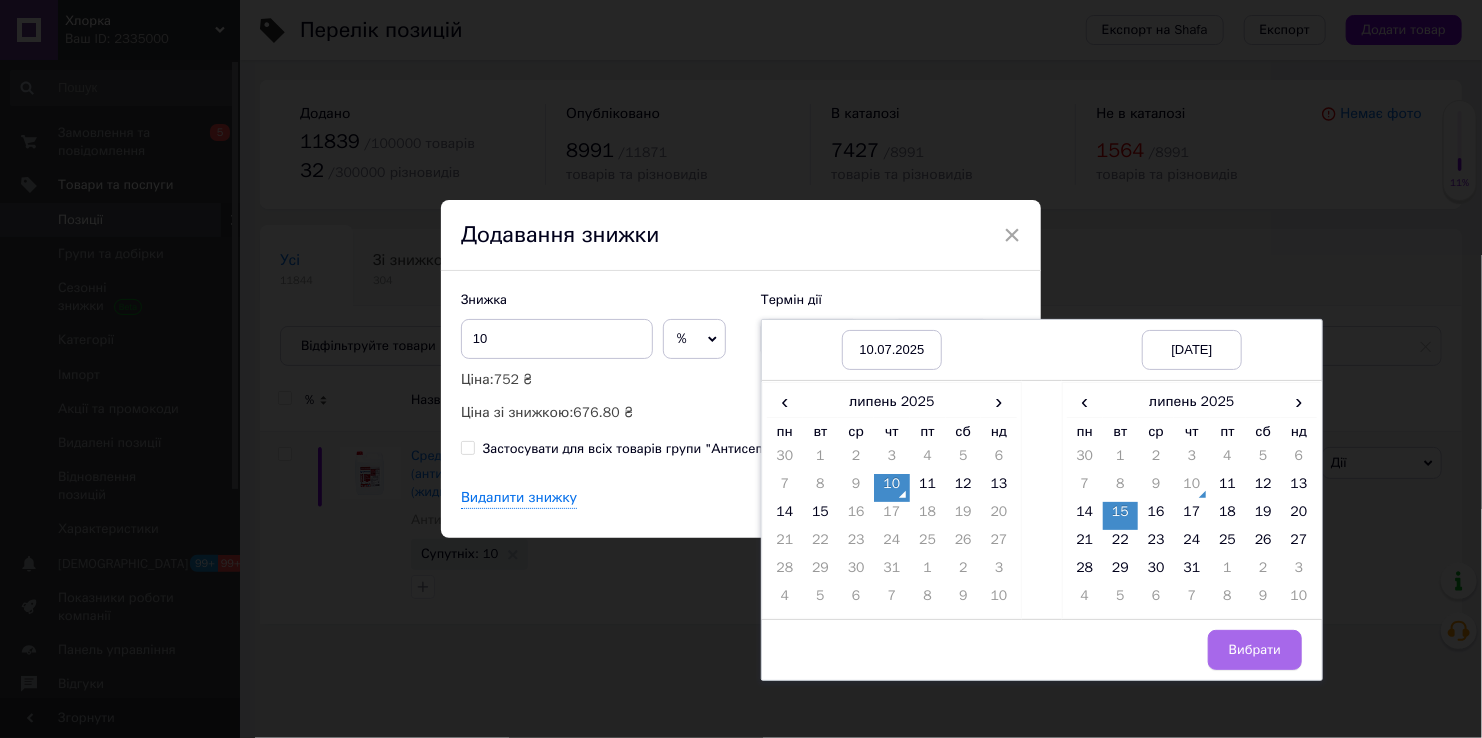click on "Вибрати" at bounding box center (1255, 650) 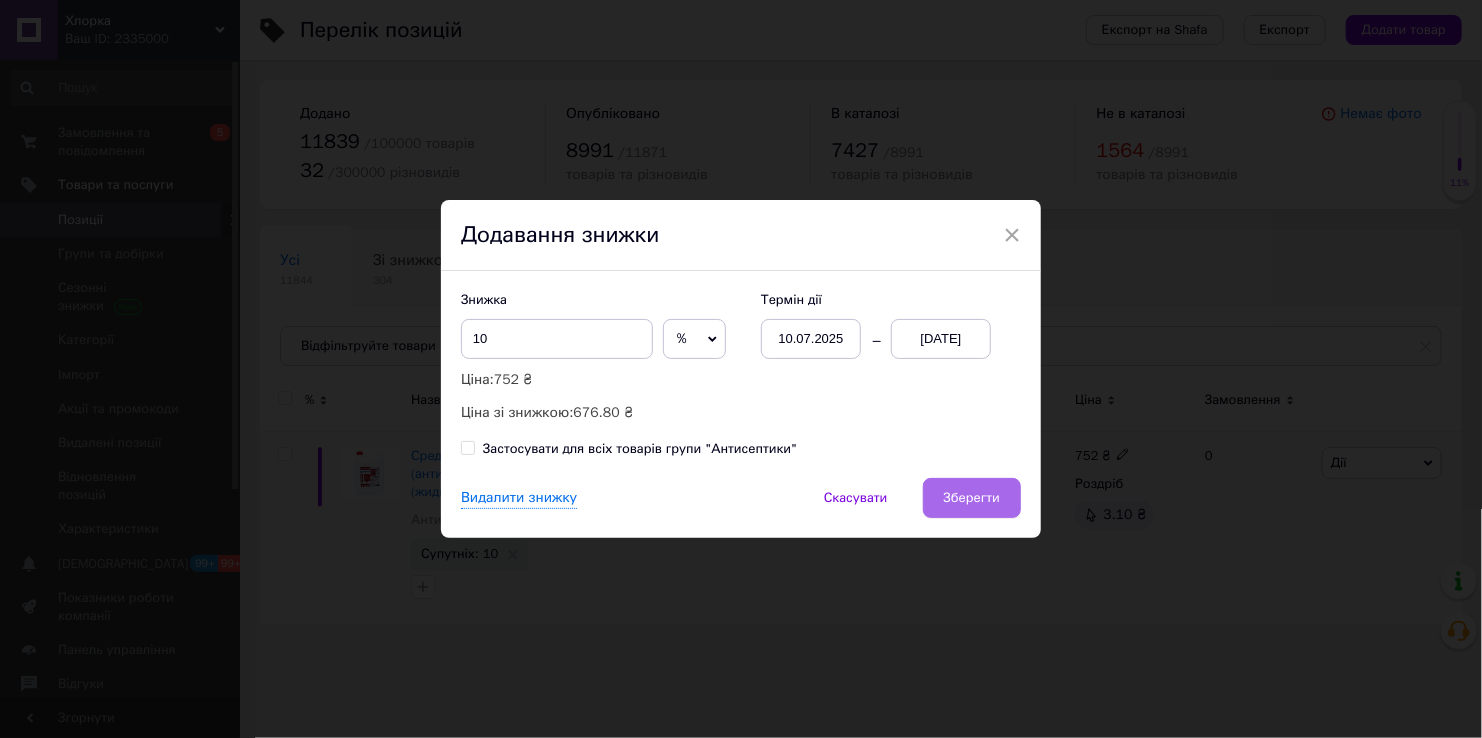 click on "Зберегти" at bounding box center [972, 498] 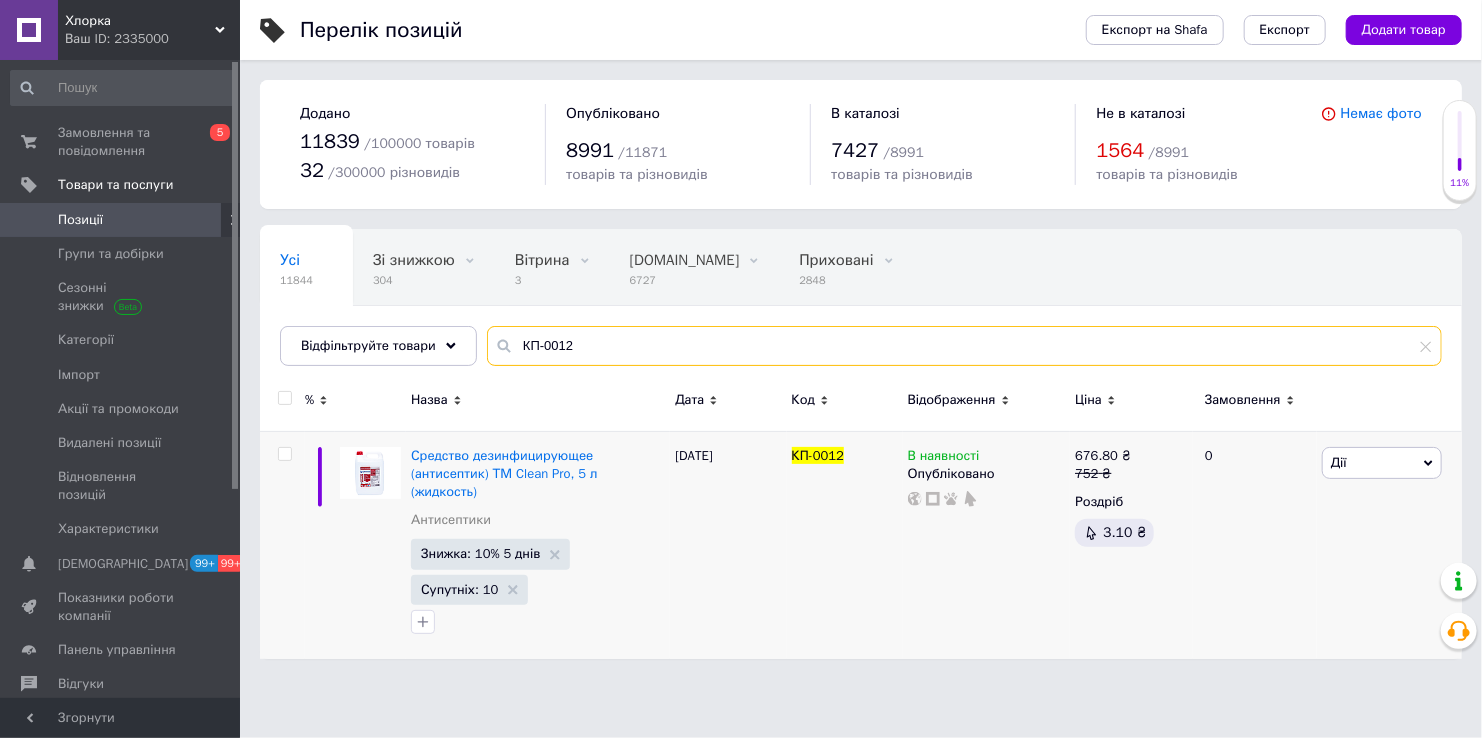 drag, startPoint x: 612, startPoint y: 355, endPoint x: 547, endPoint y: 81, distance: 281.60434 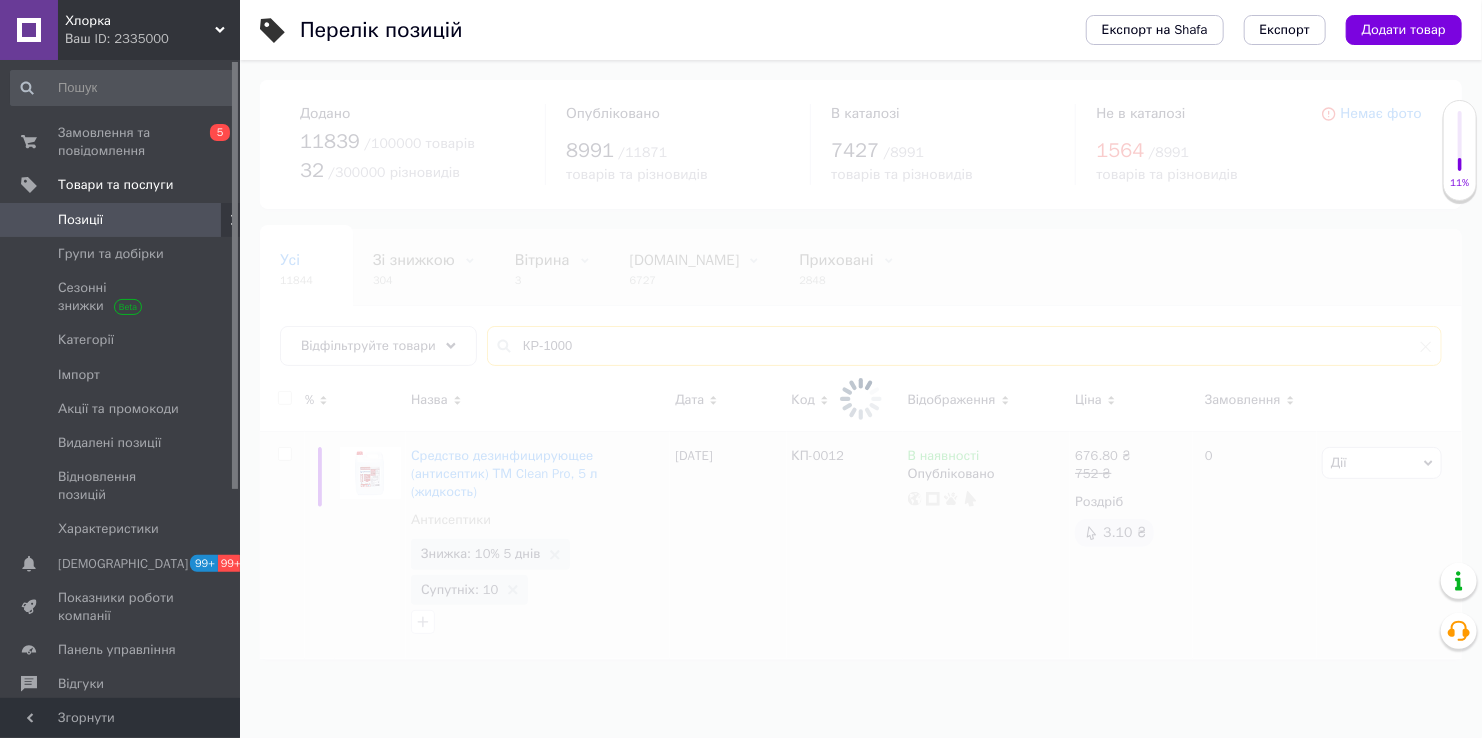 type on "КР-1000" 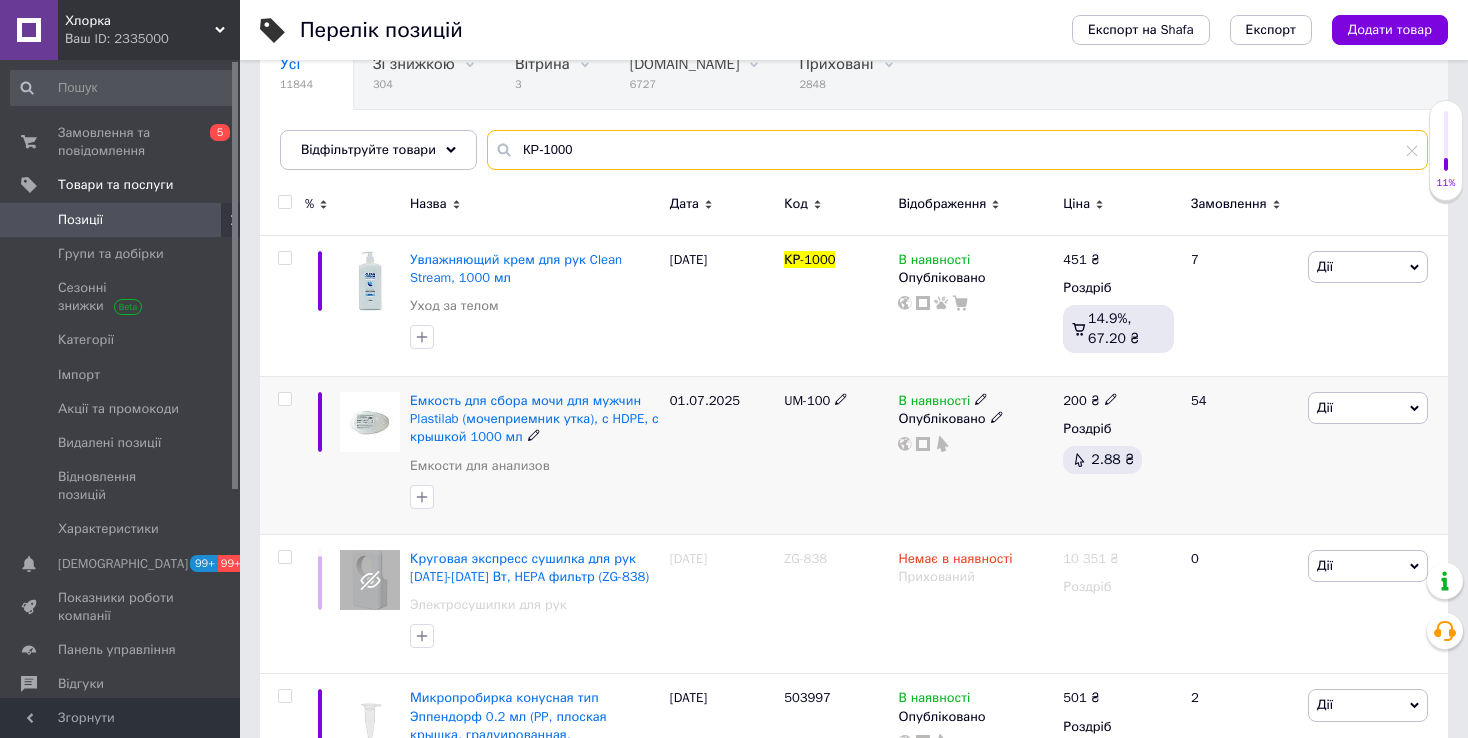 scroll, scrollTop: 200, scrollLeft: 0, axis: vertical 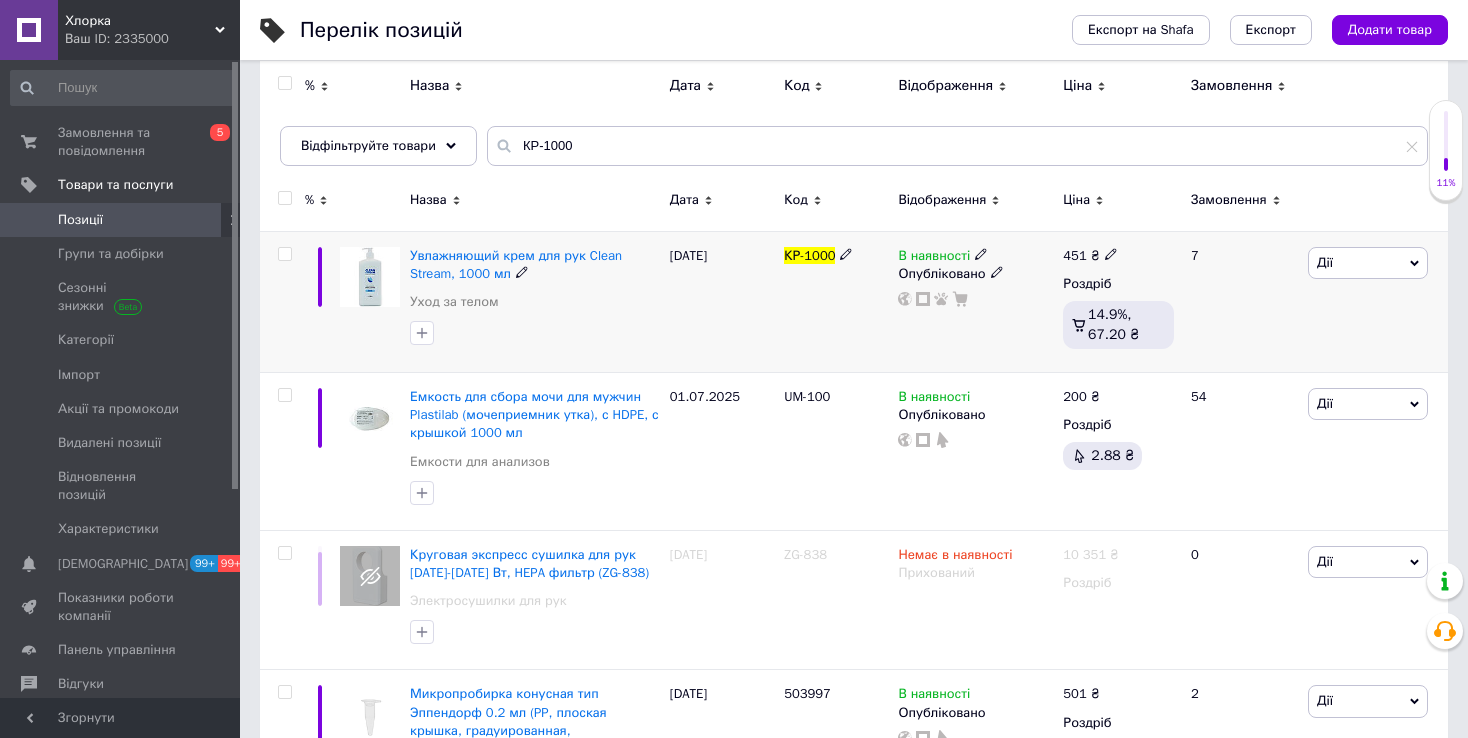 click on "Дії" at bounding box center (1368, 263) 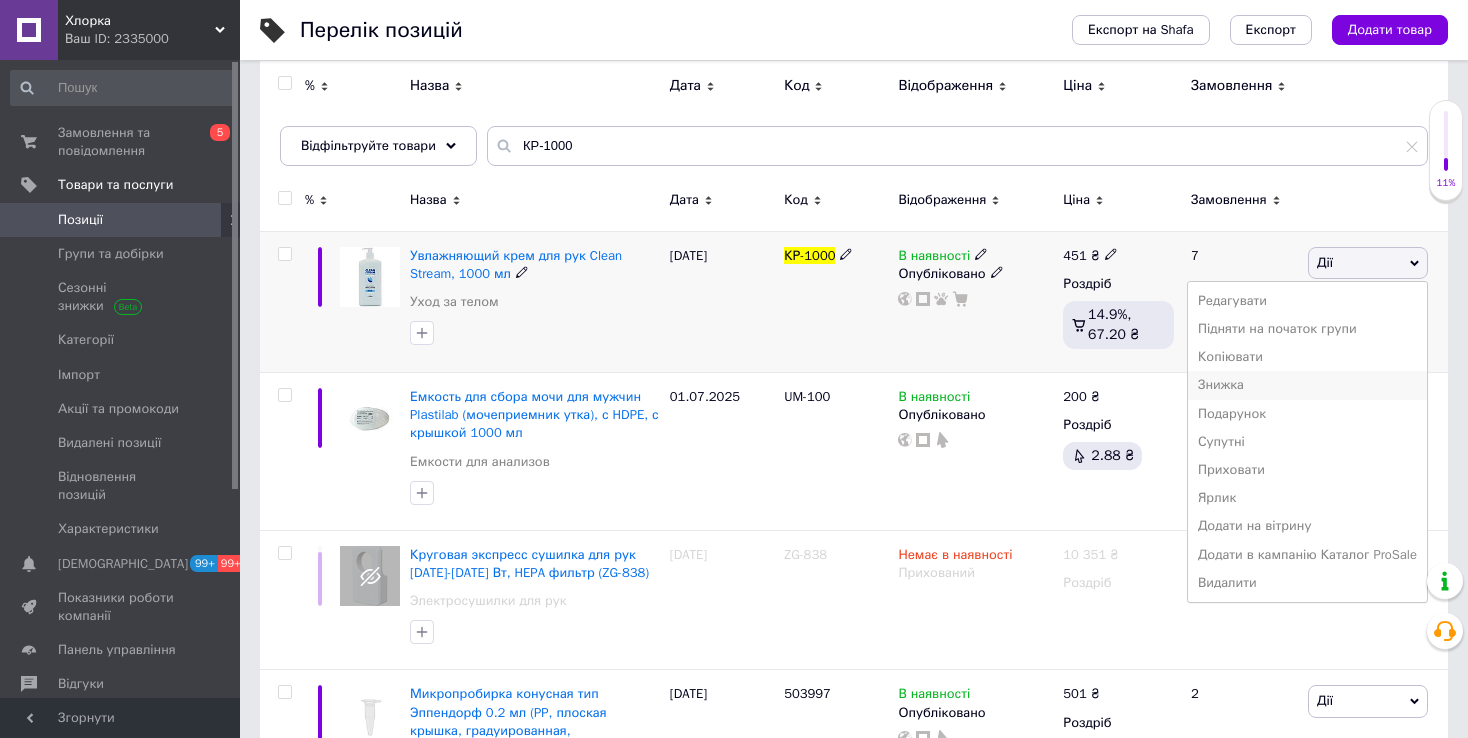 click on "Знижка" at bounding box center [1307, 385] 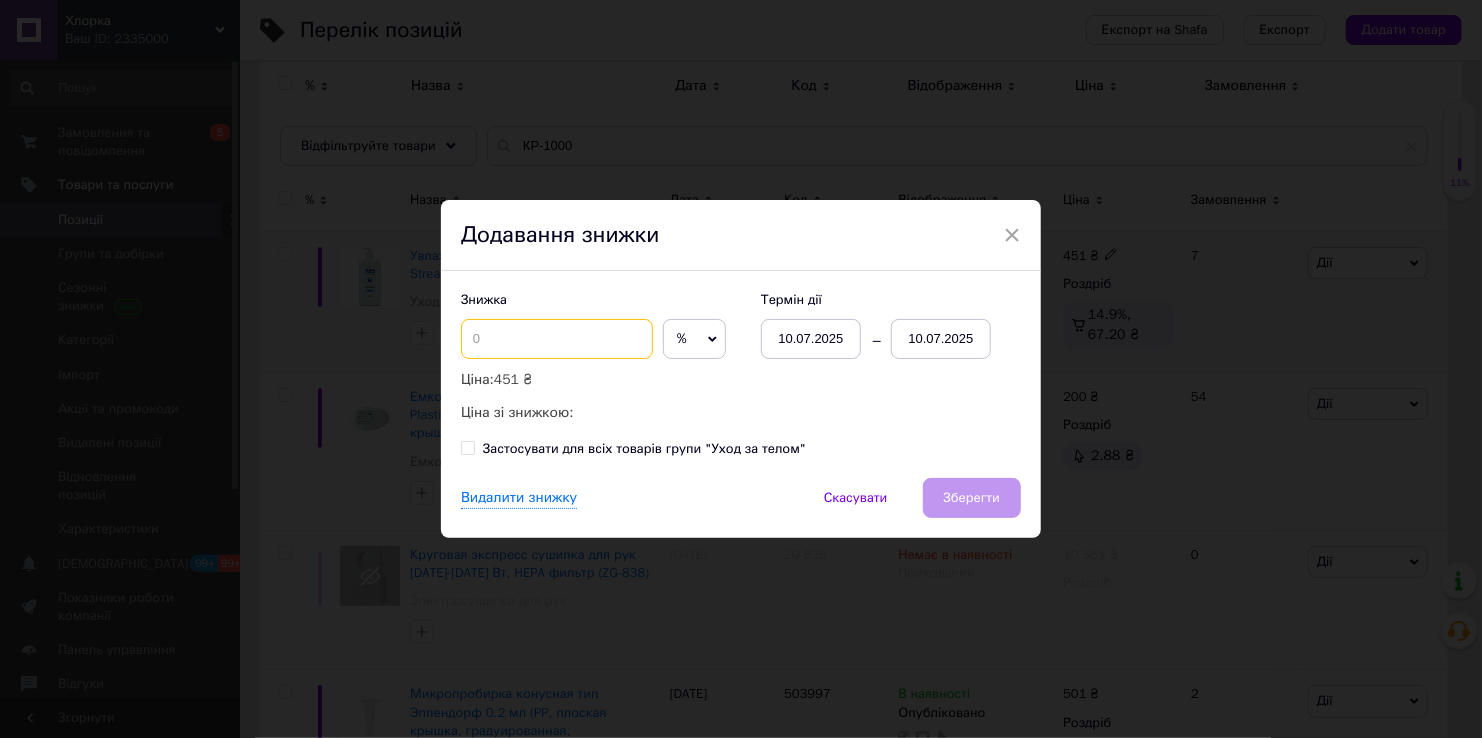 click at bounding box center (557, 339) 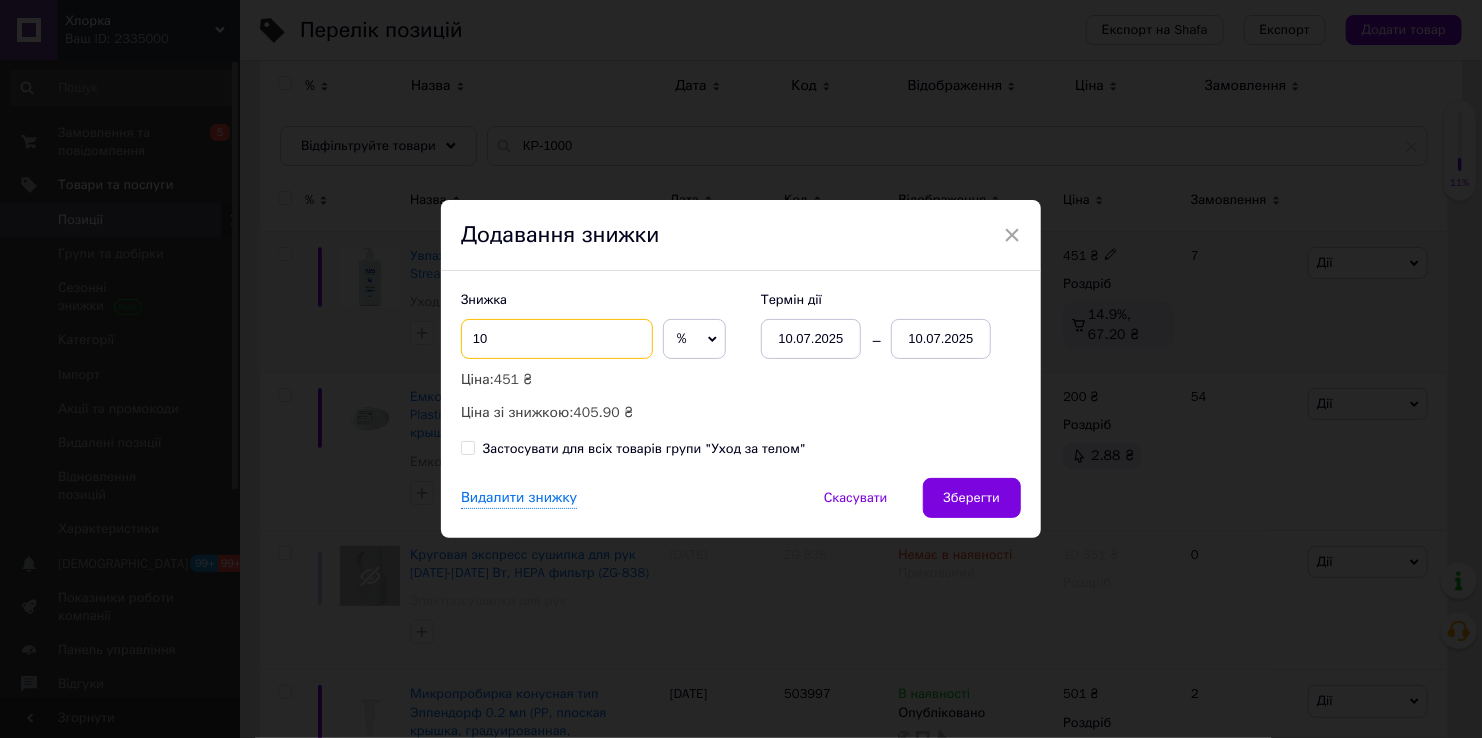 type on "10" 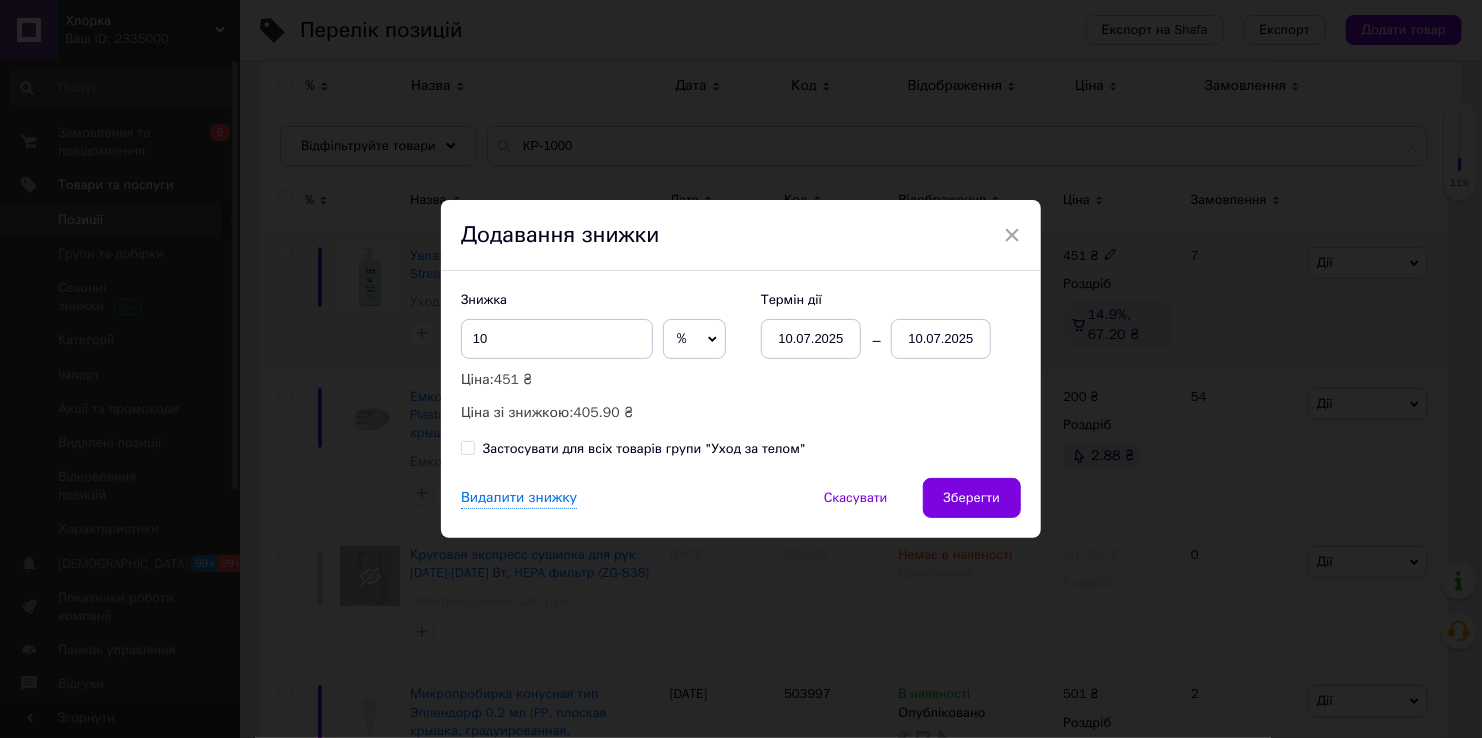 click on "10.07.2025" at bounding box center (941, 339) 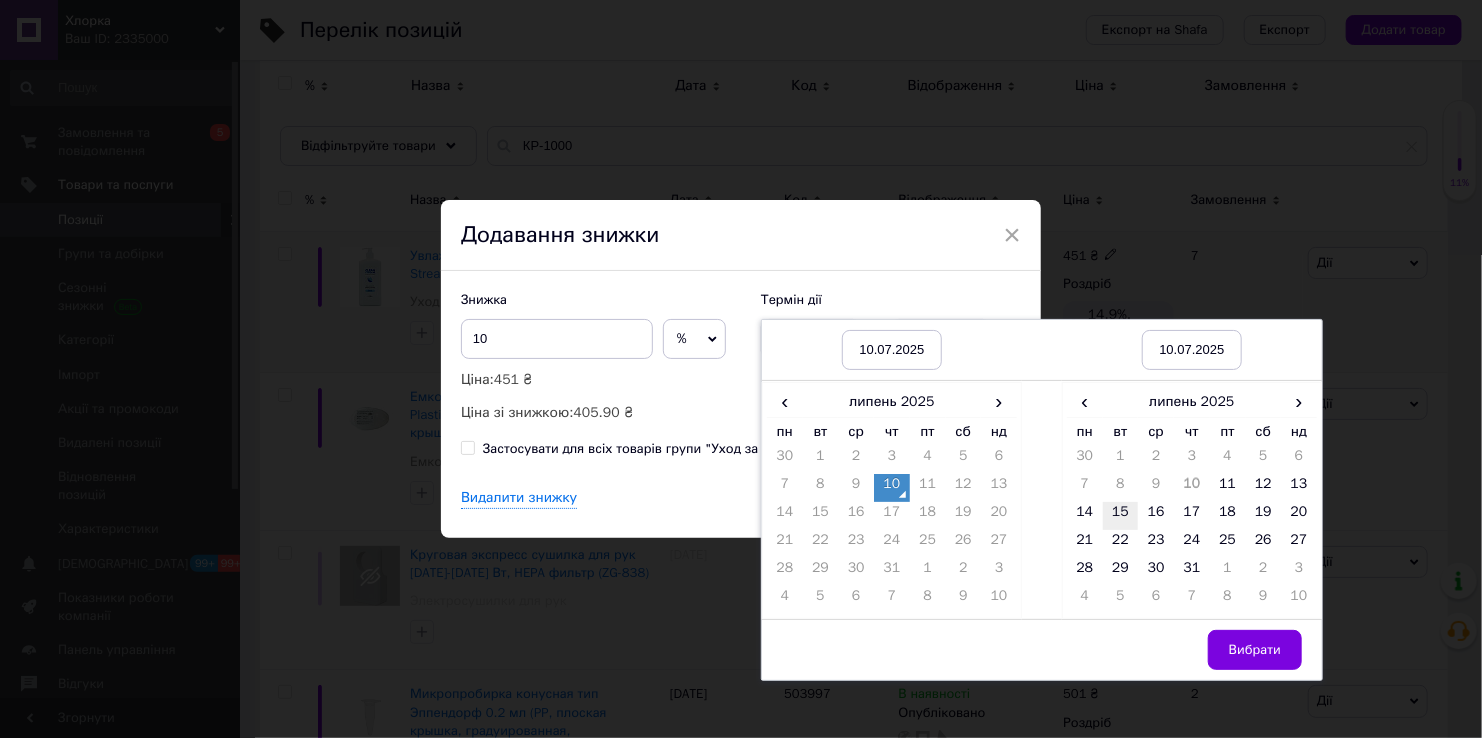 click on "15" at bounding box center (1121, 516) 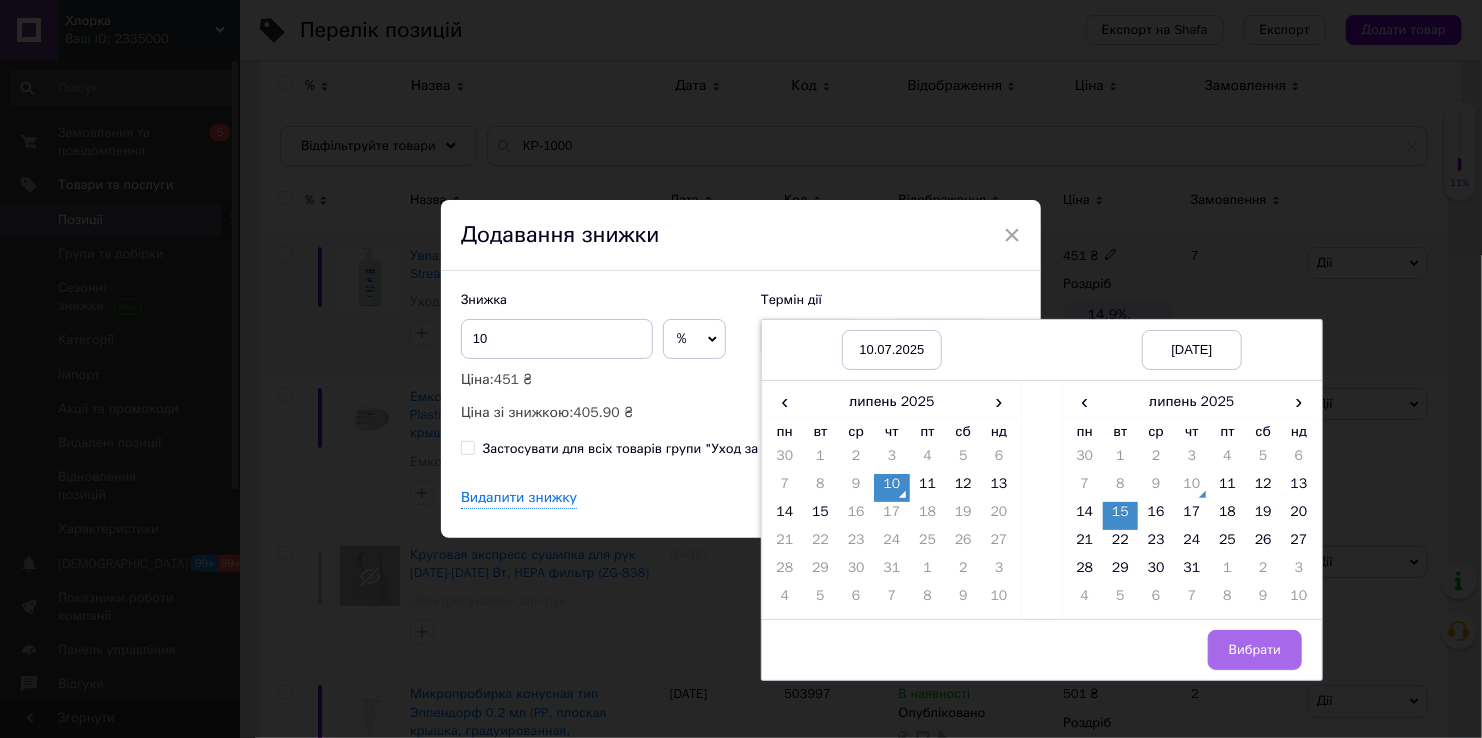 click on "Вибрати" at bounding box center (1255, 650) 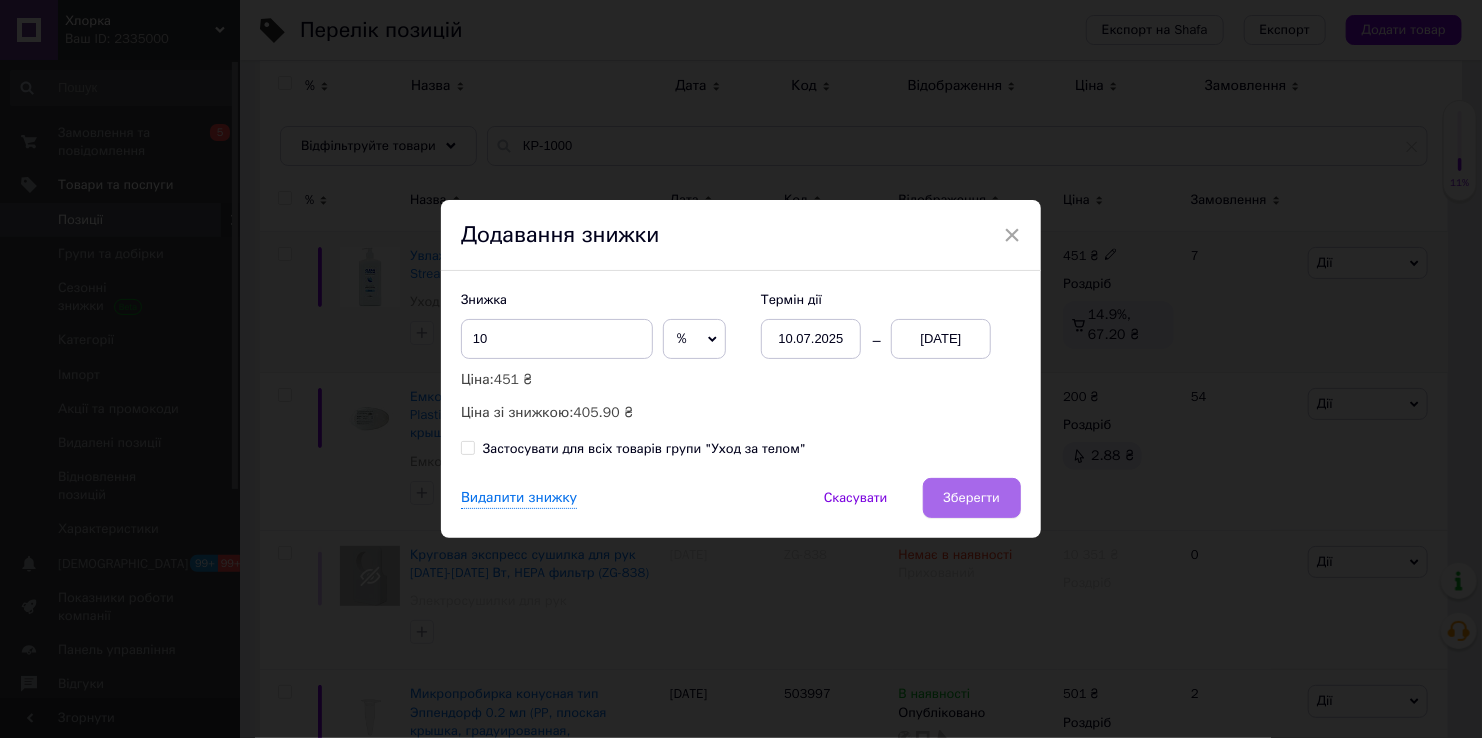click on "Зберегти" at bounding box center [972, 498] 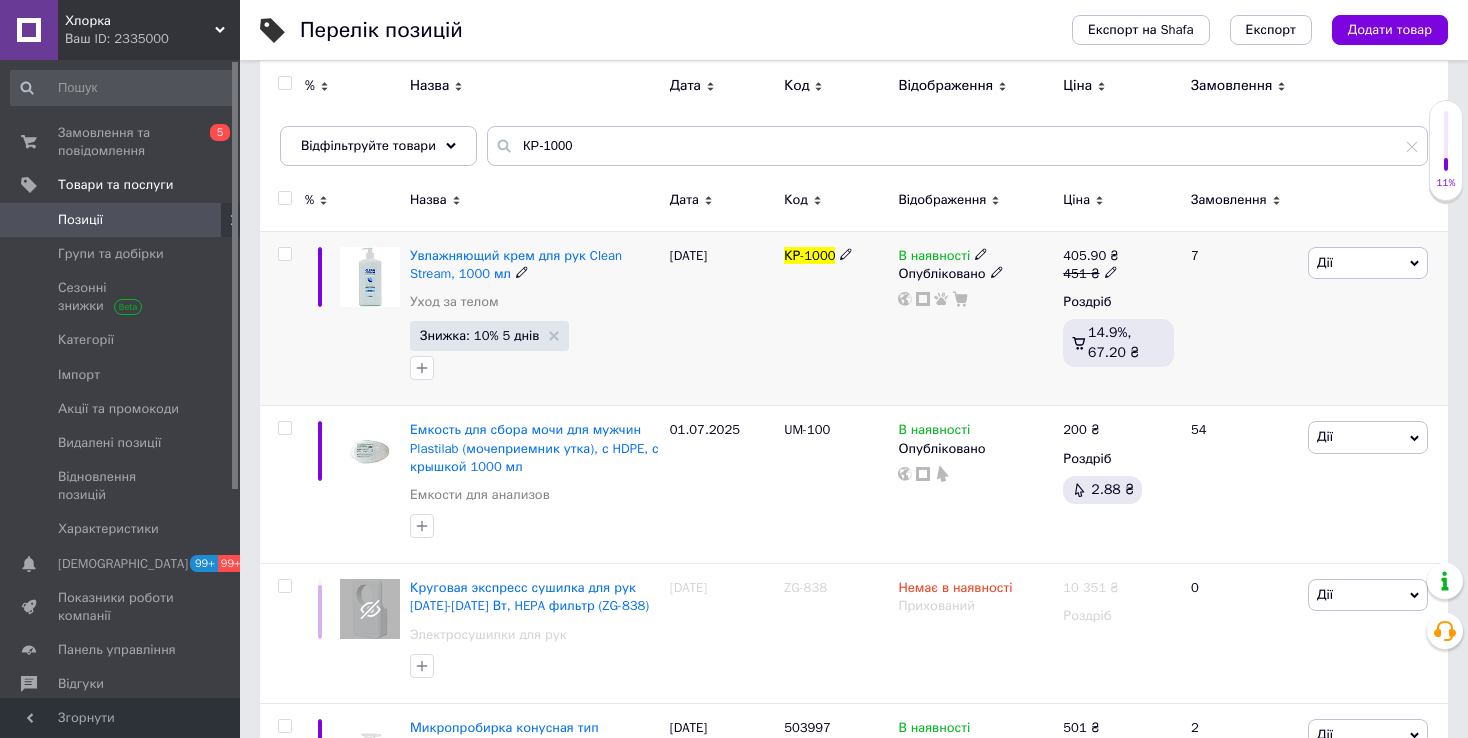 click on "Знижка: 10% 5 днів" at bounding box center (489, 336) 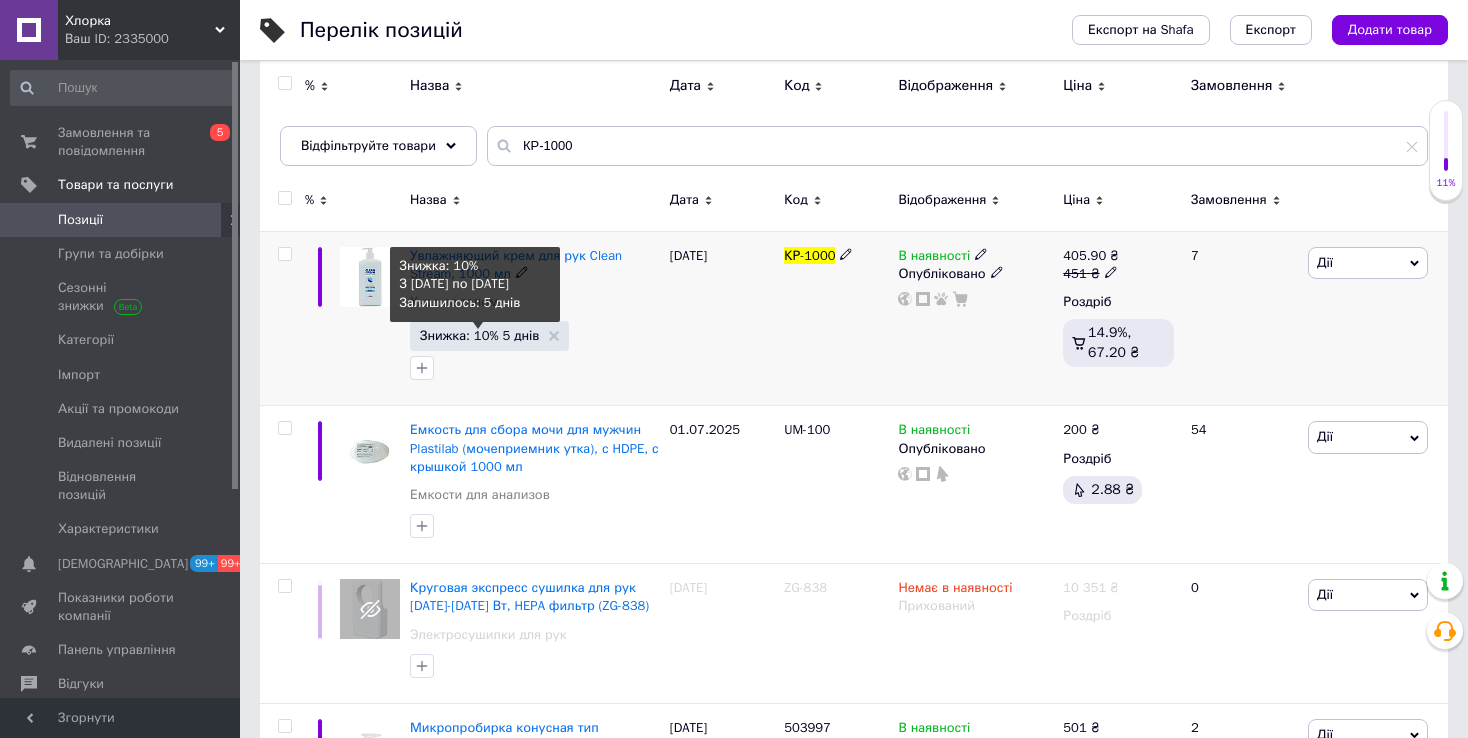 click on "Знижка: 10% 5 днів" at bounding box center [479, 335] 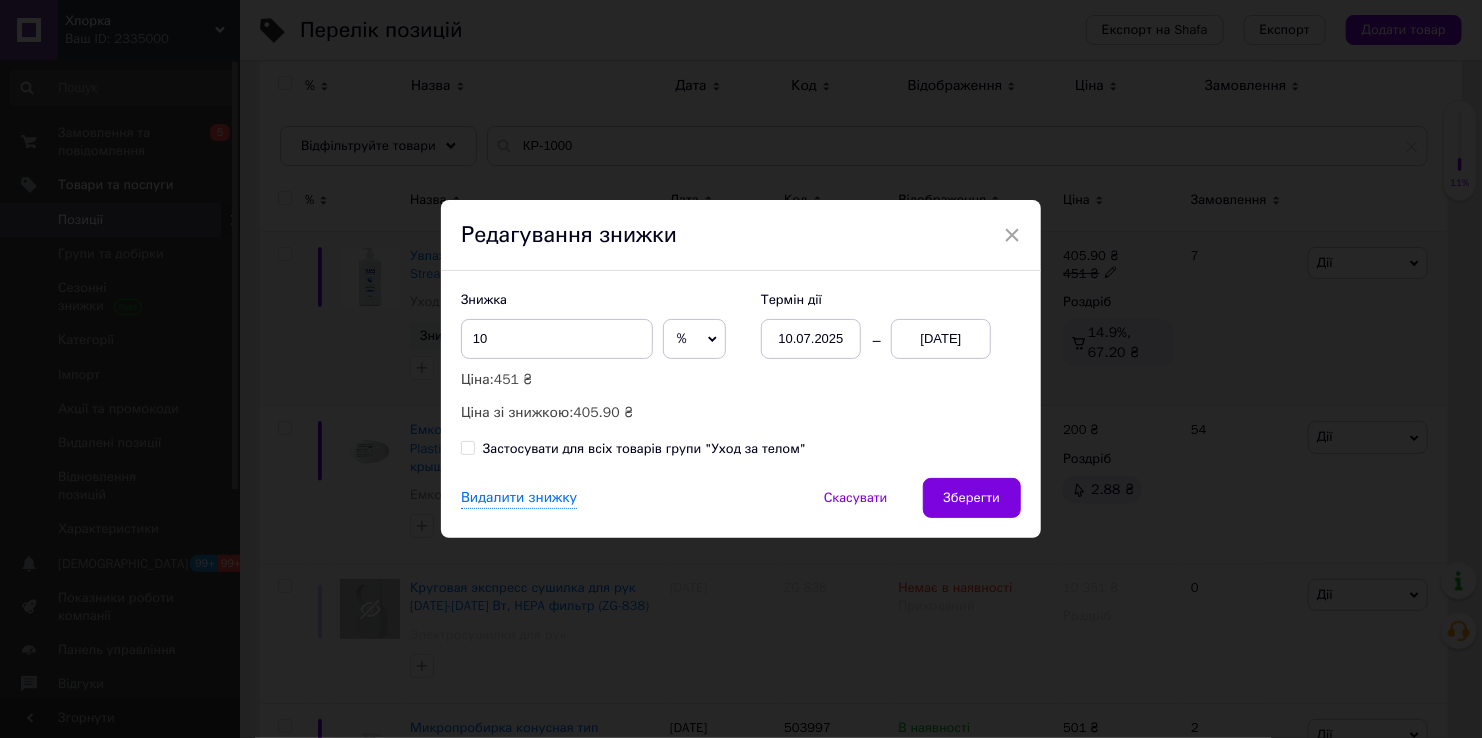 click on "15.07.2025" at bounding box center (941, 339) 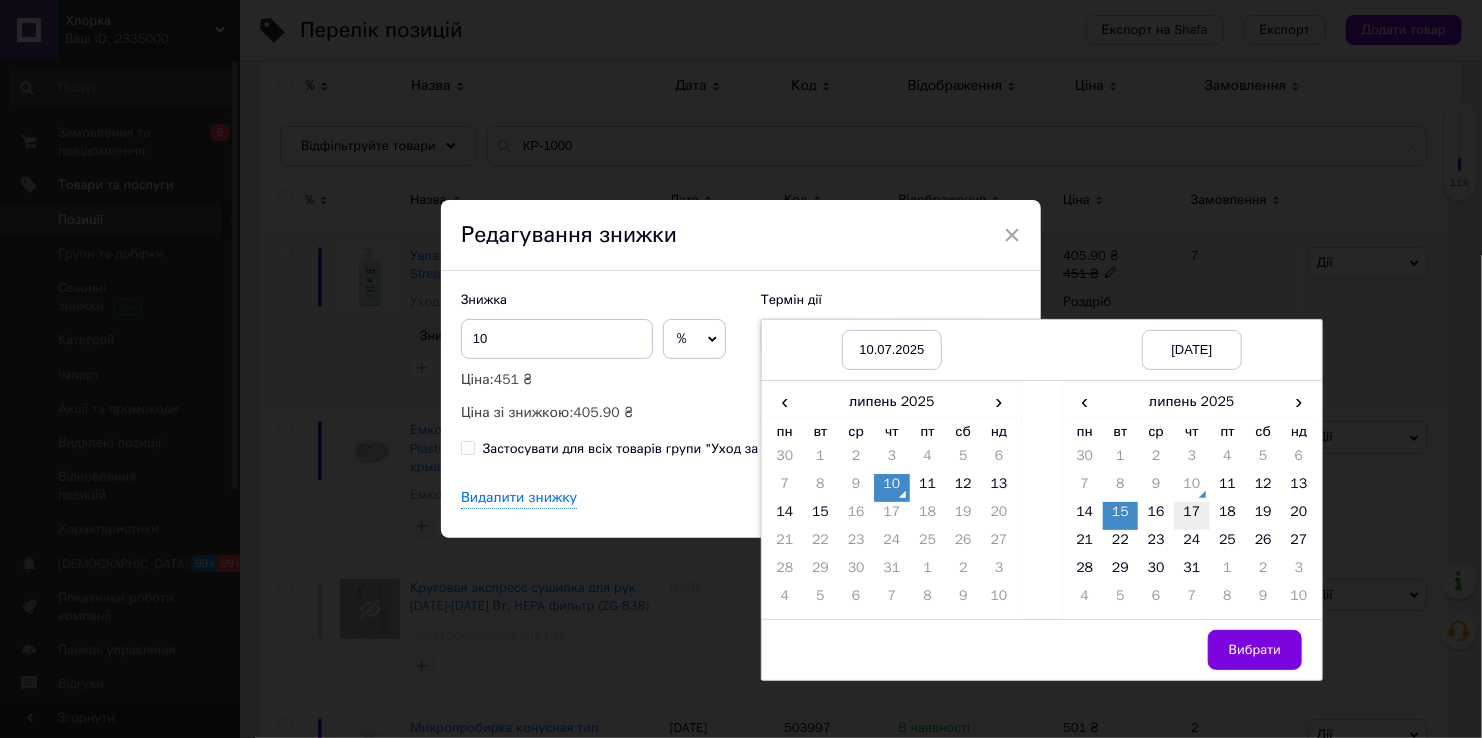 click on "17" at bounding box center [1192, 516] 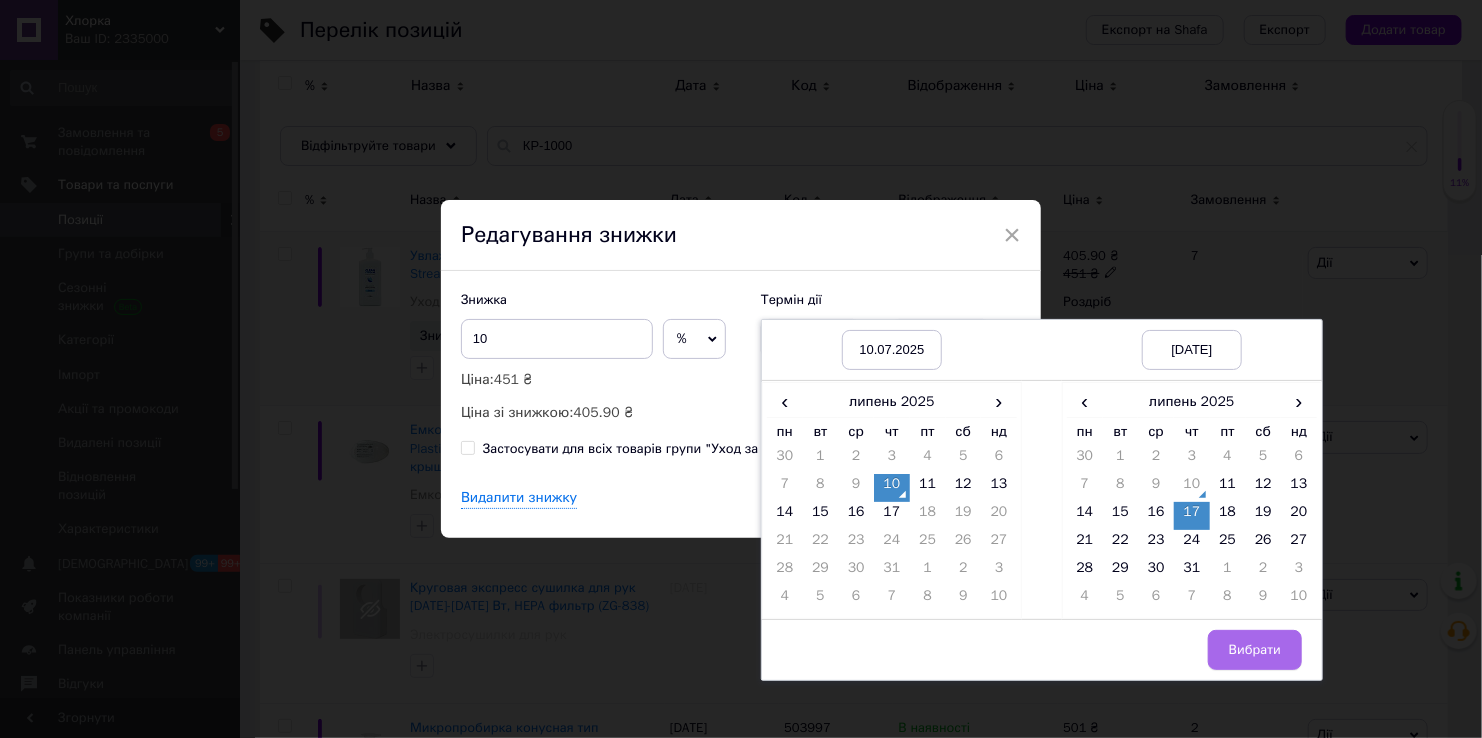 click on "Вибрати" at bounding box center (1255, 650) 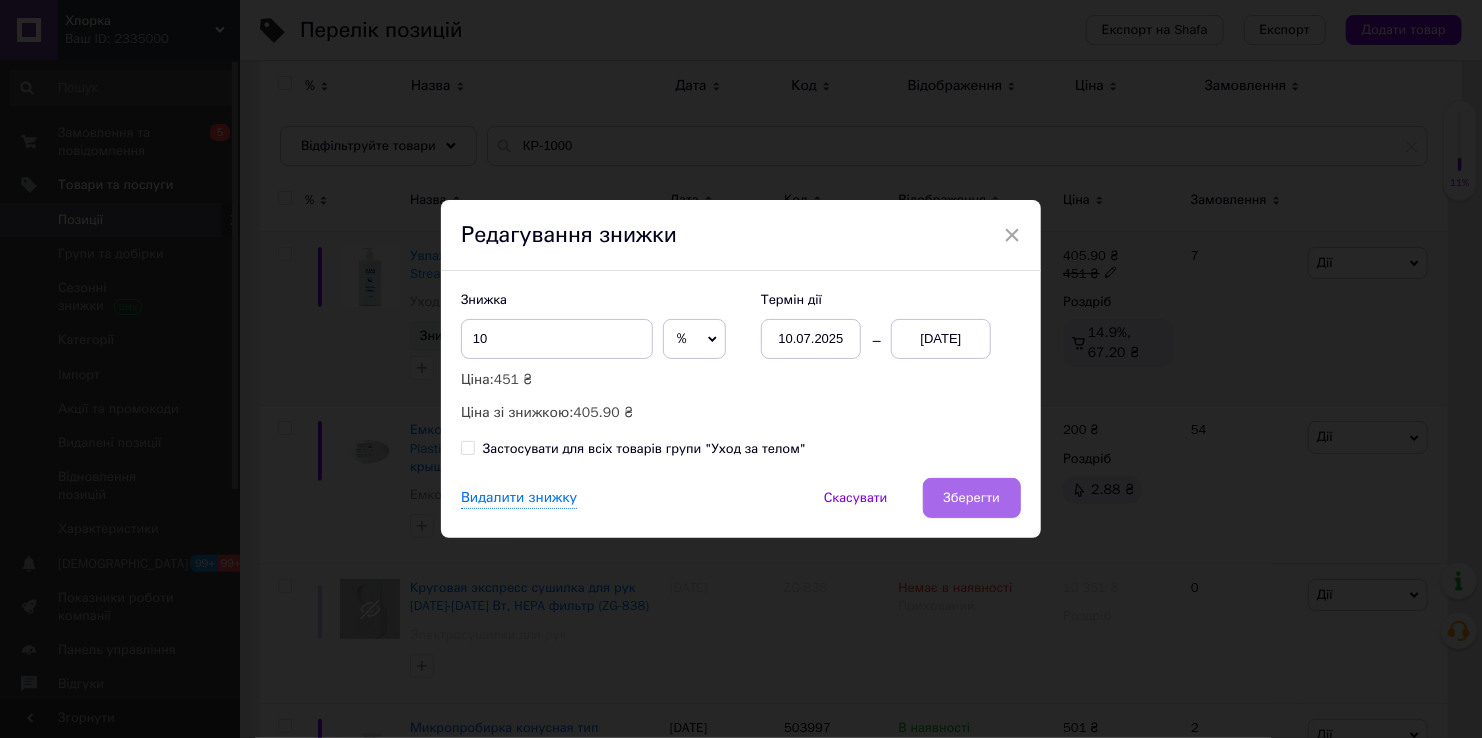 click on "Зберегти" at bounding box center [972, 498] 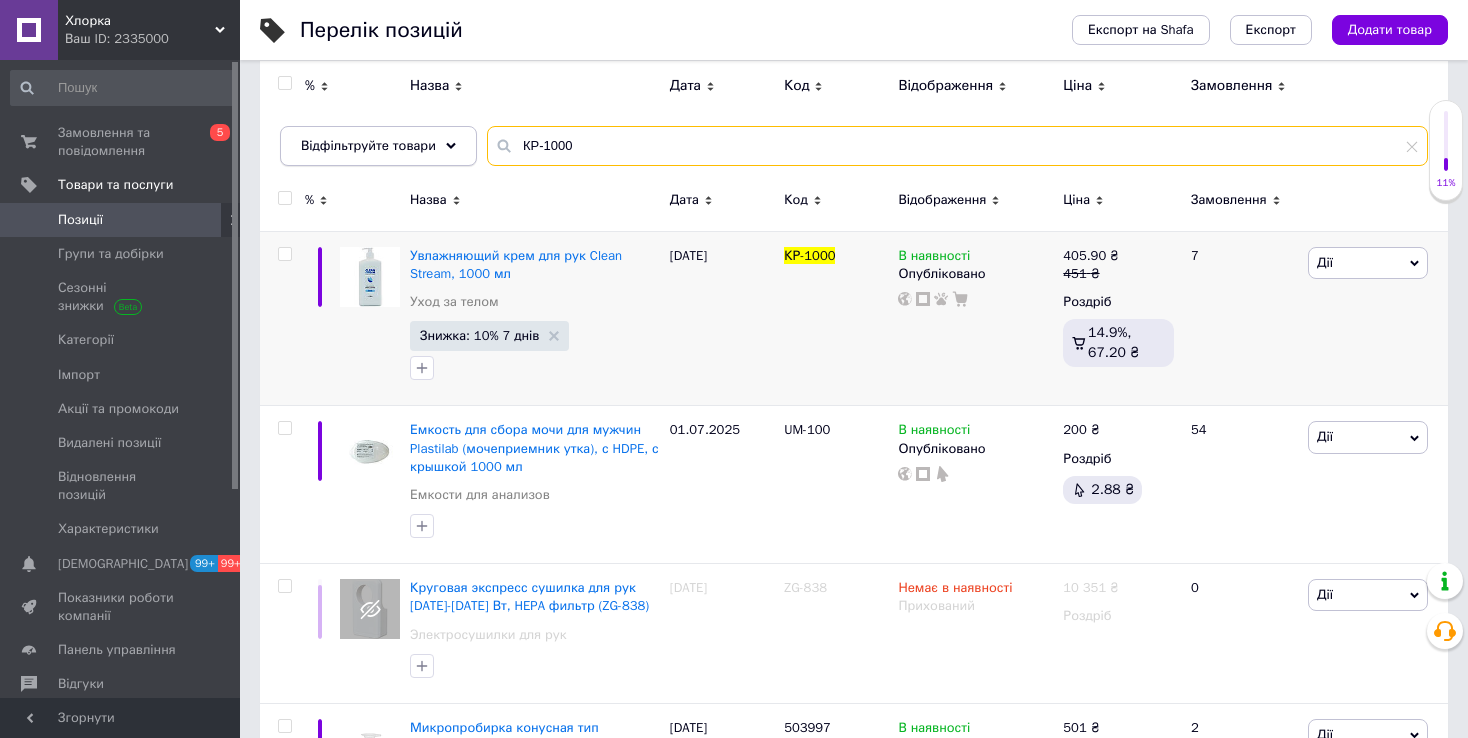 drag, startPoint x: 559, startPoint y: 139, endPoint x: 402, endPoint y: 139, distance: 157 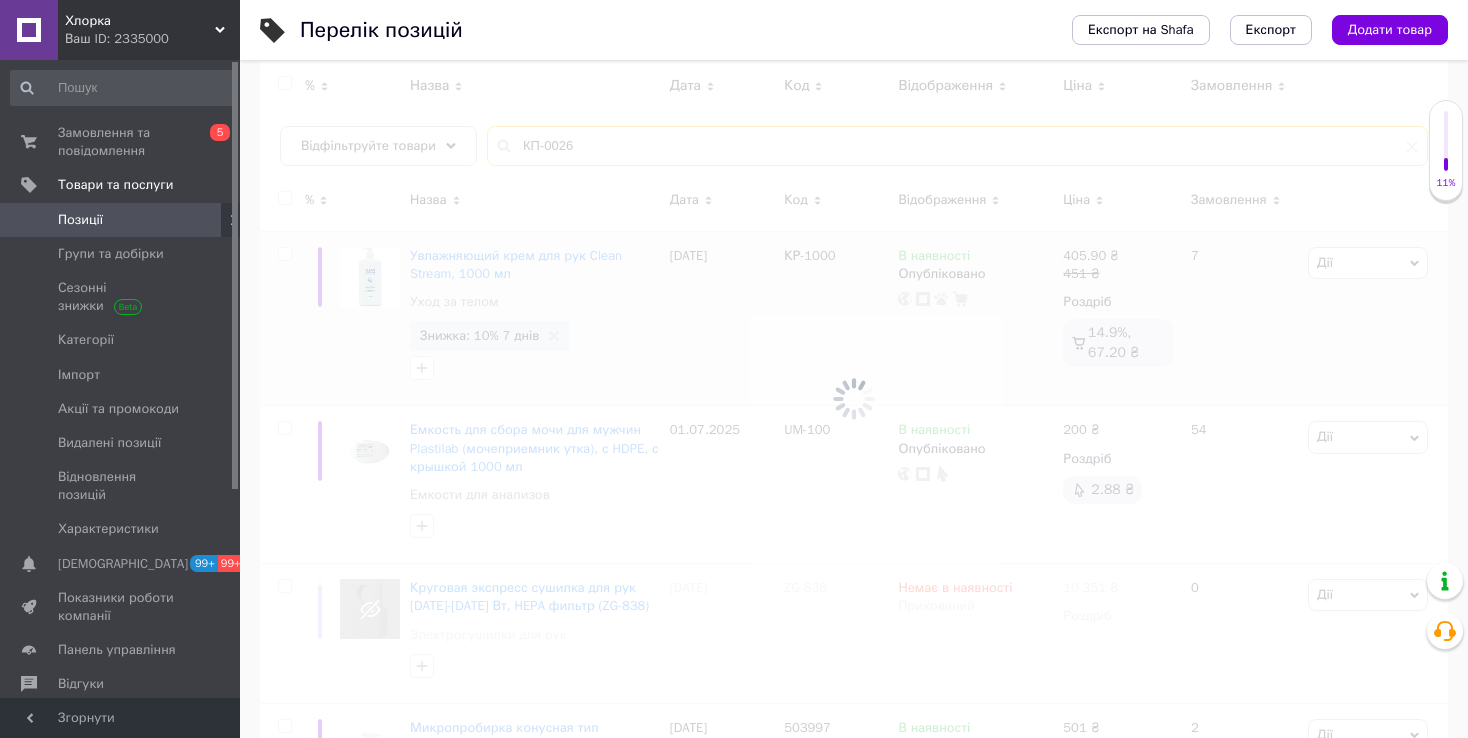scroll, scrollTop: 0, scrollLeft: 0, axis: both 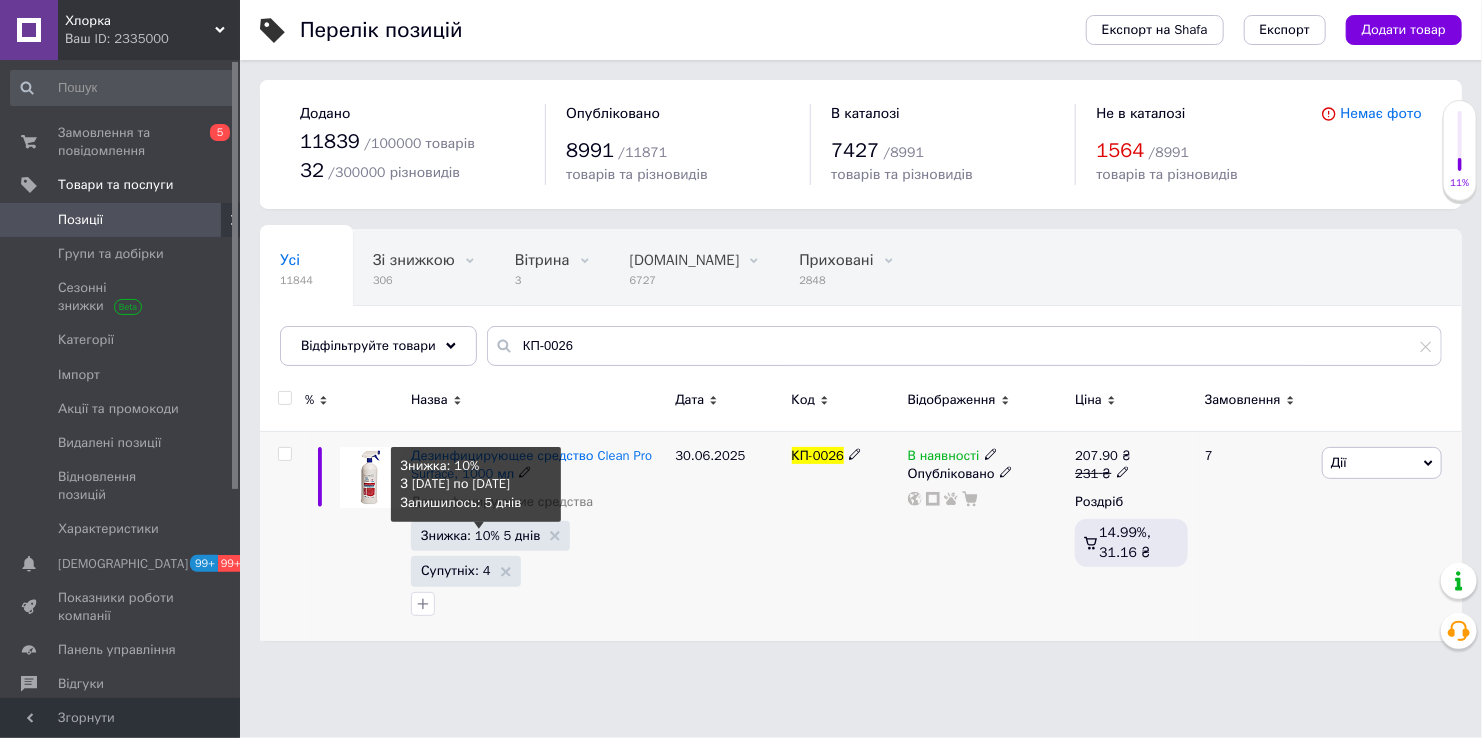 click on "Знижка: 10% 5 днів" at bounding box center [480, 535] 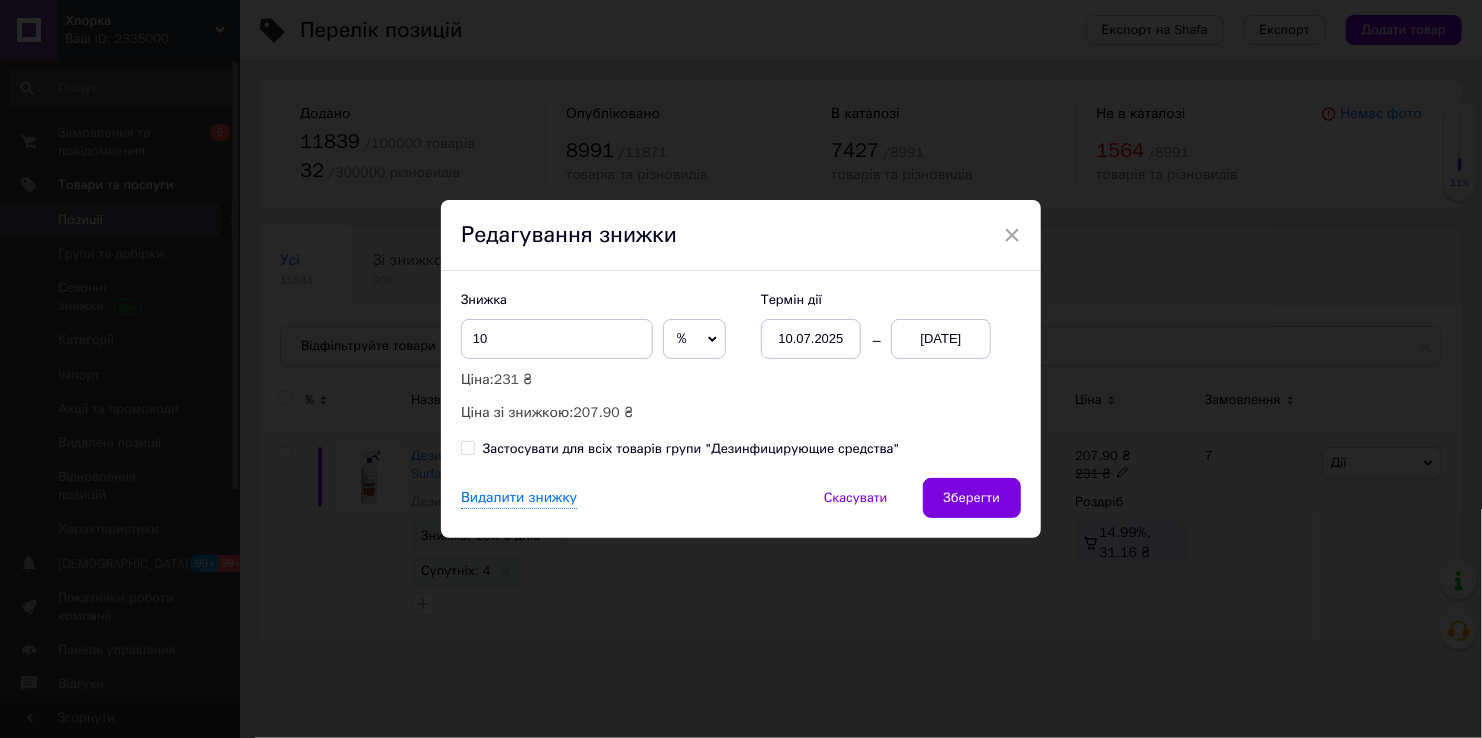 click on "15.07.2025" at bounding box center (941, 339) 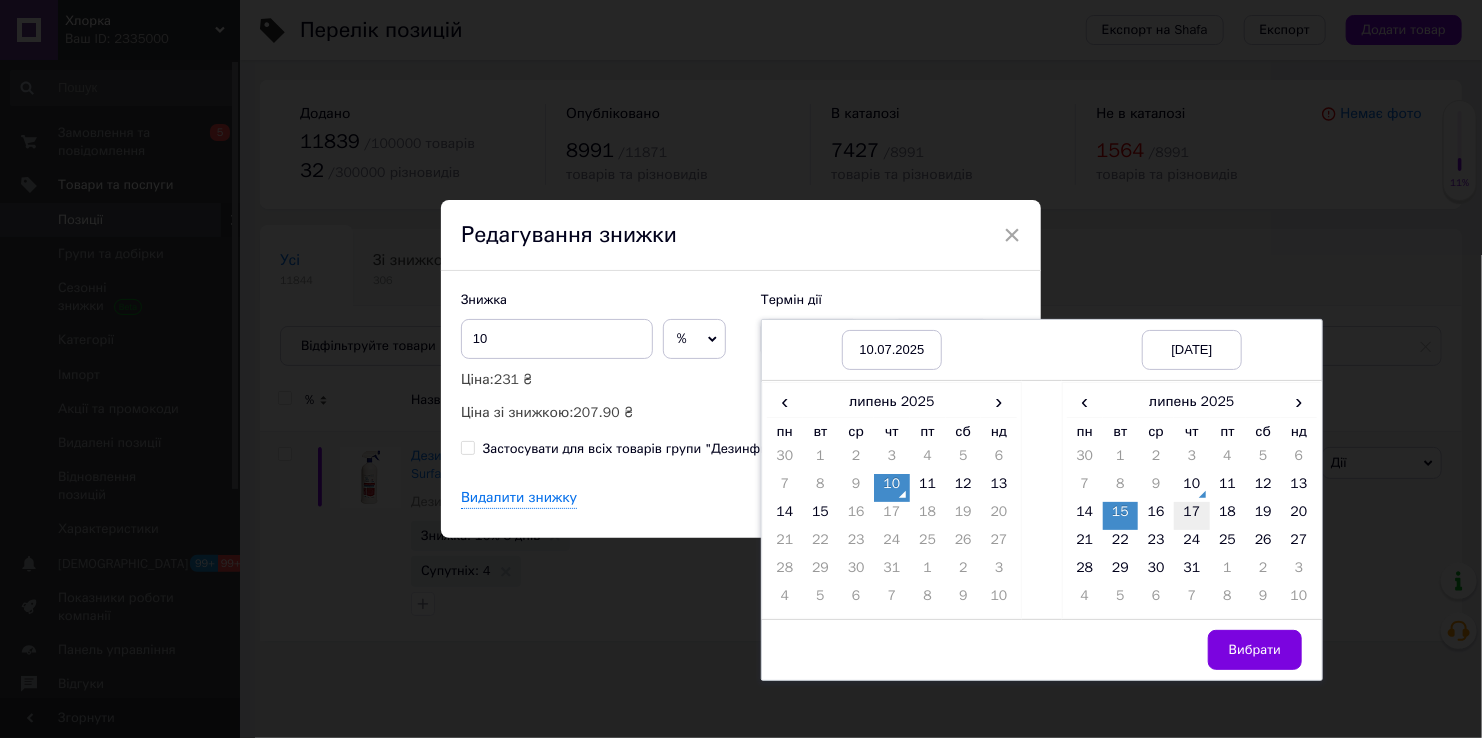 click on "17" at bounding box center (1192, 516) 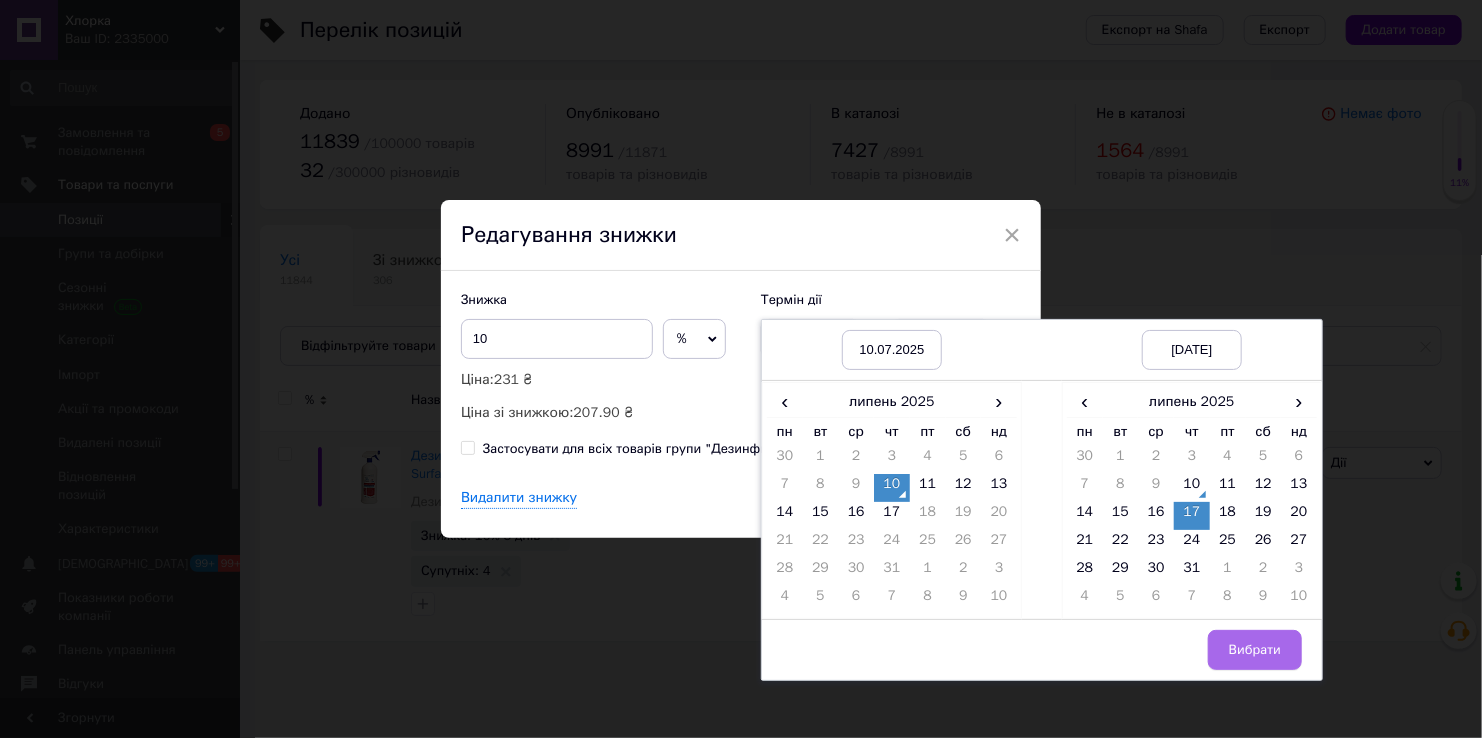 click on "Вибрати" at bounding box center [1255, 650] 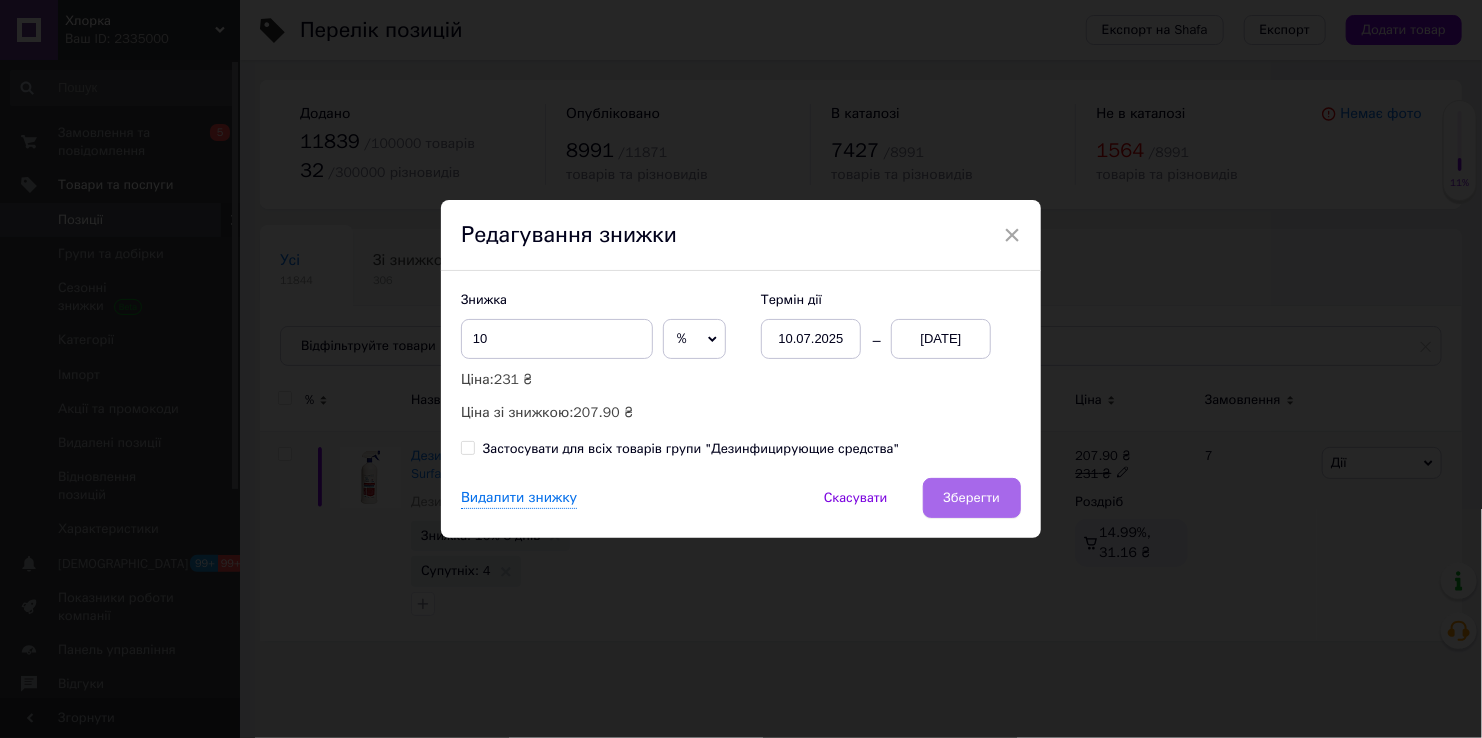 click on "Зберегти" at bounding box center [972, 498] 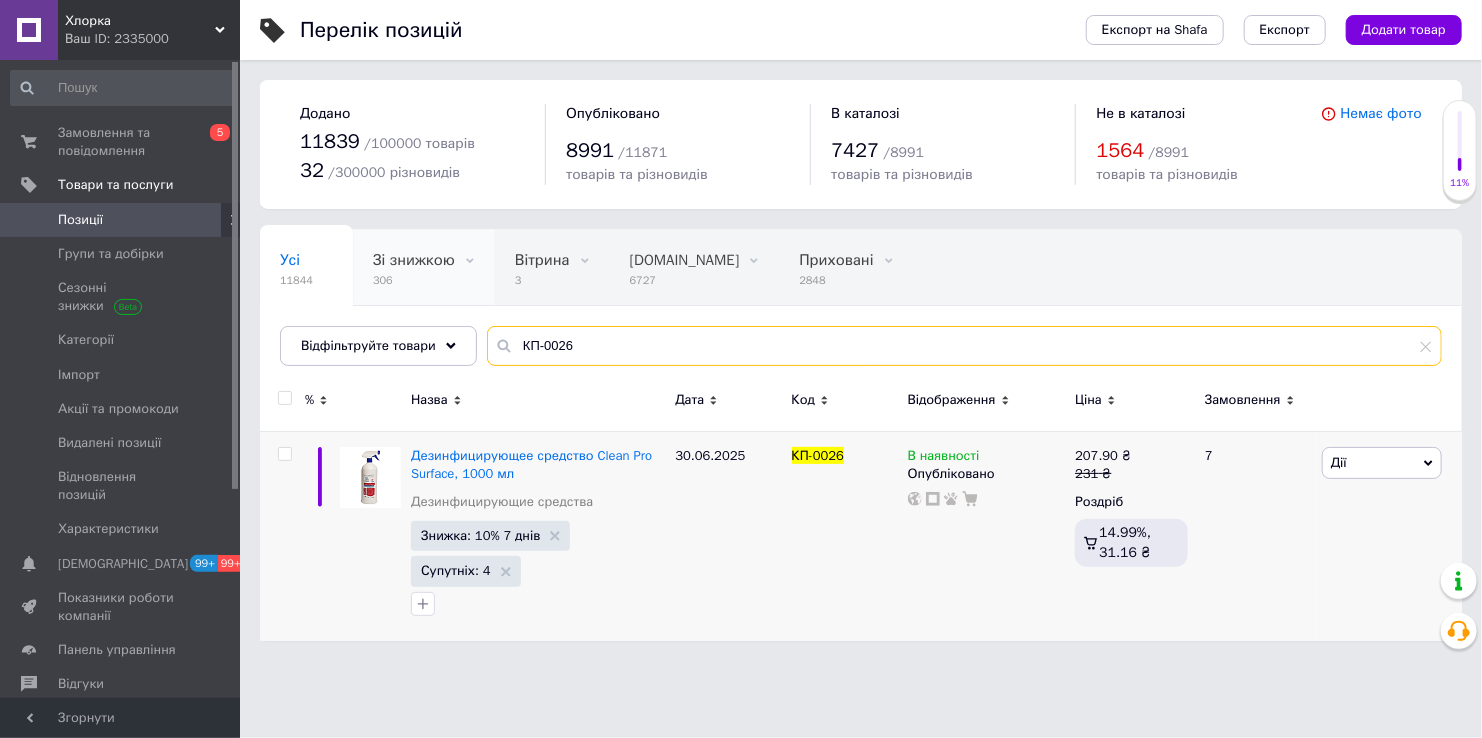 drag, startPoint x: 674, startPoint y: 355, endPoint x: 402, endPoint y: 303, distance: 276.926 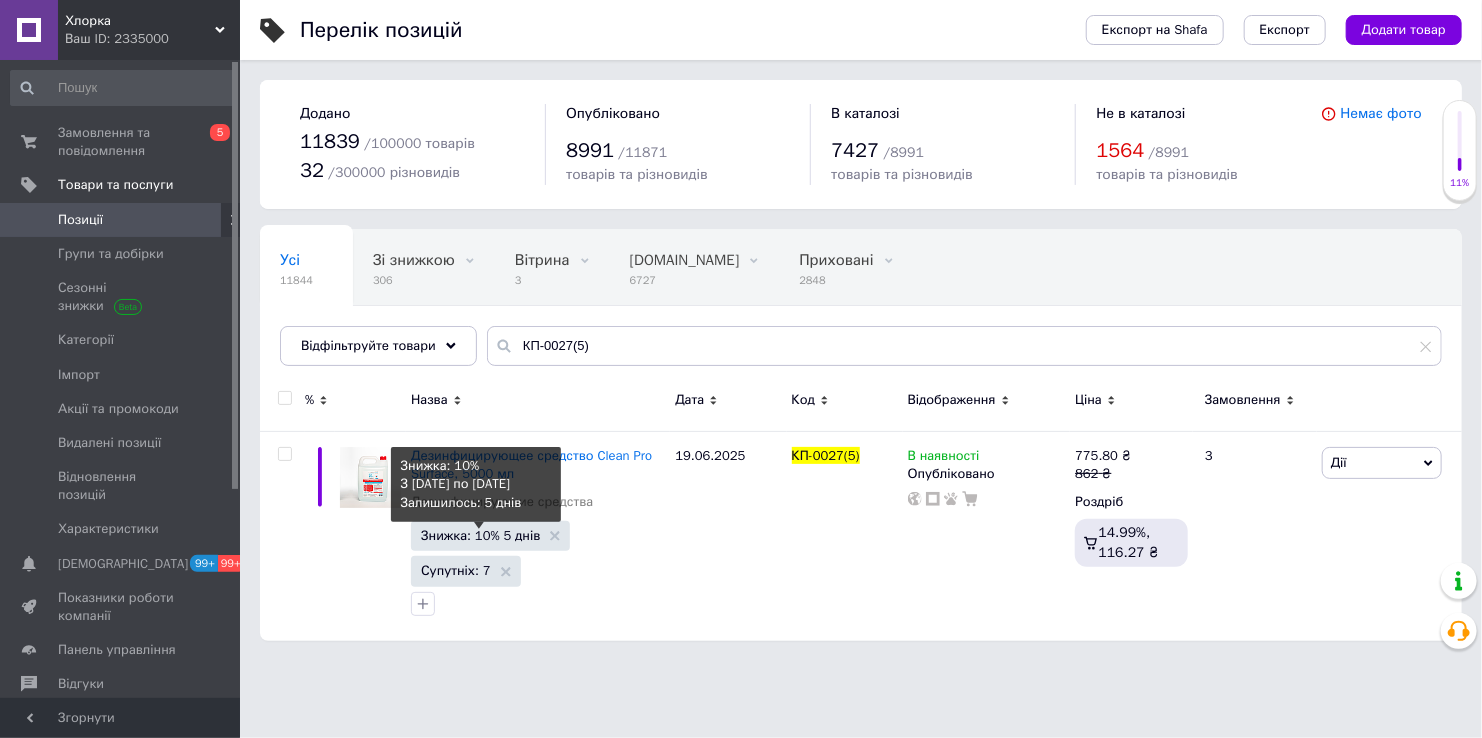 click on "Знижка: 10% 5 днів" at bounding box center (480, 535) 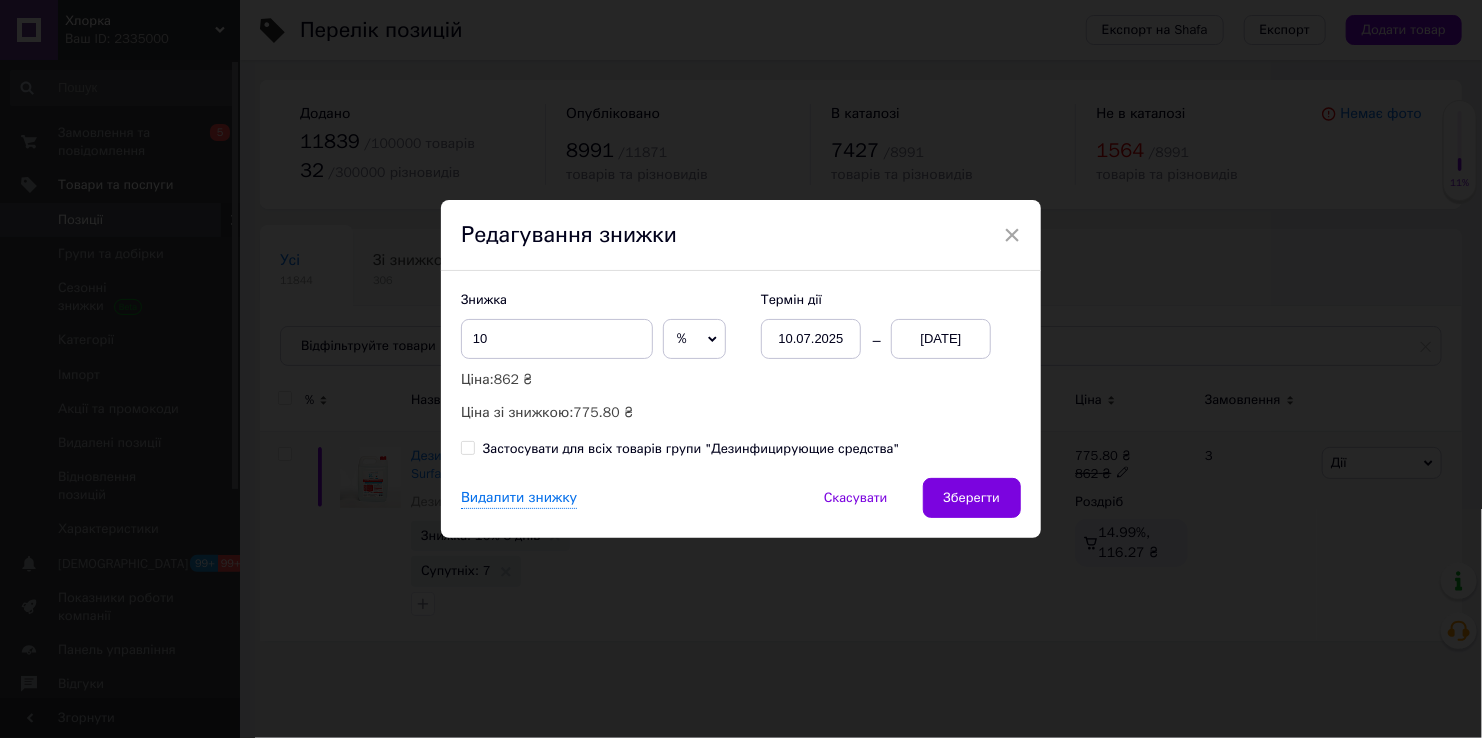 click on "15.07.2025" at bounding box center (941, 339) 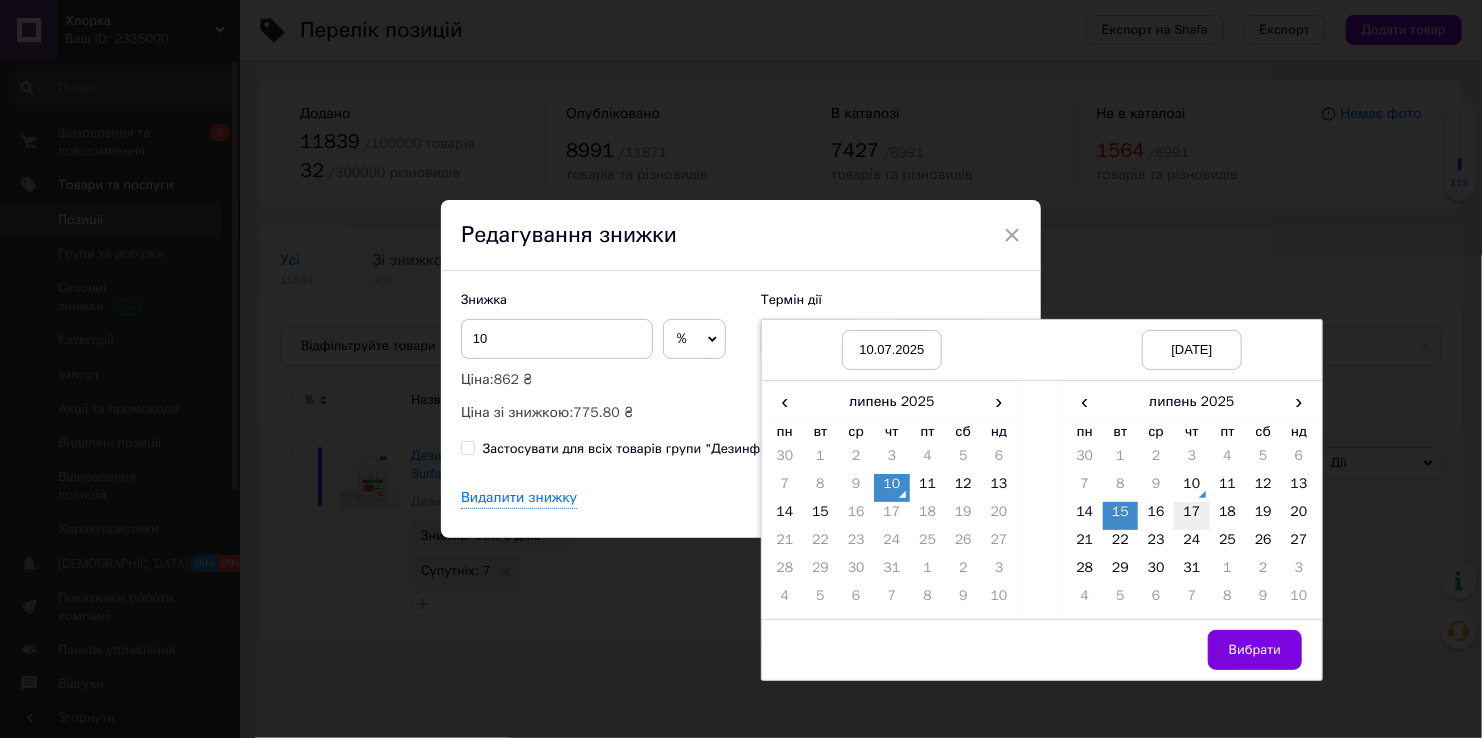 click on "17" at bounding box center [1192, 516] 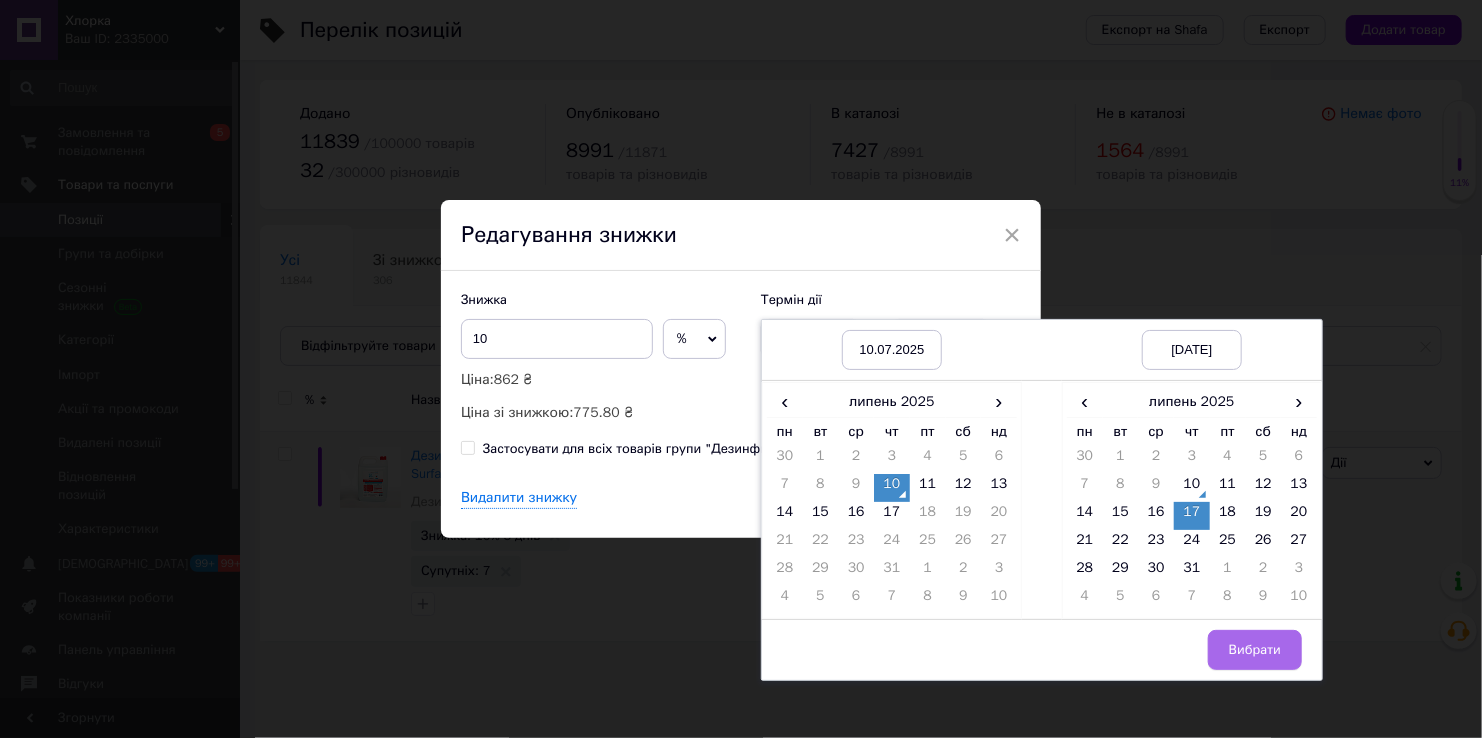 click on "Вибрати" at bounding box center [1255, 650] 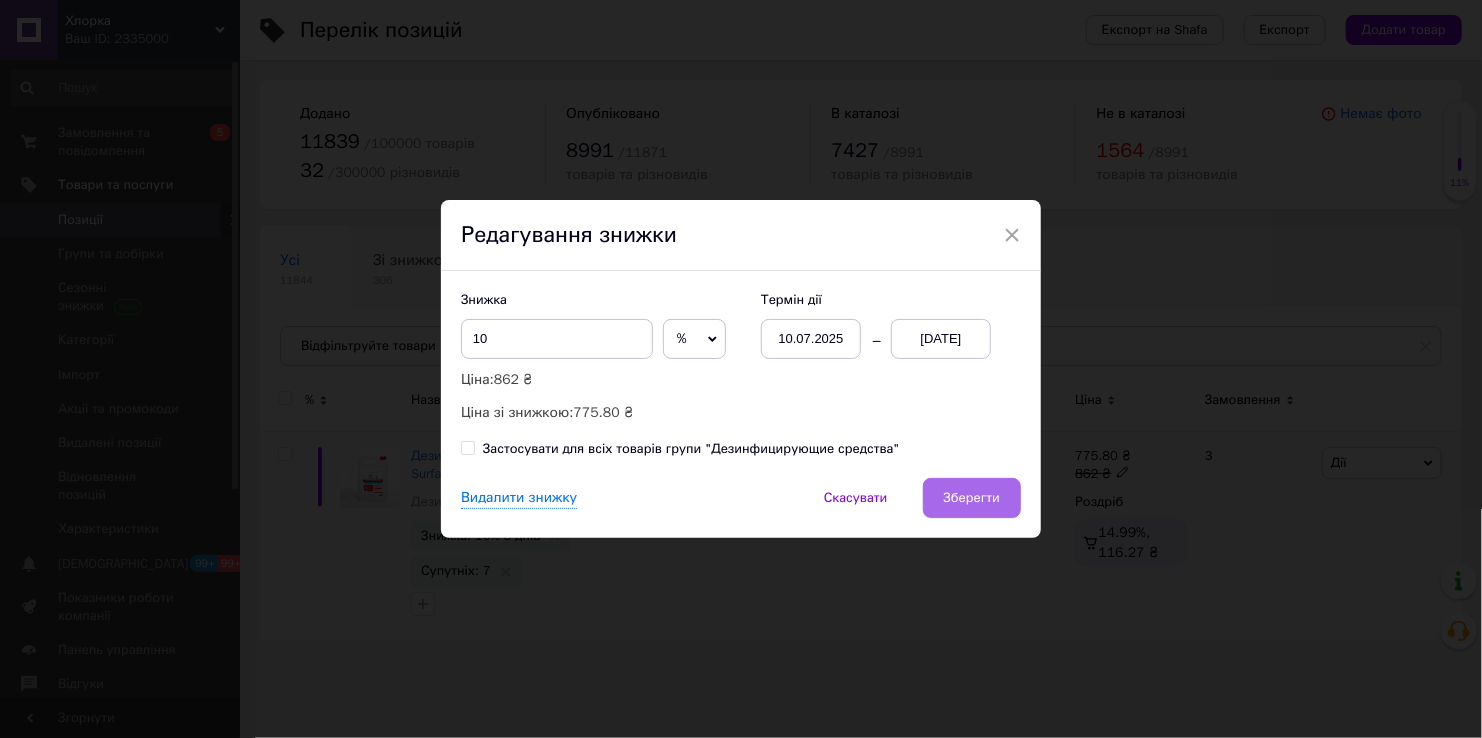 click on "Зберегти" at bounding box center (972, 498) 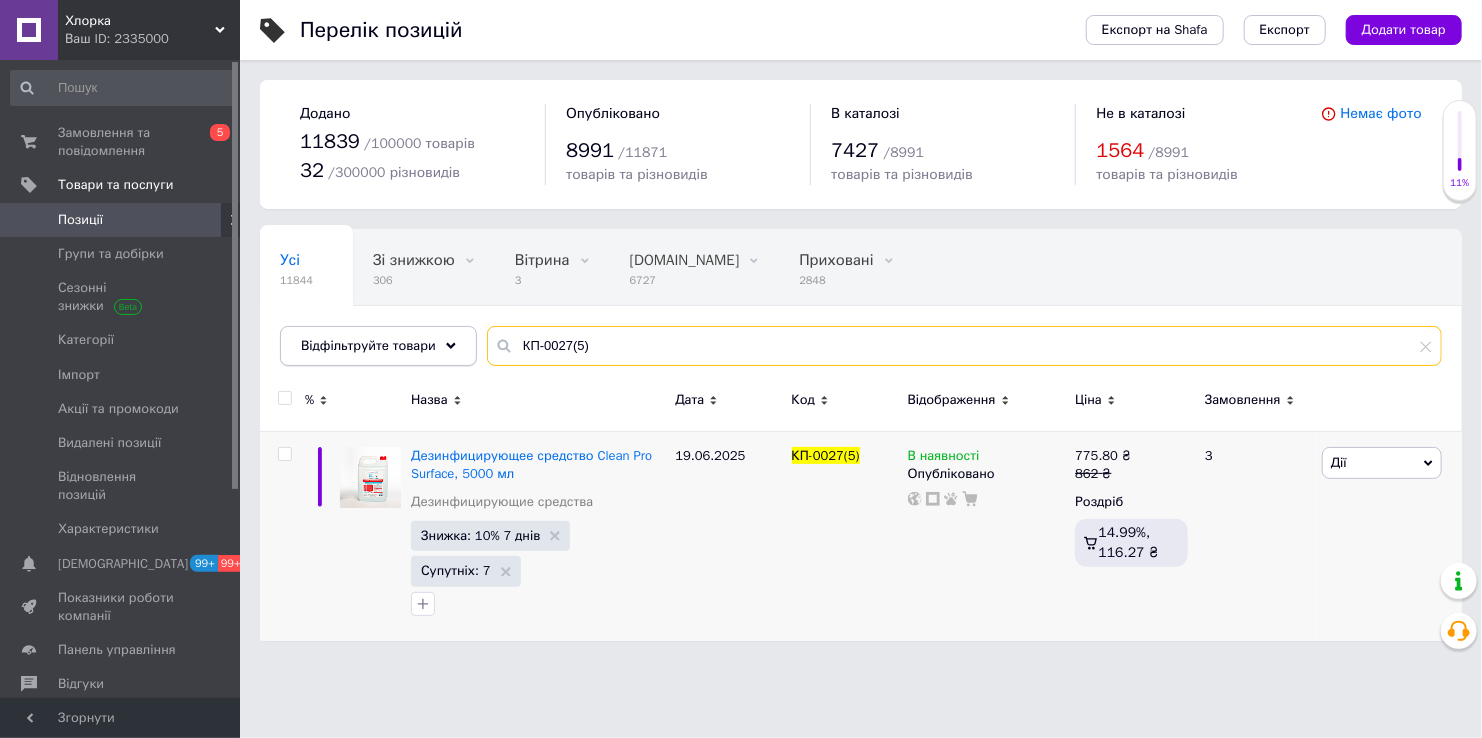 drag, startPoint x: 669, startPoint y: 347, endPoint x: 316, endPoint y: 328, distance: 353.51096 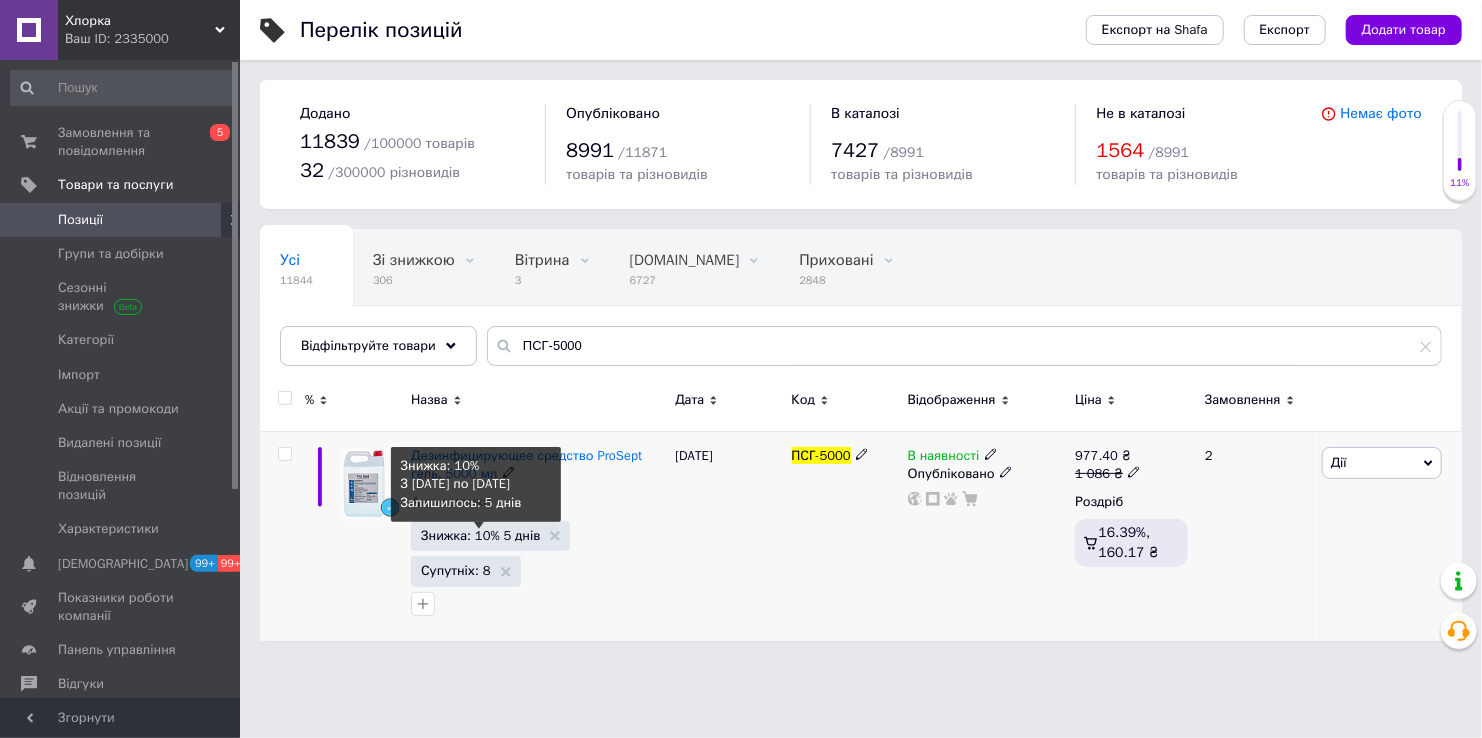 click on "Знижка: 10% 5 днів" at bounding box center [480, 535] 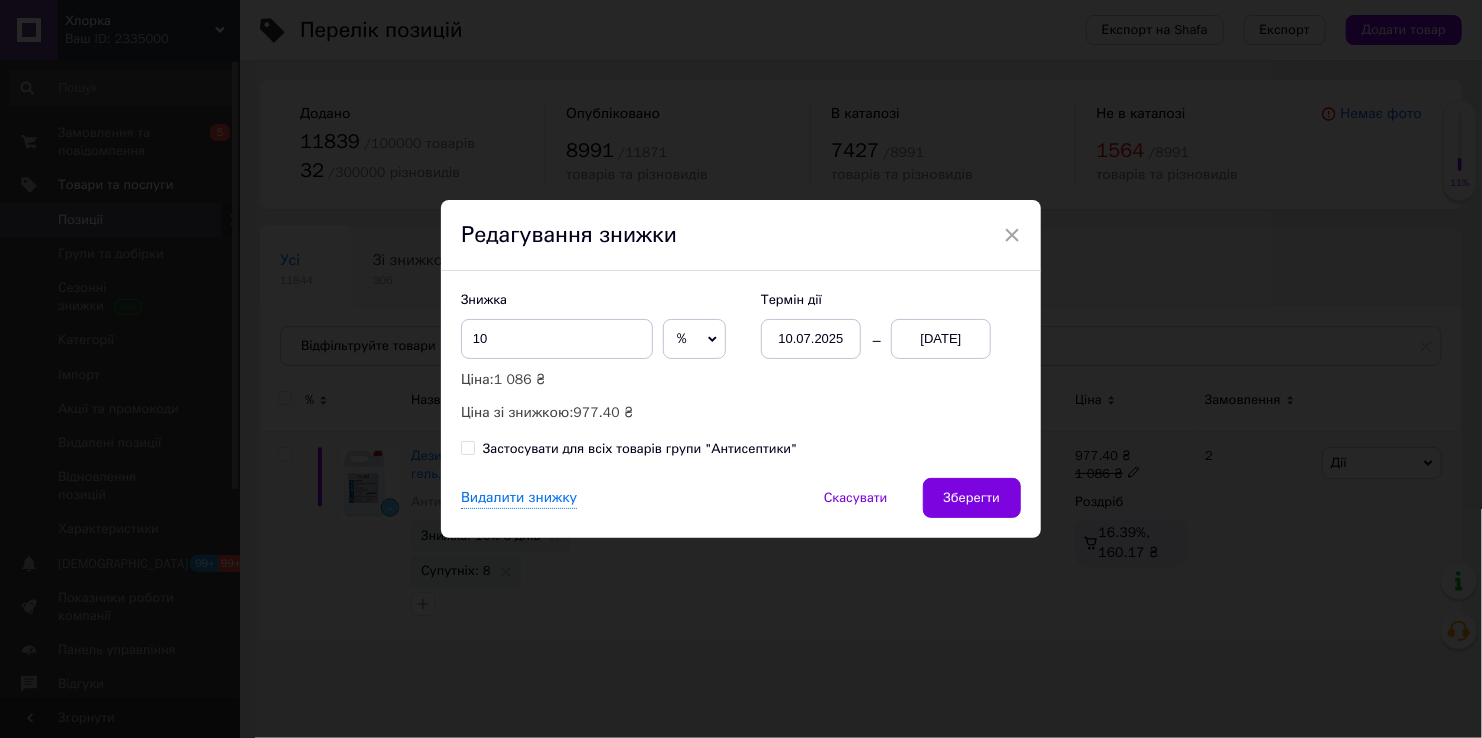 click on "15.07.2025" at bounding box center [941, 339] 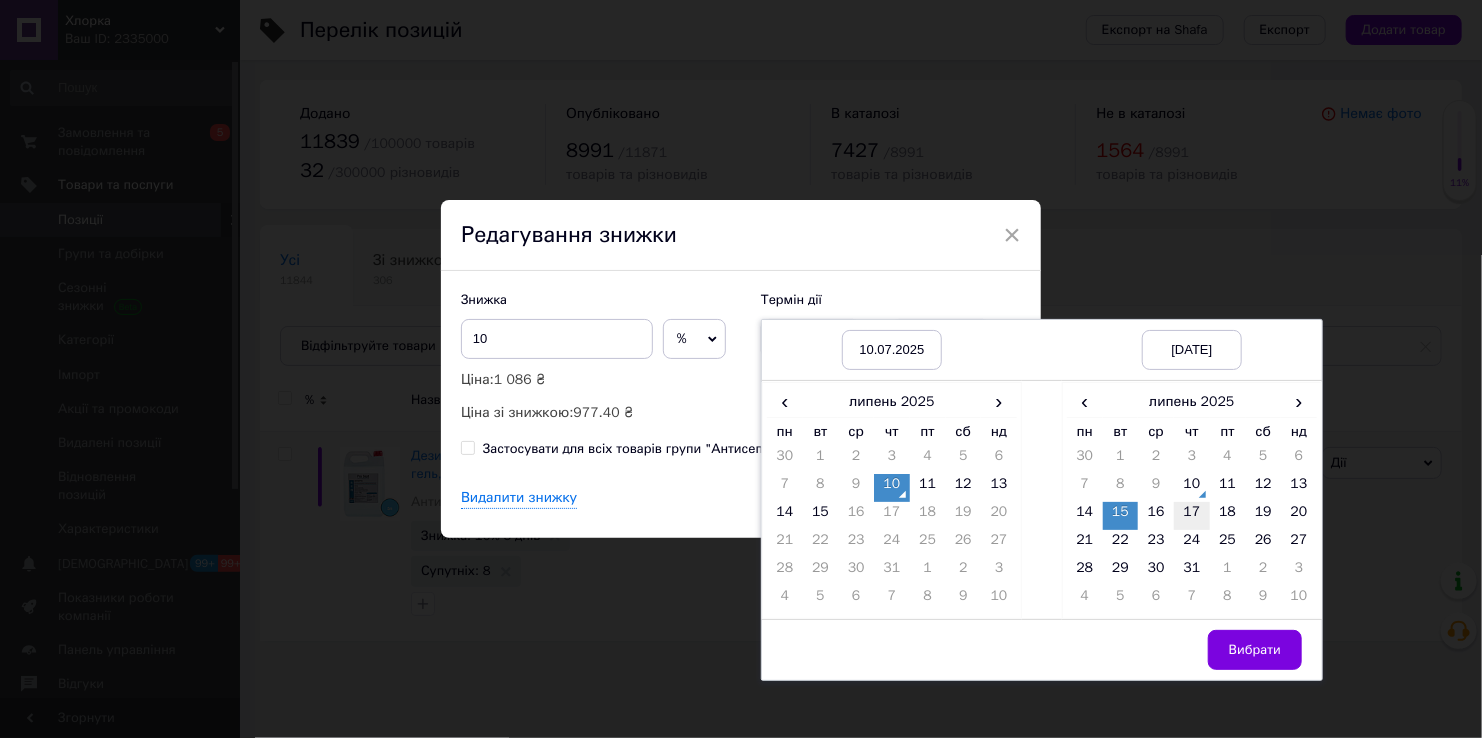 click on "17" at bounding box center [1192, 516] 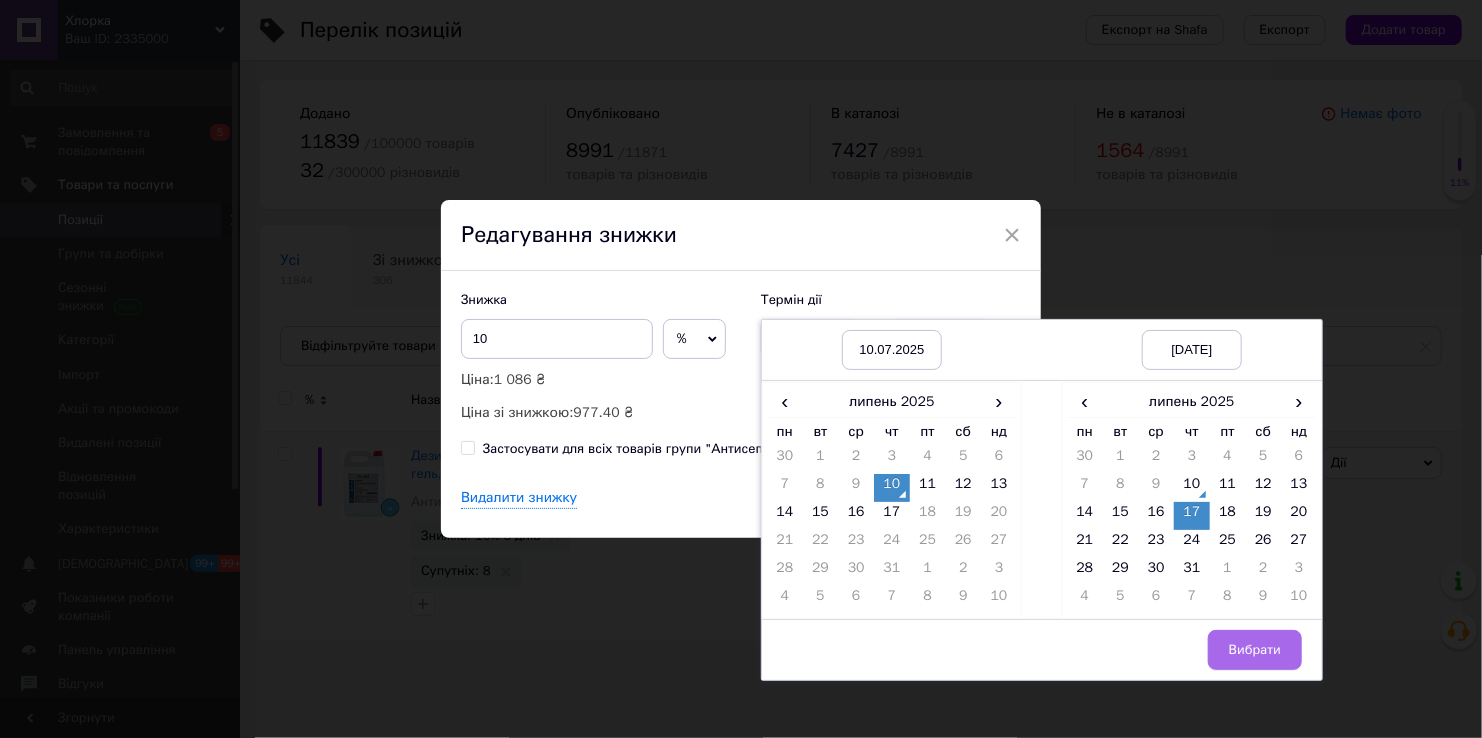click on "Вибрати" at bounding box center [1255, 650] 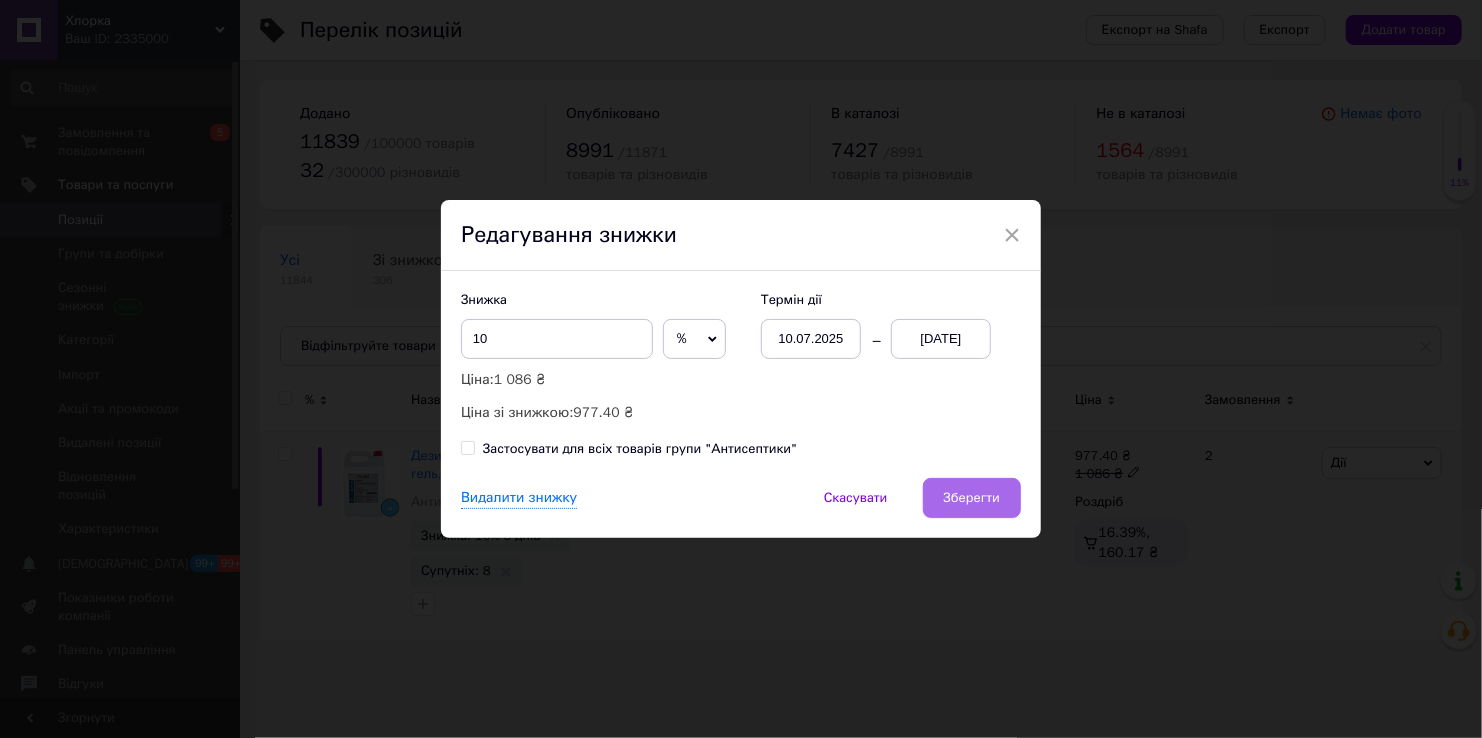 click on "Зберегти" at bounding box center (972, 498) 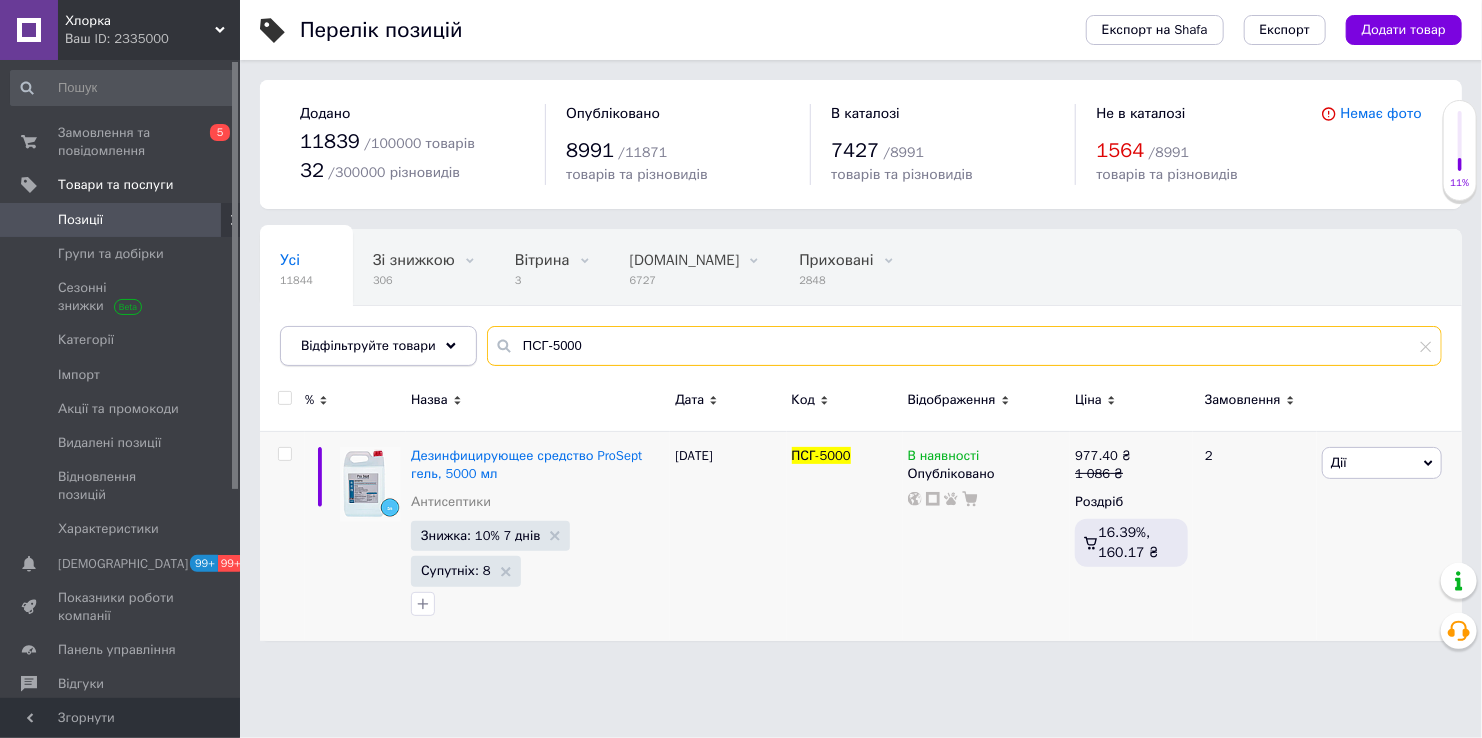 drag, startPoint x: 623, startPoint y: 345, endPoint x: 389, endPoint y: 330, distance: 234.48027 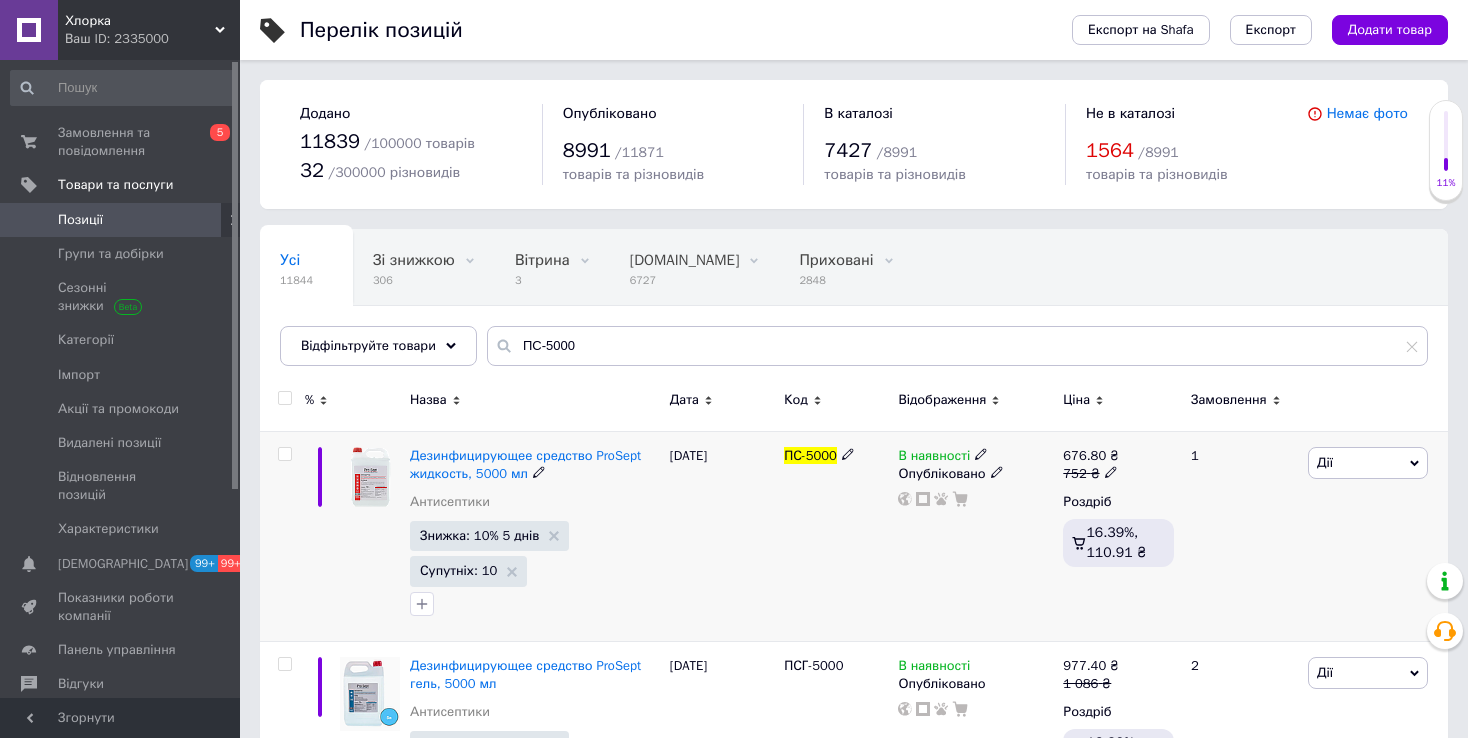 click on "Знижка: 10% 5 днів" at bounding box center [479, 535] 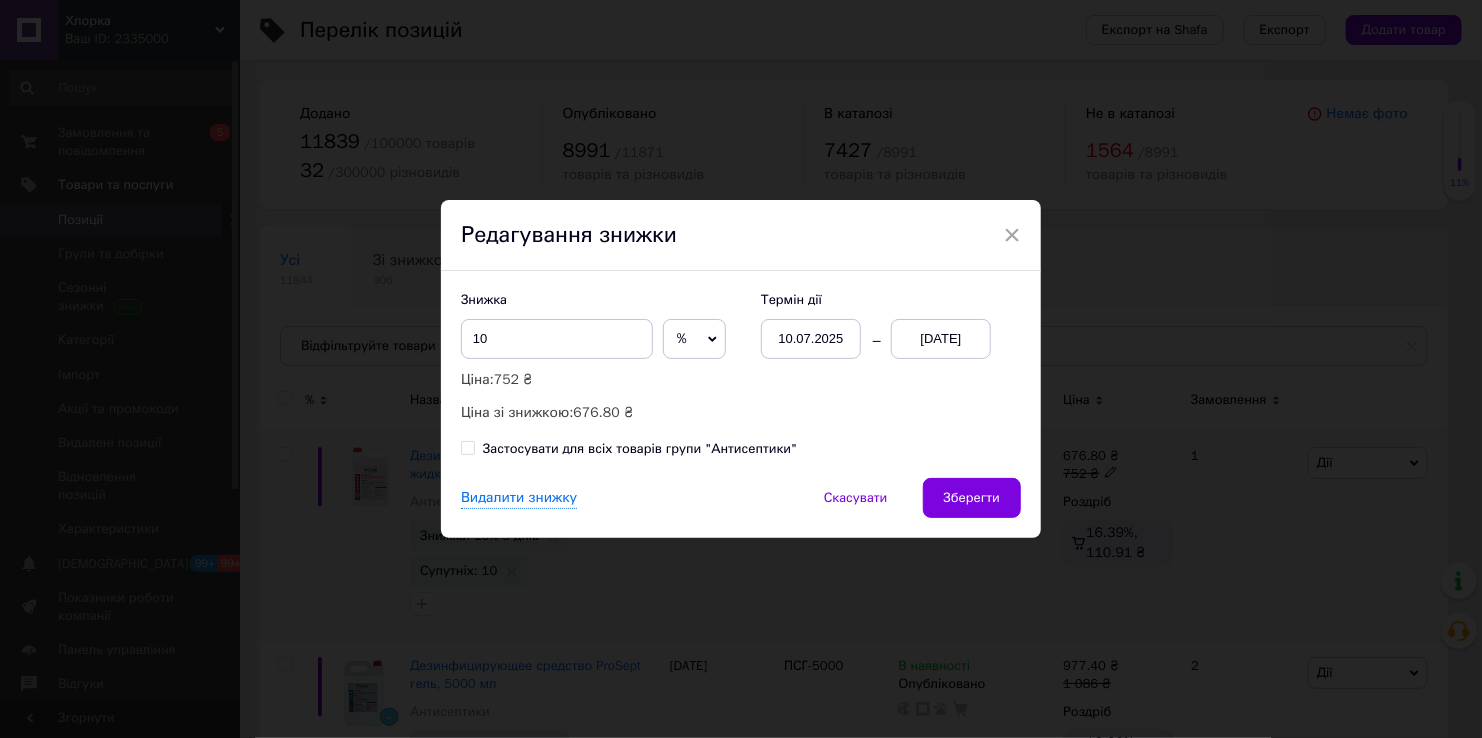 click on "15.07.2025" at bounding box center [941, 339] 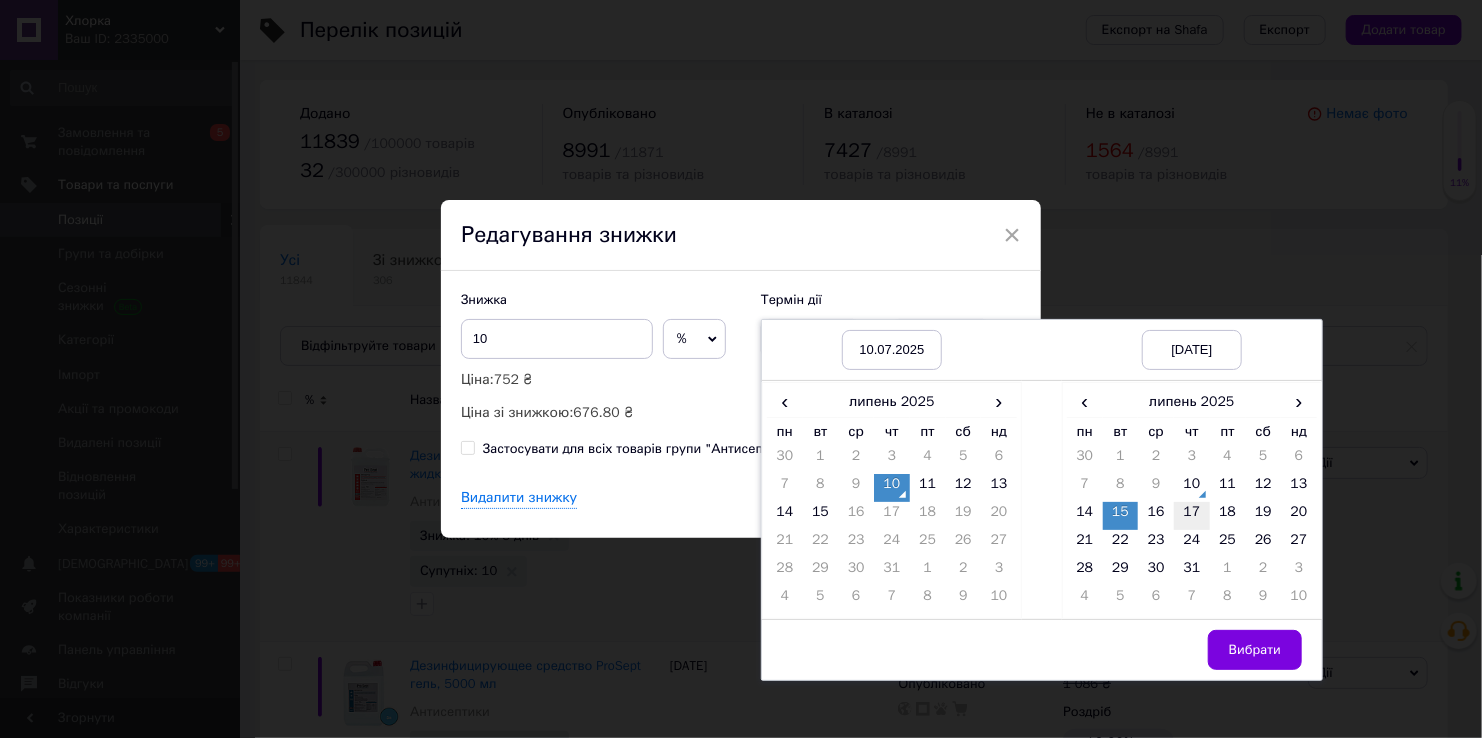 click on "17" at bounding box center (1192, 516) 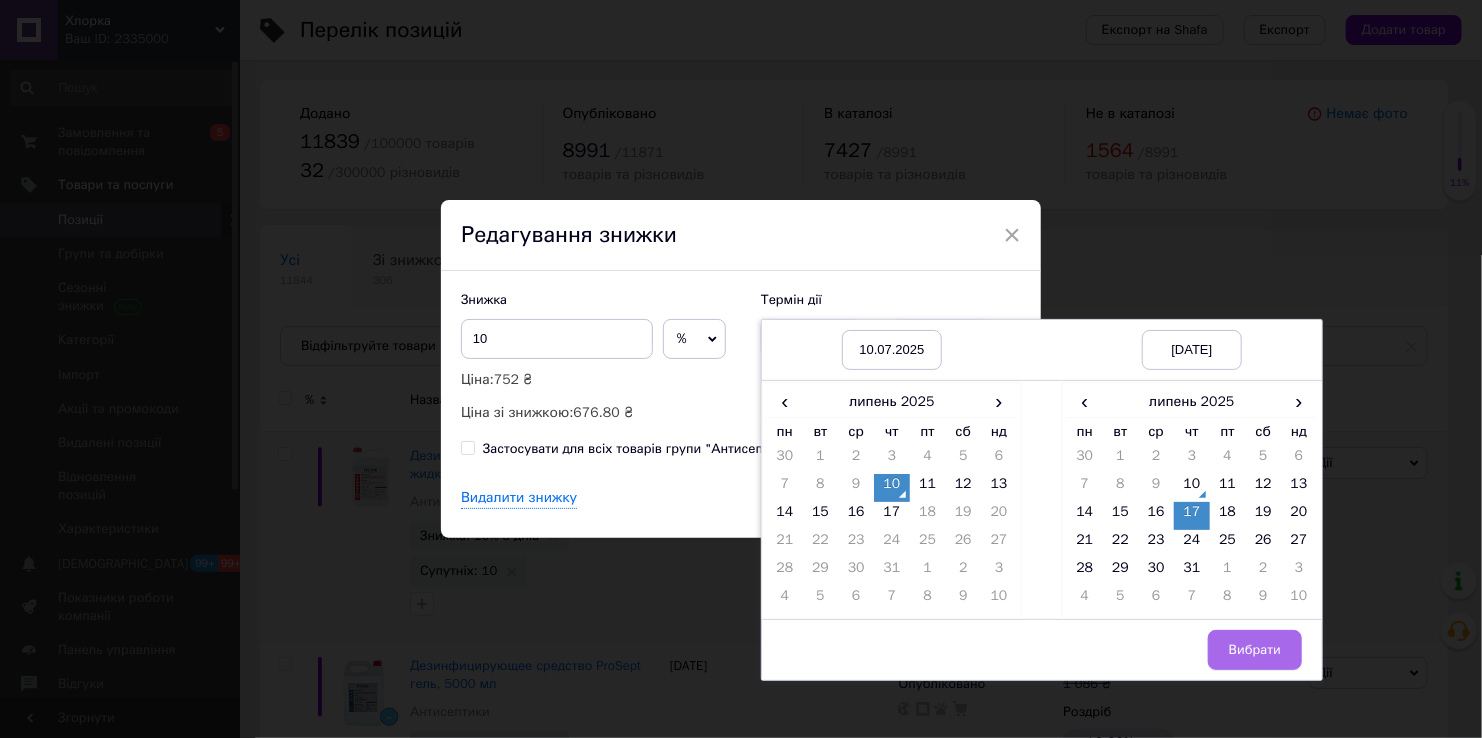 click on "Вибрати" at bounding box center [1255, 650] 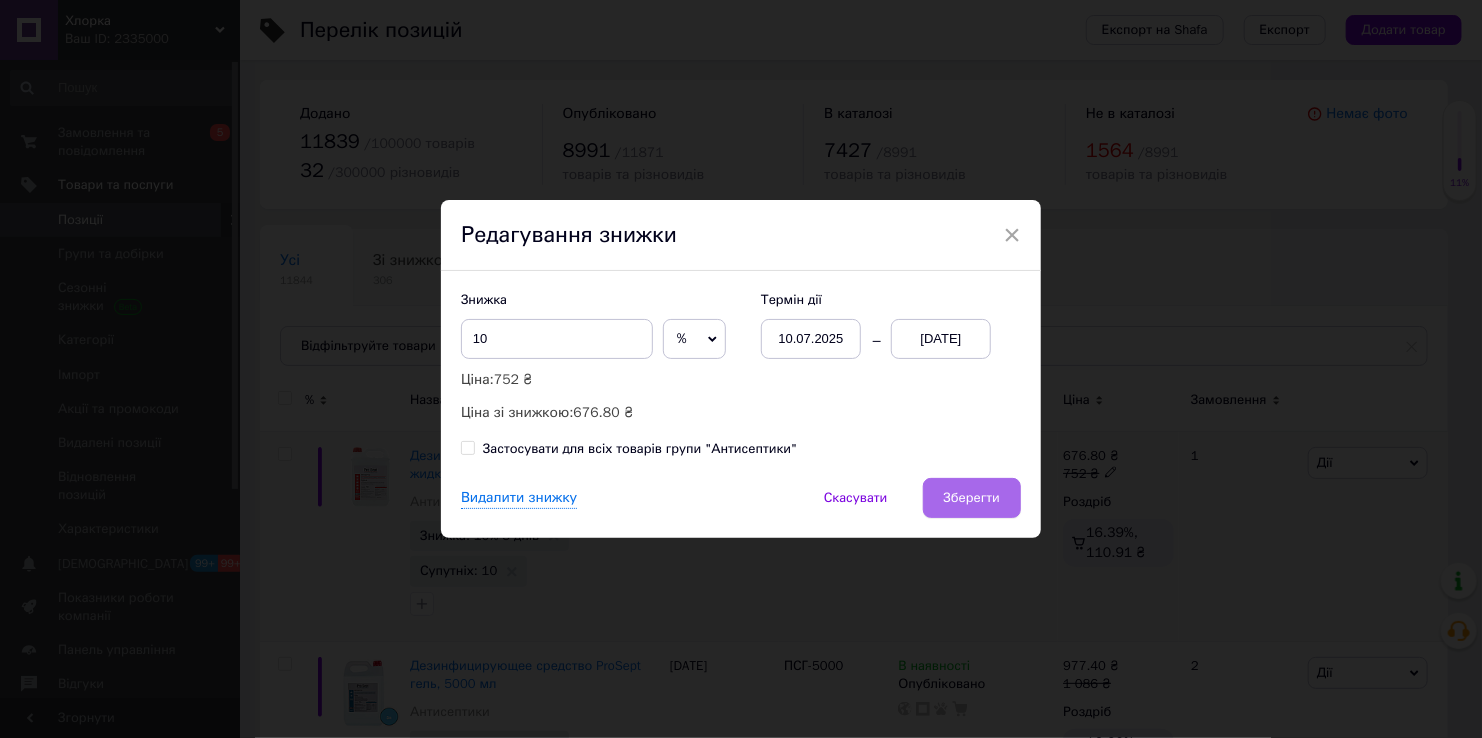 click on "Зберегти" at bounding box center [972, 498] 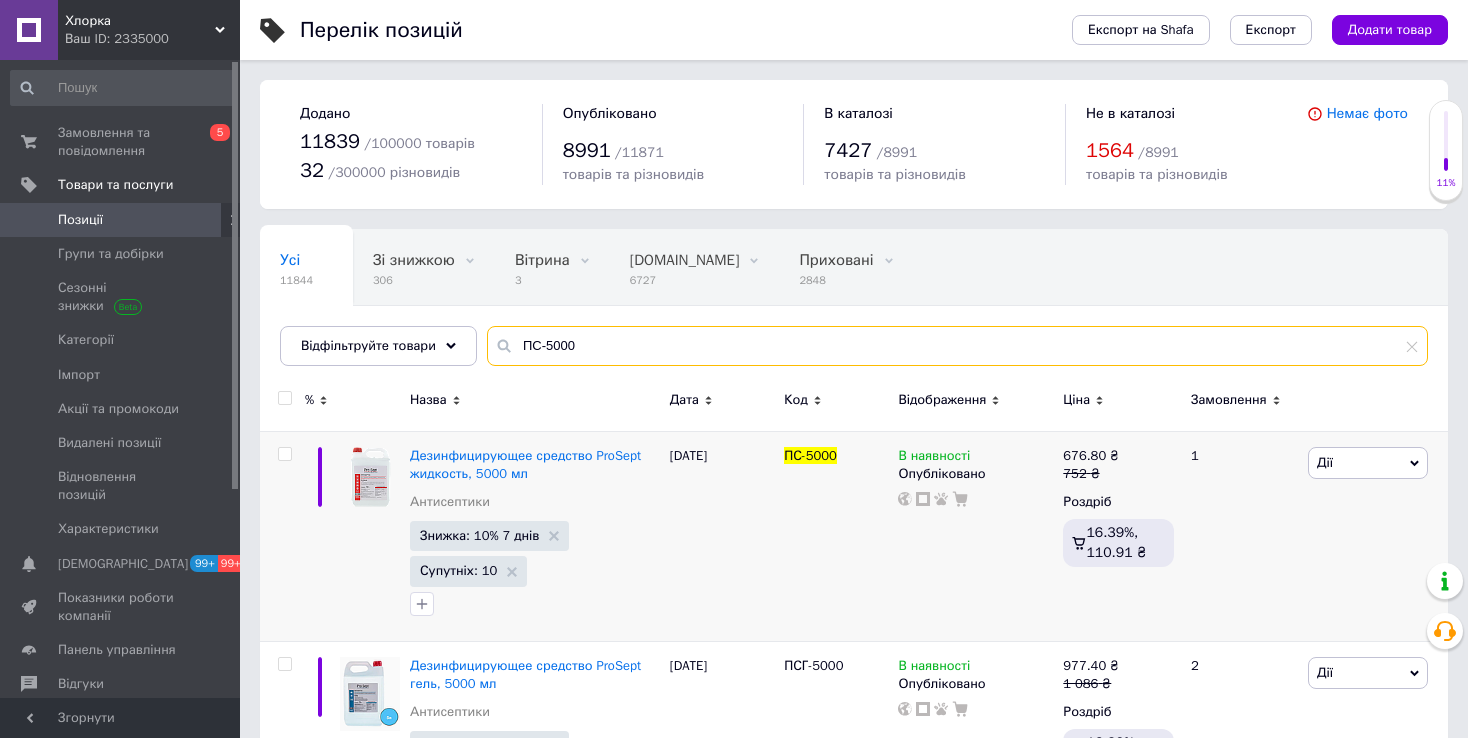 drag, startPoint x: 601, startPoint y: 341, endPoint x: 378, endPoint y: 307, distance: 225.57704 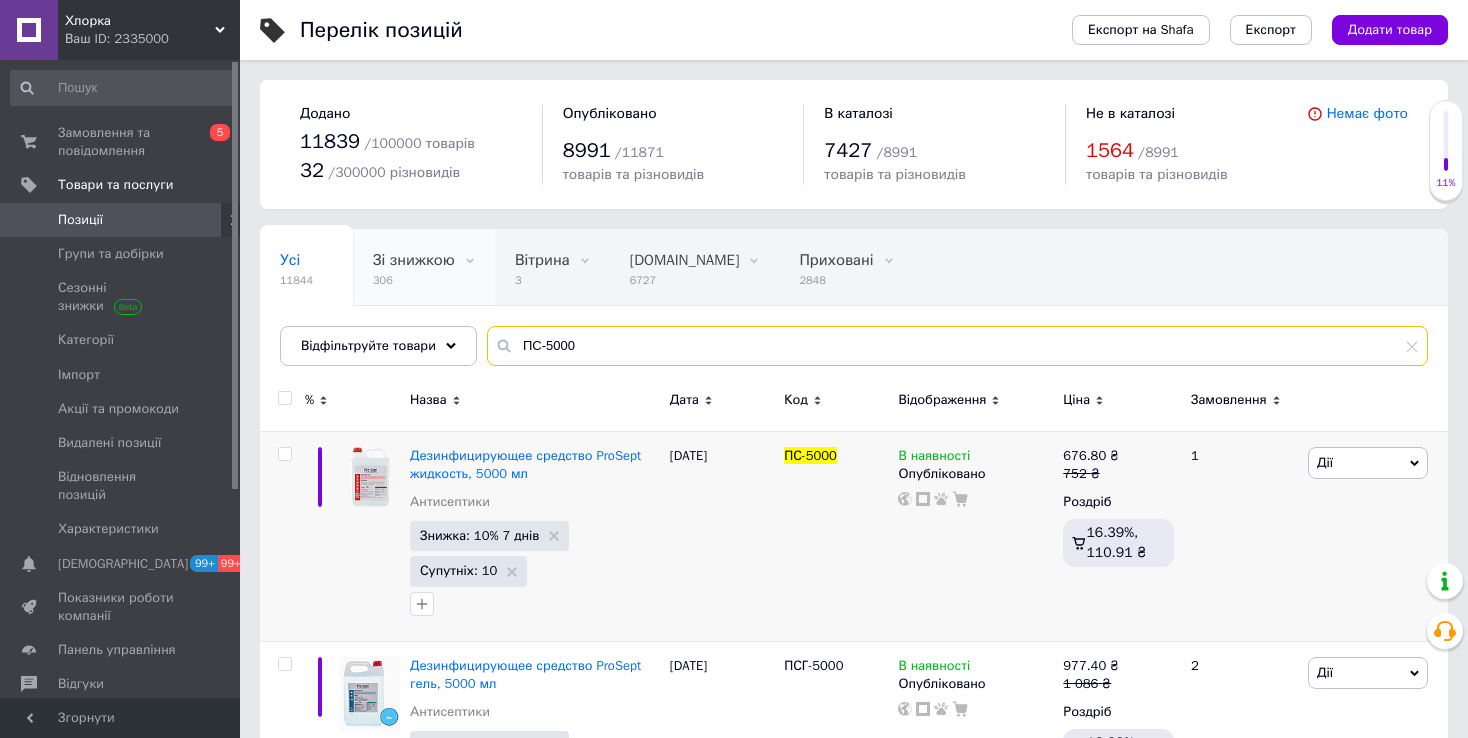 paste on "С-123" 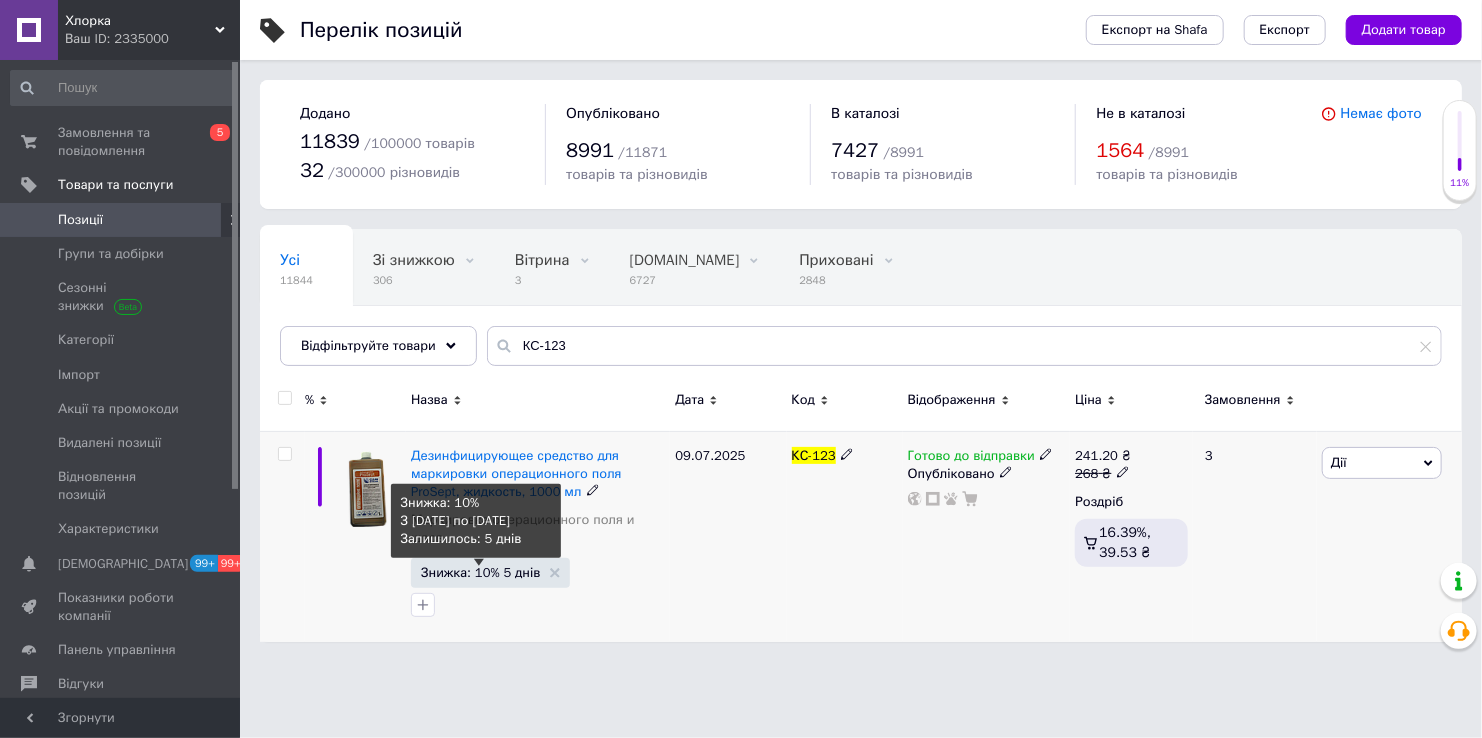 click on "Знижка: 10% 5 днів" at bounding box center [480, 572] 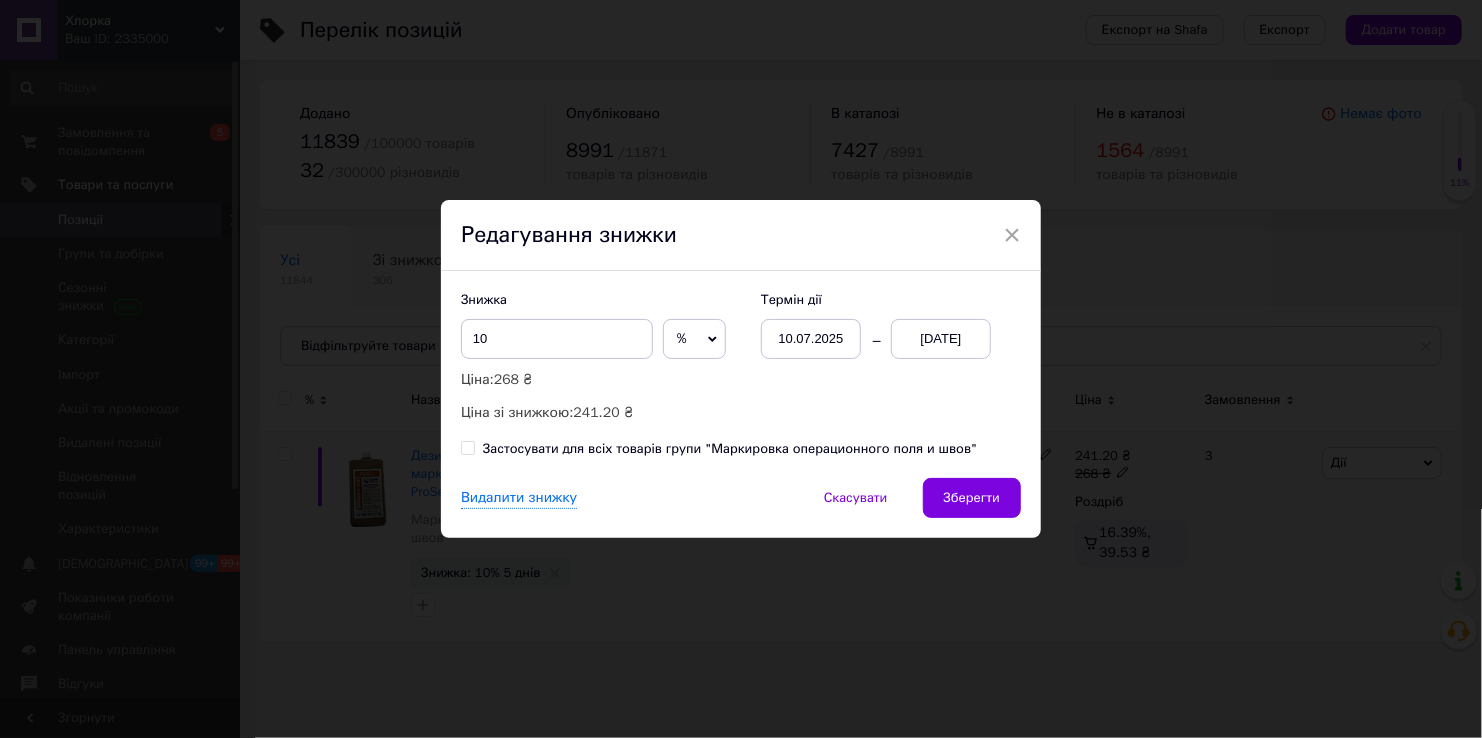 click on "15.07.2025" at bounding box center (941, 339) 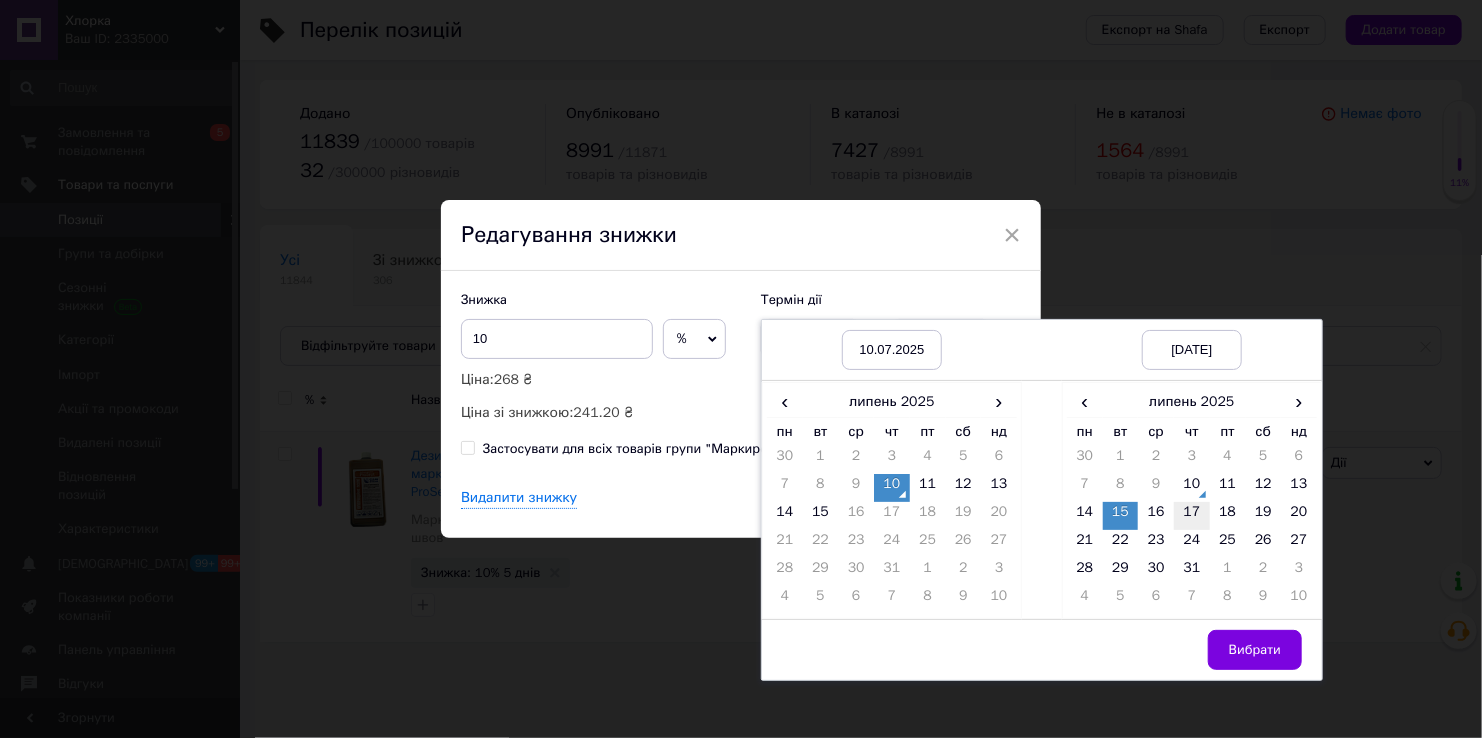 click on "17" at bounding box center [1192, 516] 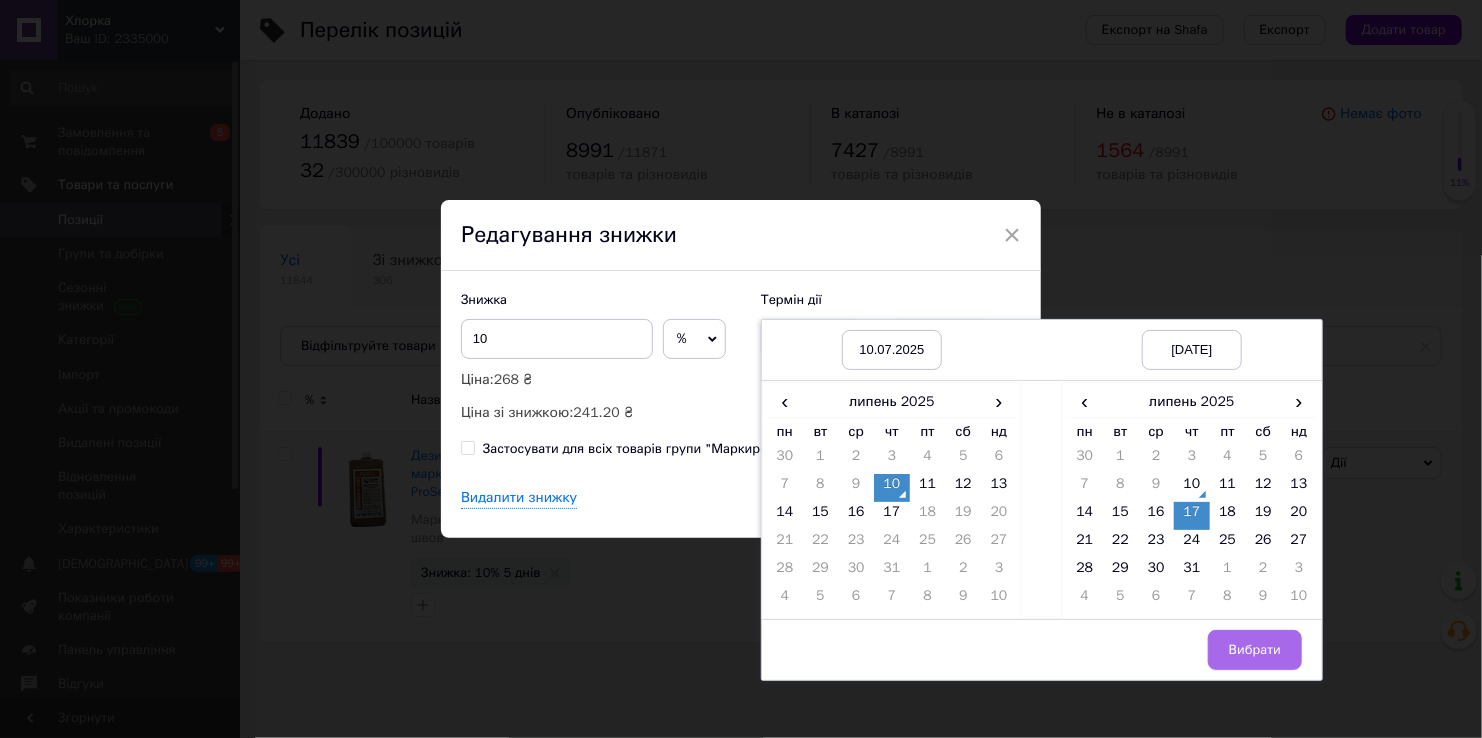 click on "Вибрати" at bounding box center [1255, 650] 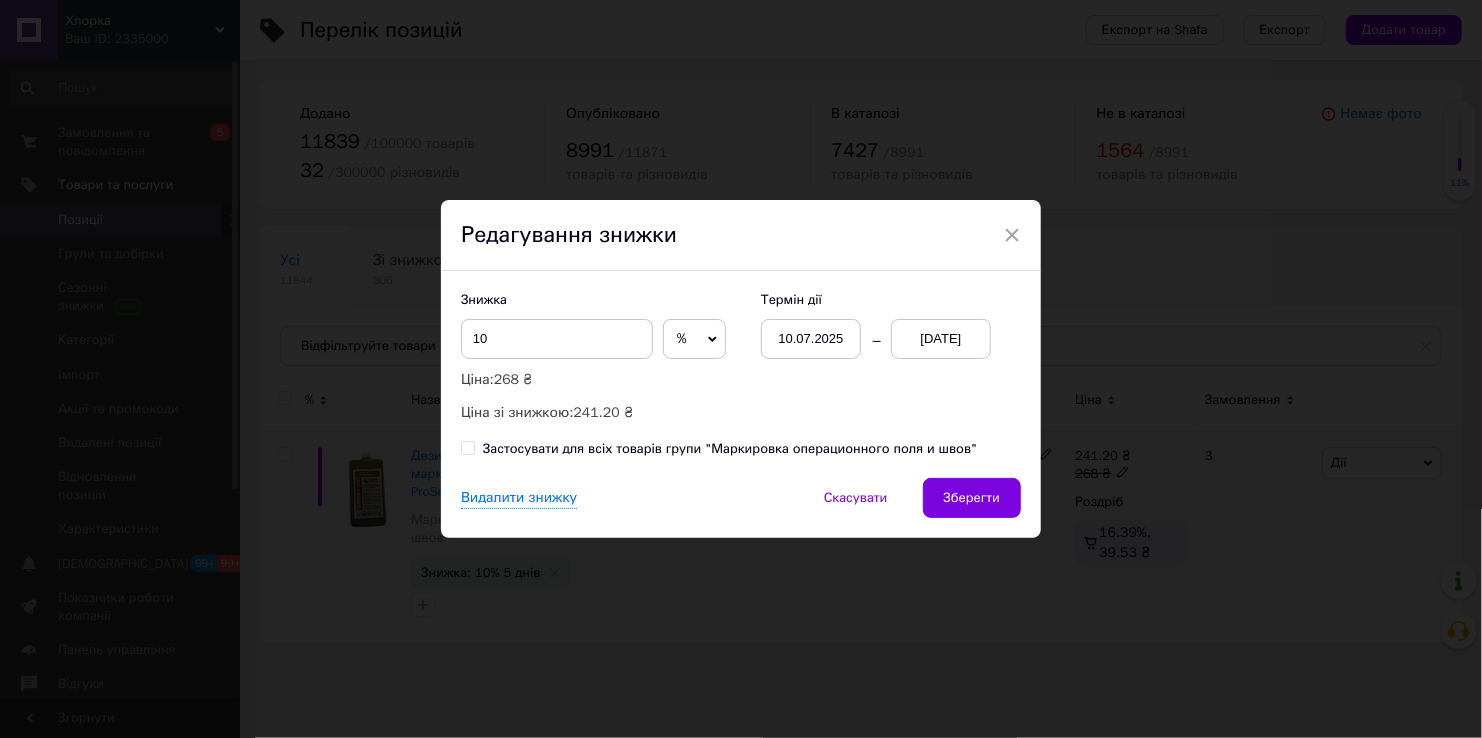 click on "Видалити знижку   Скасувати   Зберегти" at bounding box center (741, 508) 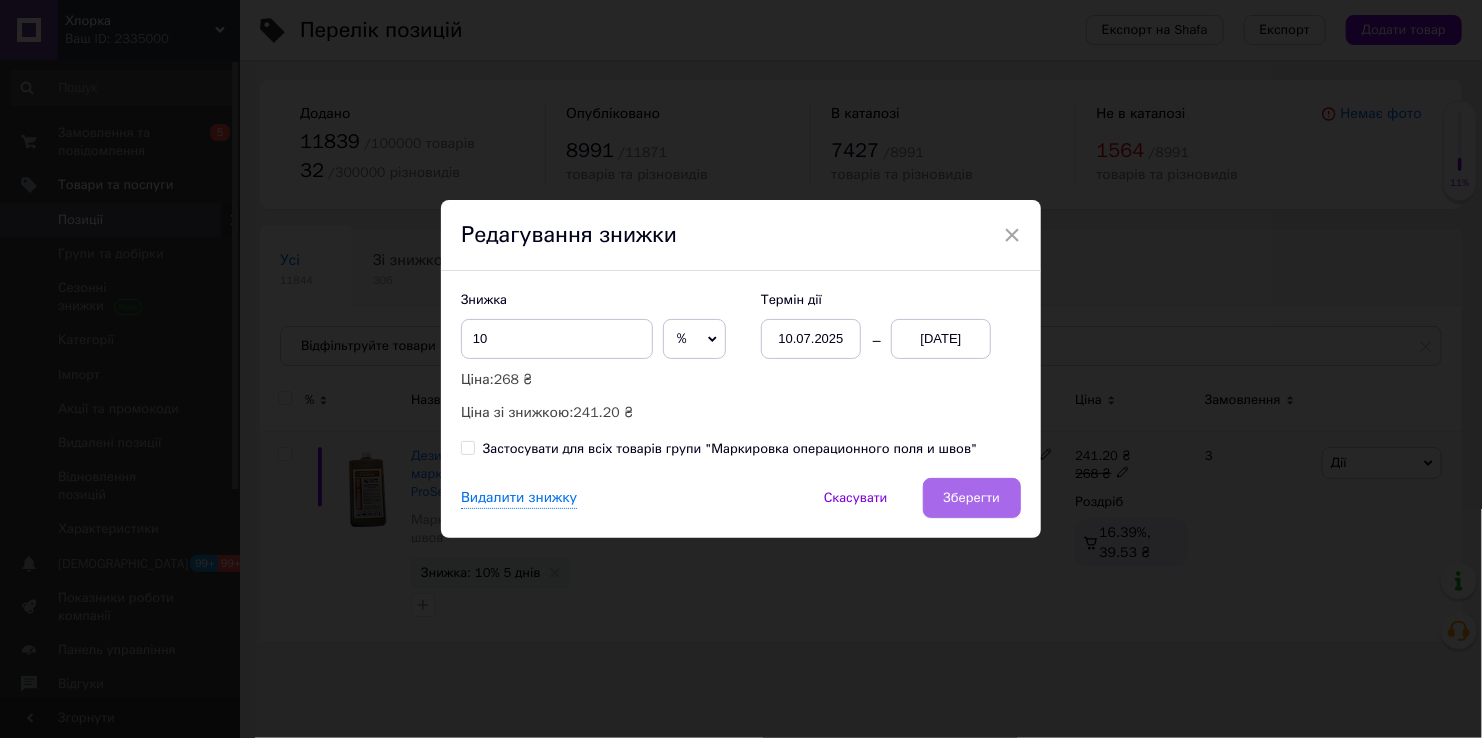 click on "Зберегти" at bounding box center [972, 498] 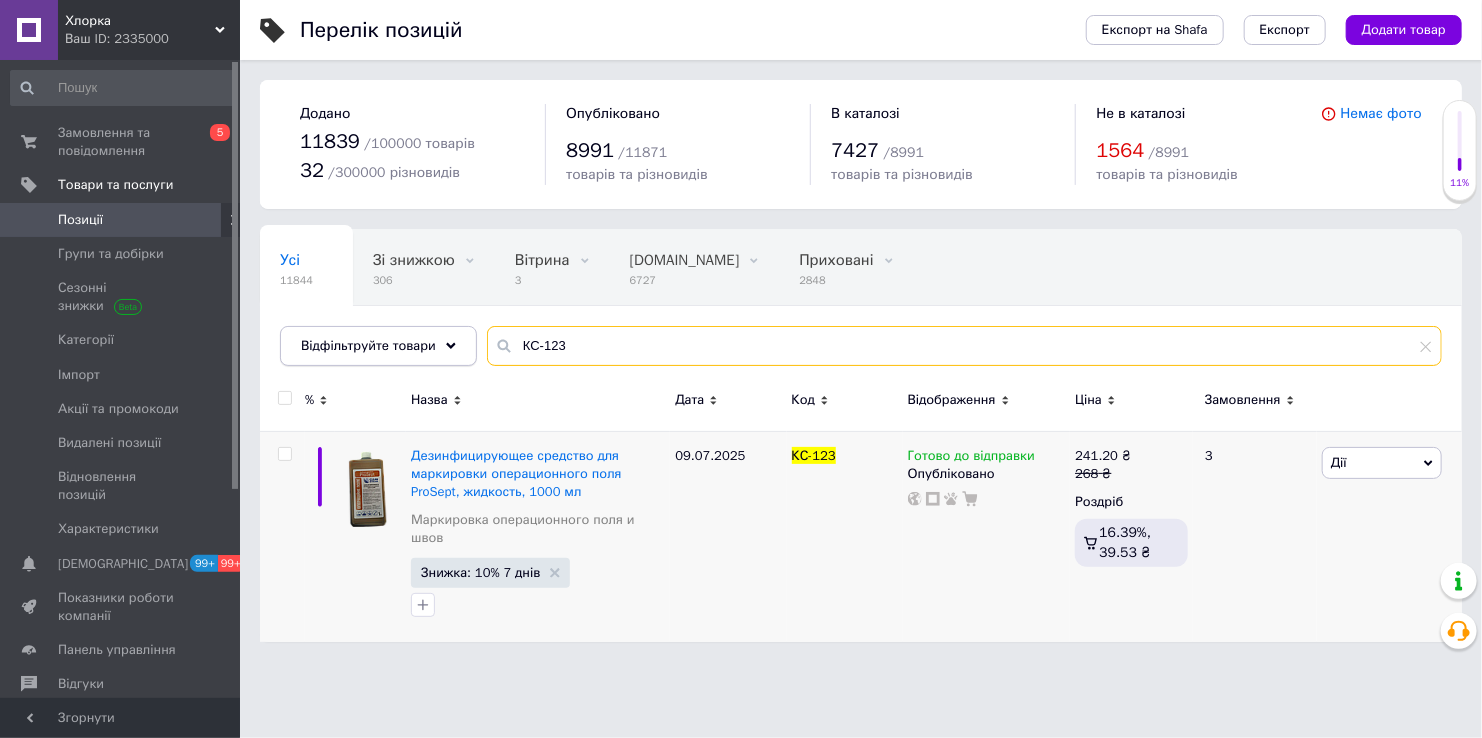 drag, startPoint x: 636, startPoint y: 351, endPoint x: 414, endPoint y: 331, distance: 222.89908 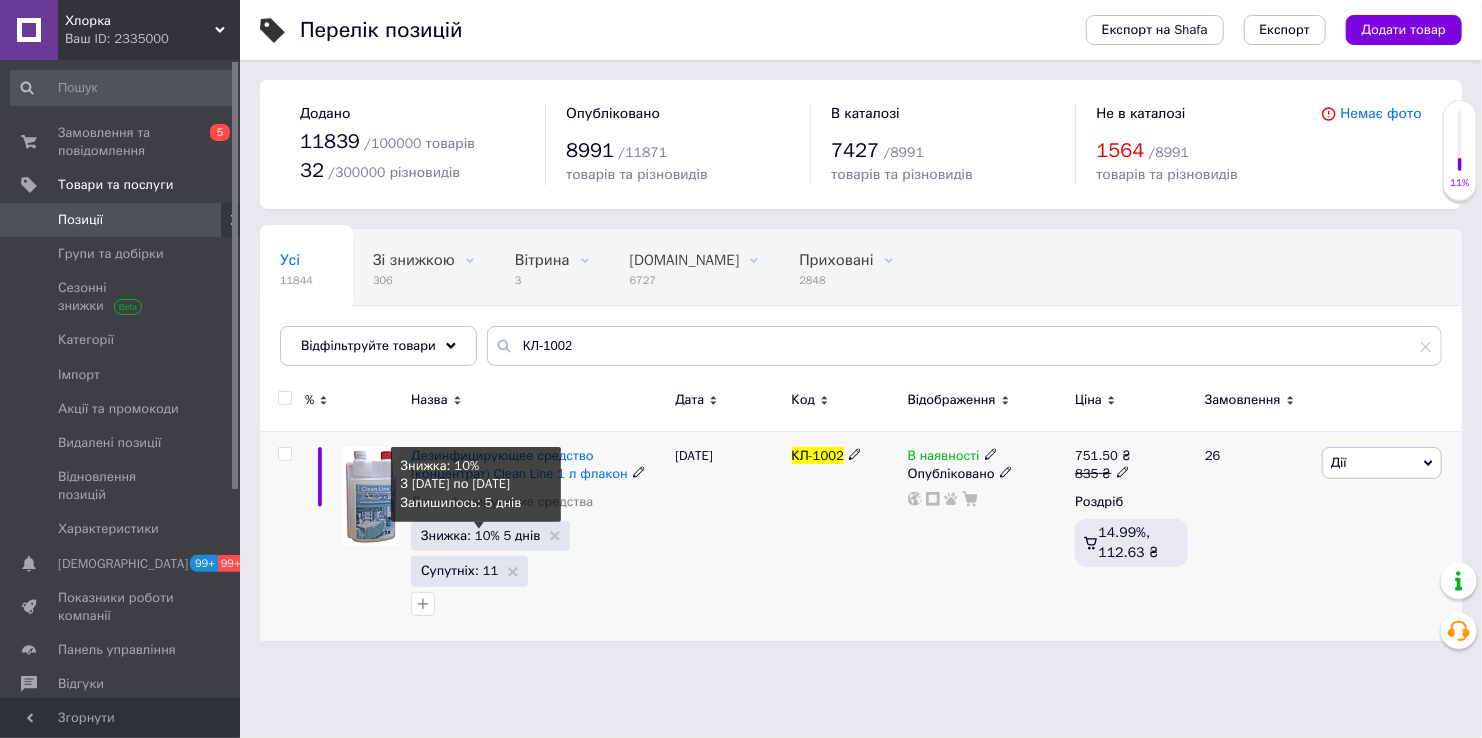 click on "Знижка: 10% 5 днів" at bounding box center (480, 535) 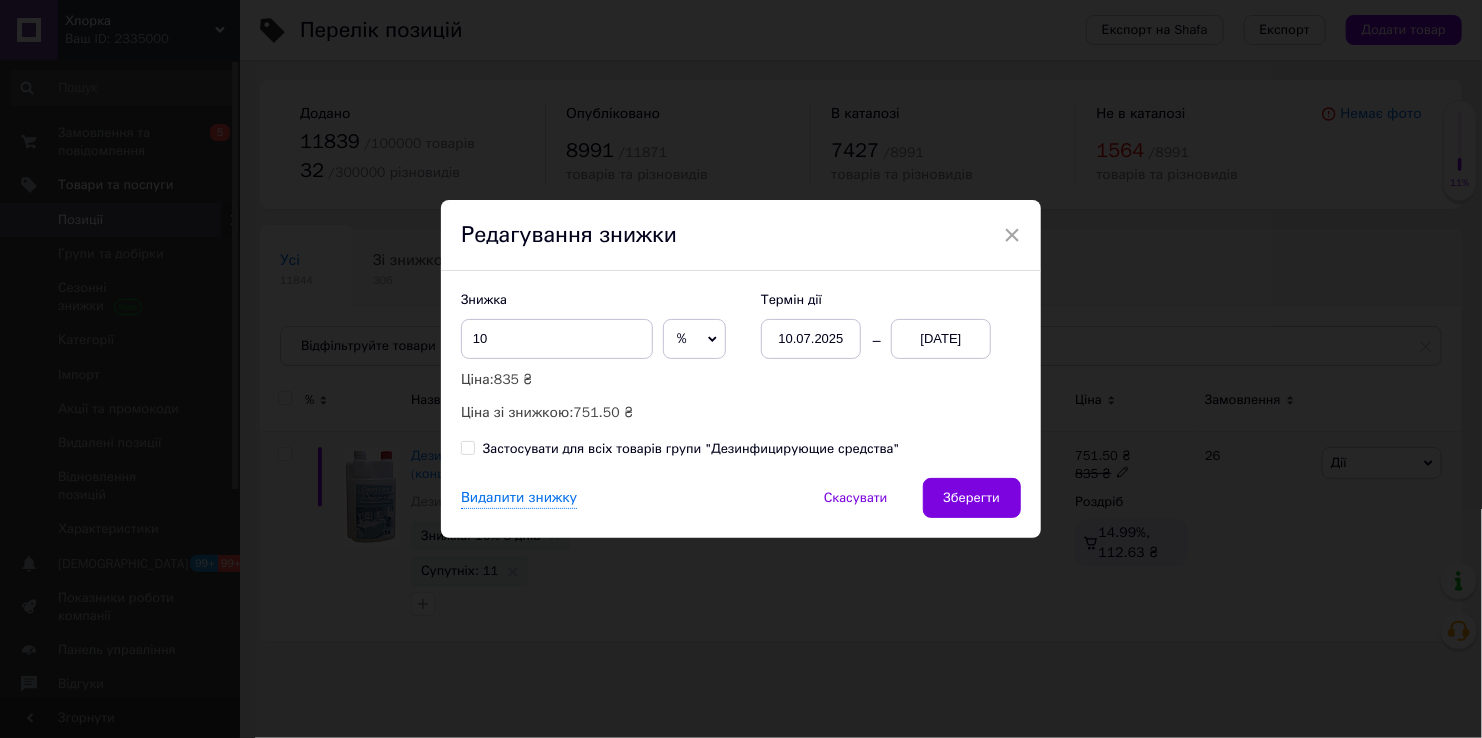 click on "15.07.2025" at bounding box center (941, 339) 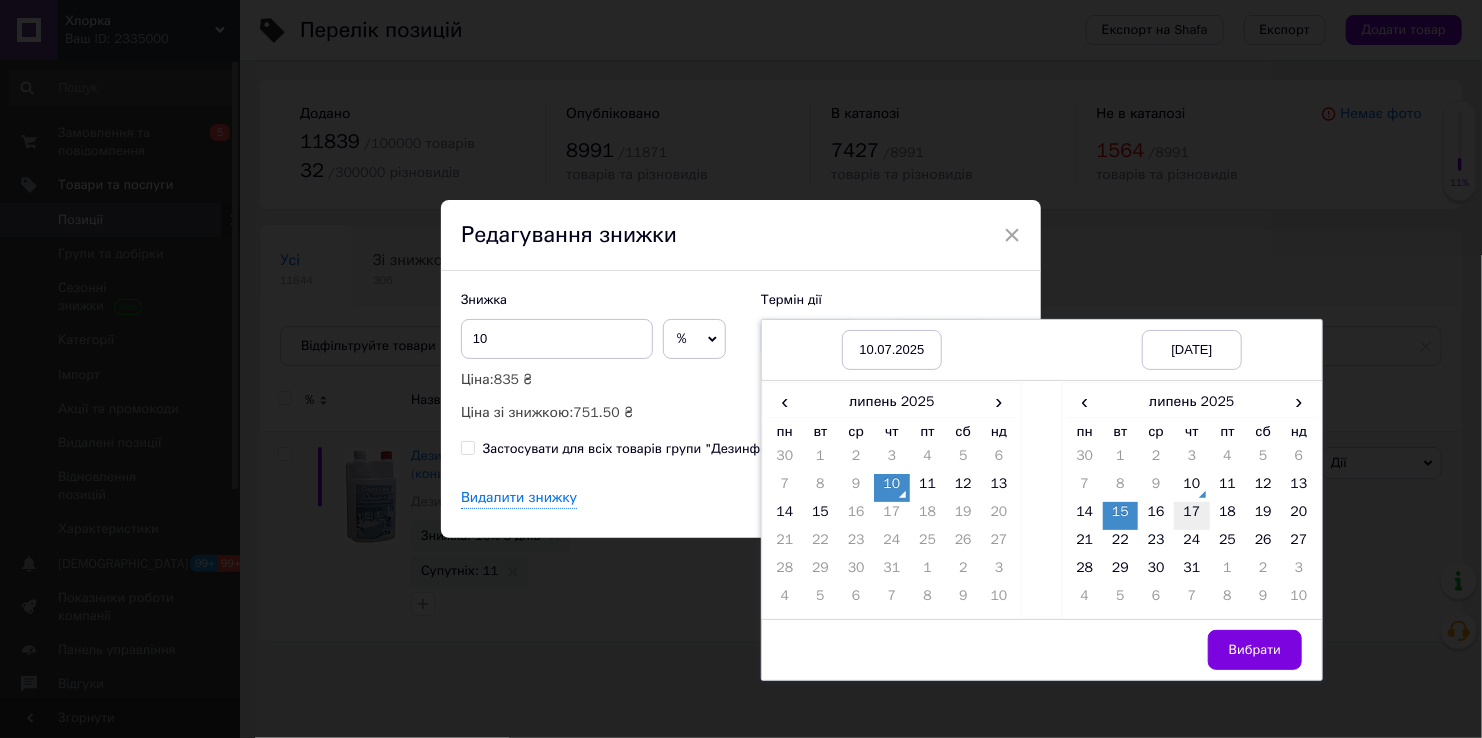 click on "17" at bounding box center [1192, 516] 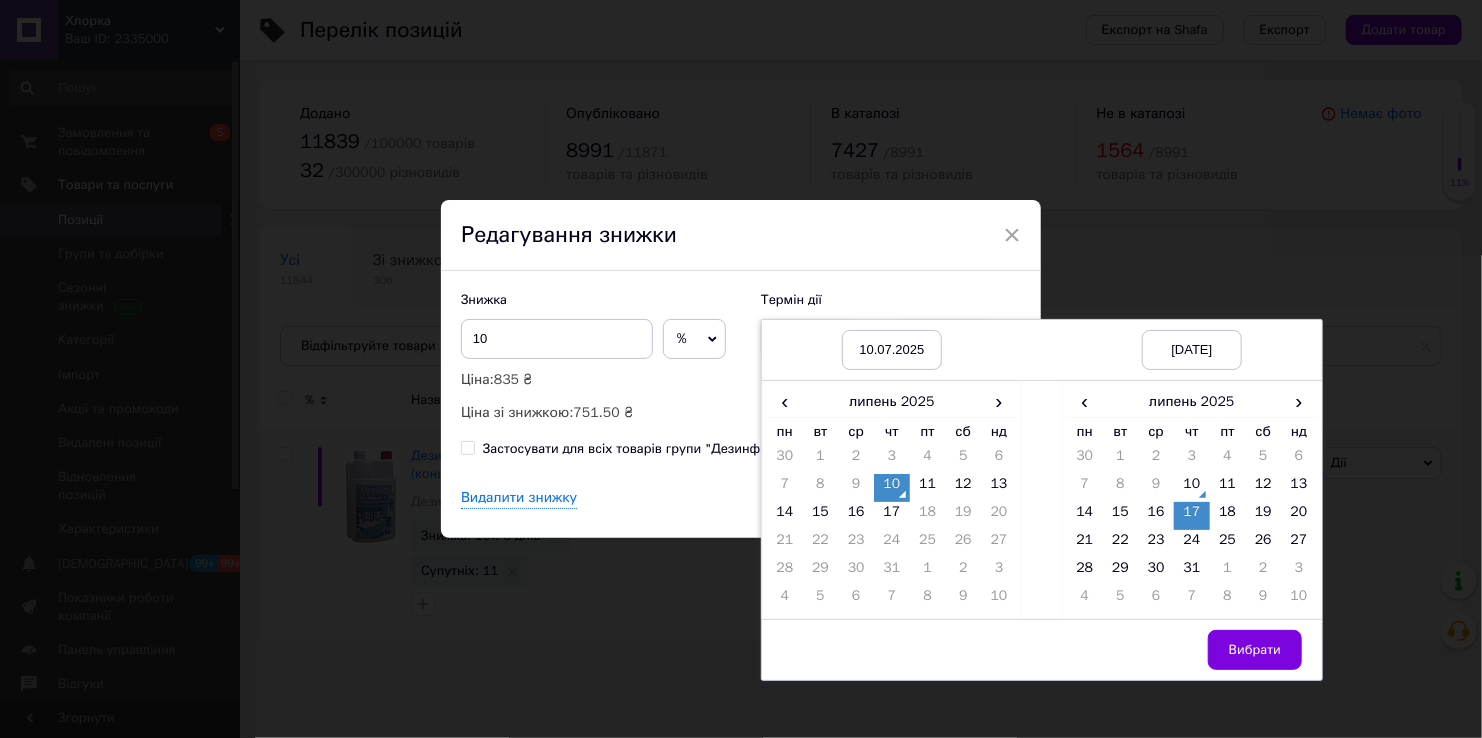 click on "Вибрати" at bounding box center (1255, 650) 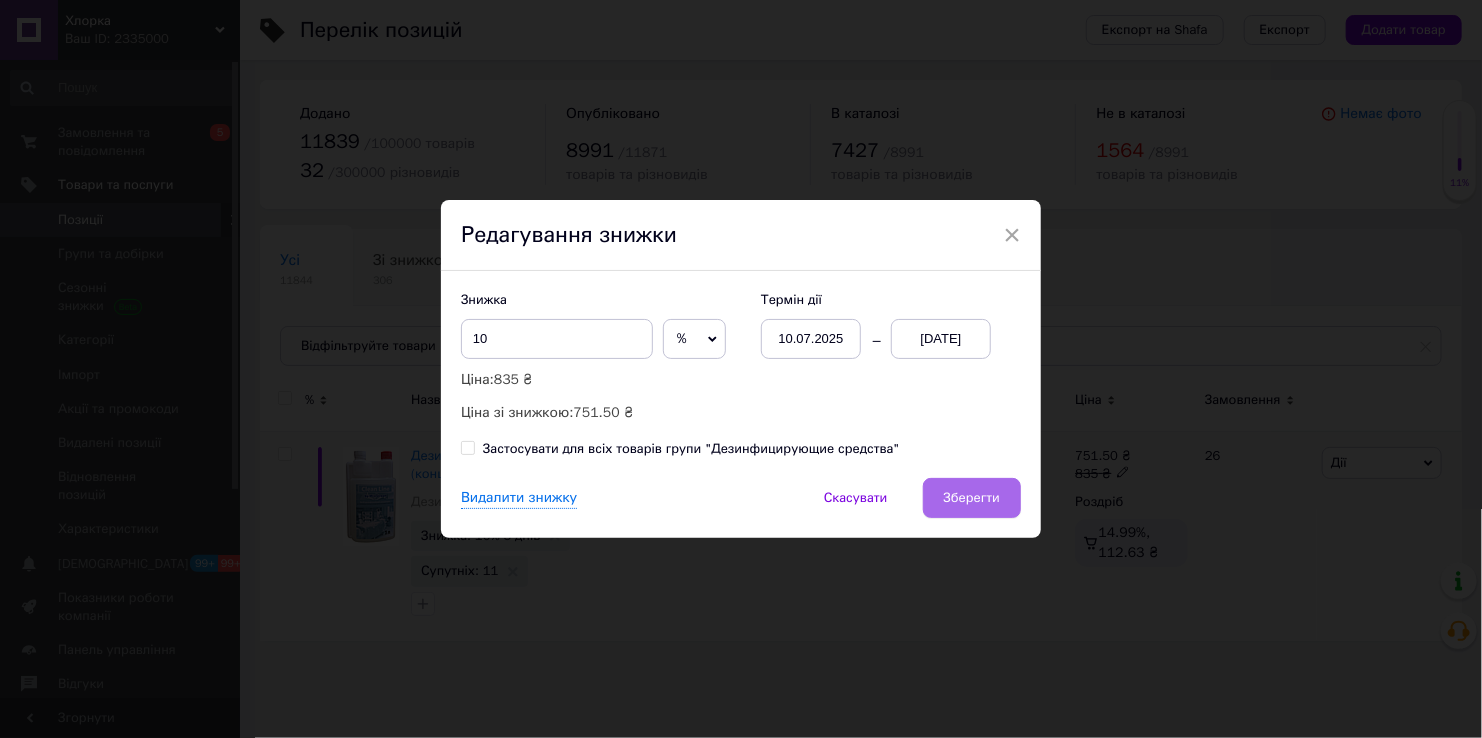 click on "Зберегти" at bounding box center (972, 498) 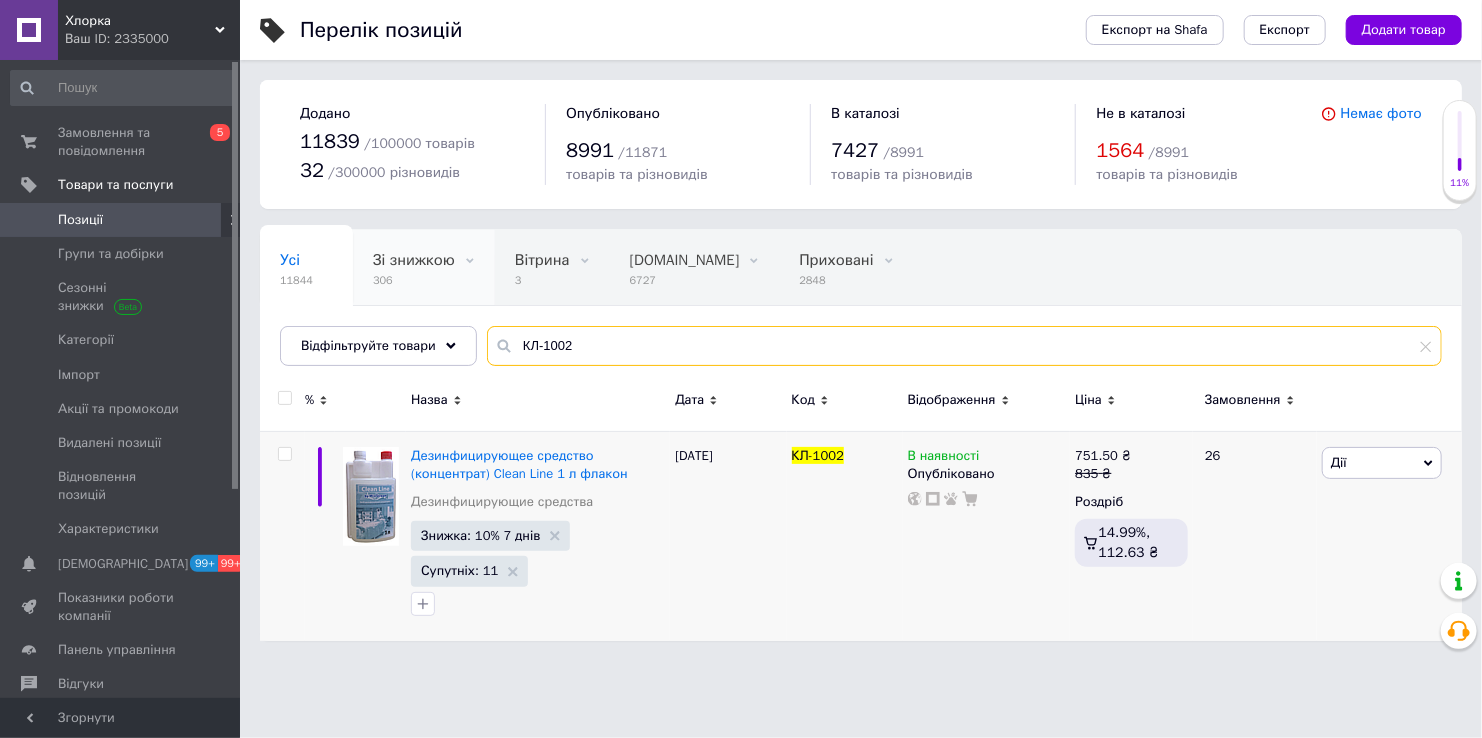 drag, startPoint x: 475, startPoint y: 322, endPoint x: 395, endPoint y: 303, distance: 82.2253 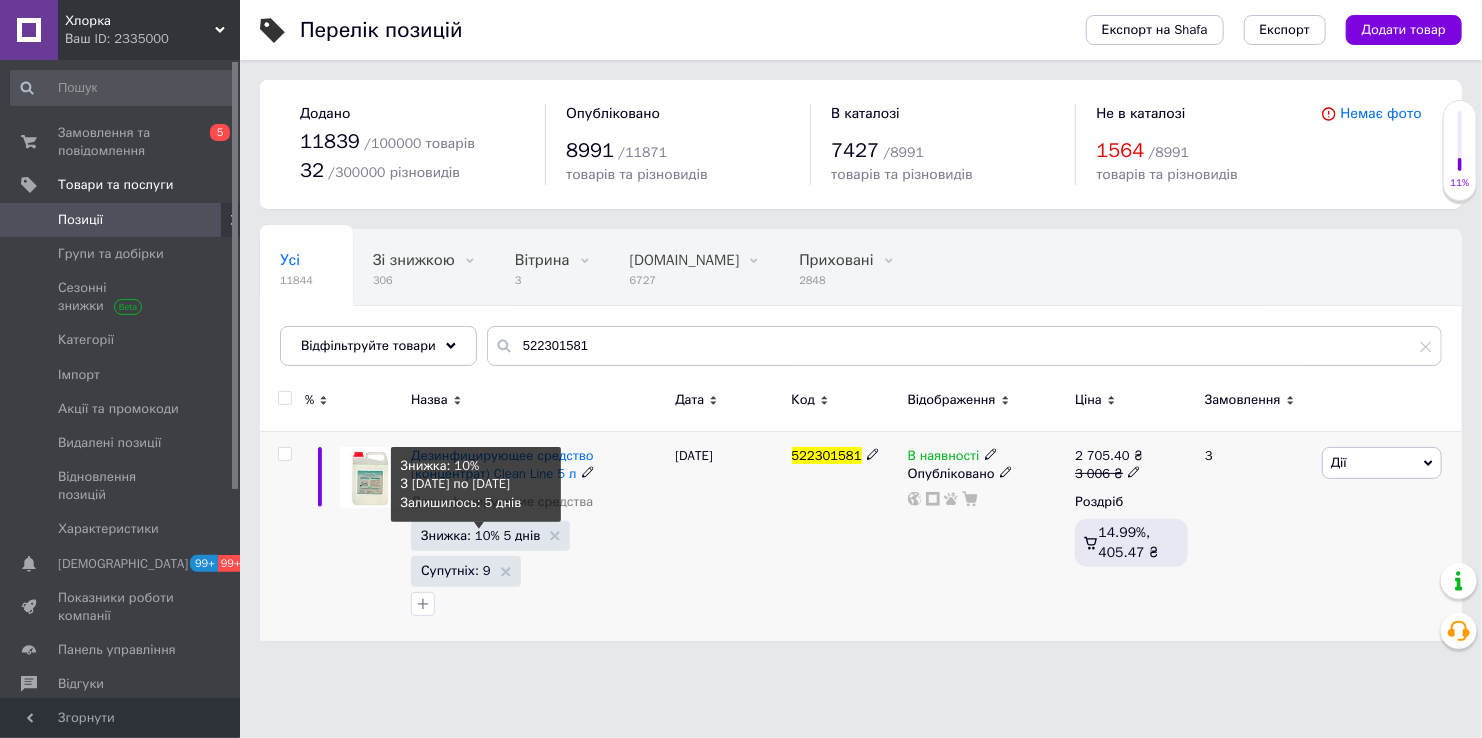 click on "Знижка: 10% 5 днів" at bounding box center [480, 535] 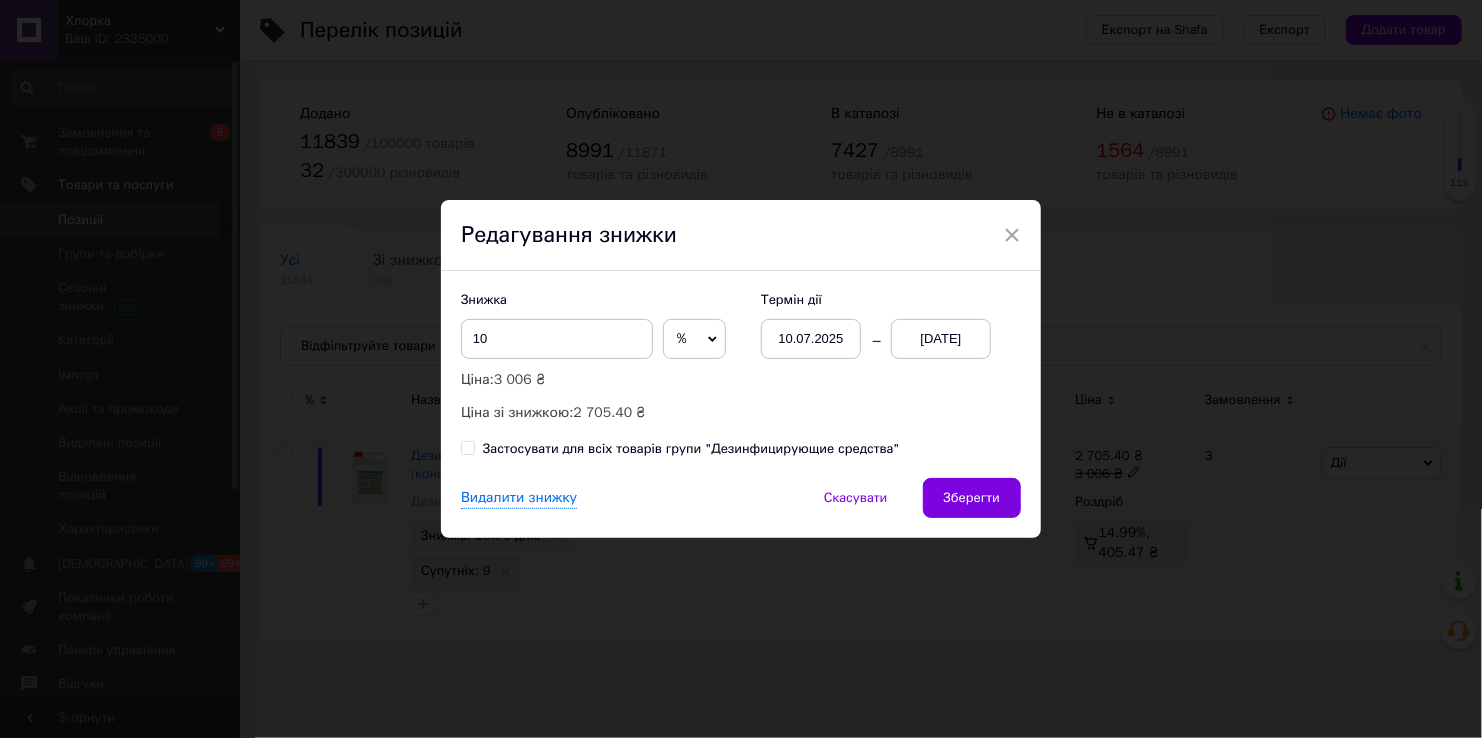 click on "15.07.2025" at bounding box center (941, 339) 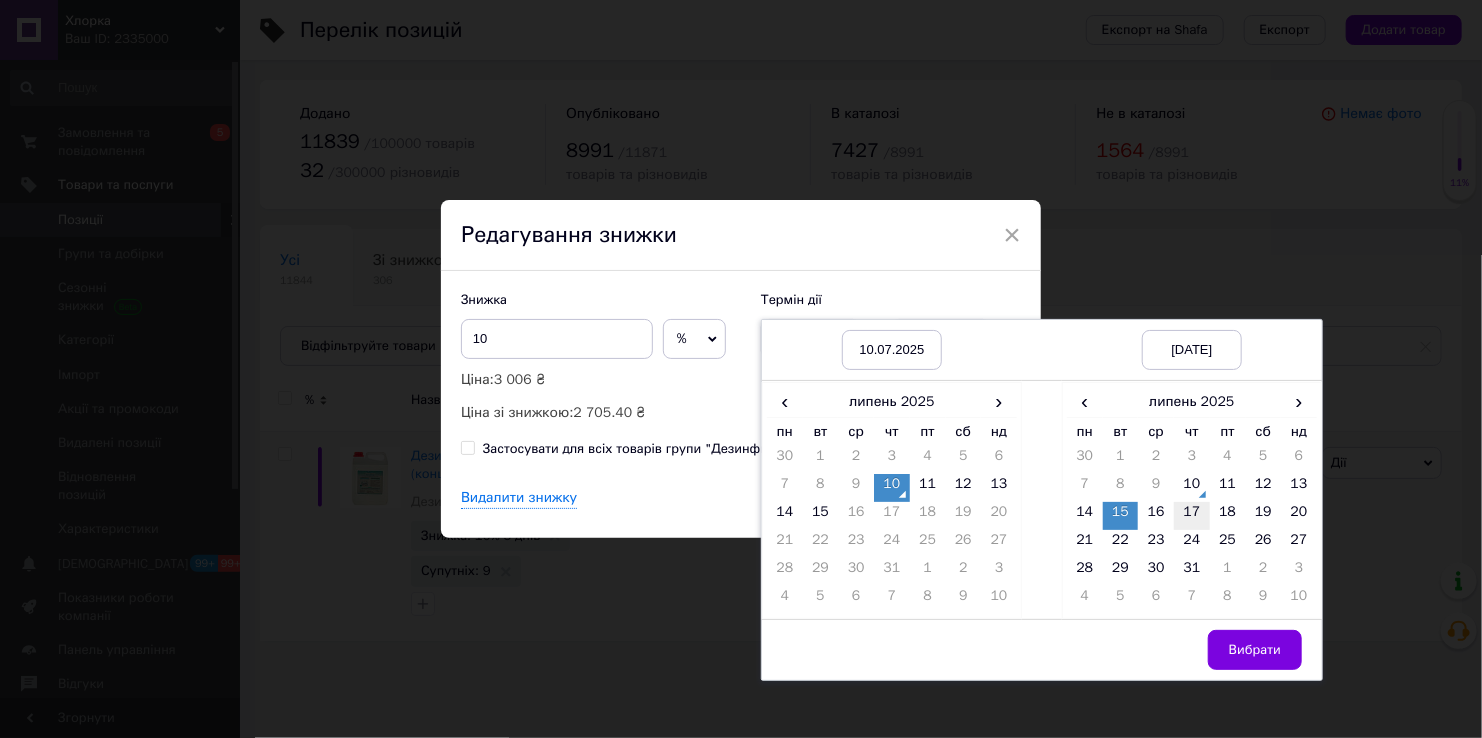click on "17" at bounding box center (1192, 516) 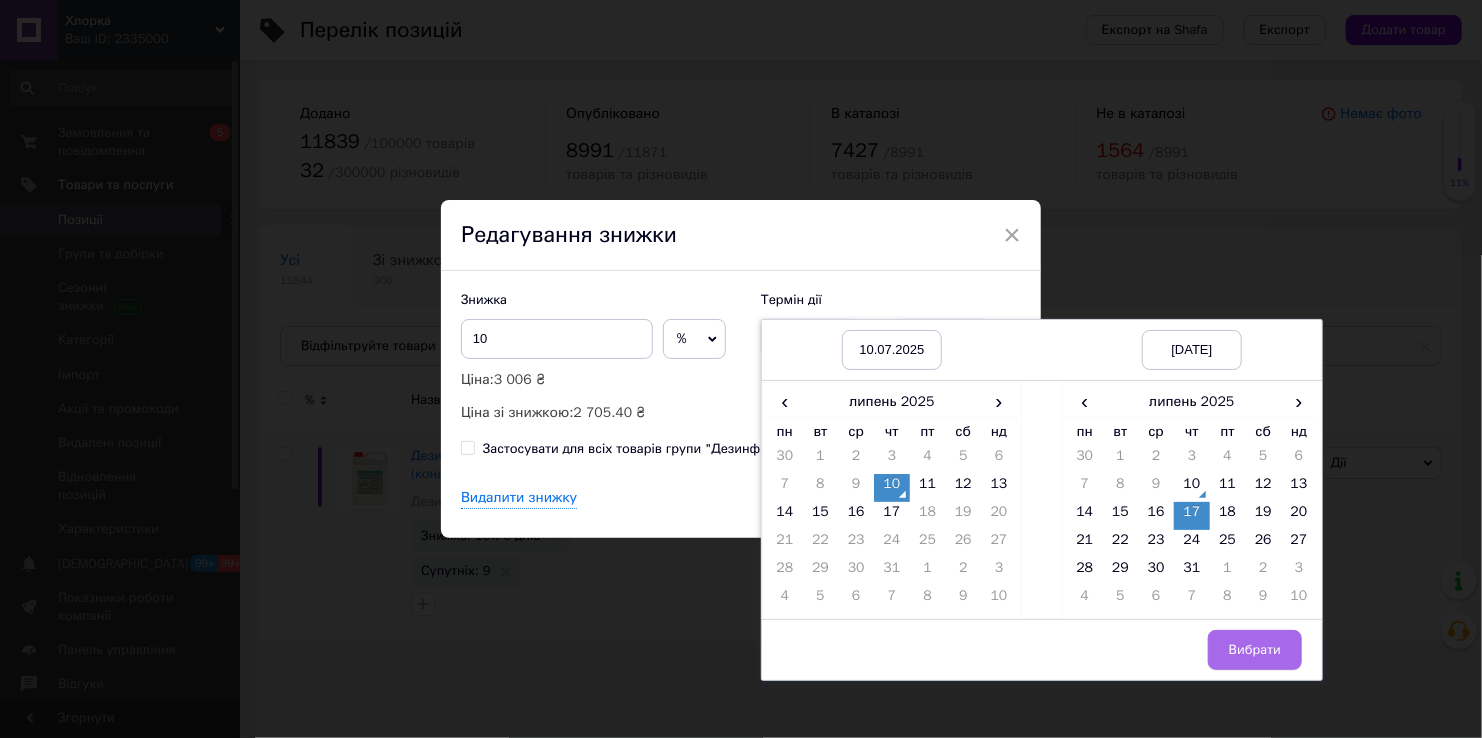 click on "Вибрати" at bounding box center [1255, 650] 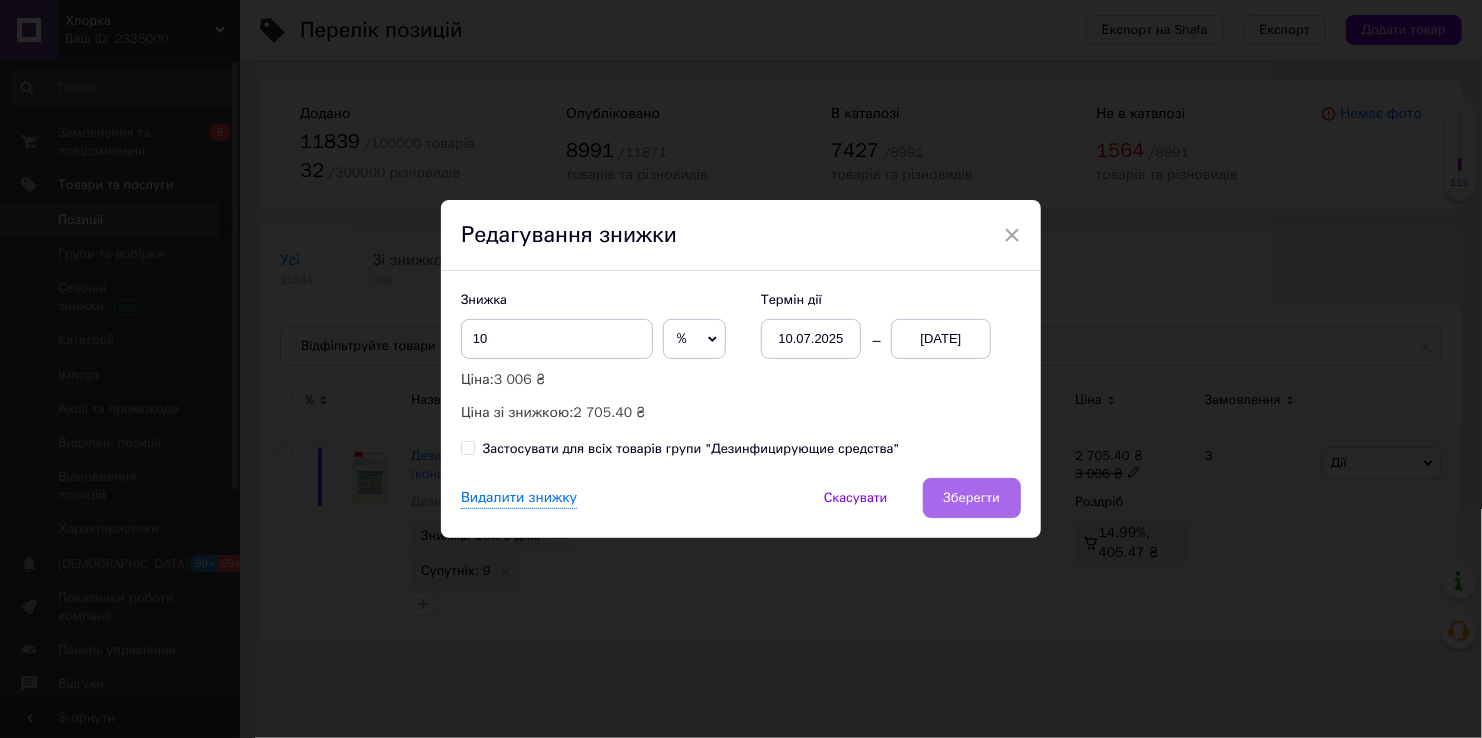click on "Зберегти" at bounding box center [972, 498] 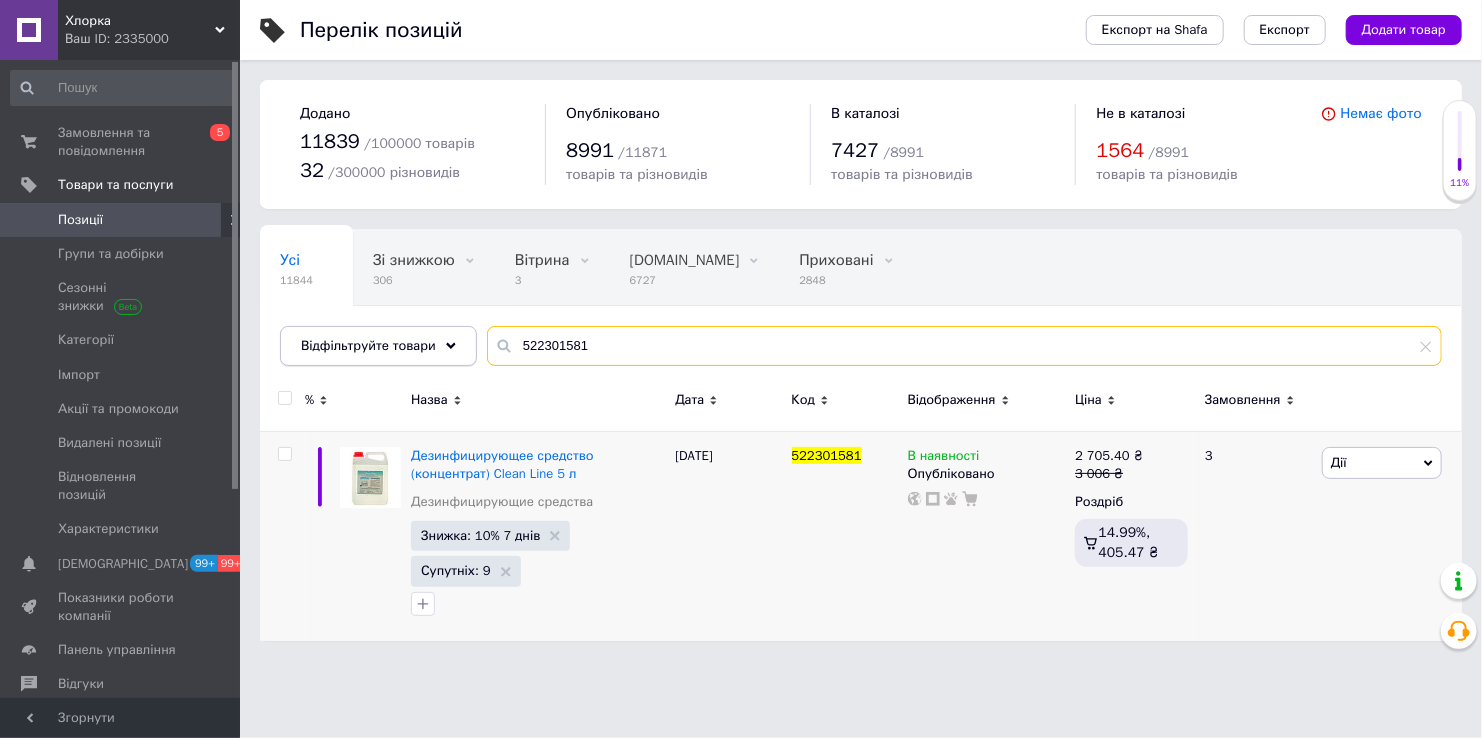 drag, startPoint x: 675, startPoint y: 340, endPoint x: 415, endPoint y: 329, distance: 260.23257 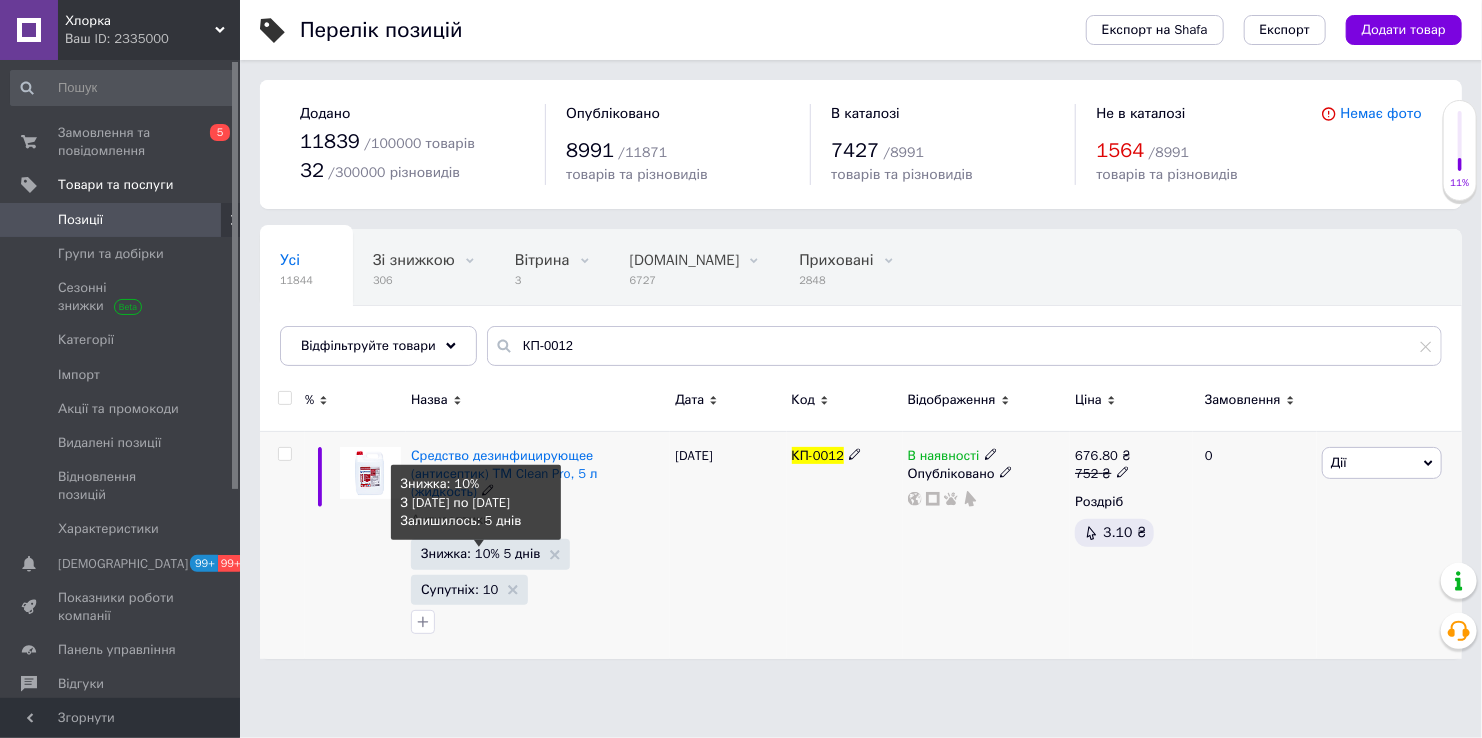 click on "Знижка: 10% 5 днів" at bounding box center (480, 553) 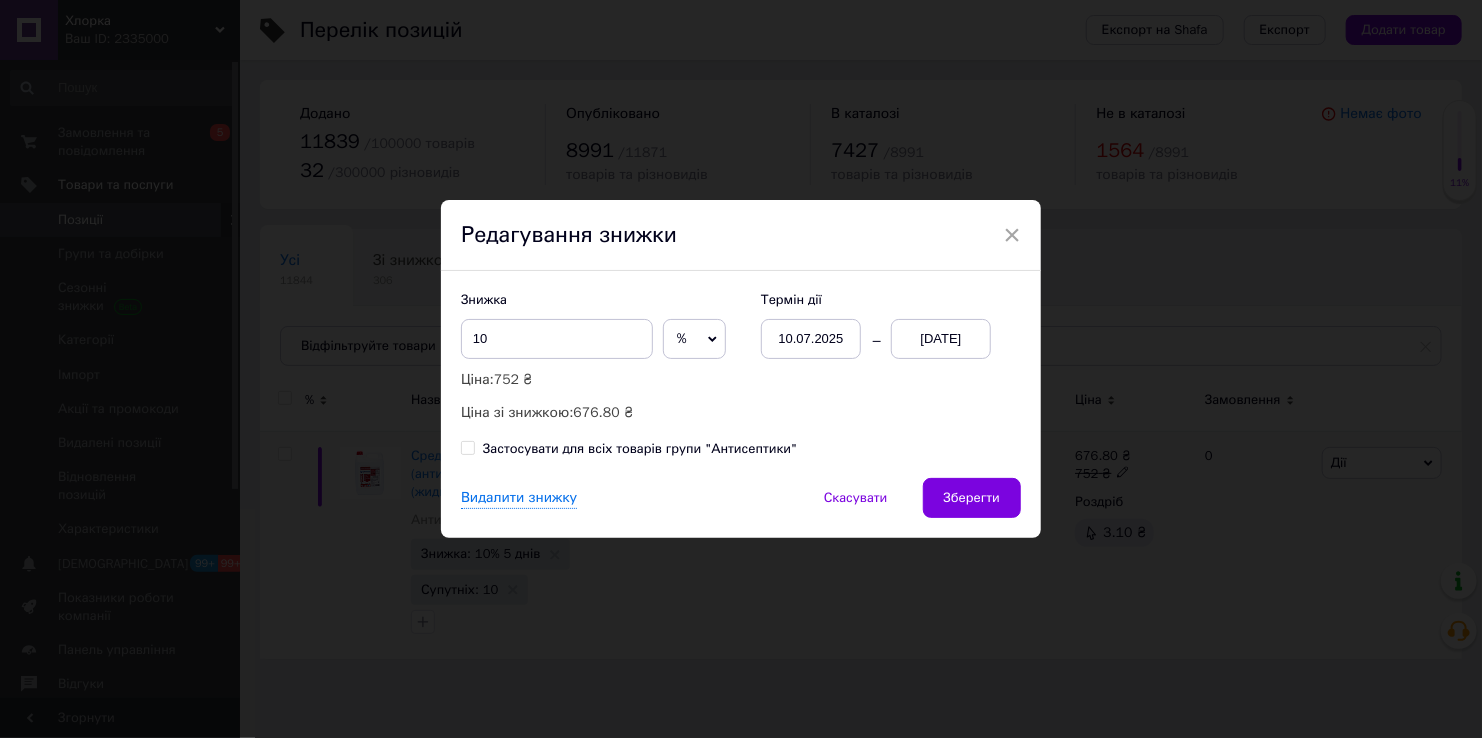 click on "15.07.2025" at bounding box center (941, 339) 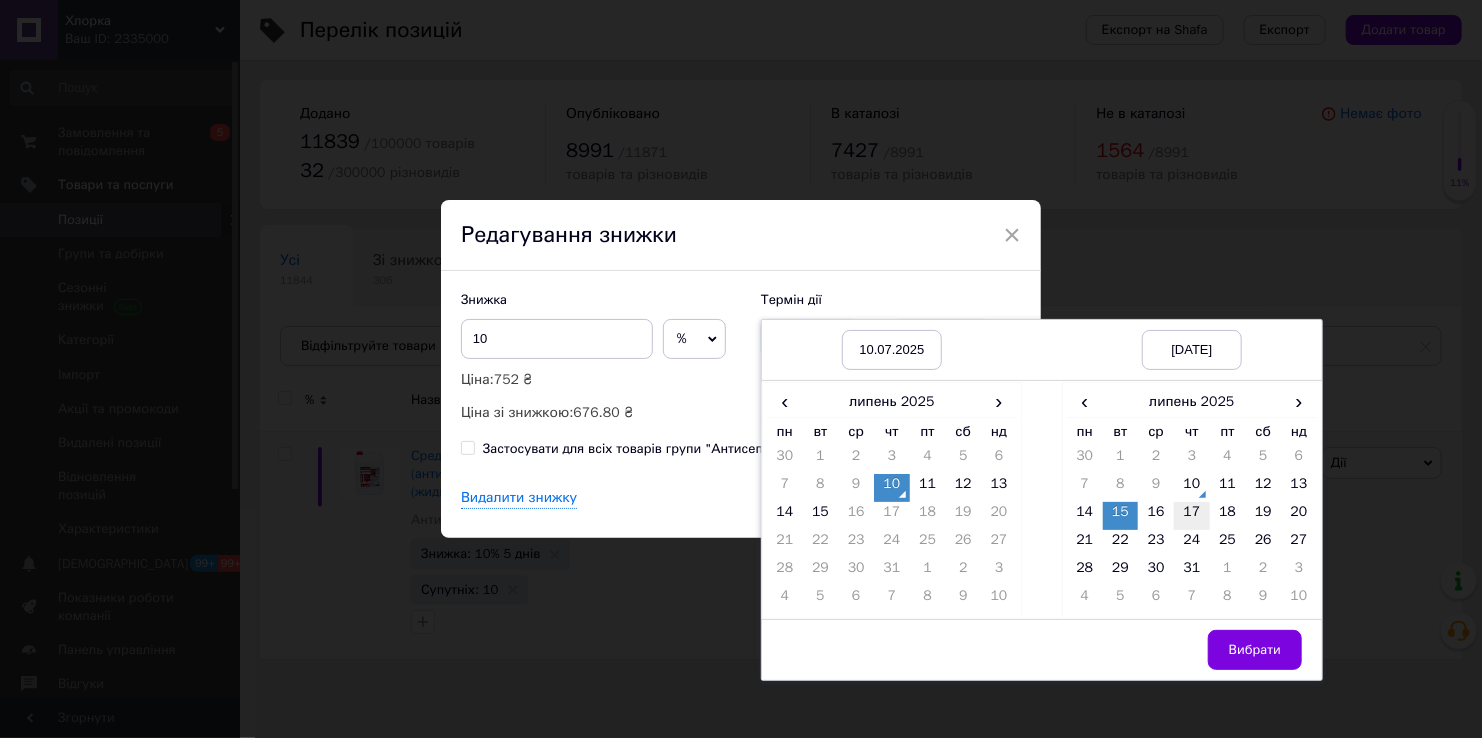 click on "17" at bounding box center (1192, 516) 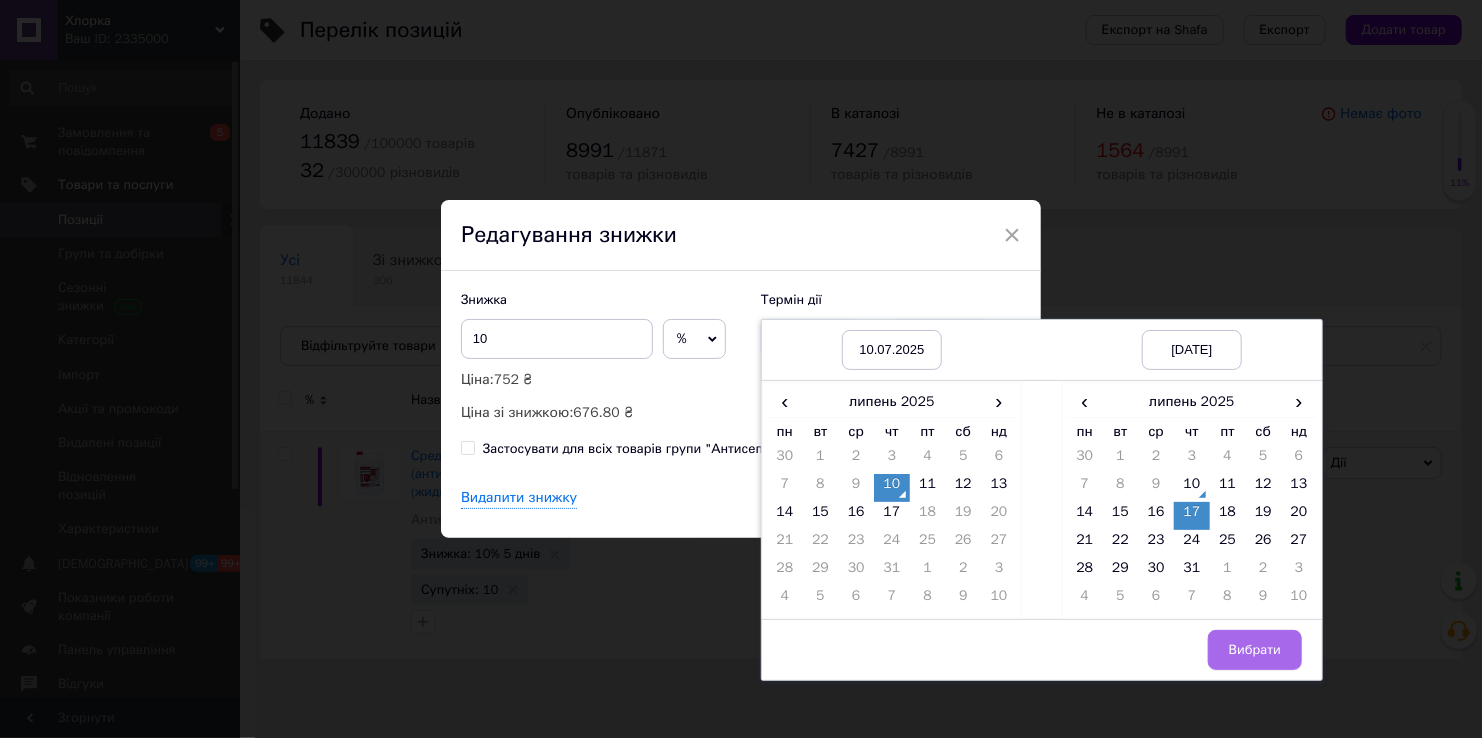 click on "Вибрати" at bounding box center [1255, 650] 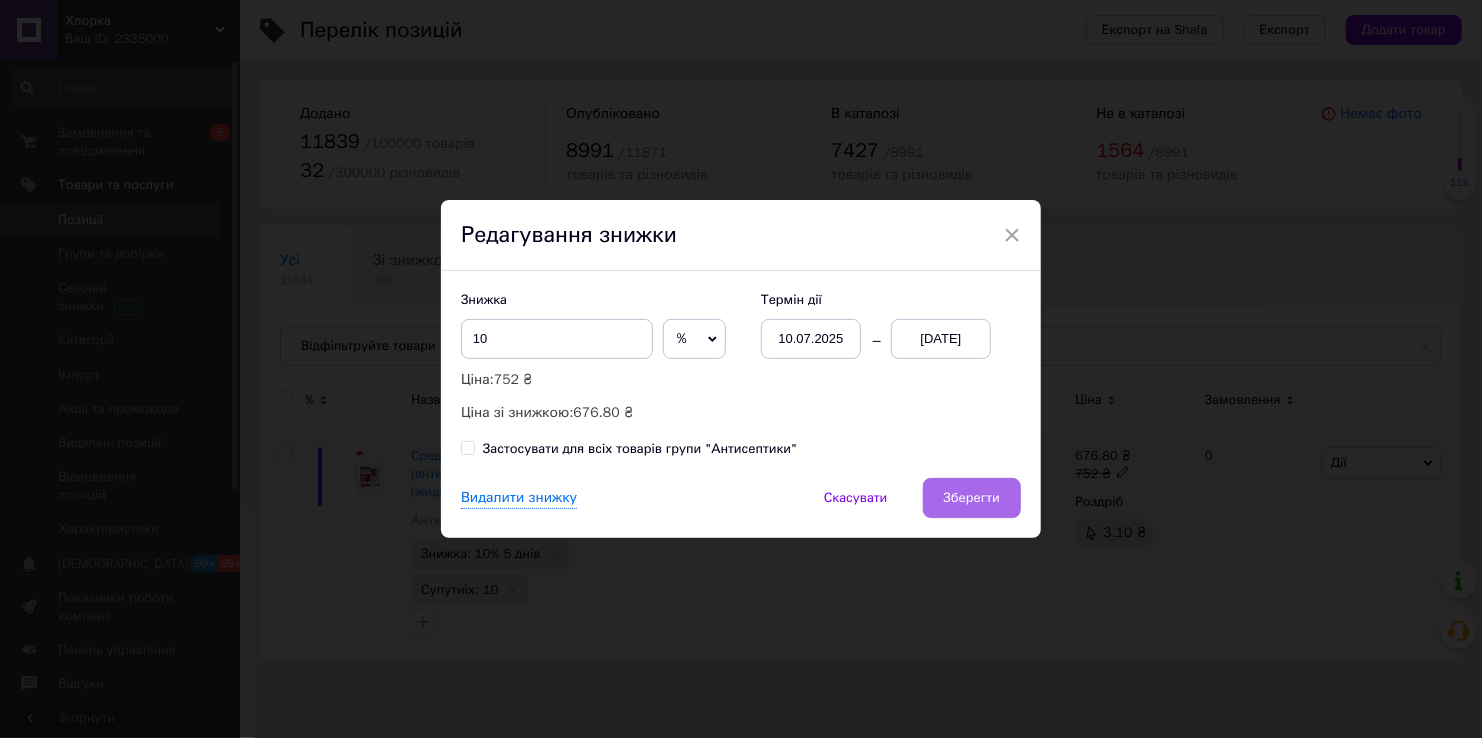 click on "Зберегти" at bounding box center (972, 498) 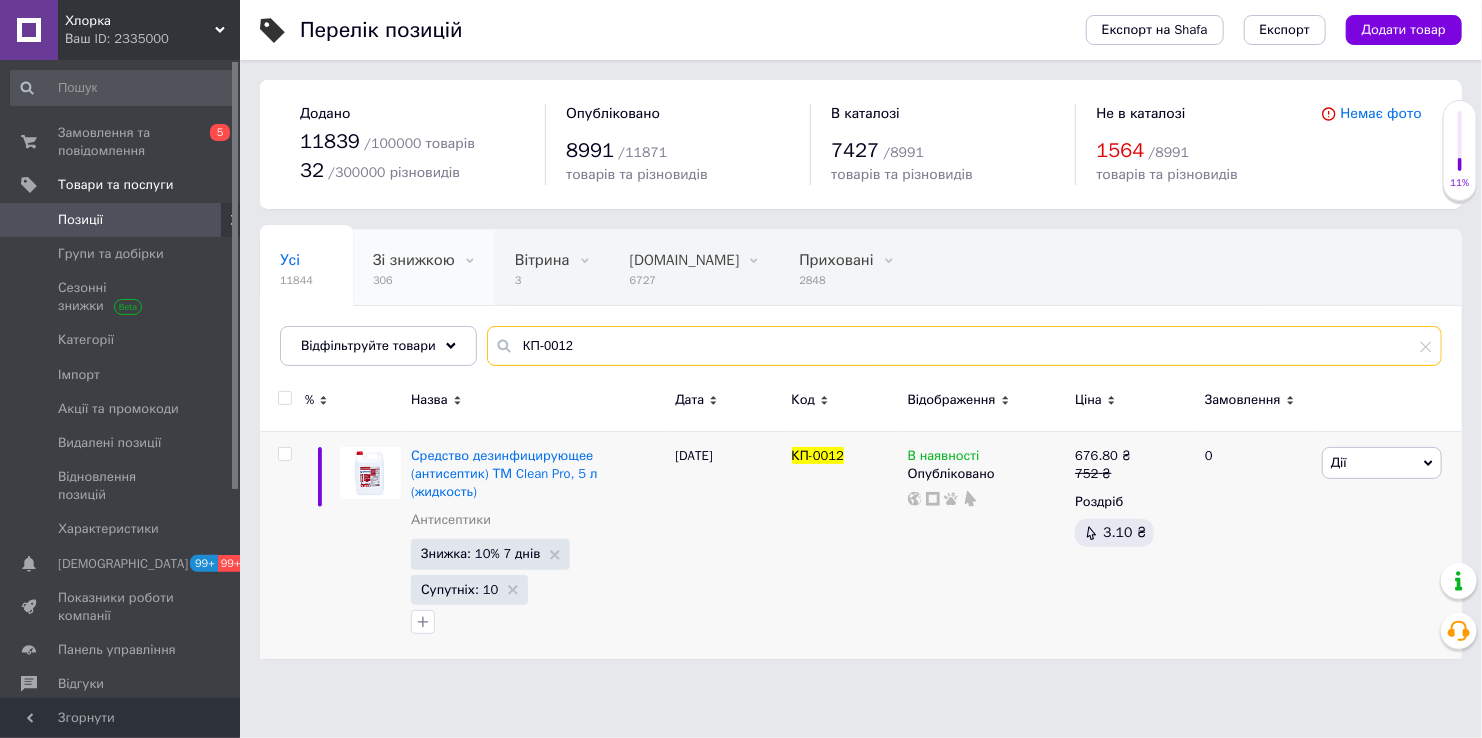 drag, startPoint x: 657, startPoint y: 343, endPoint x: 378, endPoint y: 280, distance: 286.02448 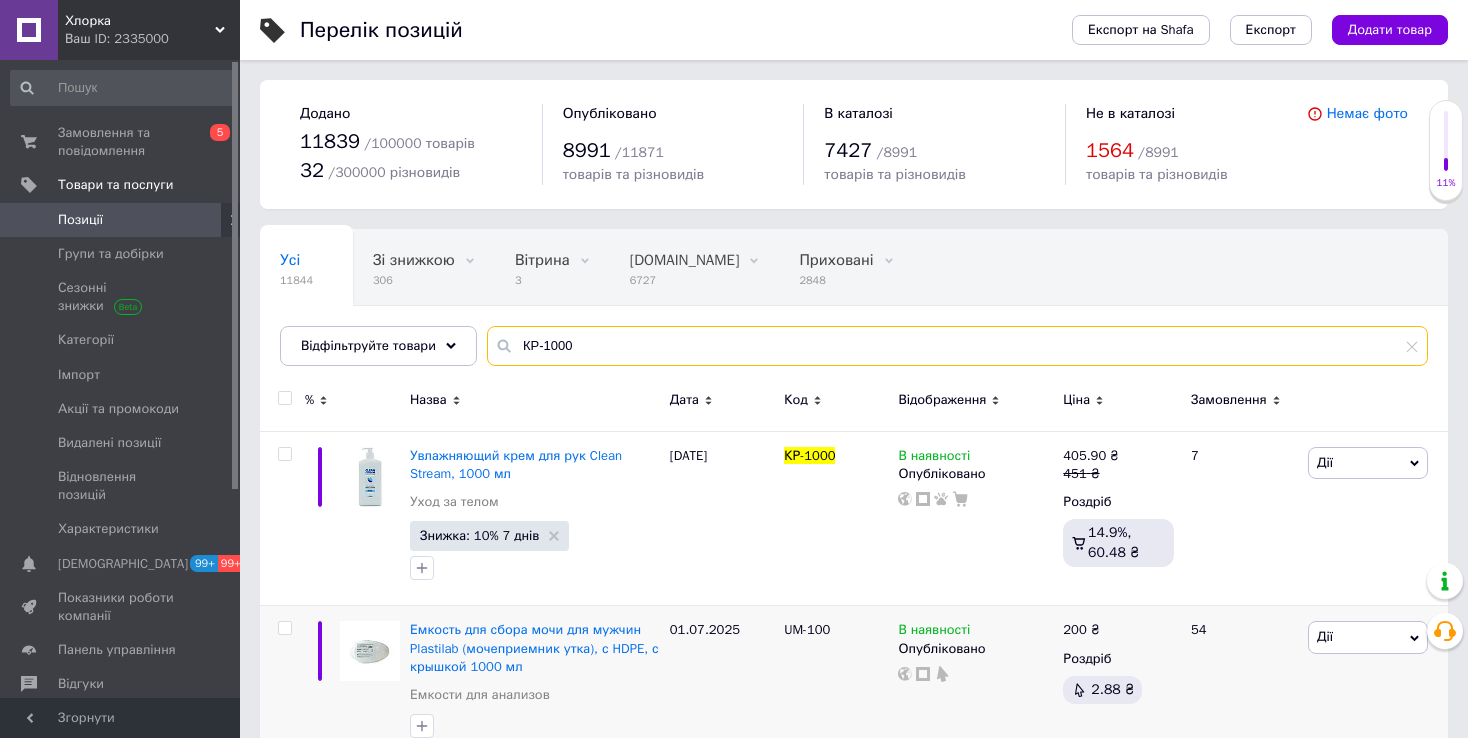 type on "КР-1000" 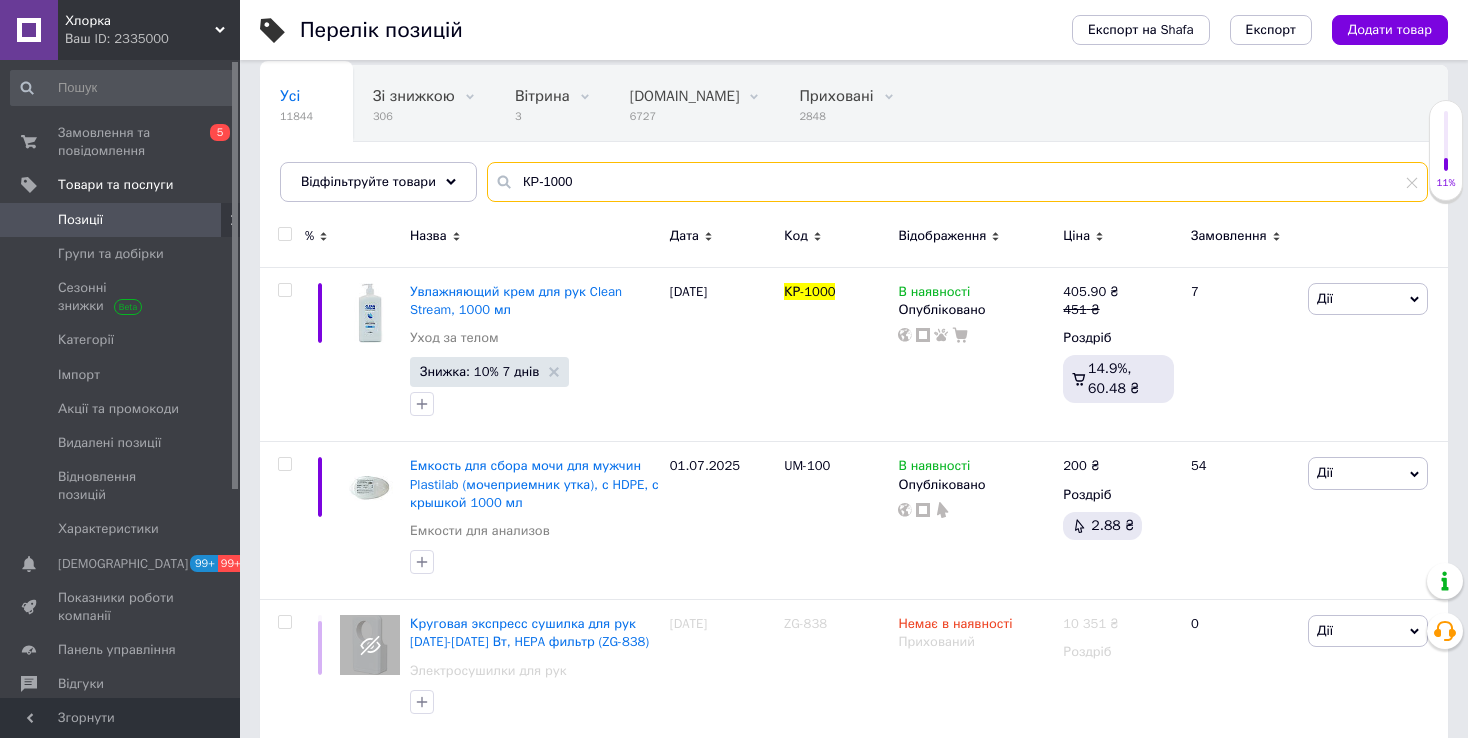 scroll, scrollTop: 200, scrollLeft: 0, axis: vertical 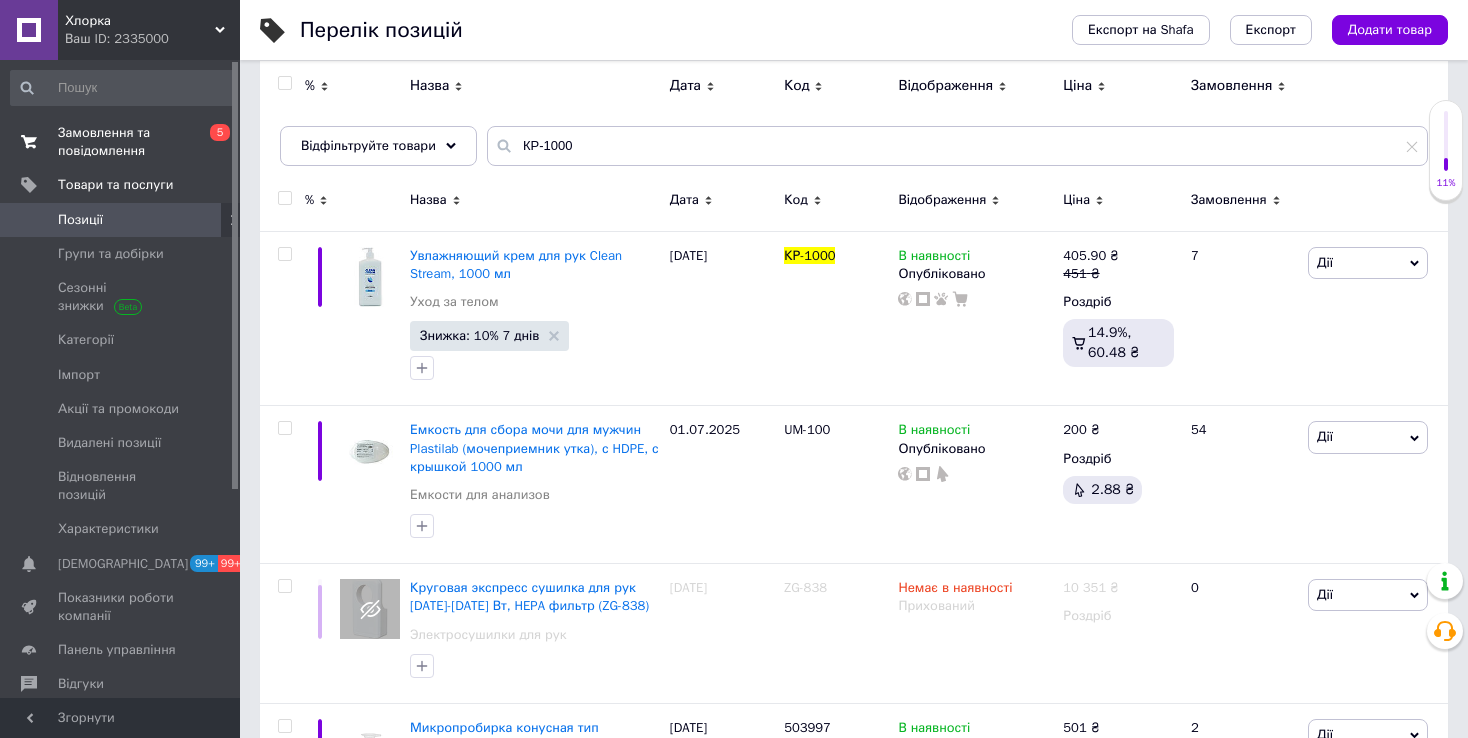 click on "Замовлення та повідомлення" at bounding box center [121, 142] 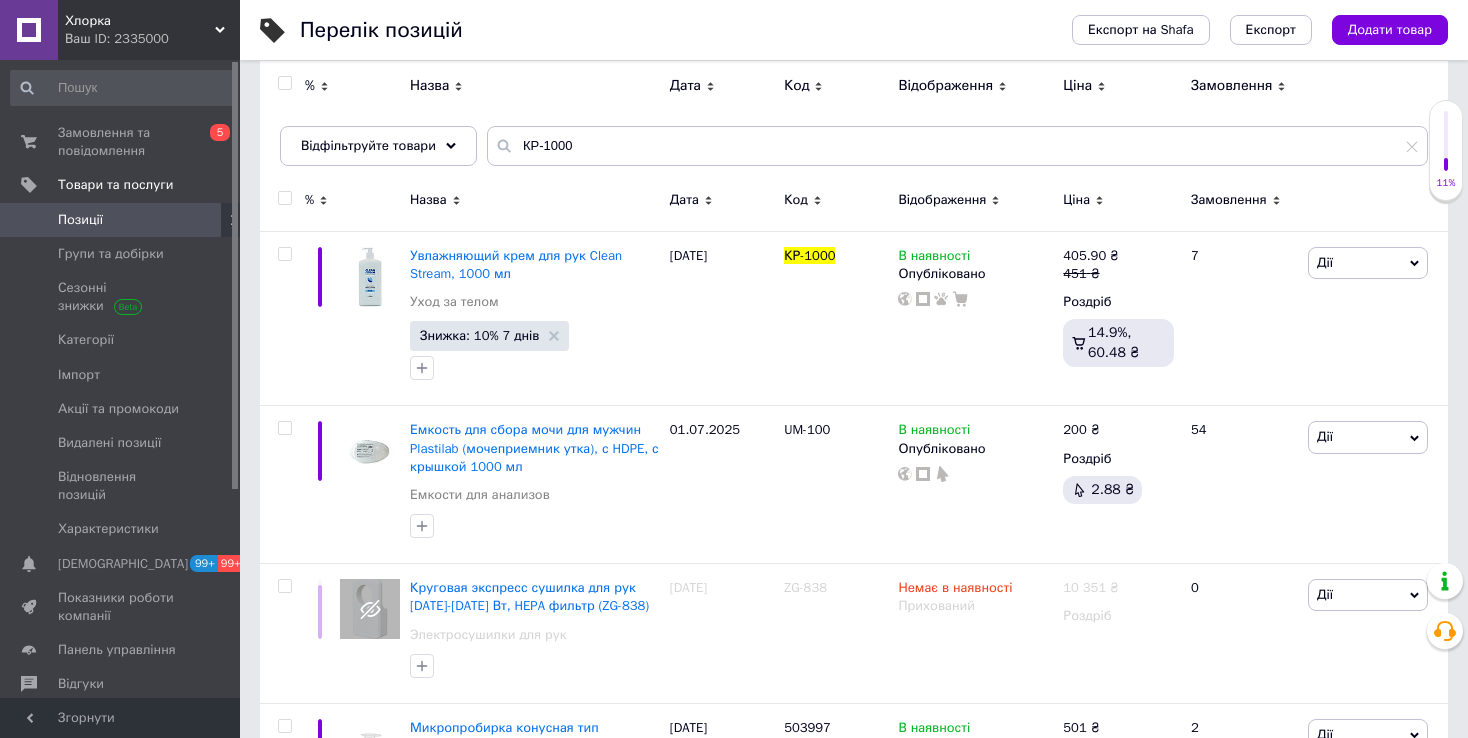scroll, scrollTop: 0, scrollLeft: 0, axis: both 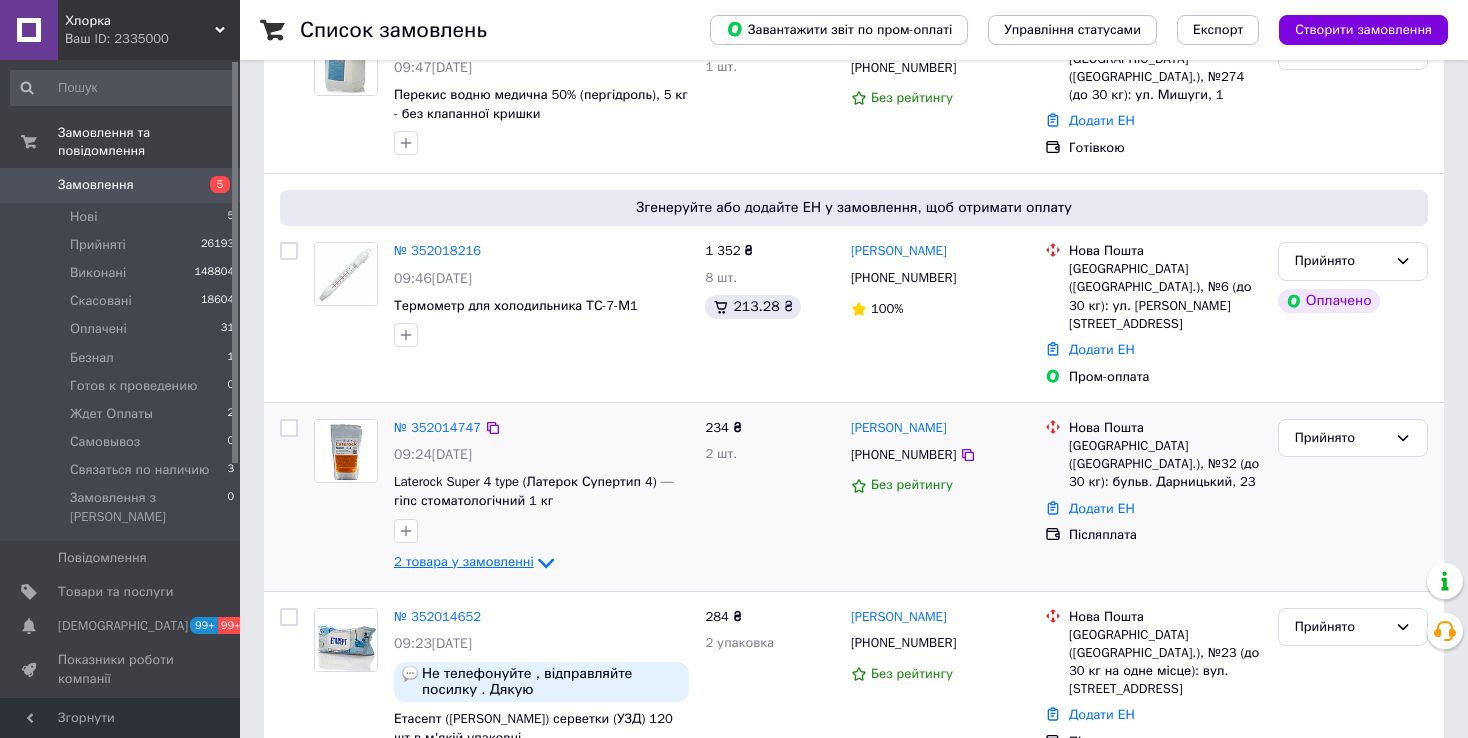 click on "2 товара у замовленні" at bounding box center (464, 561) 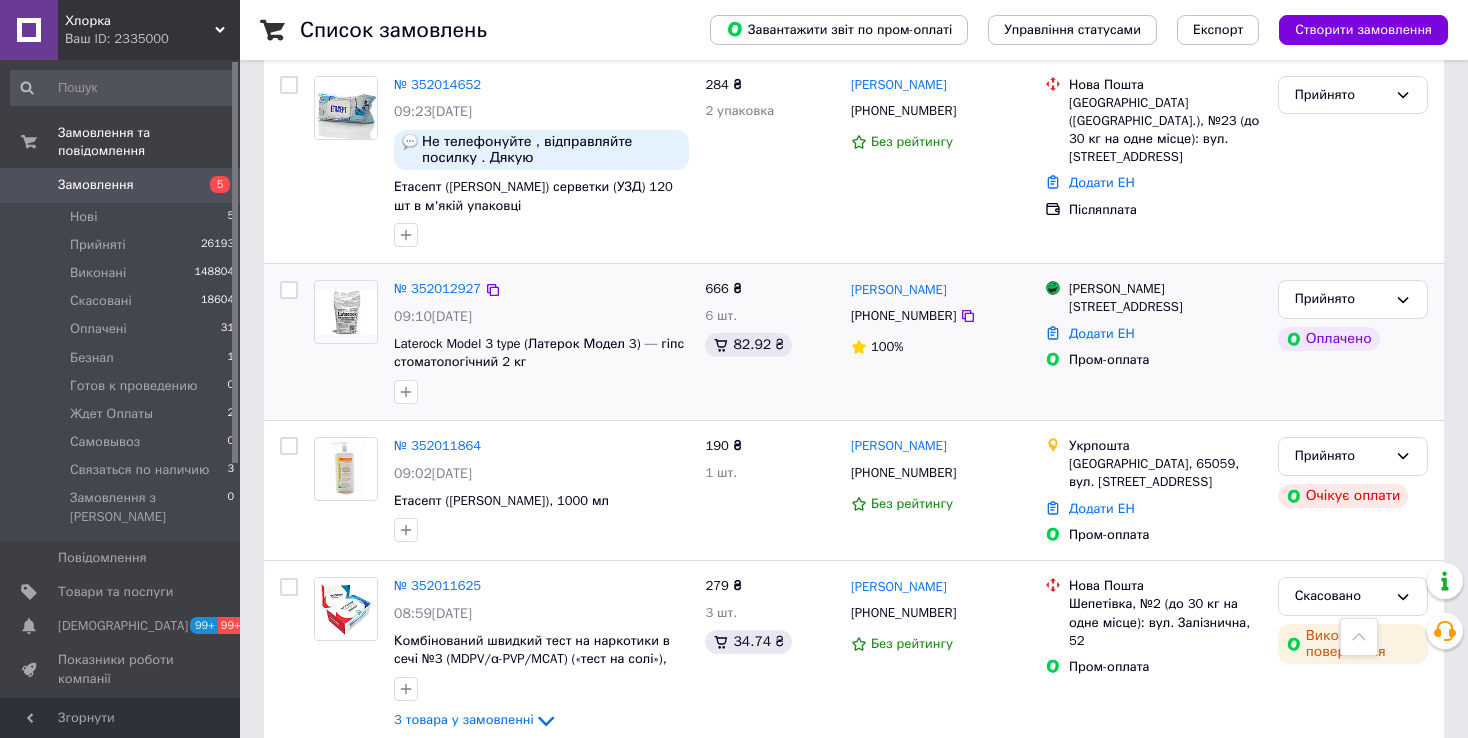 scroll, scrollTop: 1000, scrollLeft: 0, axis: vertical 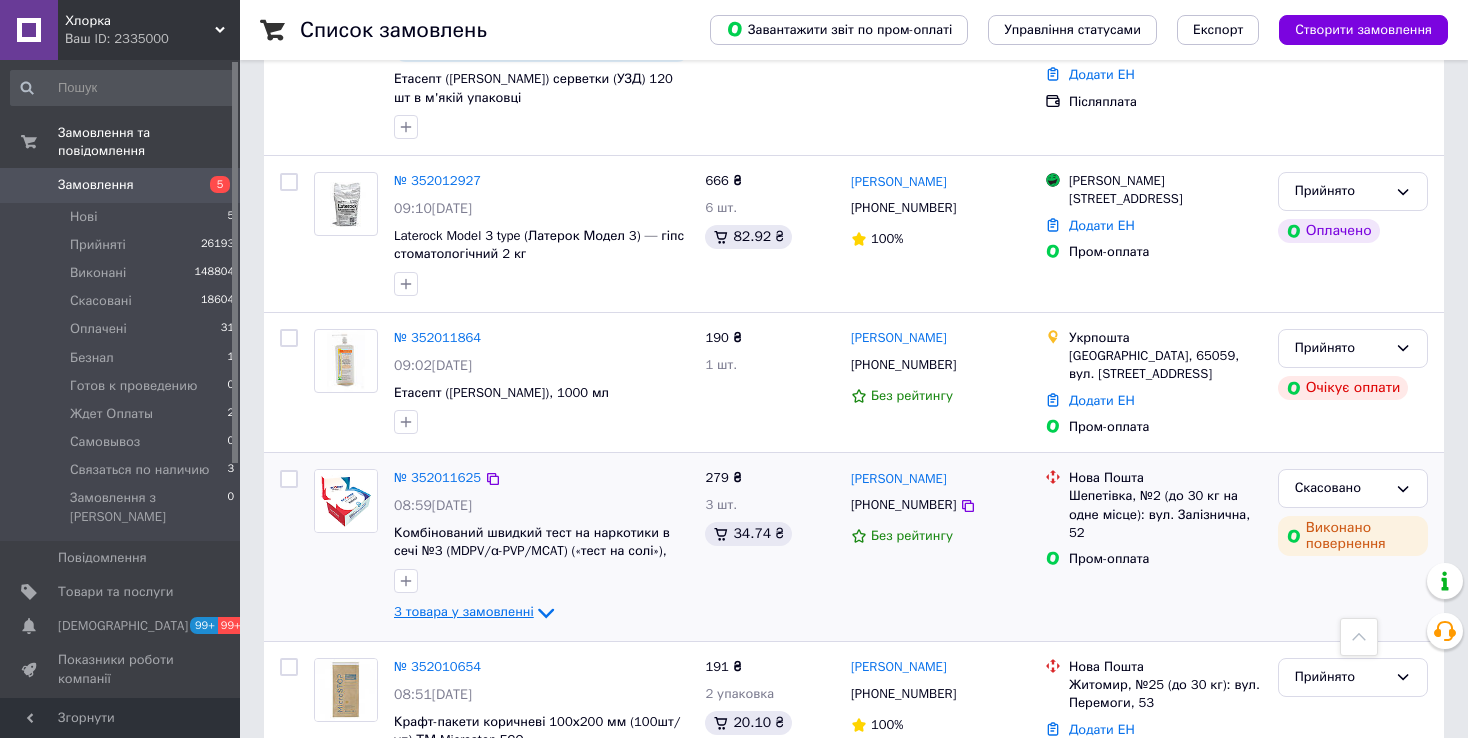 click on "3 товара у замовленні" at bounding box center (464, 612) 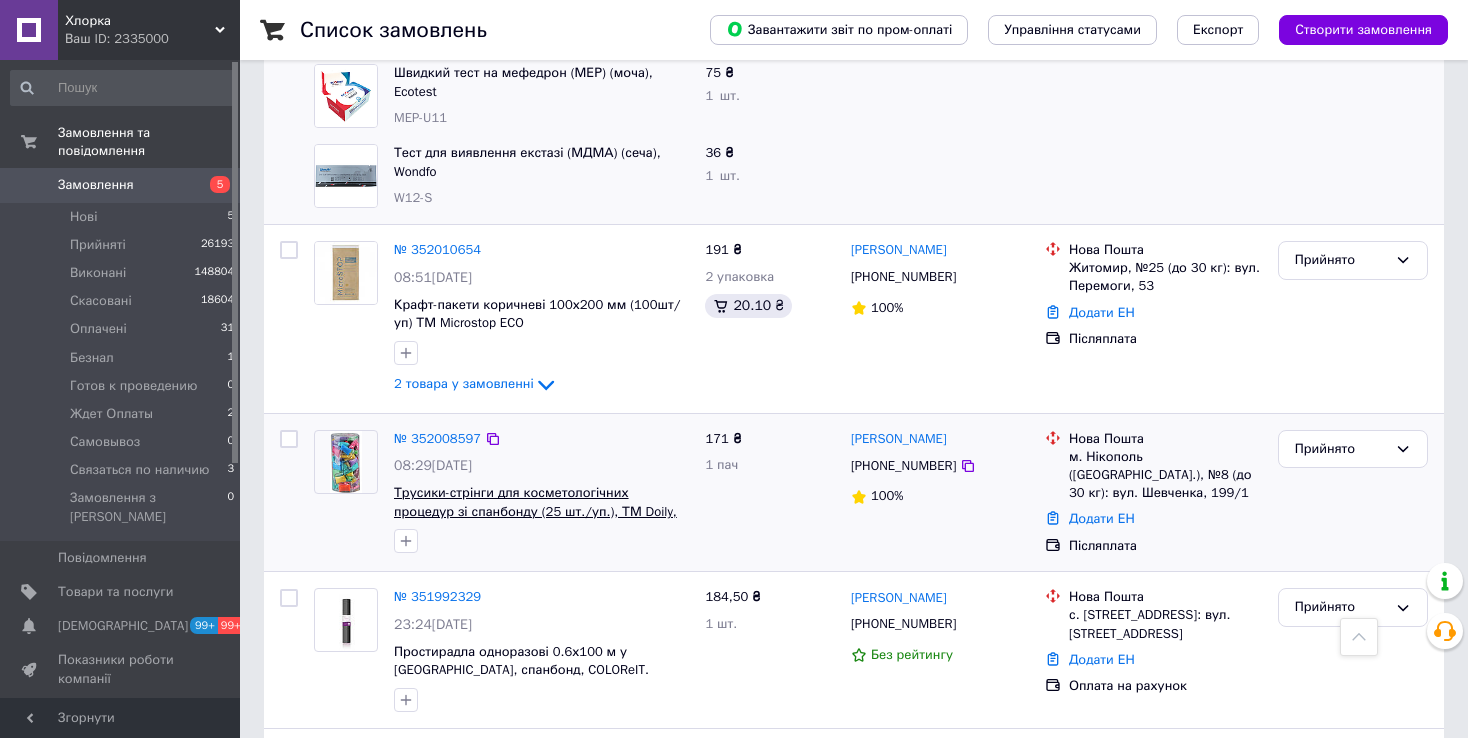 scroll, scrollTop: 1700, scrollLeft: 0, axis: vertical 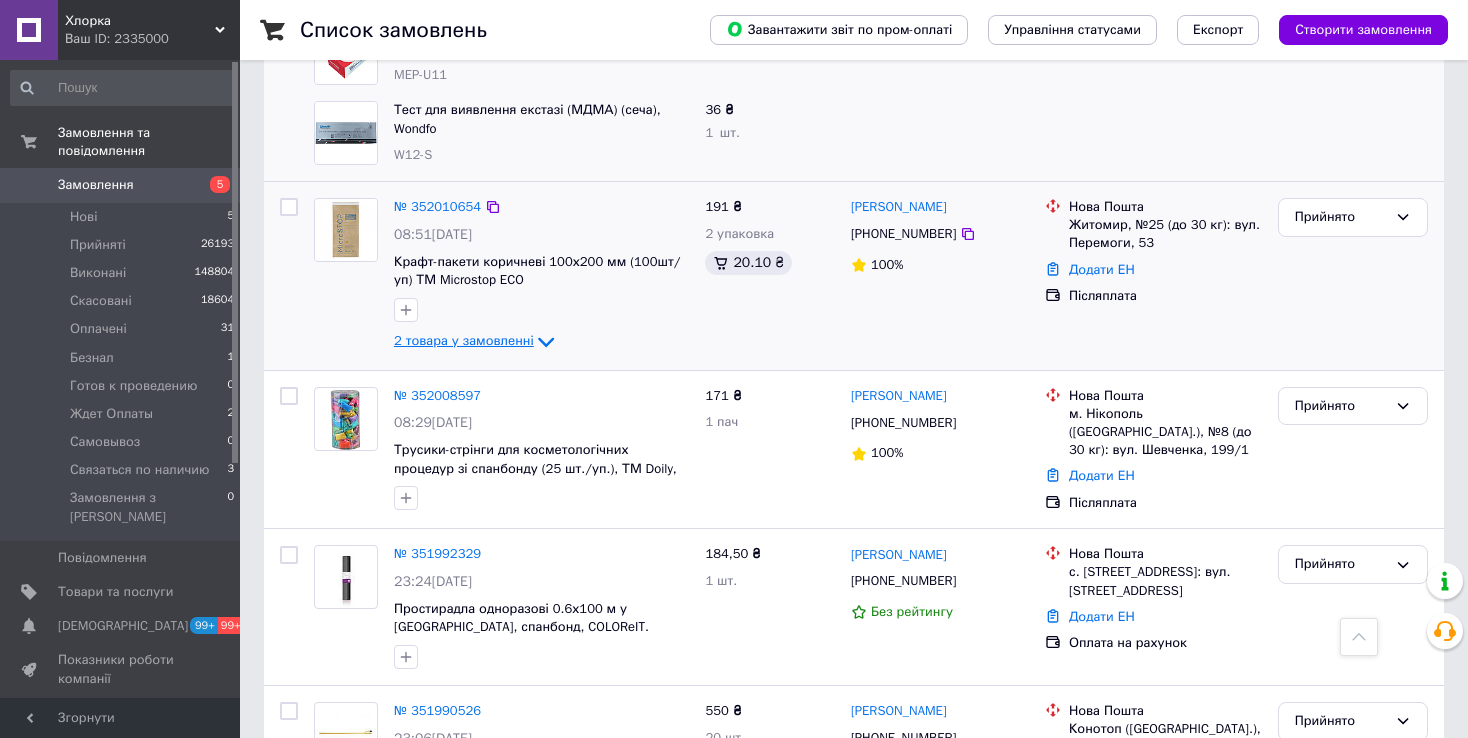 click on "2 товара у замовленні" at bounding box center (464, 340) 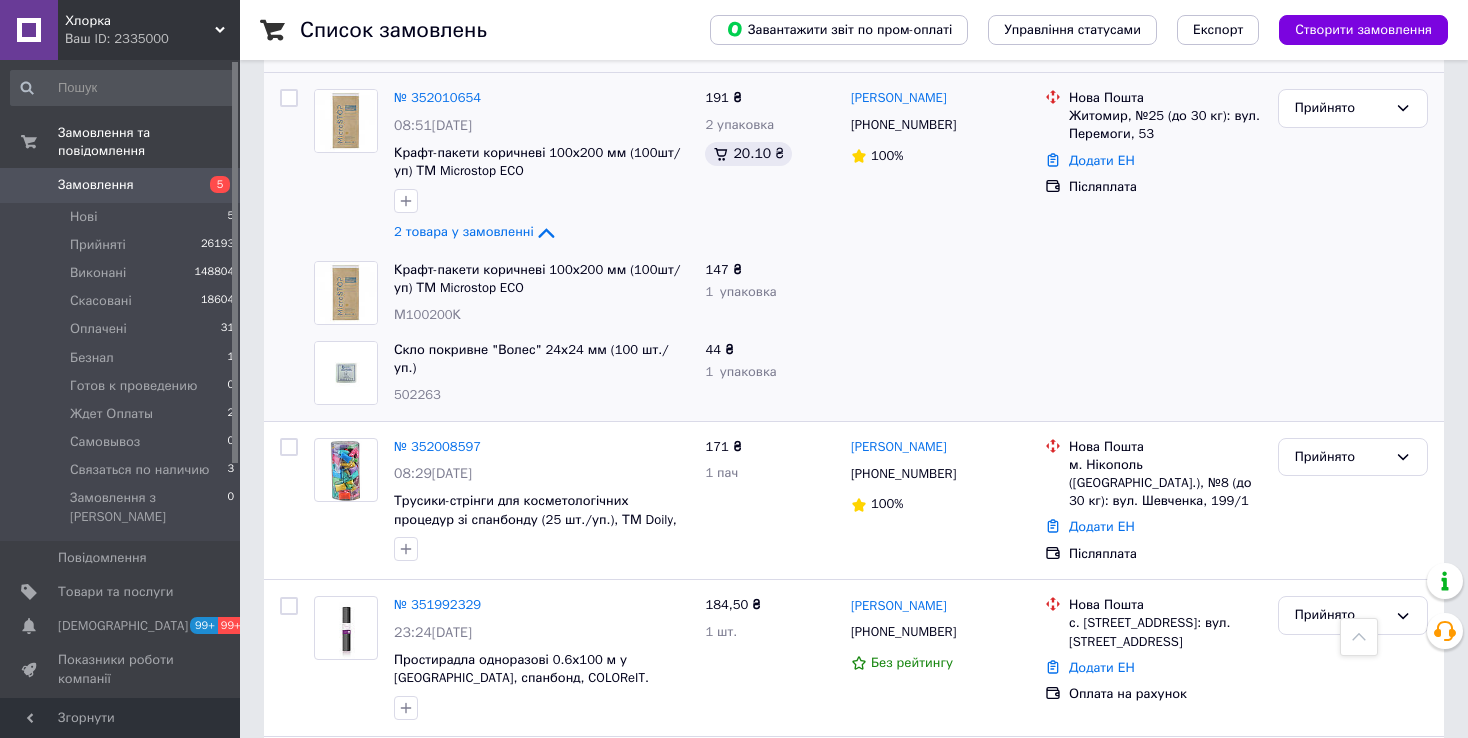 scroll, scrollTop: 2100, scrollLeft: 0, axis: vertical 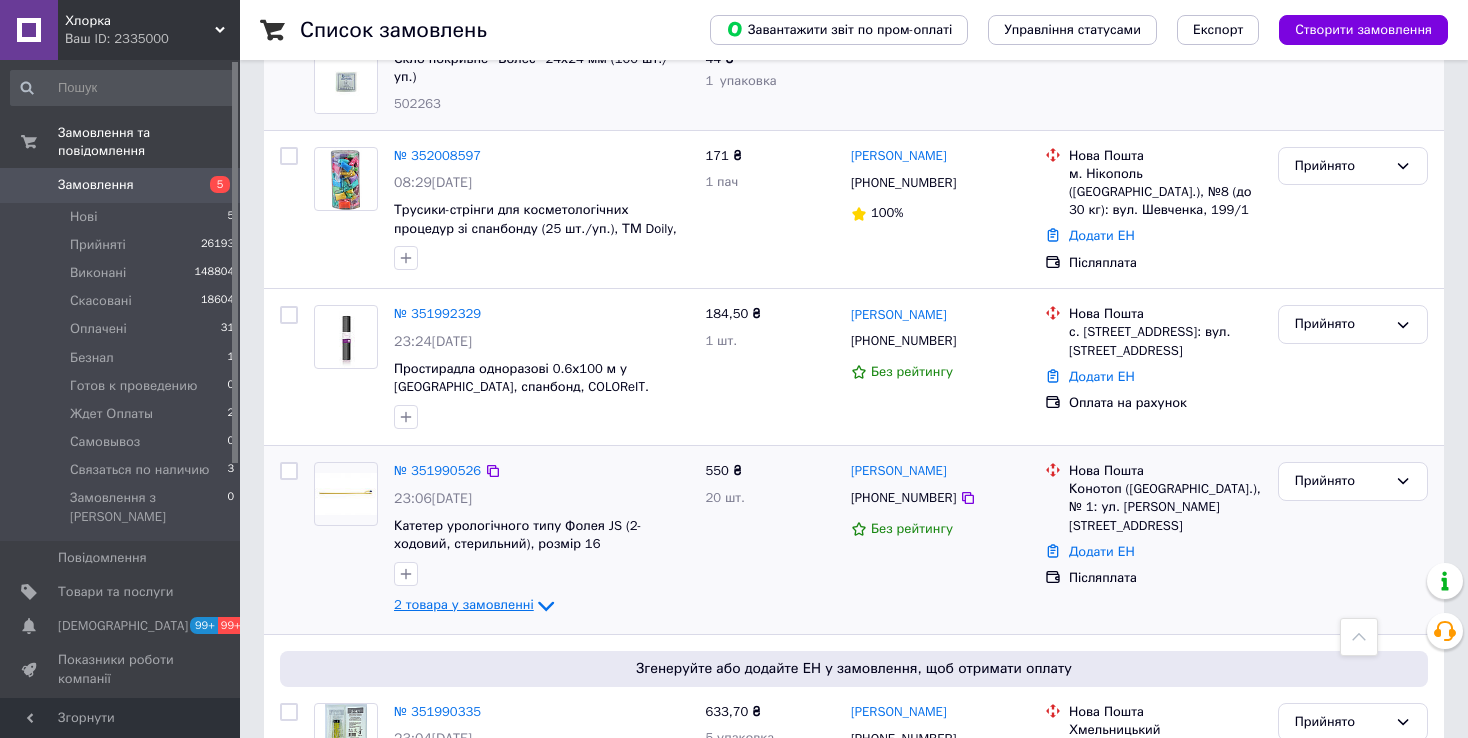 click on "2 товара у замовленні" at bounding box center [464, 604] 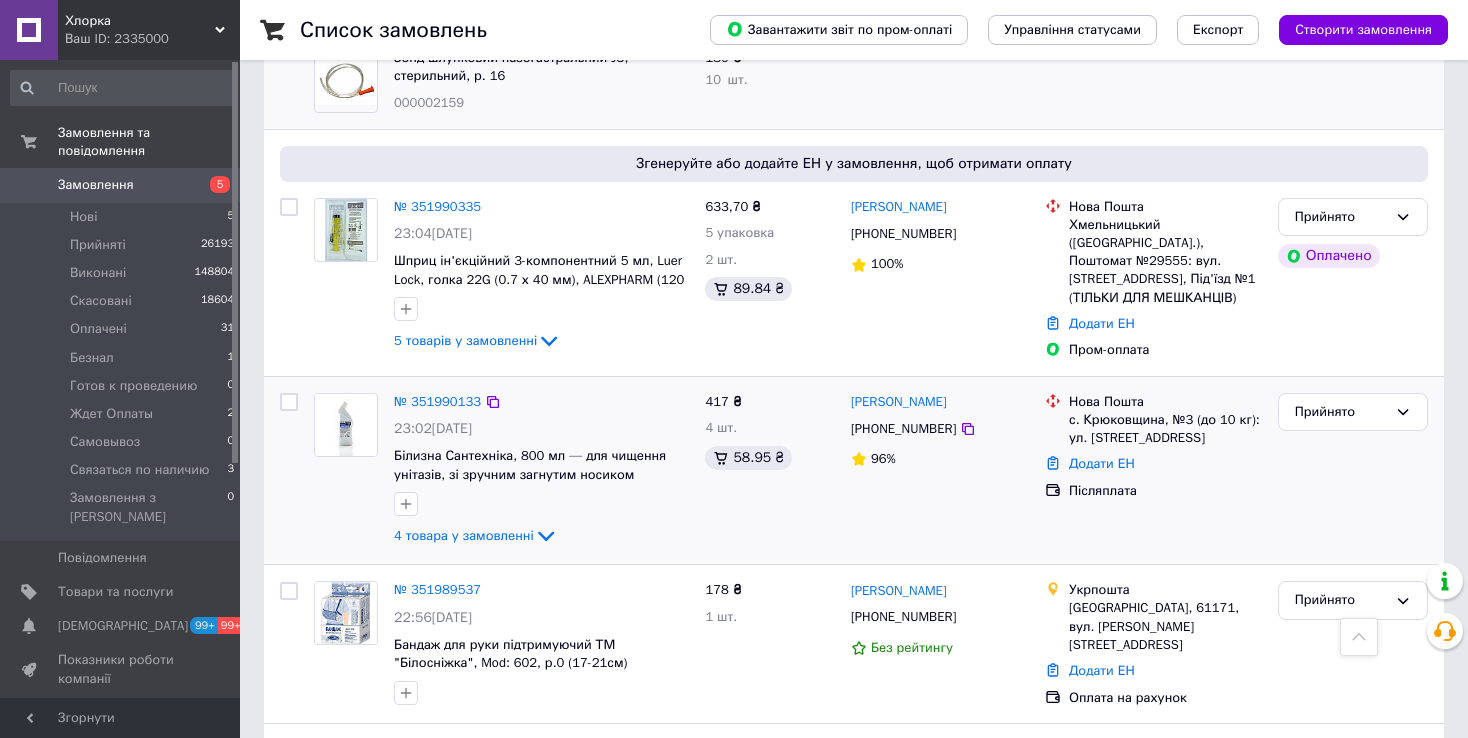scroll, scrollTop: 3100, scrollLeft: 0, axis: vertical 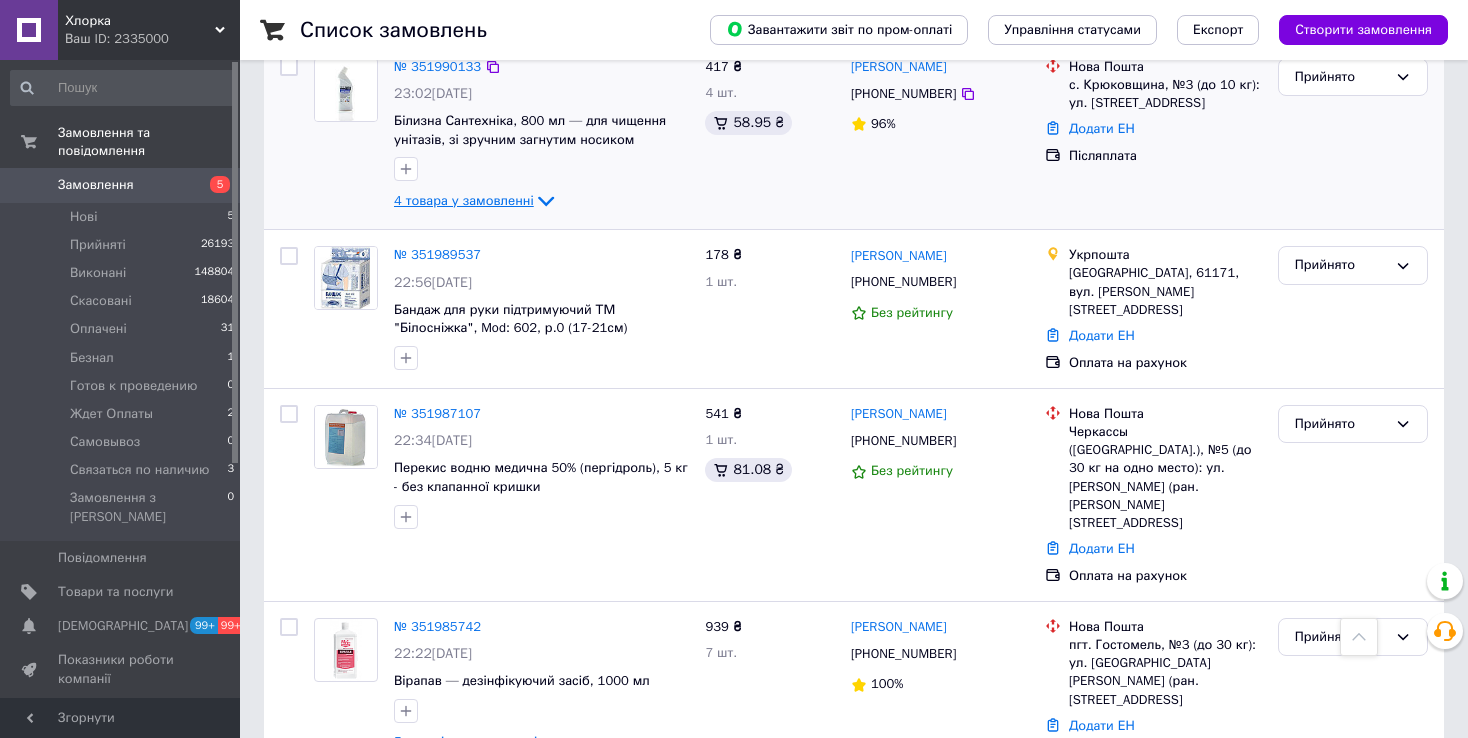 click on "4 товара у замовленні" at bounding box center (464, 200) 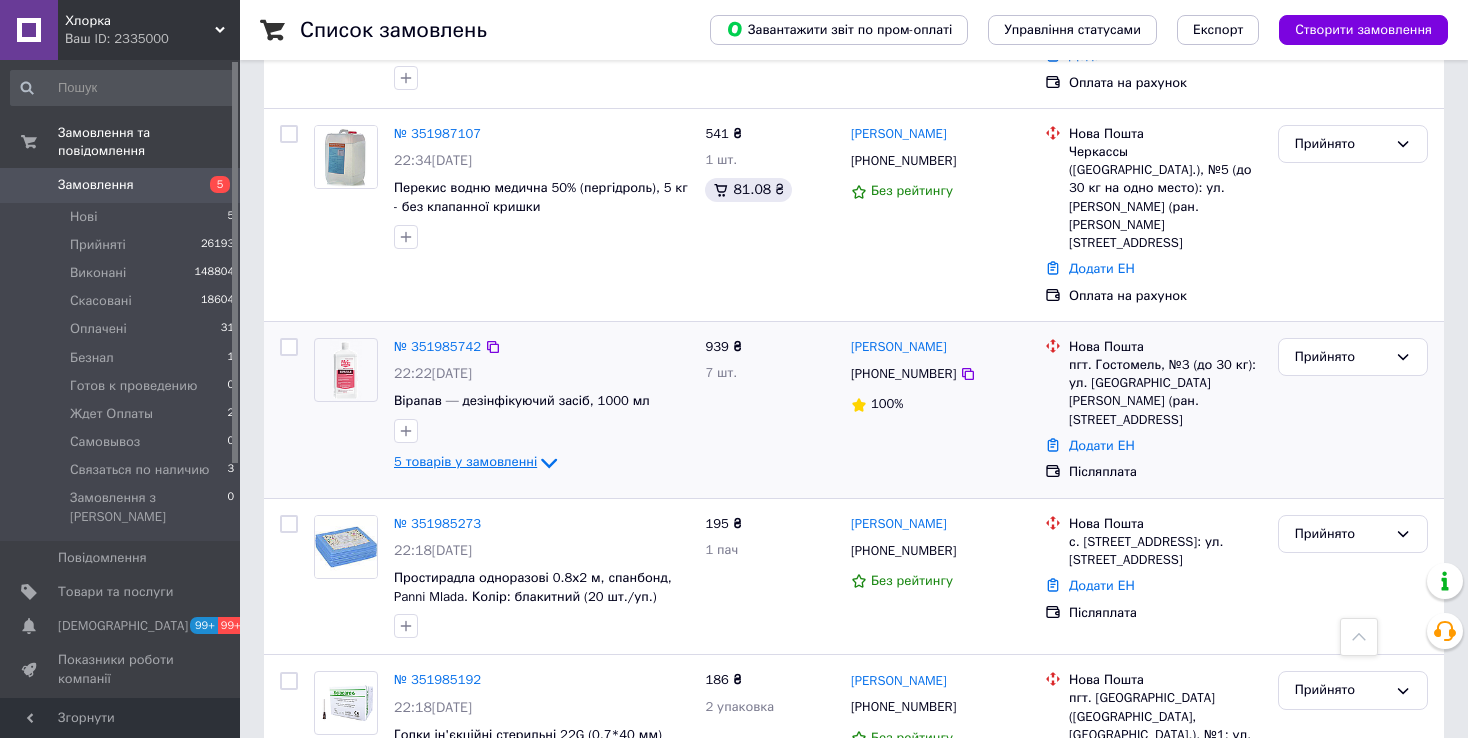 click 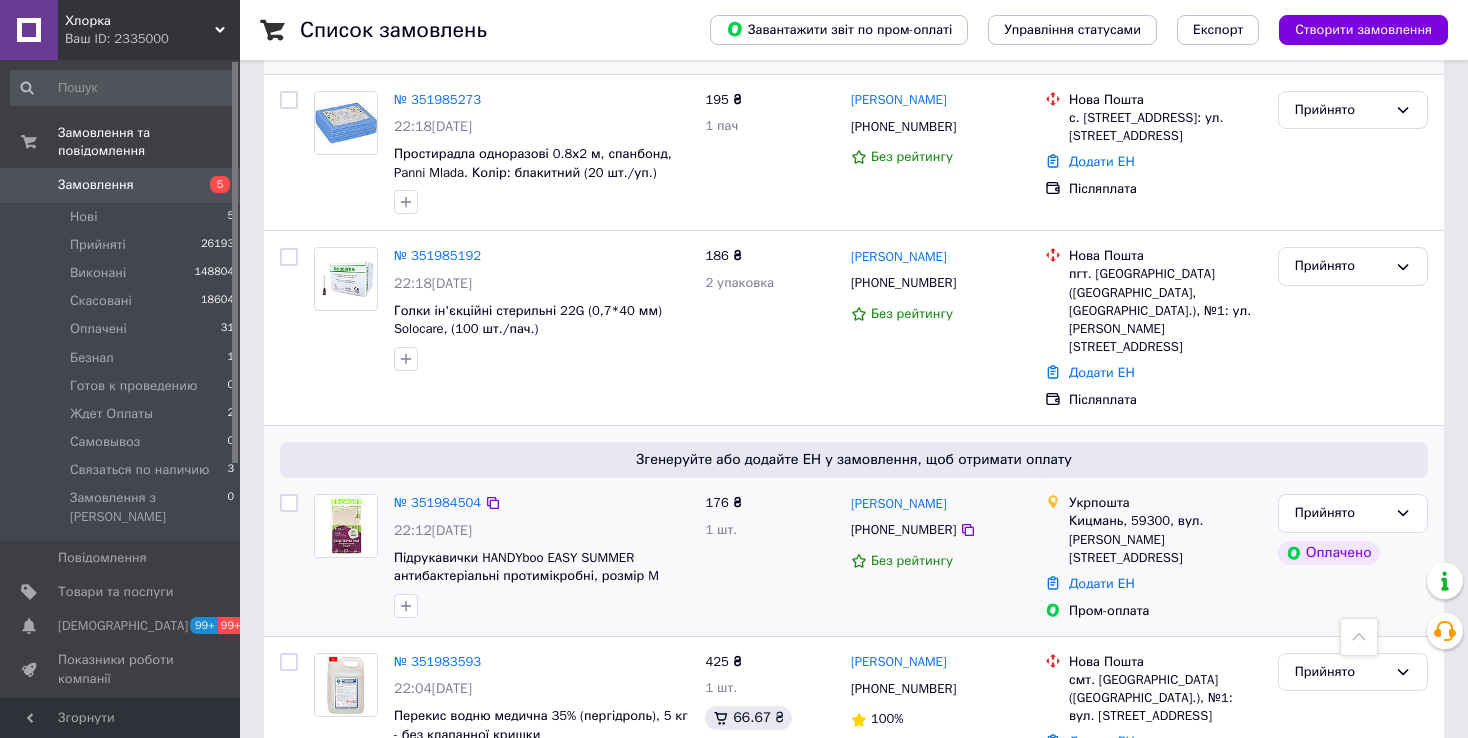 scroll, scrollTop: 4537, scrollLeft: 0, axis: vertical 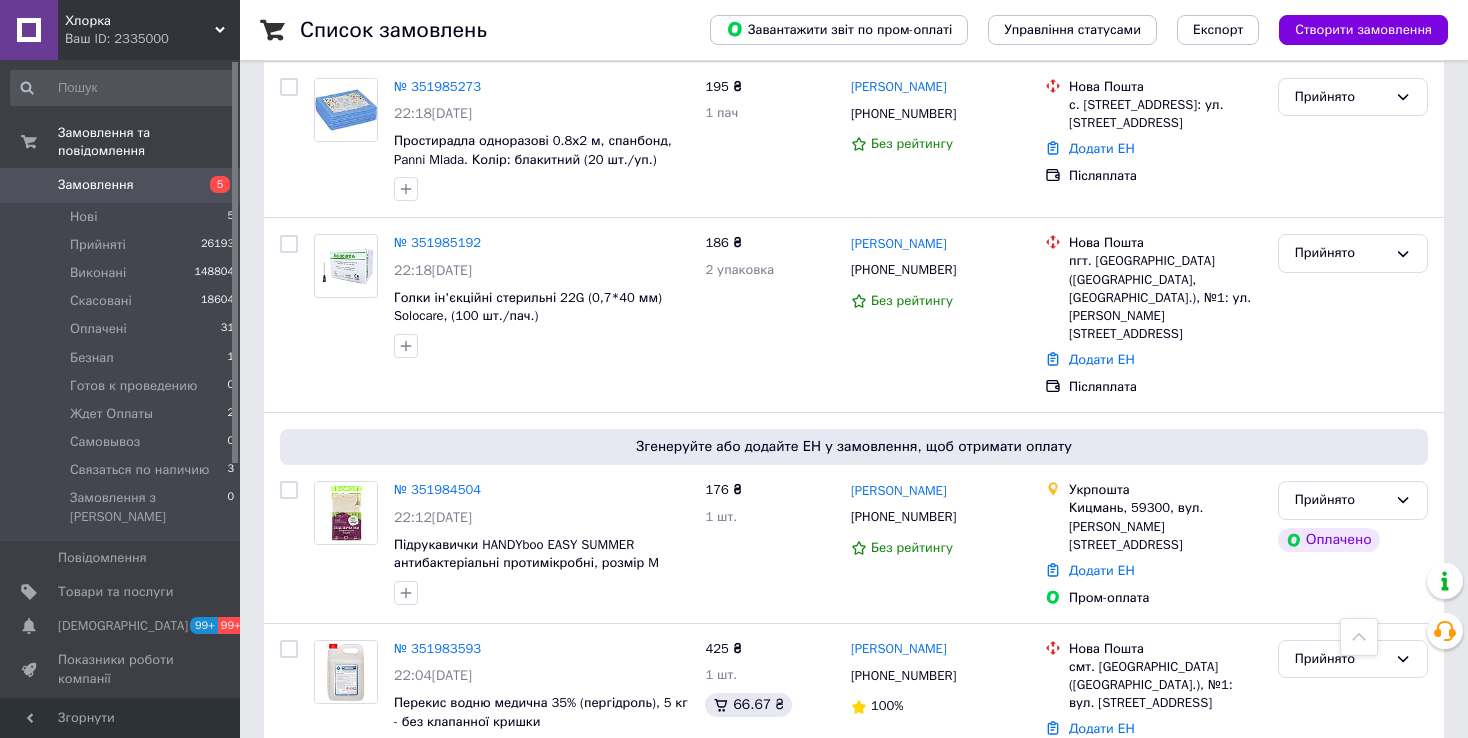 click on "2" at bounding box center [327, 826] 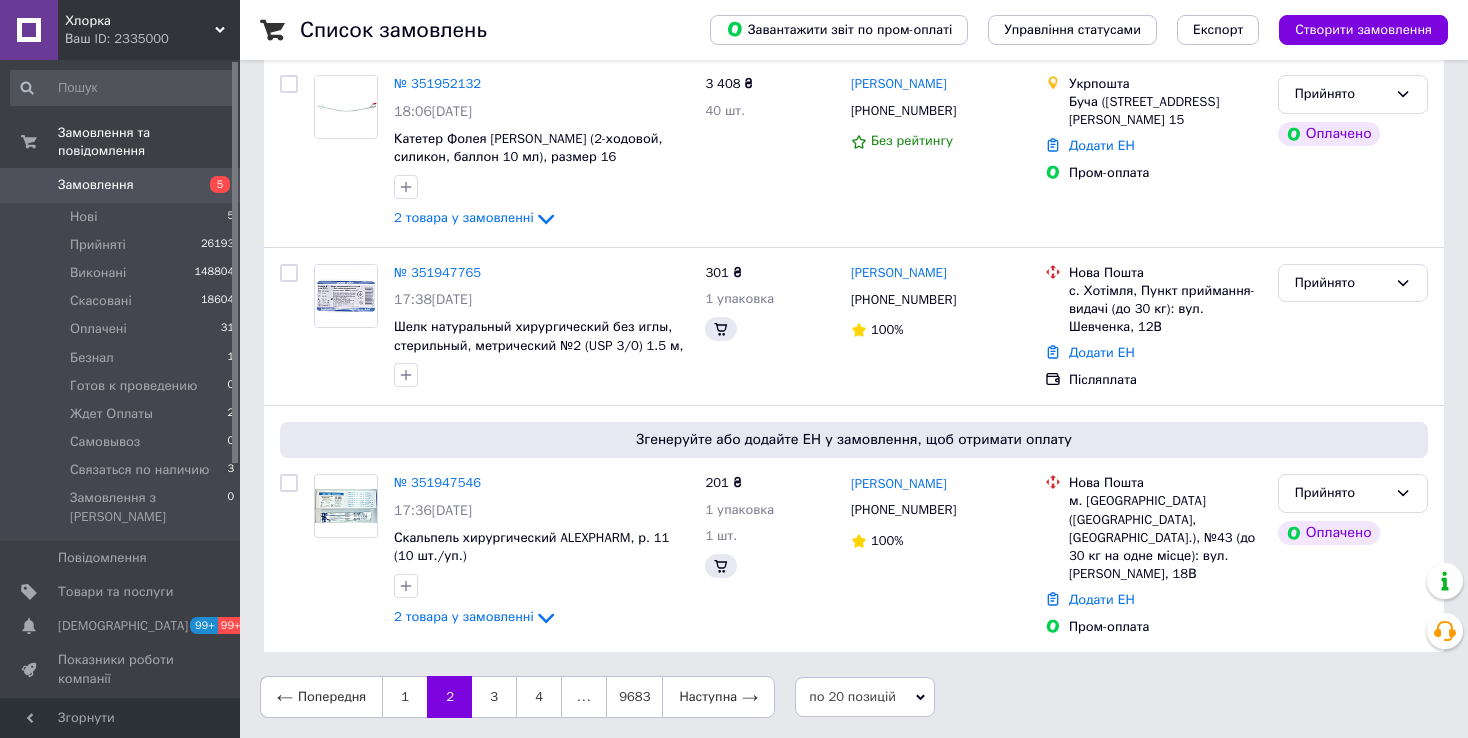 scroll, scrollTop: 0, scrollLeft: 0, axis: both 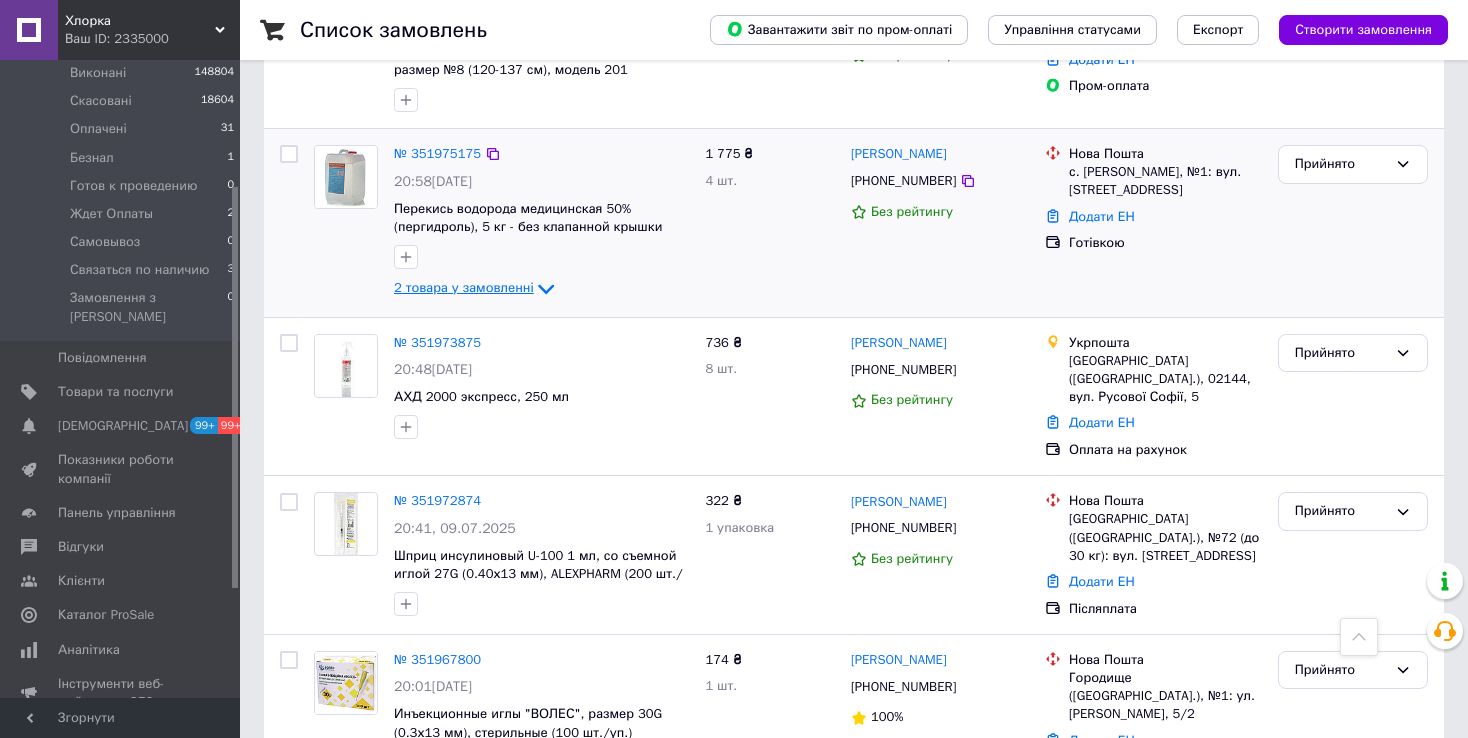 click on "2 товара у замовленні" at bounding box center [464, 287] 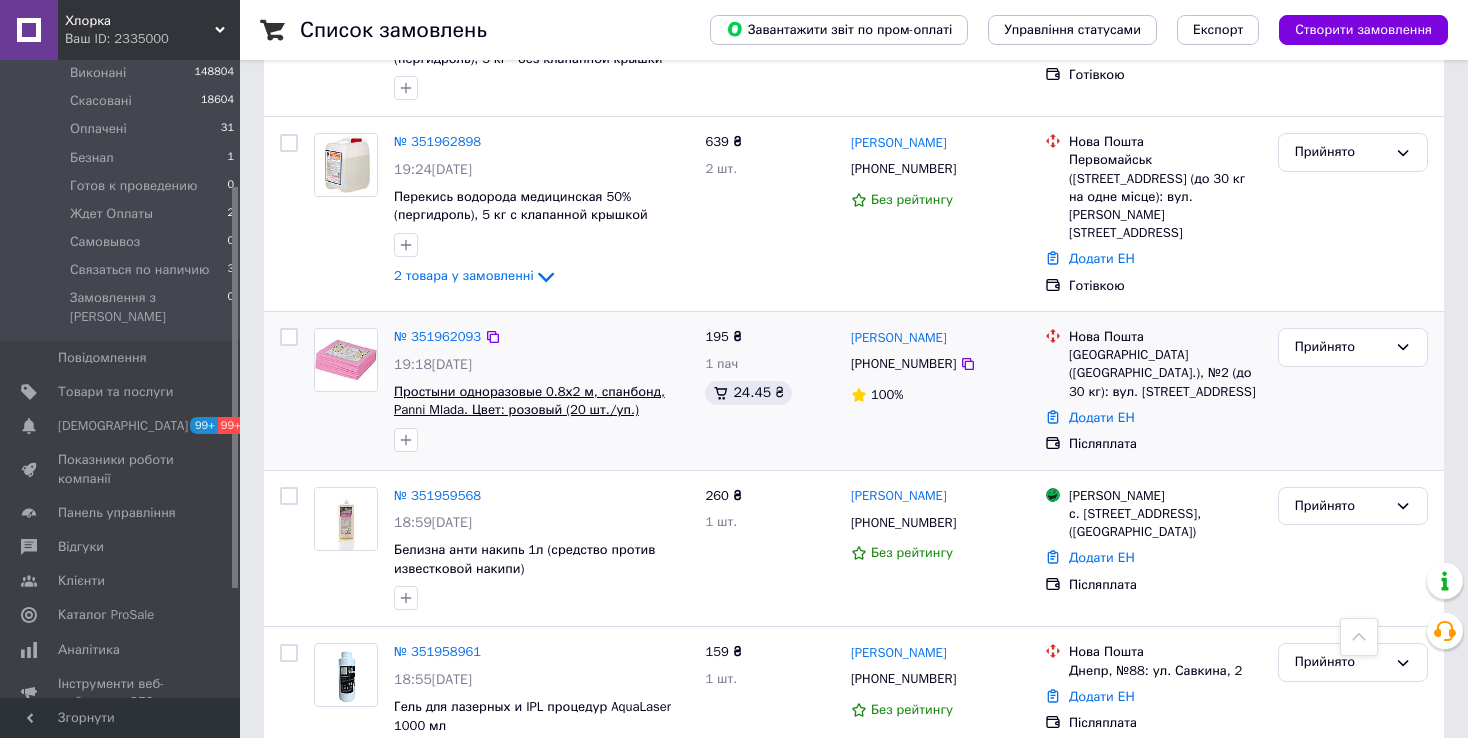 scroll, scrollTop: 1800, scrollLeft: 0, axis: vertical 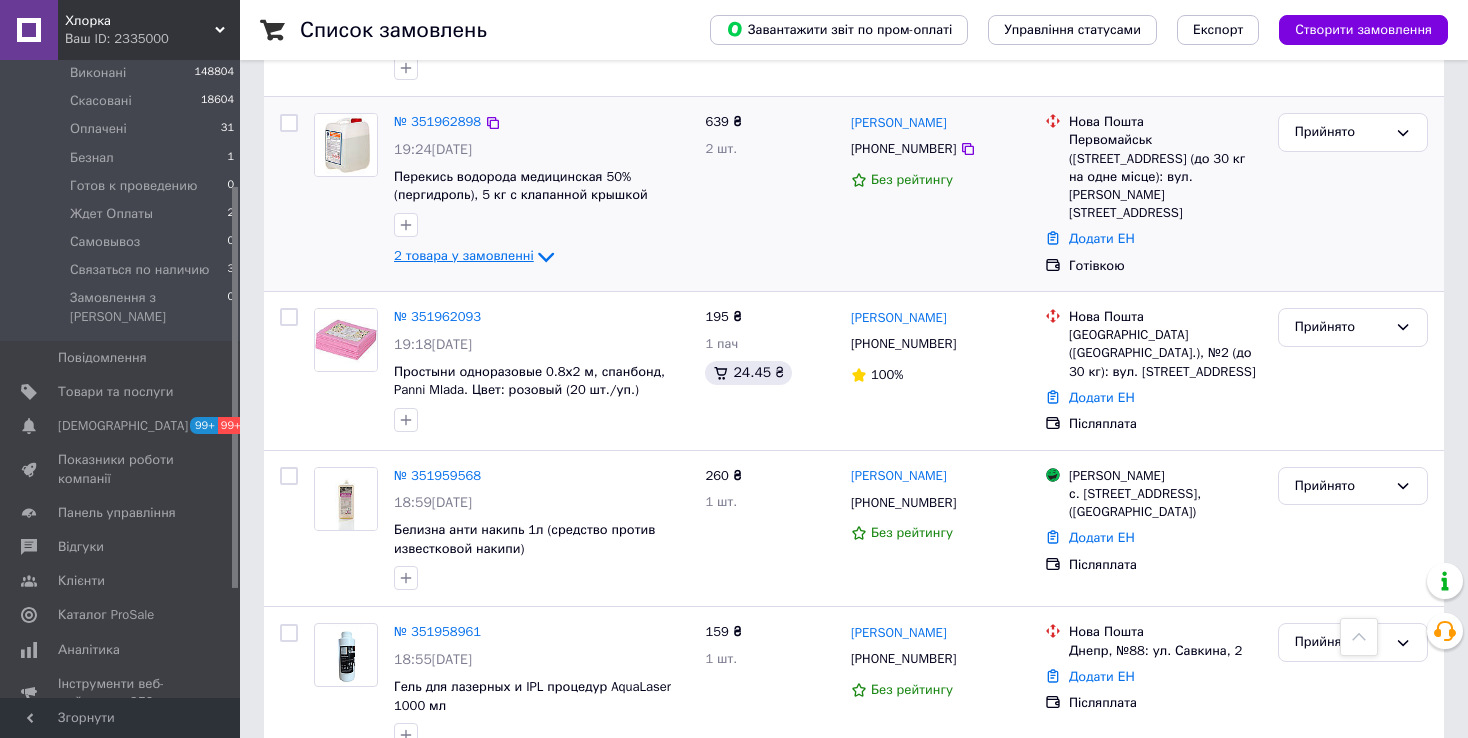 click 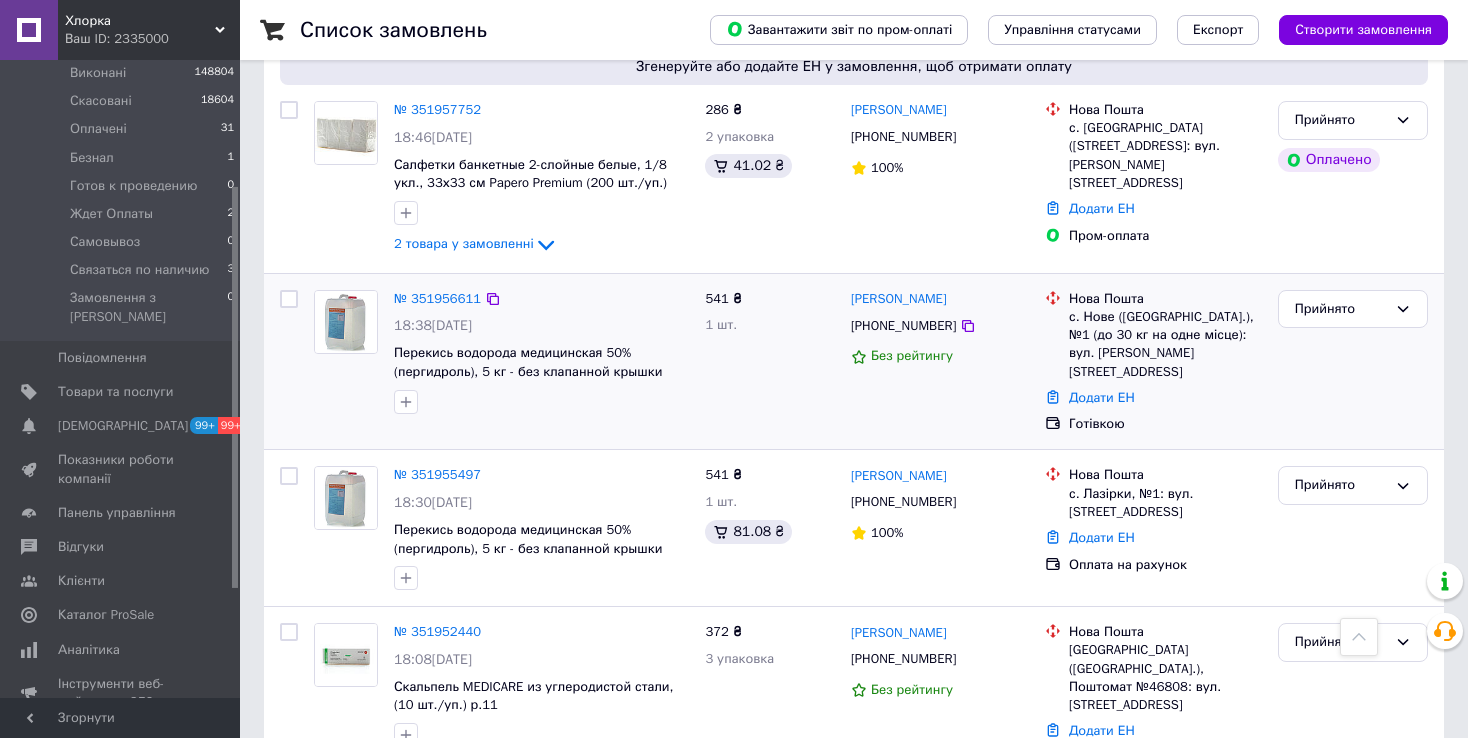 scroll, scrollTop: 2700, scrollLeft: 0, axis: vertical 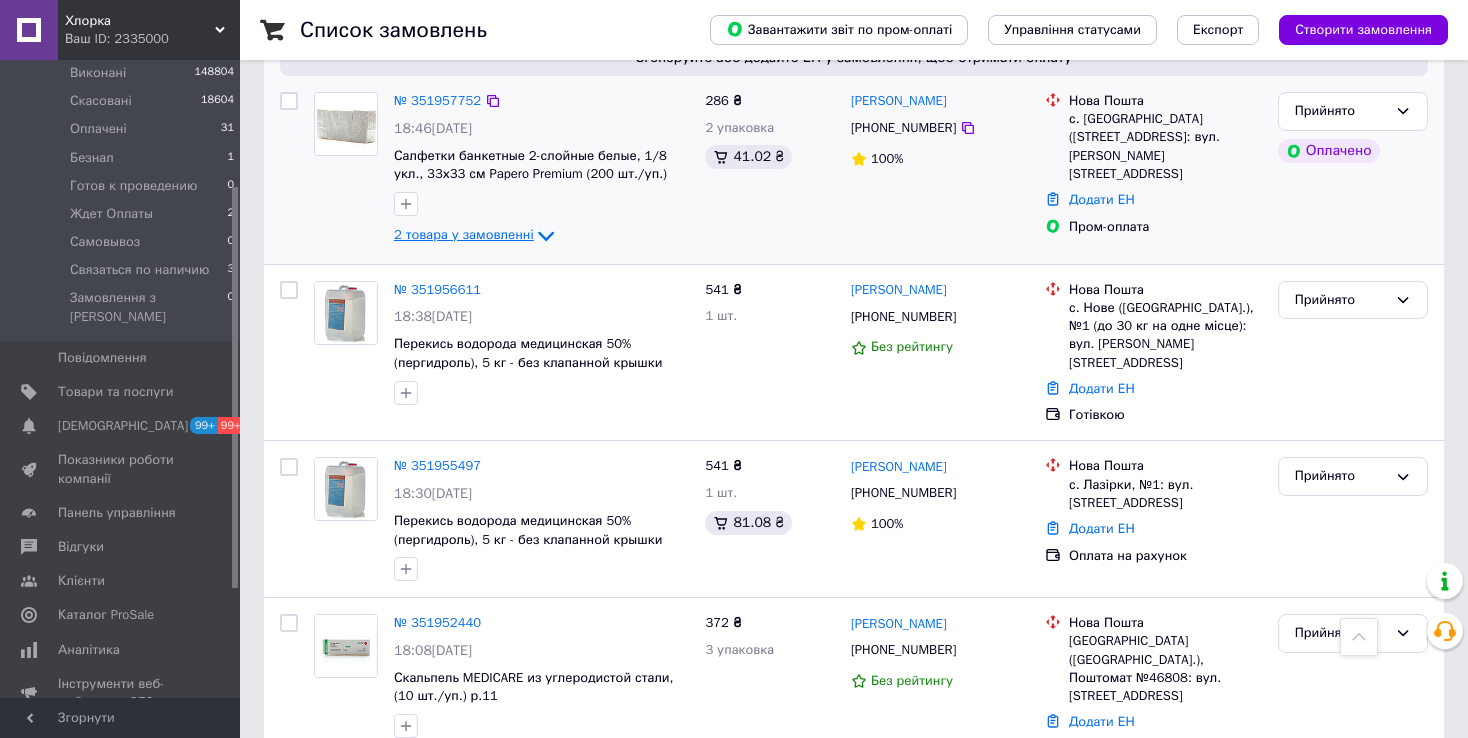 click 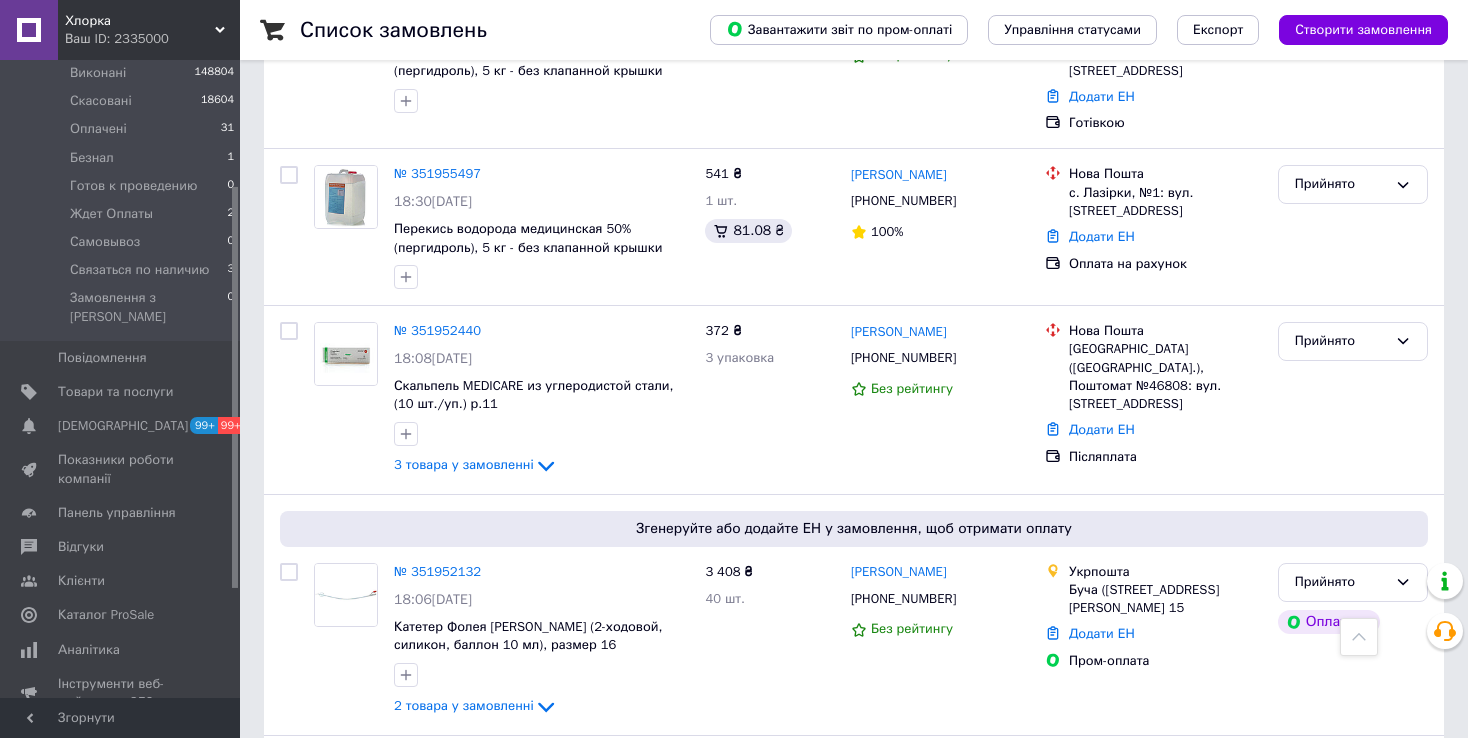 scroll, scrollTop: 3200, scrollLeft: 0, axis: vertical 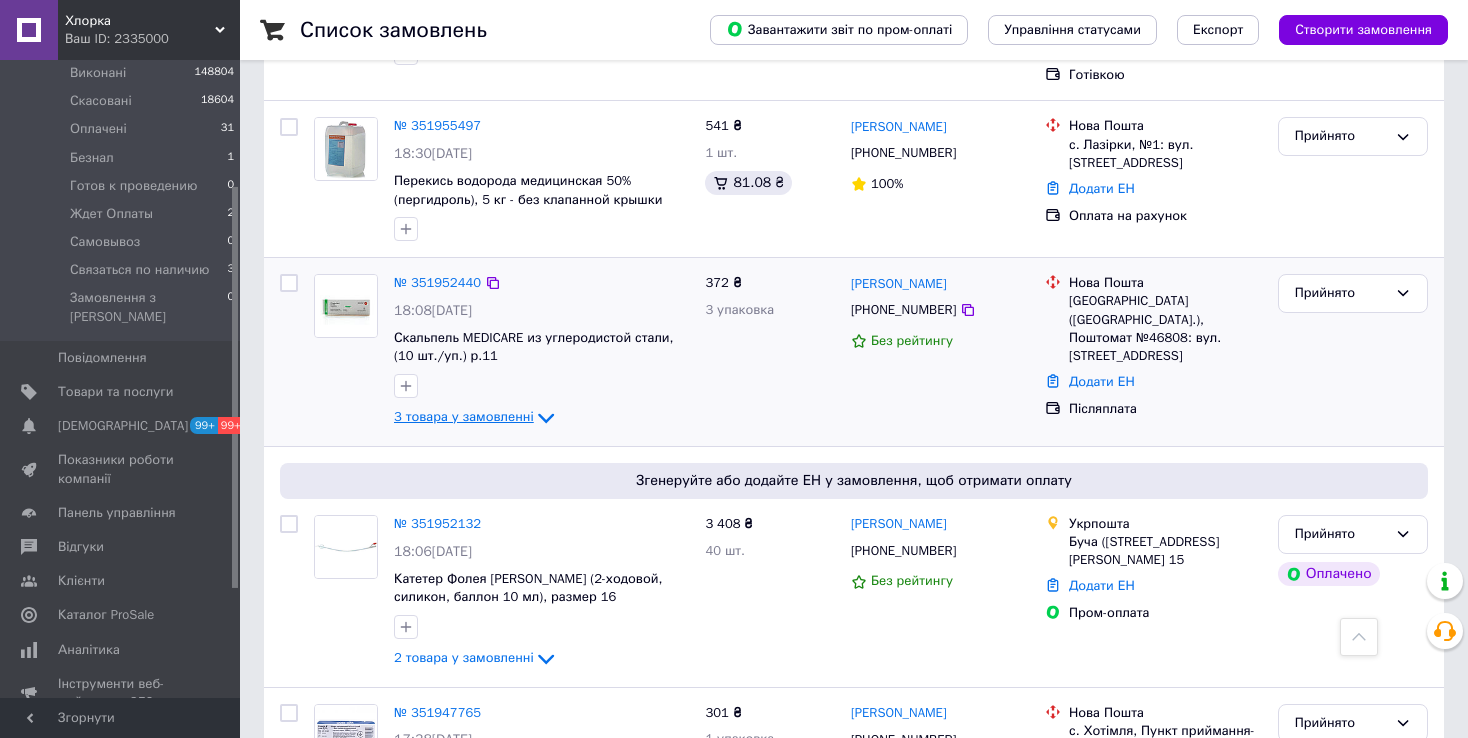 click on "3 товара у замовленні" at bounding box center (464, 417) 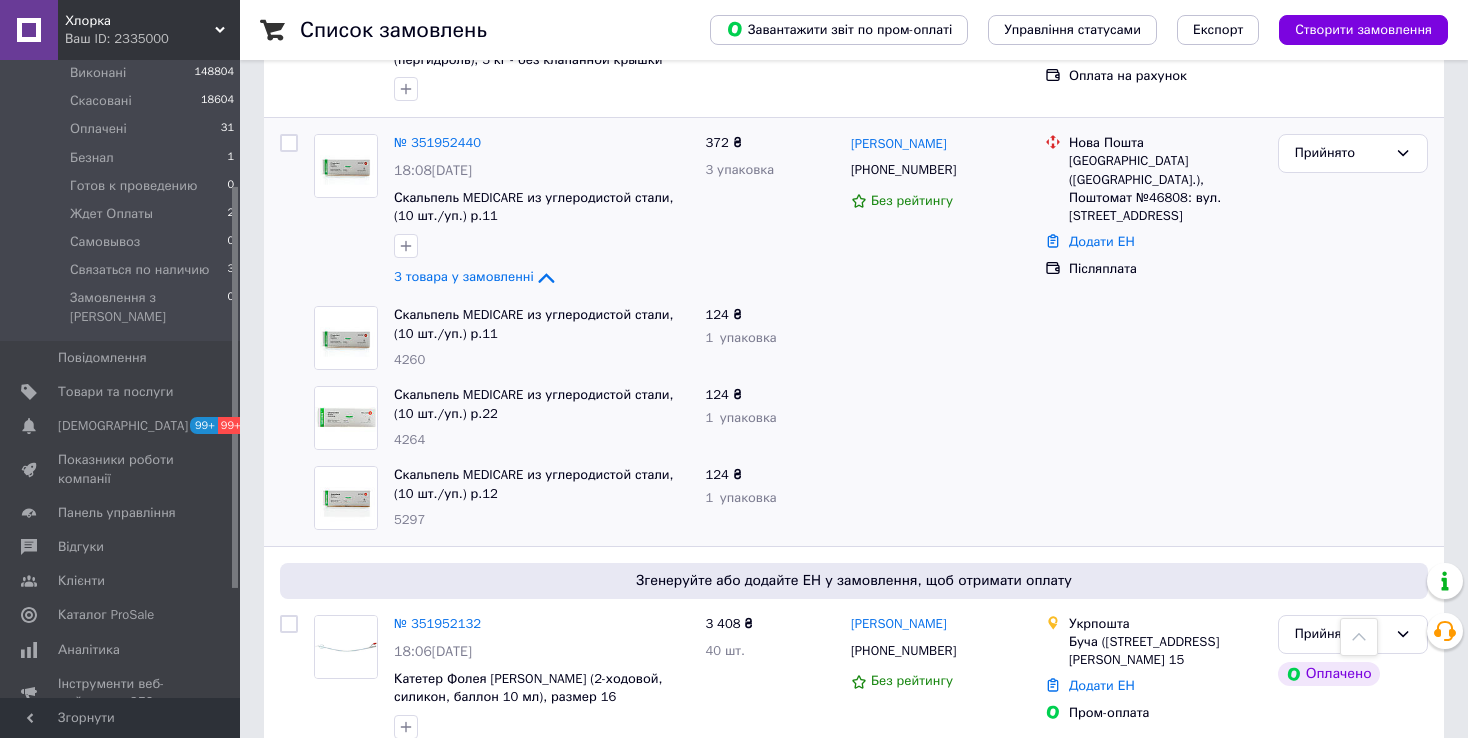 scroll, scrollTop: 3600, scrollLeft: 0, axis: vertical 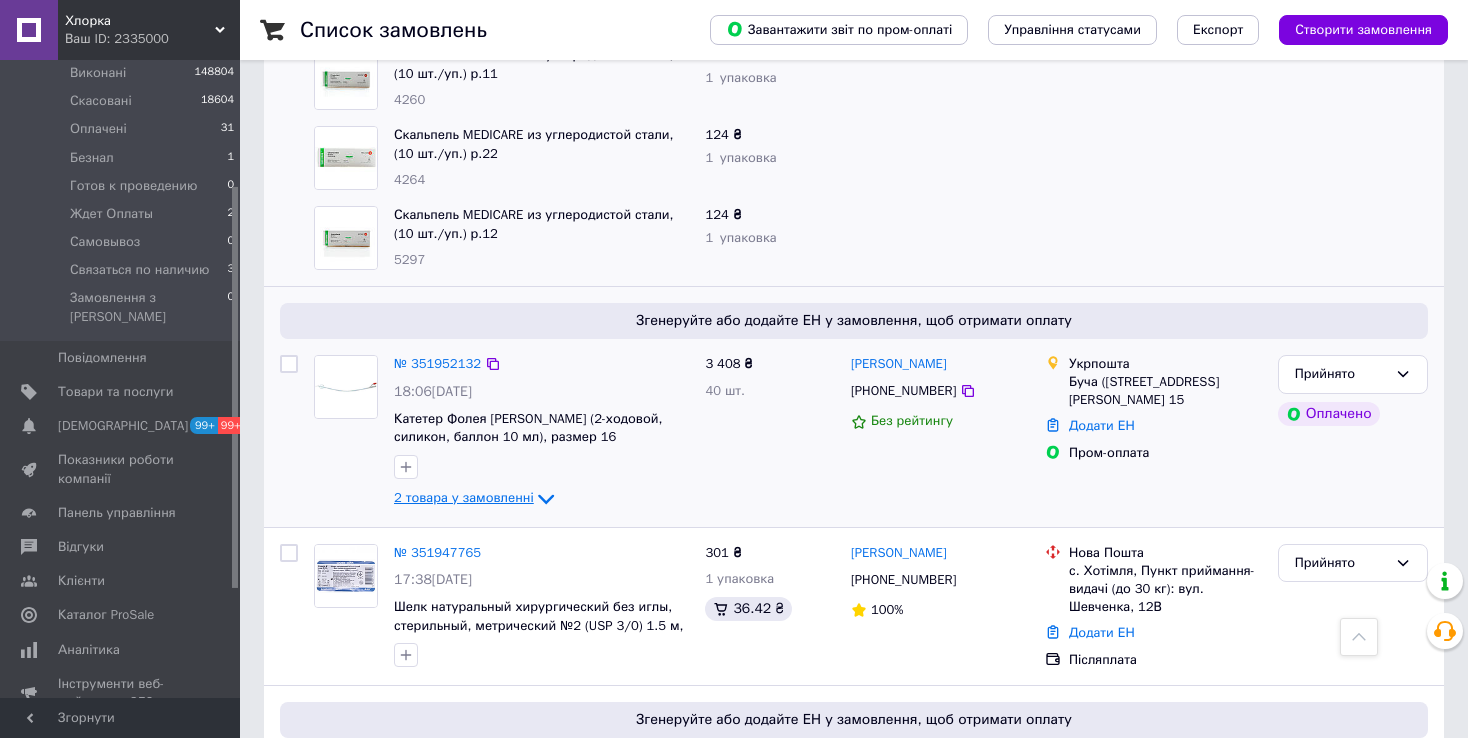 click on "2 товара у замовленні" at bounding box center (464, 497) 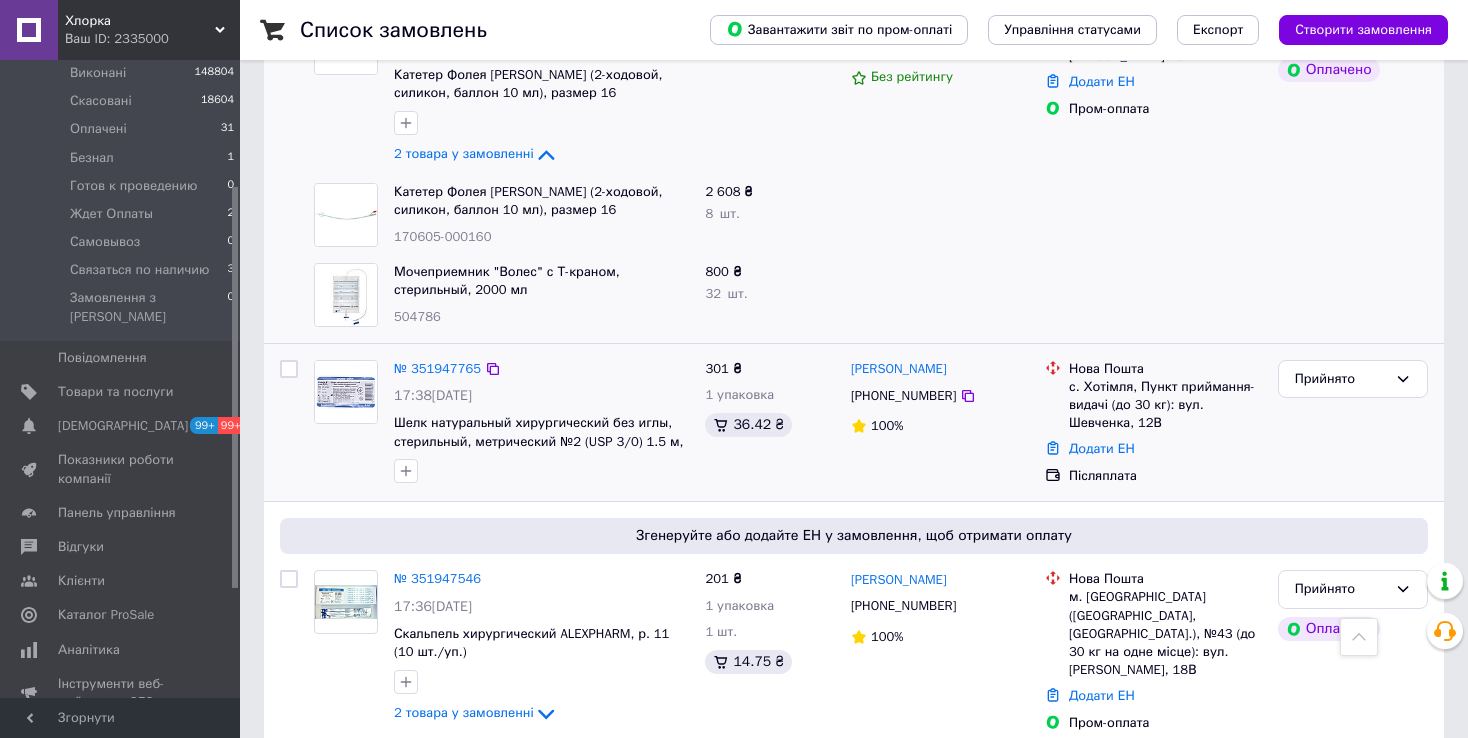 scroll, scrollTop: 3968, scrollLeft: 0, axis: vertical 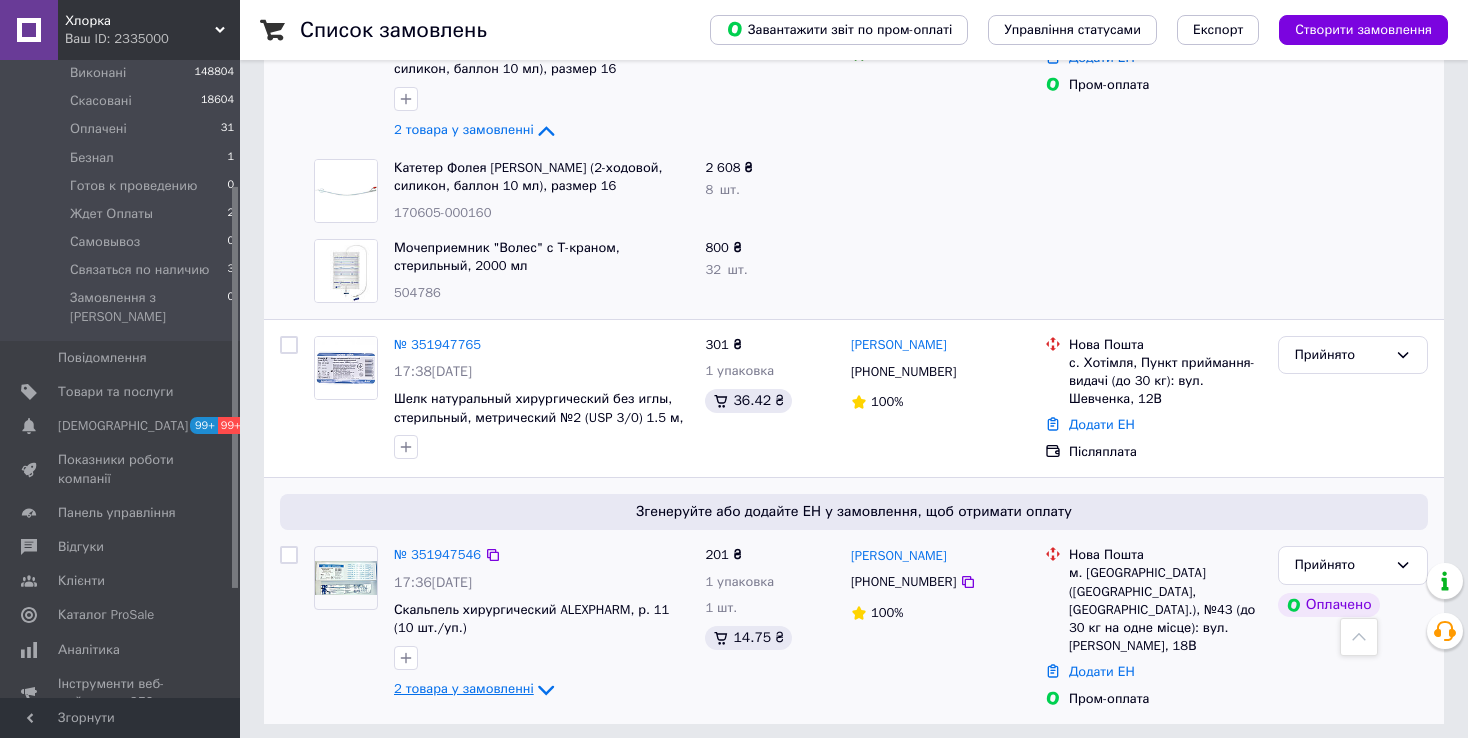 click on "2 товара у замовленні" at bounding box center (464, 689) 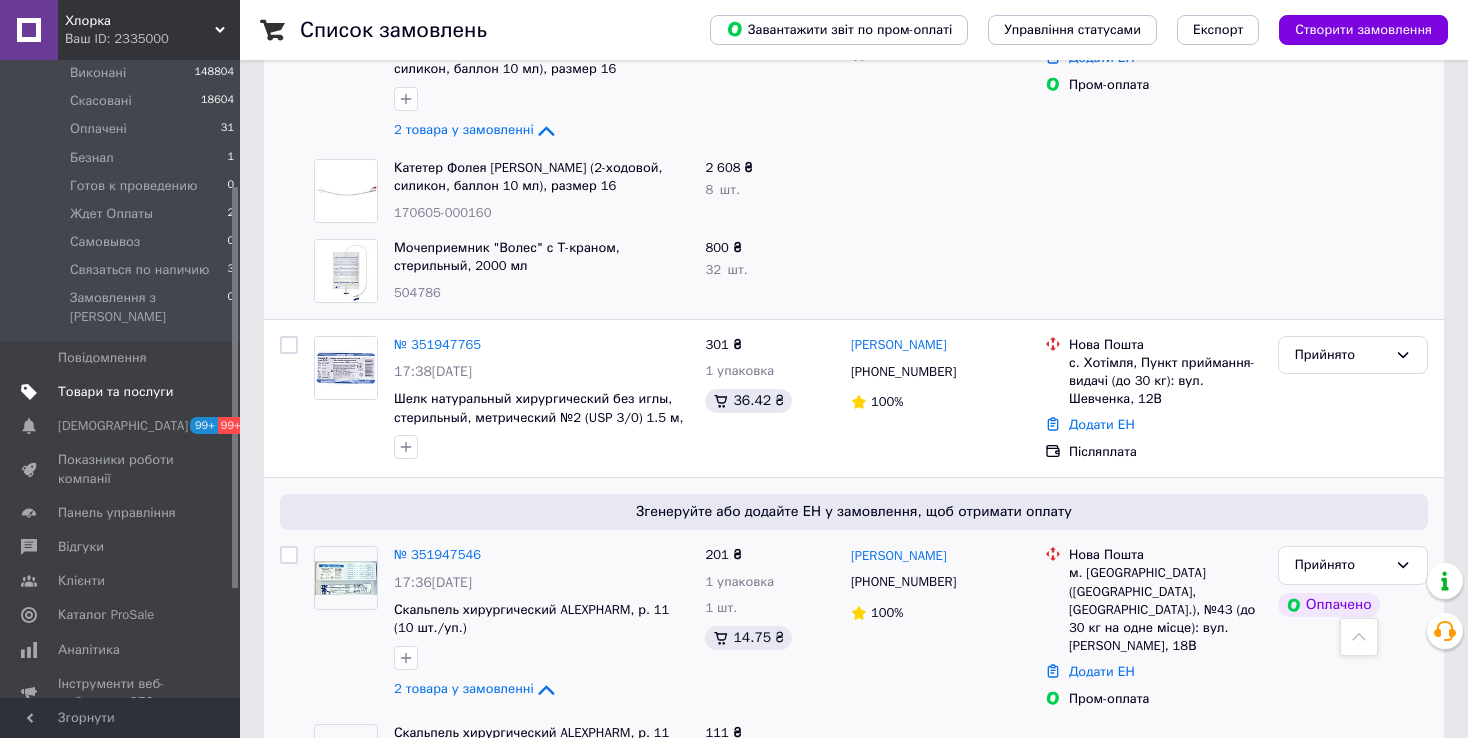 click on "Товари та послуги" at bounding box center (115, 392) 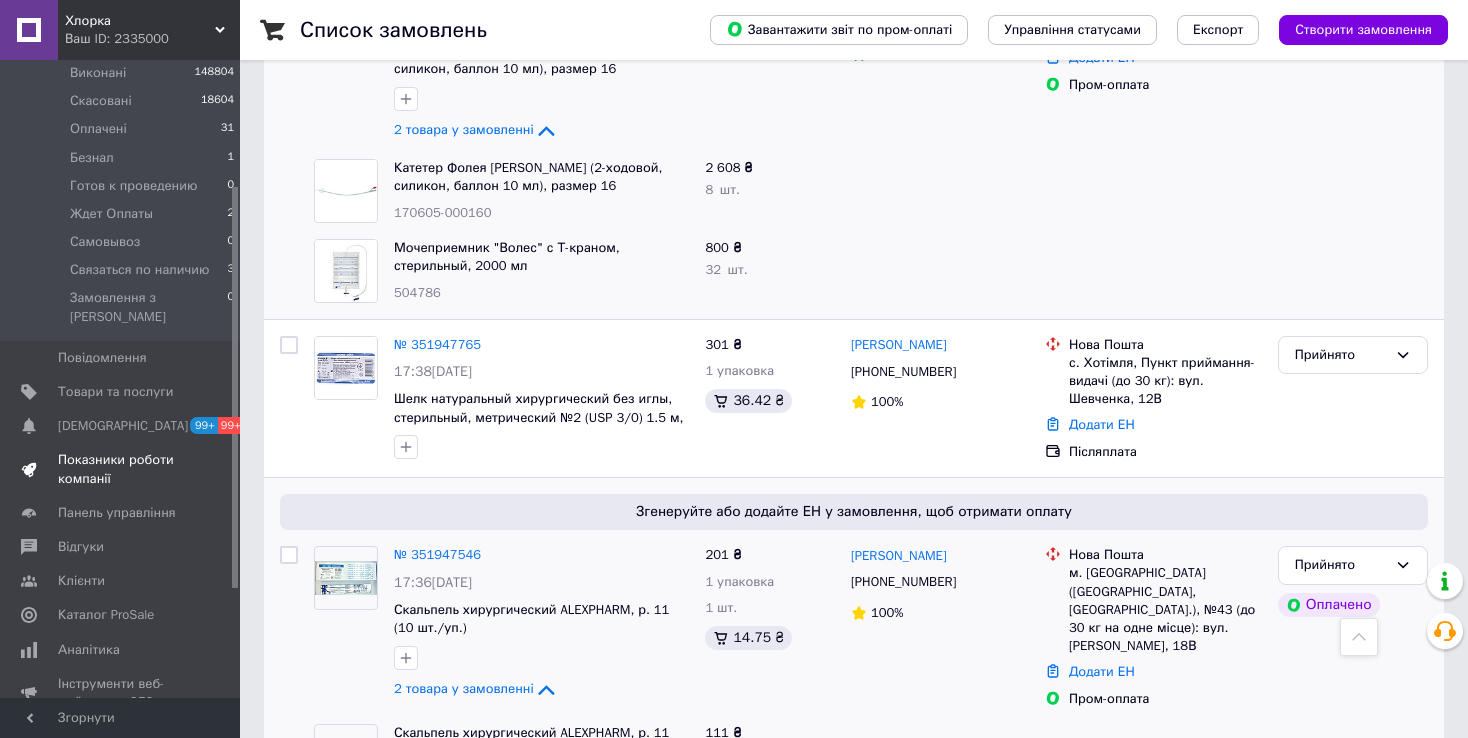 scroll, scrollTop: 0, scrollLeft: 0, axis: both 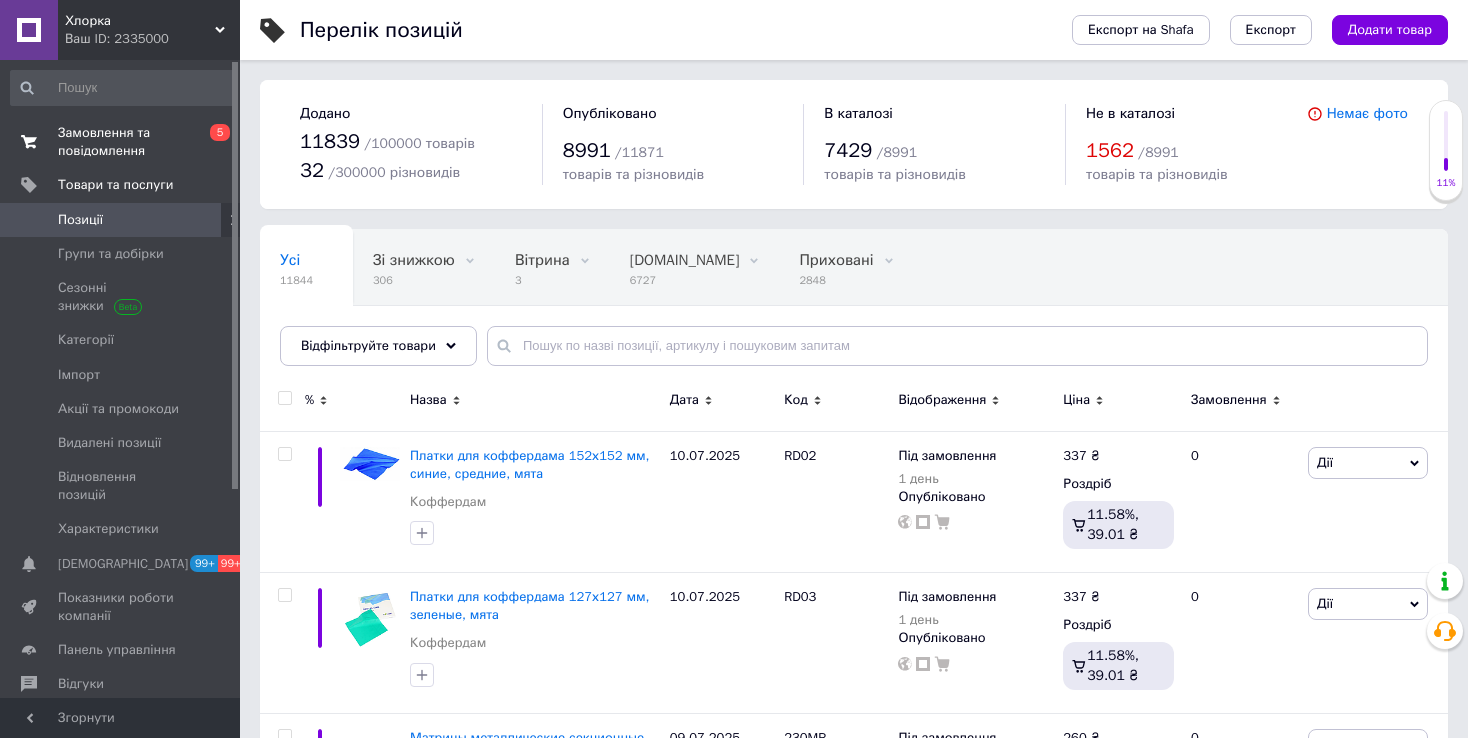 click on "Замовлення та повідомлення" at bounding box center [121, 142] 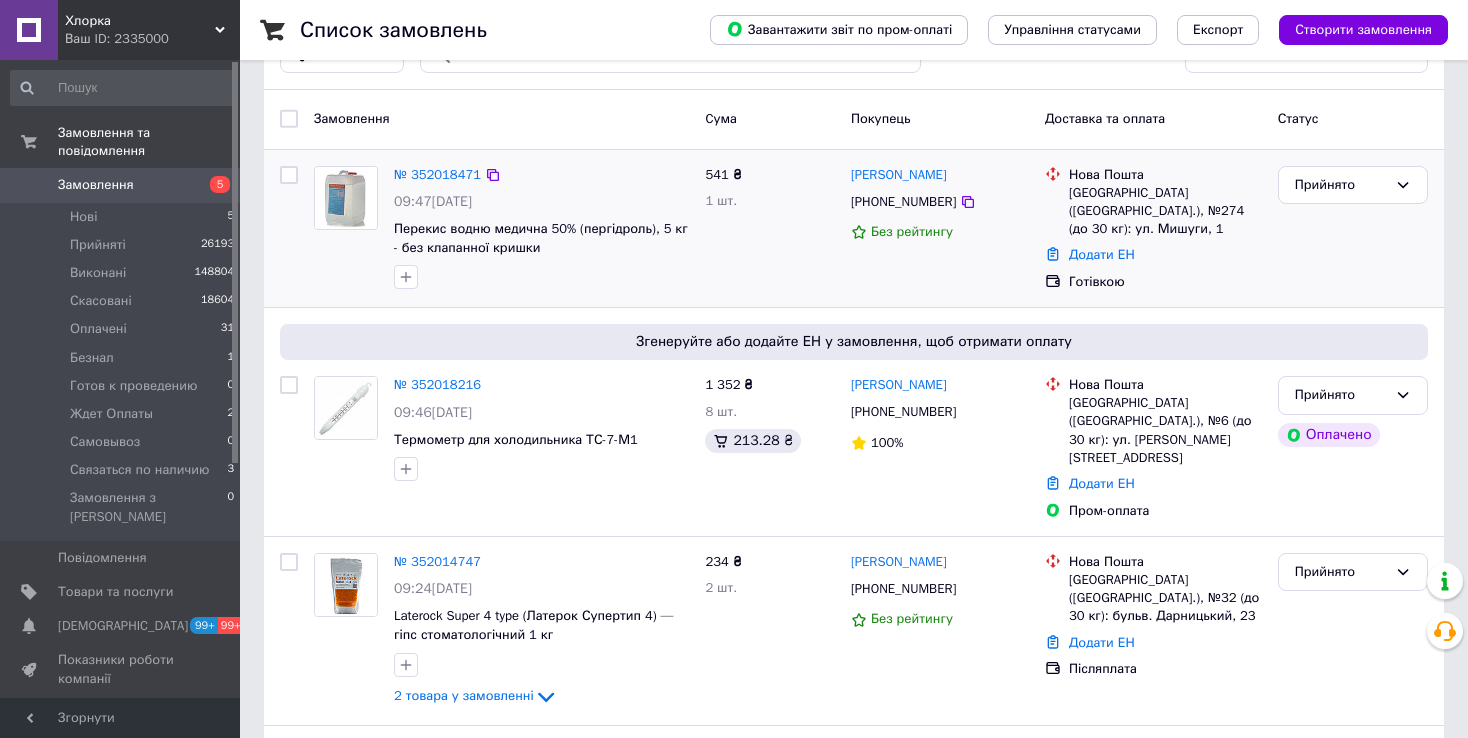 scroll, scrollTop: 100, scrollLeft: 0, axis: vertical 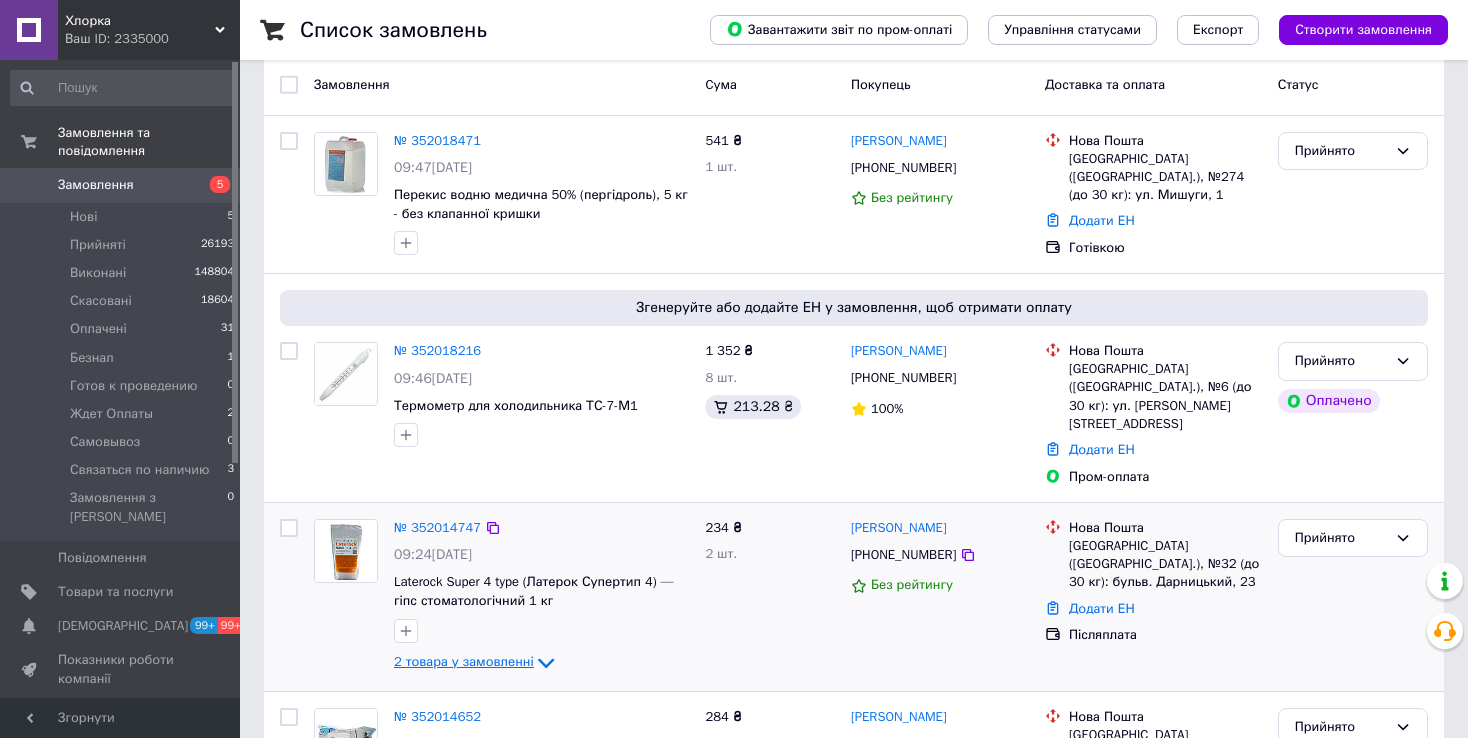 click on "2 товара у замовленні" at bounding box center (464, 661) 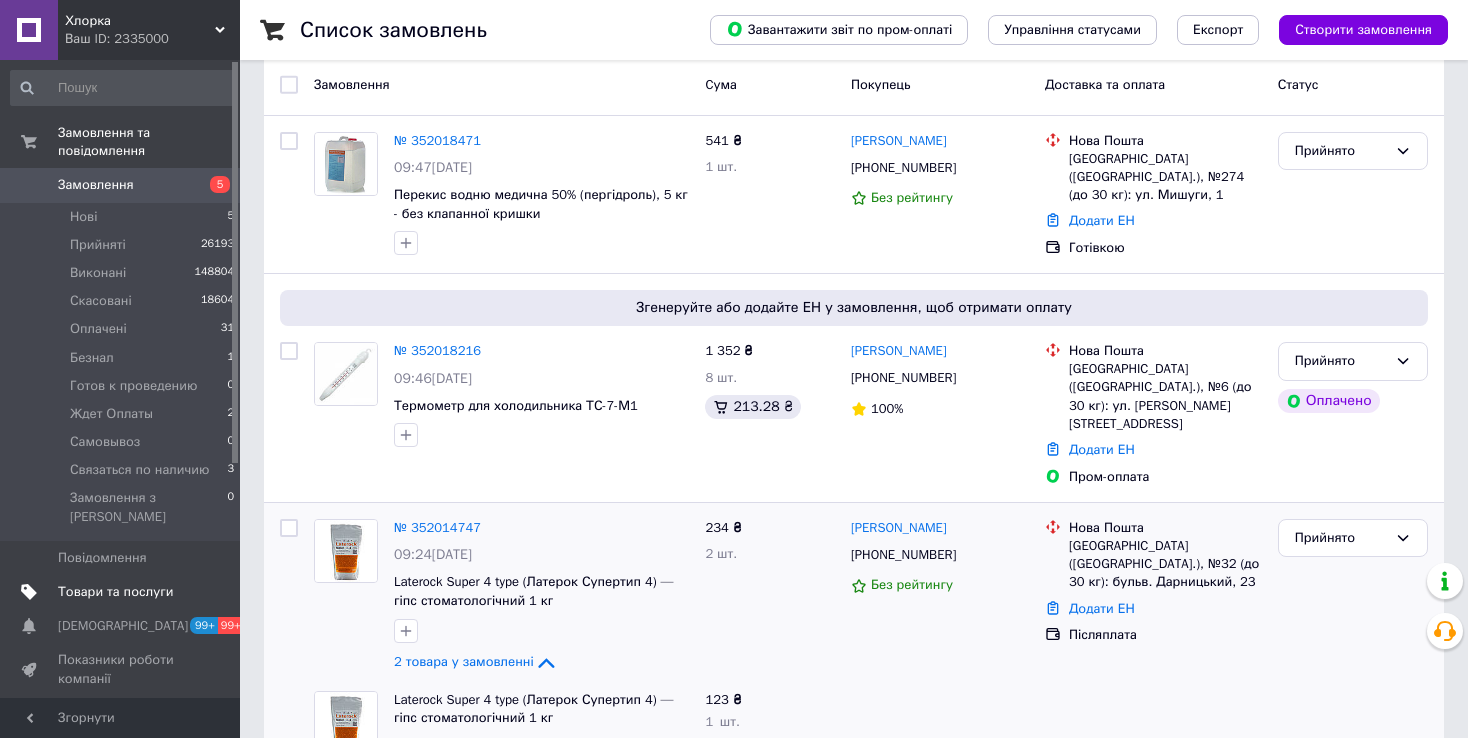 click on "Товари та послуги" at bounding box center [123, 592] 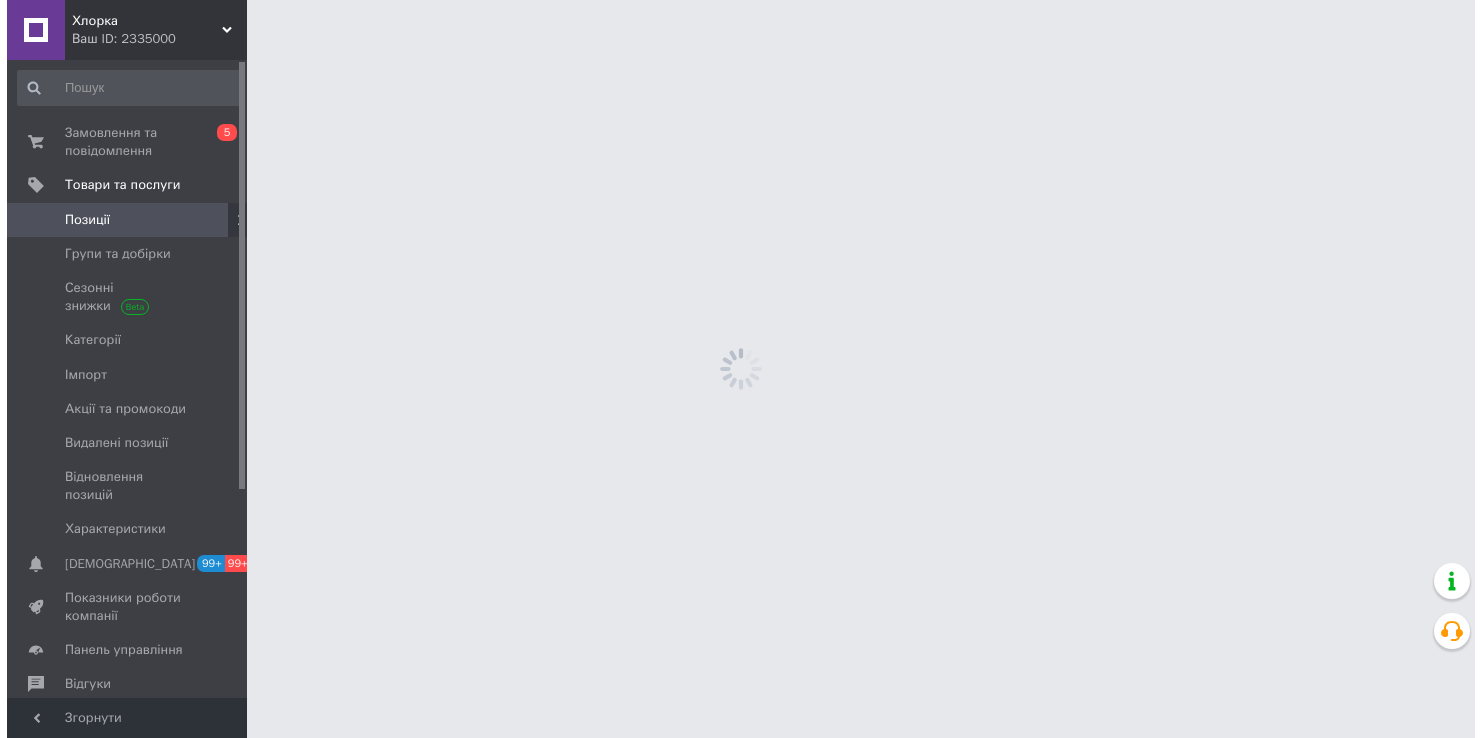 scroll, scrollTop: 0, scrollLeft: 0, axis: both 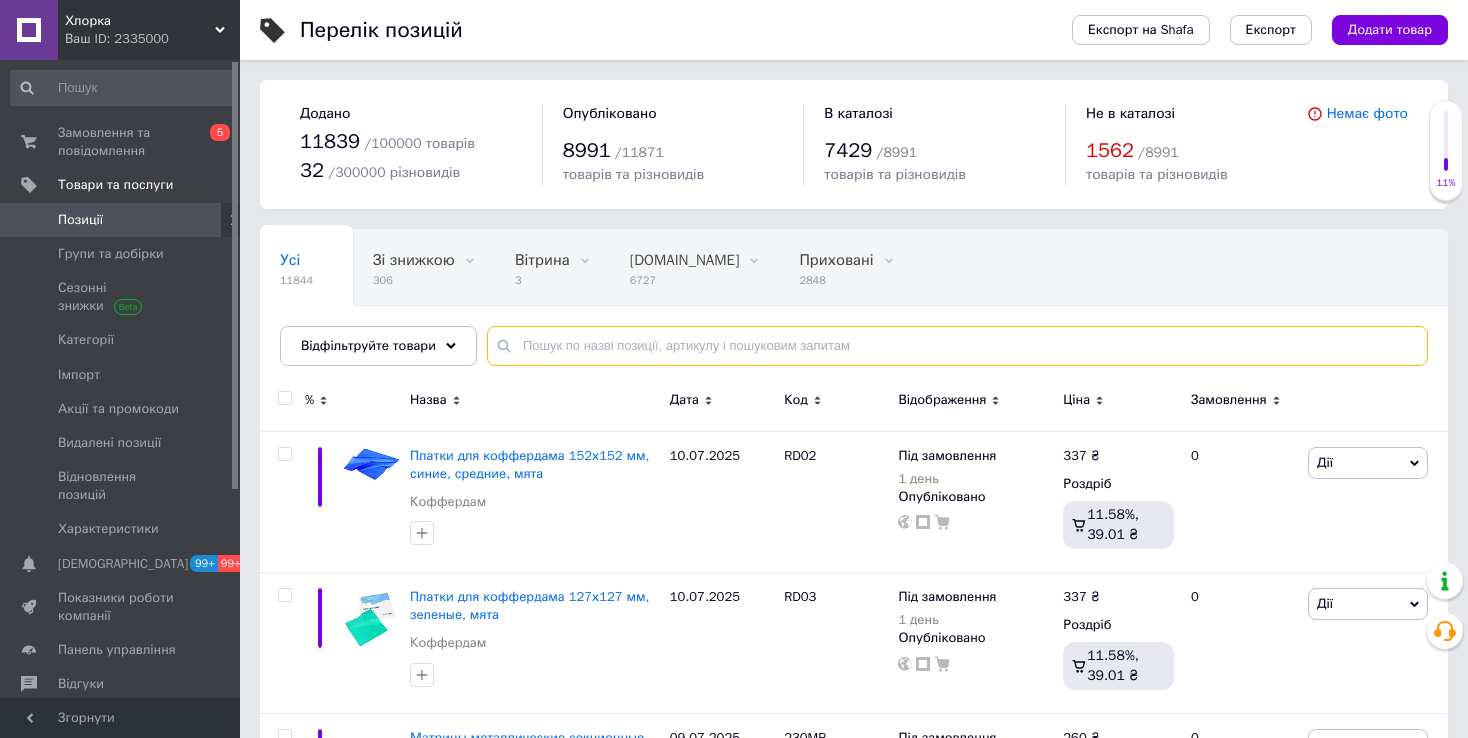 click at bounding box center [957, 346] 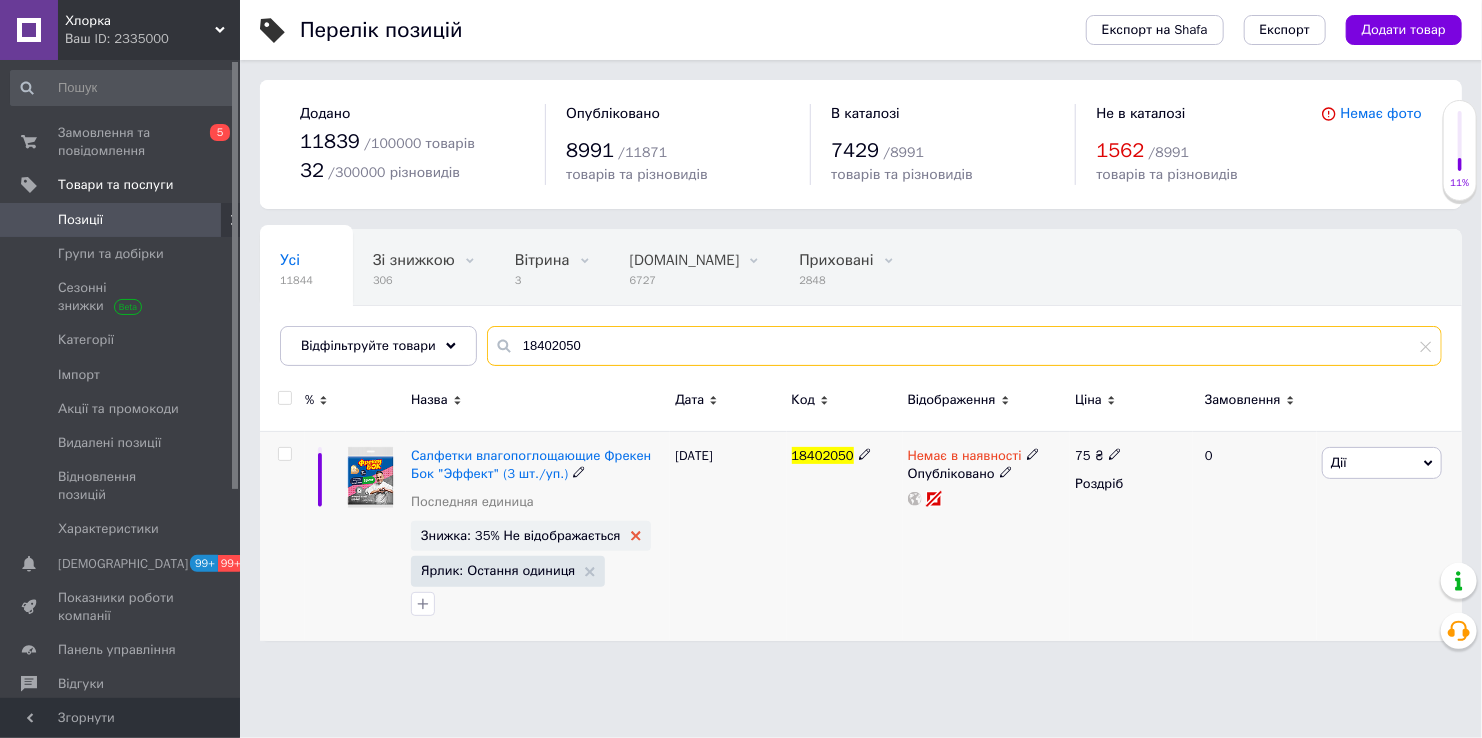 type on "18402050" 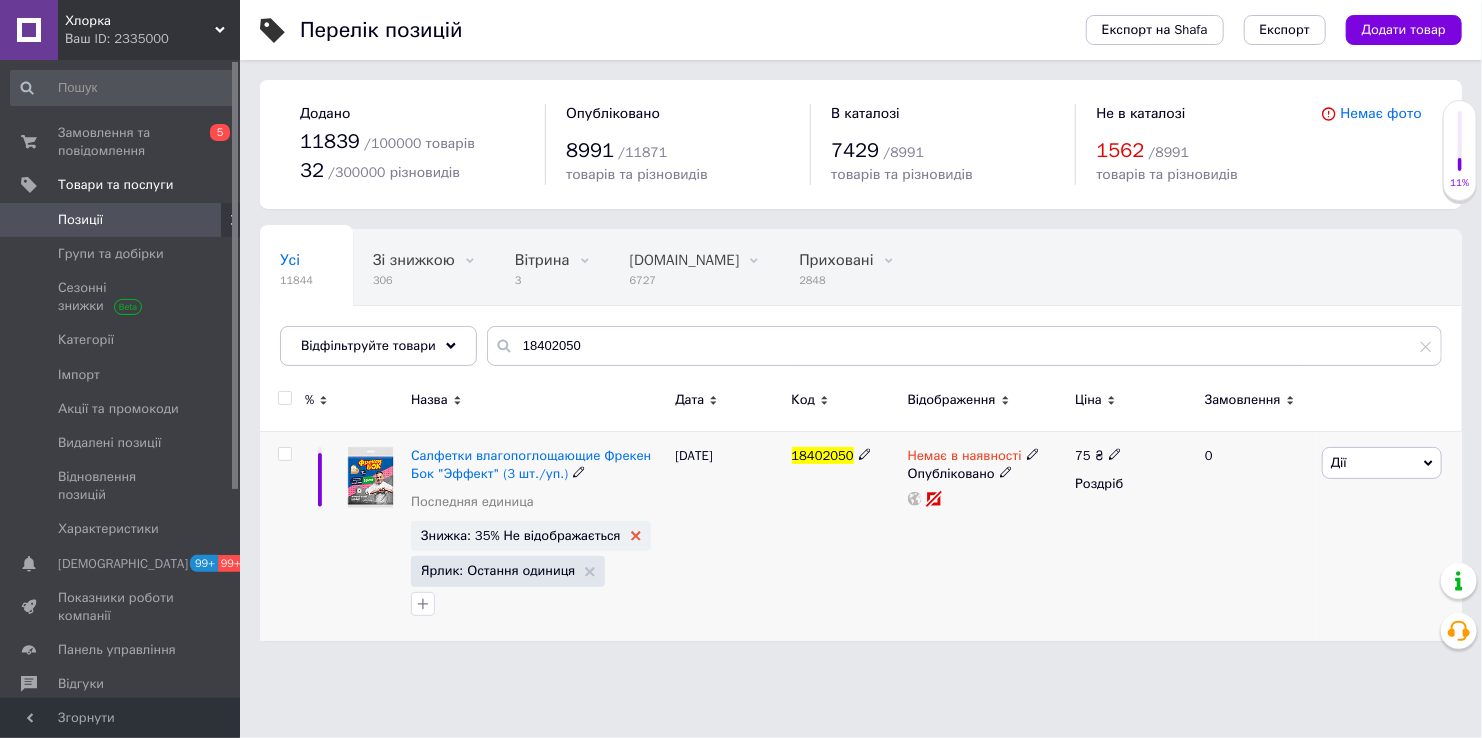 click 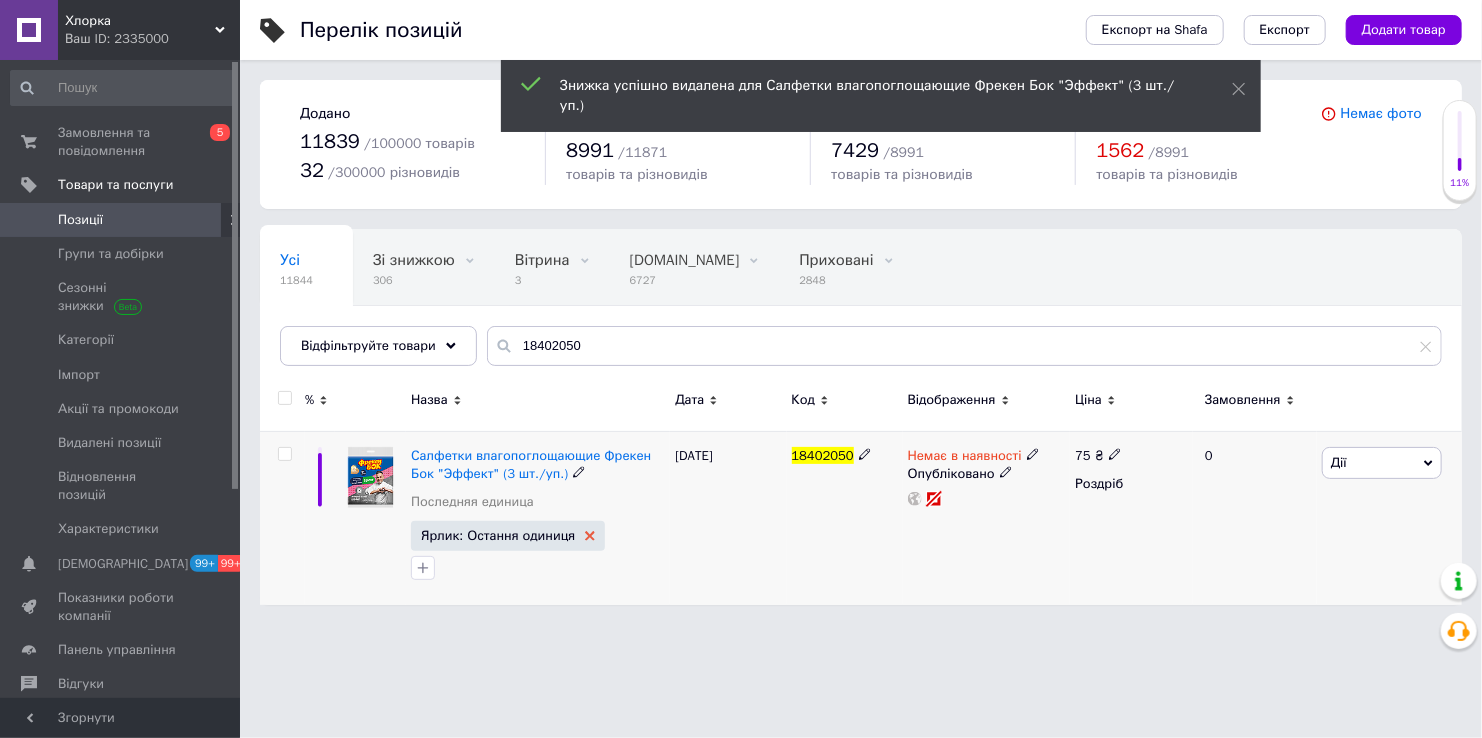 click 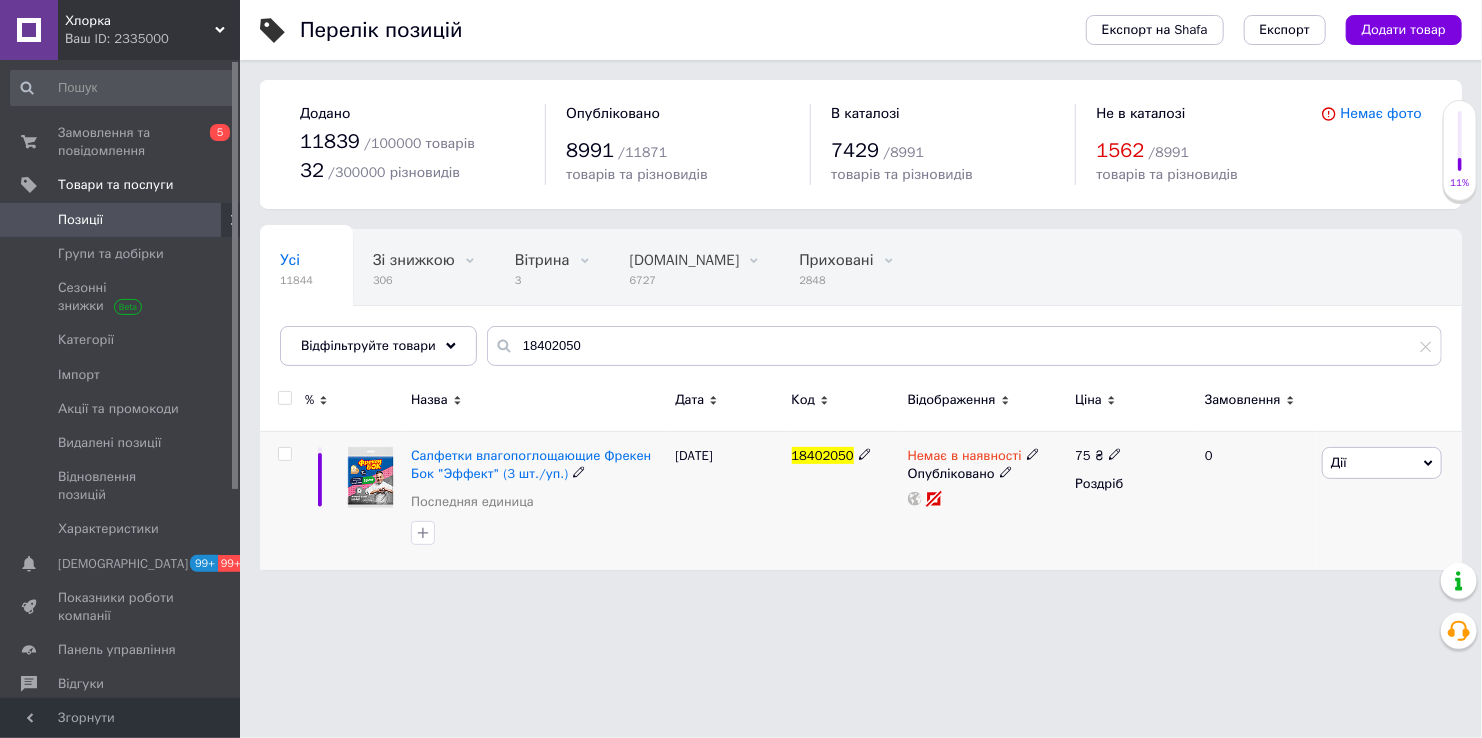 click 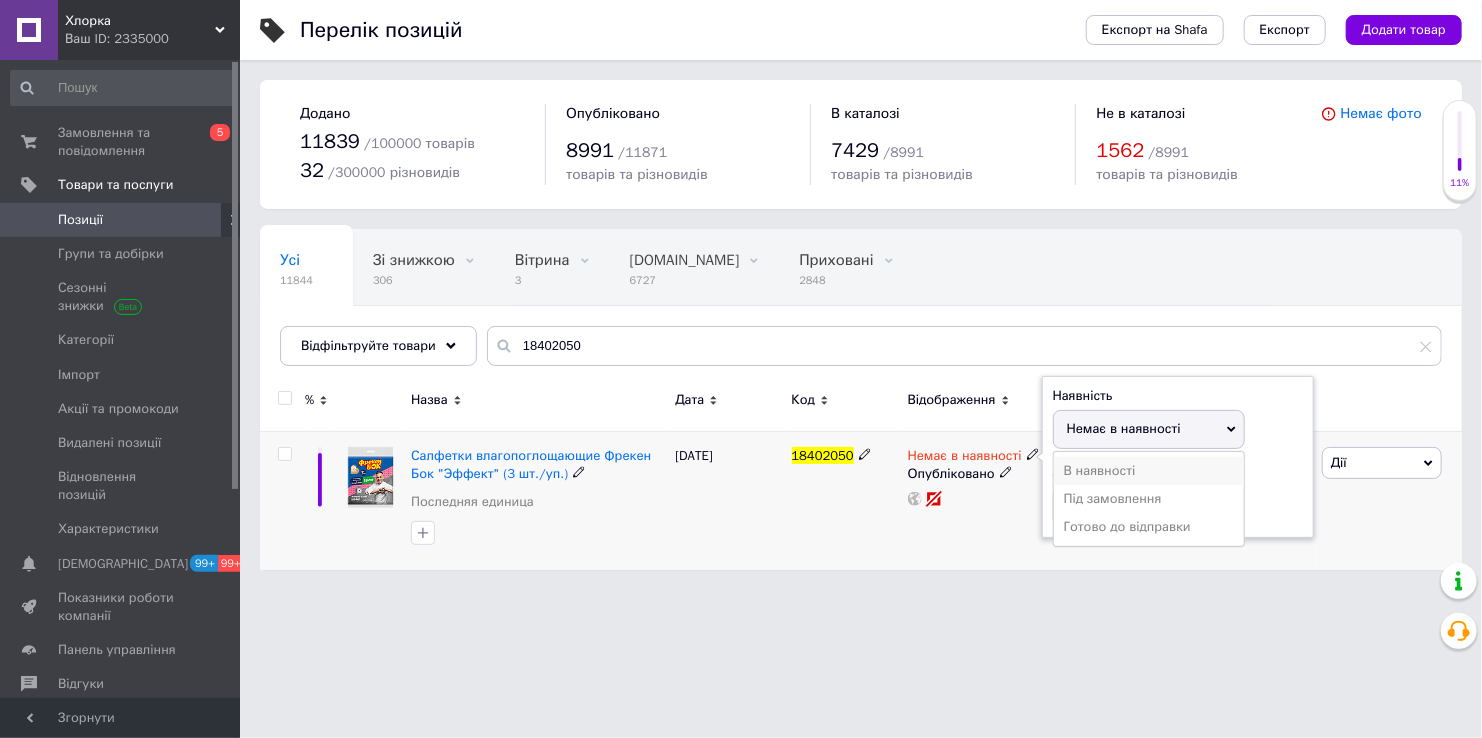 click on "В наявності" at bounding box center (1149, 471) 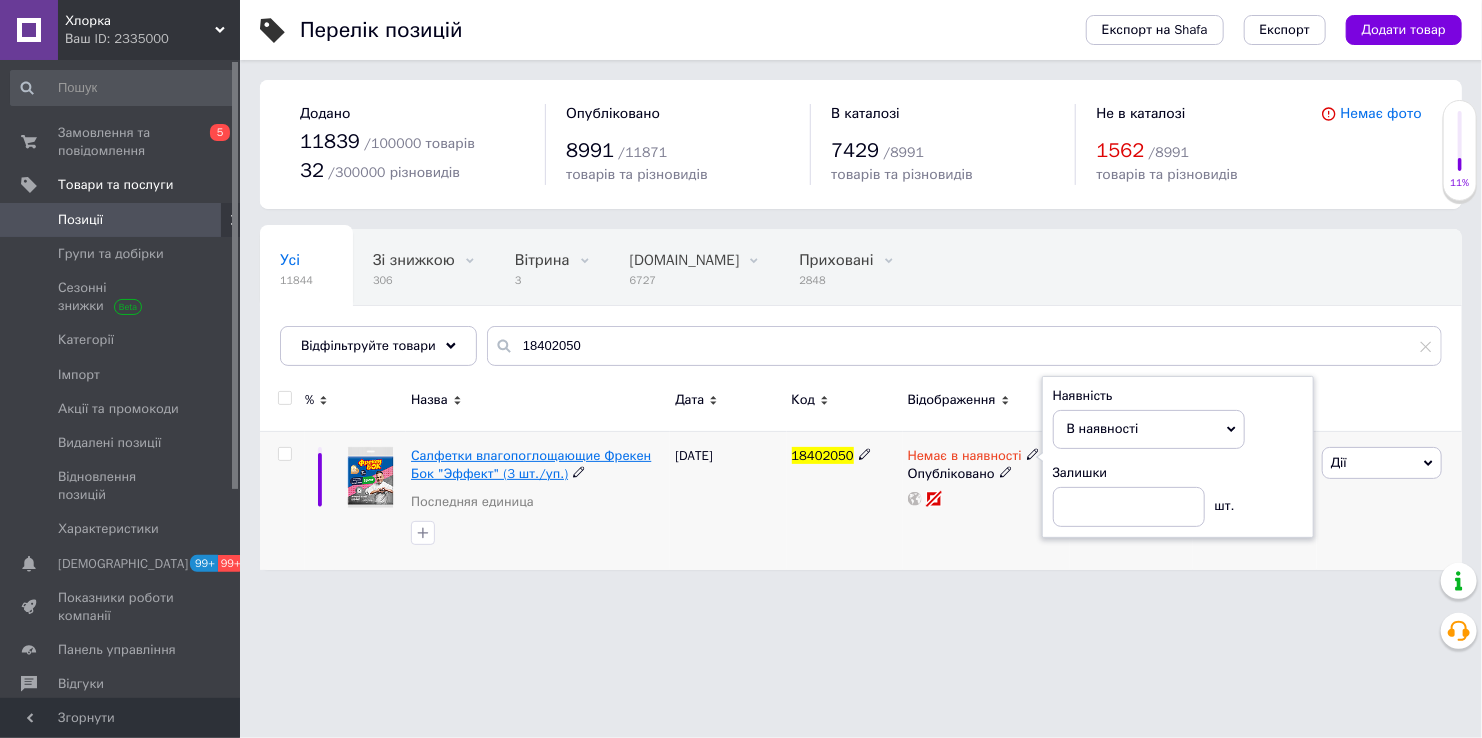 click on "Салфетки влагопоглощающие Фрекен Бок "Эффект" (3 шт./уп.)" at bounding box center [531, 464] 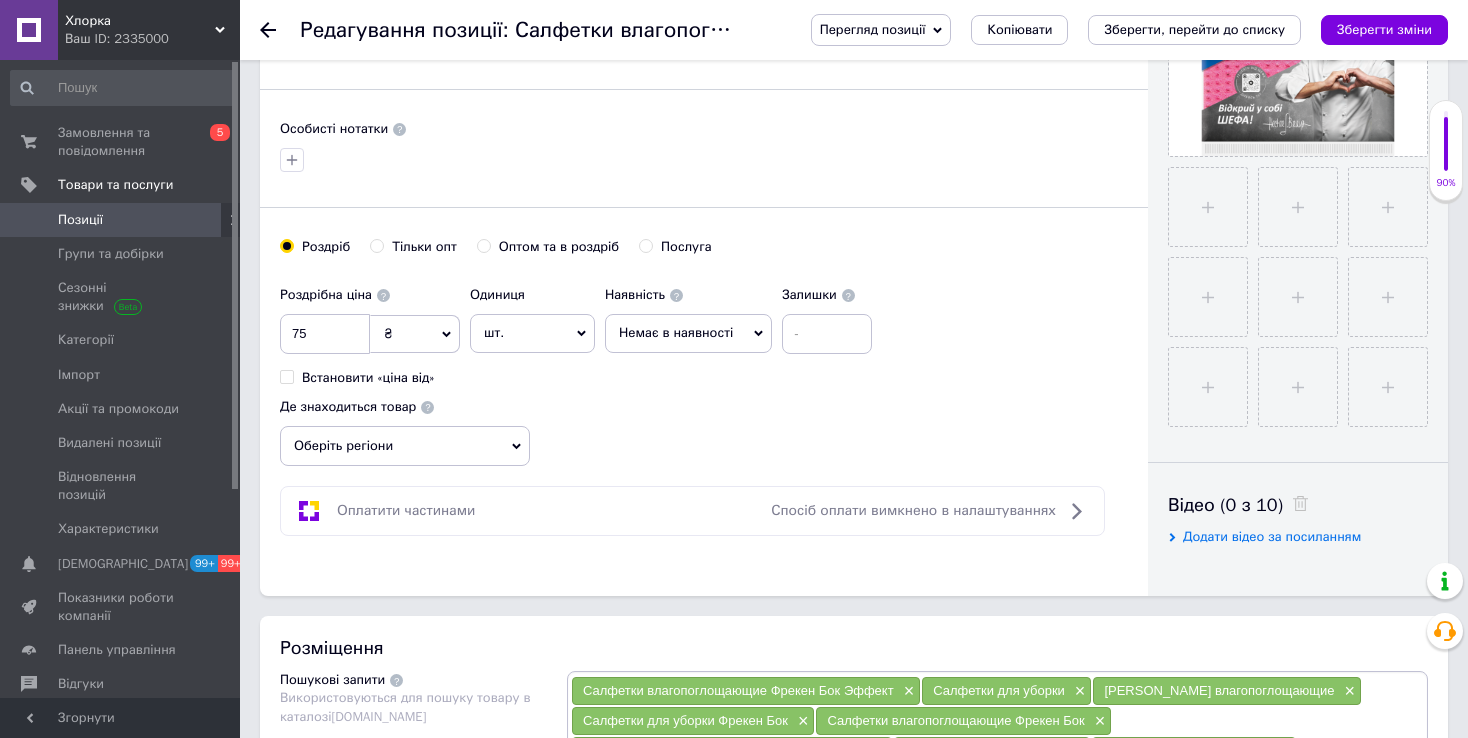 scroll, scrollTop: 0, scrollLeft: 0, axis: both 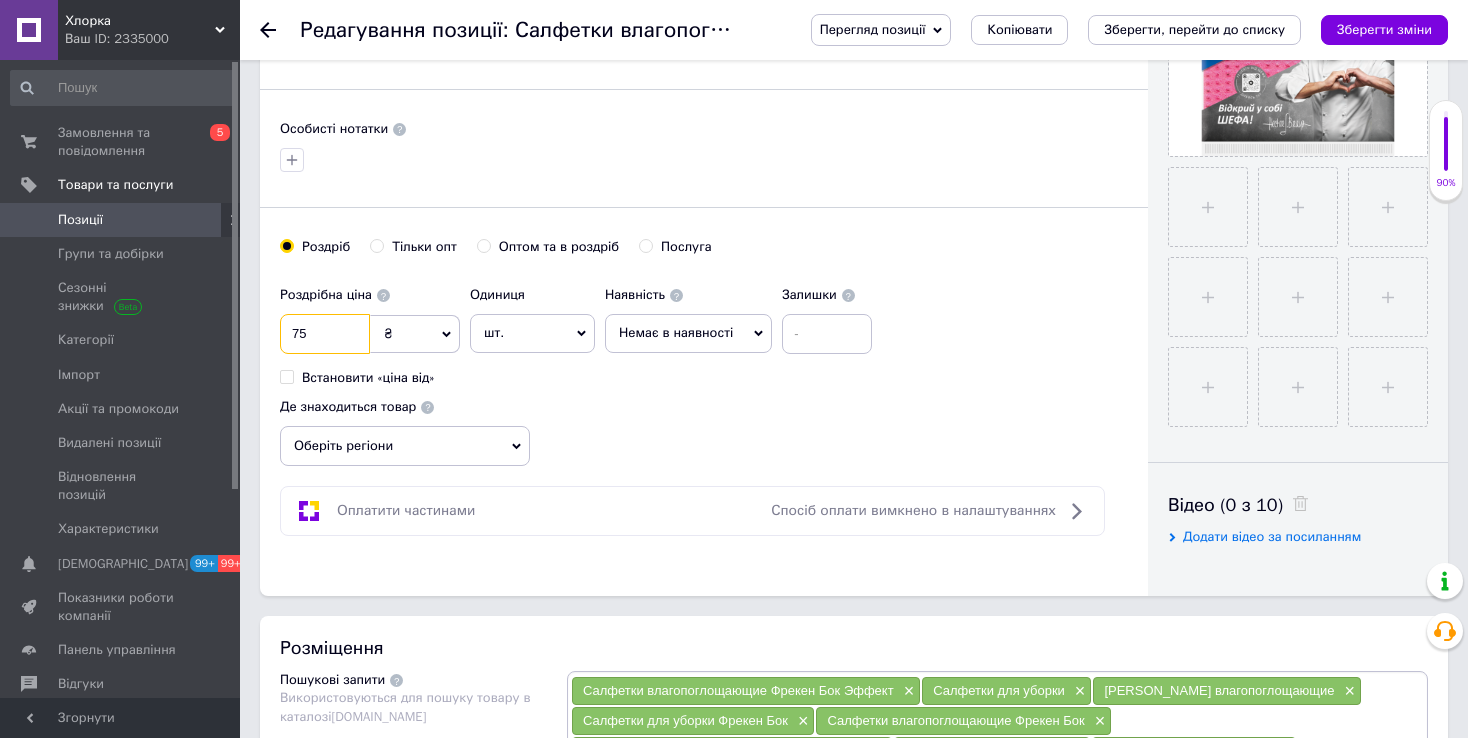 drag, startPoint x: 336, startPoint y: 330, endPoint x: 295, endPoint y: 327, distance: 41.109608 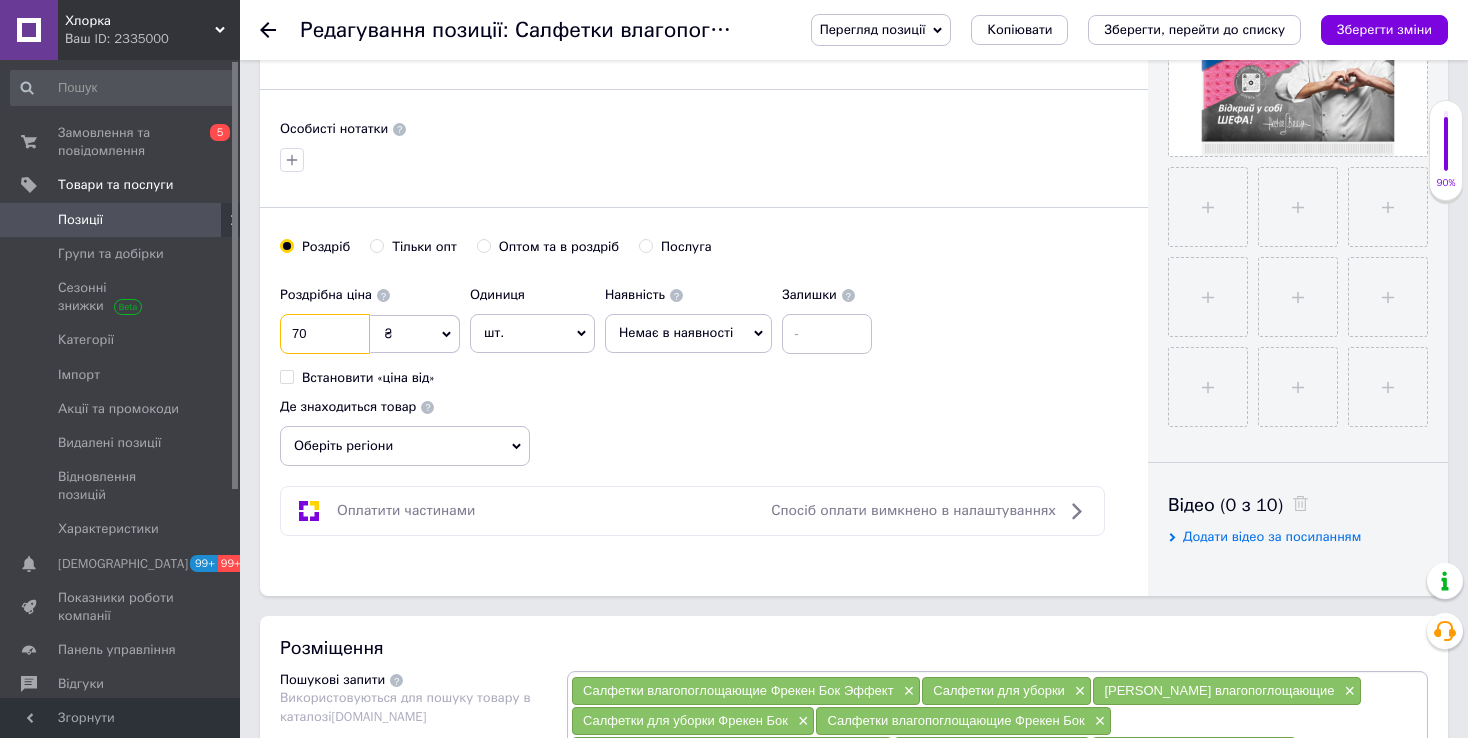 type on "70" 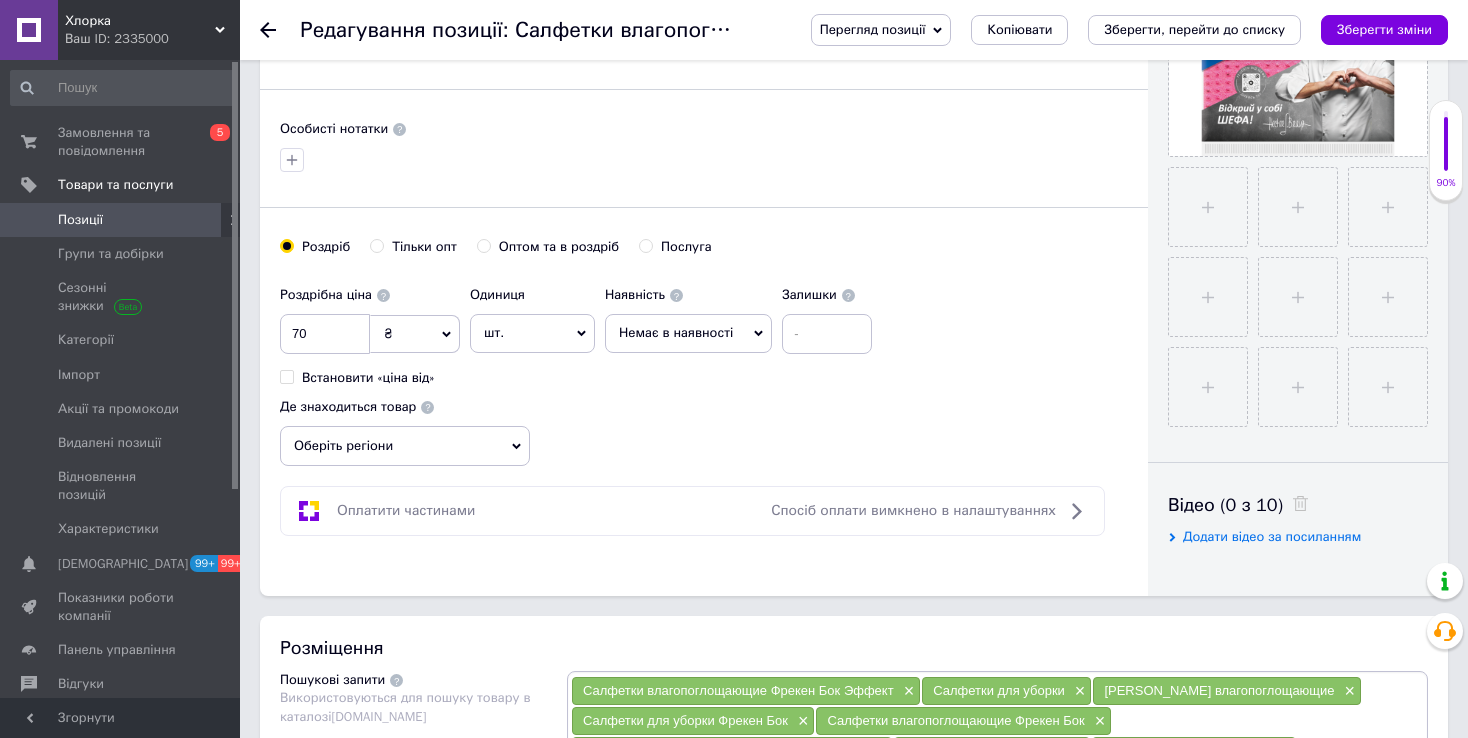 click on "Немає в наявності" at bounding box center (688, 333) 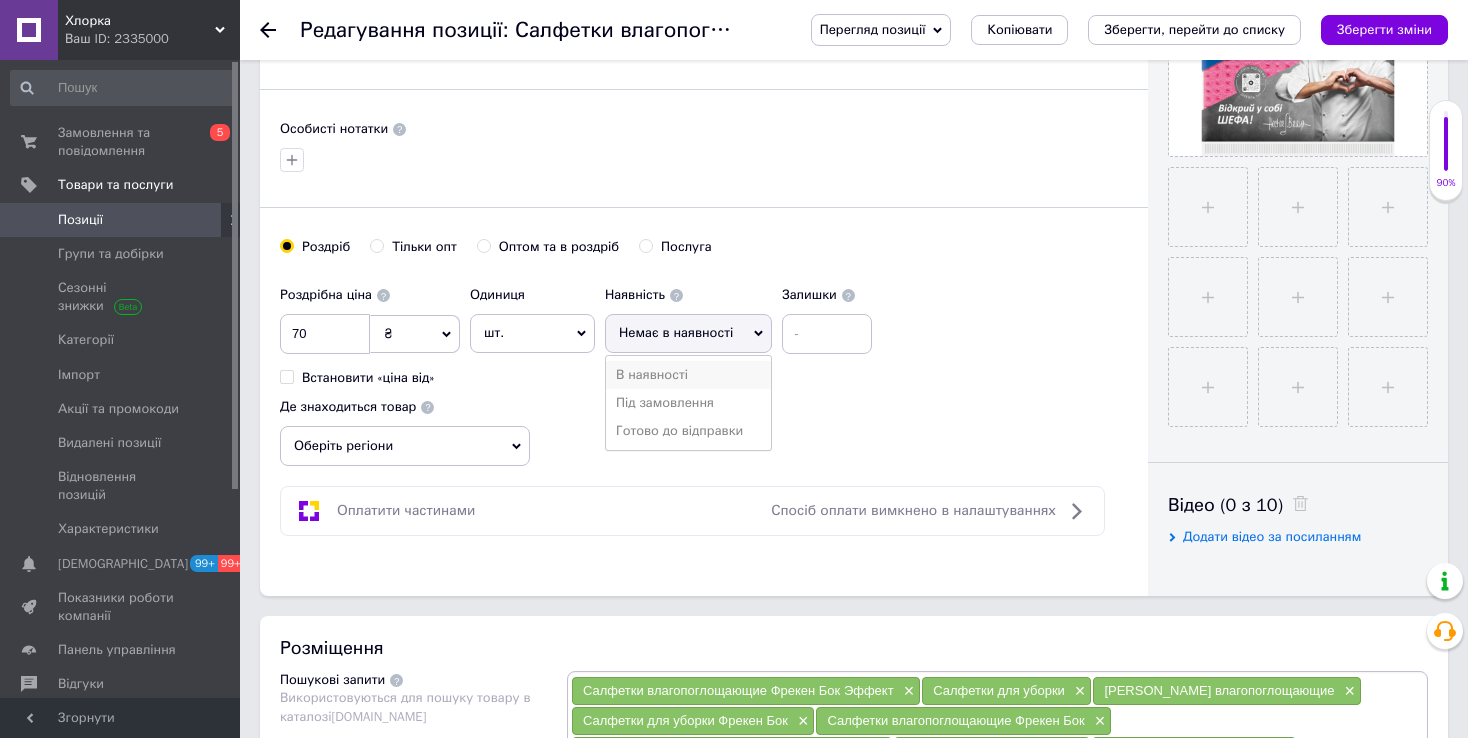 click on "В наявності" at bounding box center [688, 375] 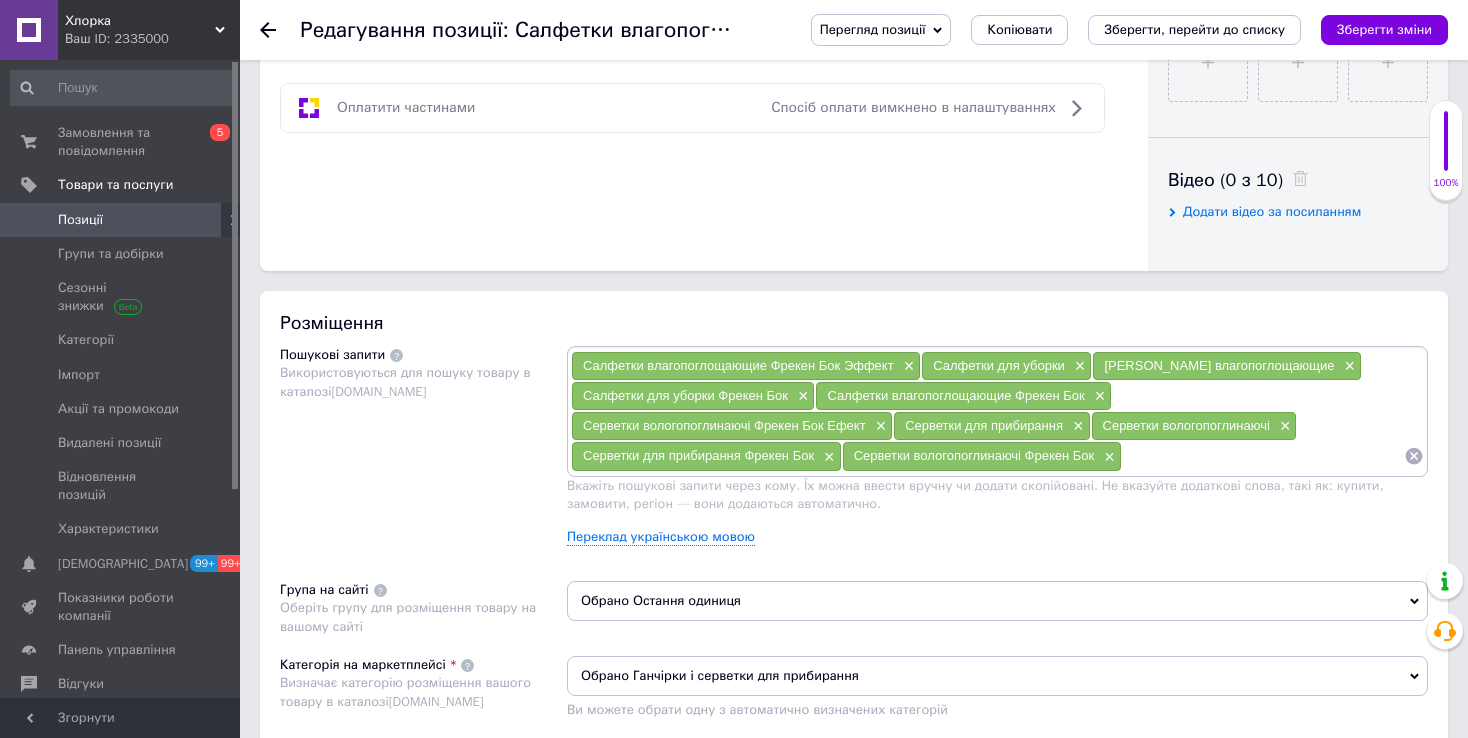 scroll, scrollTop: 1100, scrollLeft: 0, axis: vertical 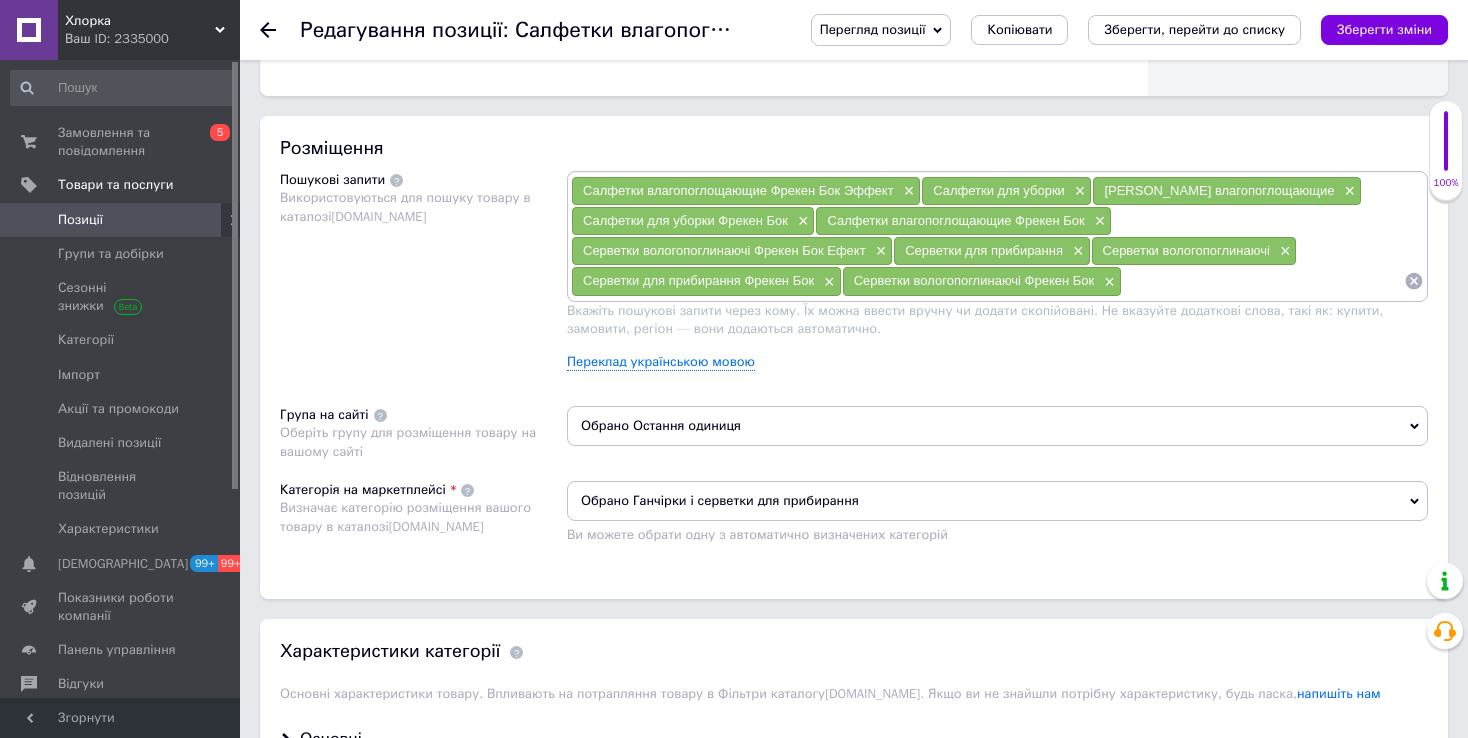 click on "Обрано Остання одиниця" at bounding box center (997, 426) 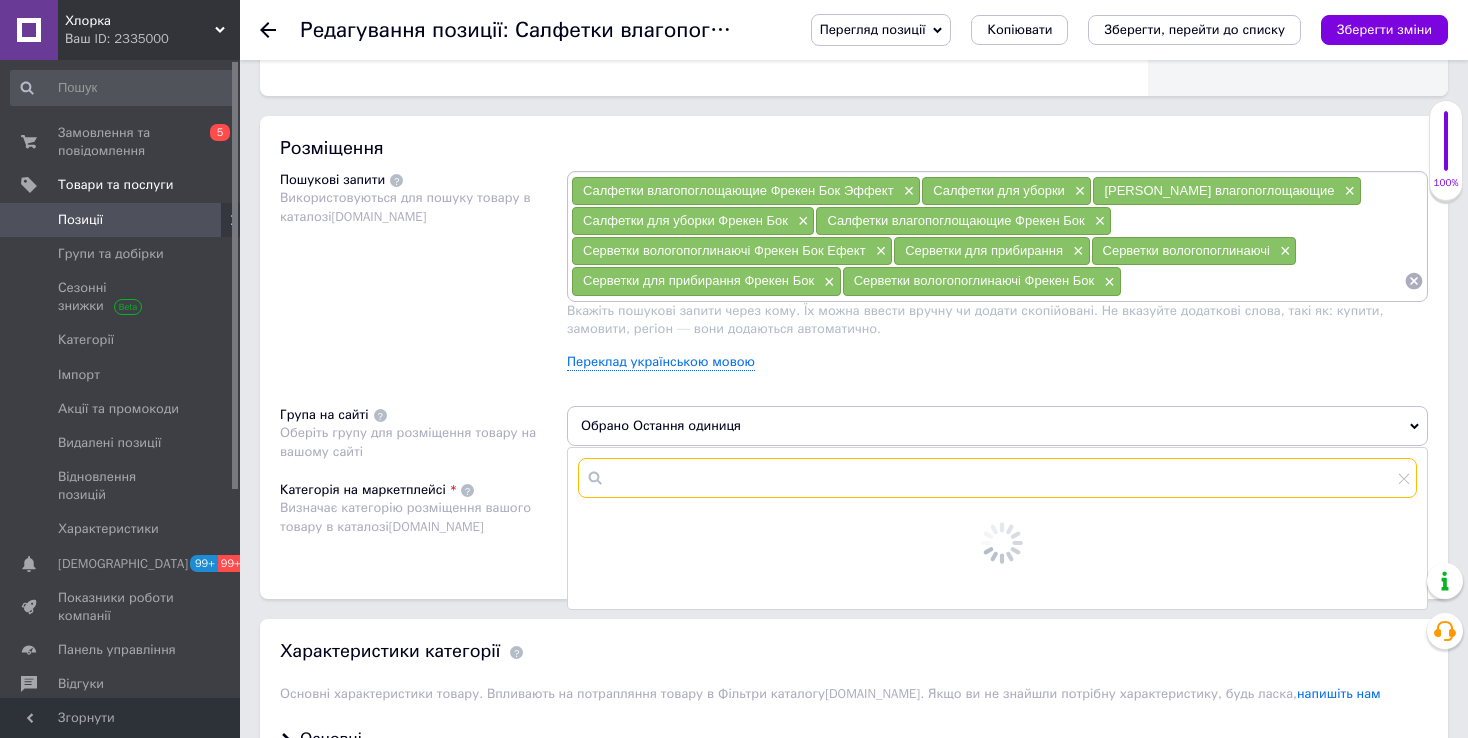 click at bounding box center [997, 478] 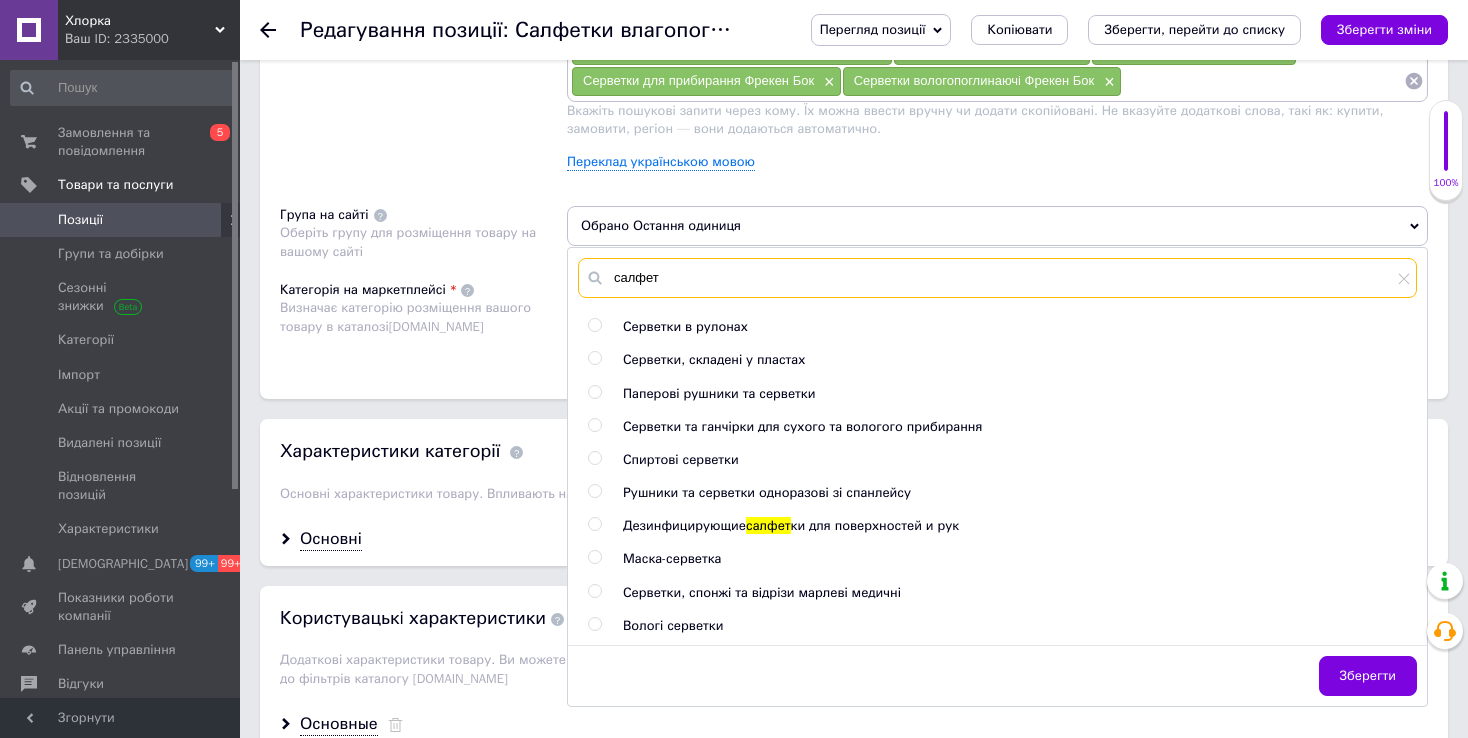 scroll, scrollTop: 1400, scrollLeft: 0, axis: vertical 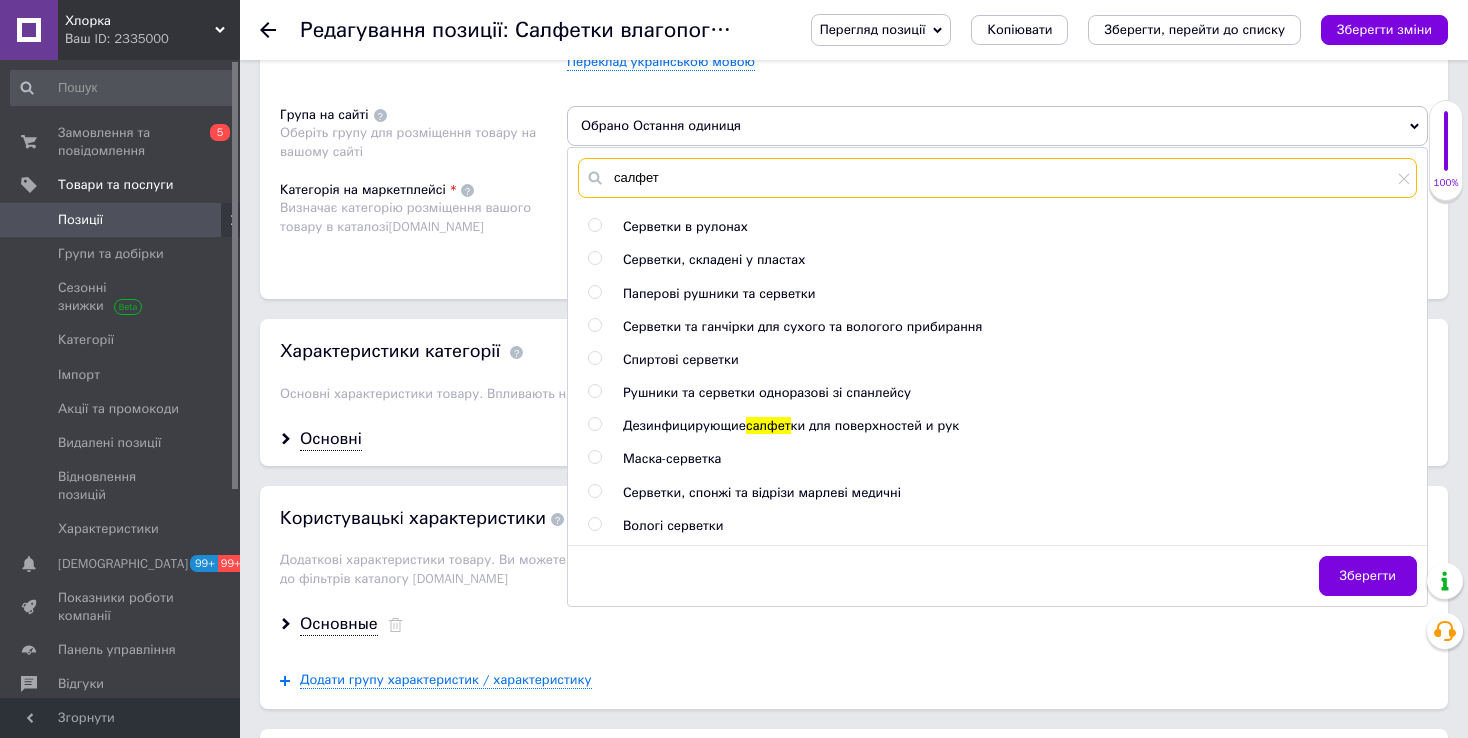 type on "салфет" 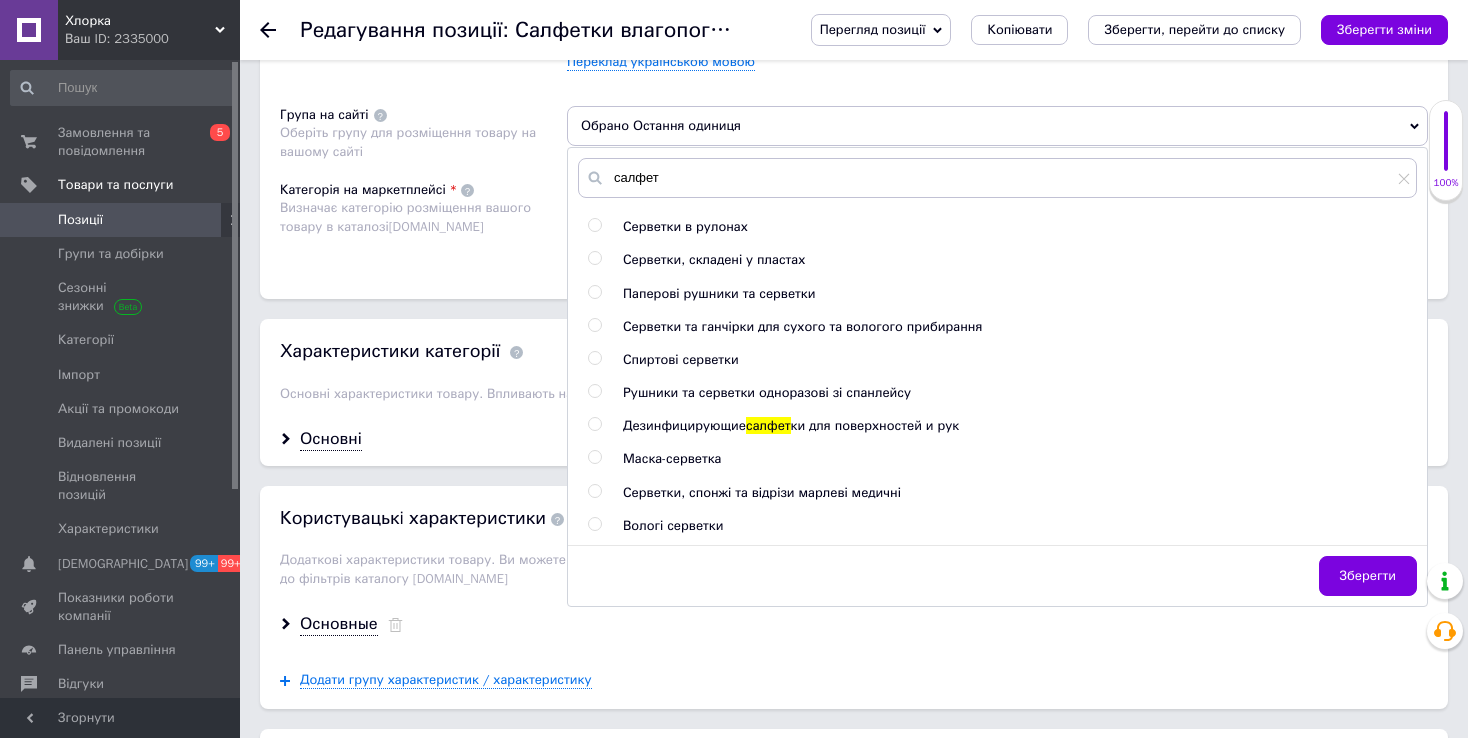 click on "Серветки та ганчірки для сухого та вологого прибирання" at bounding box center (802, 326) 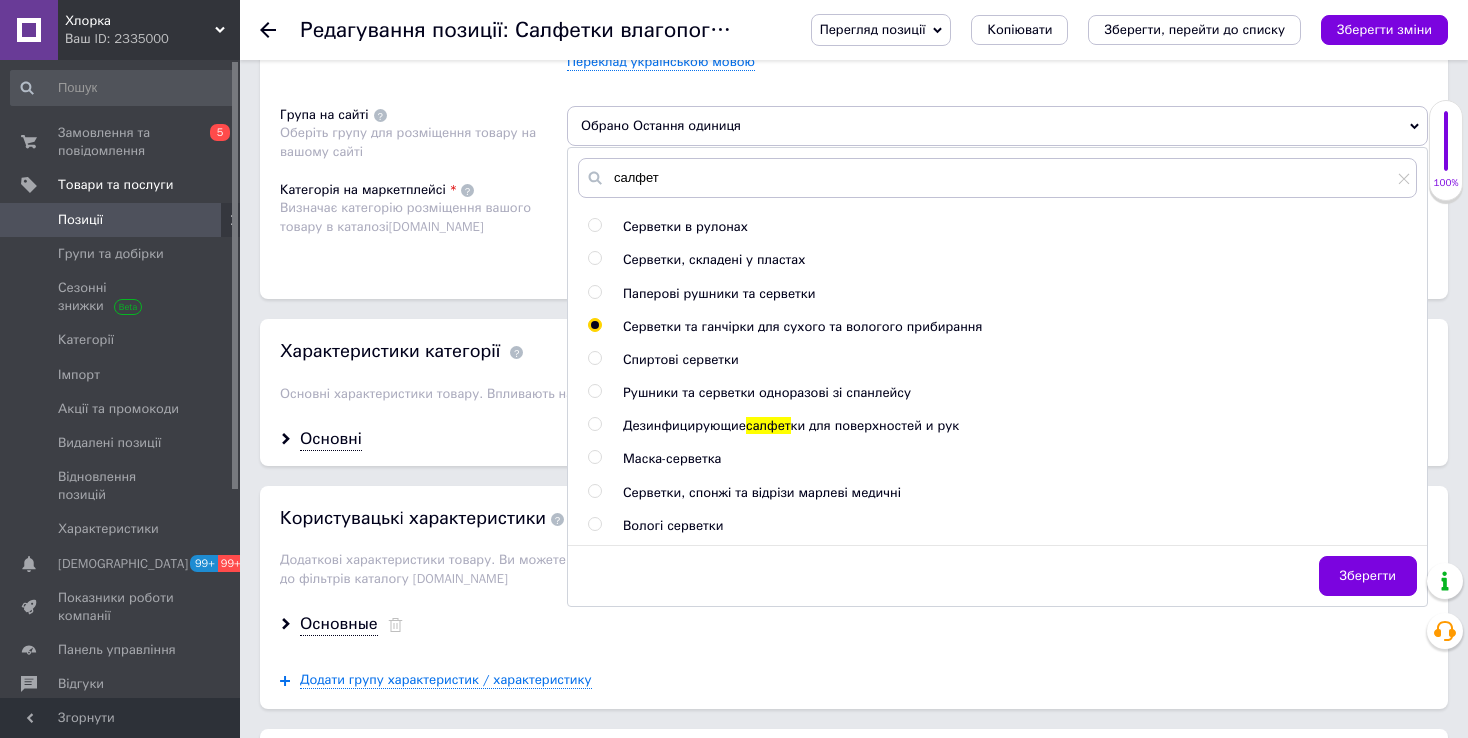 radio on "true" 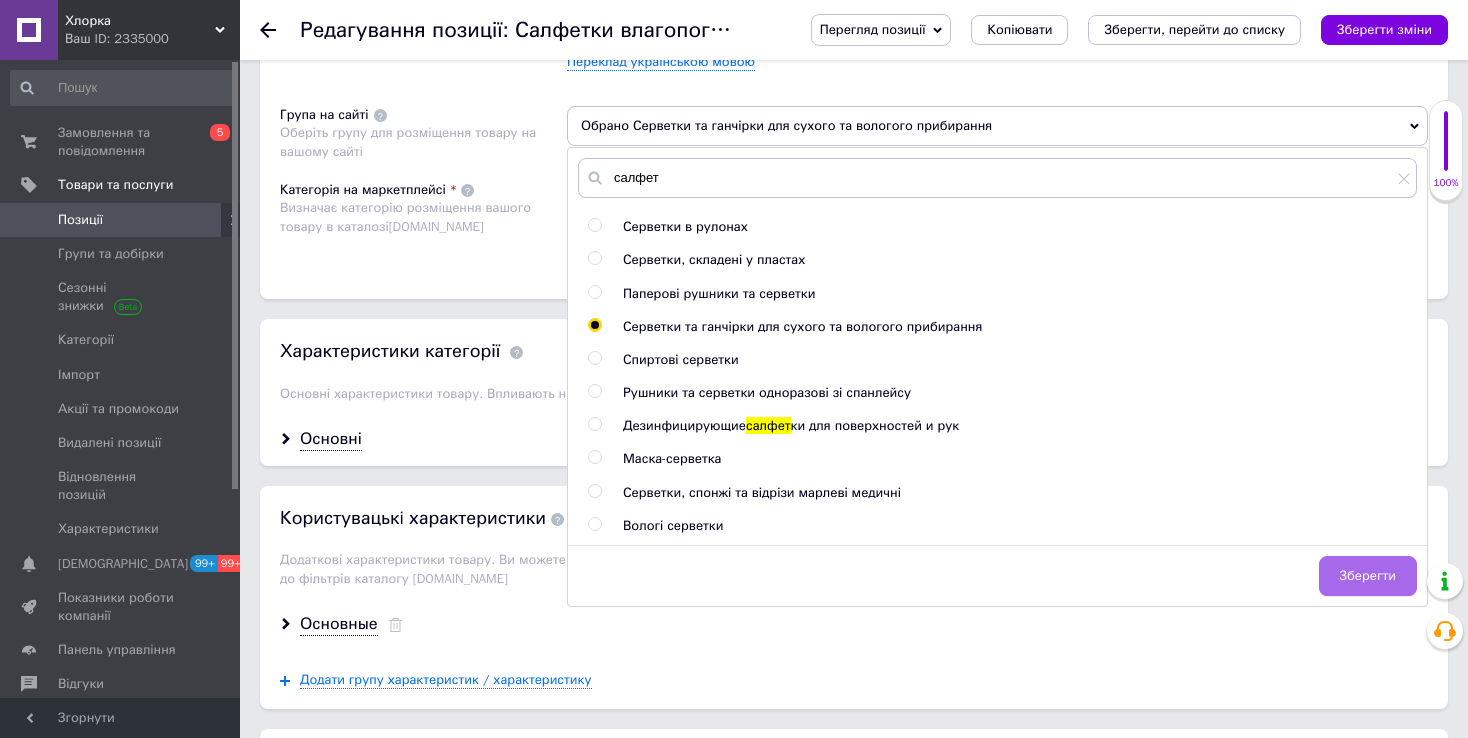 click on "Зберегти" at bounding box center (1368, 576) 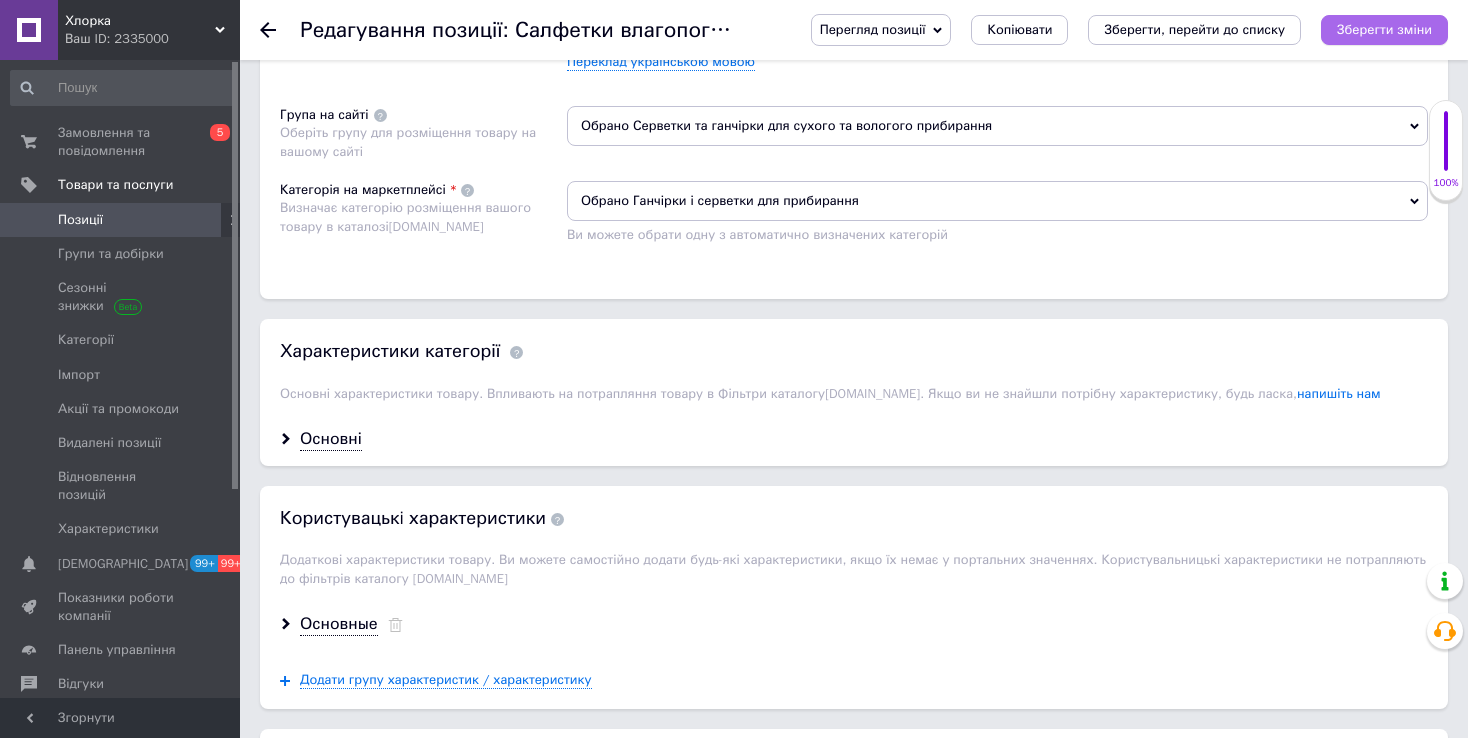 click on "Зберегти зміни" at bounding box center [1384, 29] 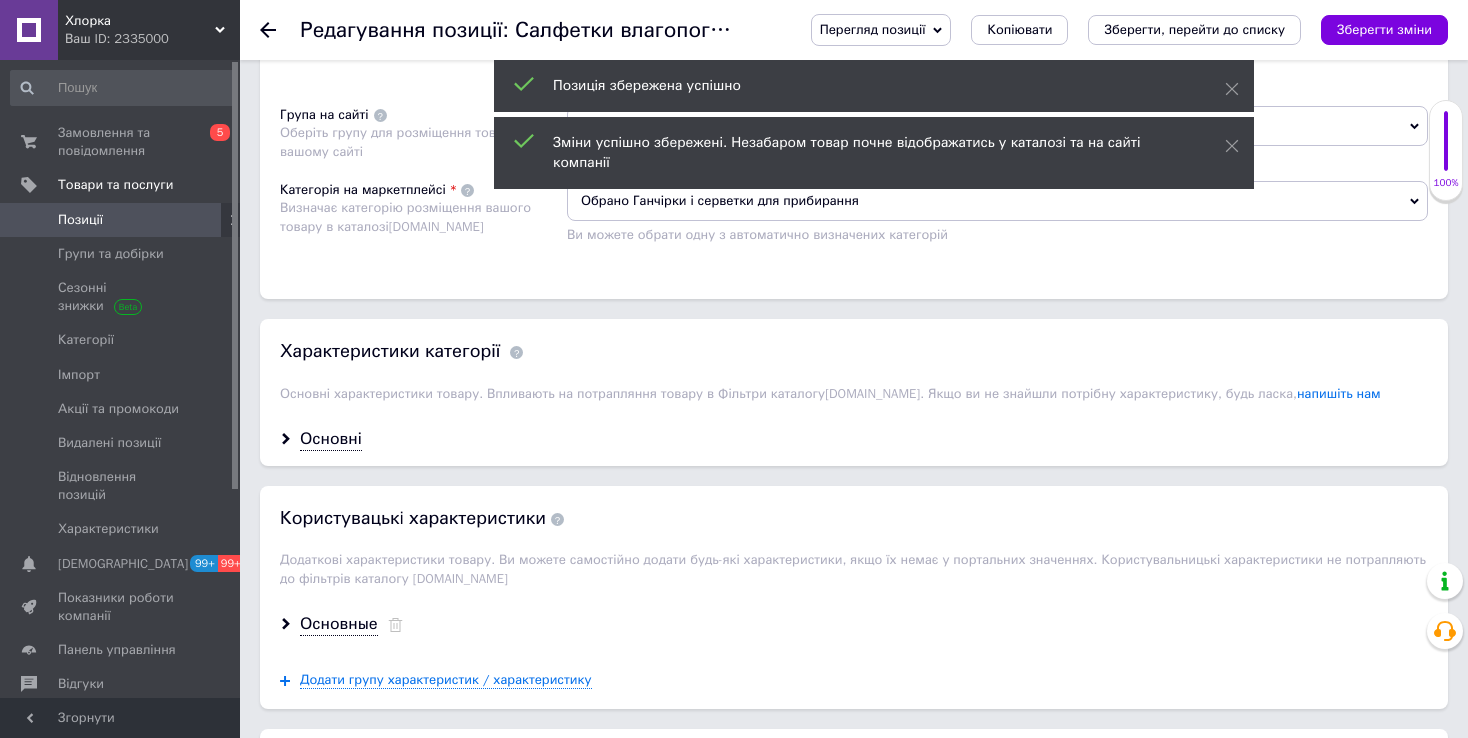 click at bounding box center (280, 30) 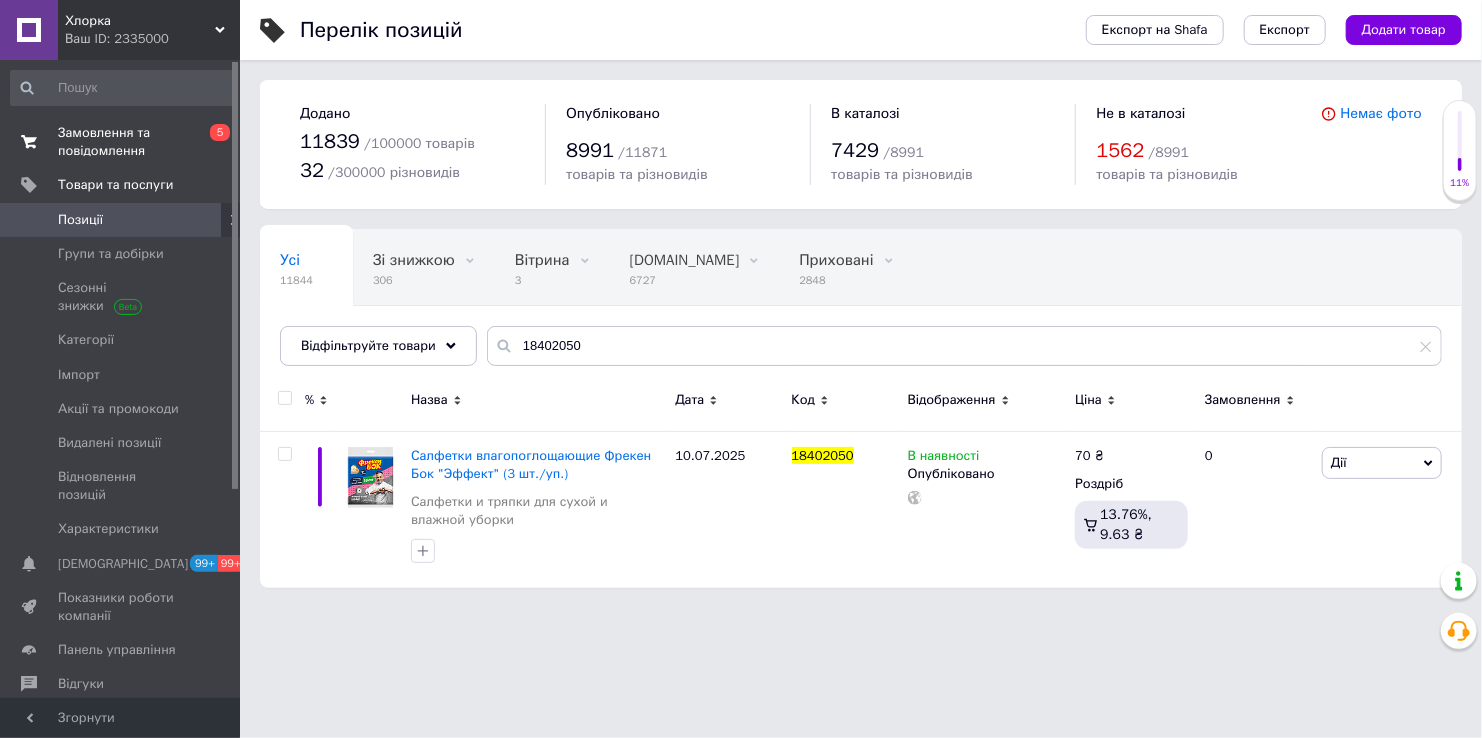 click on "0 5" at bounding box center (212, 142) 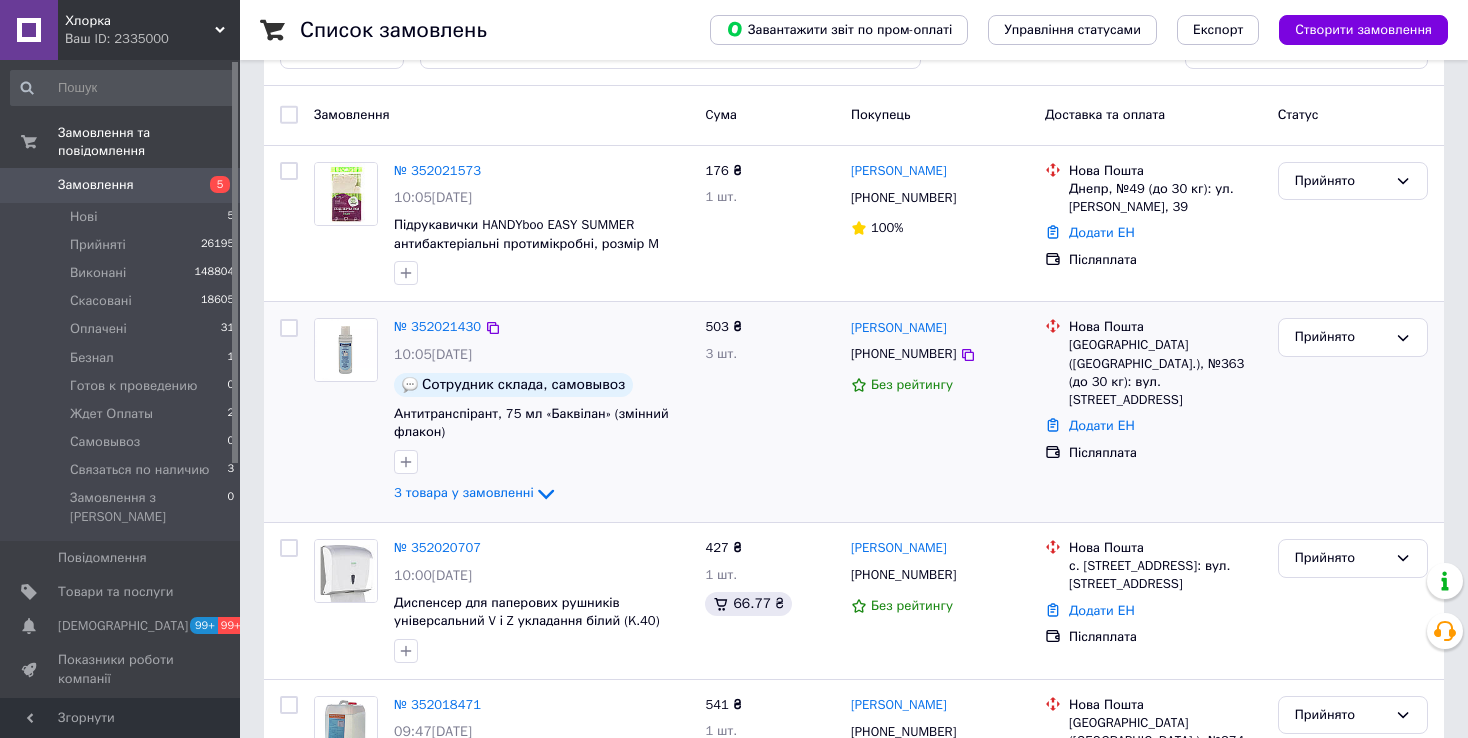 scroll, scrollTop: 100, scrollLeft: 0, axis: vertical 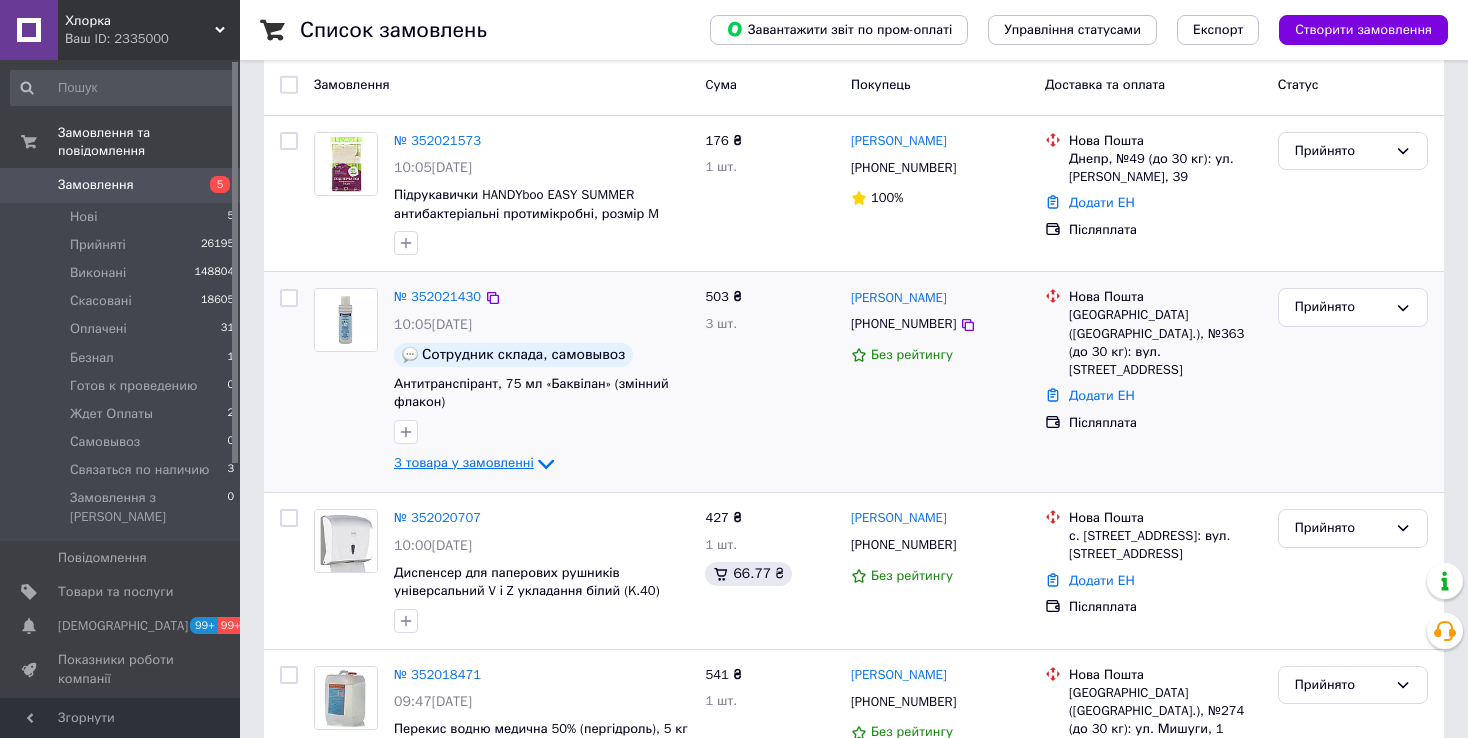 click on "3 товара у замовленні" at bounding box center [464, 463] 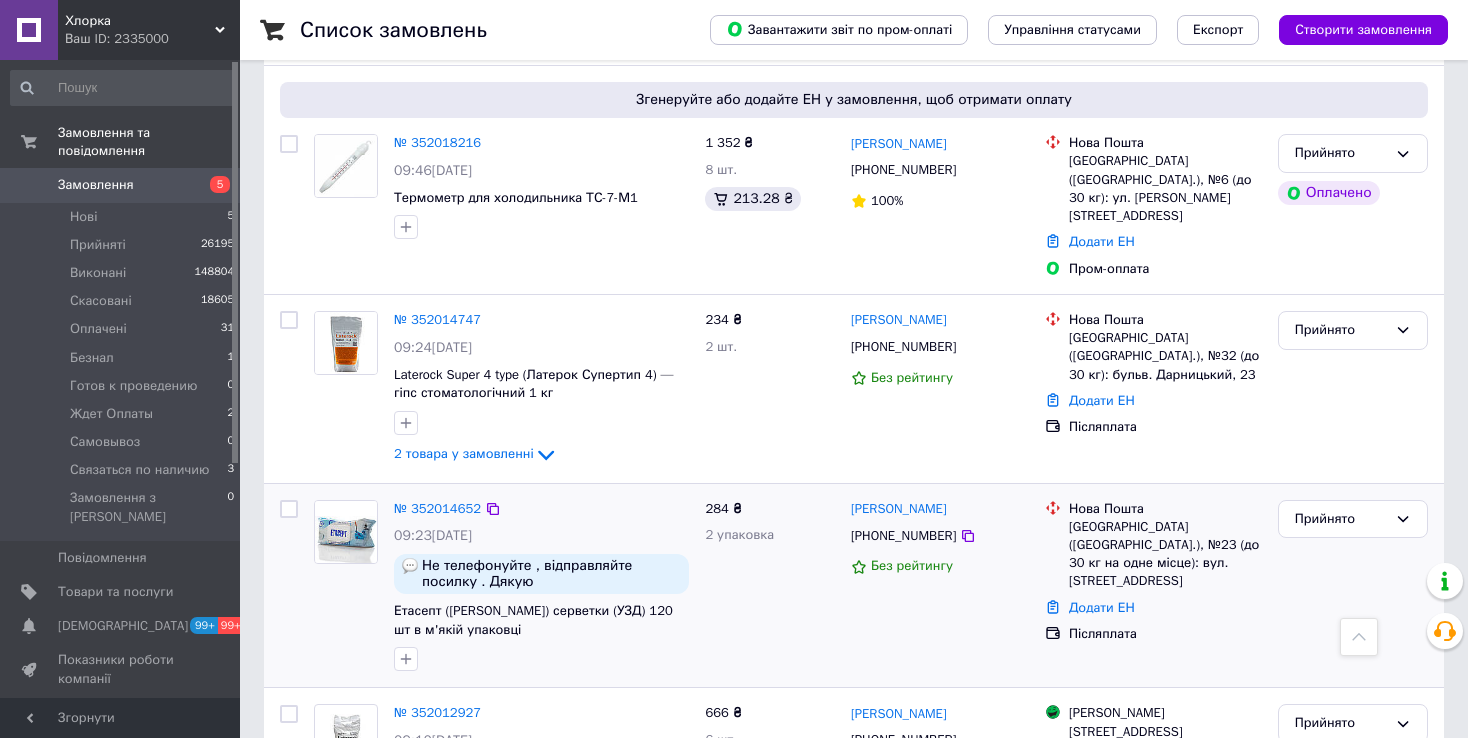 scroll, scrollTop: 1100, scrollLeft: 0, axis: vertical 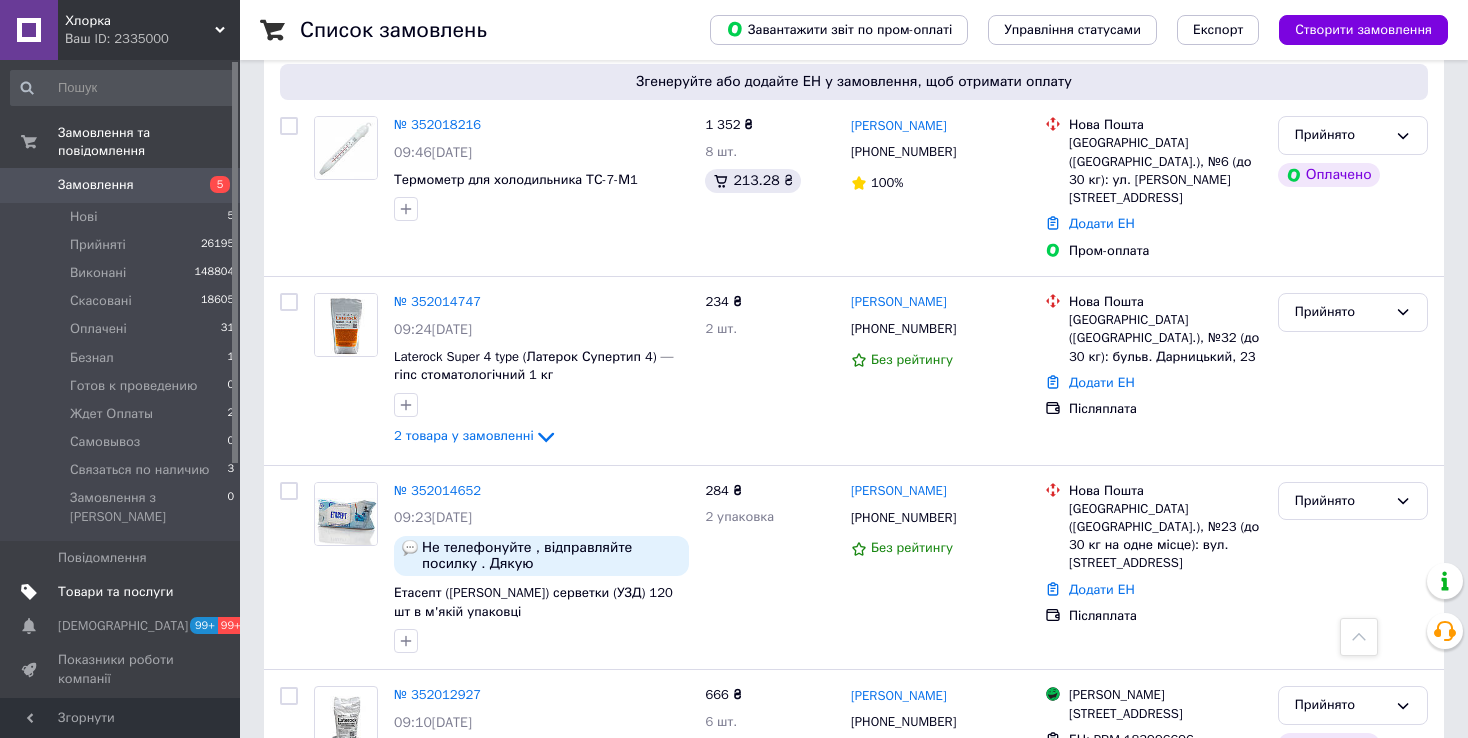 click on "Товари та послуги" at bounding box center (115, 592) 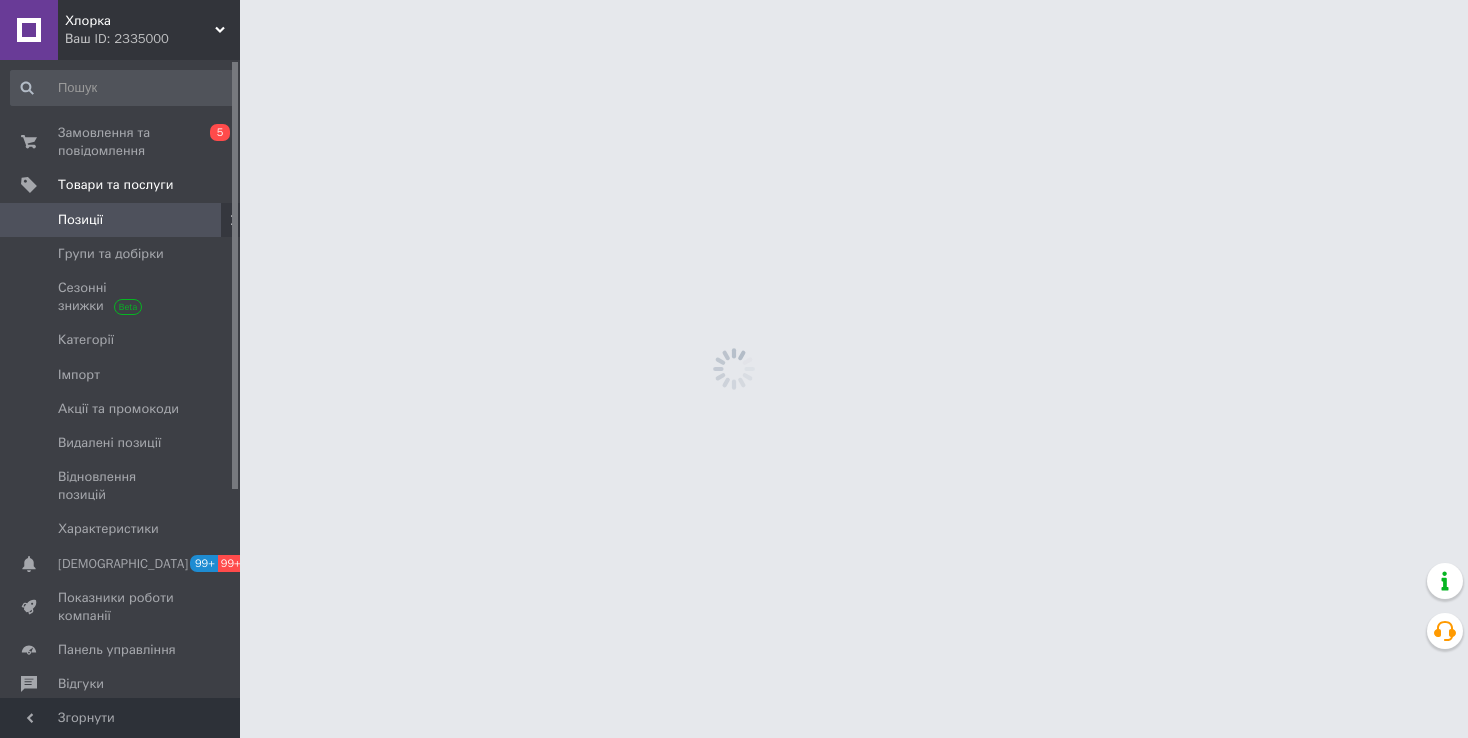 scroll, scrollTop: 0, scrollLeft: 0, axis: both 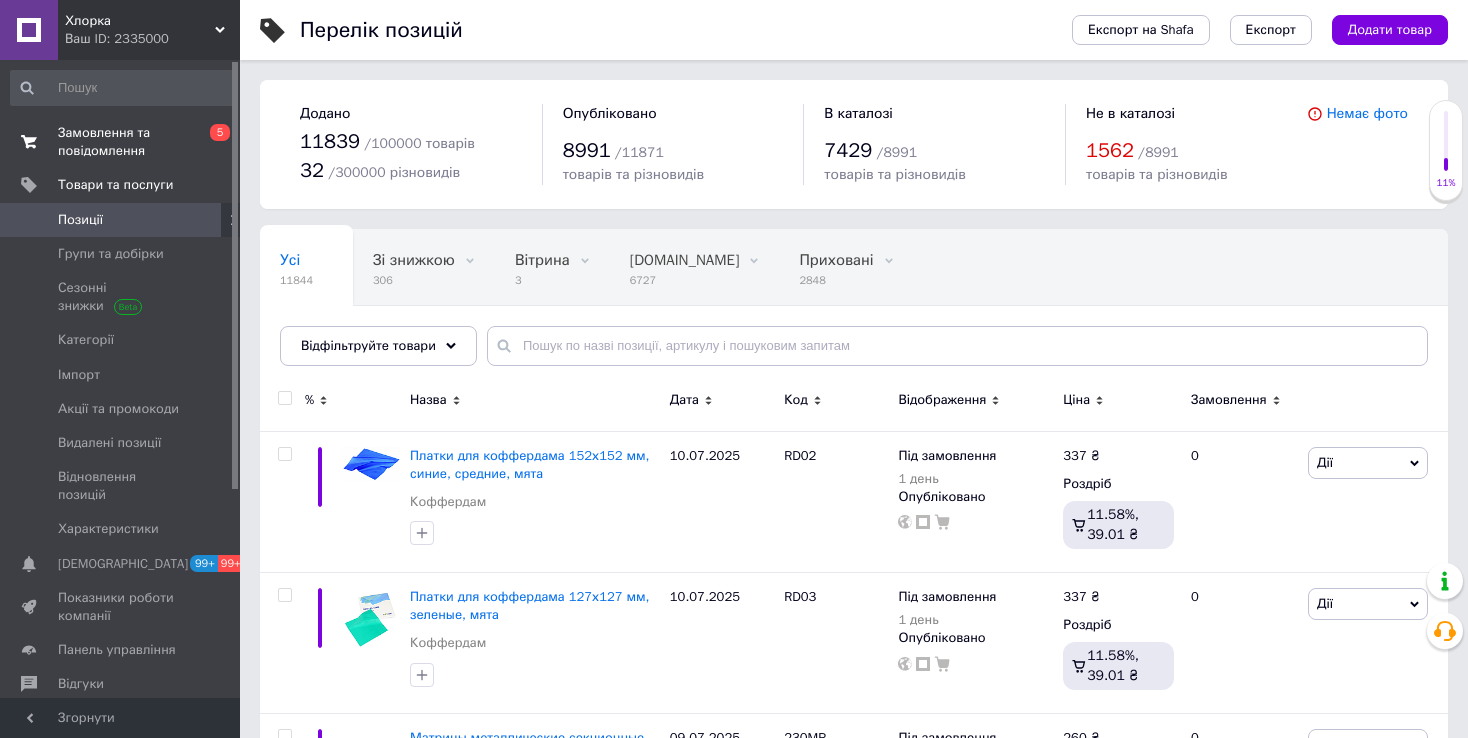 click on "Замовлення та повідомлення" at bounding box center [121, 142] 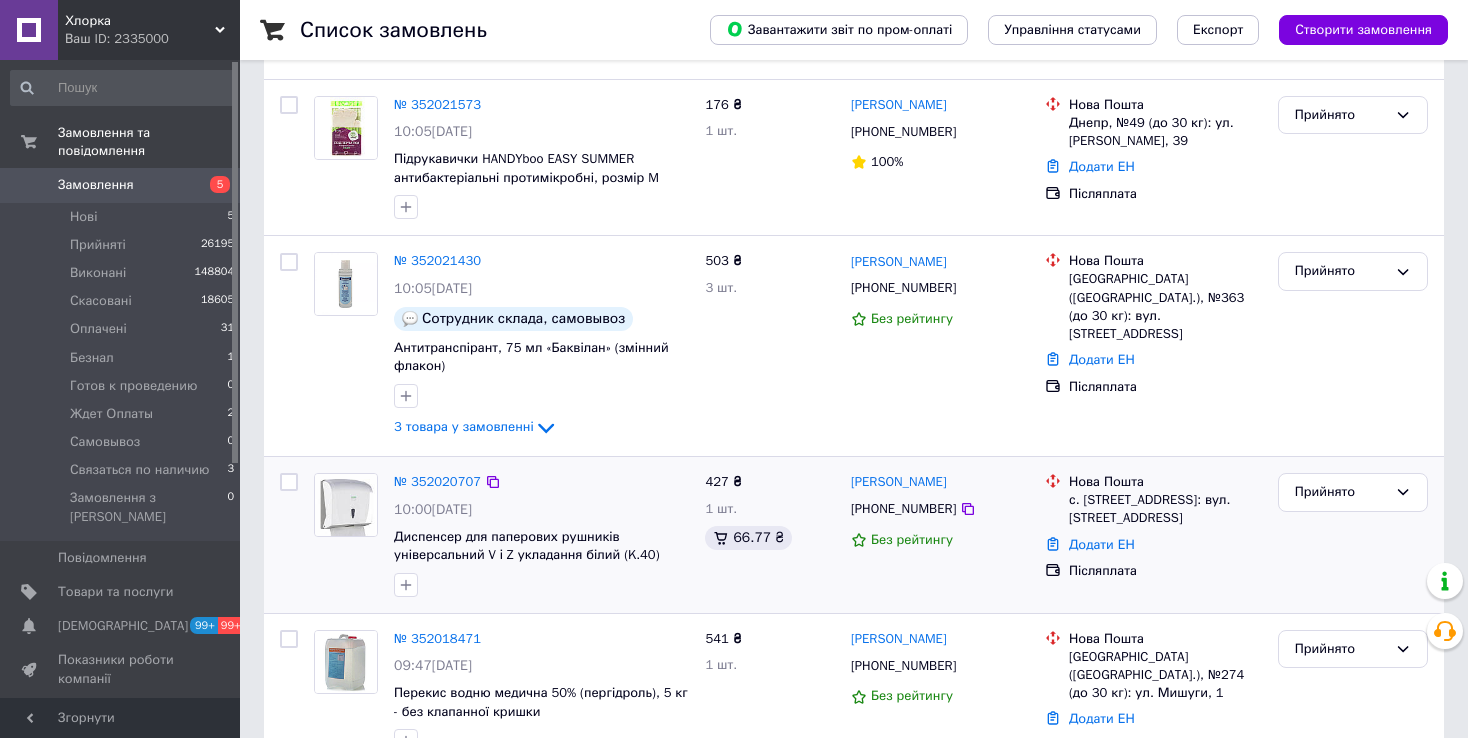scroll, scrollTop: 300, scrollLeft: 0, axis: vertical 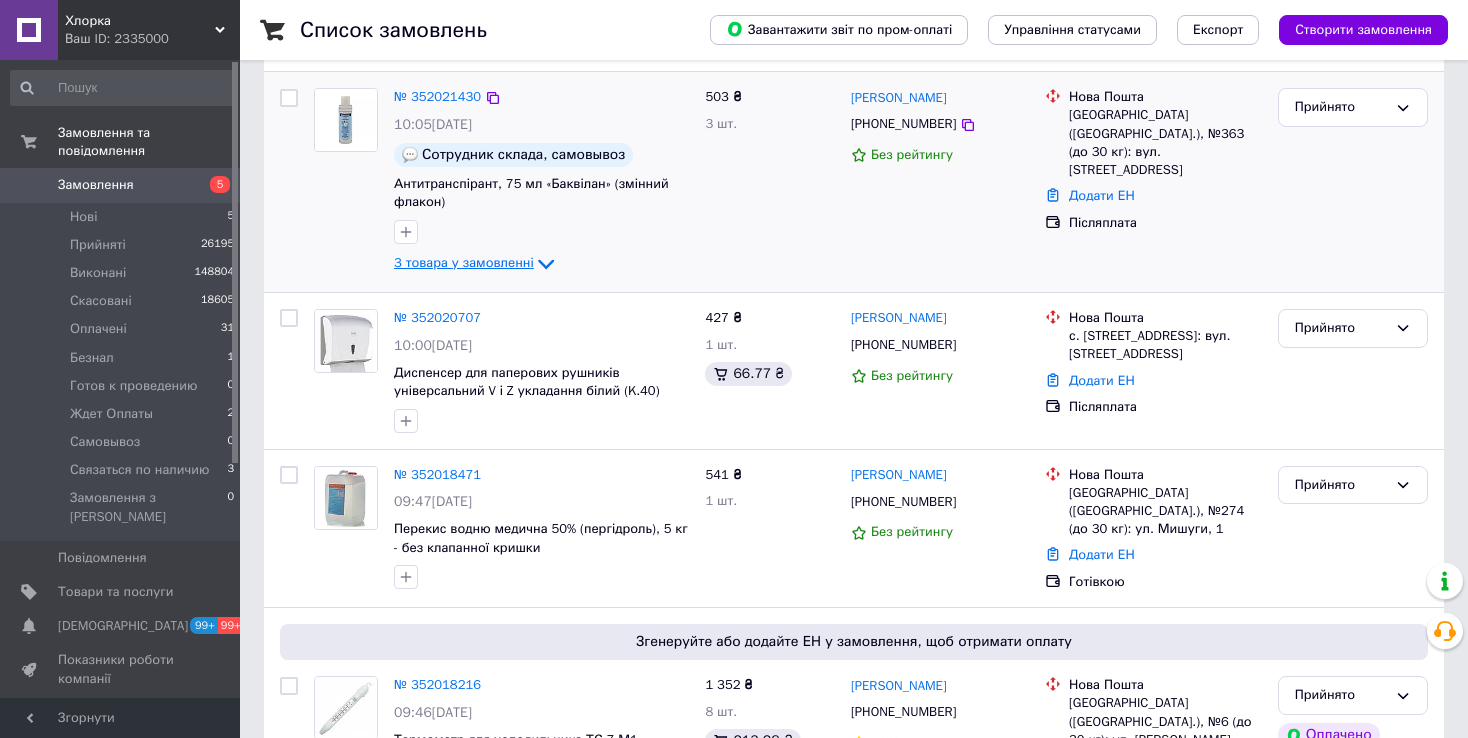click on "3 товара у замовленні" at bounding box center [464, 263] 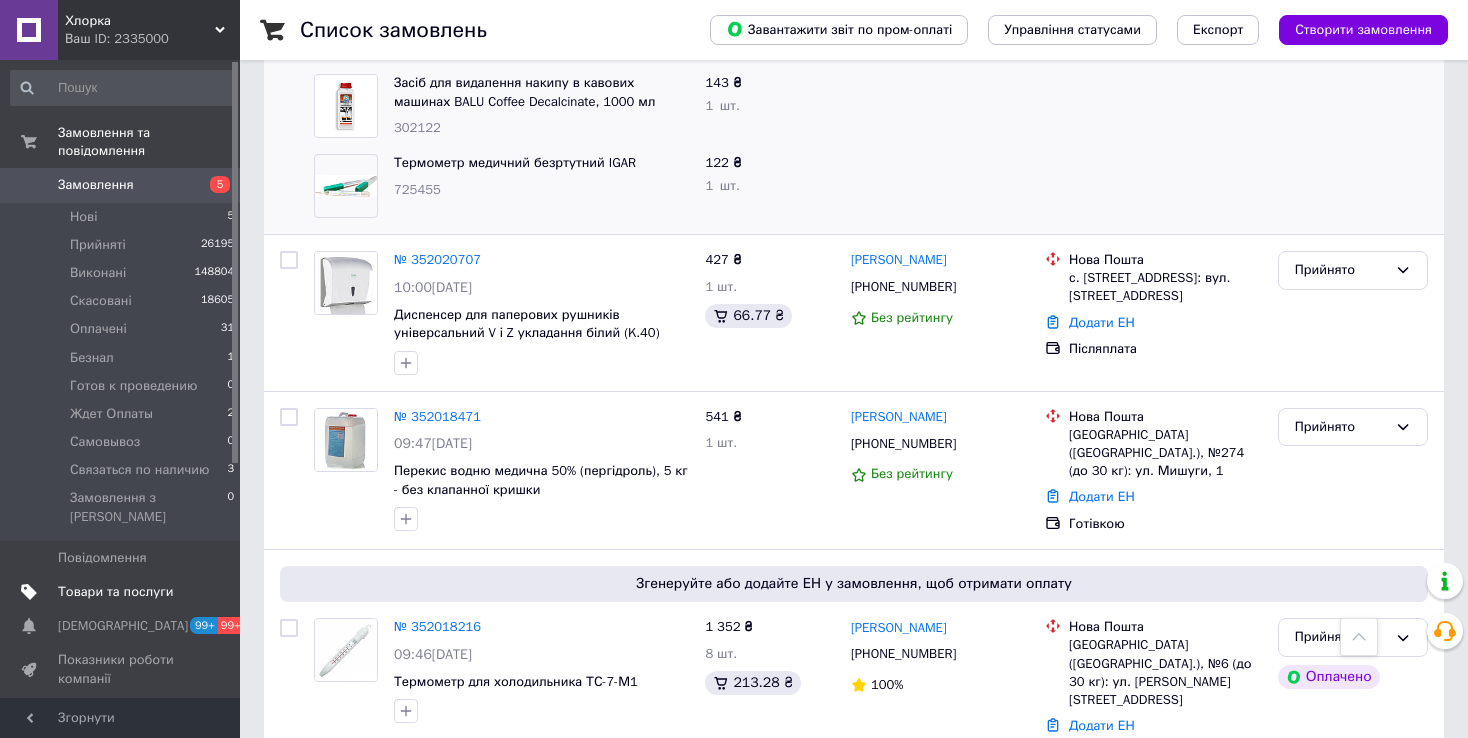 scroll, scrollTop: 600, scrollLeft: 0, axis: vertical 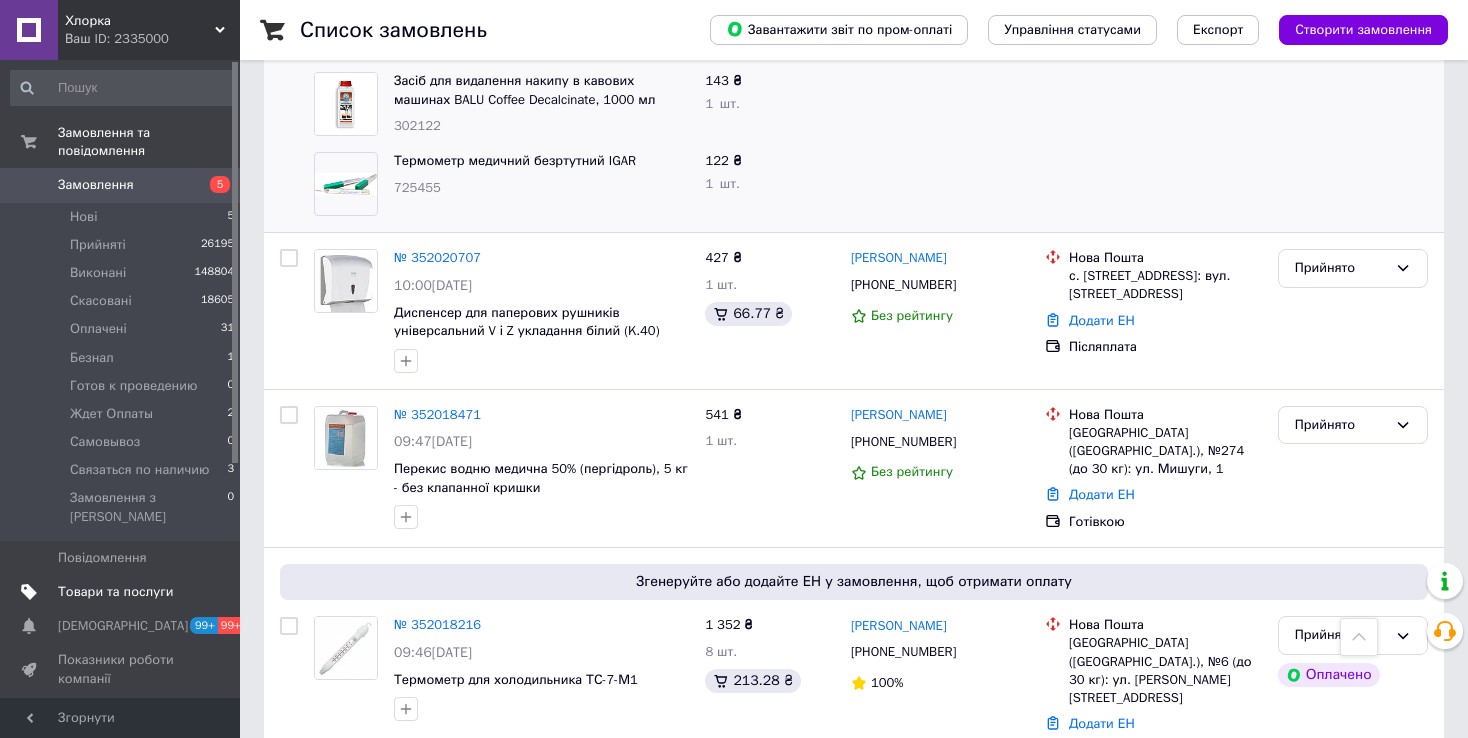 click on "Товари та послуги" at bounding box center (121, 592) 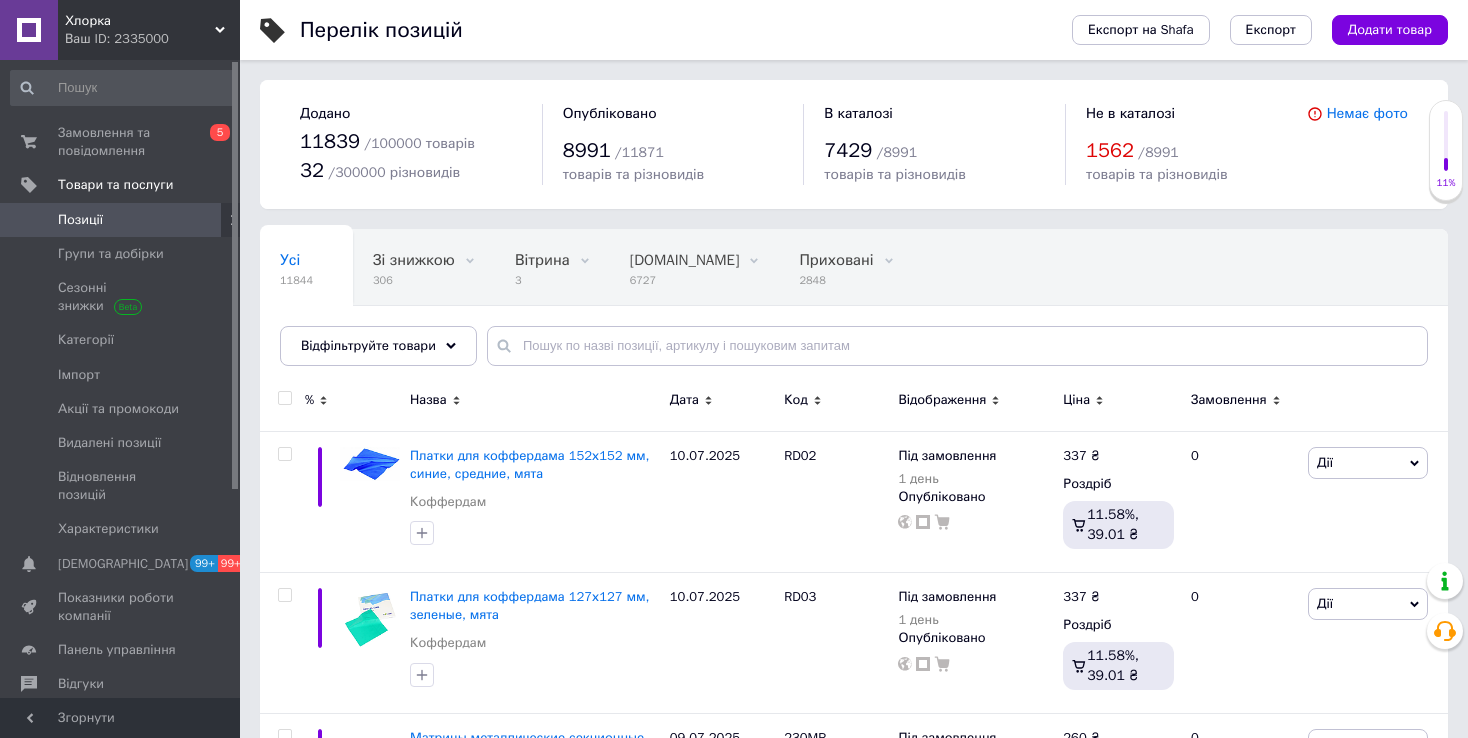 drag, startPoint x: 1287, startPoint y: 261, endPoint x: 1279, endPoint y: 270, distance: 12.0415945 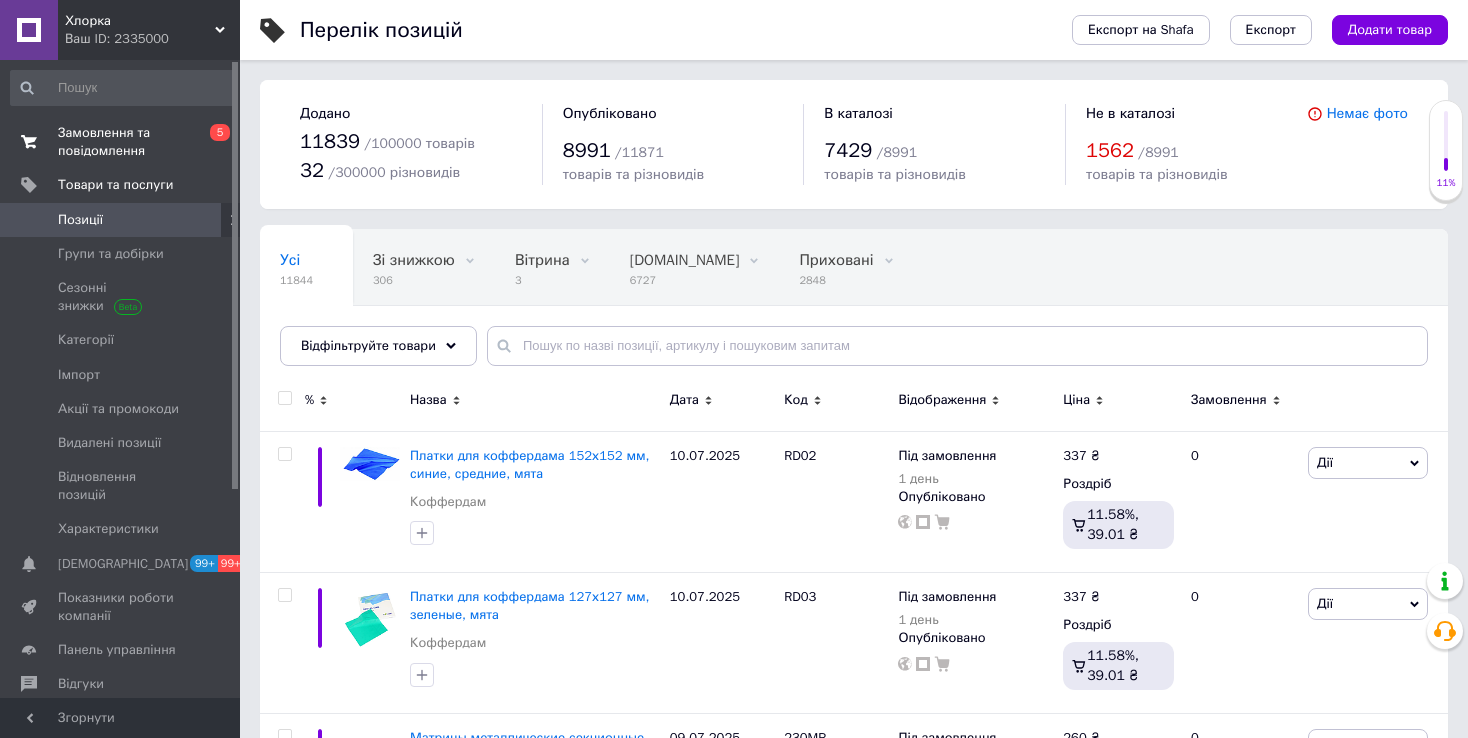 click on "Замовлення та повідомлення" at bounding box center [121, 142] 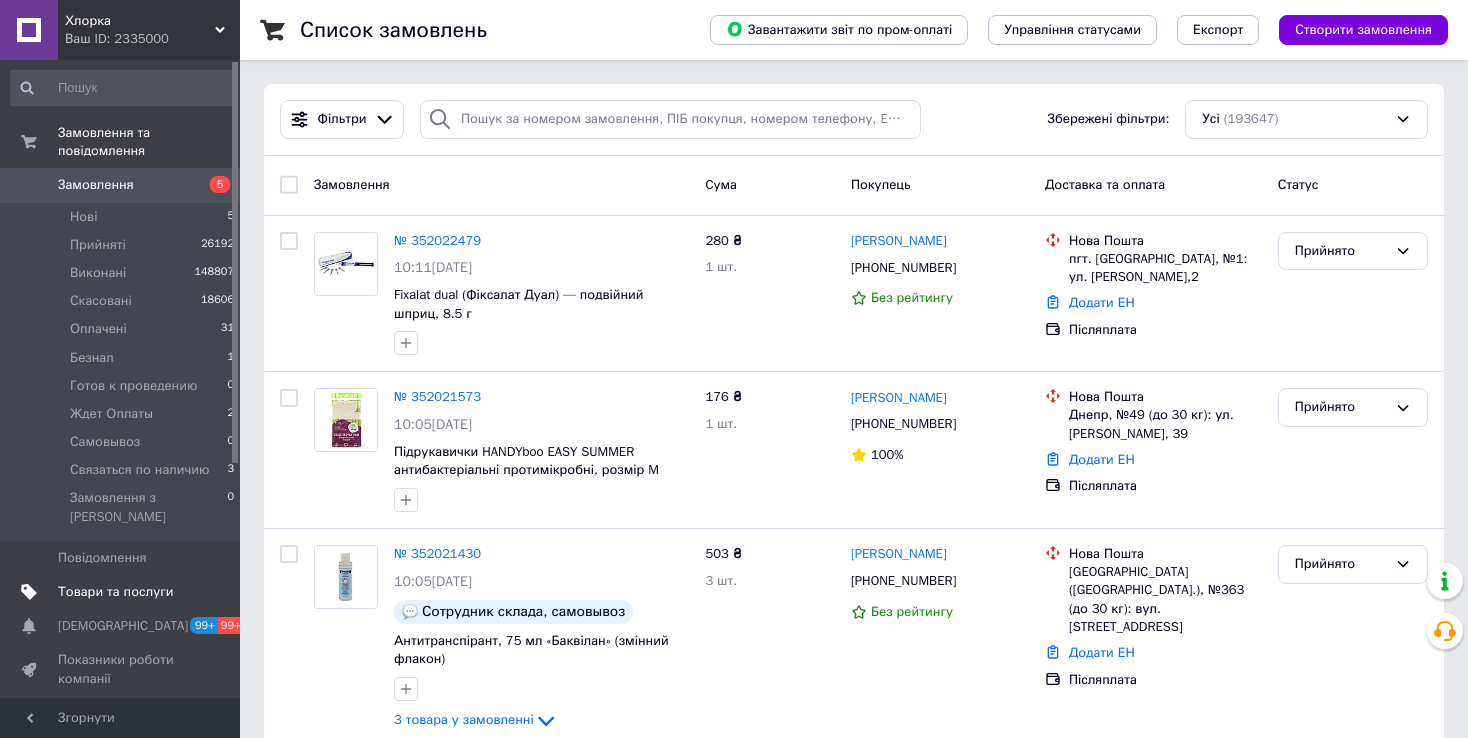 click on "Товари та послуги" at bounding box center (115, 592) 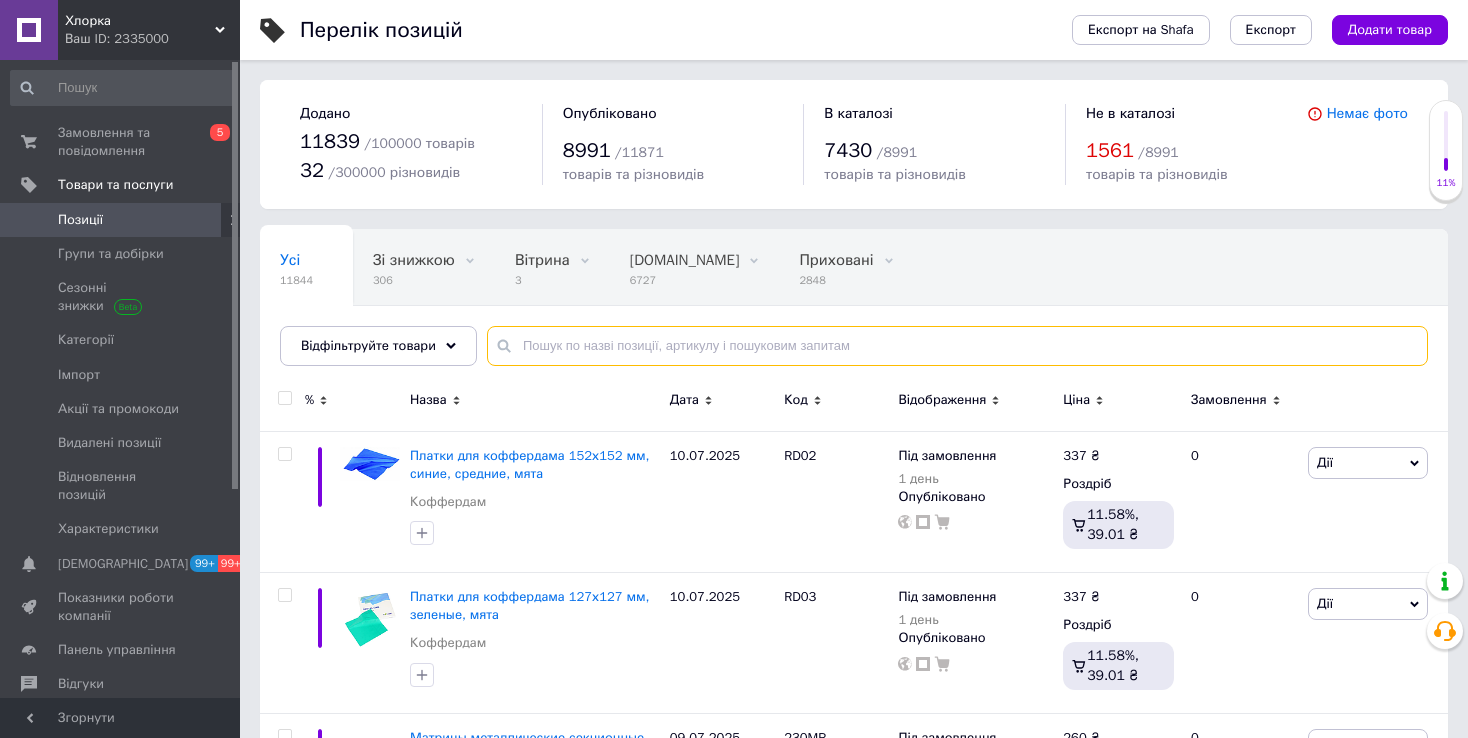 click at bounding box center [957, 346] 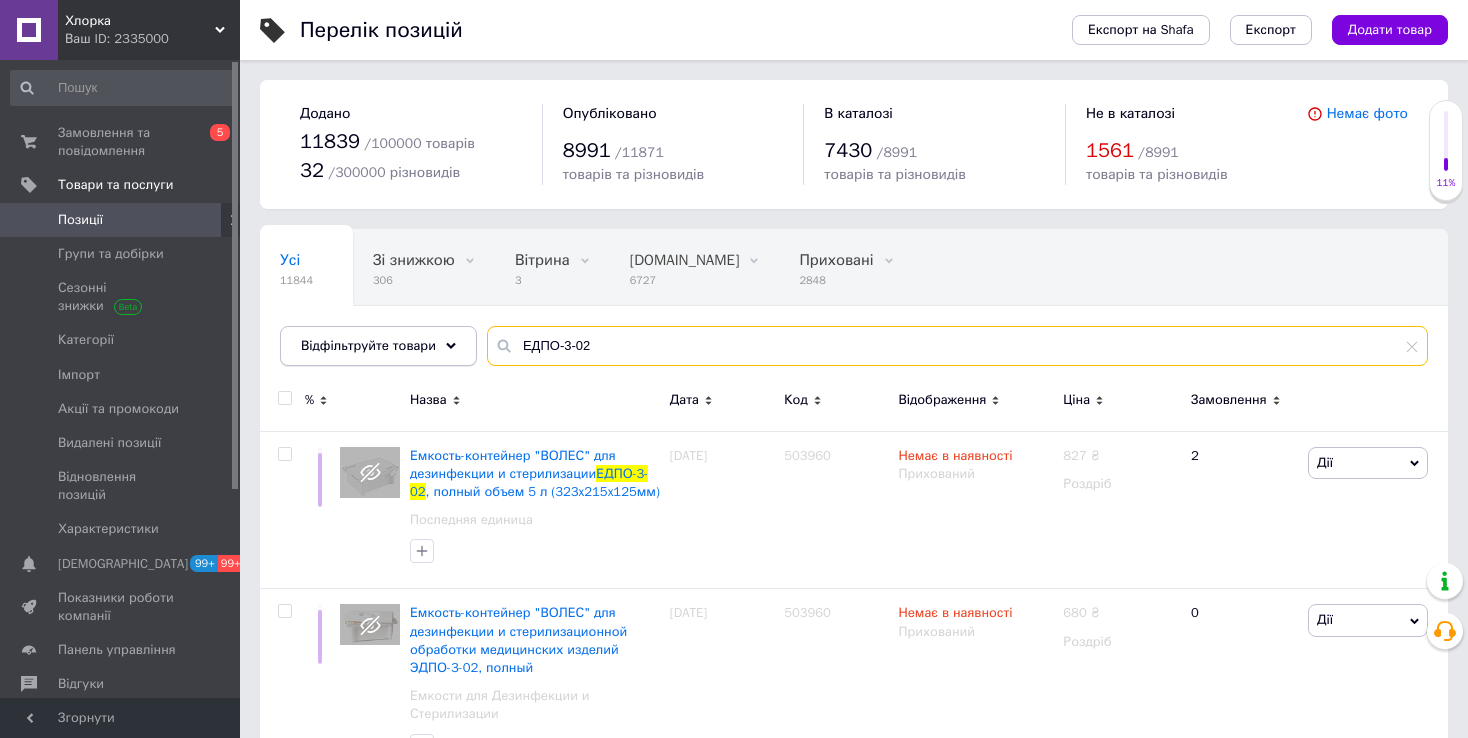 drag, startPoint x: 623, startPoint y: 347, endPoint x: 438, endPoint y: 336, distance: 185.32674 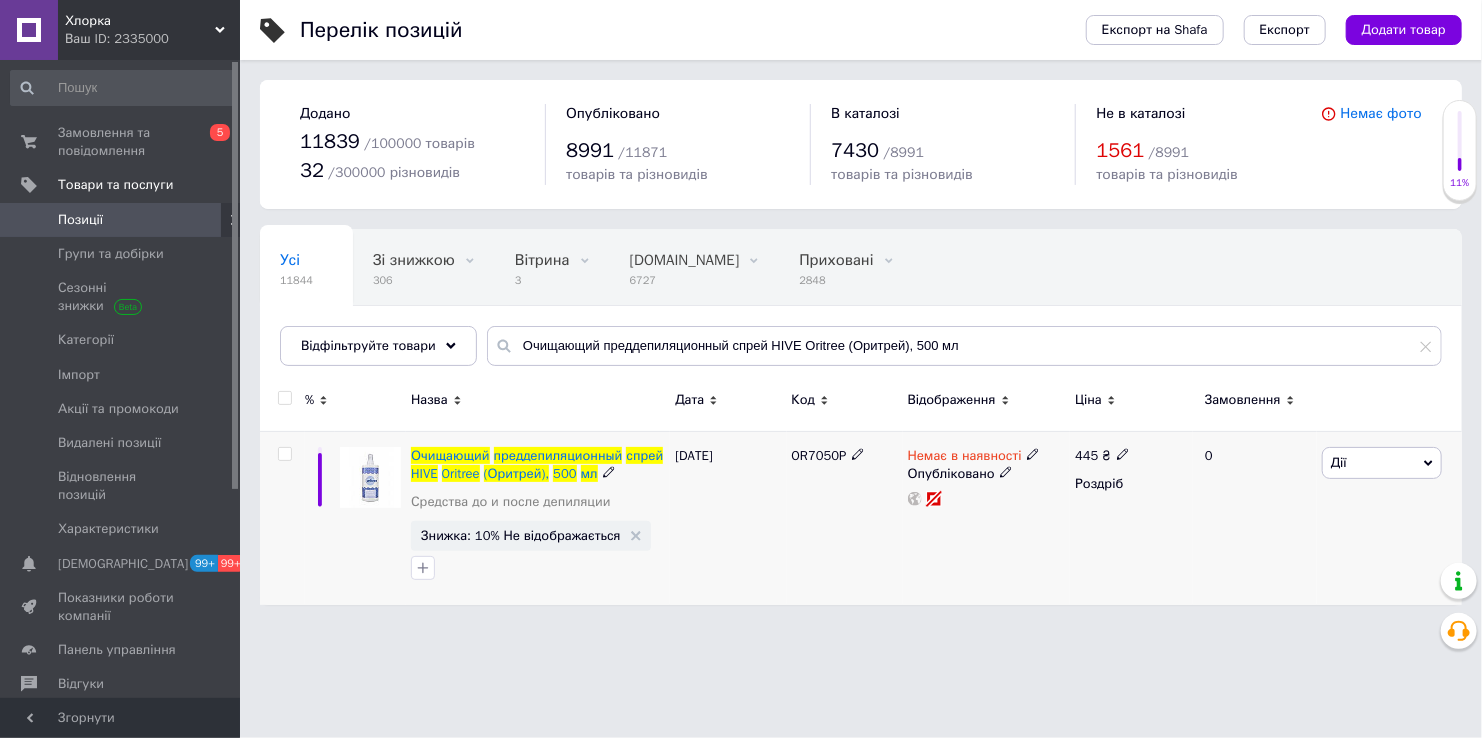 click 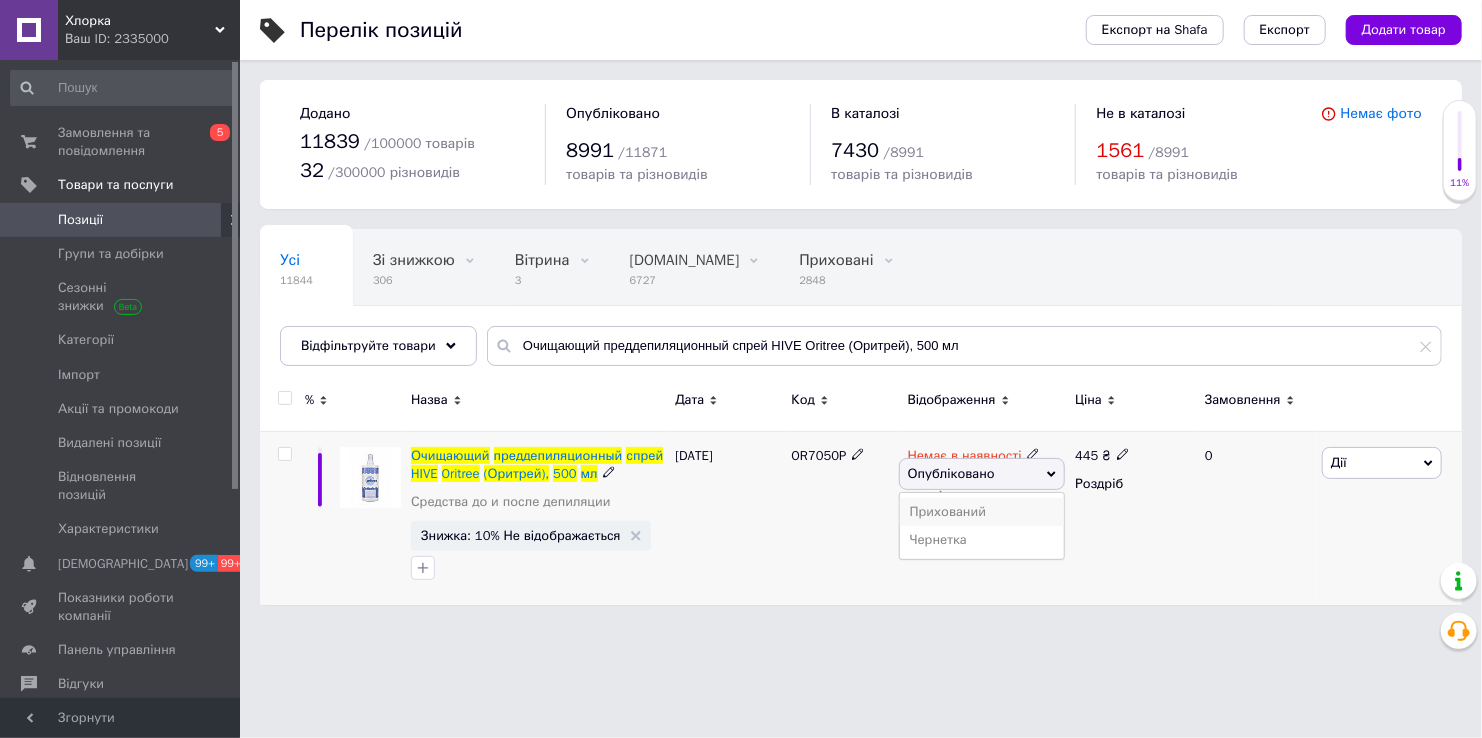 click on "Прихований" at bounding box center [982, 512] 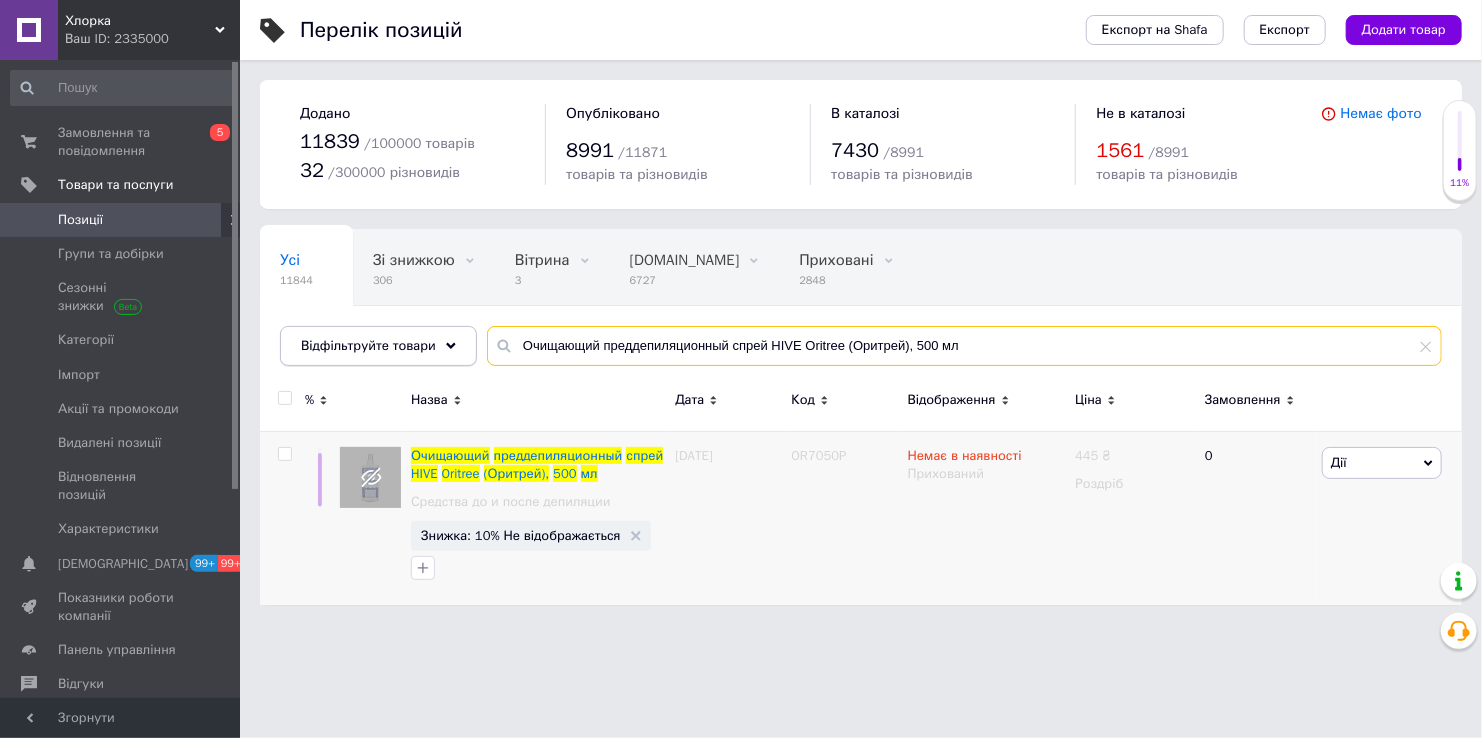drag, startPoint x: 1019, startPoint y: 343, endPoint x: 331, endPoint y: 344, distance: 688.00073 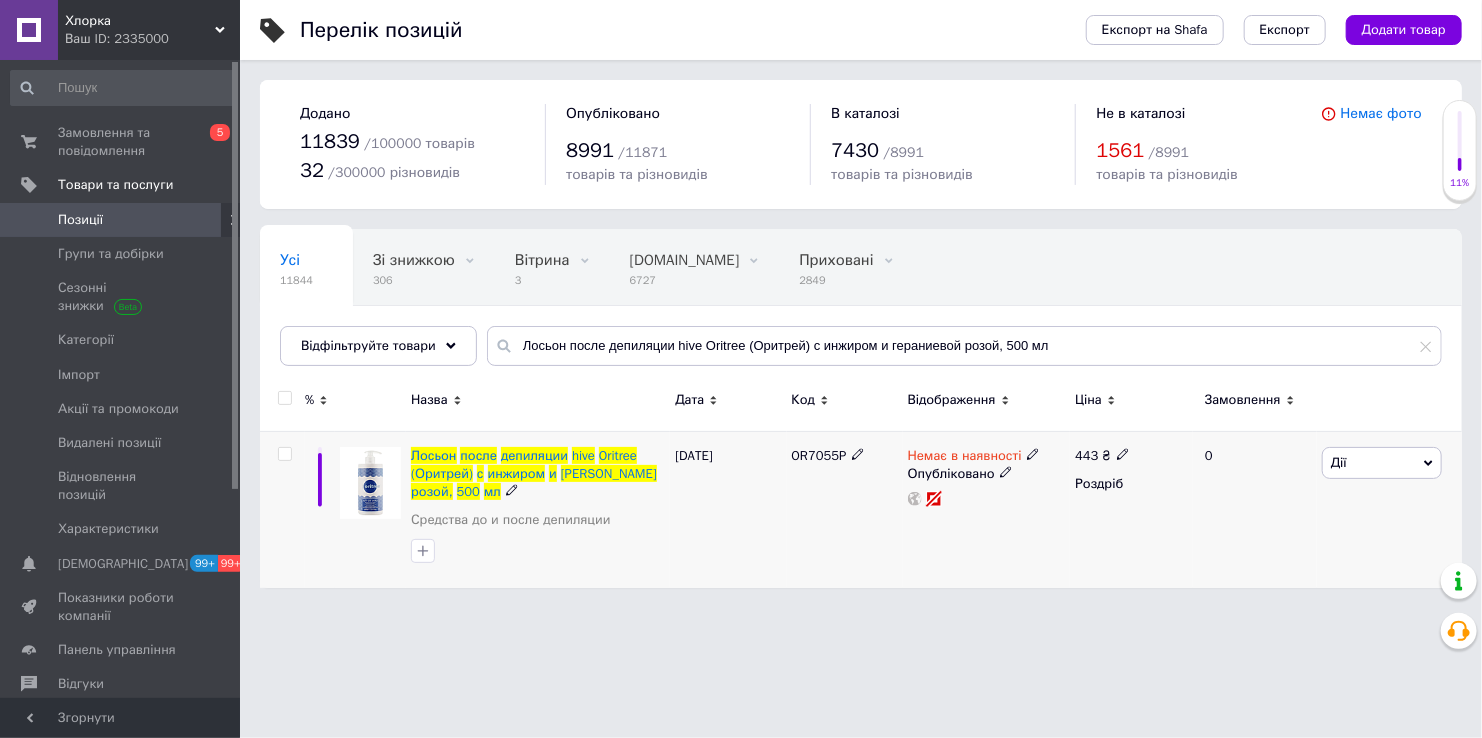 click 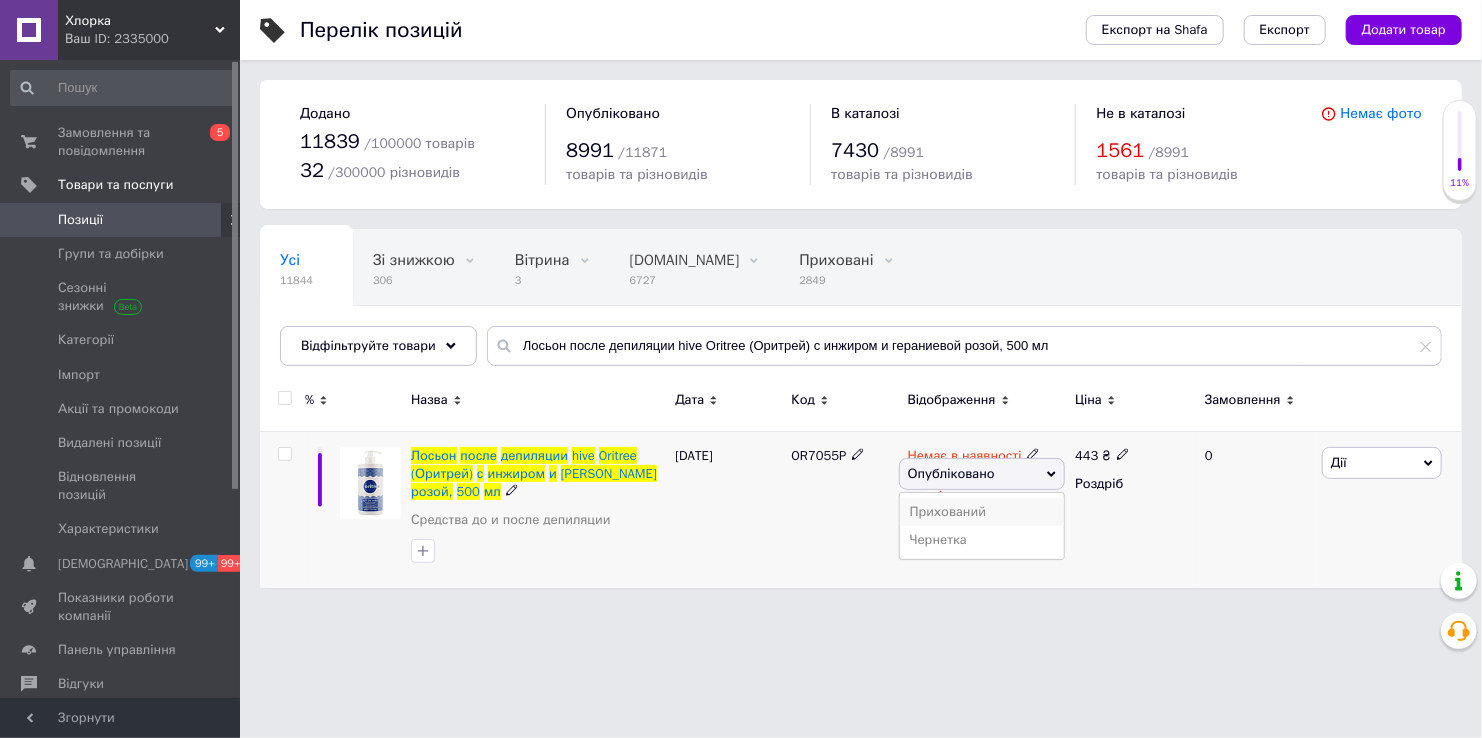 click on "Прихований" at bounding box center [982, 512] 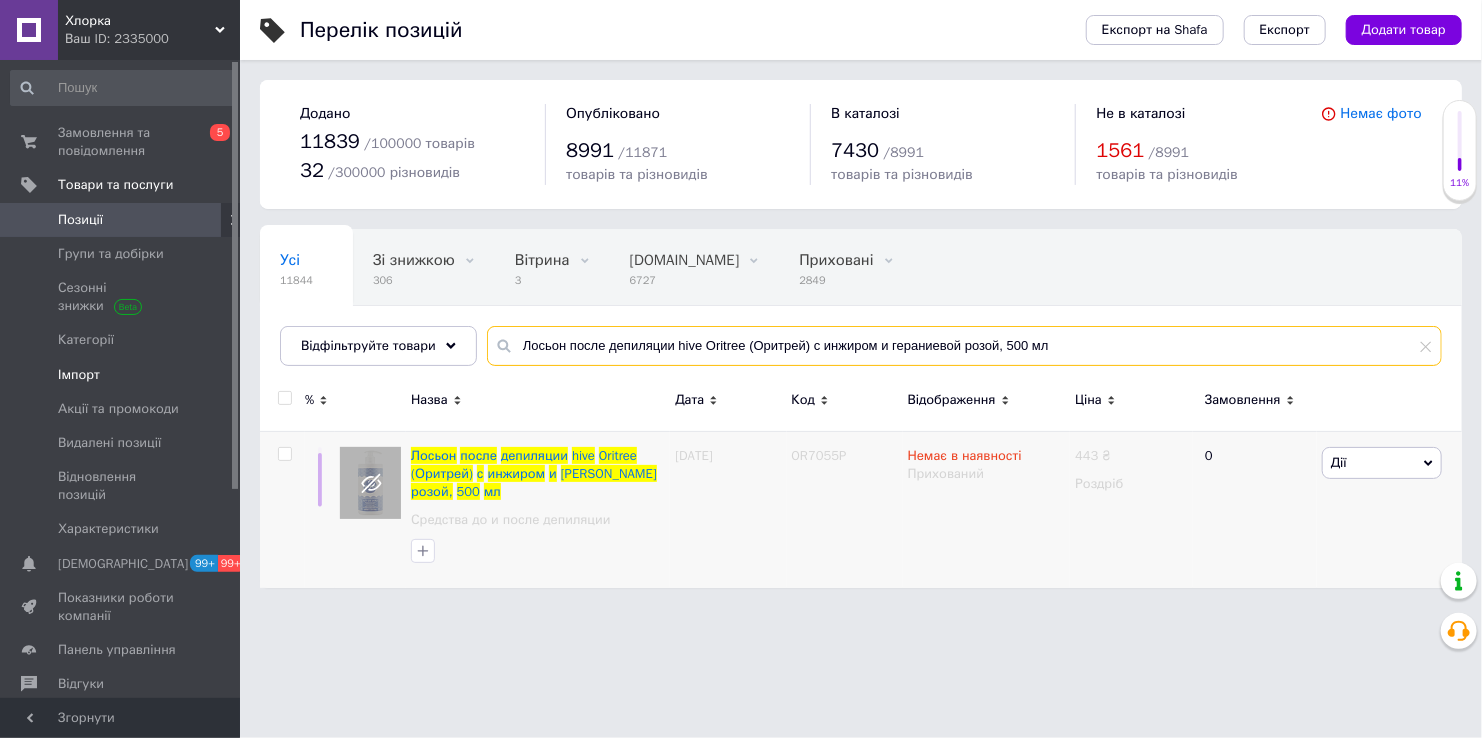 drag, startPoint x: 1074, startPoint y: 347, endPoint x: 225, endPoint y: 339, distance: 849.0377 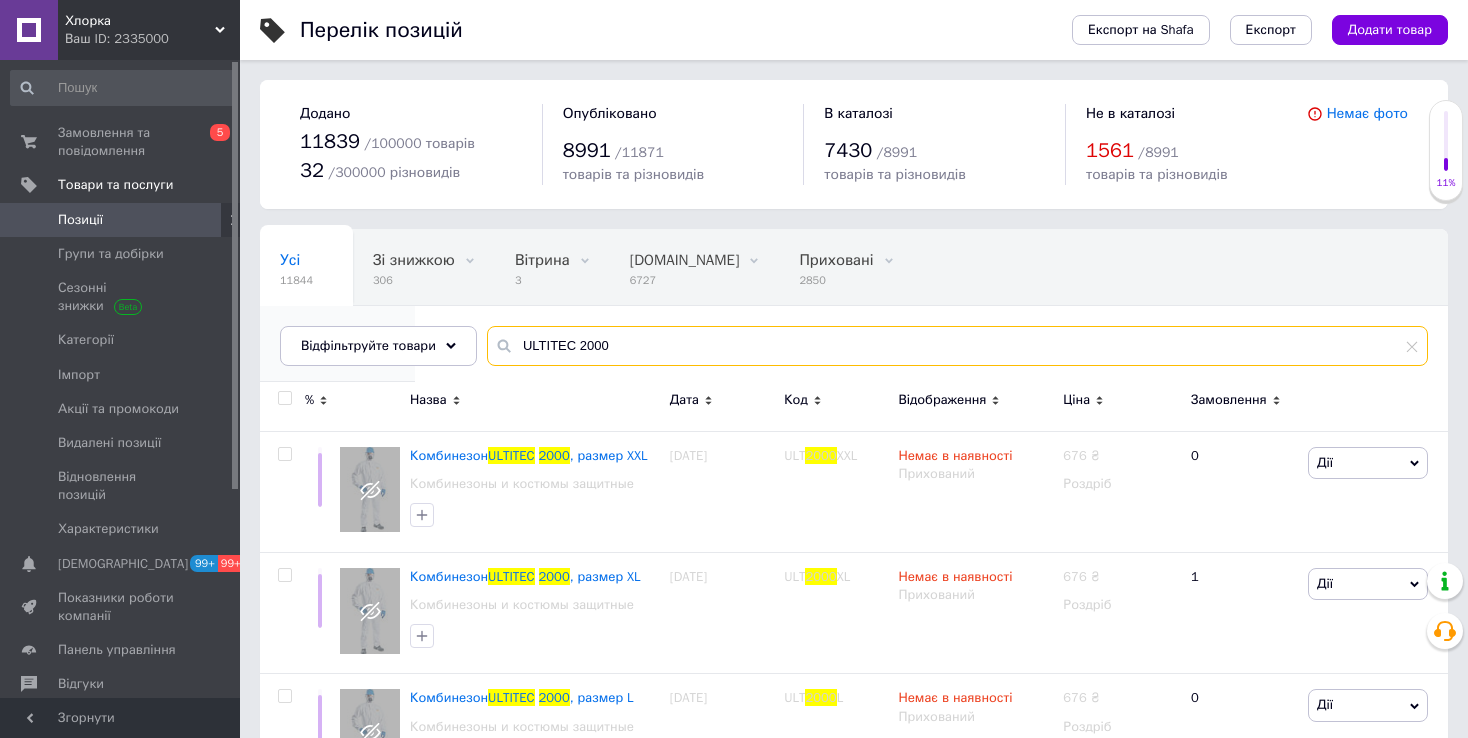 scroll, scrollTop: 317, scrollLeft: 0, axis: vertical 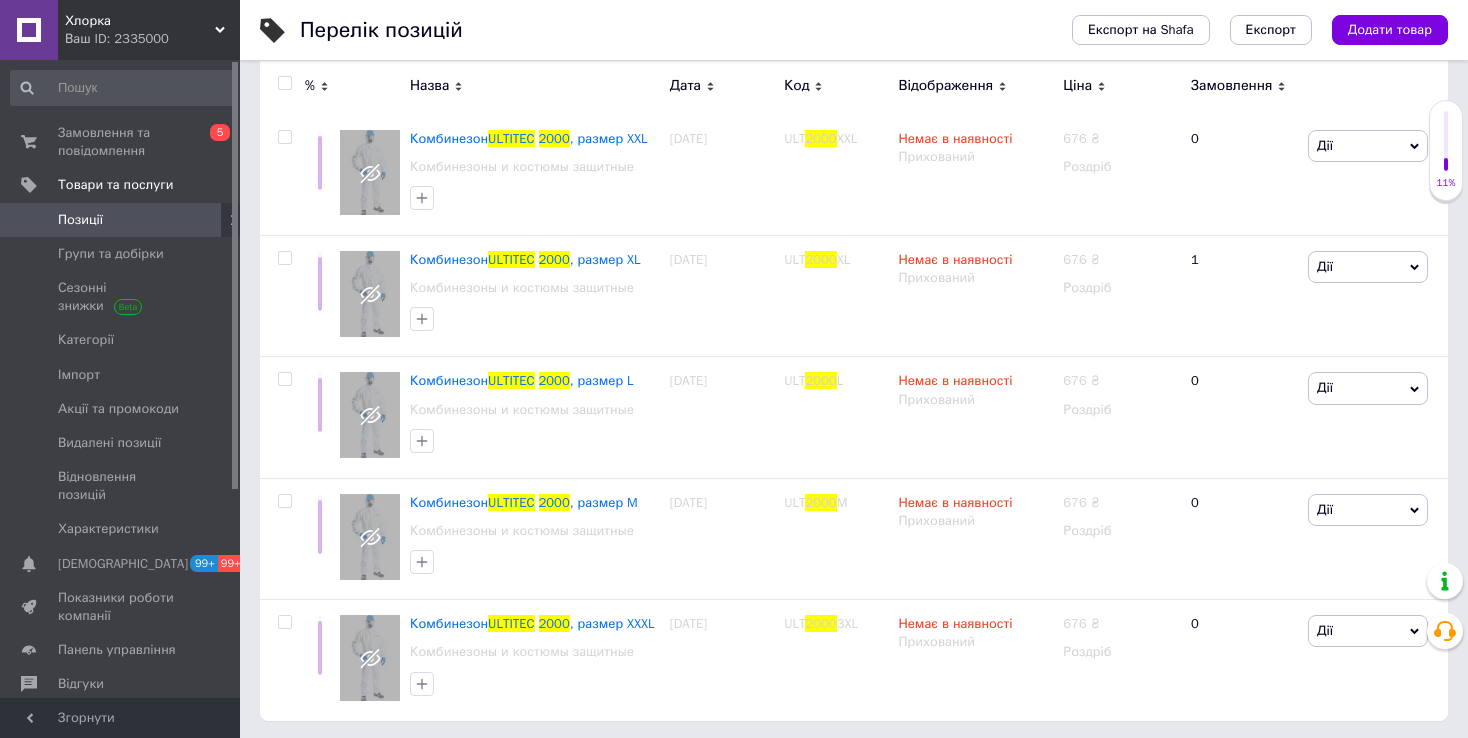 type on "ULTITEC 2000" 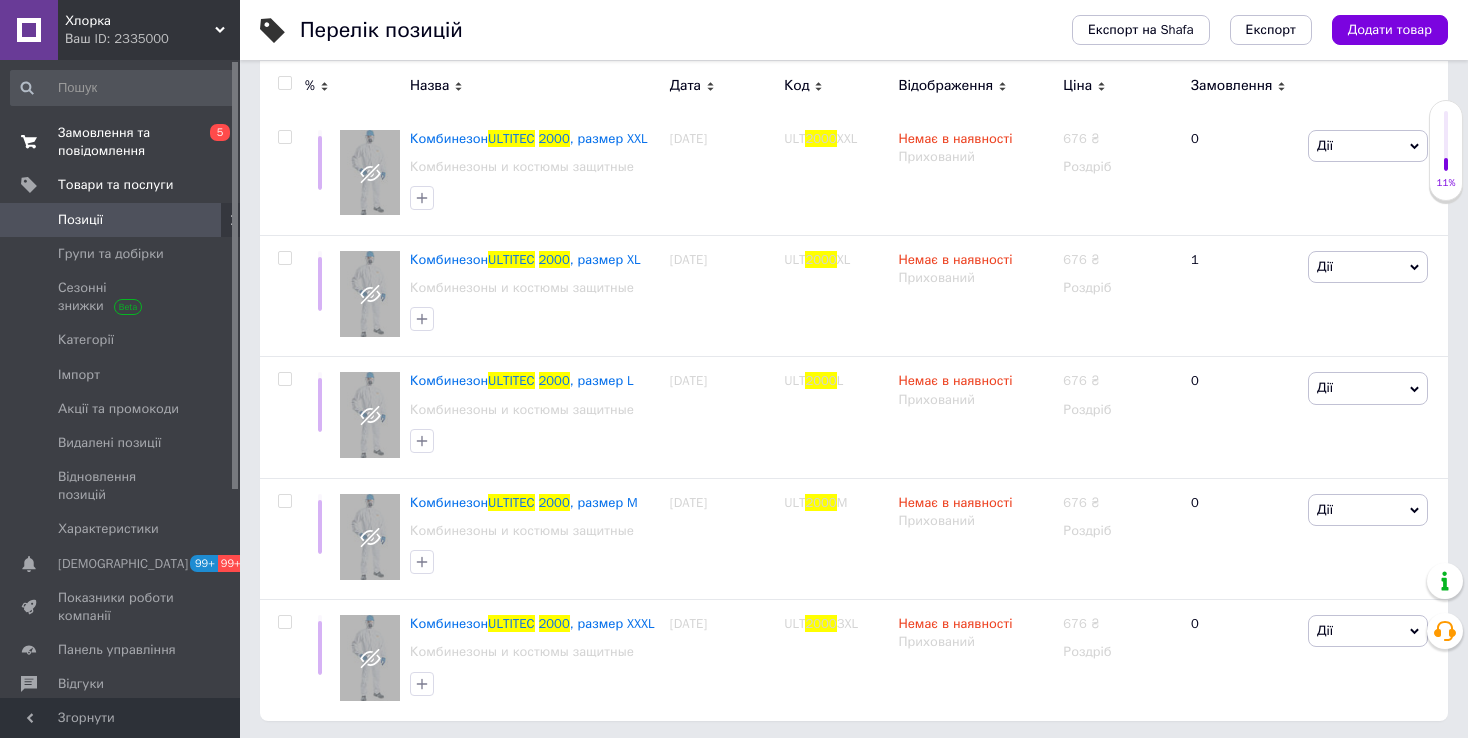 click on "Замовлення та повідомлення" at bounding box center [121, 142] 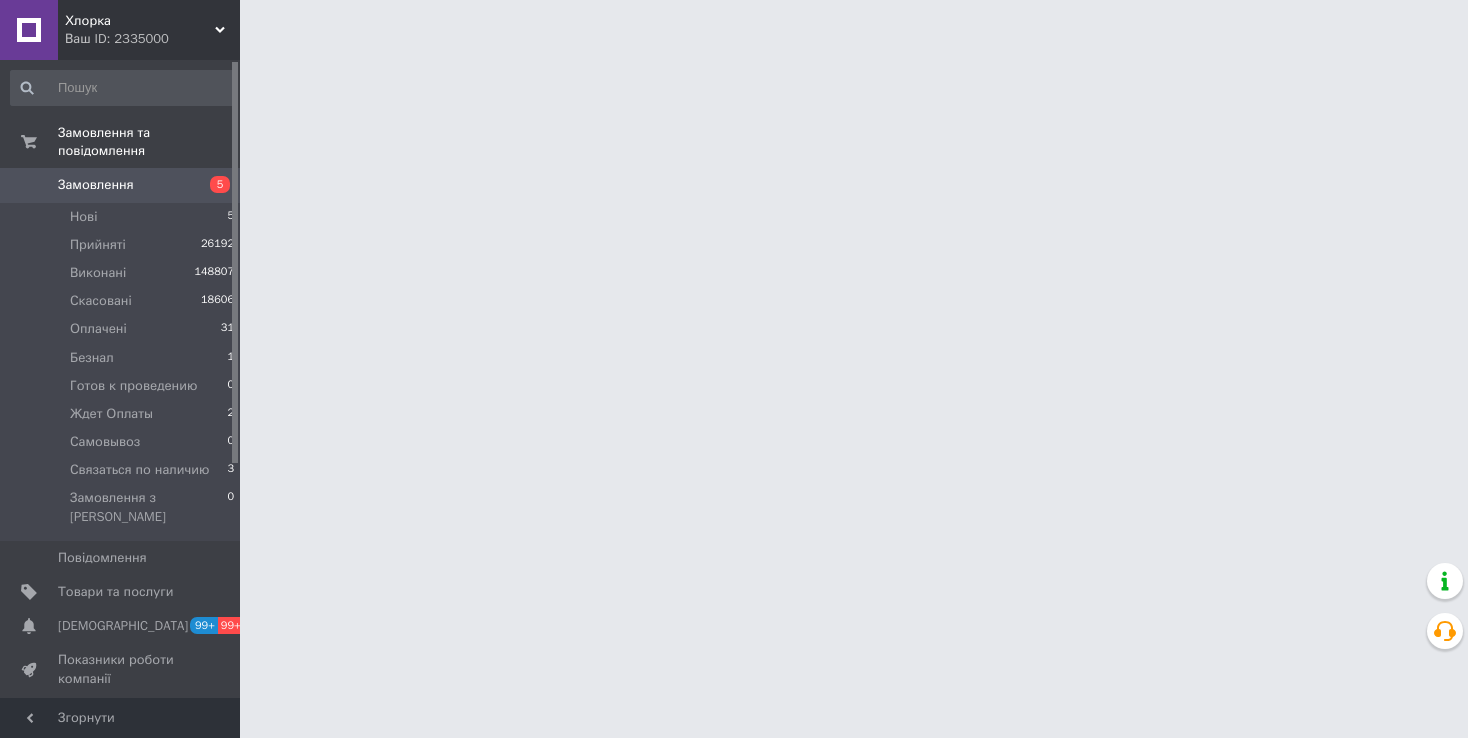 scroll, scrollTop: 0, scrollLeft: 0, axis: both 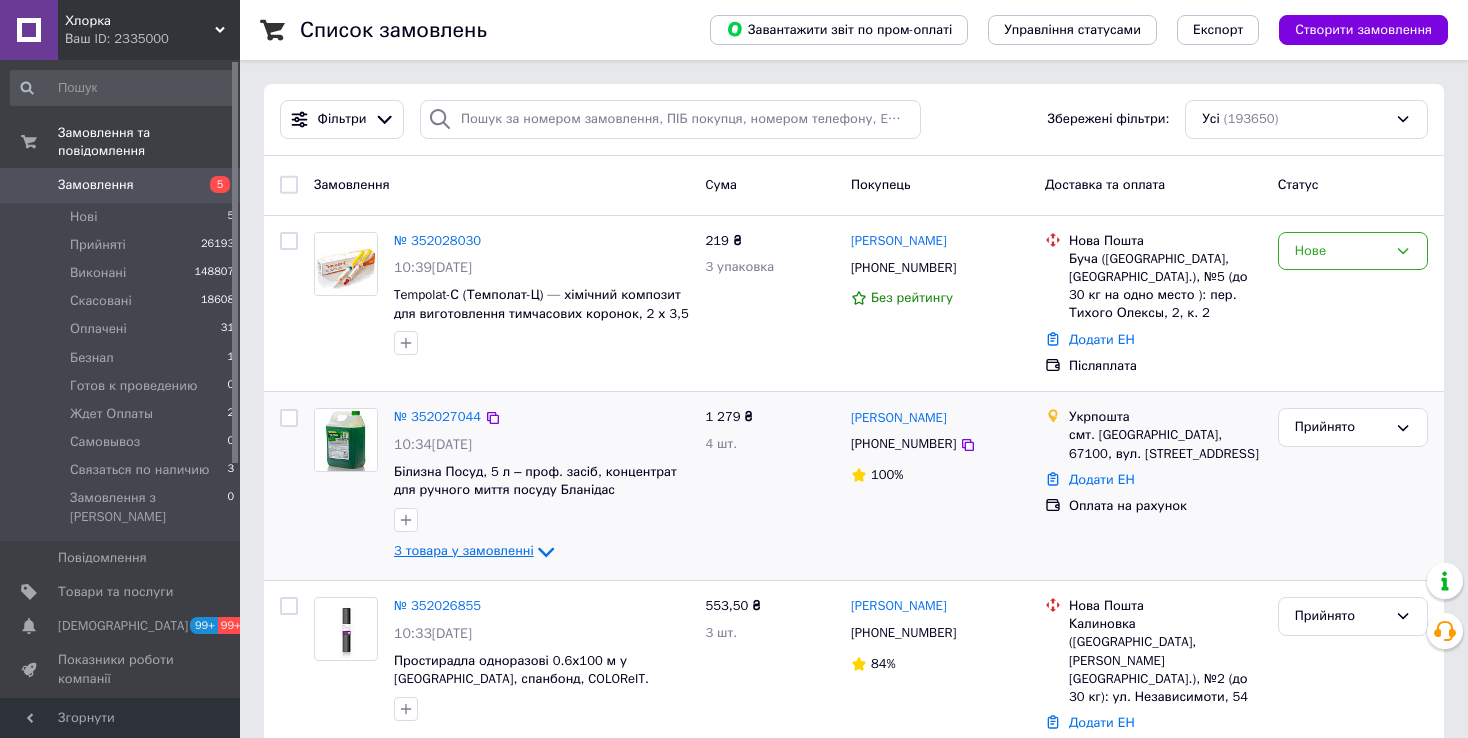click on "3 товара у замовленні" at bounding box center (464, 551) 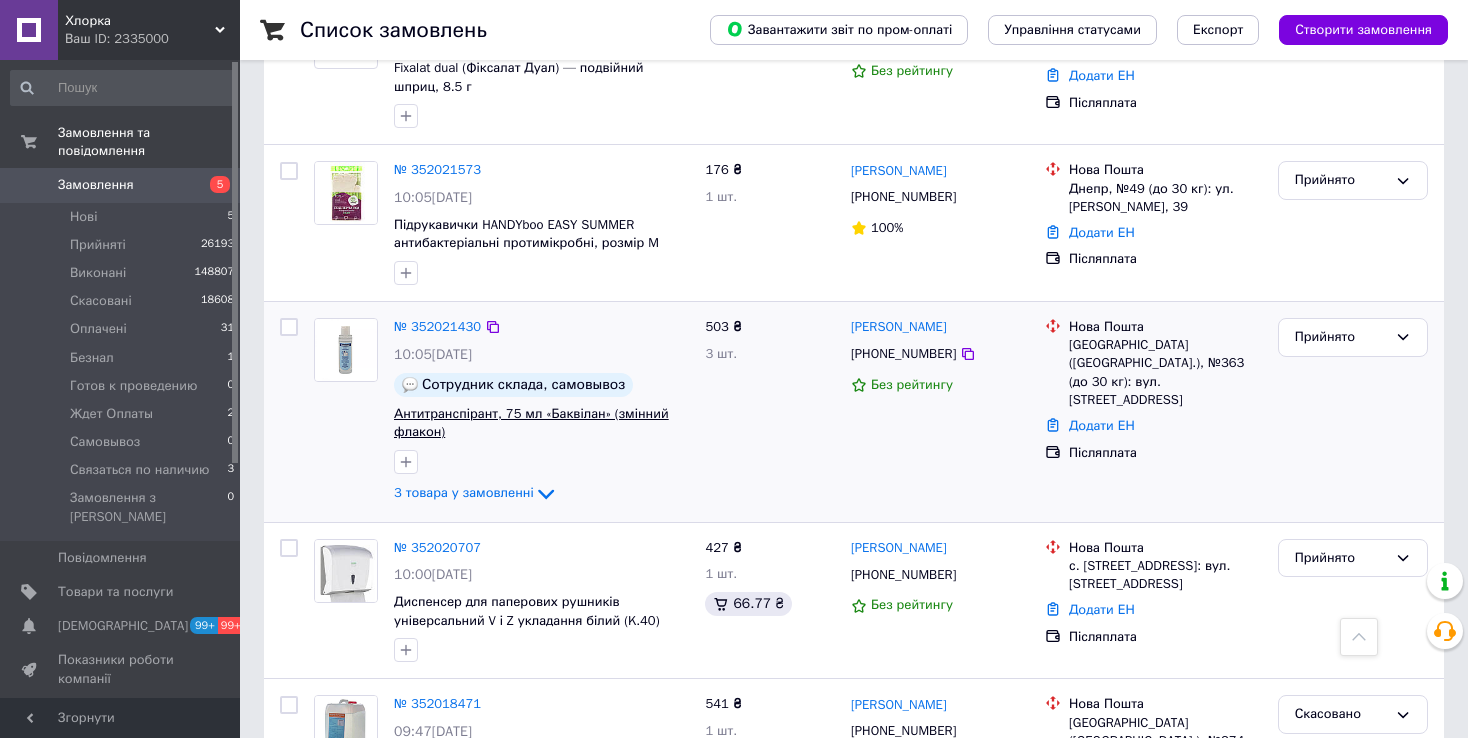 scroll, scrollTop: 1200, scrollLeft: 0, axis: vertical 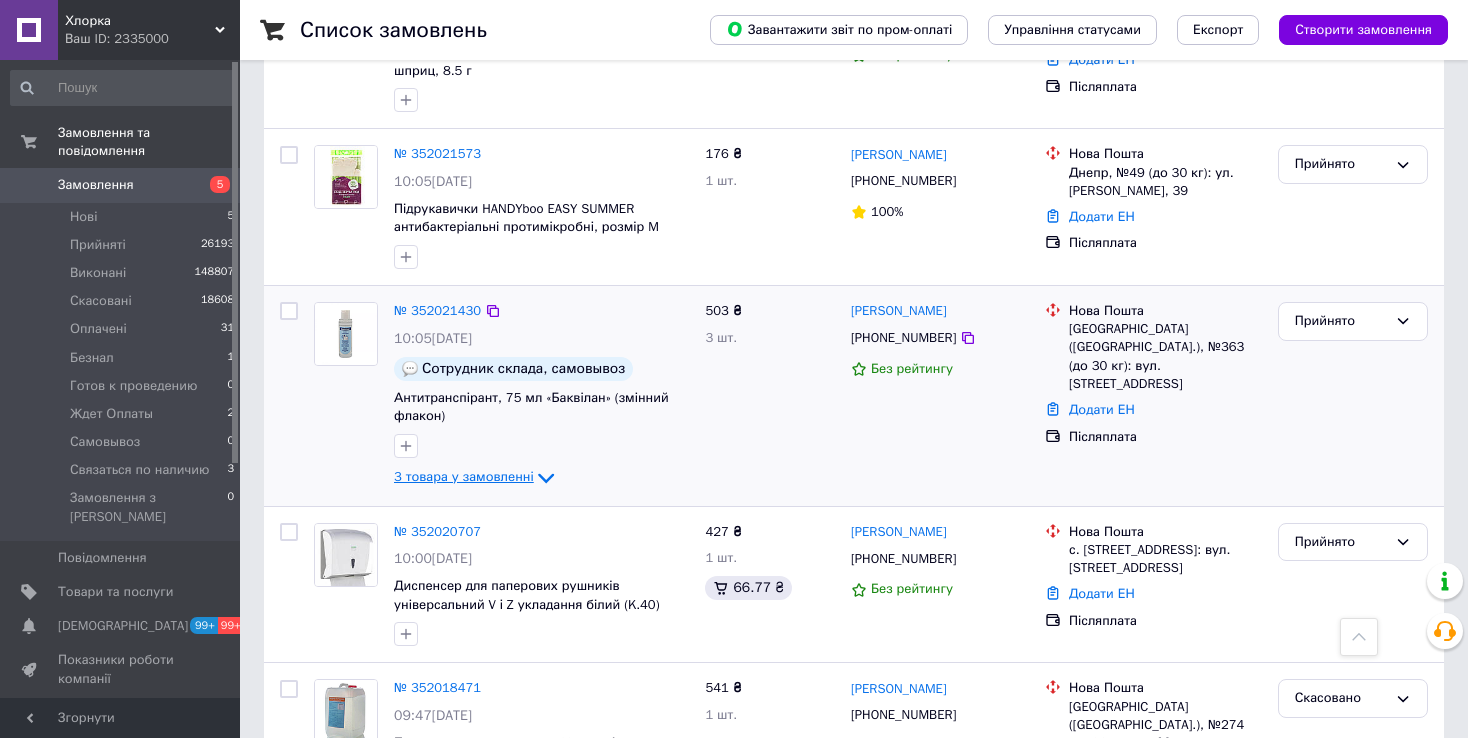 click on "3 товара у замовленні" at bounding box center [464, 476] 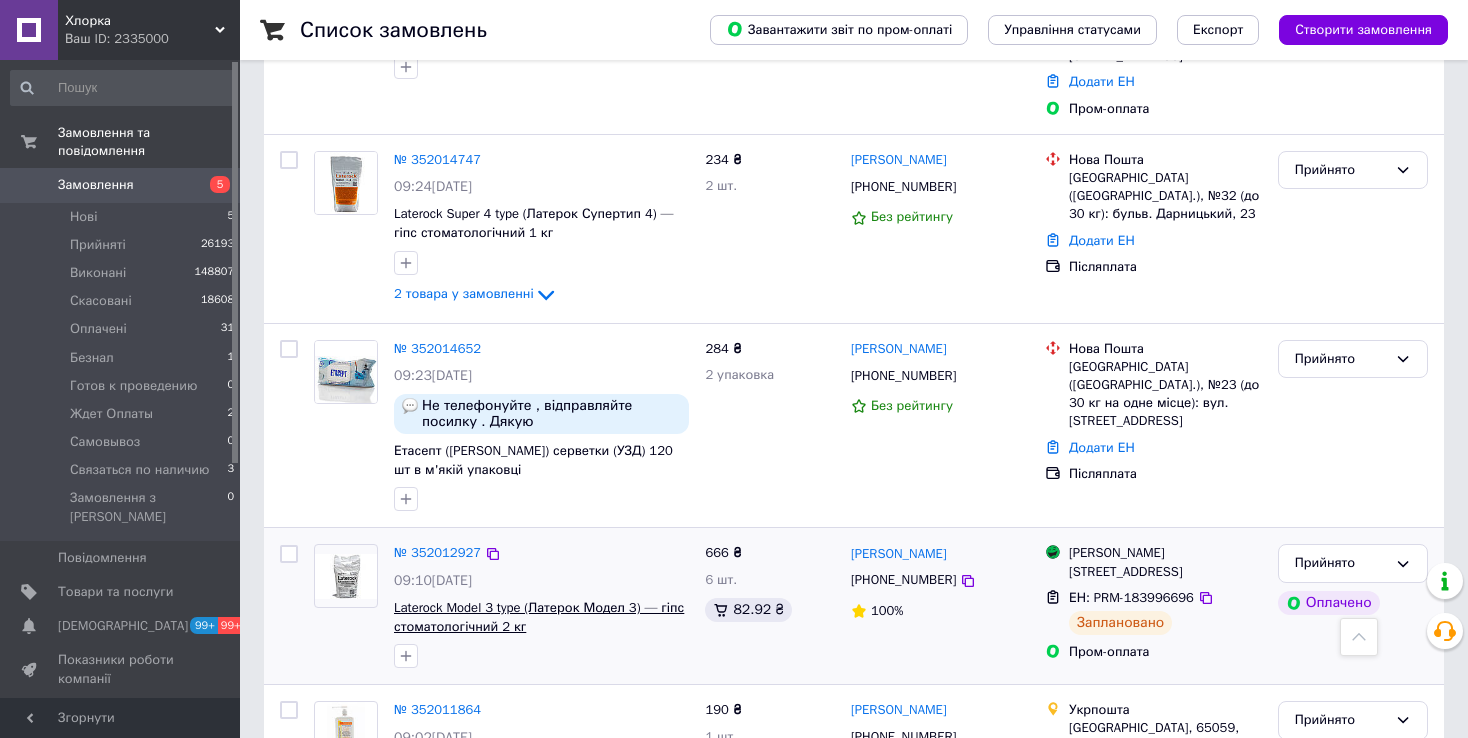 scroll, scrollTop: 2400, scrollLeft: 0, axis: vertical 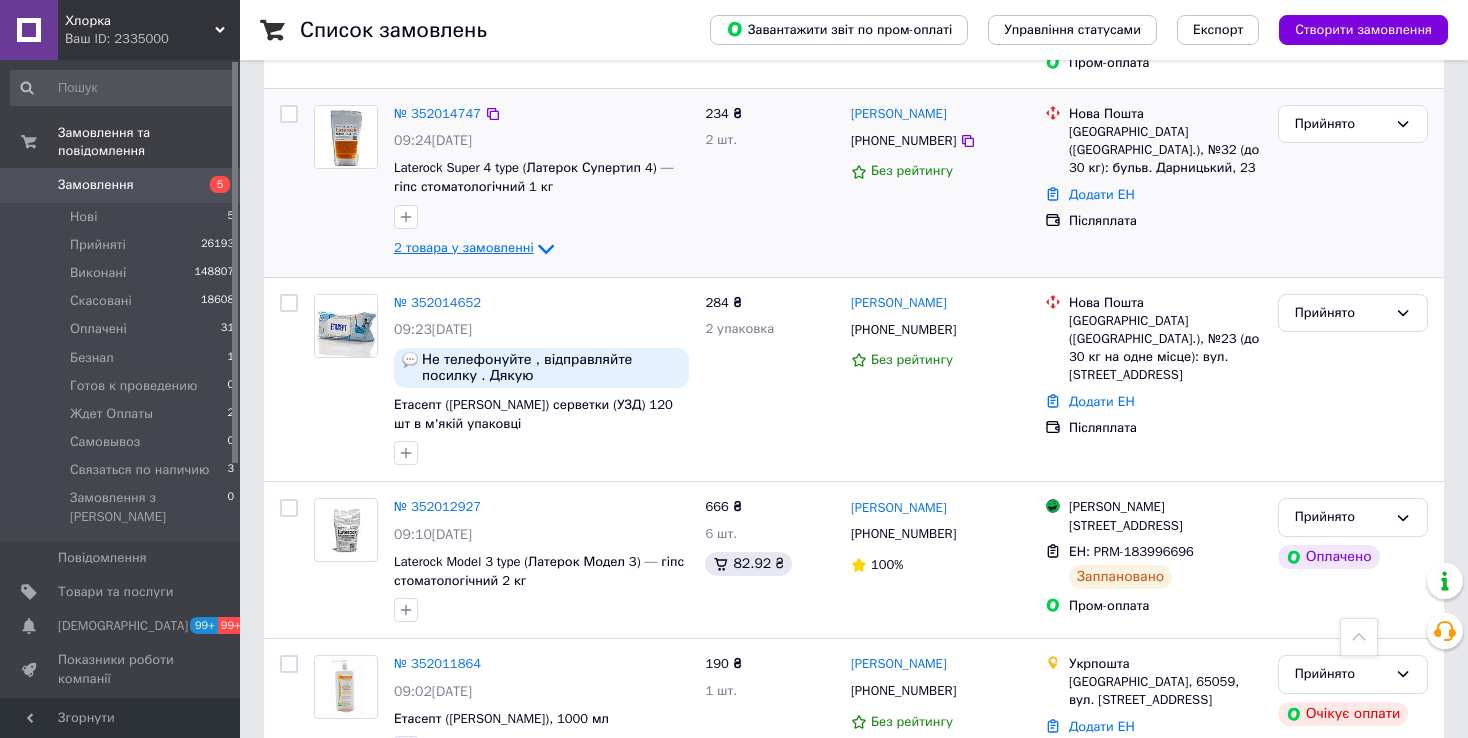click on "2 товара у замовленні" at bounding box center (464, 247) 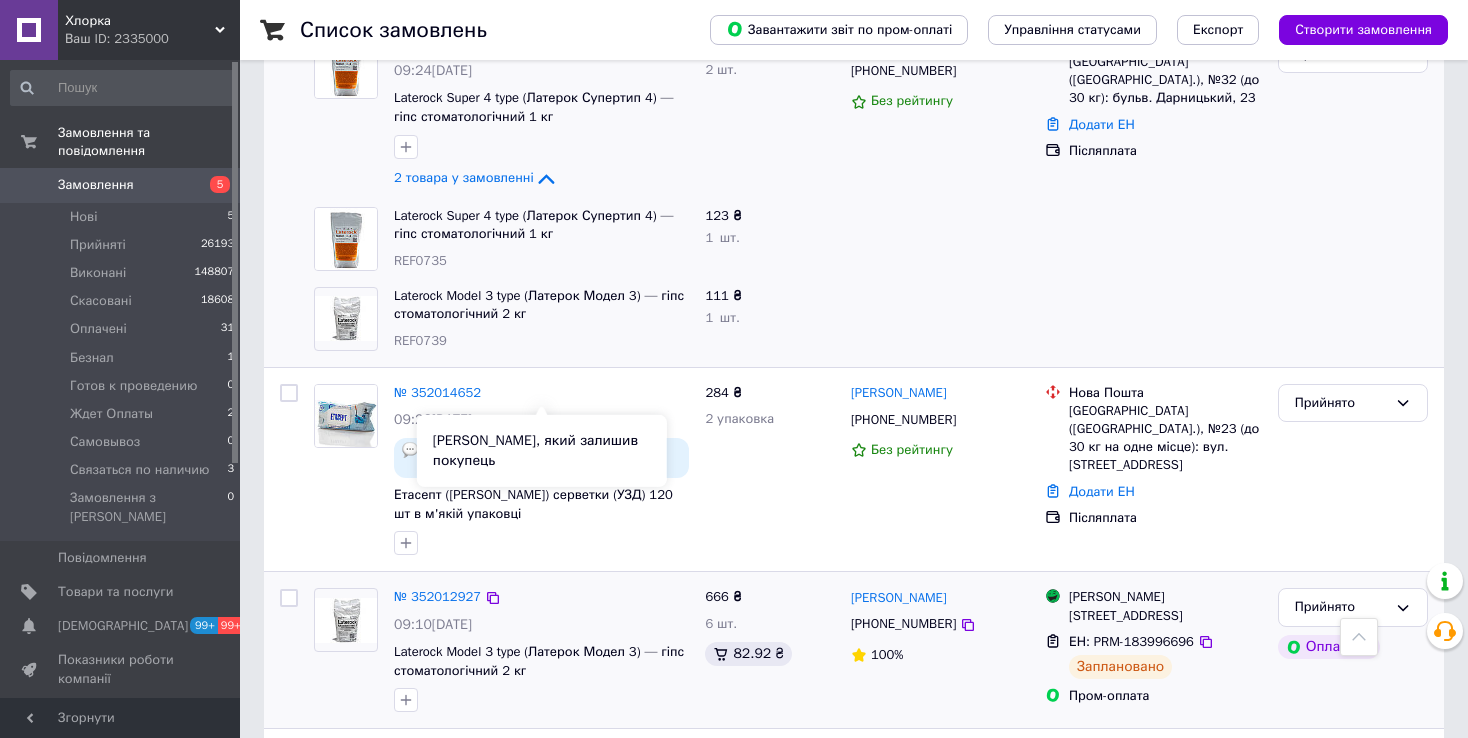 scroll, scrollTop: 2600, scrollLeft: 0, axis: vertical 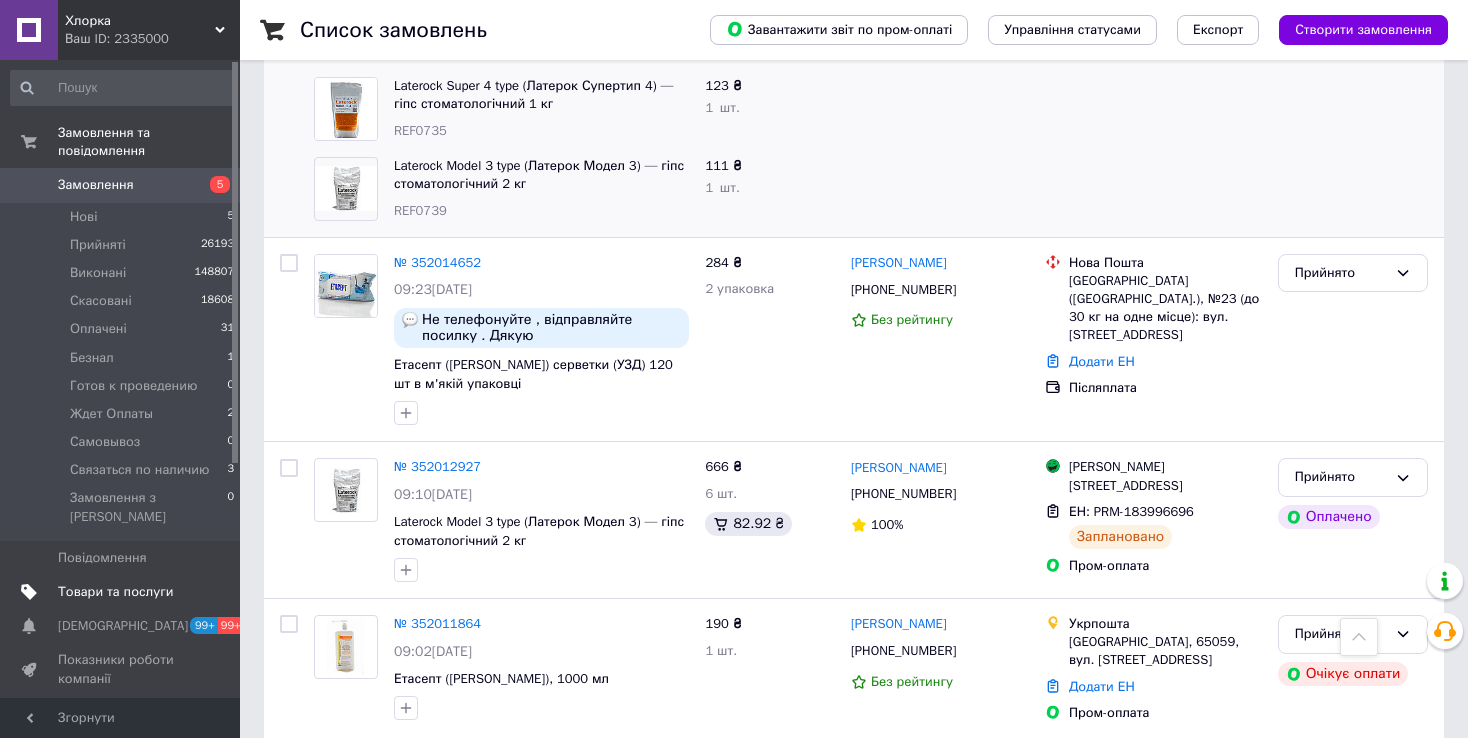 click on "Товари та послуги" at bounding box center [123, 592] 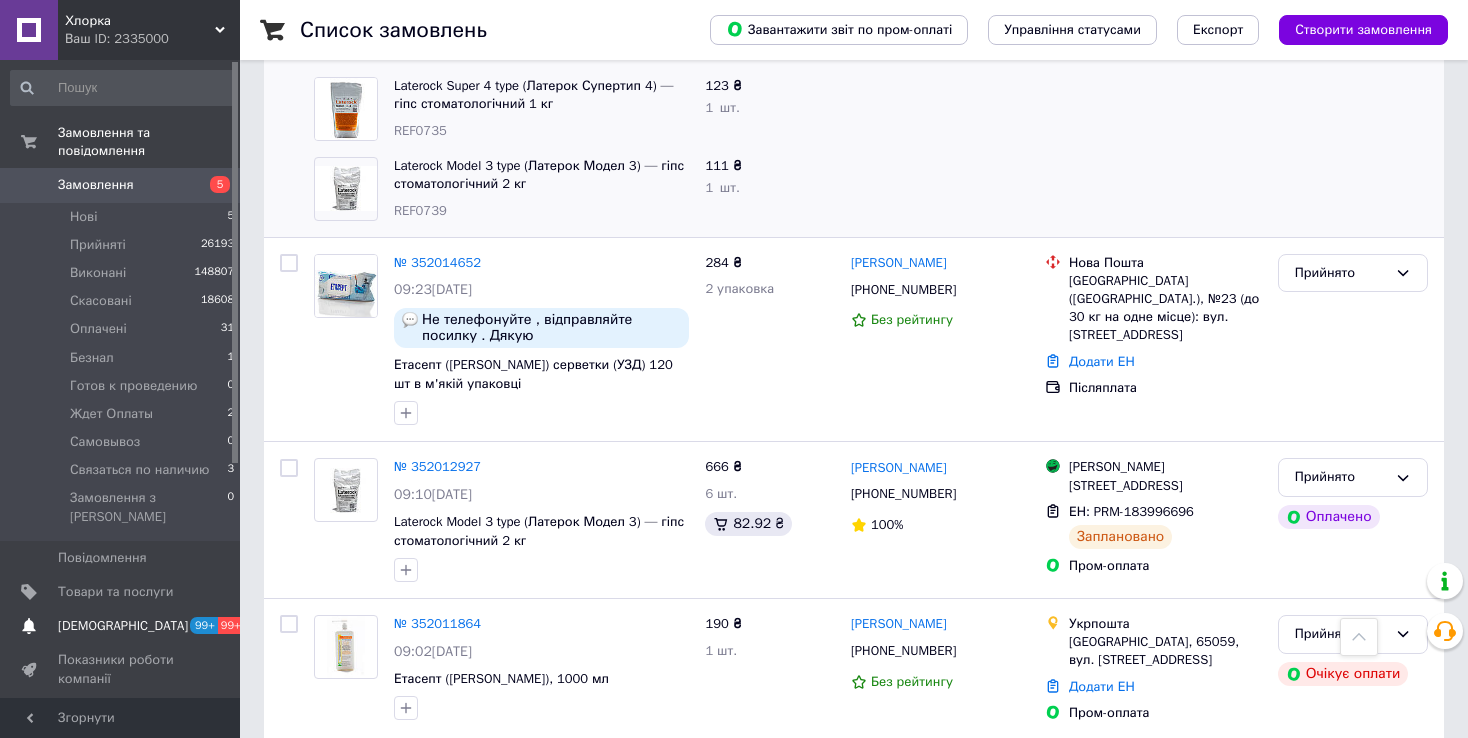 scroll, scrollTop: 0, scrollLeft: 0, axis: both 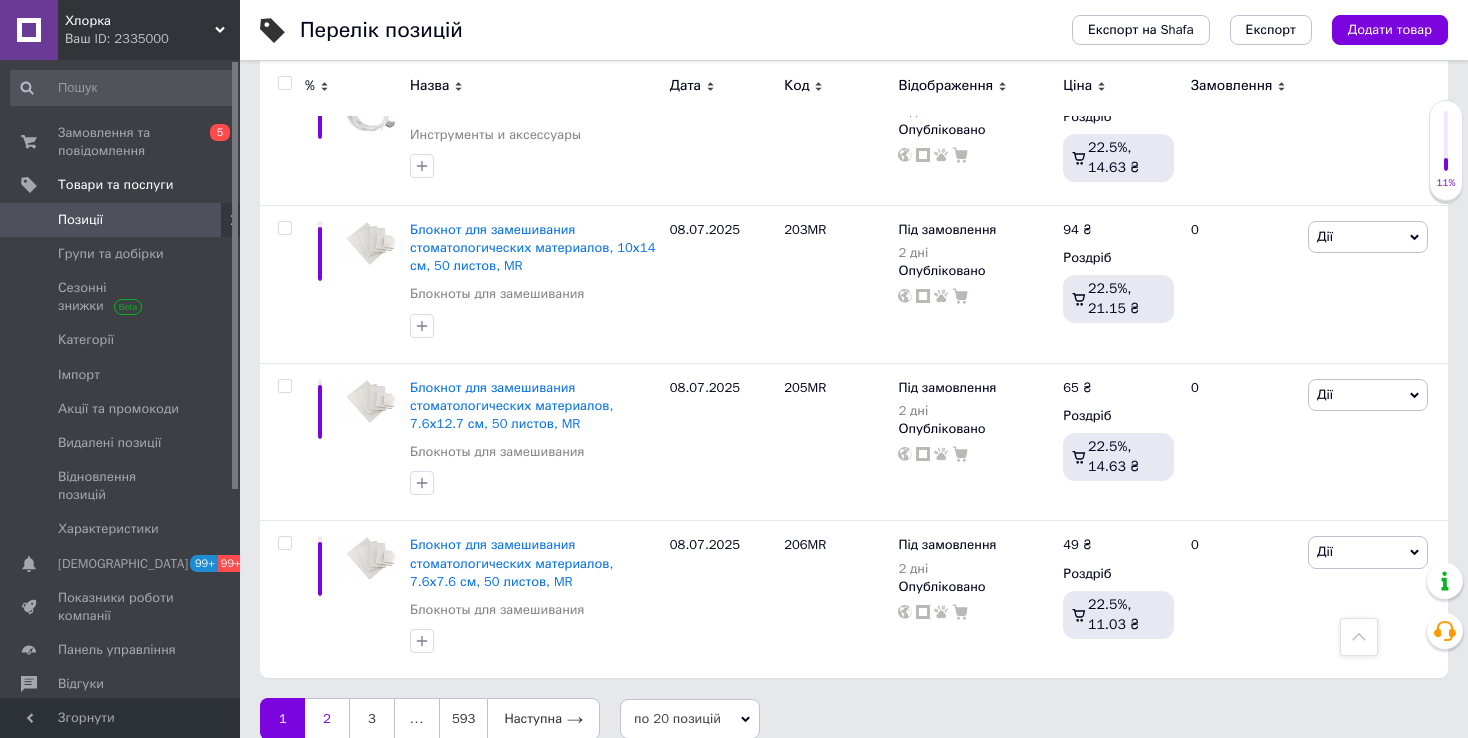 click on "2" at bounding box center [327, 719] 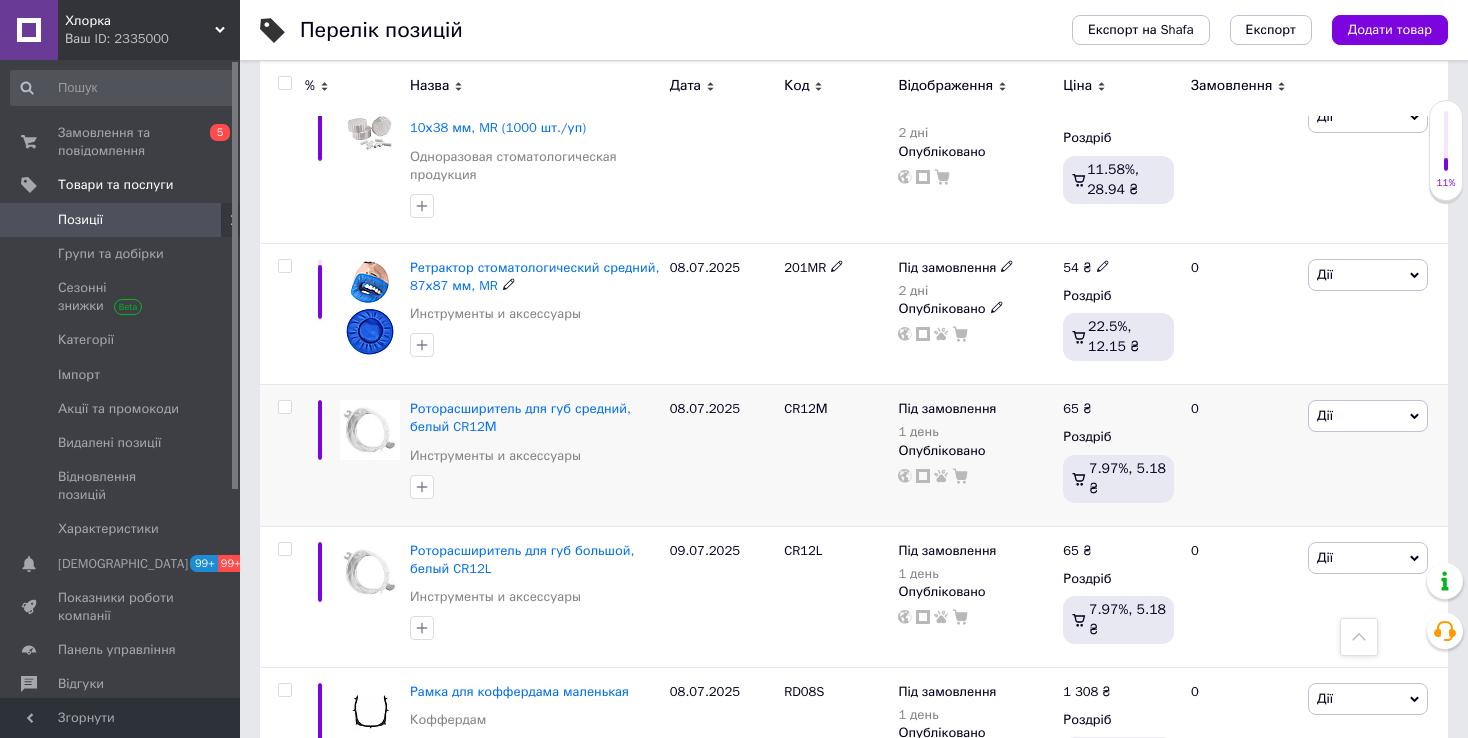 scroll, scrollTop: 3026, scrollLeft: 0, axis: vertical 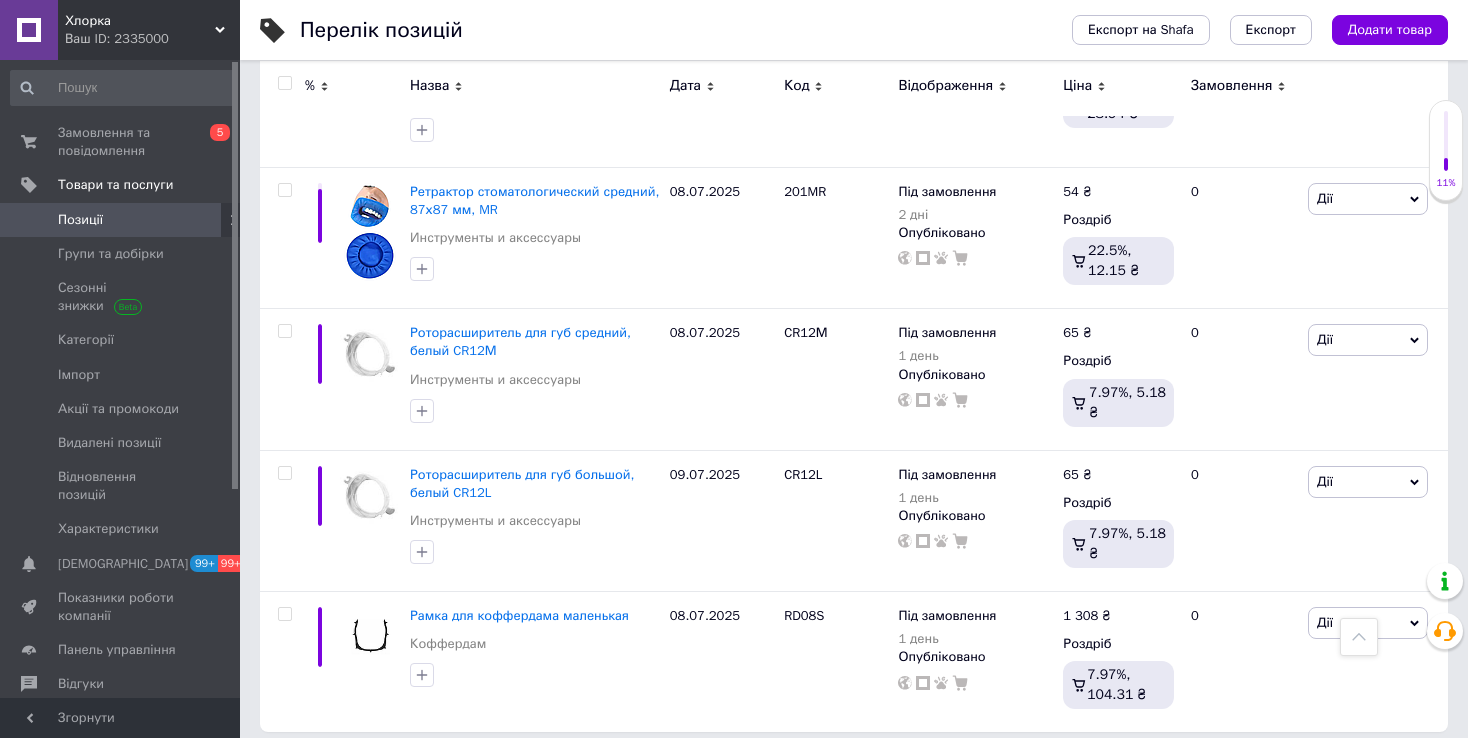 click on "3" at bounding box center (494, 773) 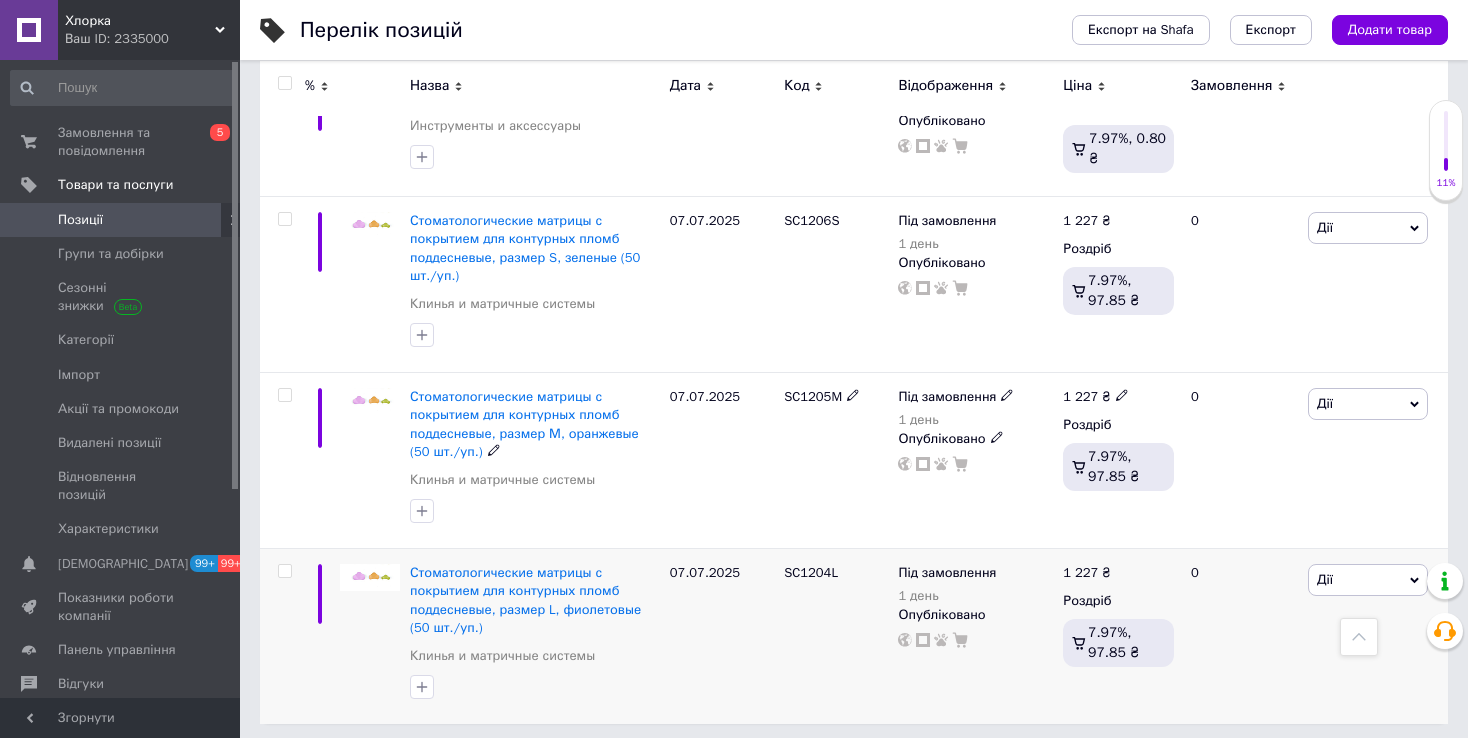 scroll, scrollTop: 2764, scrollLeft: 0, axis: vertical 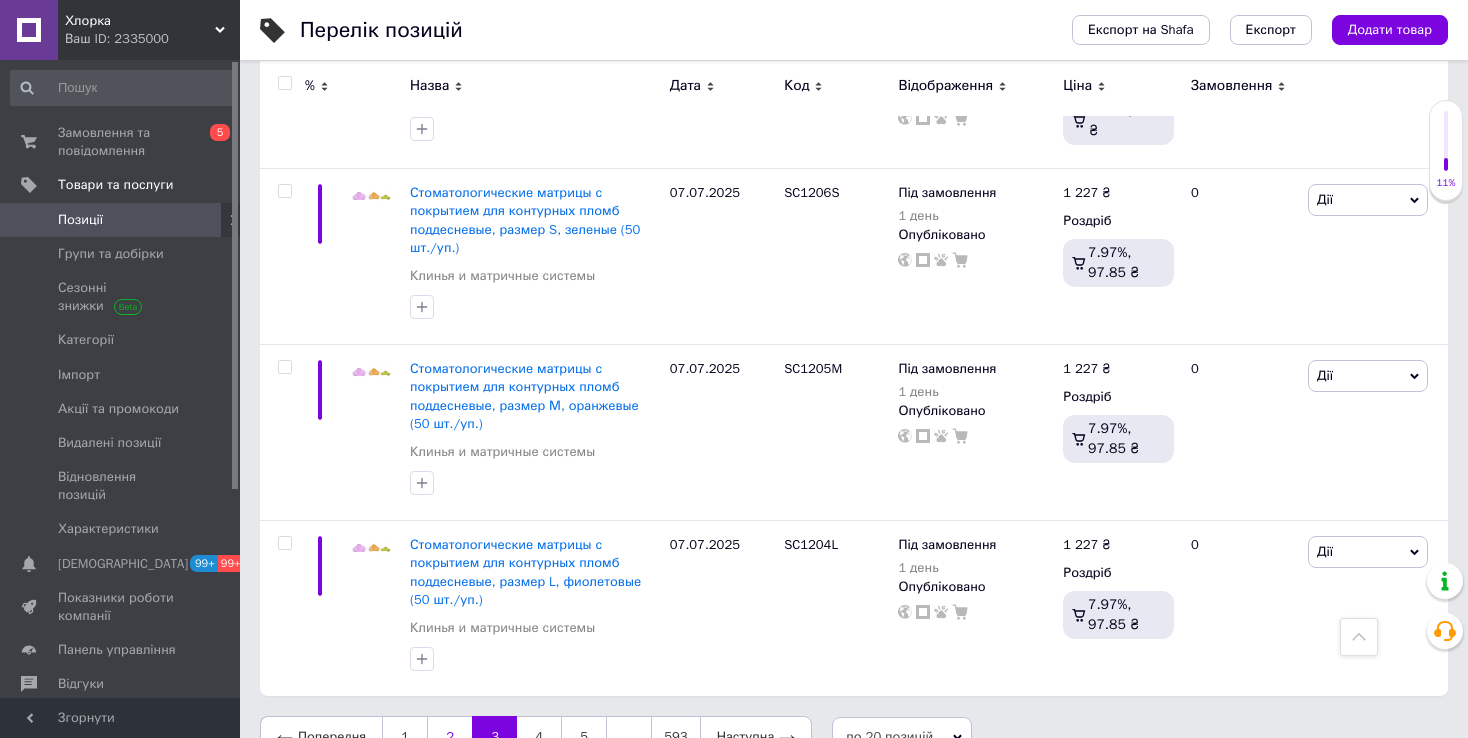 click on "2" at bounding box center [449, 737] 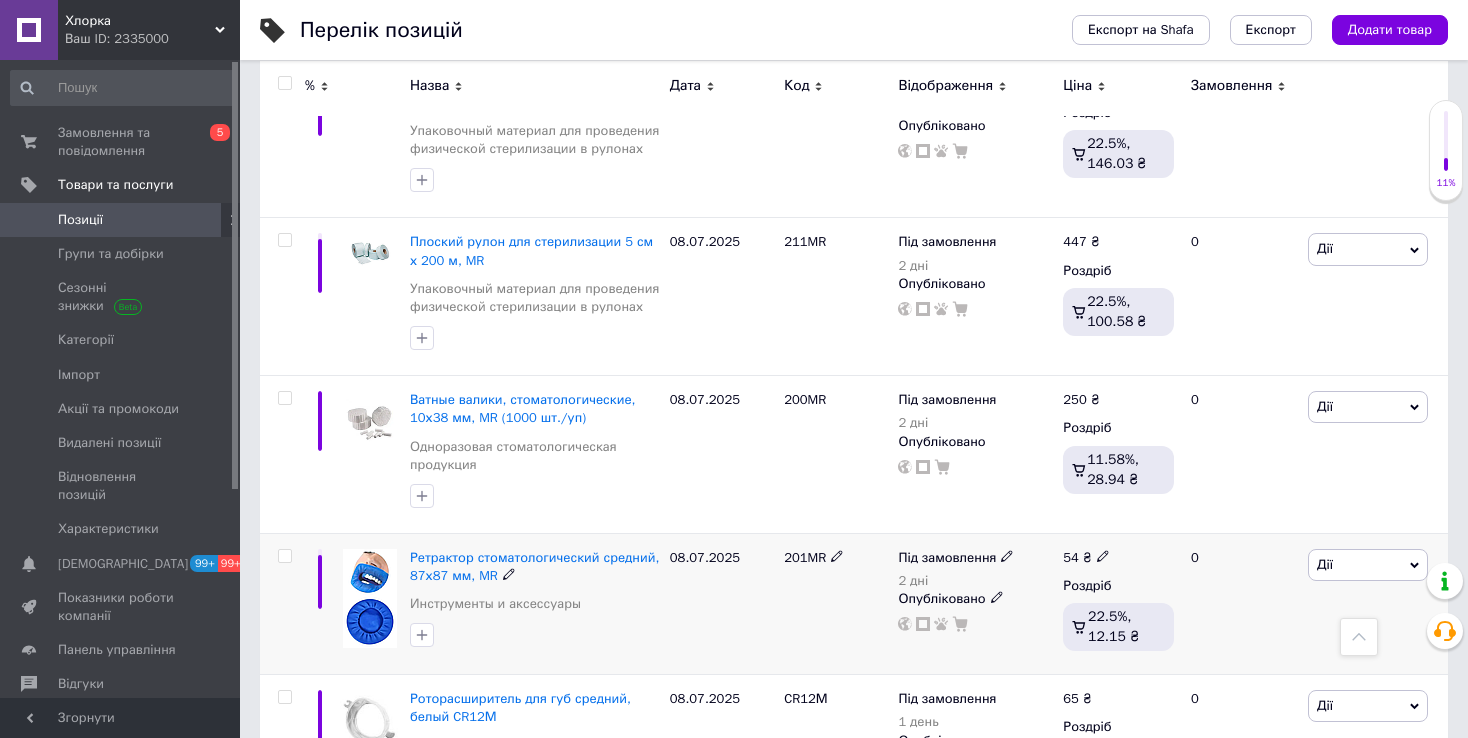 scroll, scrollTop: 2626, scrollLeft: 0, axis: vertical 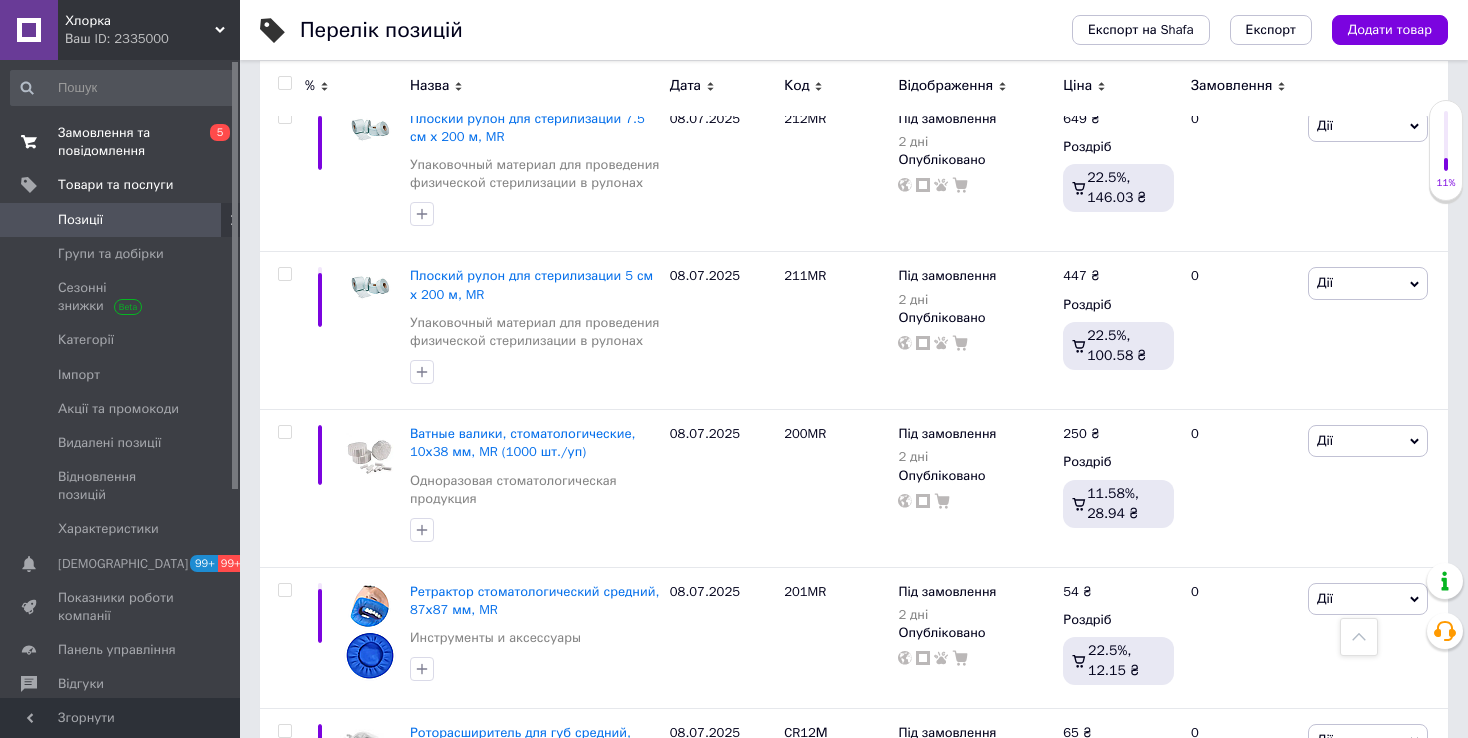 click on "0 5" at bounding box center (212, 142) 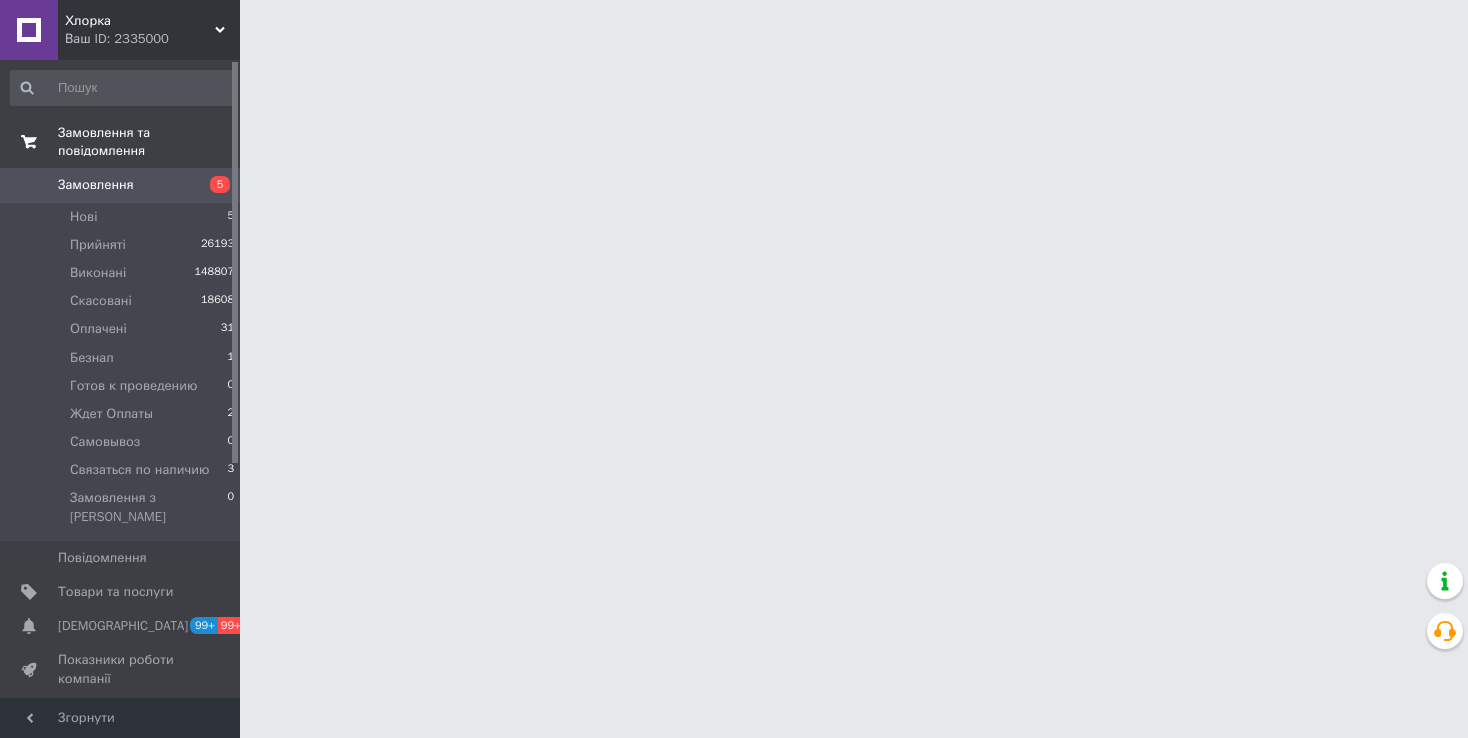 scroll, scrollTop: 0, scrollLeft: 0, axis: both 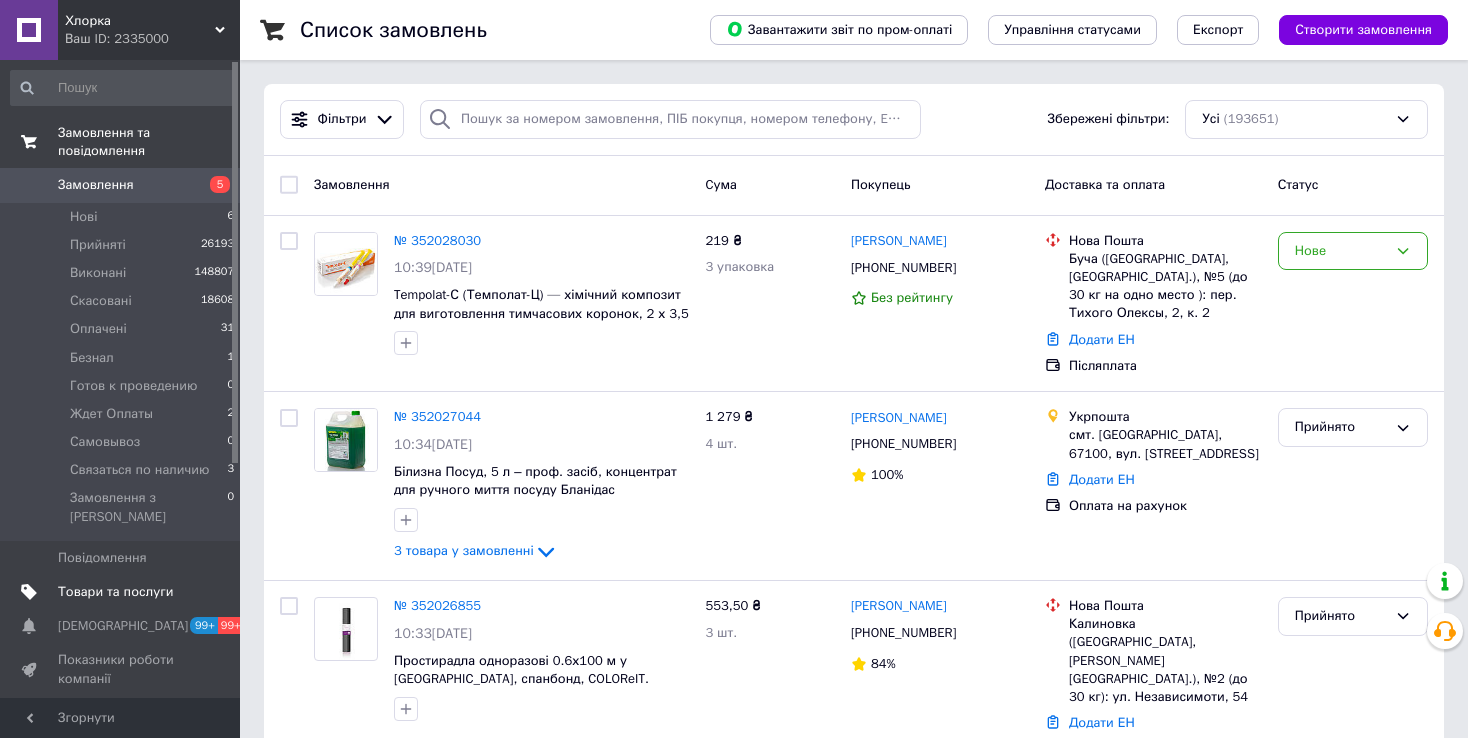 click on "Товари та послуги" at bounding box center (115, 592) 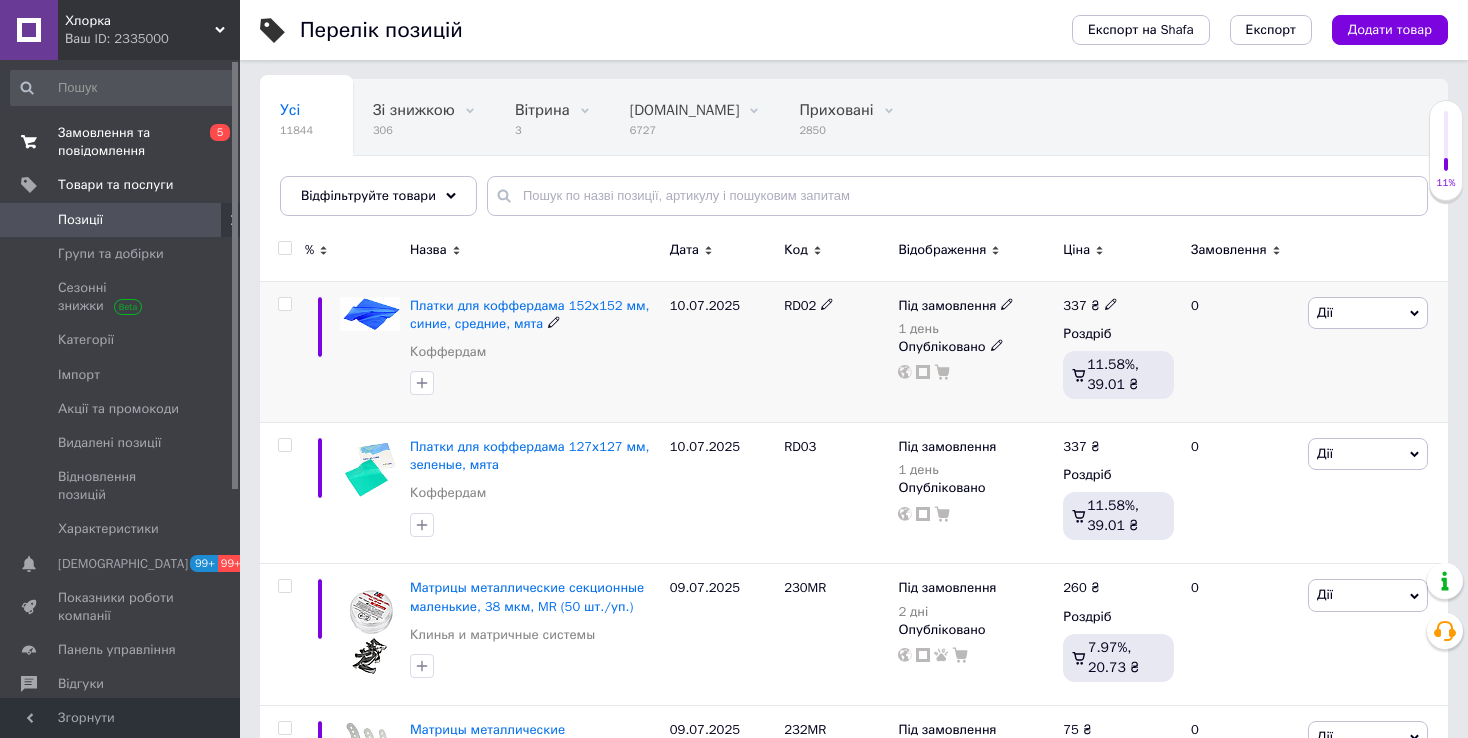 scroll, scrollTop: 300, scrollLeft: 0, axis: vertical 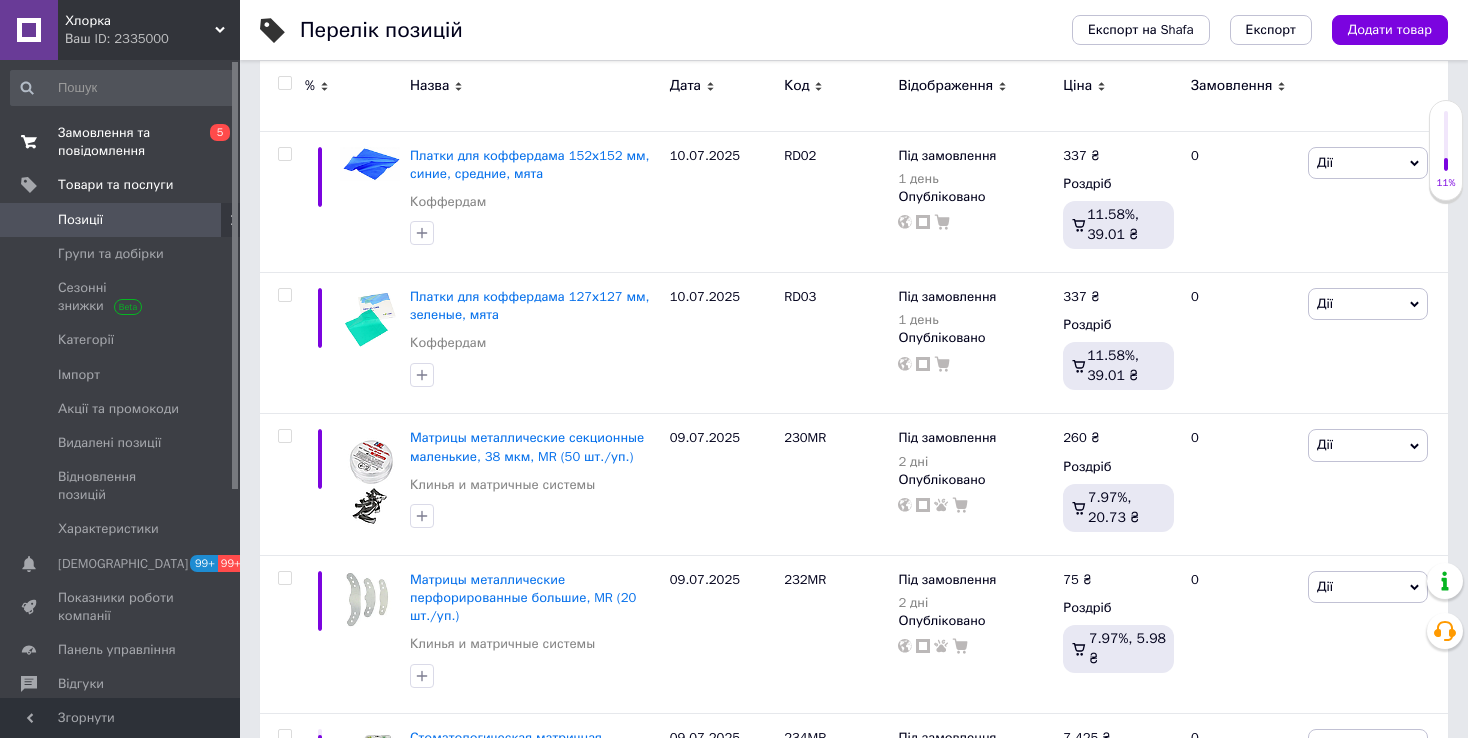 click on "Замовлення та повідомлення" at bounding box center (121, 142) 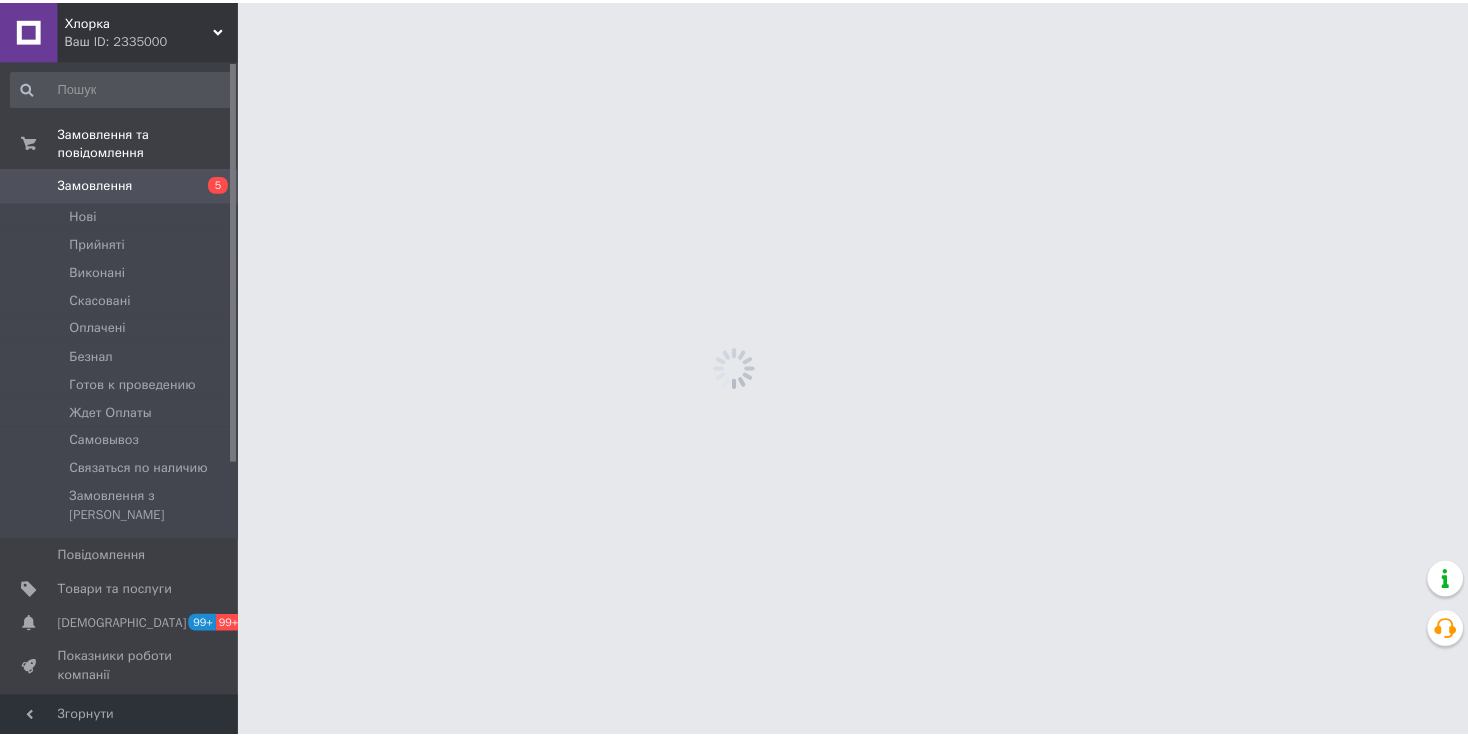 scroll, scrollTop: 0, scrollLeft: 0, axis: both 